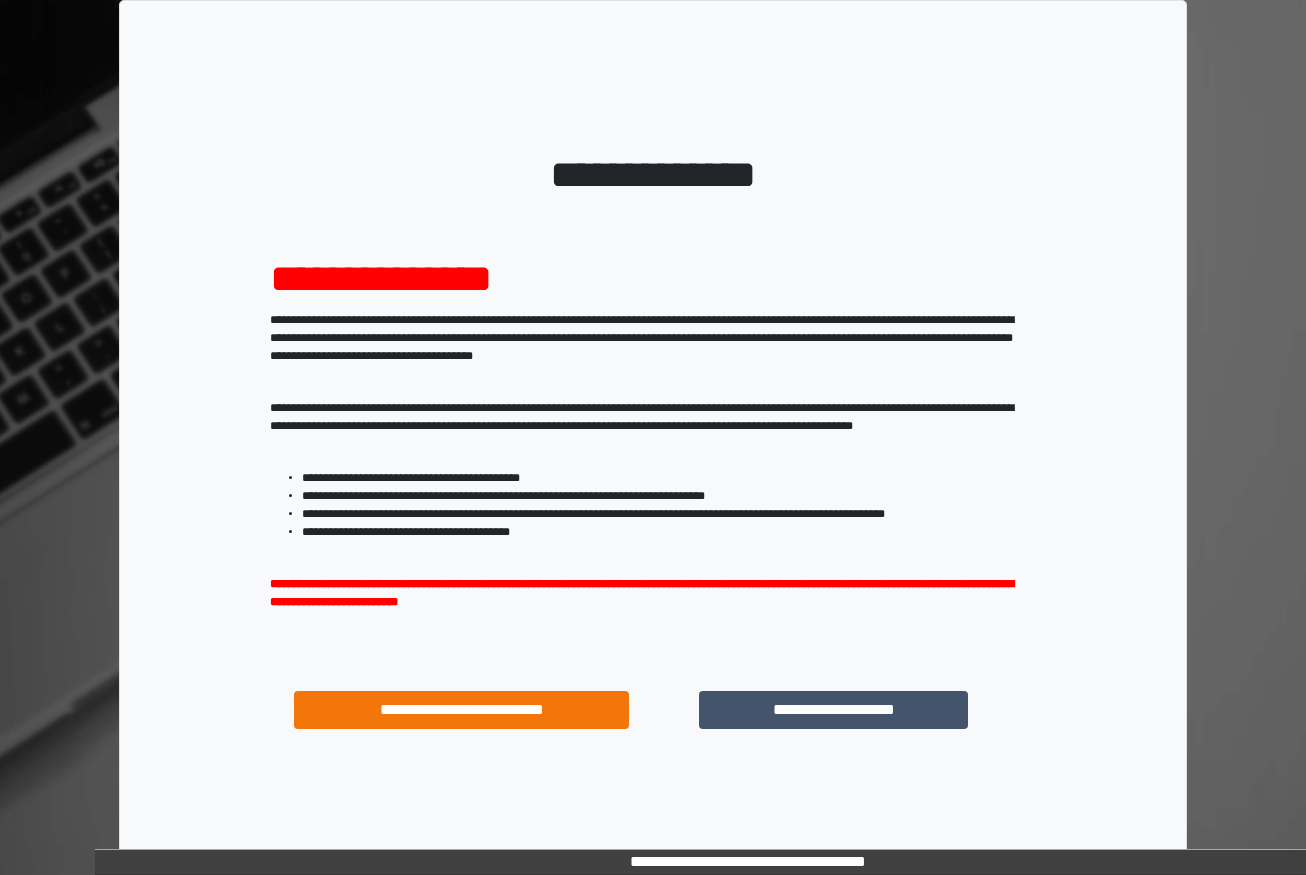 scroll, scrollTop: 0, scrollLeft: 0, axis: both 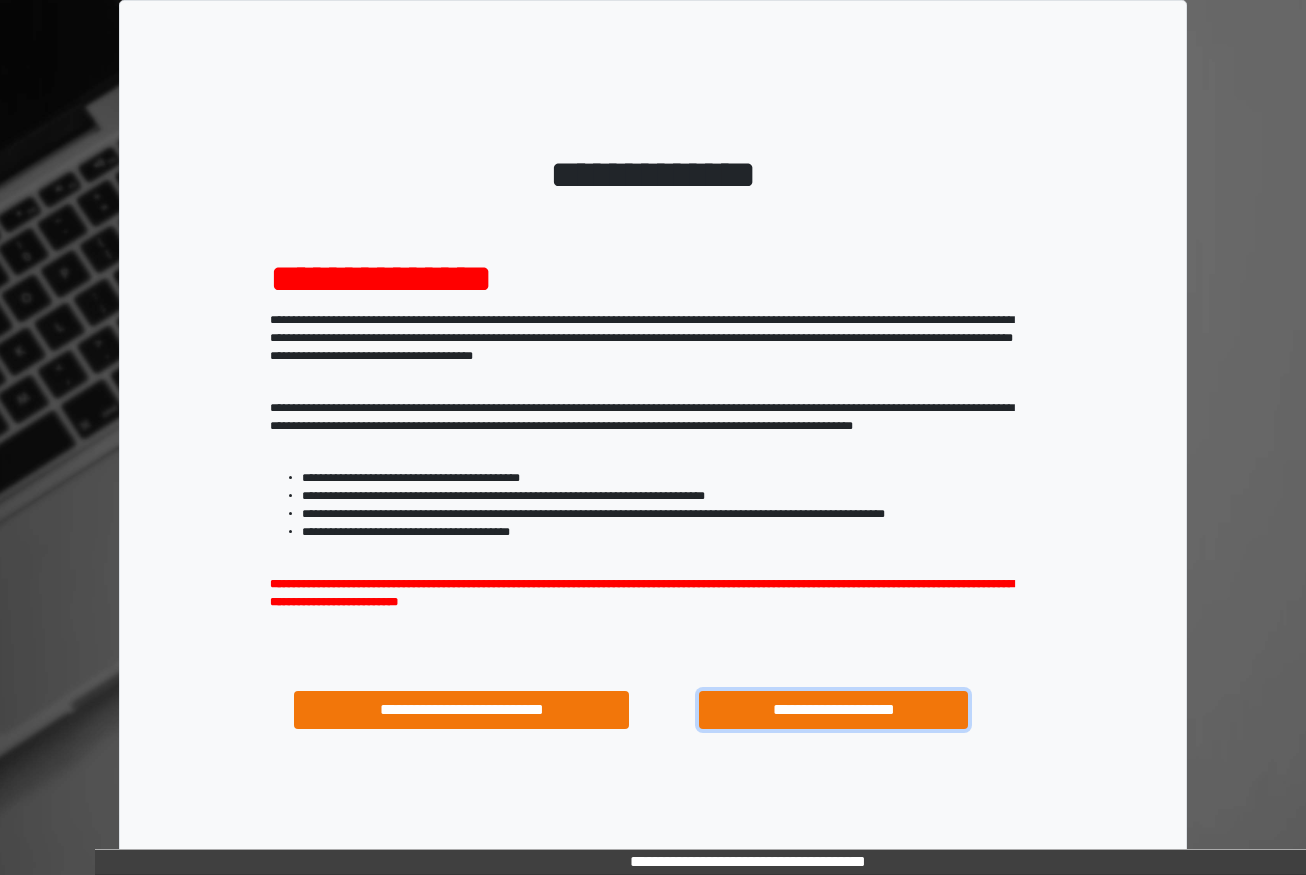 click on "**********" at bounding box center [833, 710] 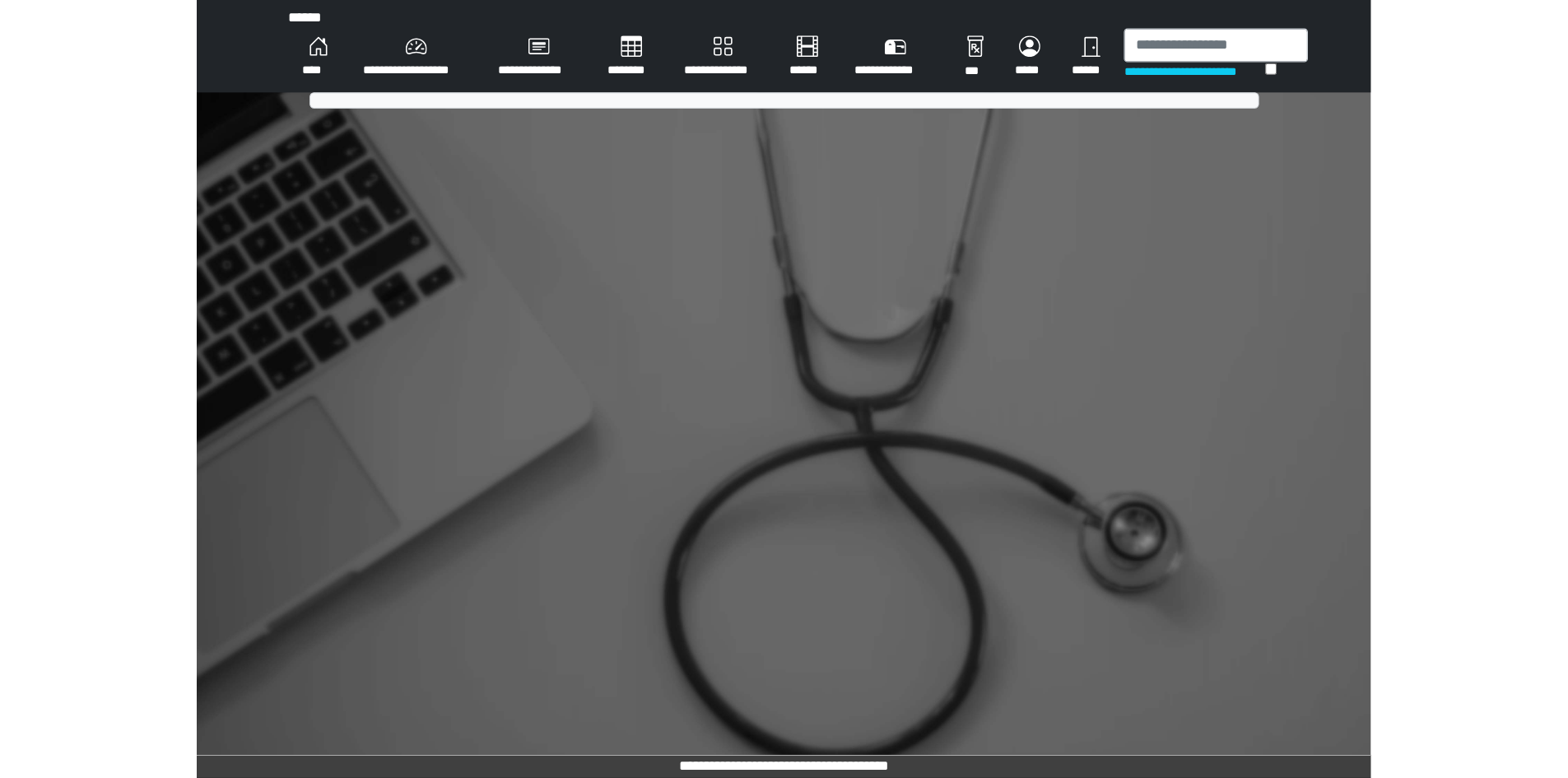 scroll, scrollTop: 0, scrollLeft: 0, axis: both 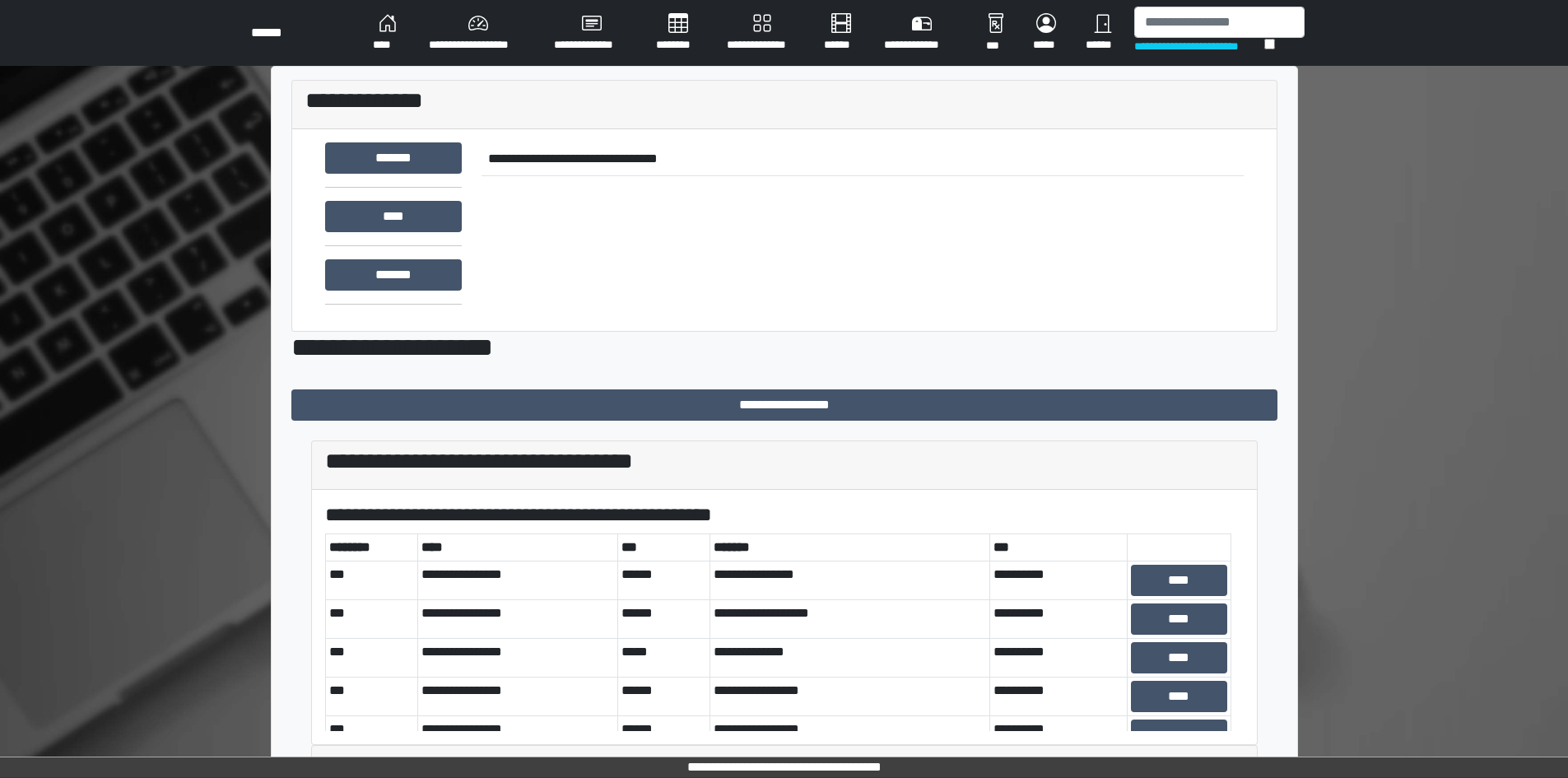 click on "**********" at bounding box center (784, 101) 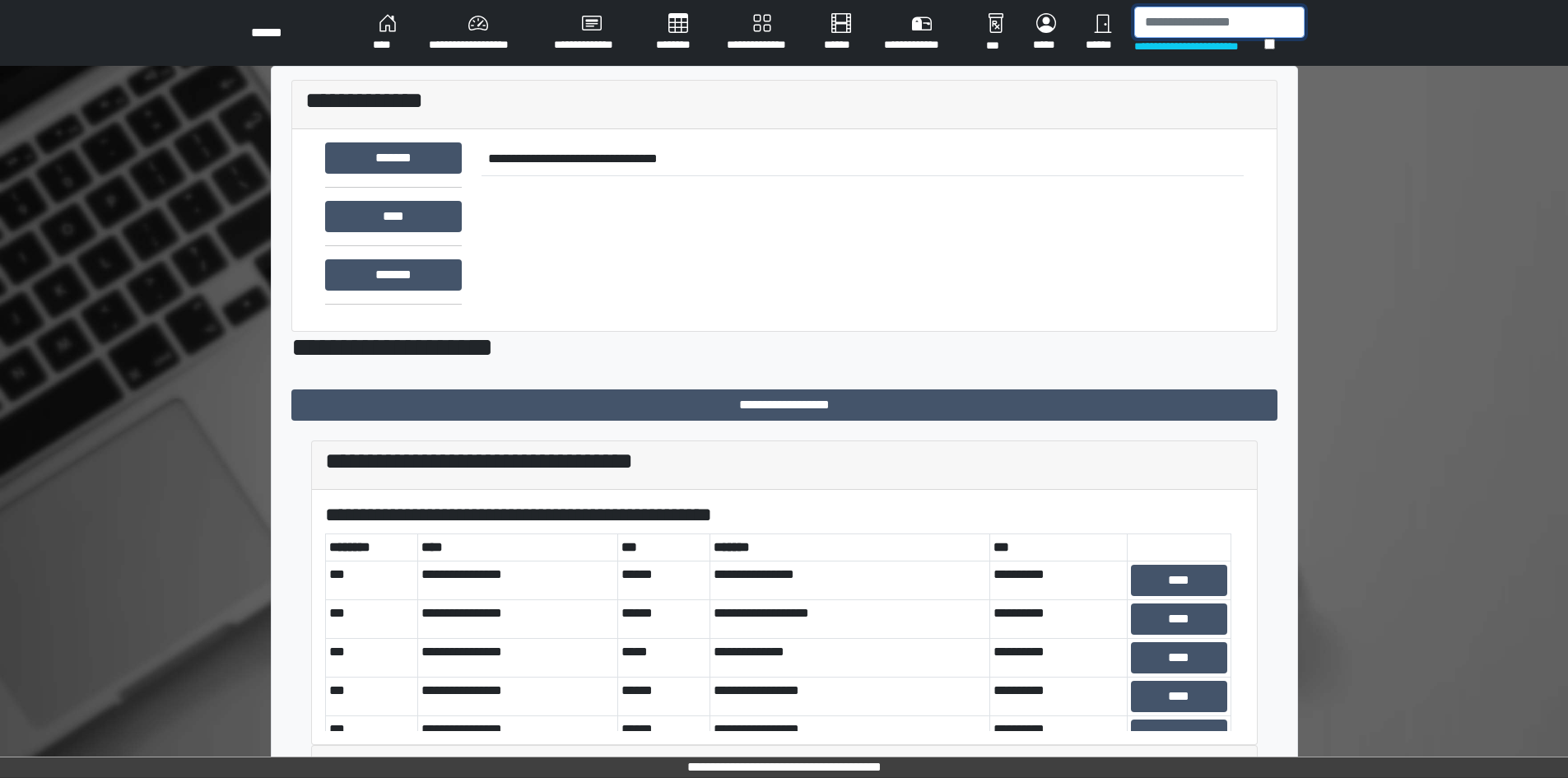 click at bounding box center (1219, 22) 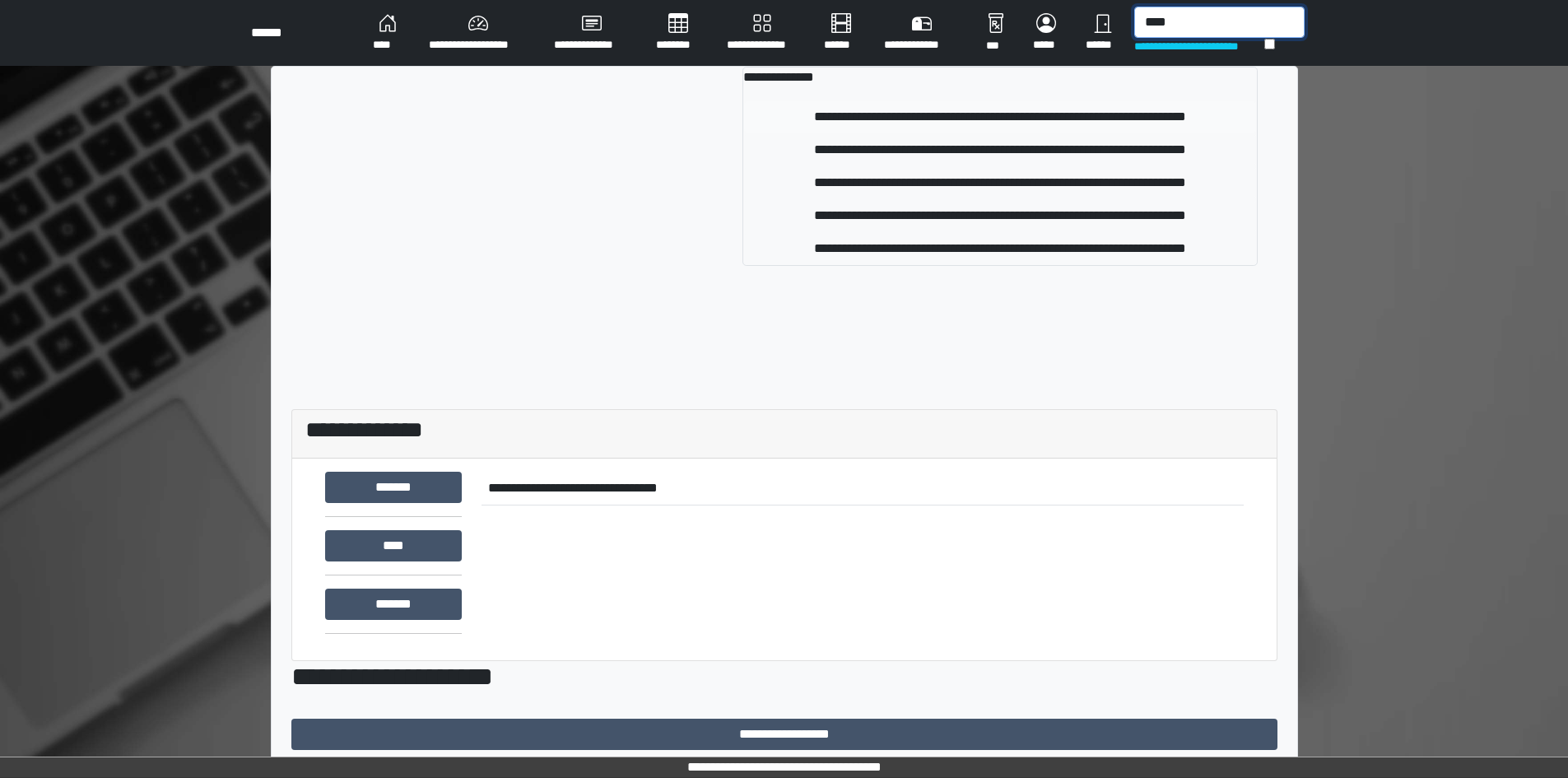 type on "****" 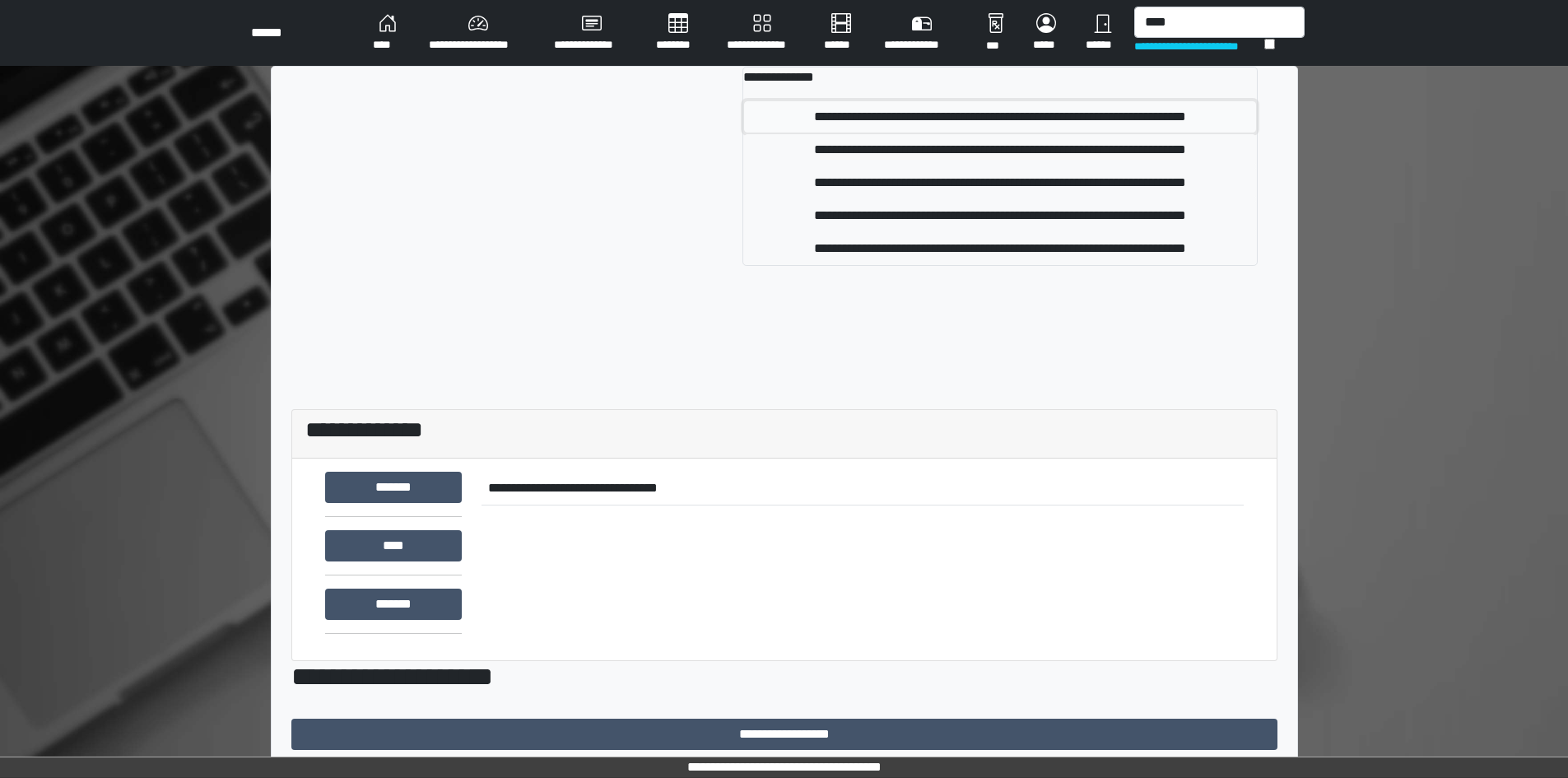 click on "**********" at bounding box center (1000, 117) 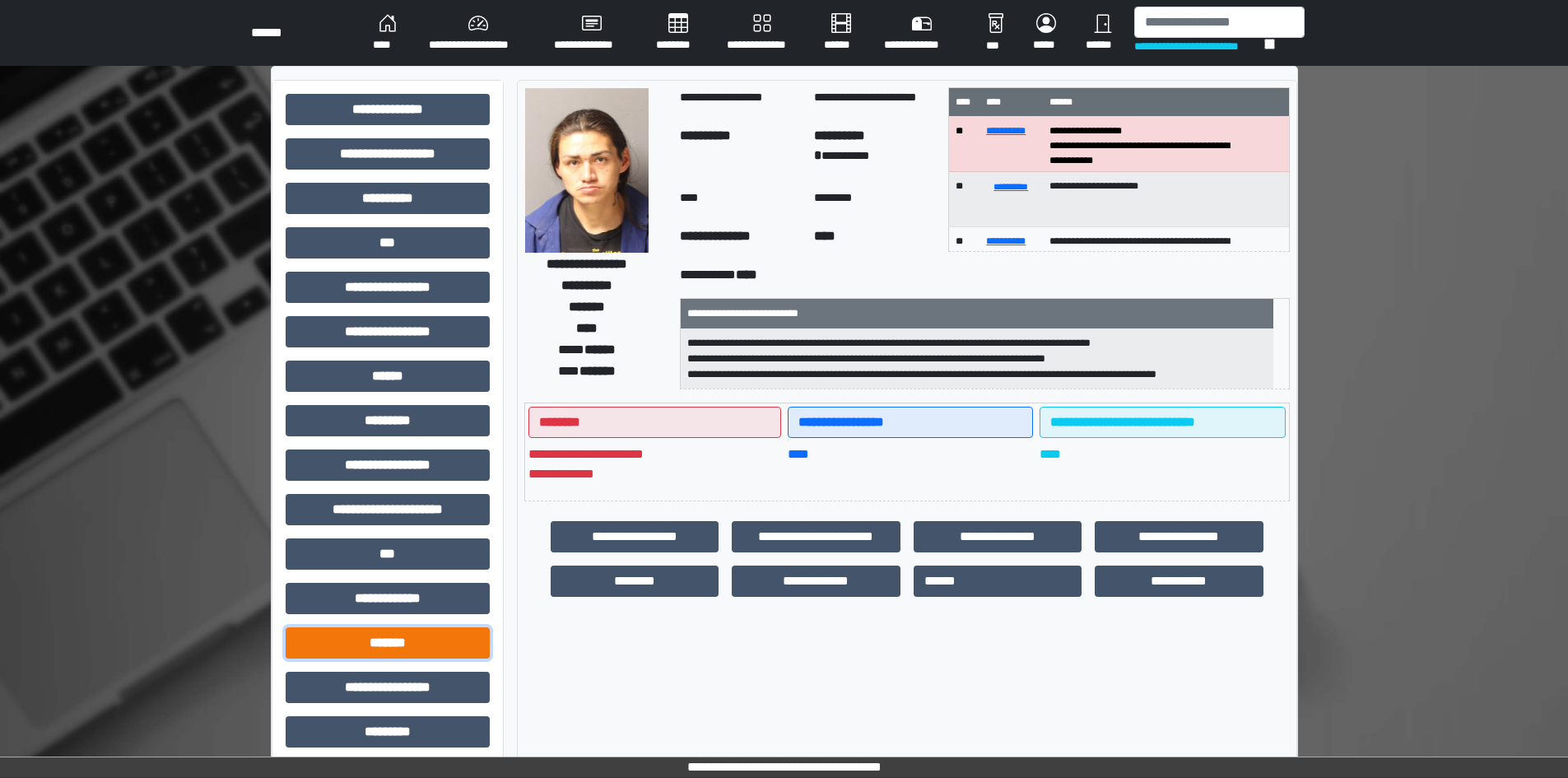 click on "*******" at bounding box center (388, 643) 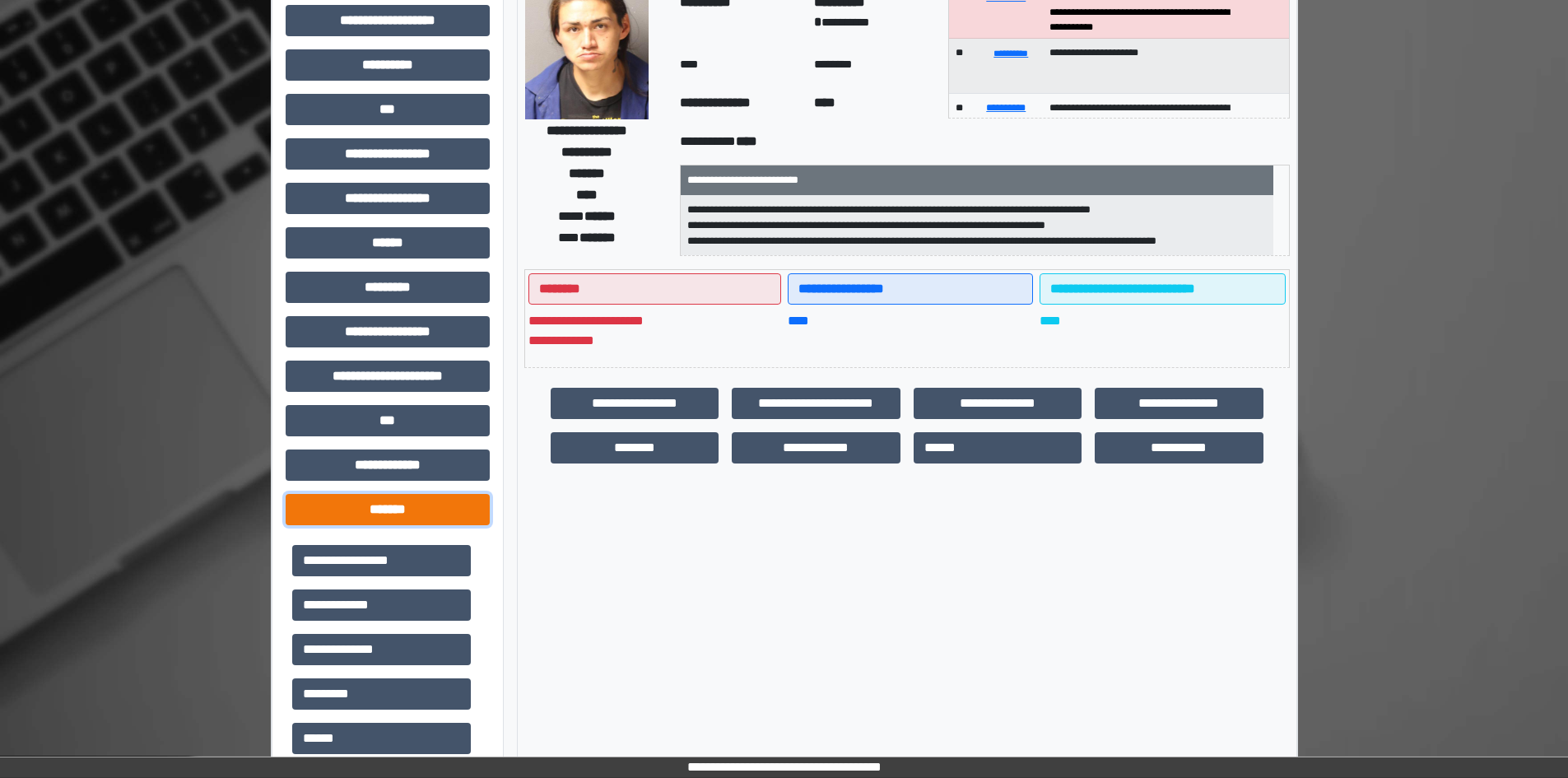 scroll, scrollTop: 165, scrollLeft: 0, axis: vertical 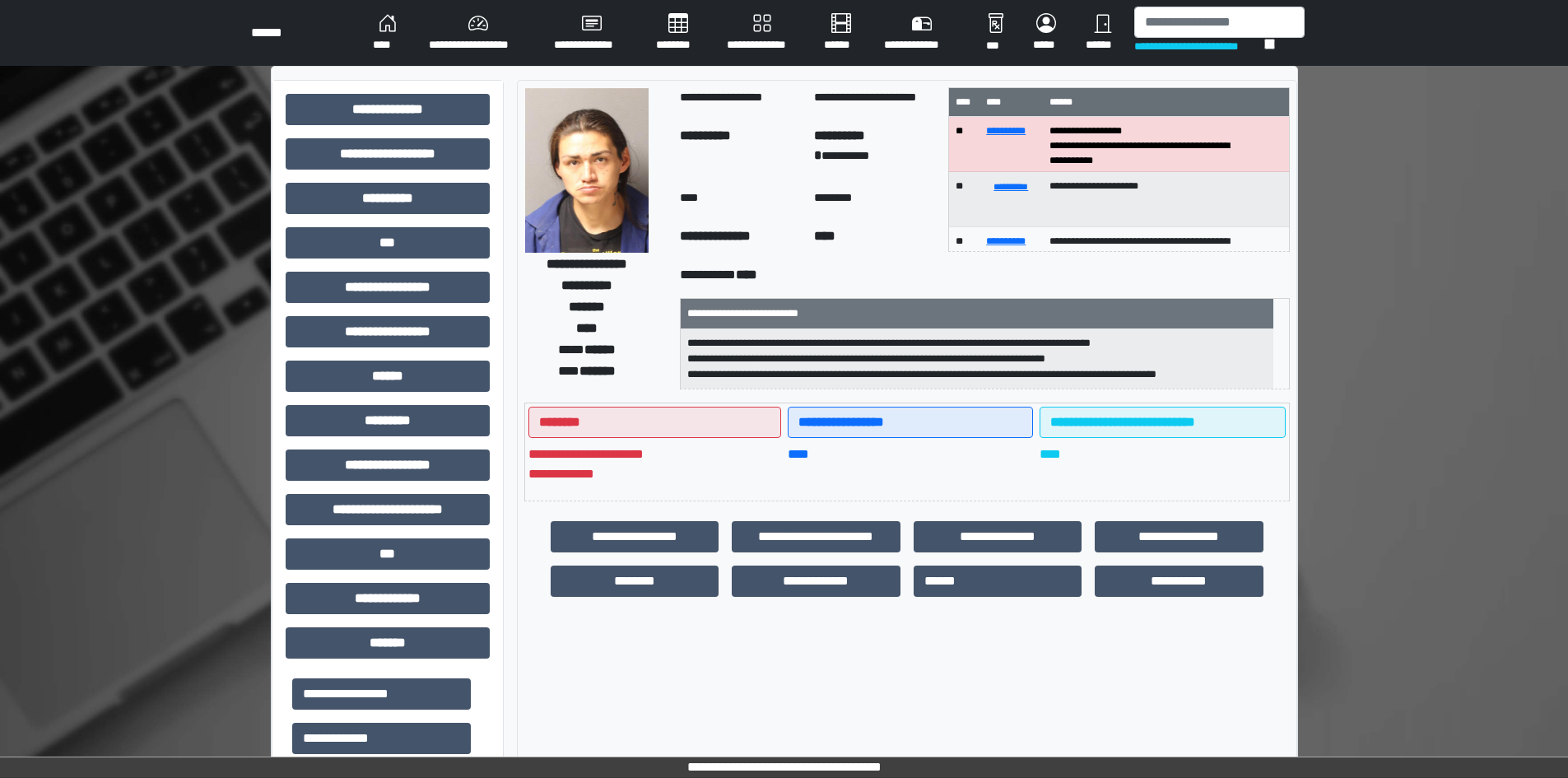 click on "**********" at bounding box center (478, 33) 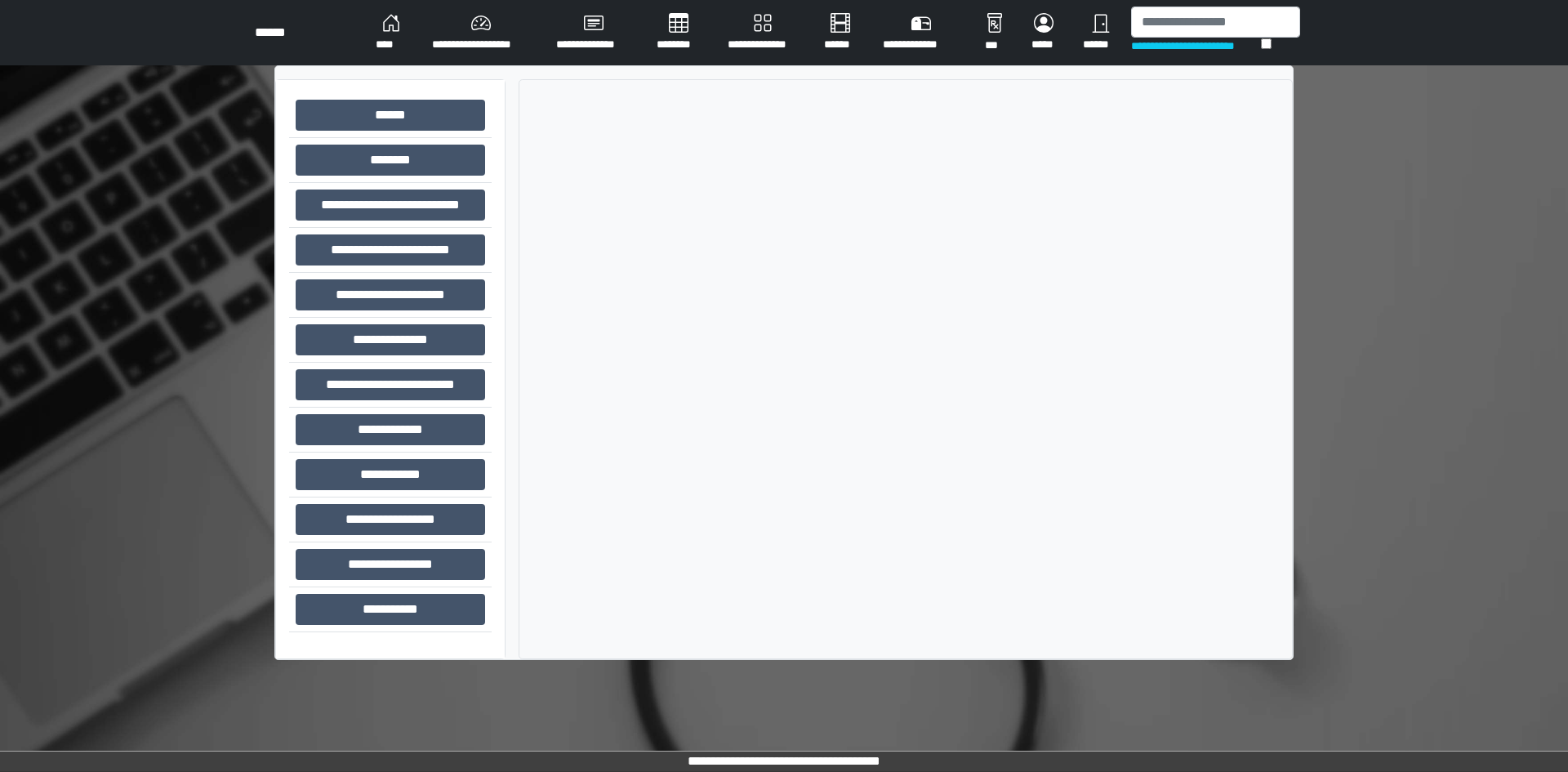 click on "****" at bounding box center [390, 33] 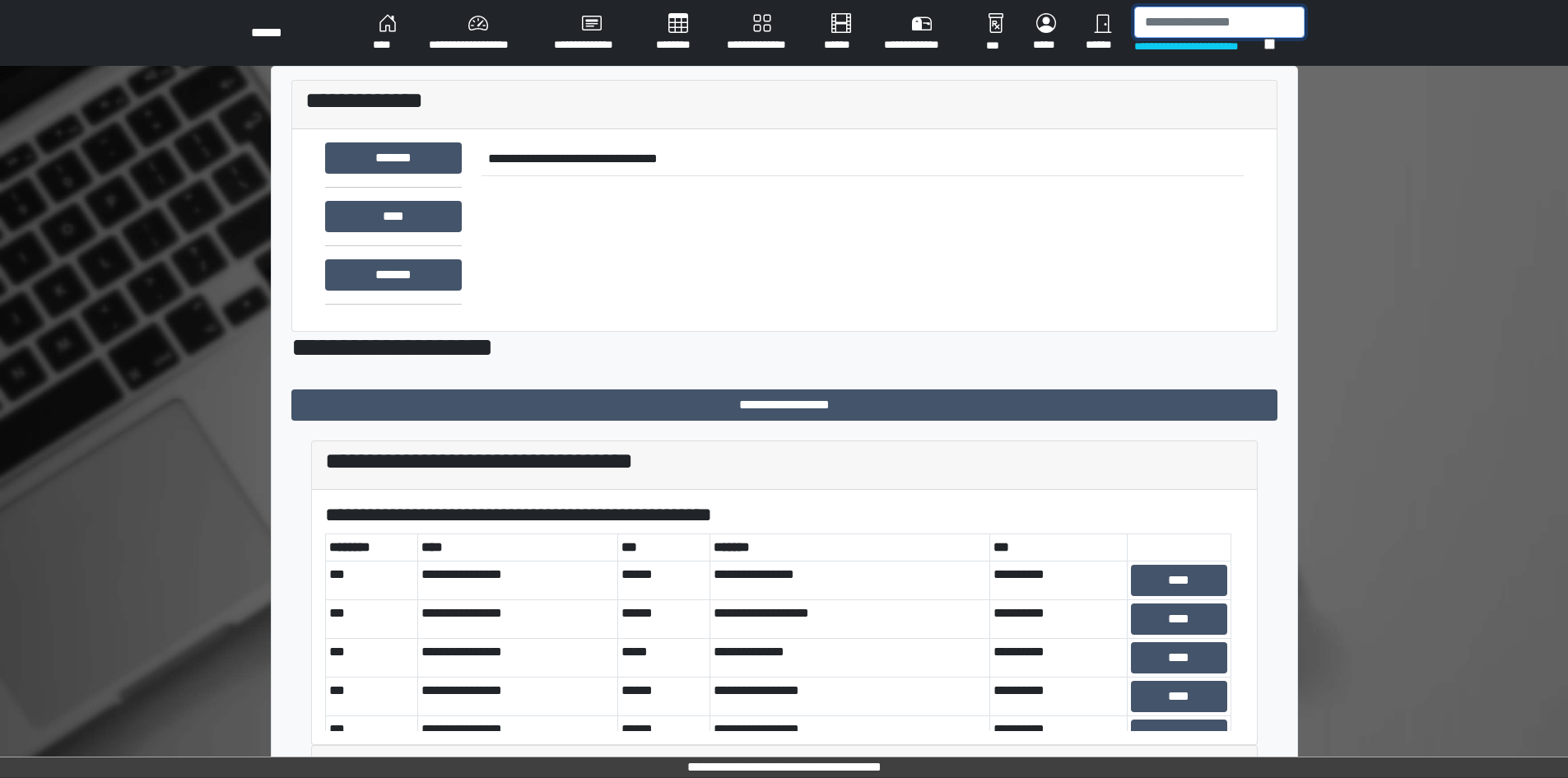 click at bounding box center (1219, 22) 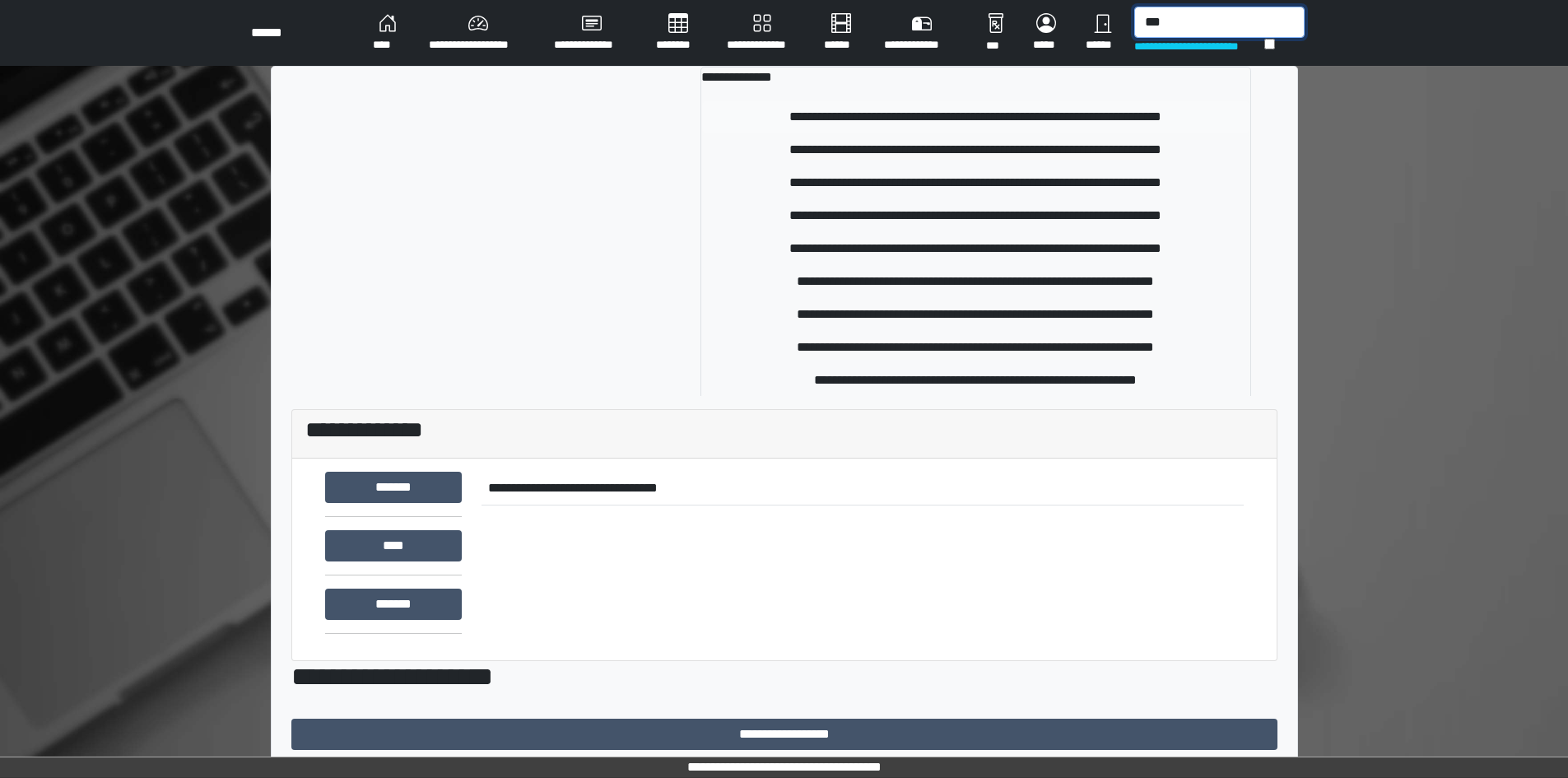 type on "***" 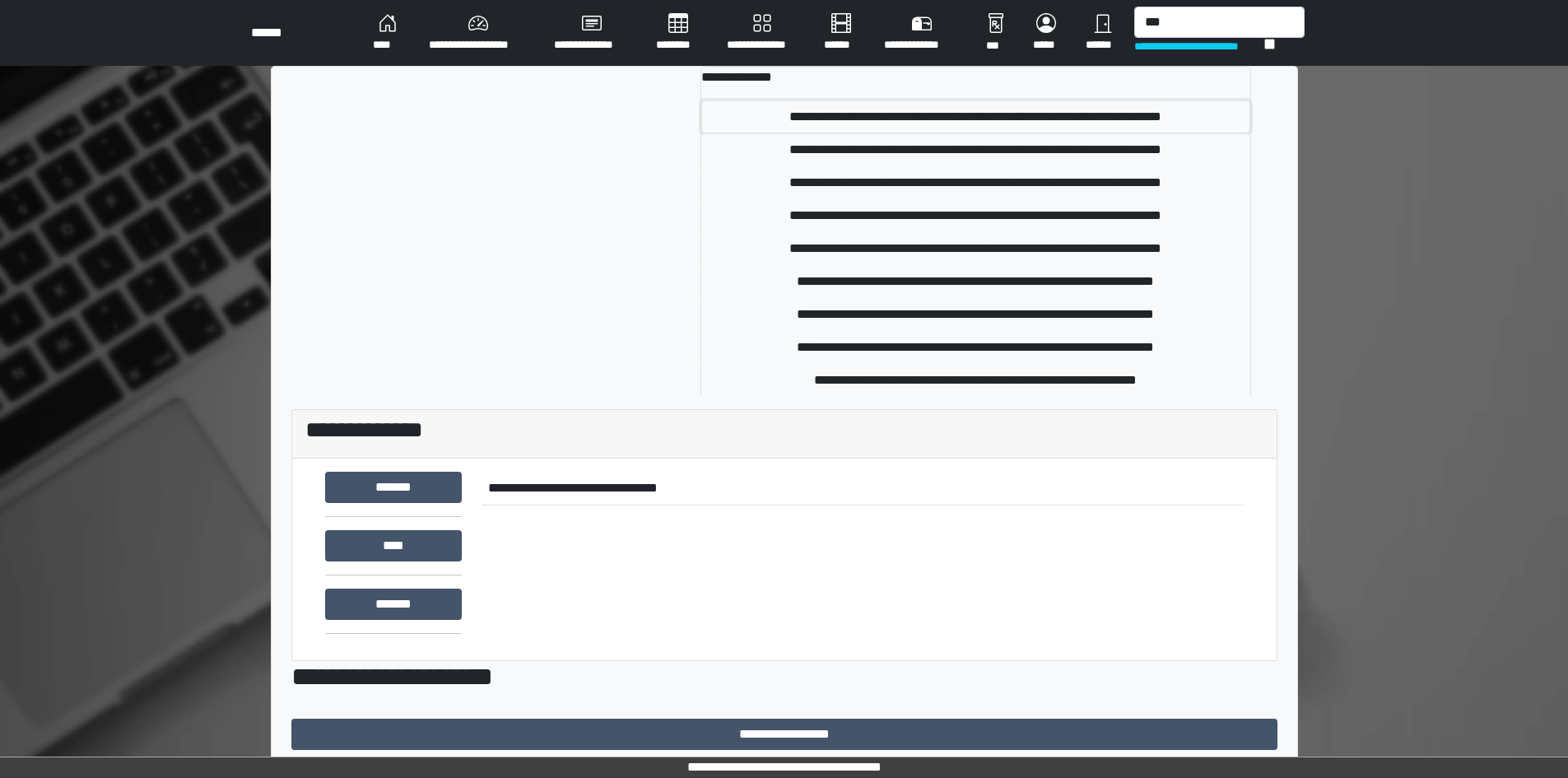 click on "**********" at bounding box center [975, 117] 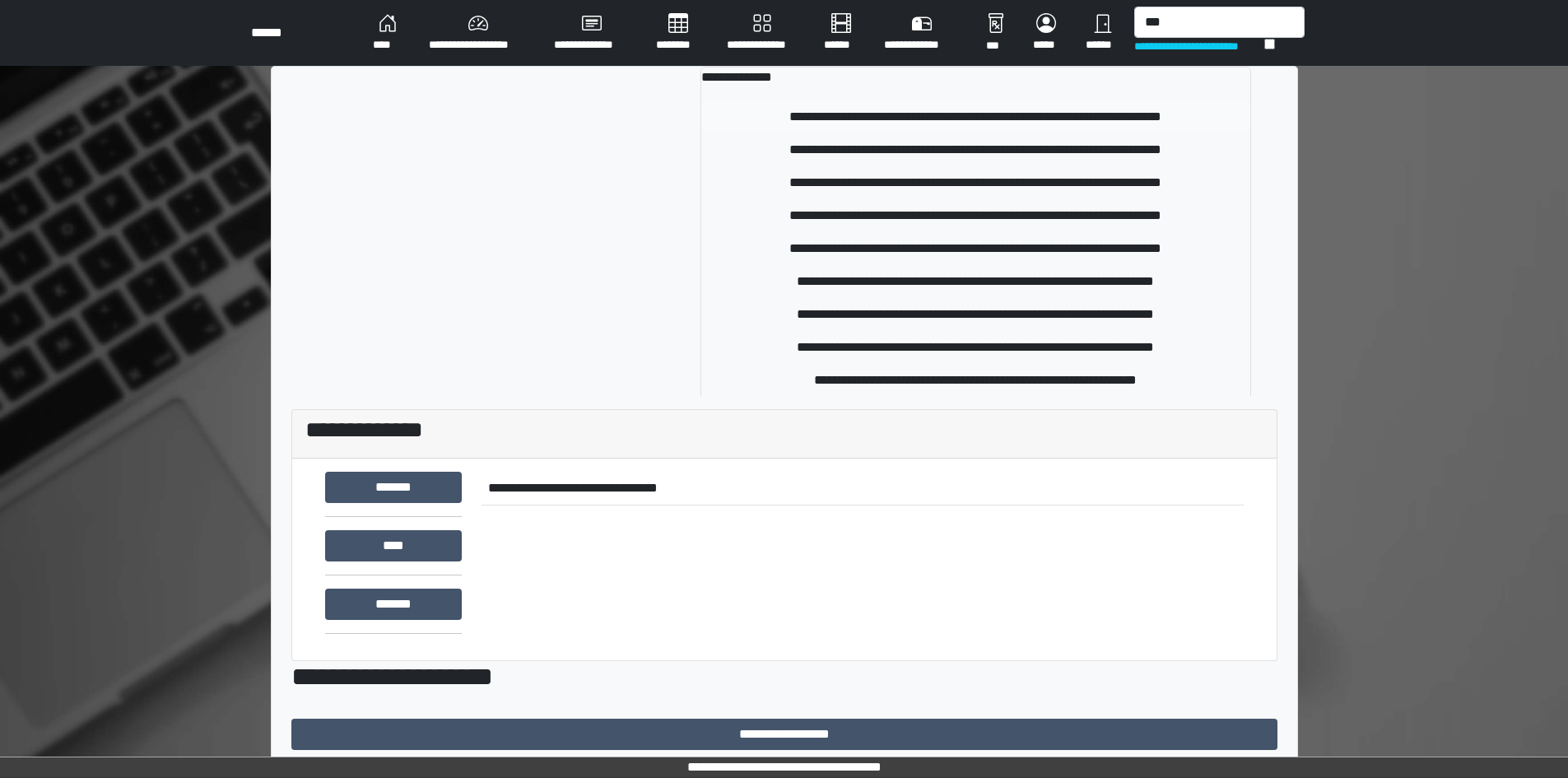 type 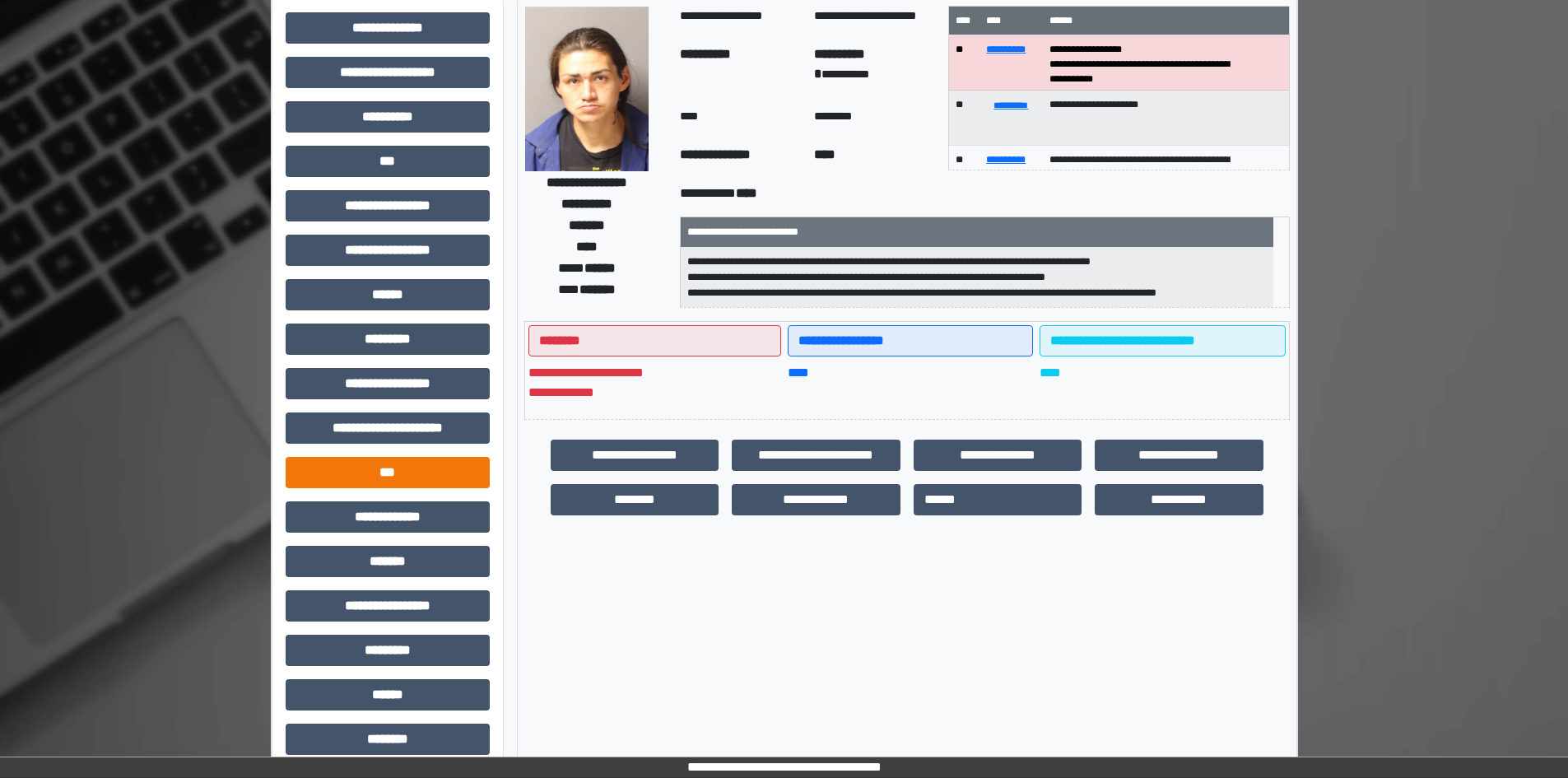 scroll, scrollTop: 82, scrollLeft: 0, axis: vertical 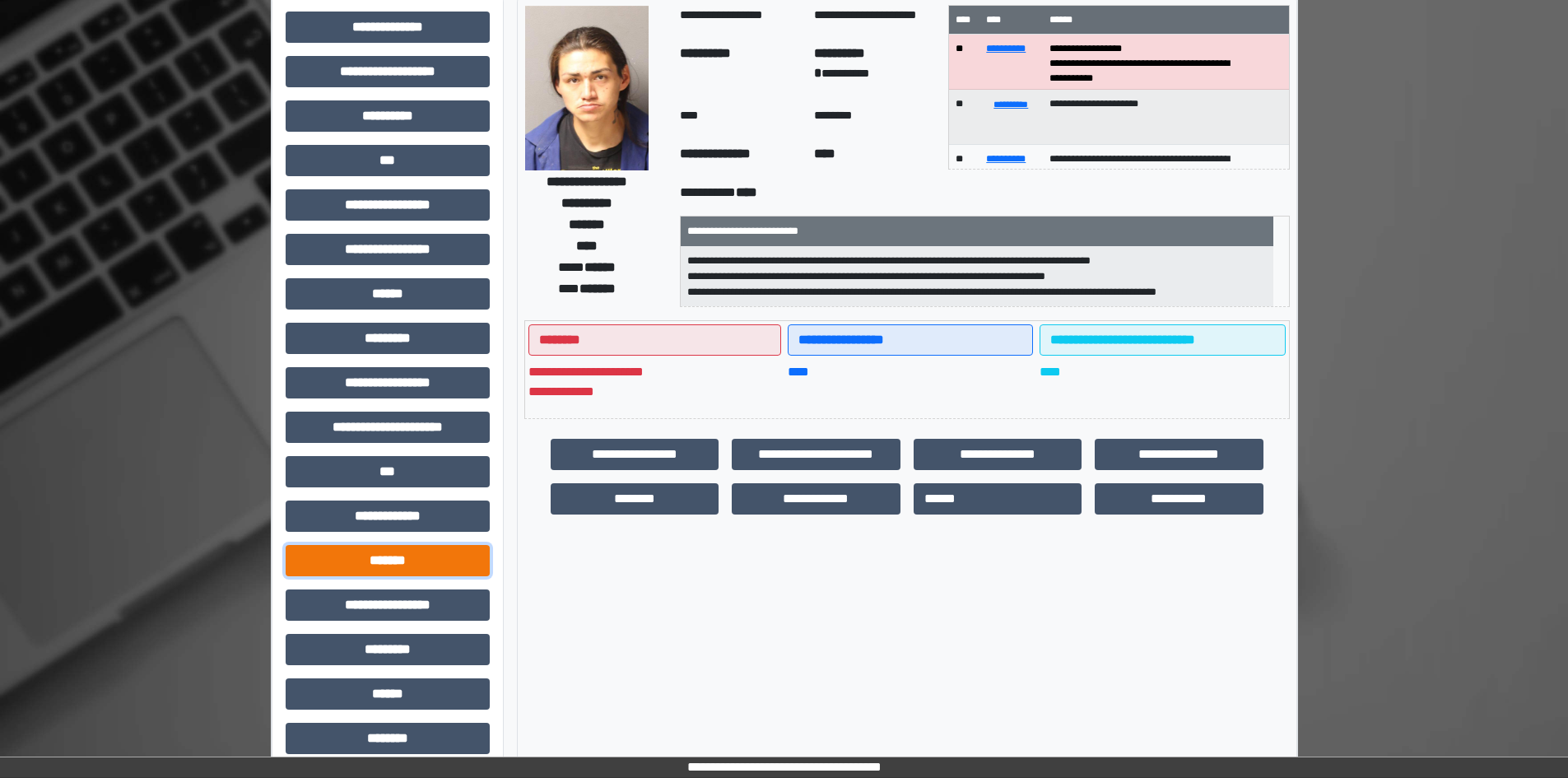 click on "*******" at bounding box center [388, 561] 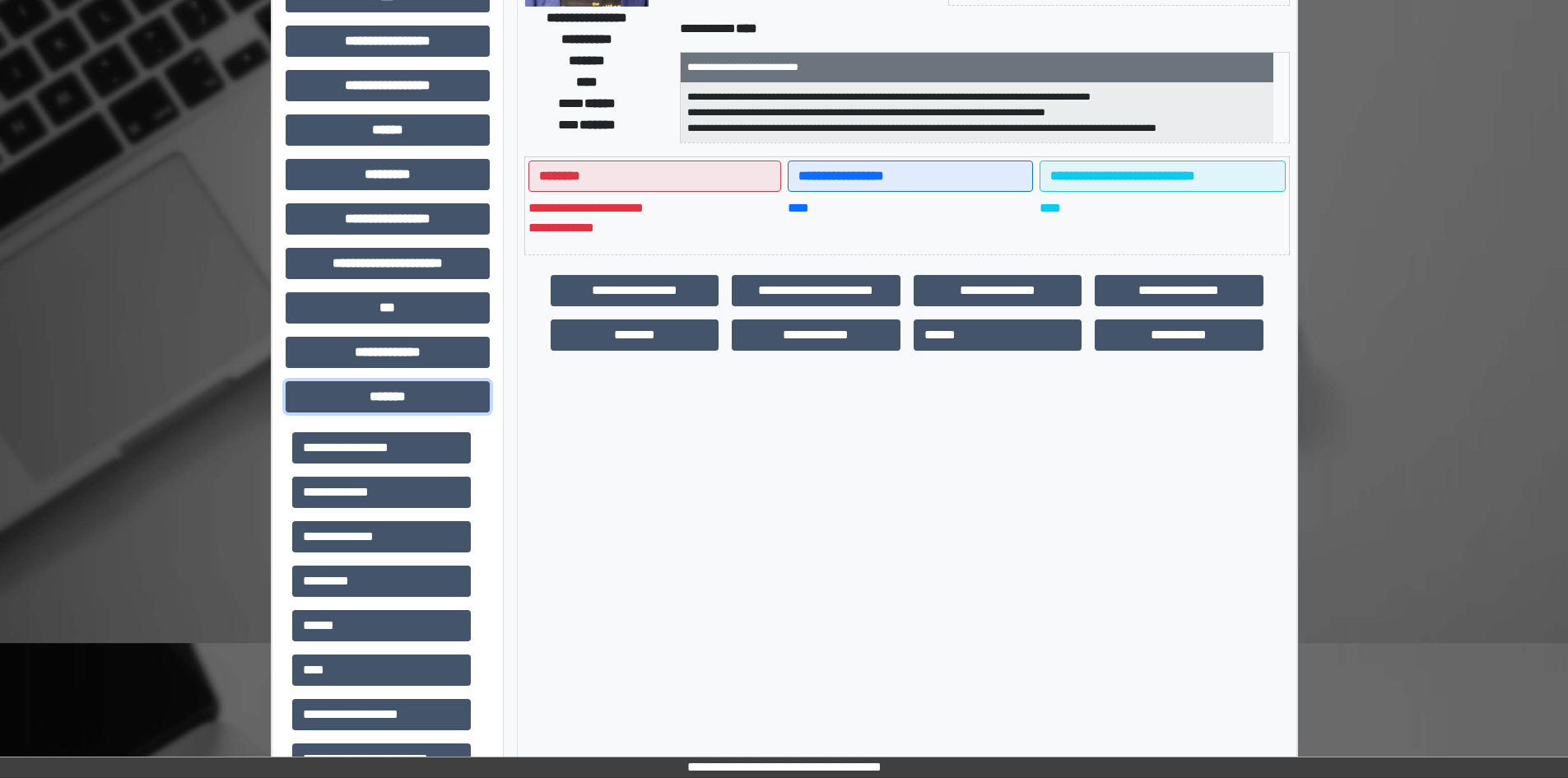 scroll, scrollTop: 247, scrollLeft: 0, axis: vertical 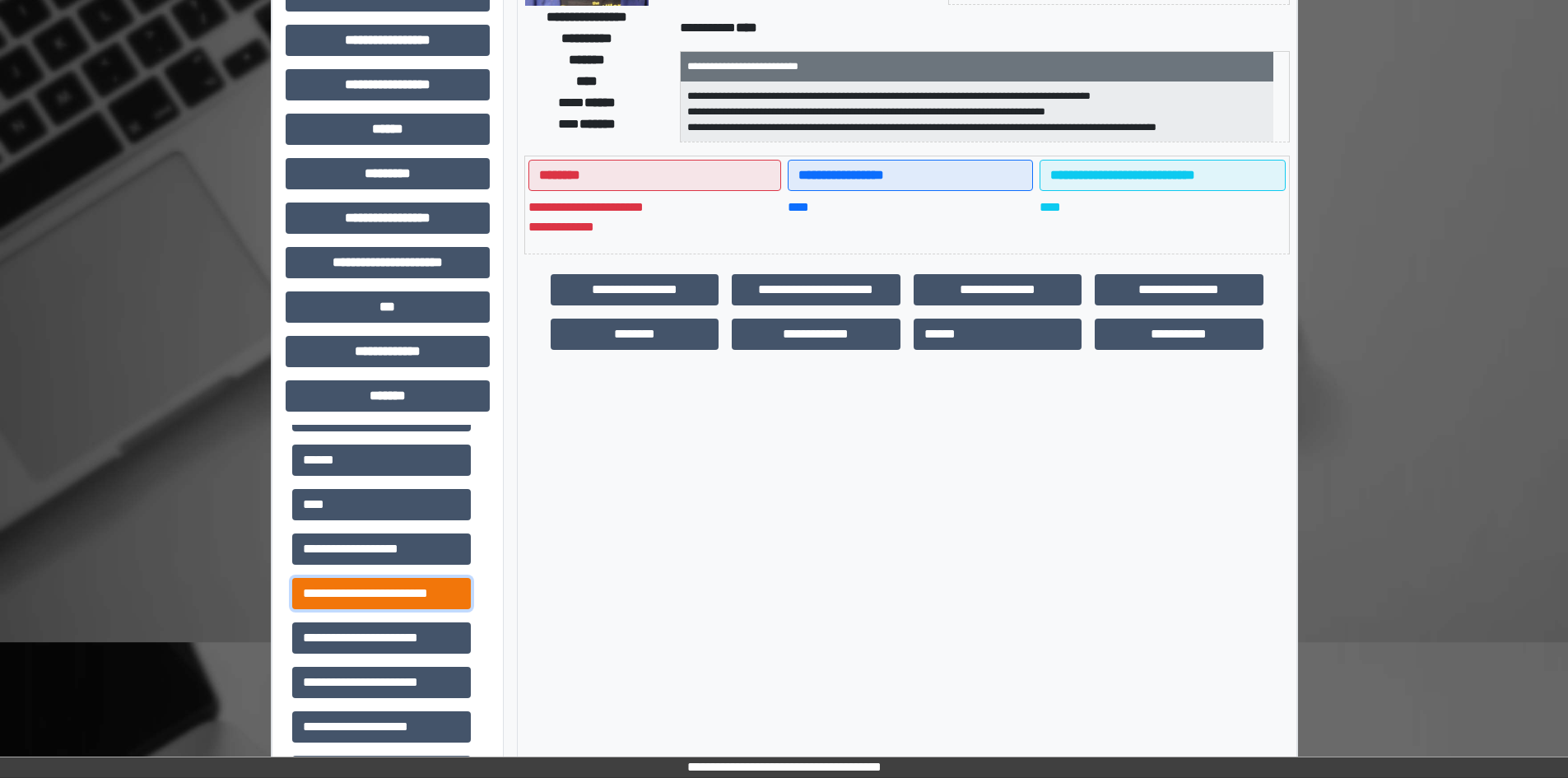 click on "**********" at bounding box center (381, 594) 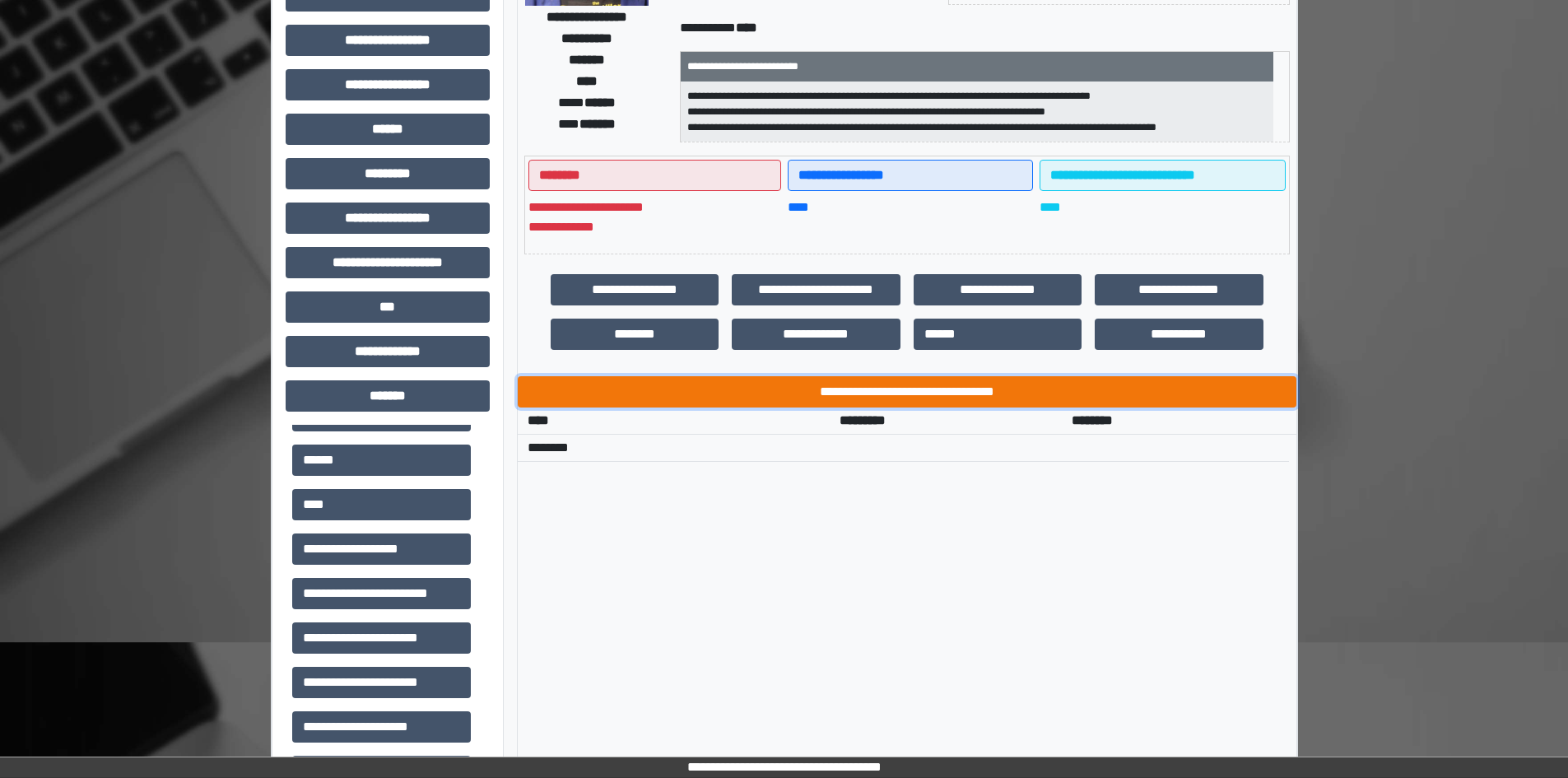 click on "**********" at bounding box center (907, 392) 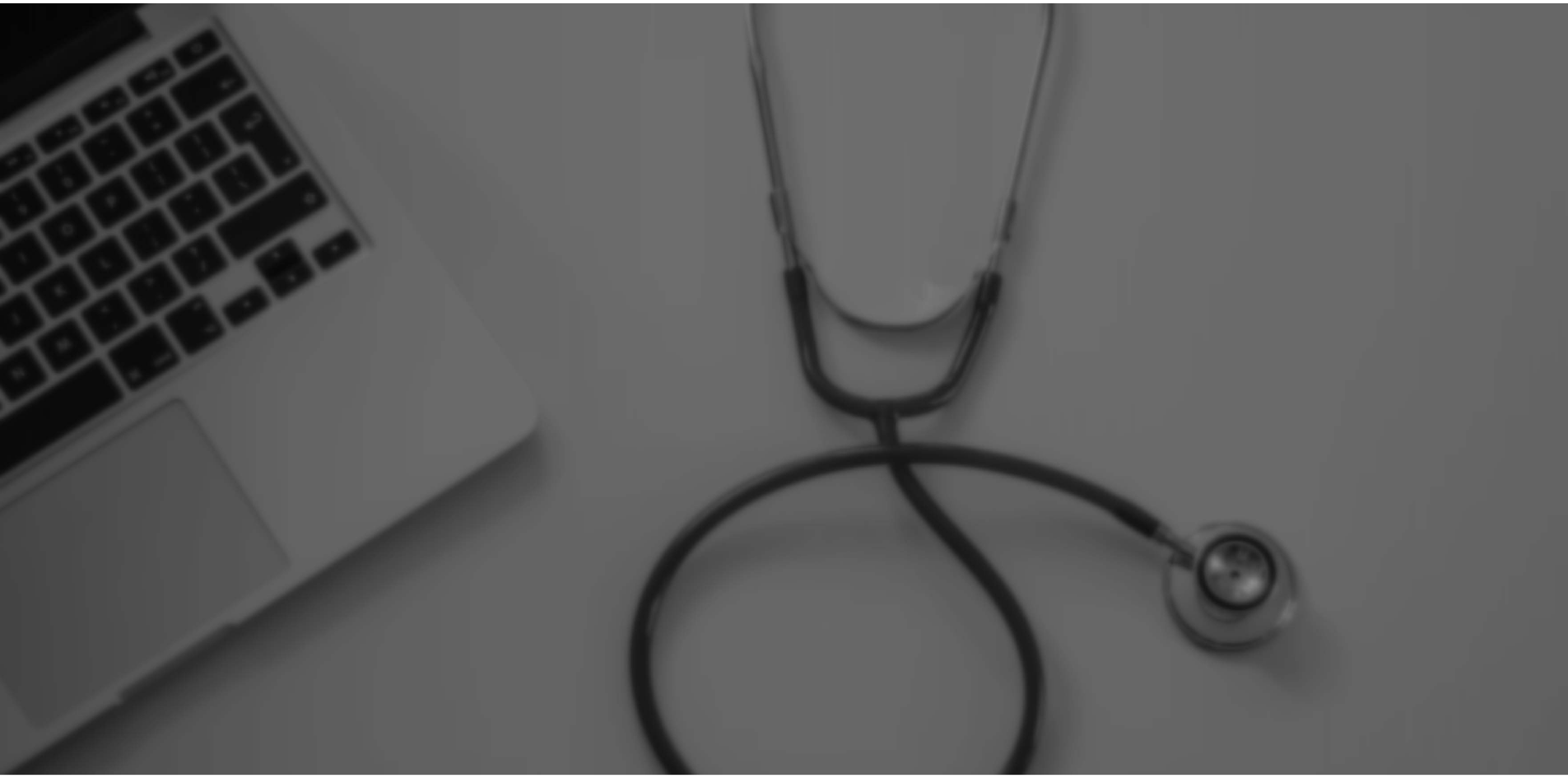 scroll, scrollTop: 0, scrollLeft: 0, axis: both 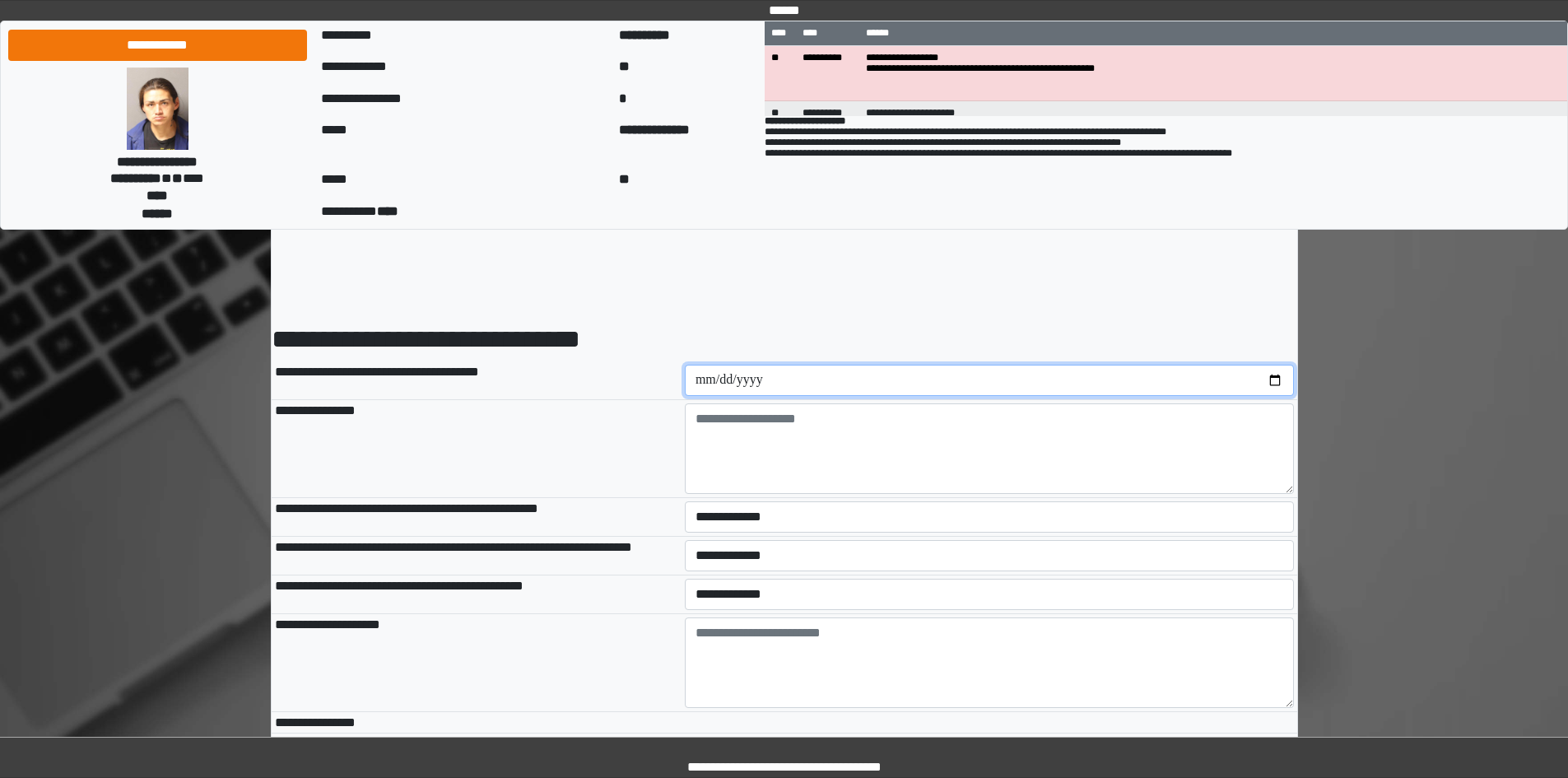 click at bounding box center (989, 380) 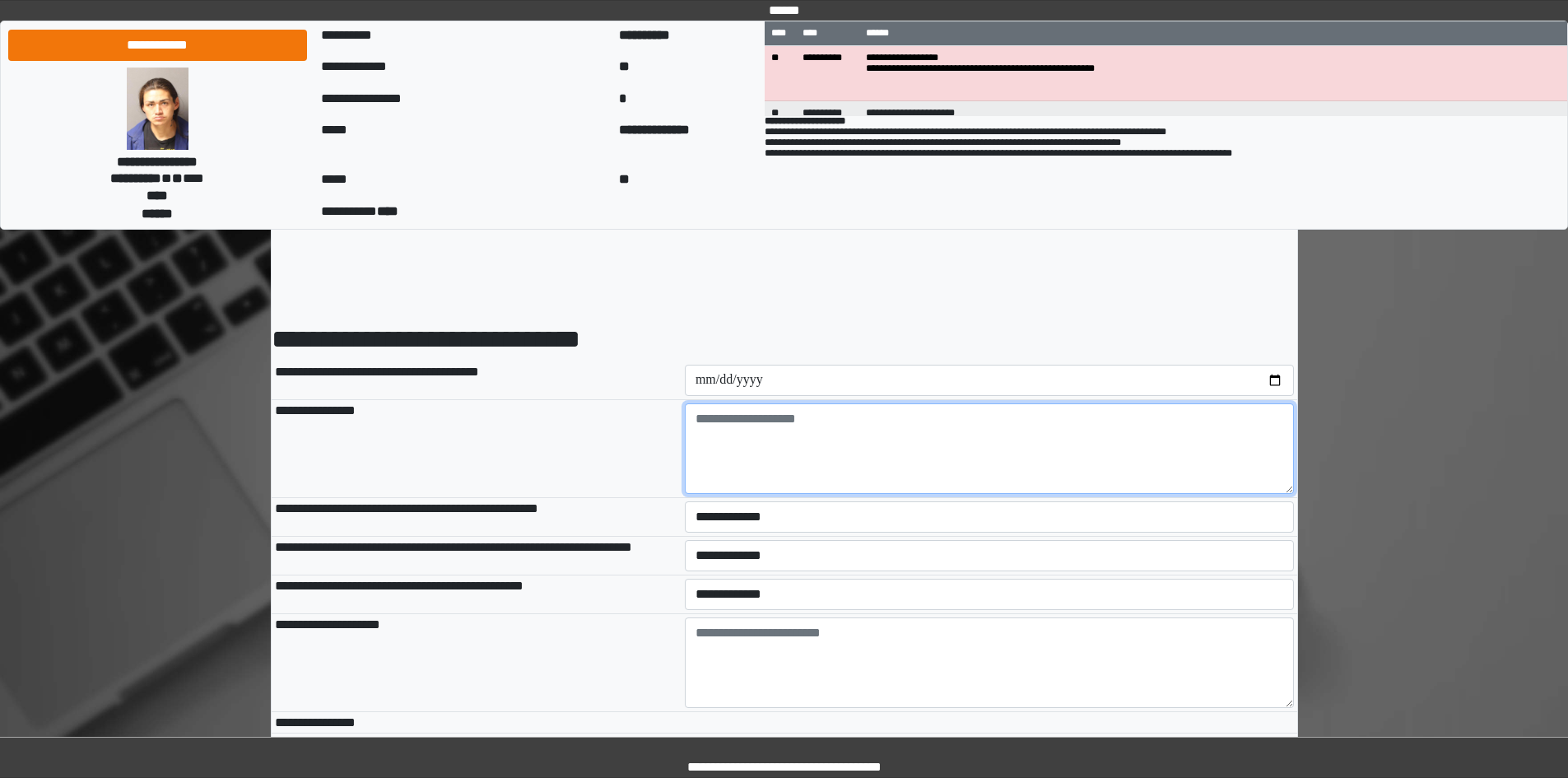 click at bounding box center [989, 449] 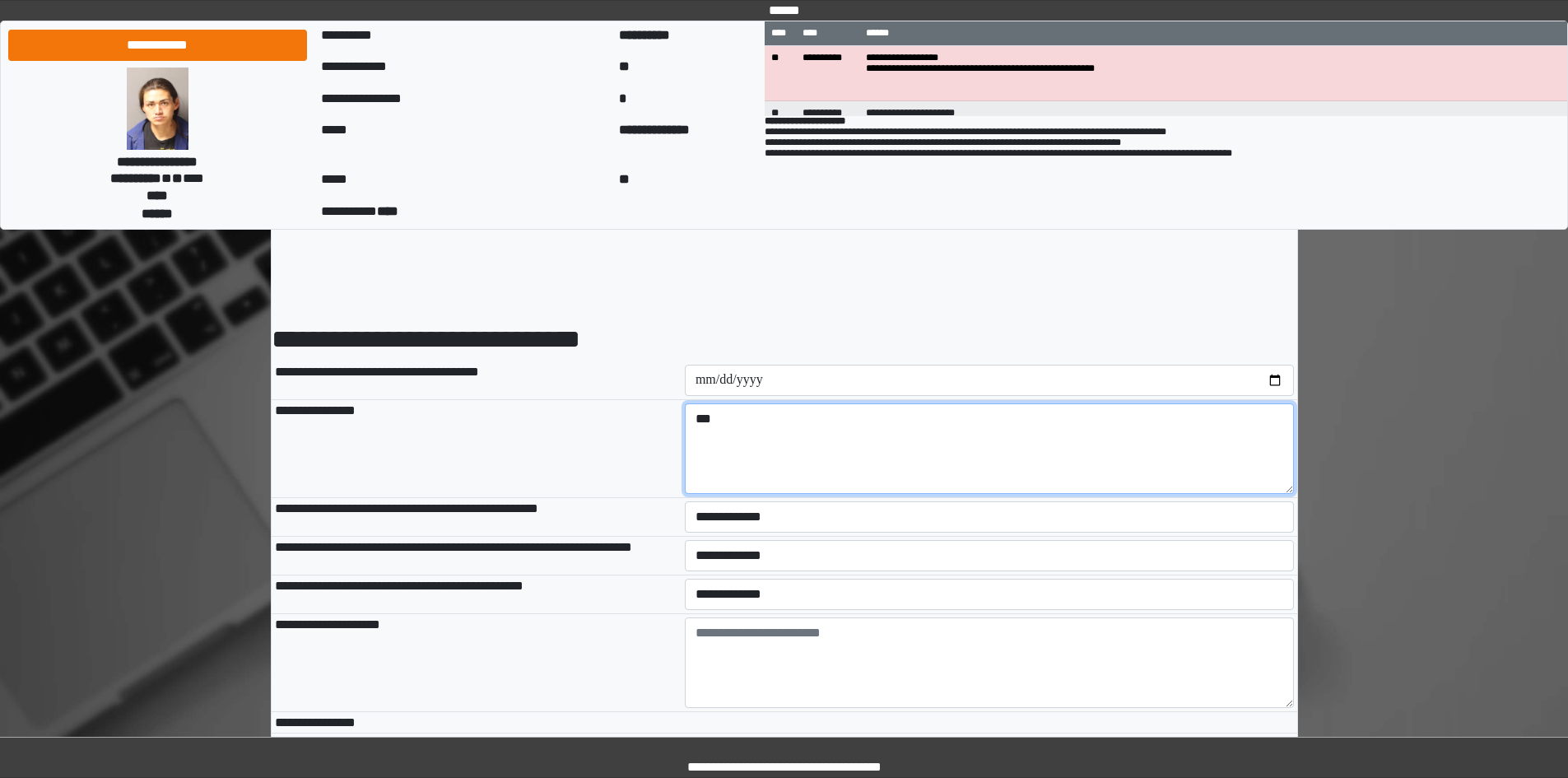 type on "***" 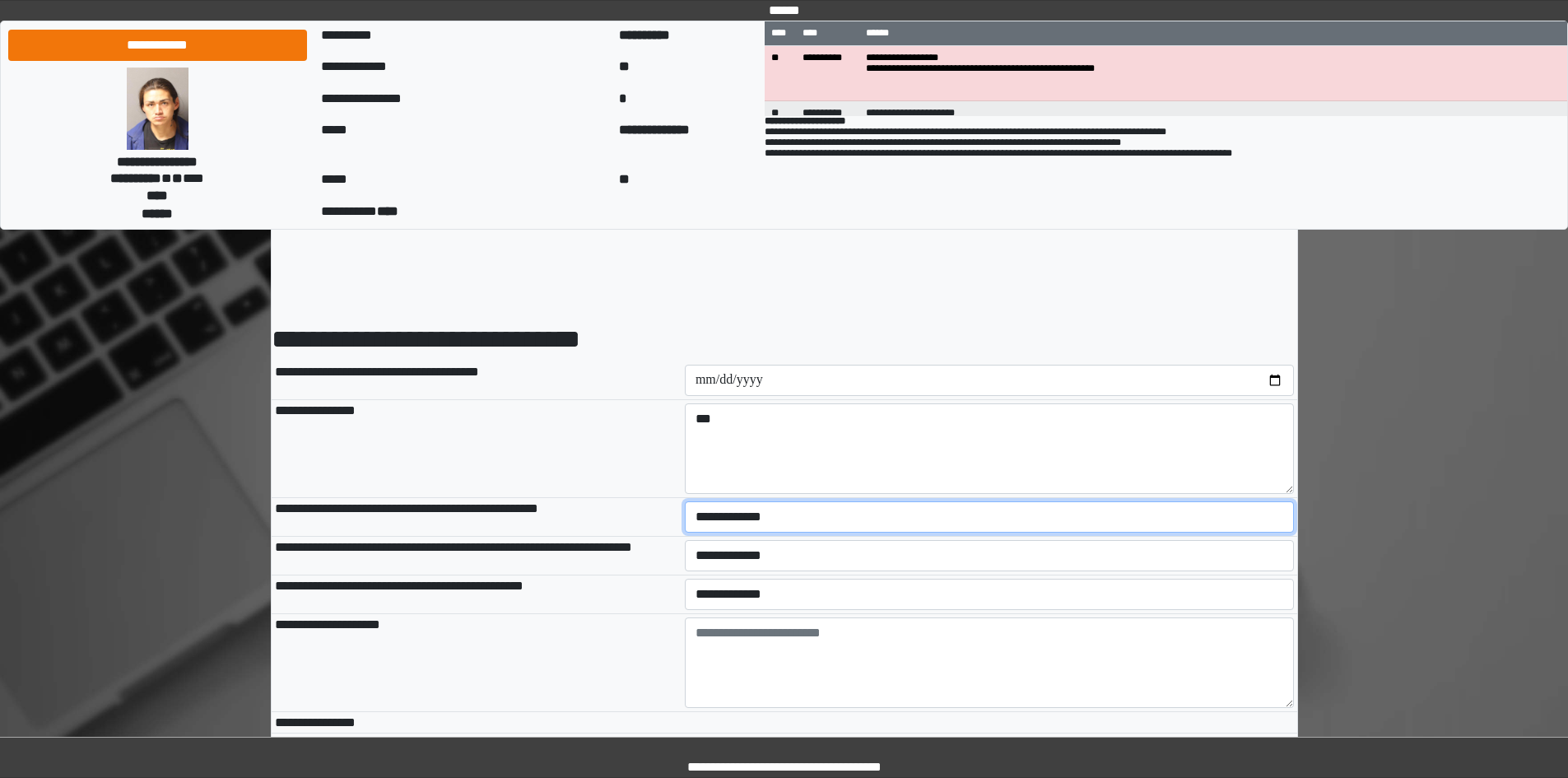 click on "**********" at bounding box center [989, 517] 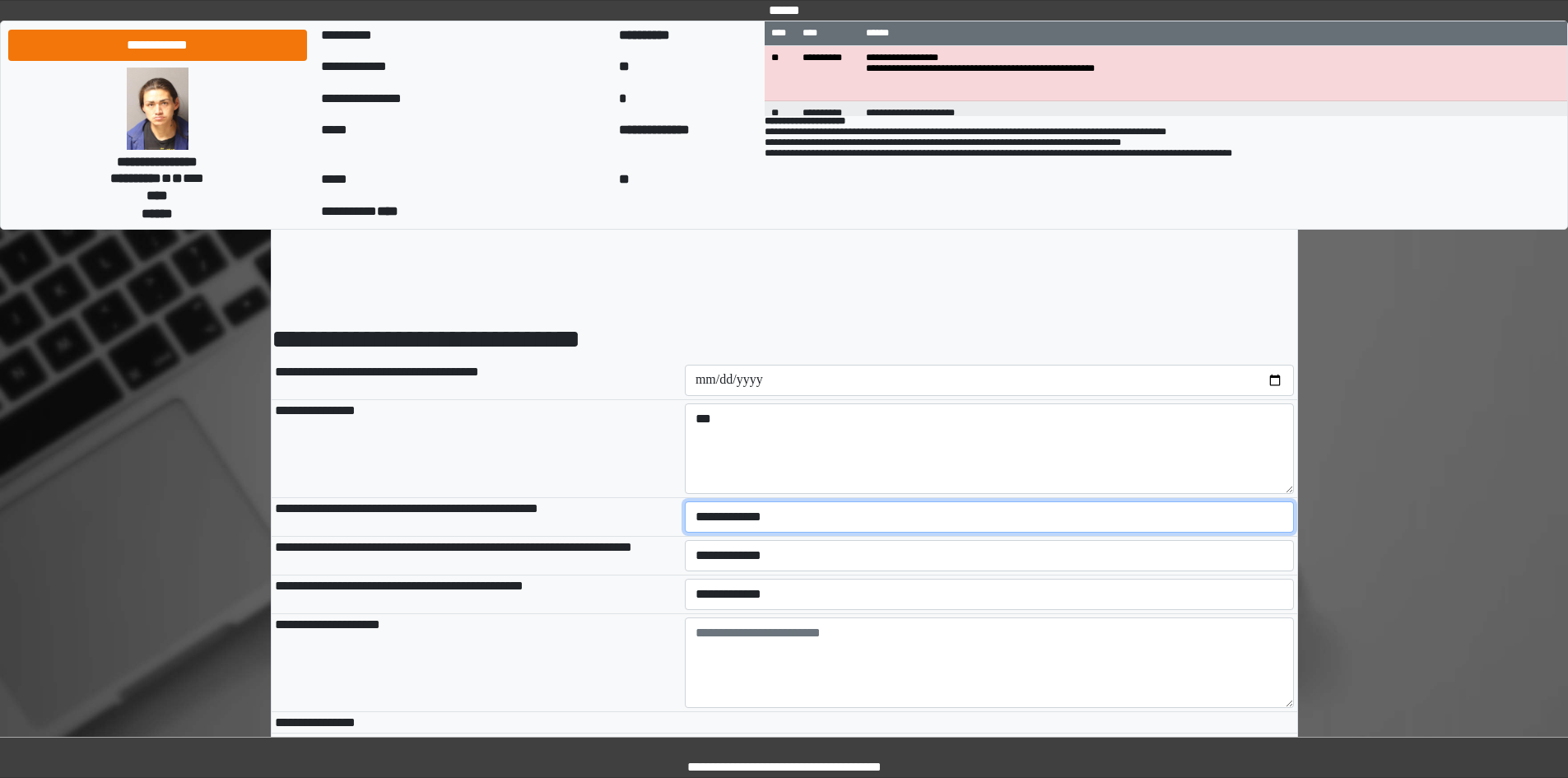 select on "*" 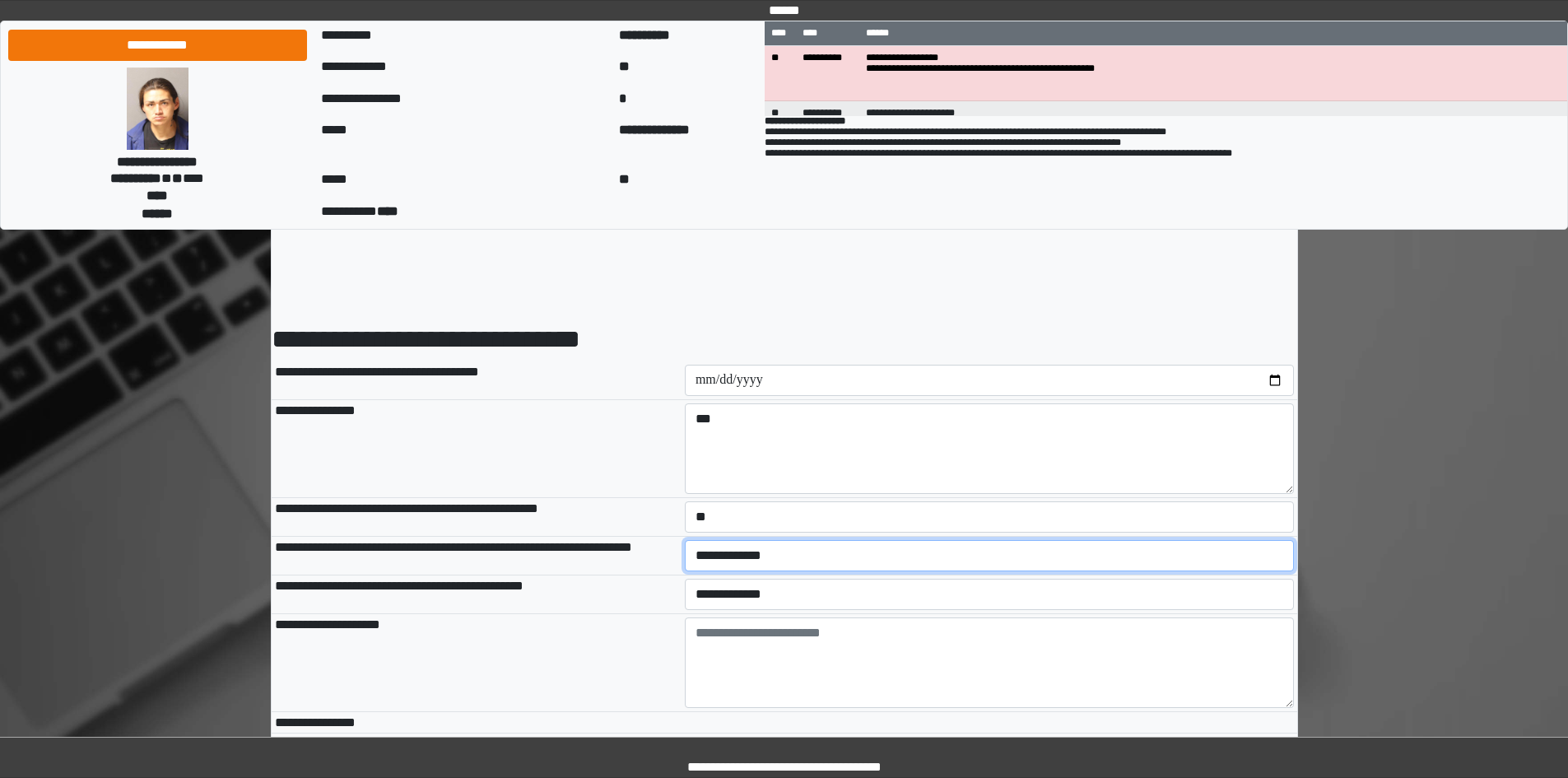 click on "**********" at bounding box center [989, 556] 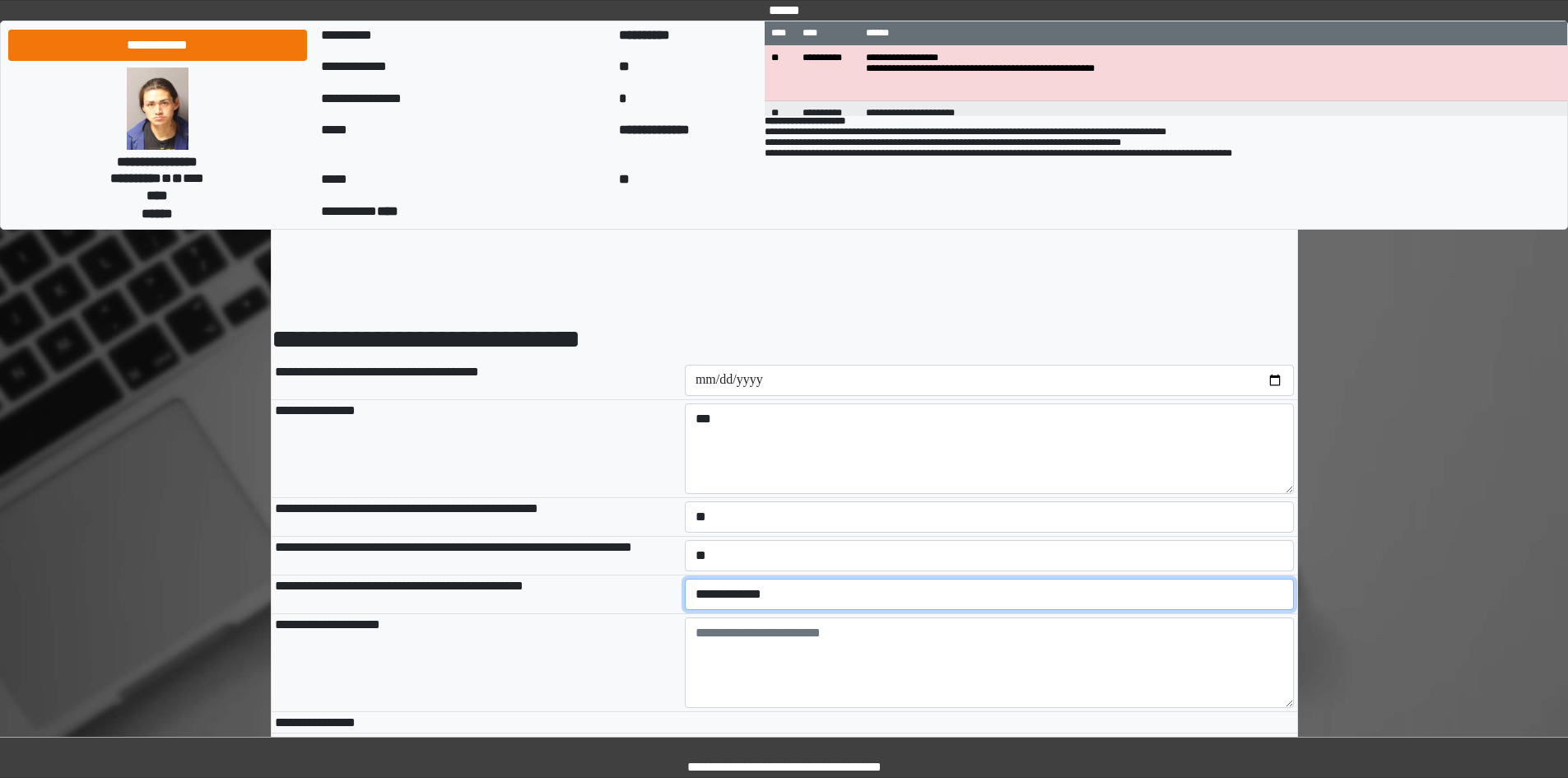 click on "**********" at bounding box center [989, 594] 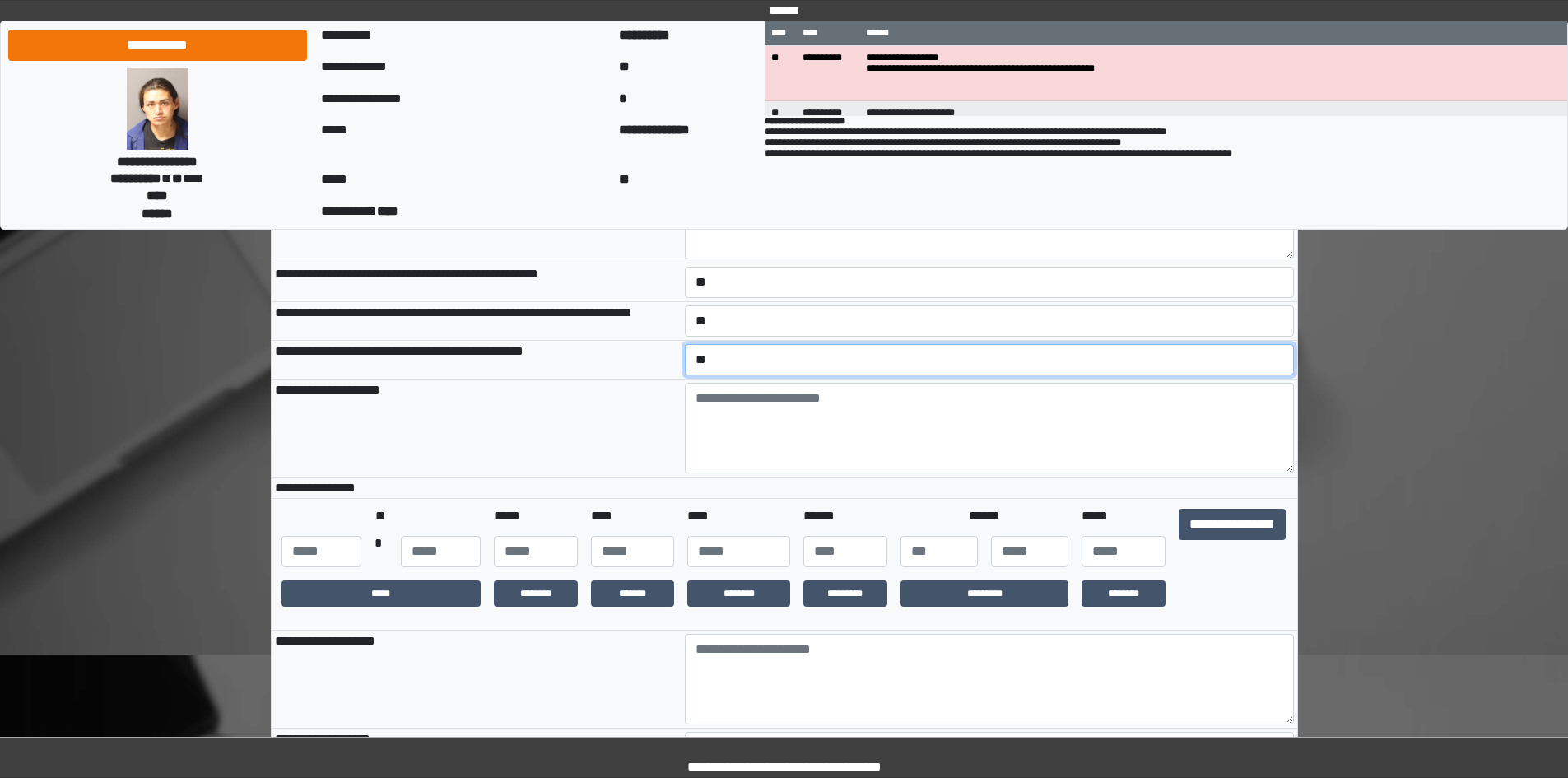 scroll, scrollTop: 247, scrollLeft: 0, axis: vertical 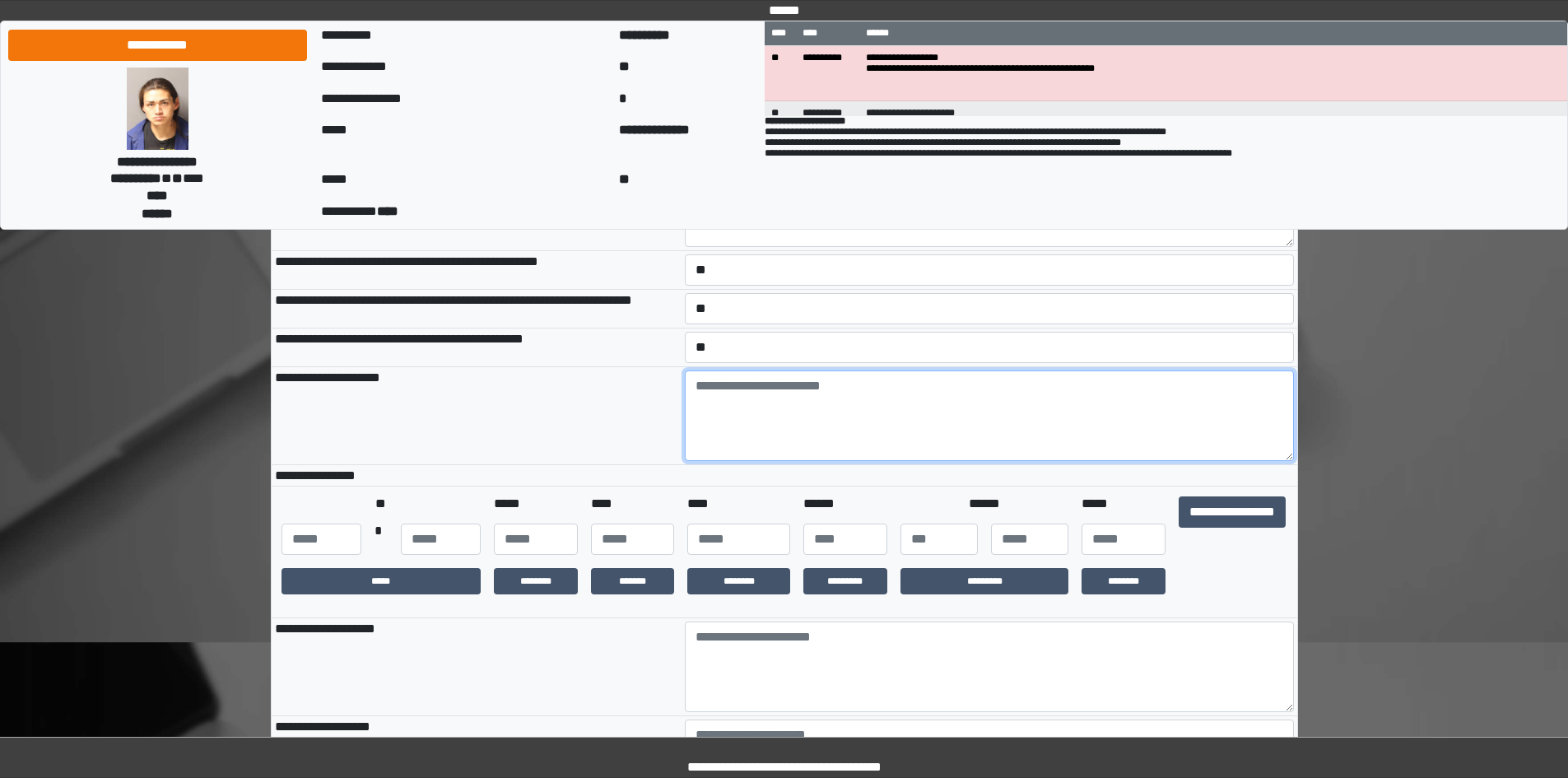click at bounding box center (989, 416) 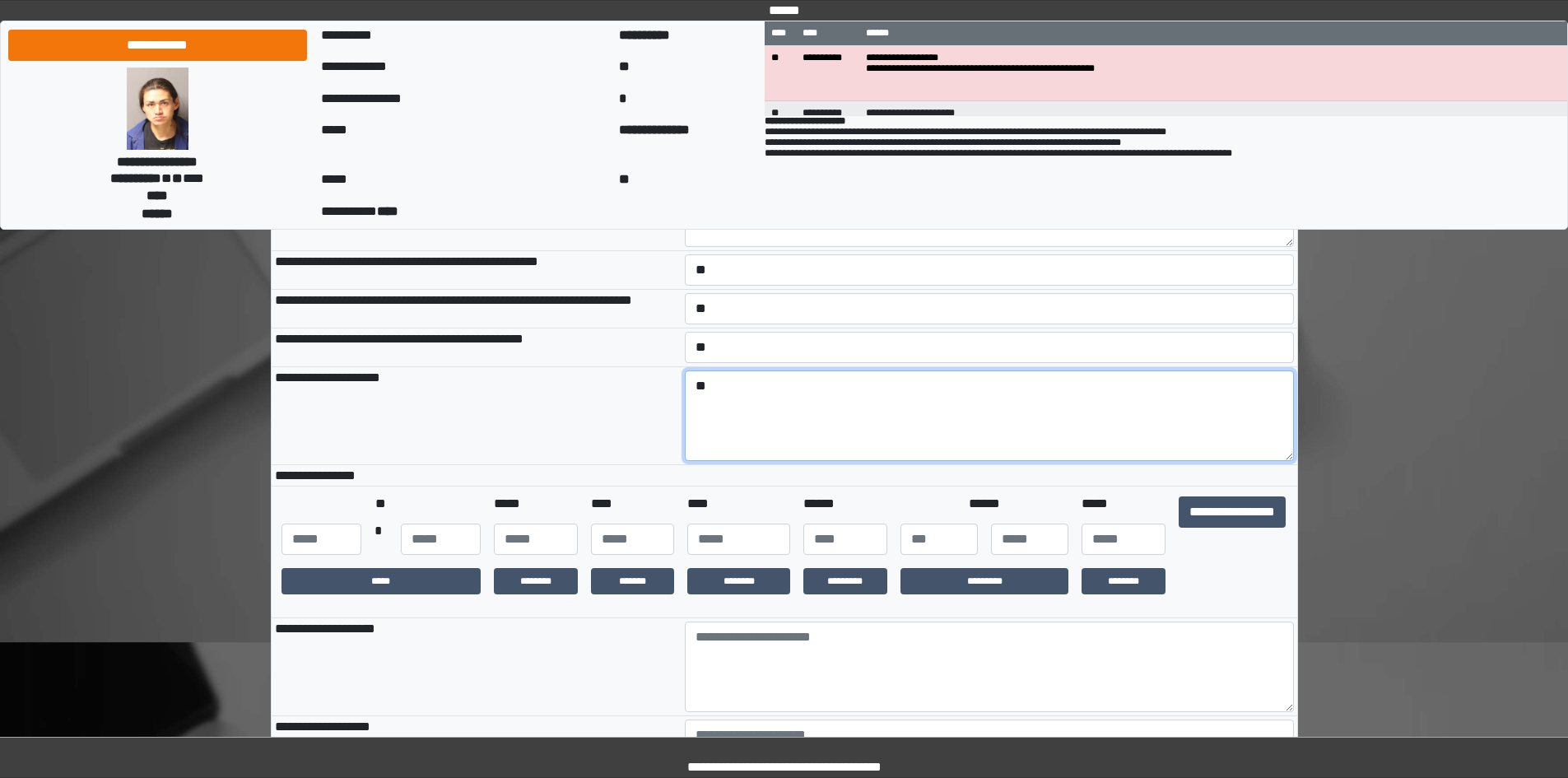 type on "*" 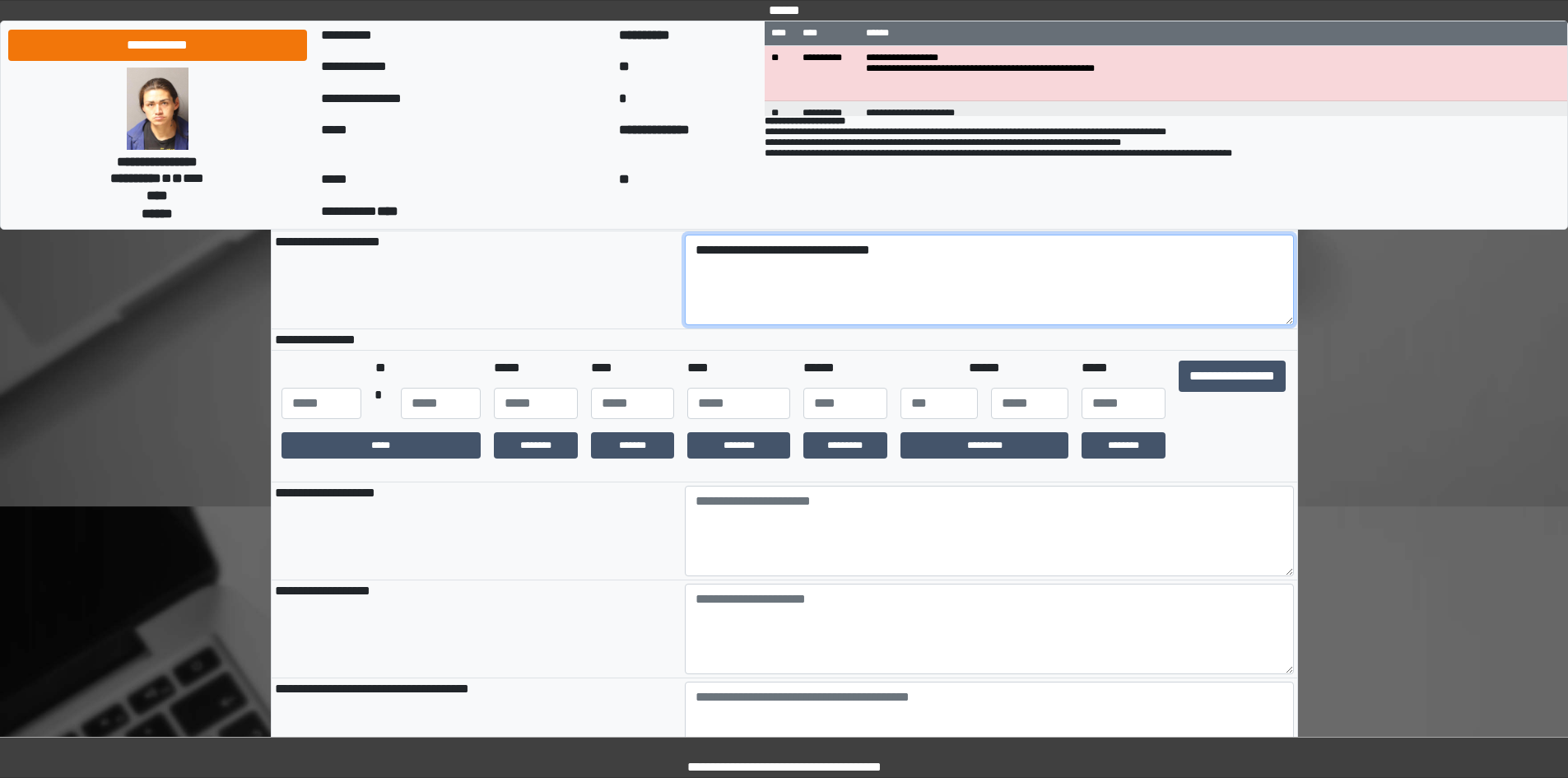 scroll, scrollTop: 412, scrollLeft: 0, axis: vertical 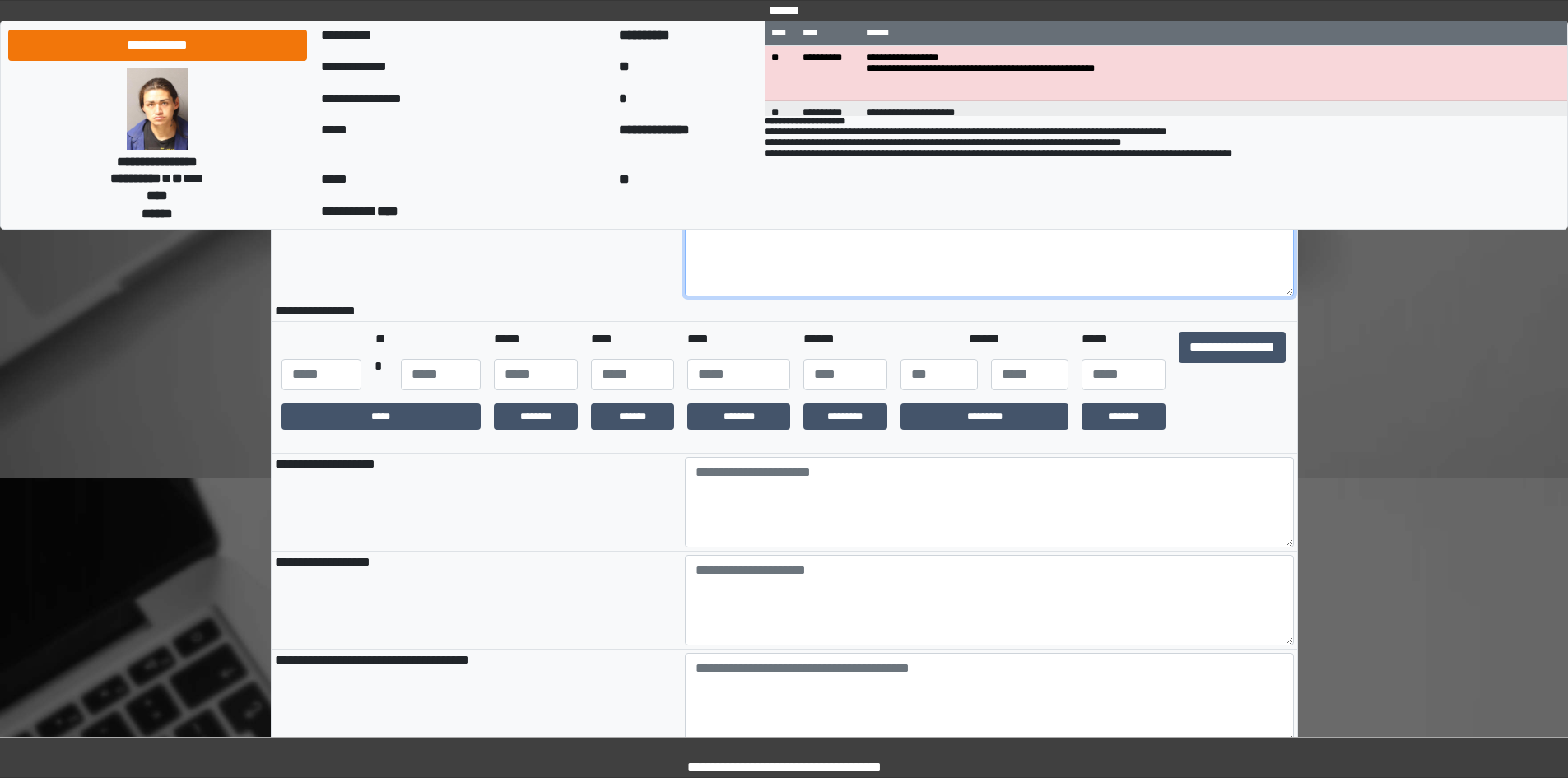 type on "**********" 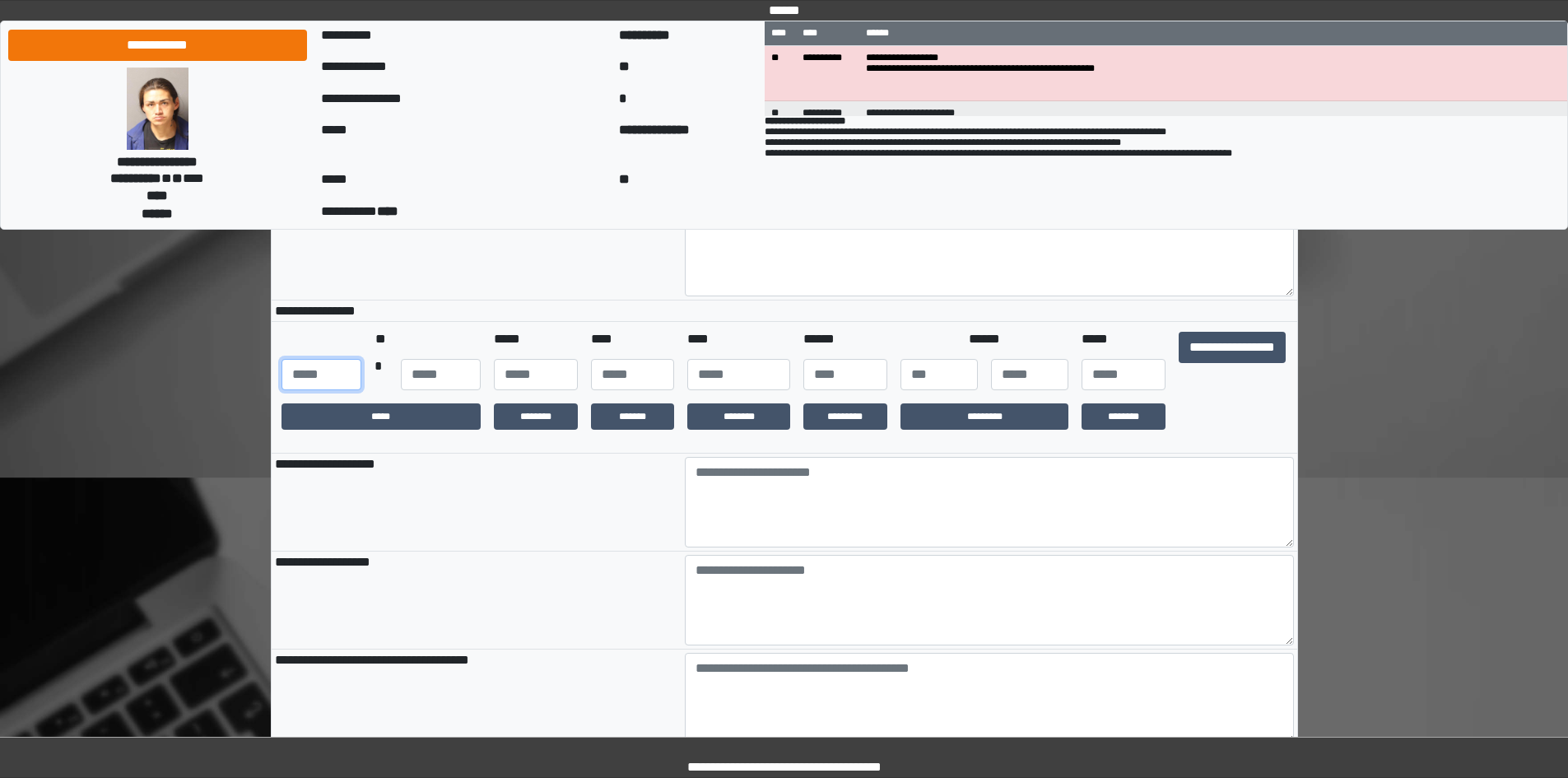 click at bounding box center [321, 375] 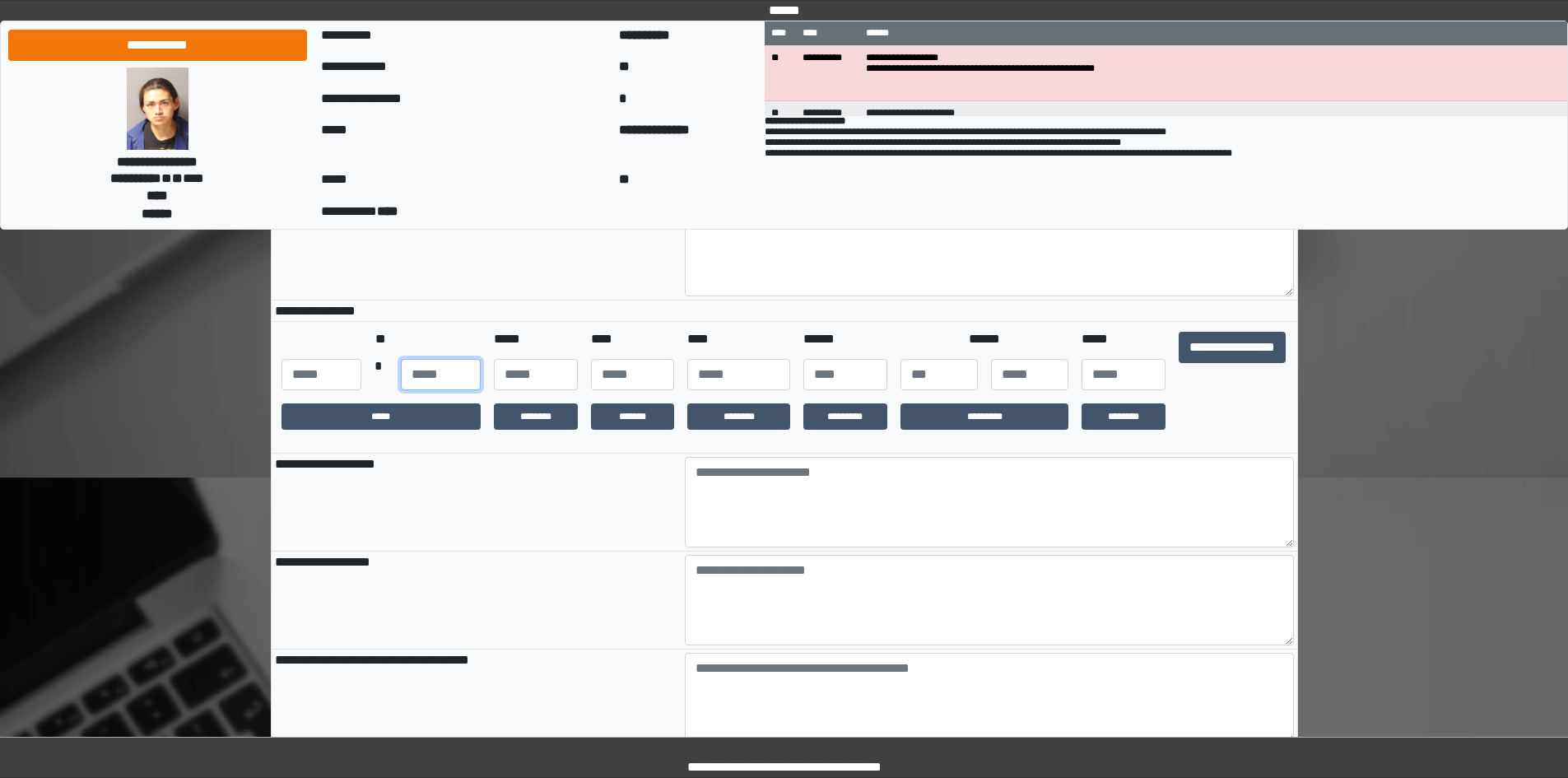 click at bounding box center [440, 375] 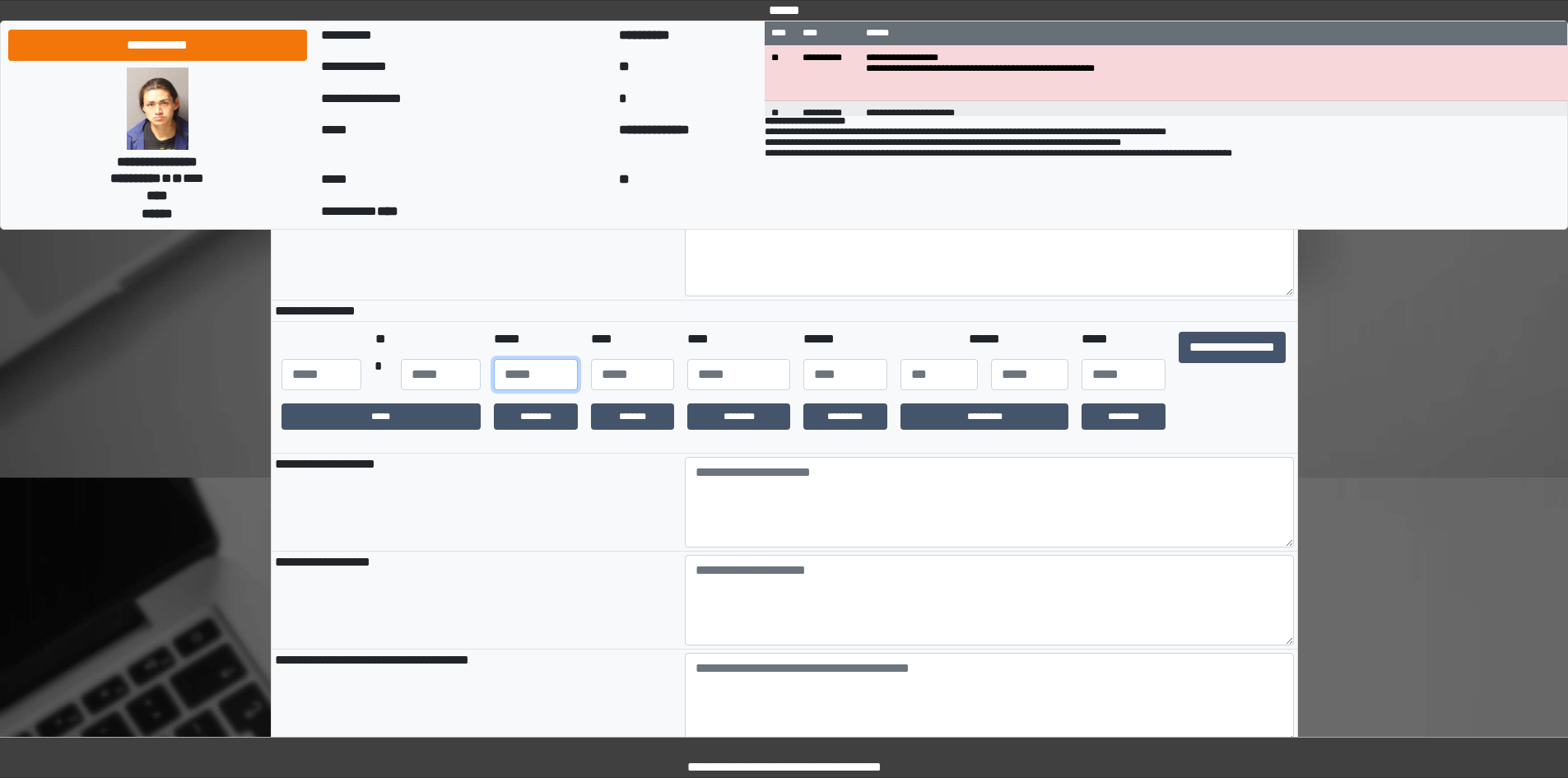 click at bounding box center [536, 375] 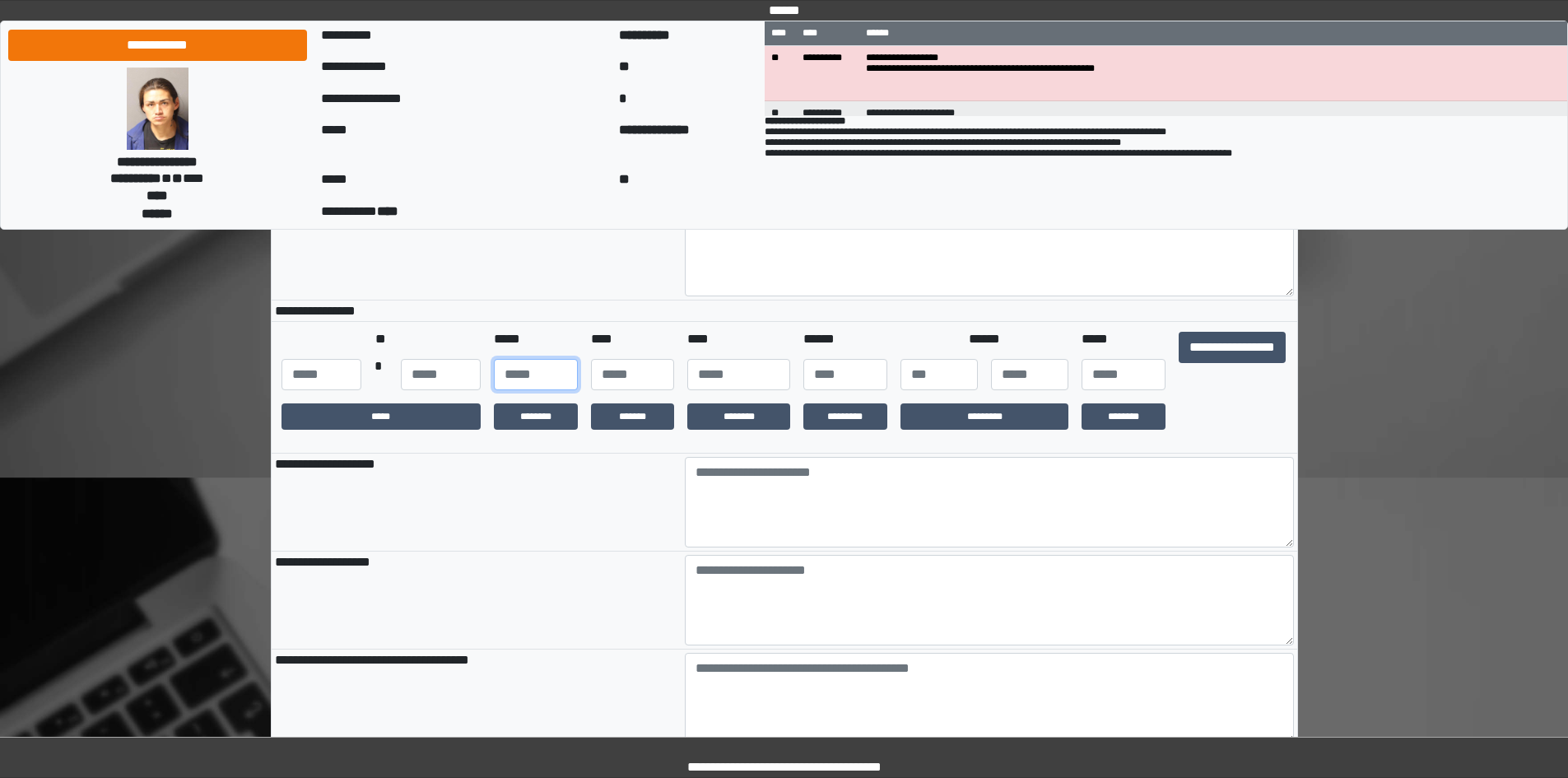 type on "**" 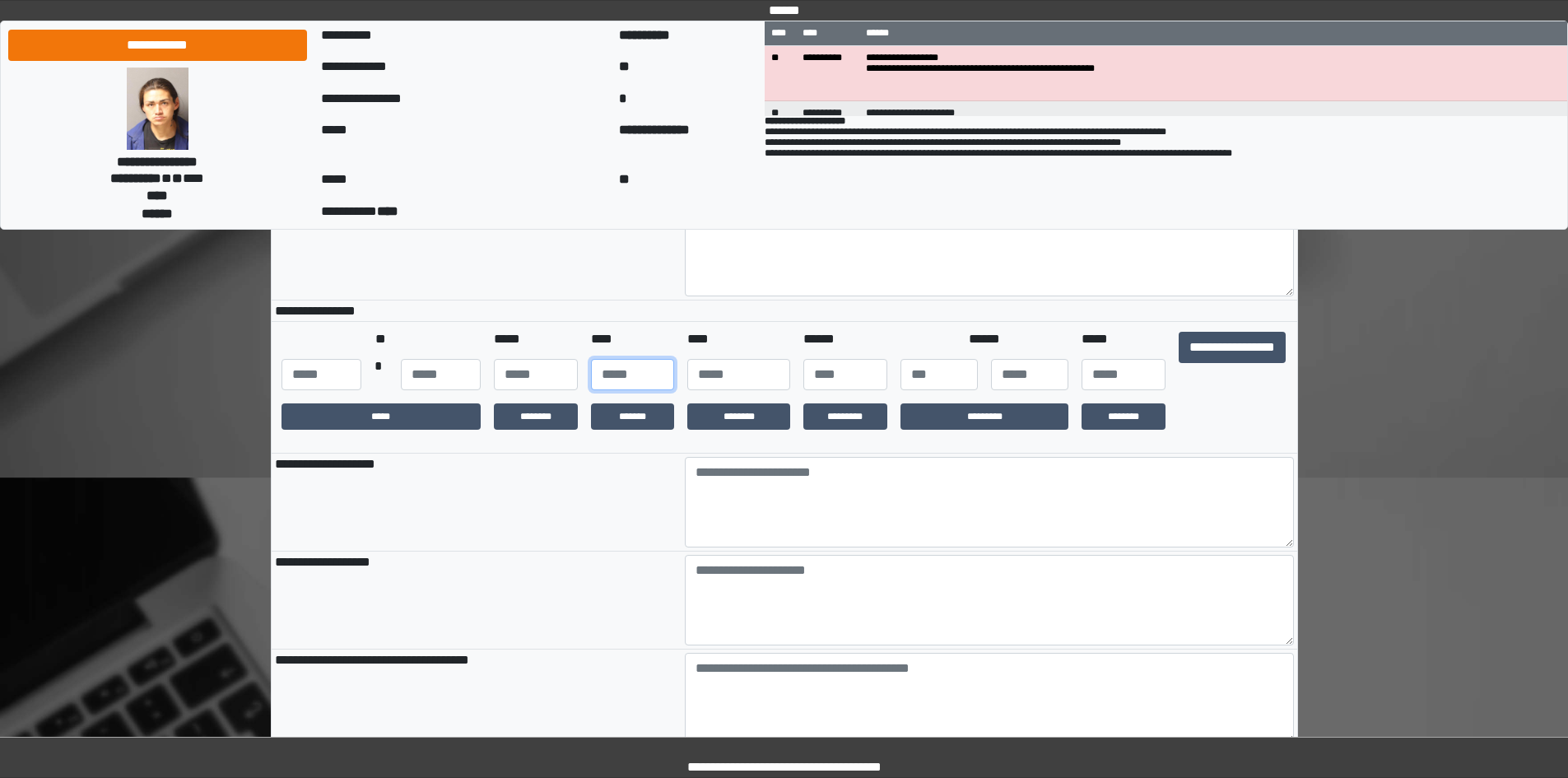 click at bounding box center (633, 375) 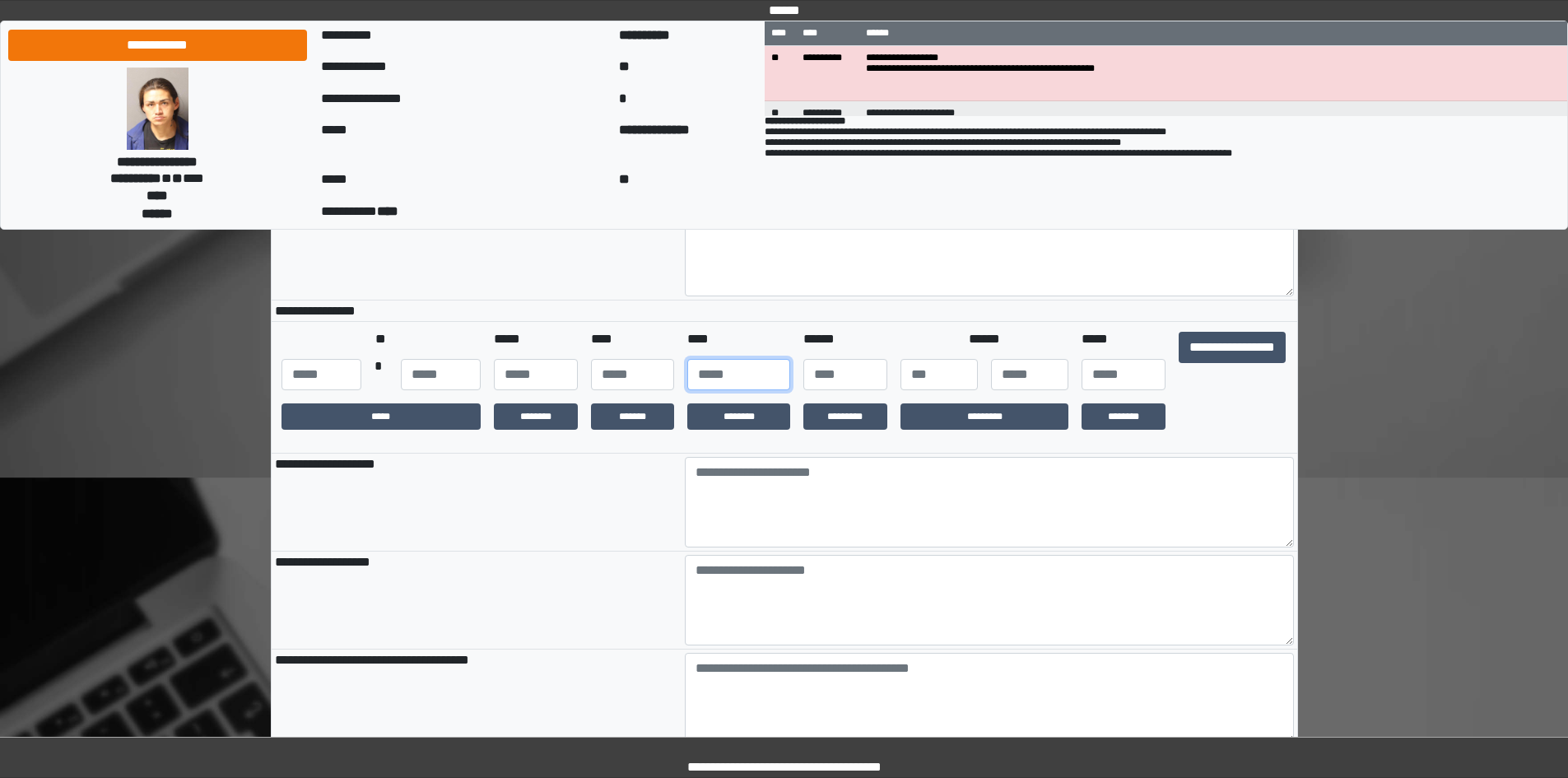 click at bounding box center (738, 375) 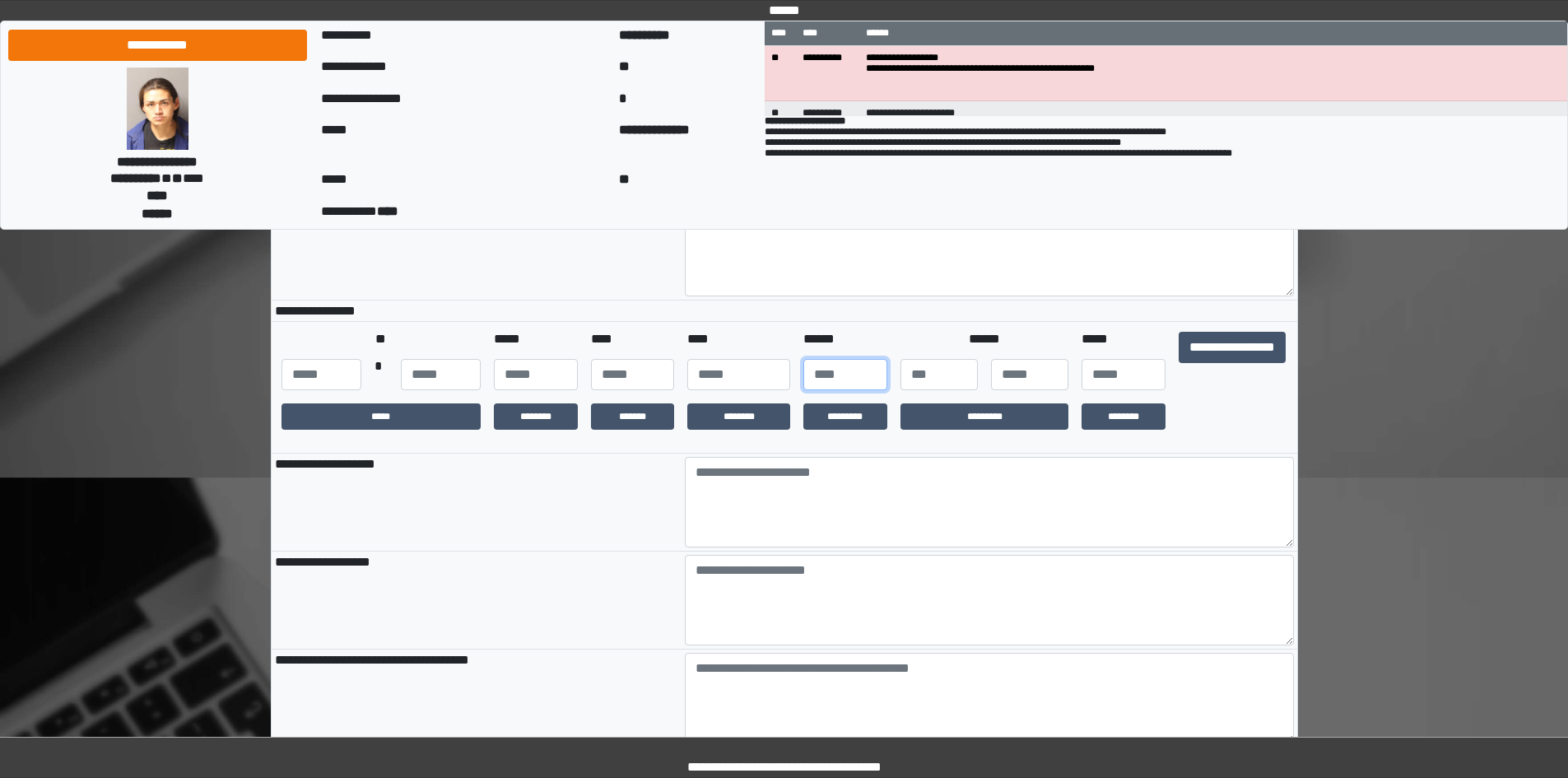 click at bounding box center [845, 375] 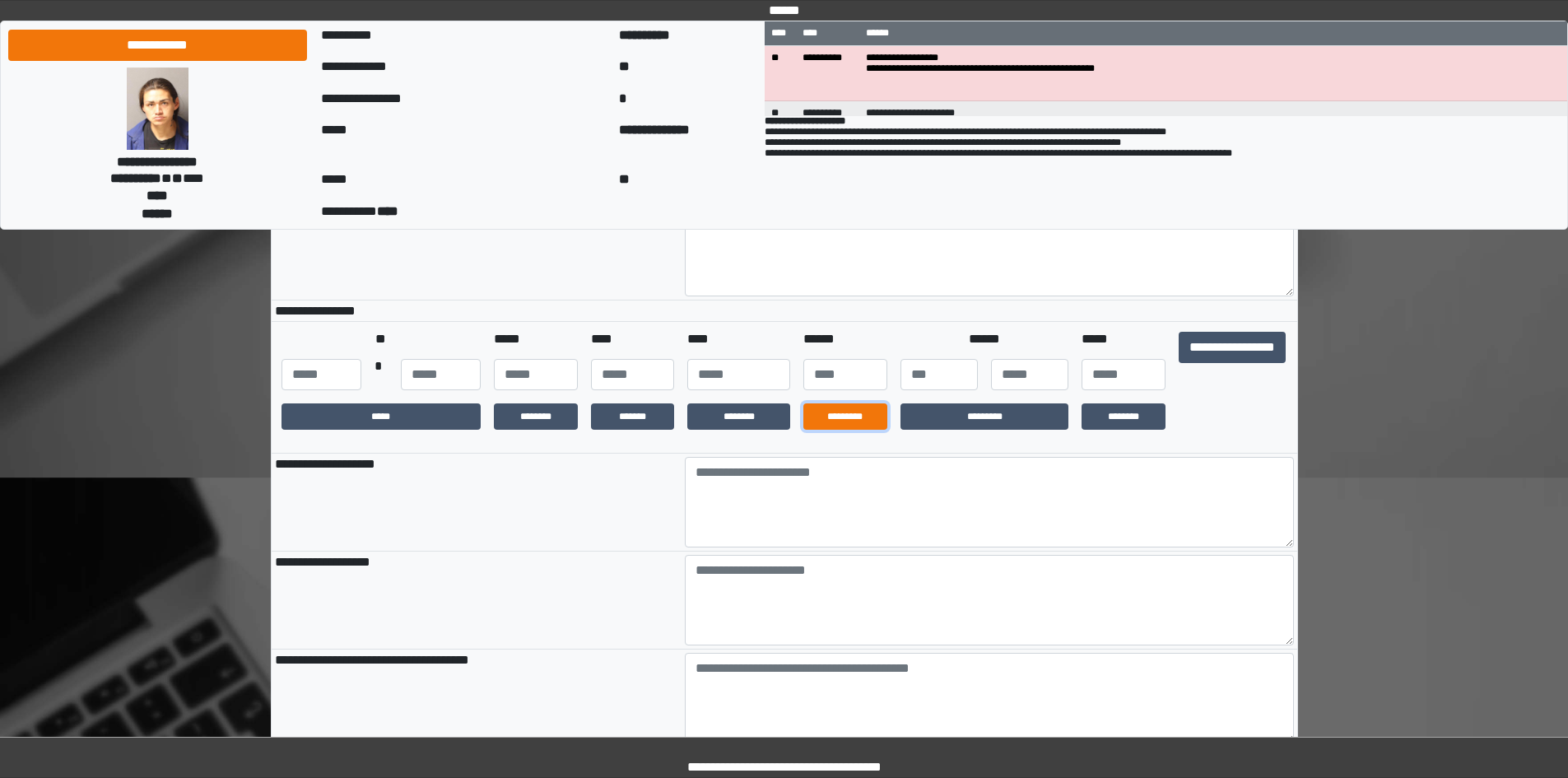 click on "*********" at bounding box center [845, 417] 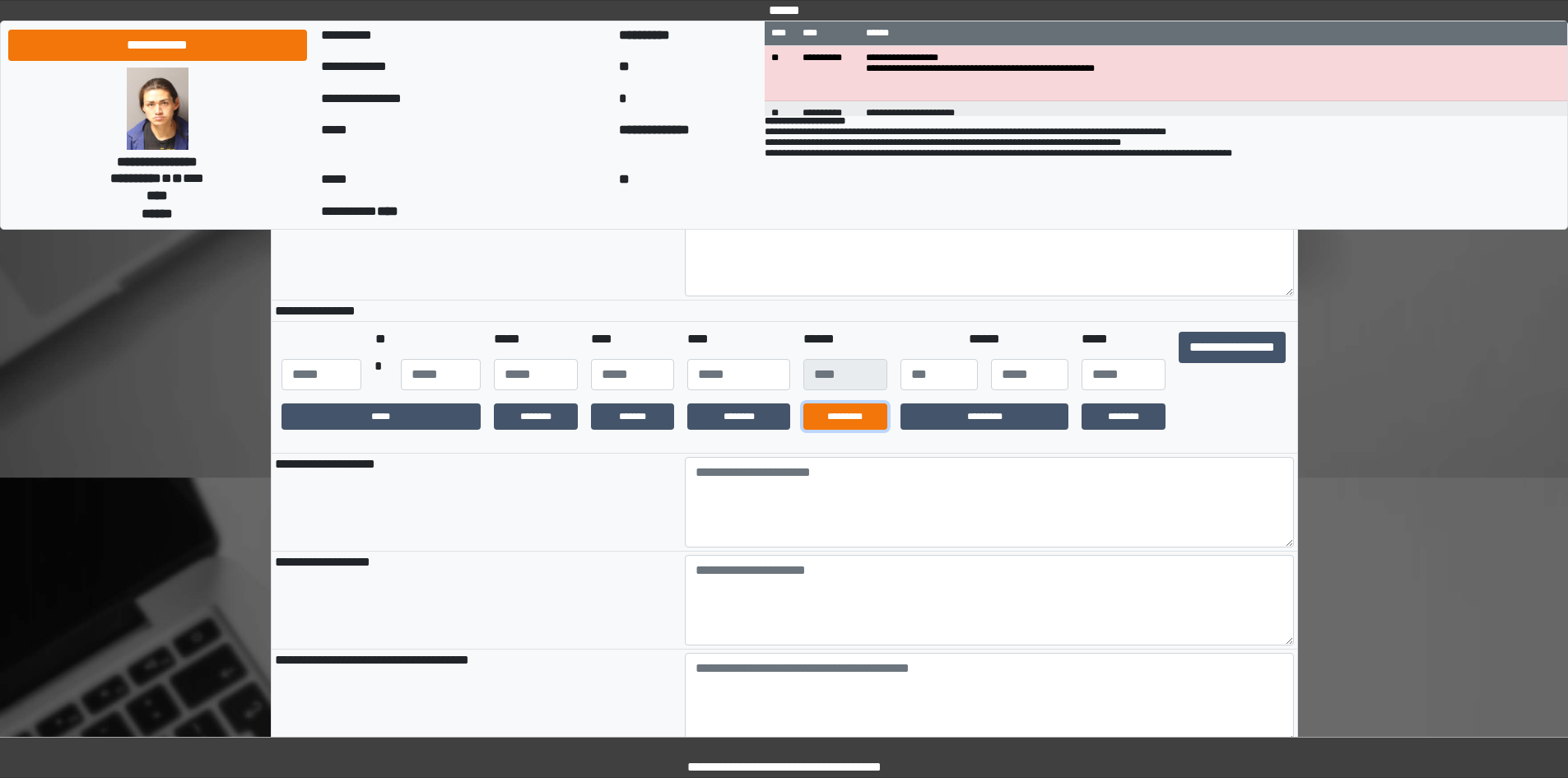 click on "*********" at bounding box center [845, 417] 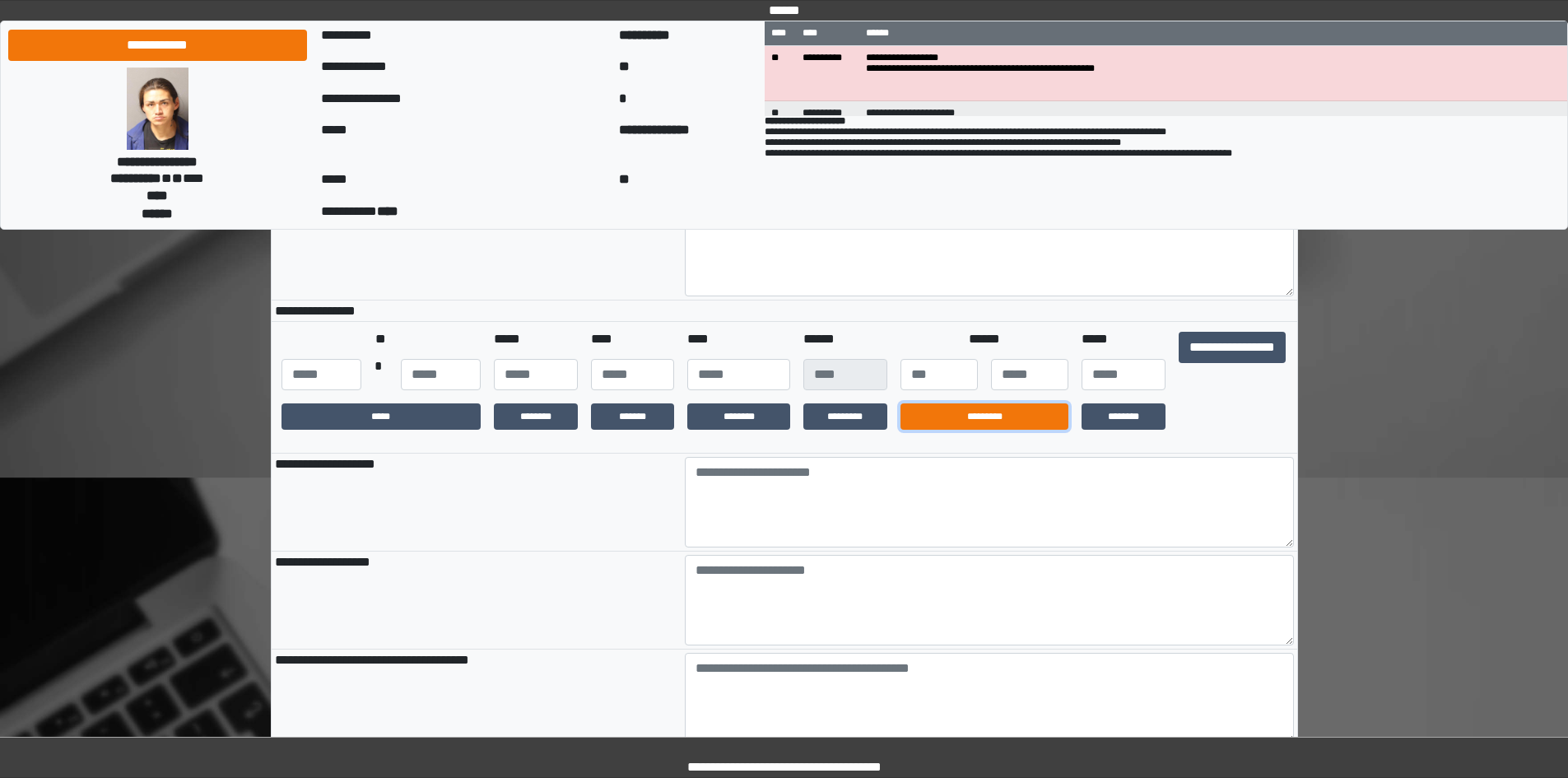 click on "*********" at bounding box center (984, 417) 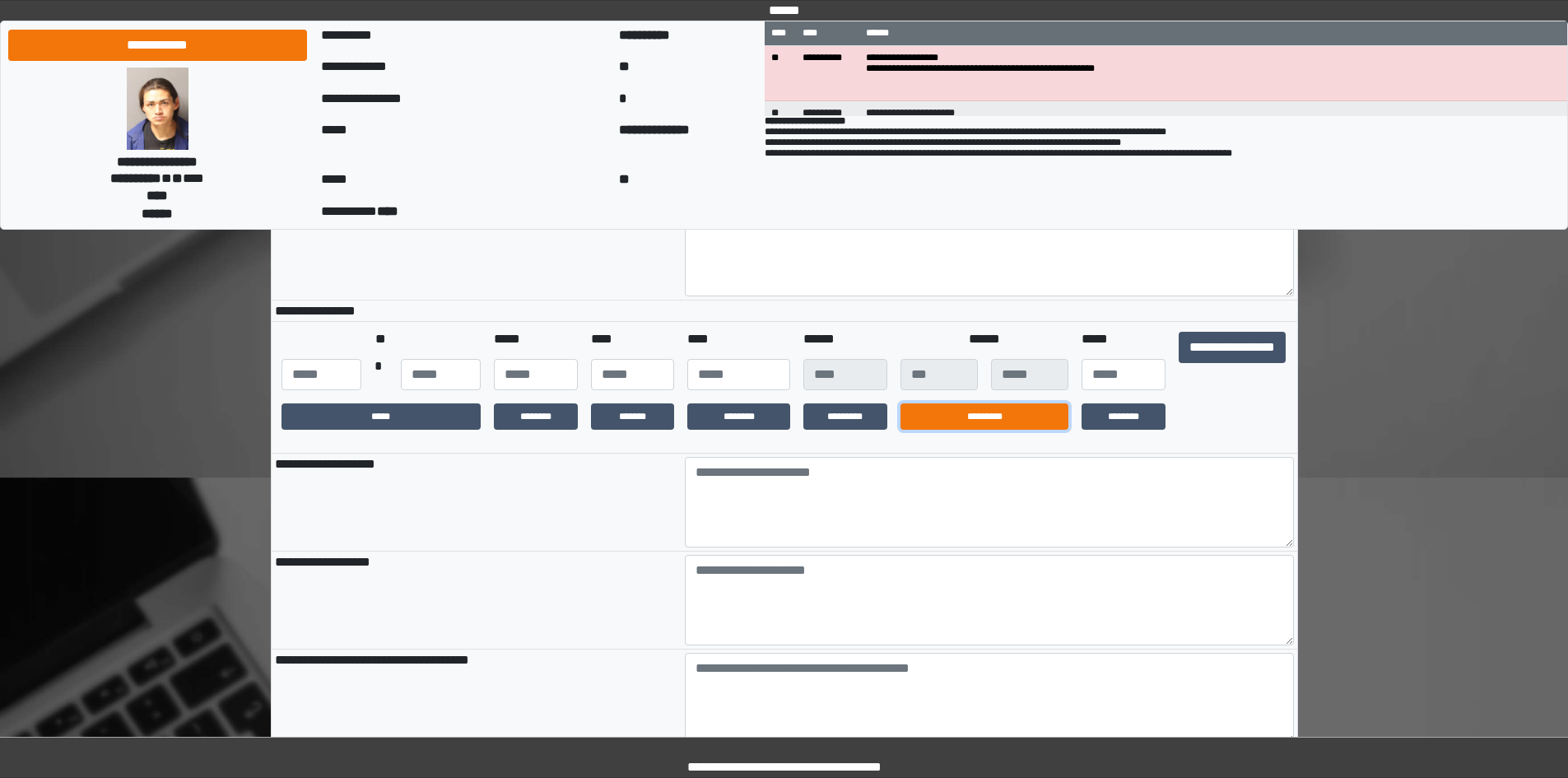 click on "*********" at bounding box center (984, 417) 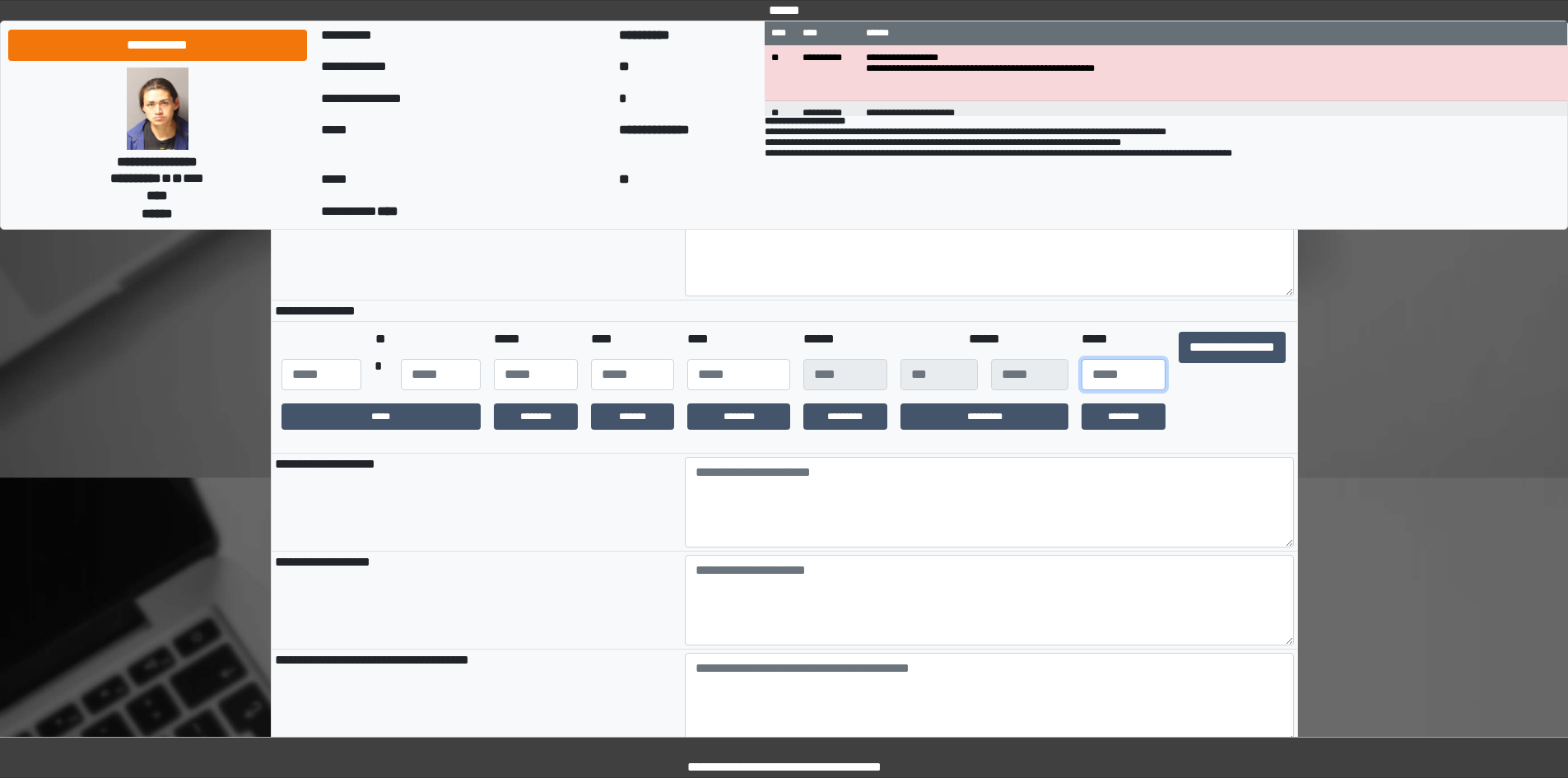 click at bounding box center [1124, 375] 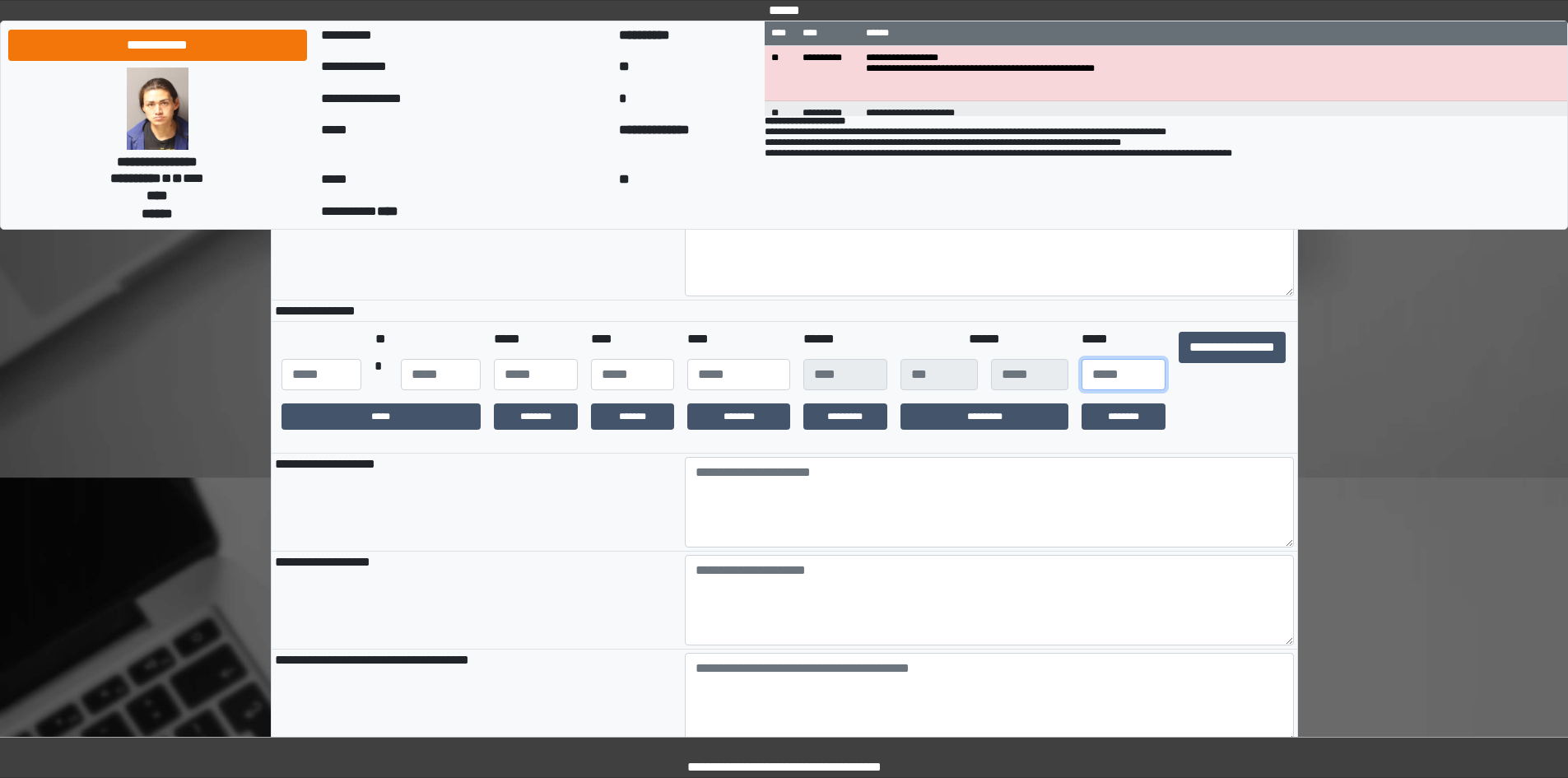 type on "***" 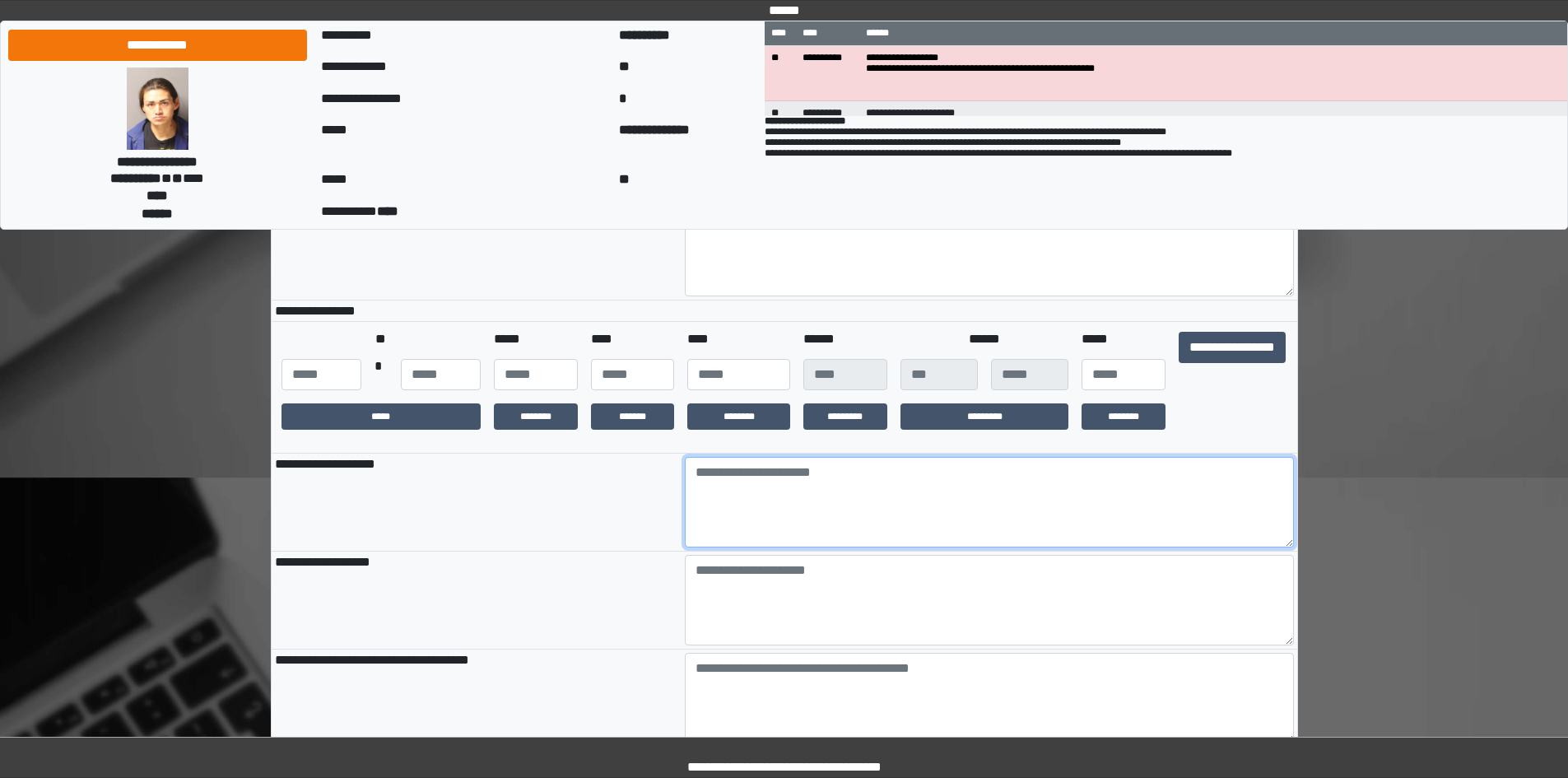 click at bounding box center (989, 502) 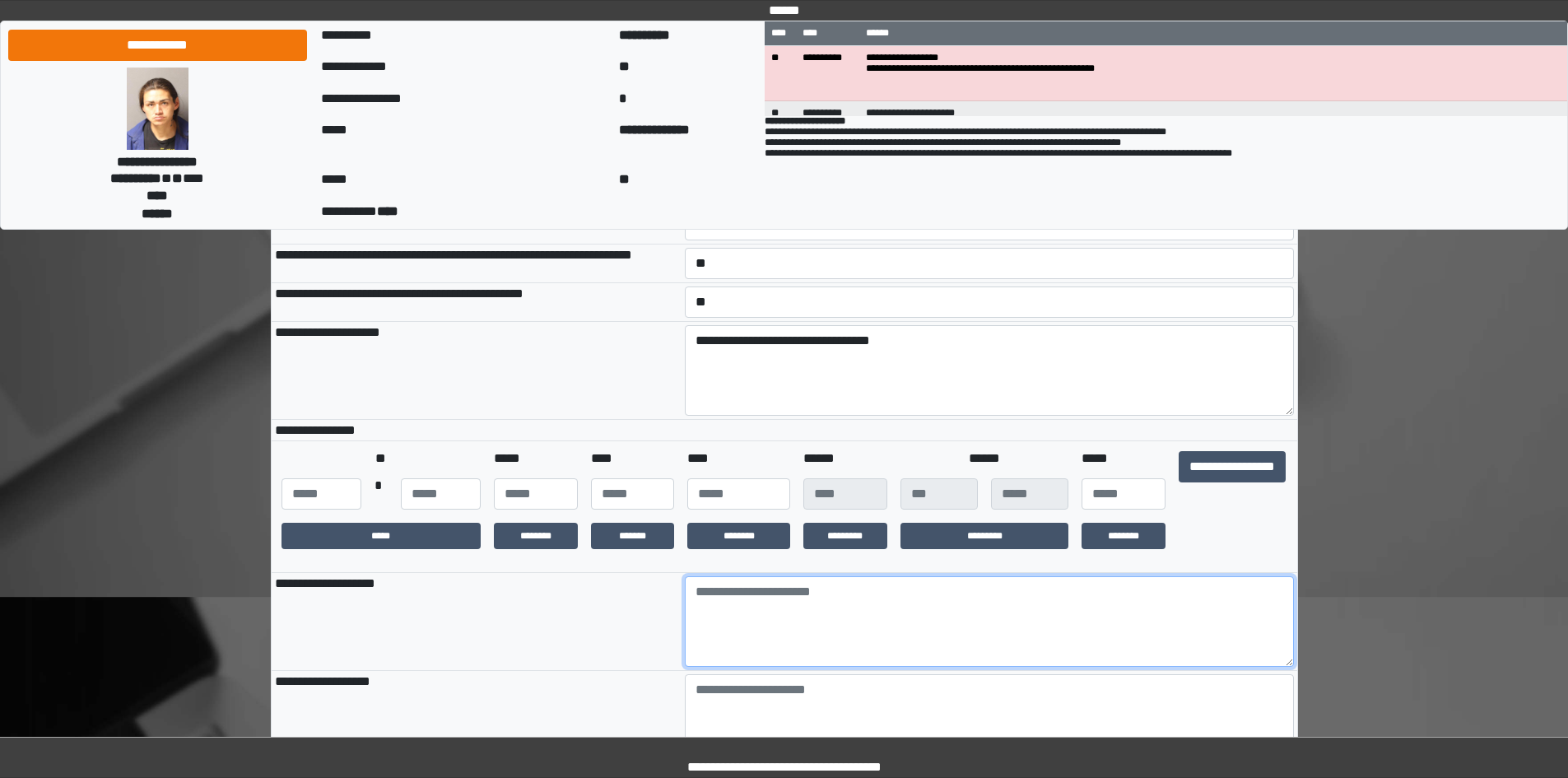 scroll, scrollTop: 329, scrollLeft: 0, axis: vertical 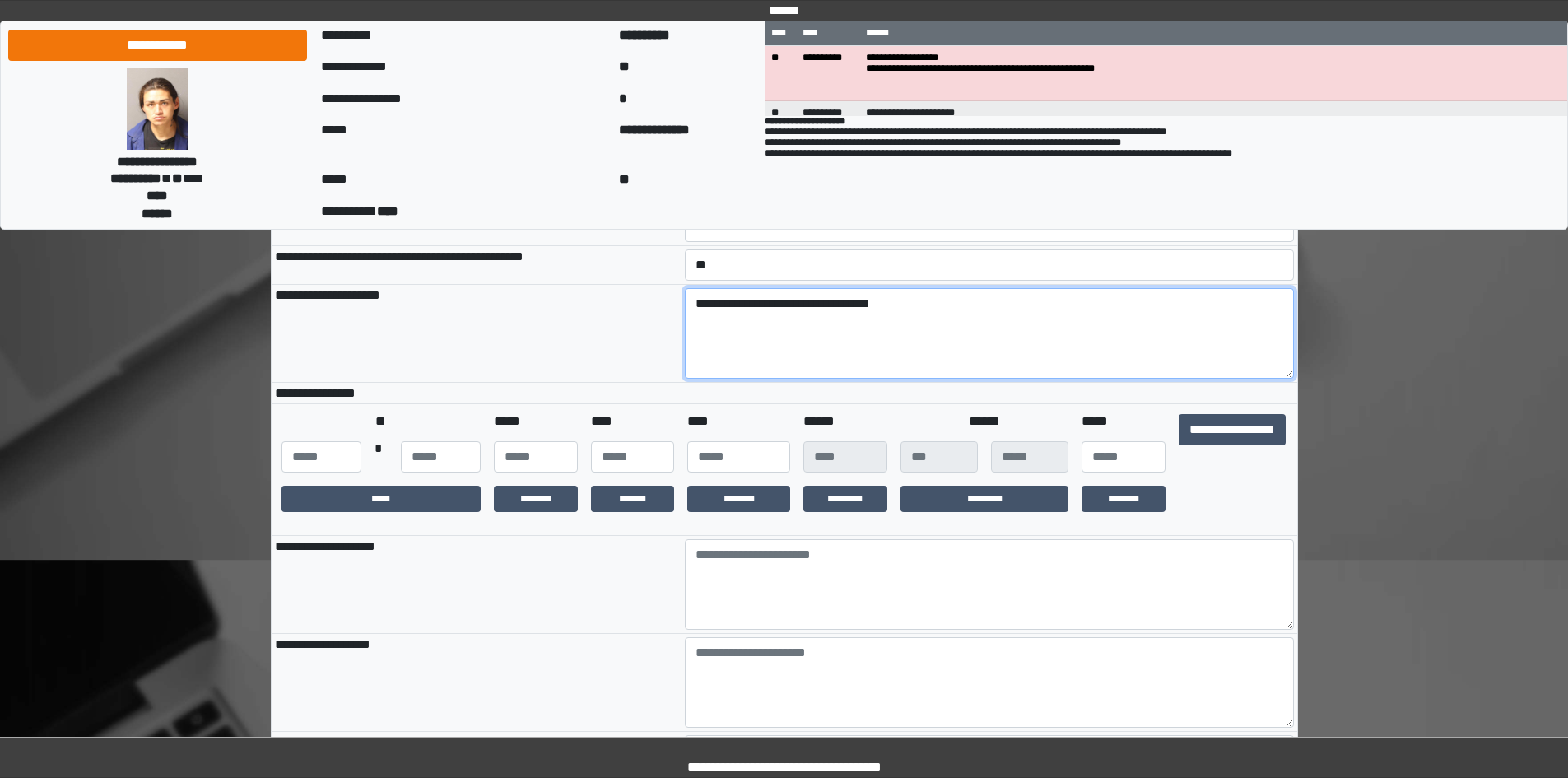 drag, startPoint x: 698, startPoint y: 311, endPoint x: 905, endPoint y: 323, distance: 207.34753 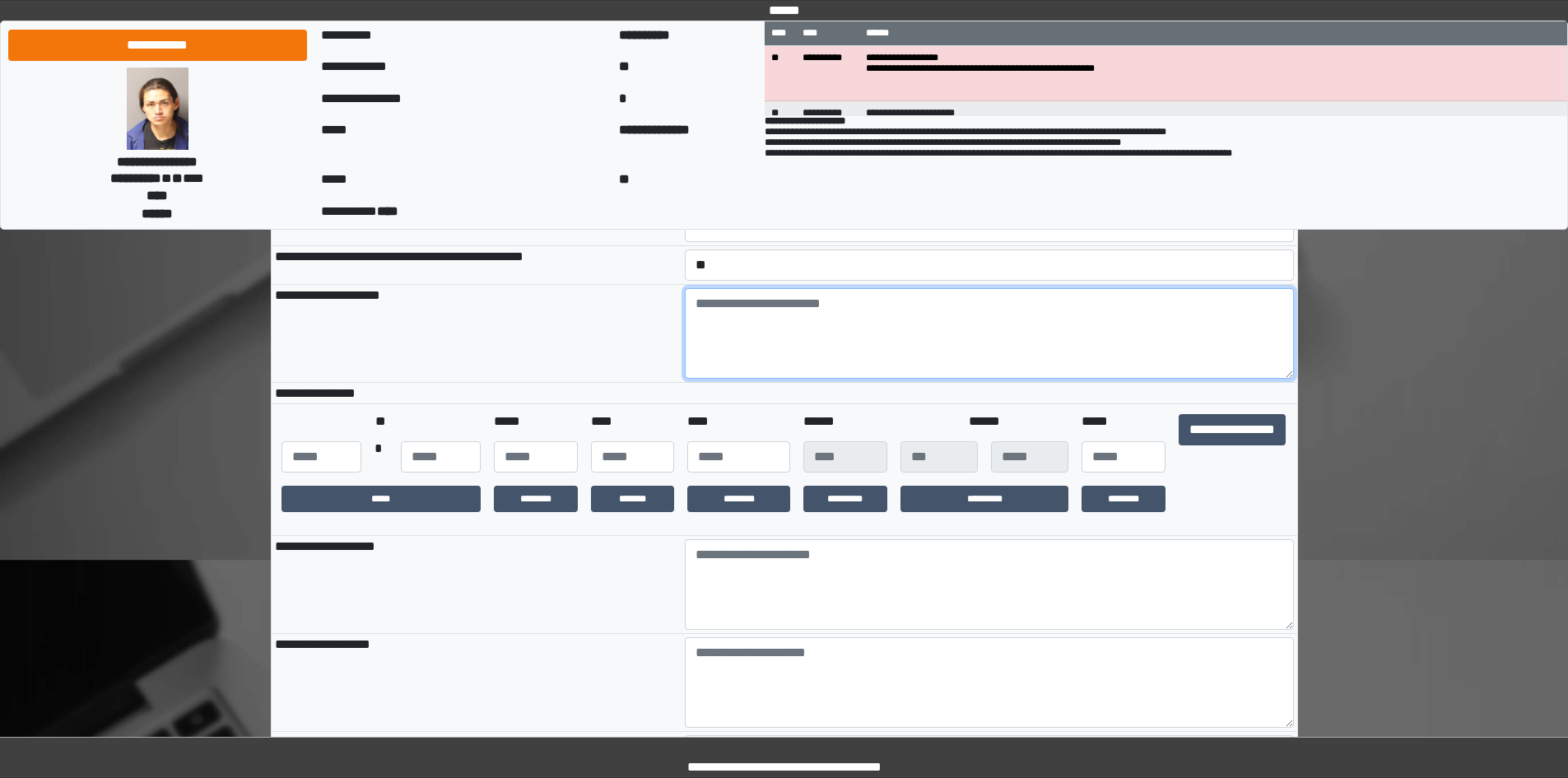 type 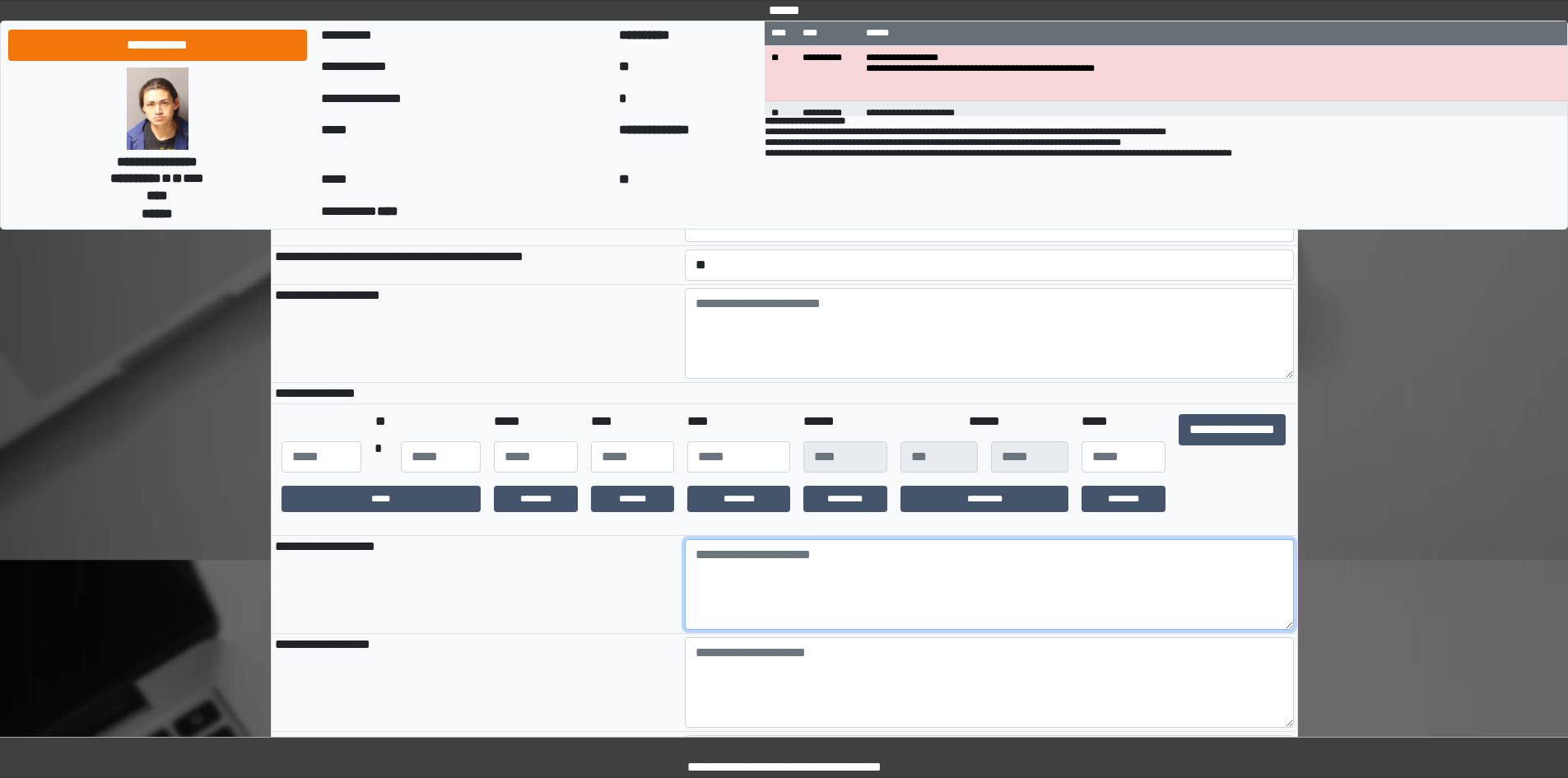 click at bounding box center [989, 585] 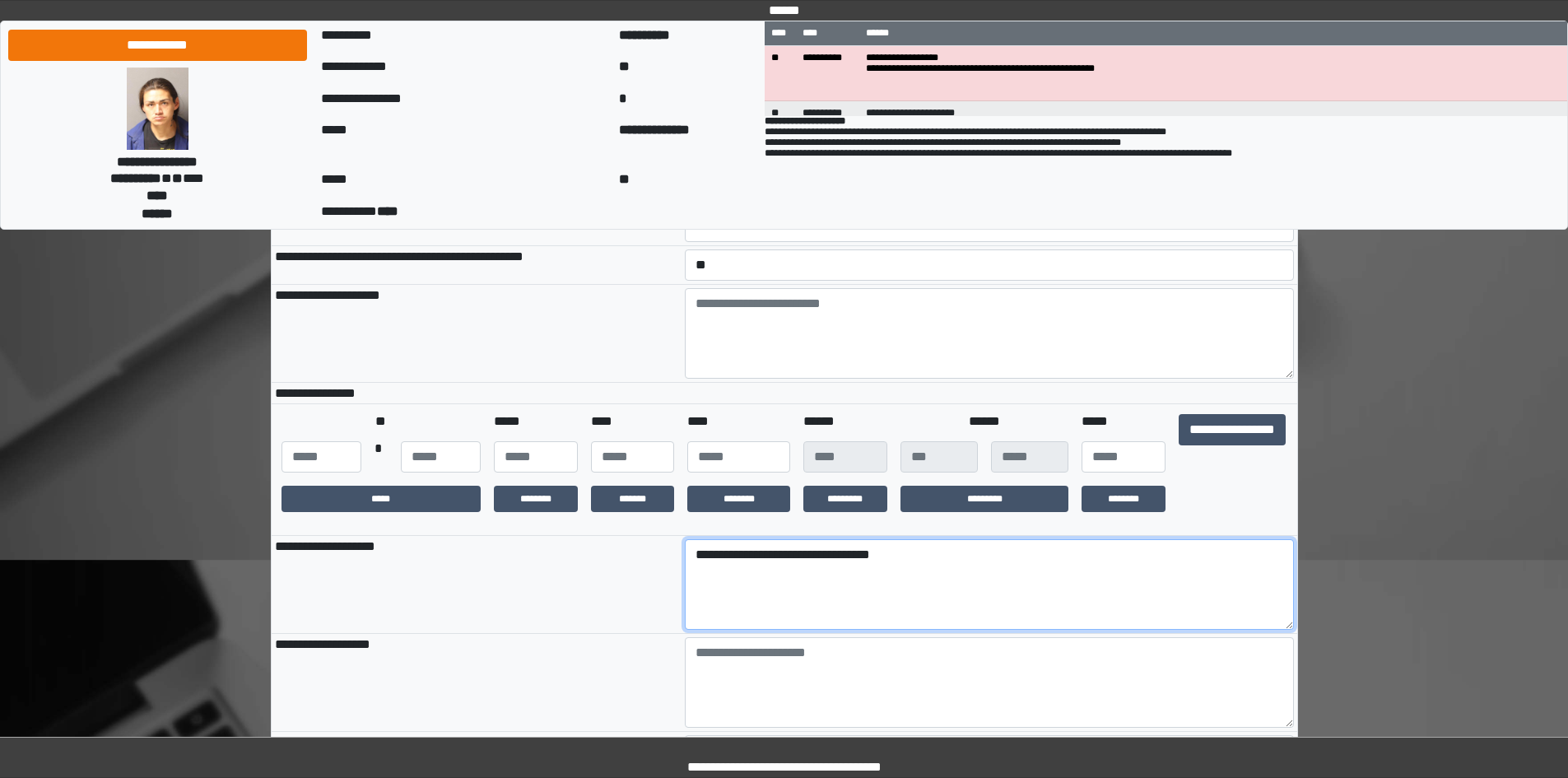 type on "**********" 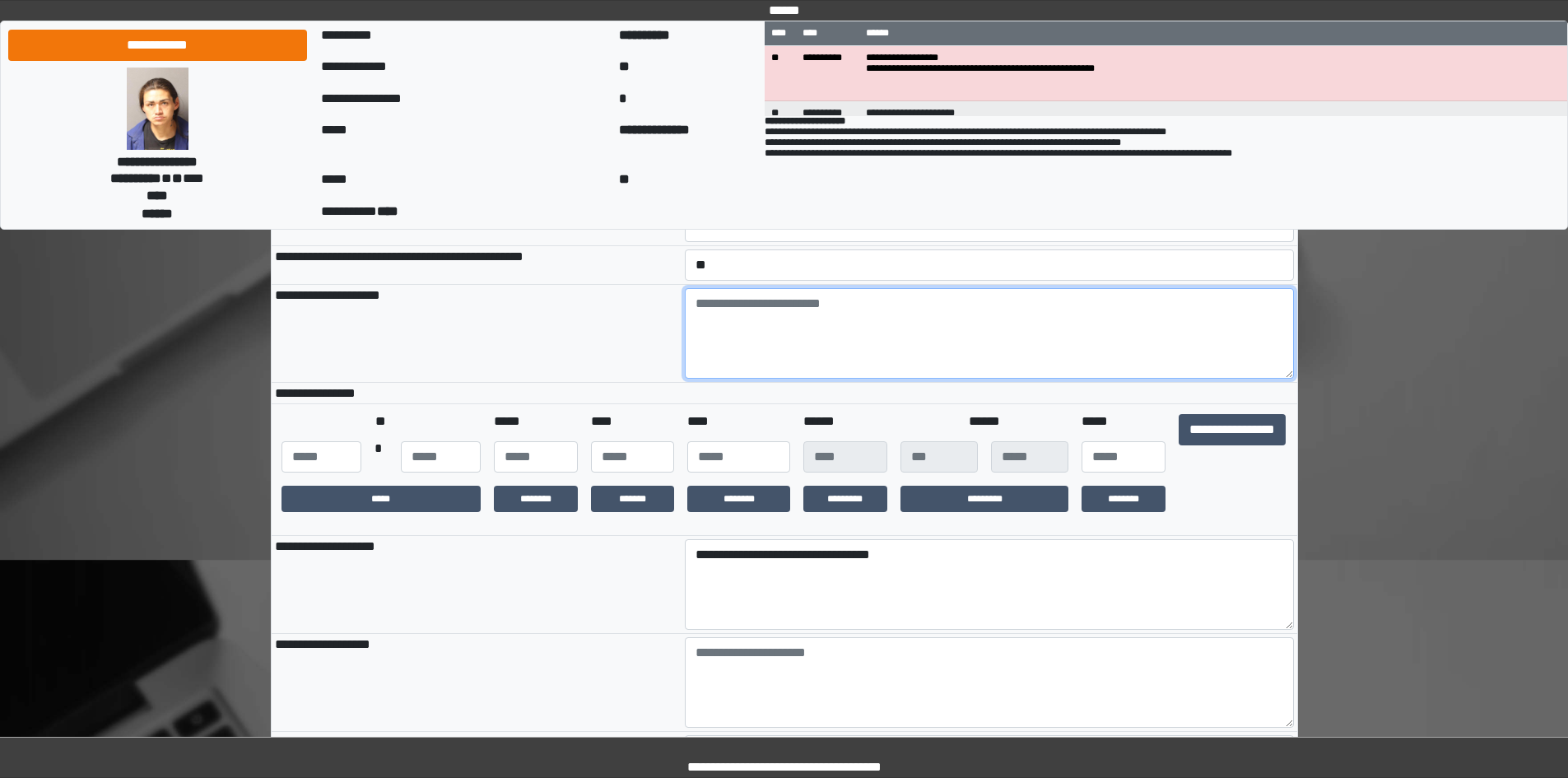 click at bounding box center (989, 333) 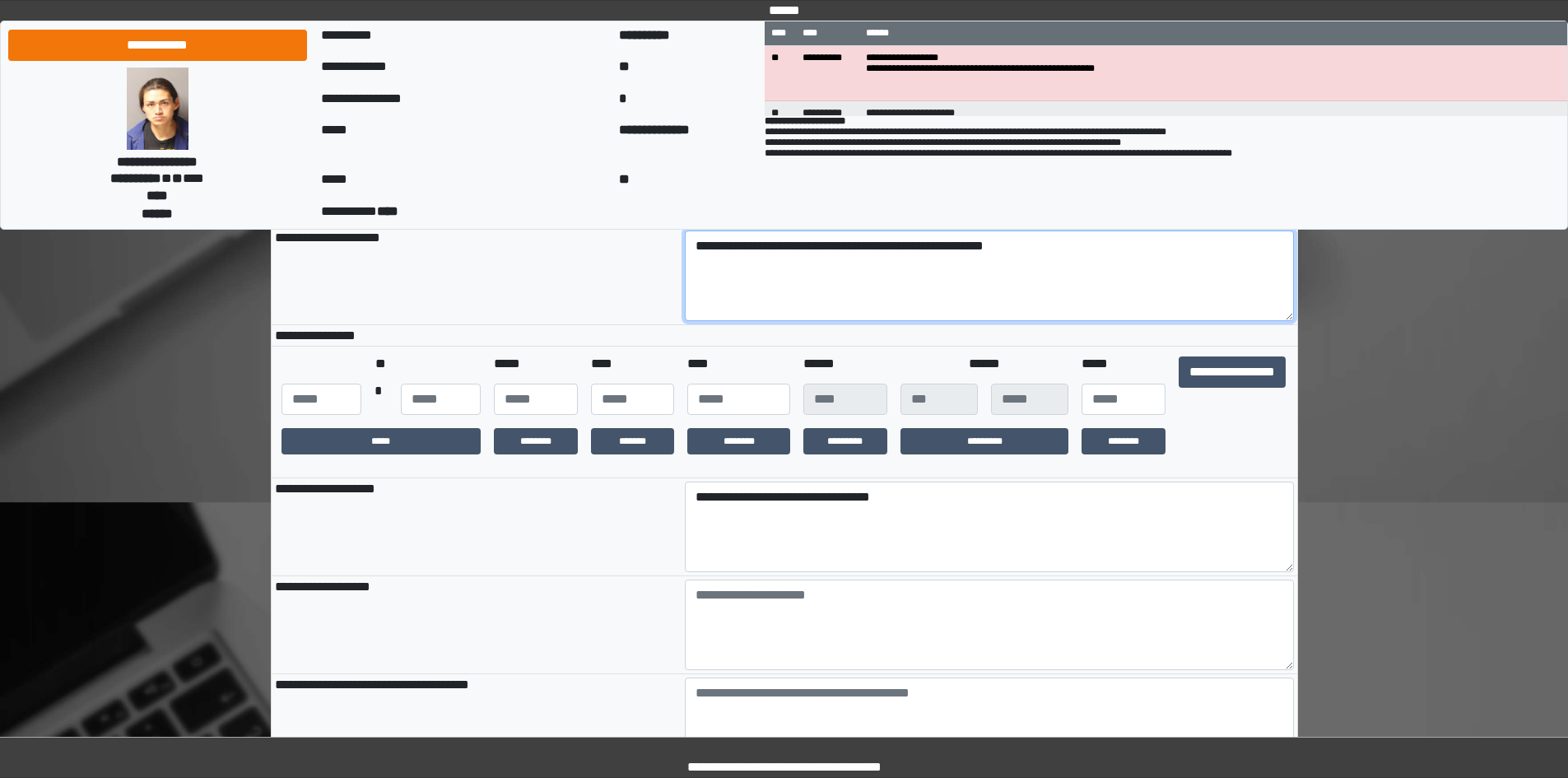 scroll, scrollTop: 494, scrollLeft: 0, axis: vertical 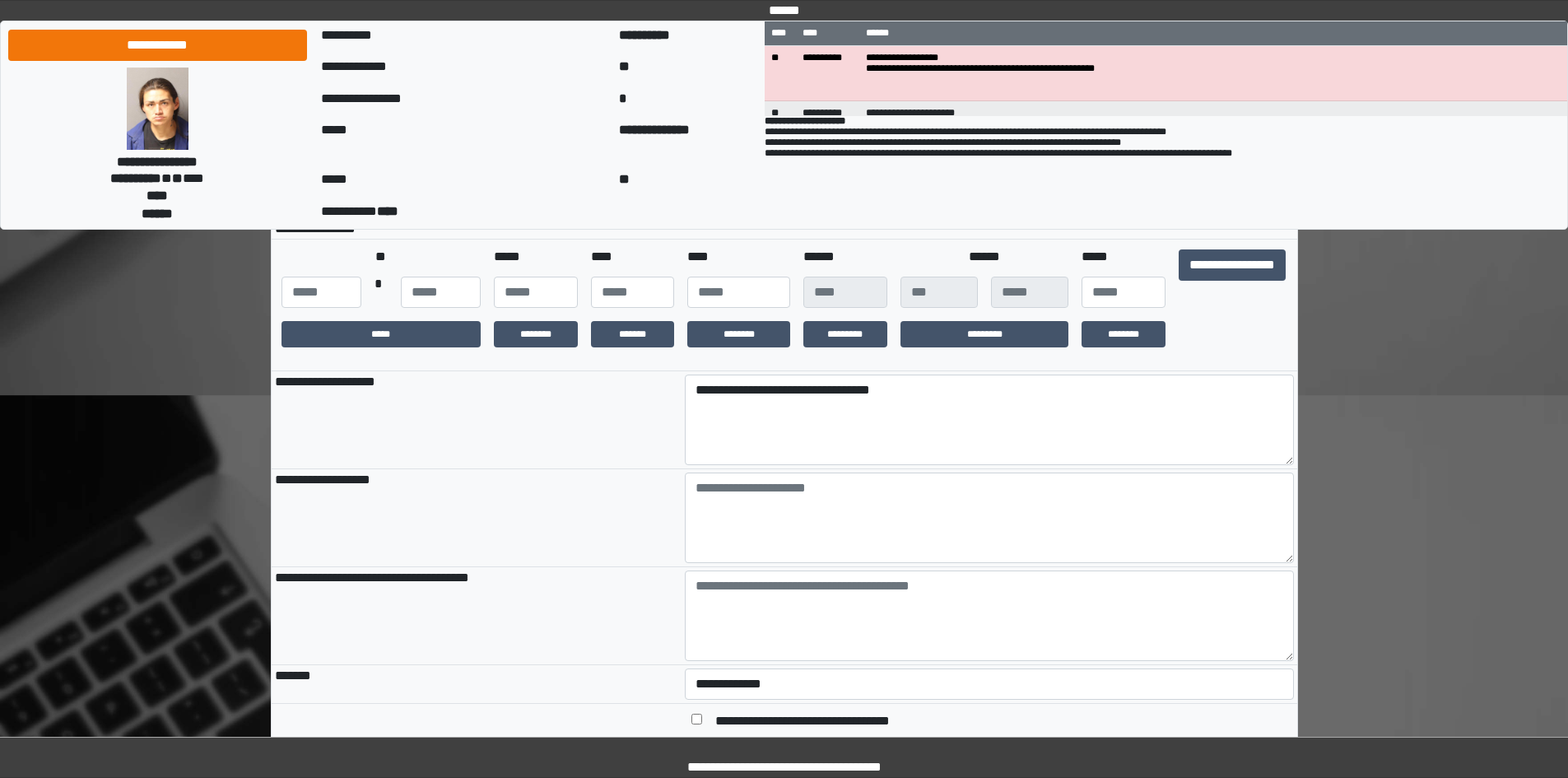 type on "**********" 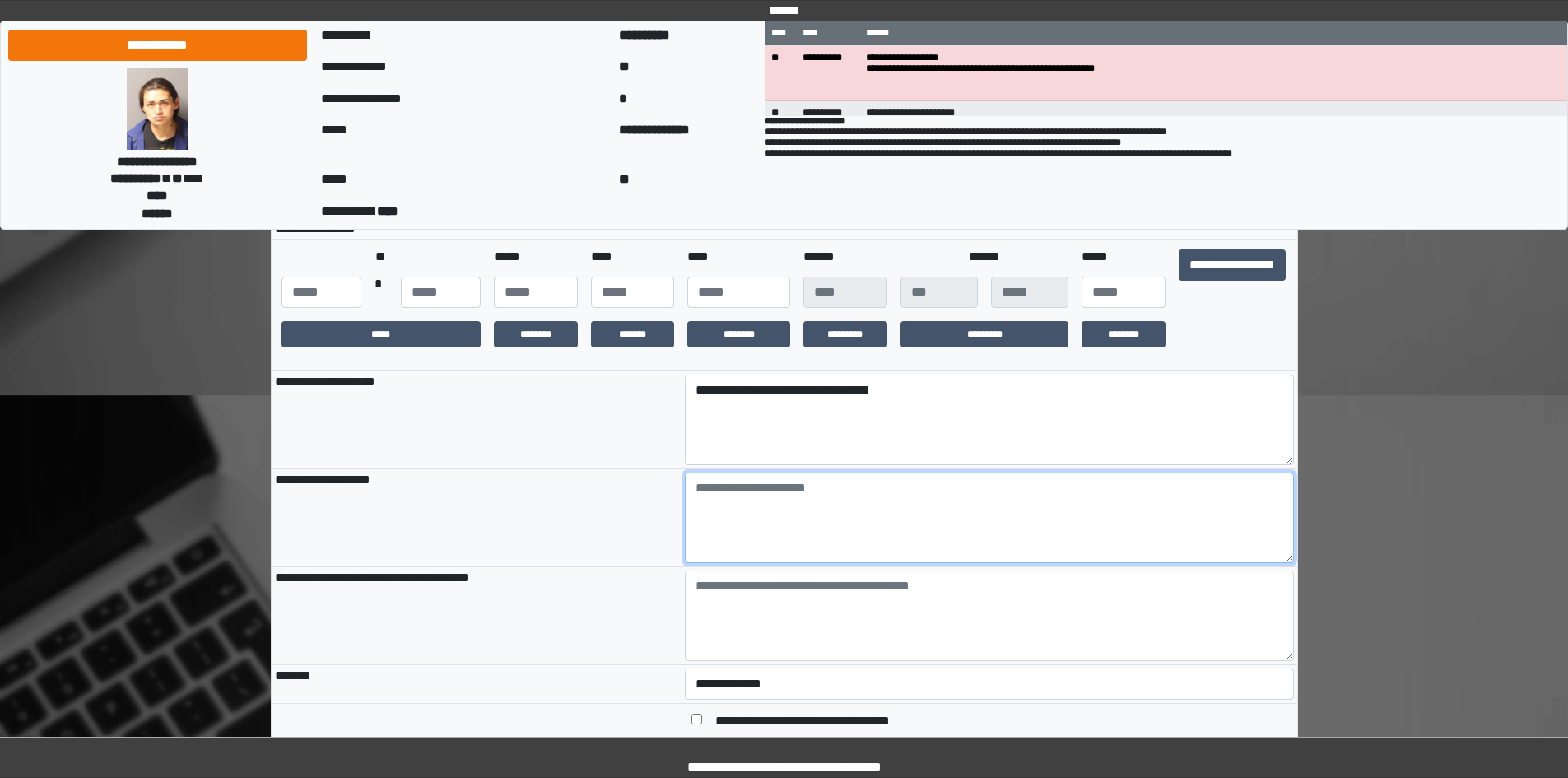 click at bounding box center (989, 518) 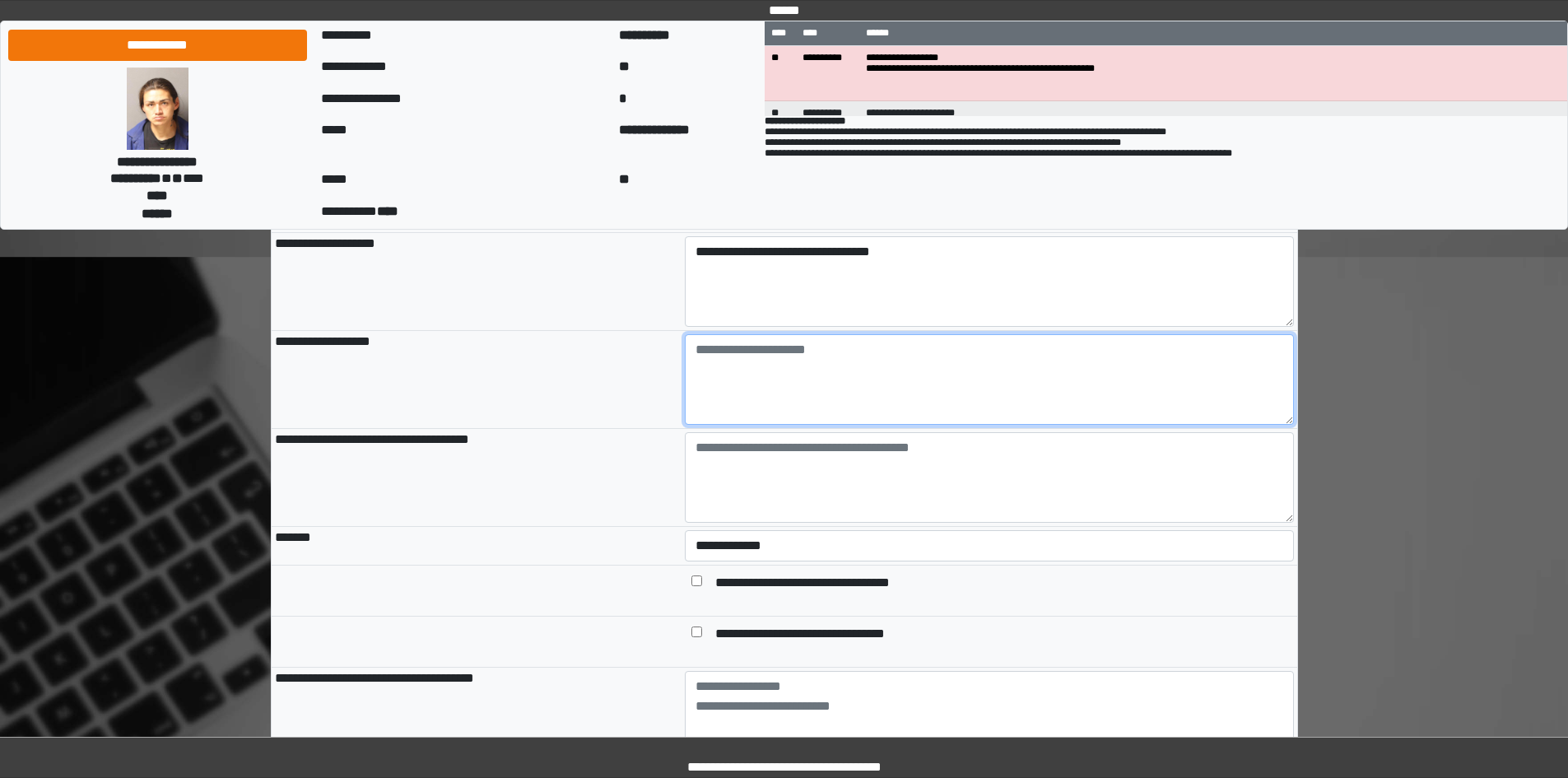 scroll, scrollTop: 659, scrollLeft: 0, axis: vertical 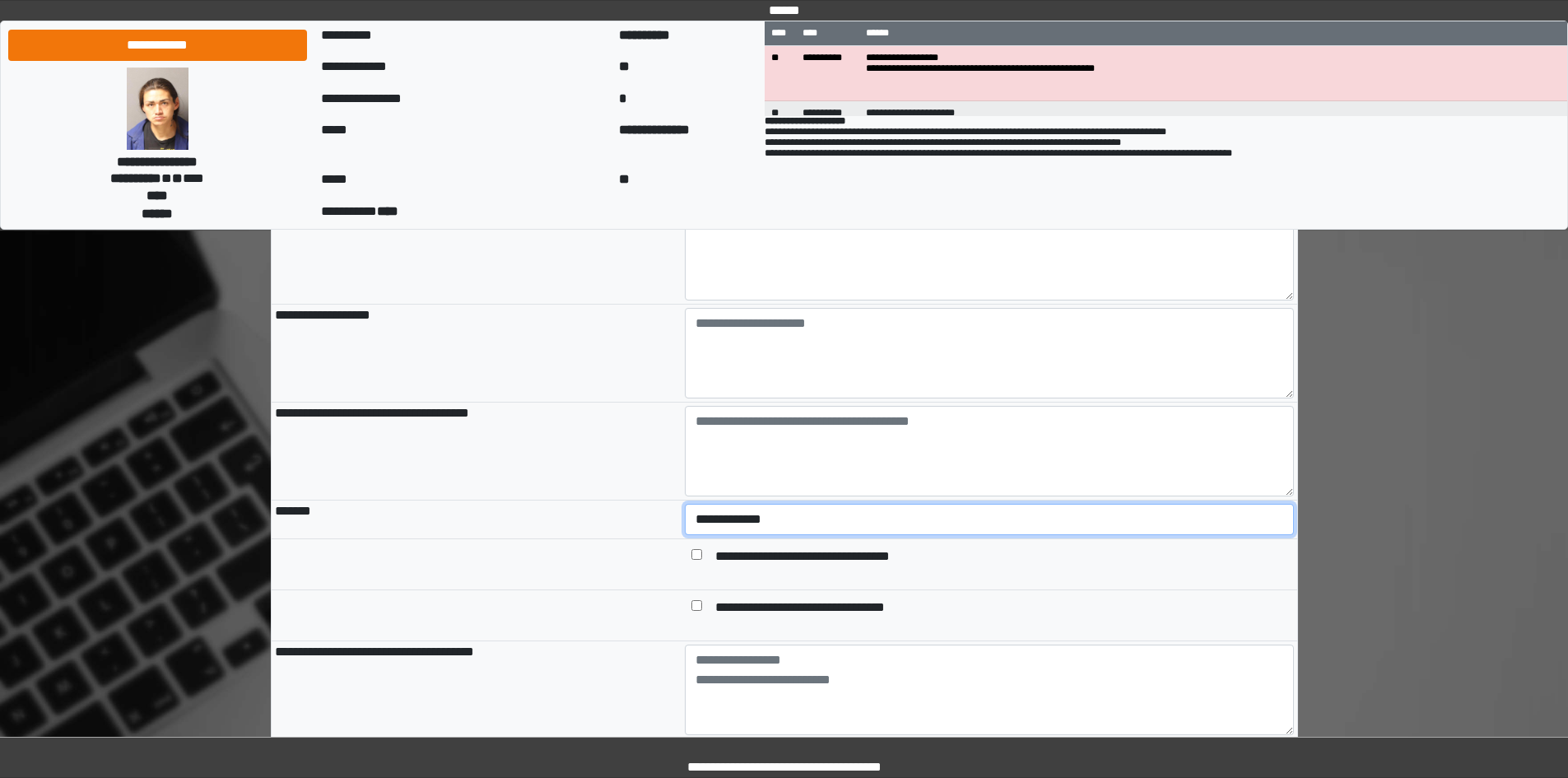 click on "**********" at bounding box center (989, 519) 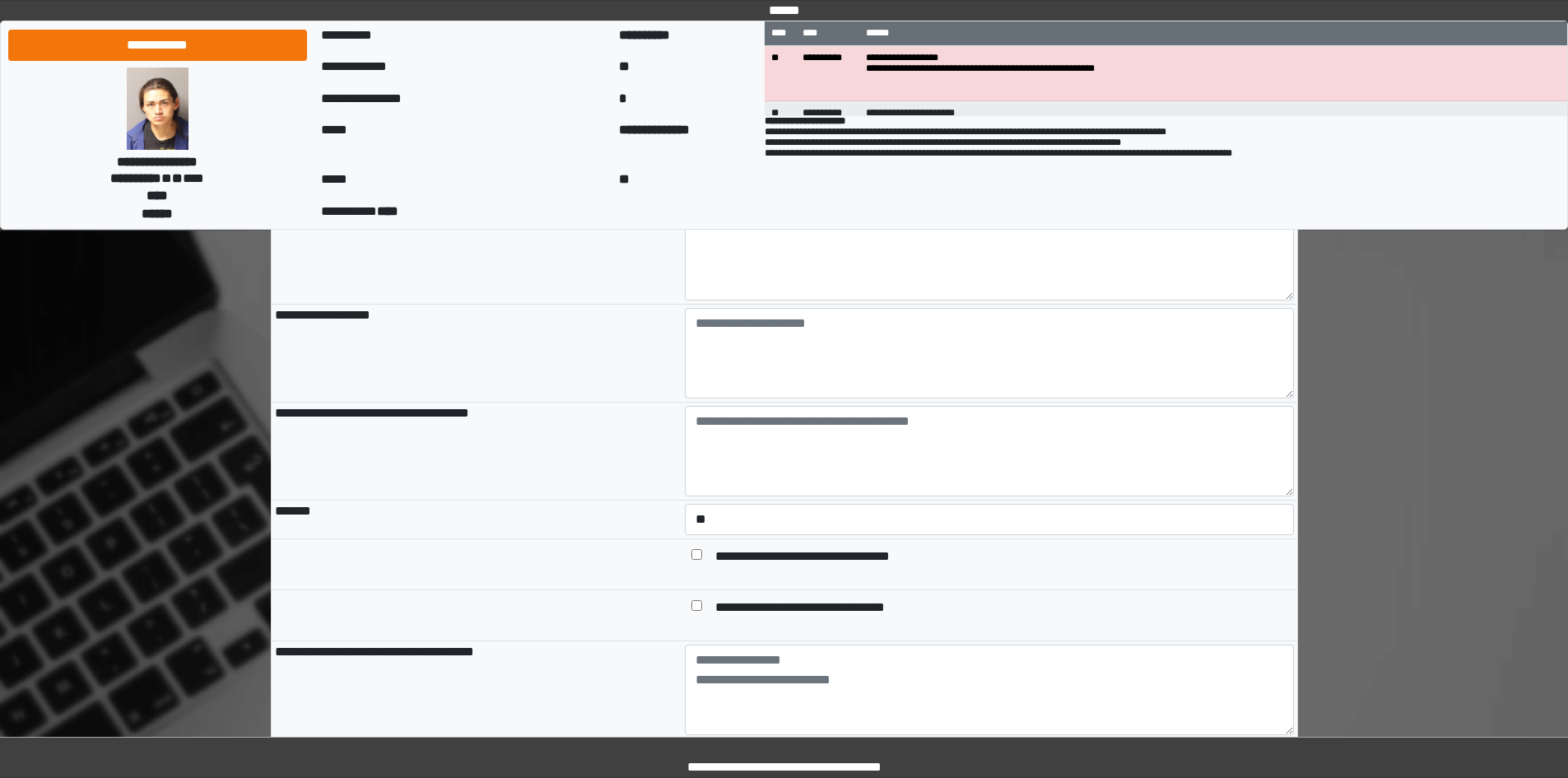 scroll, scrollTop: 741, scrollLeft: 0, axis: vertical 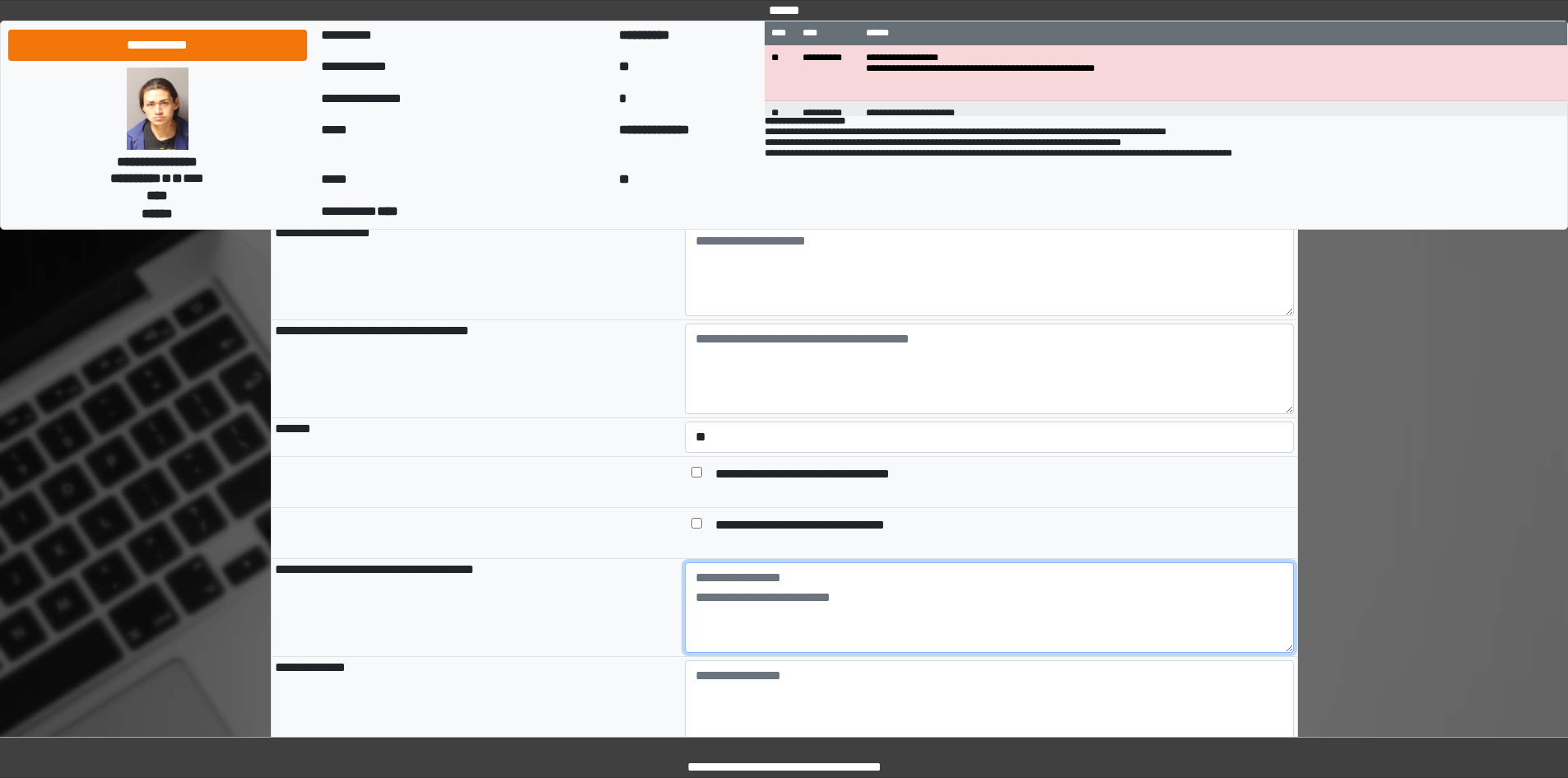 click at bounding box center (989, 608) 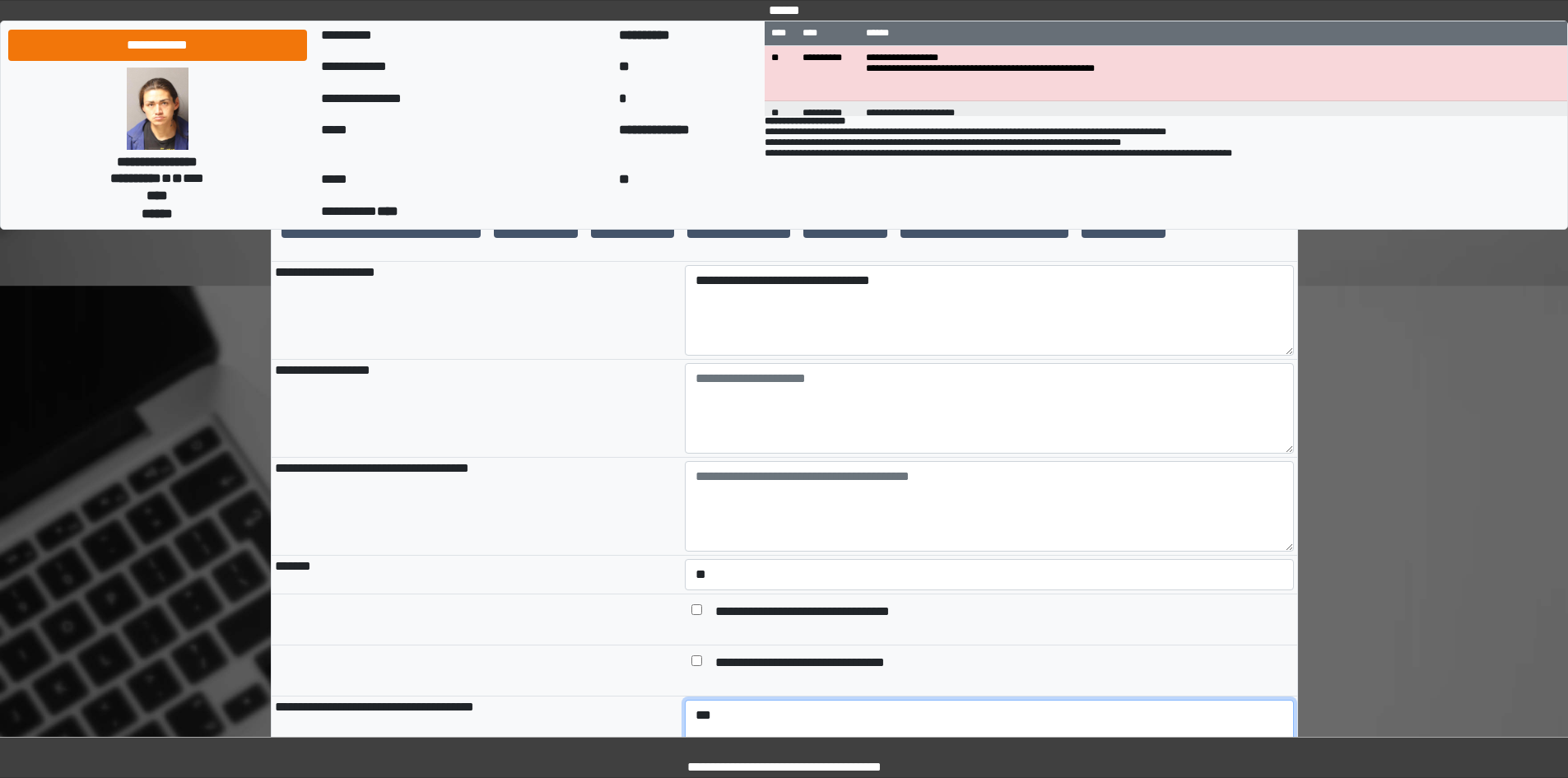 scroll, scrollTop: 576, scrollLeft: 0, axis: vertical 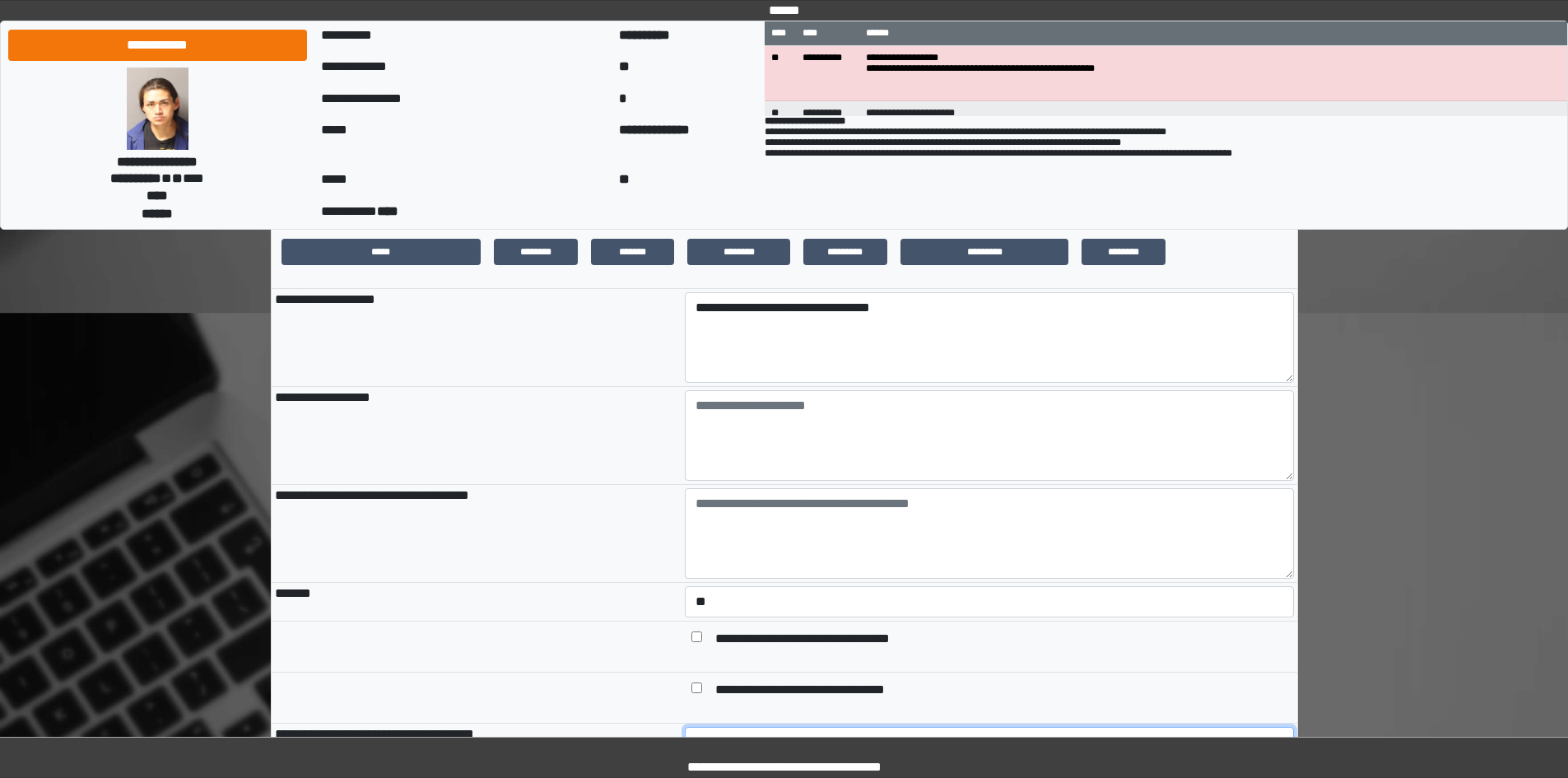 type on "***" 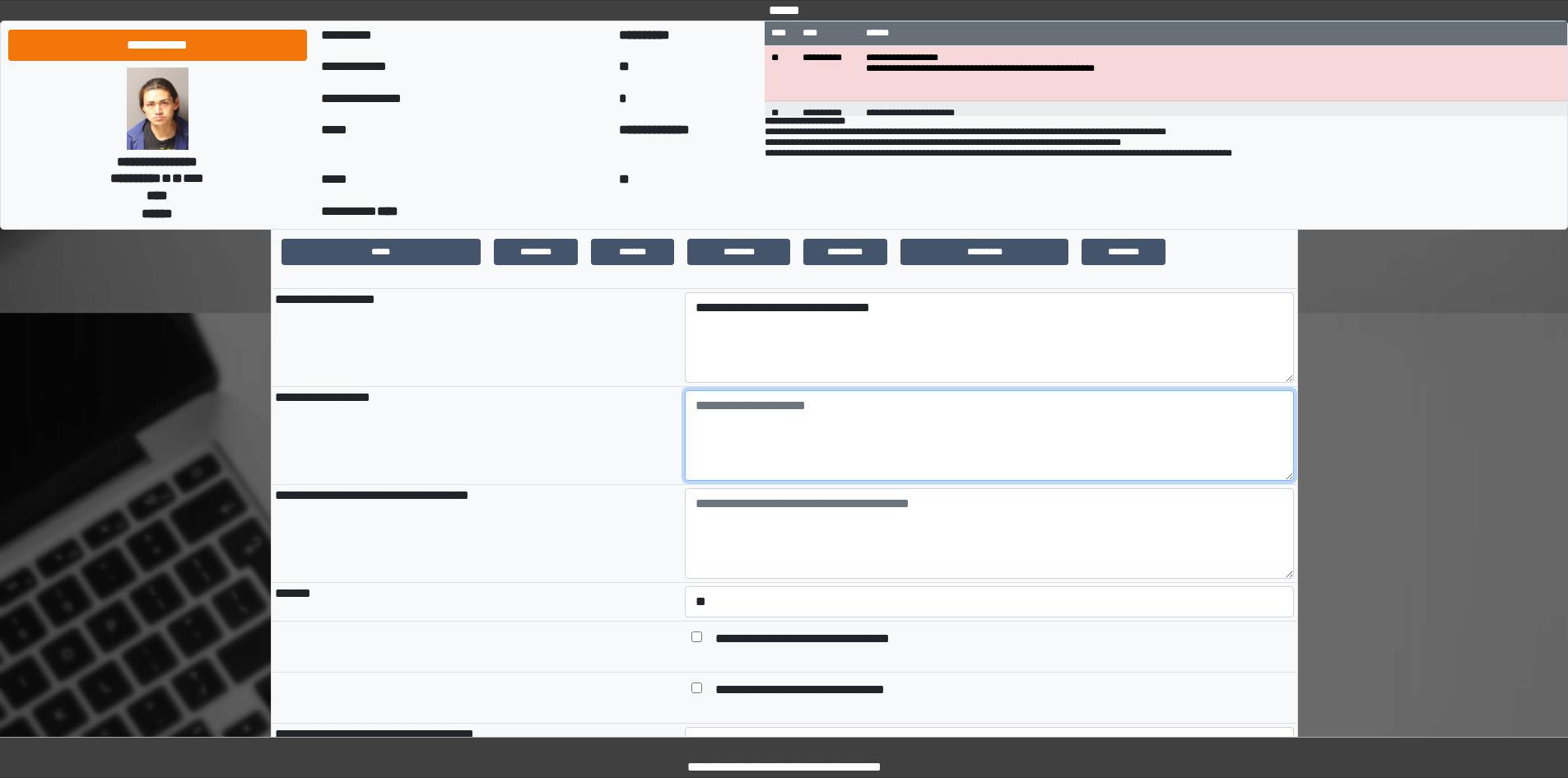 click at bounding box center [989, 436] 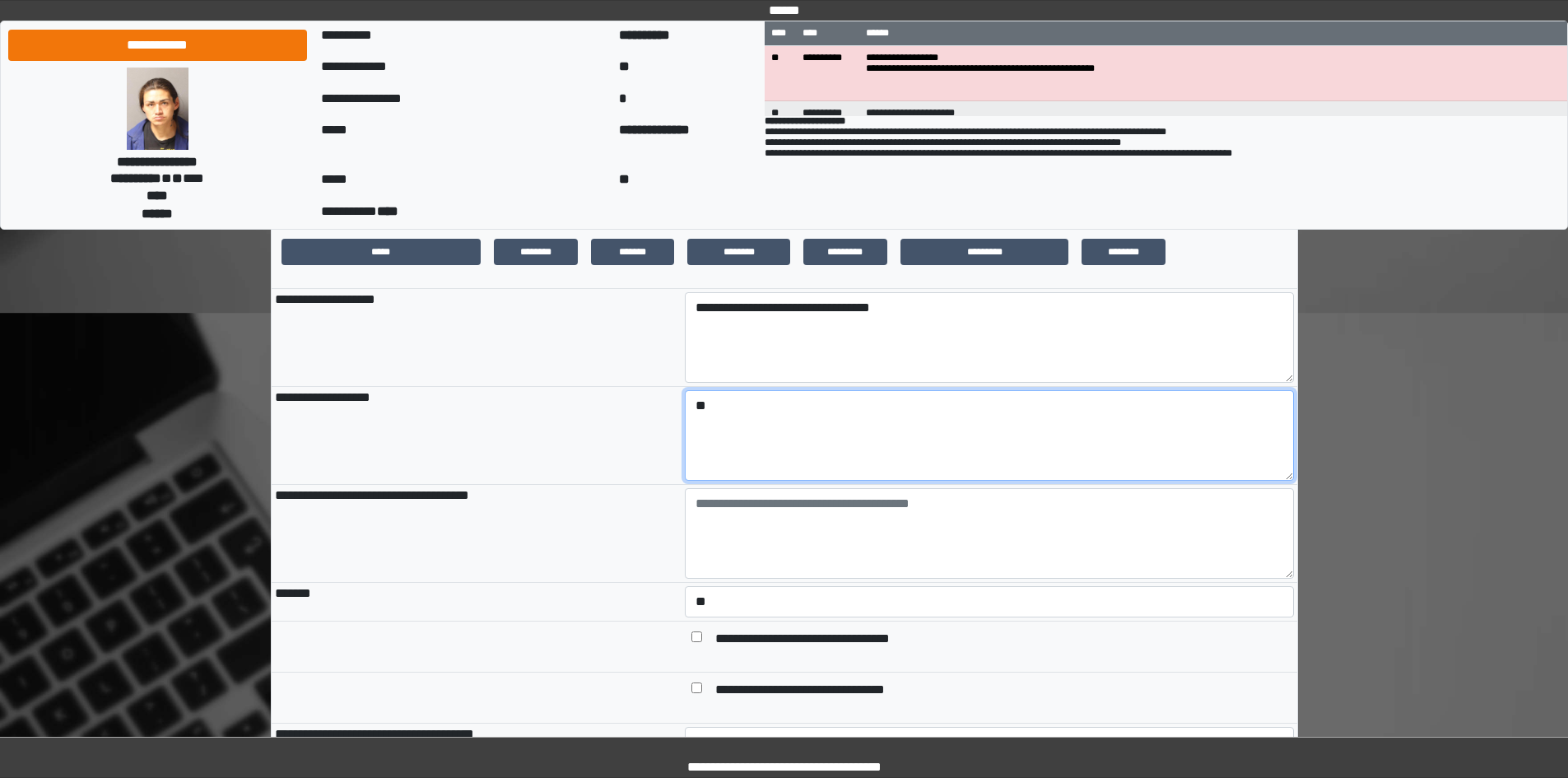 type on "*" 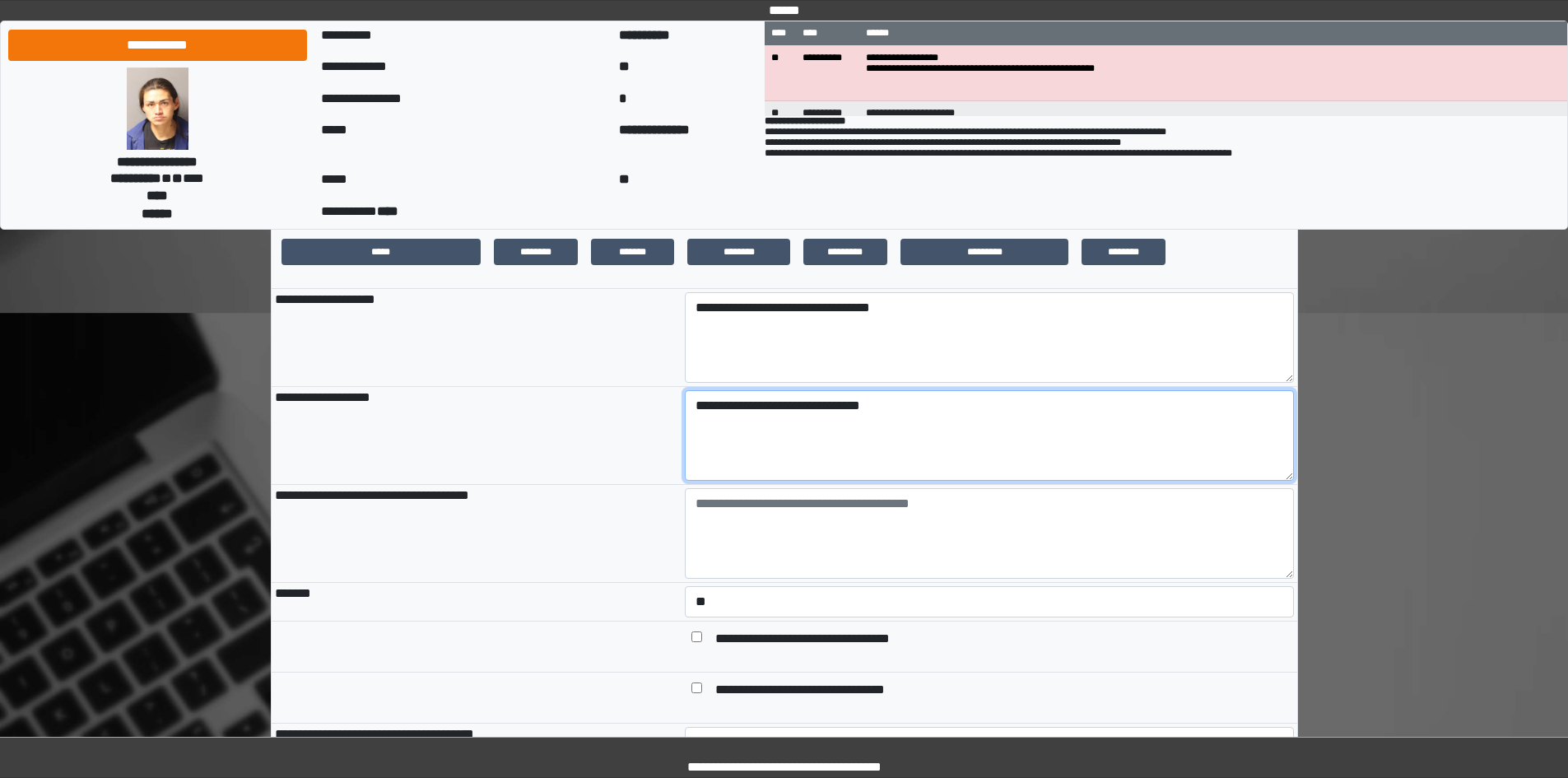click on "**********" at bounding box center [989, 436] 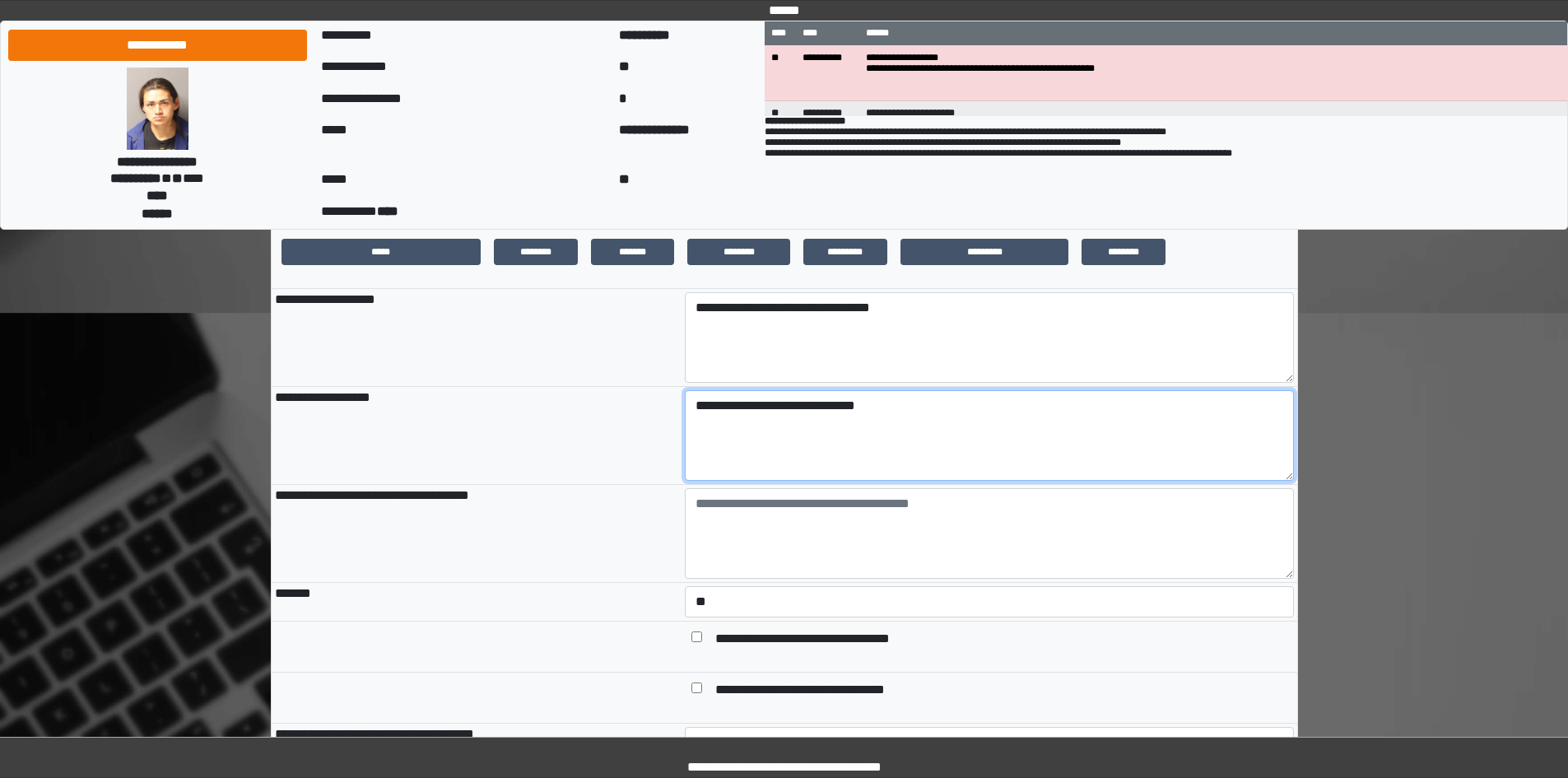 click on "**********" at bounding box center (989, 436) 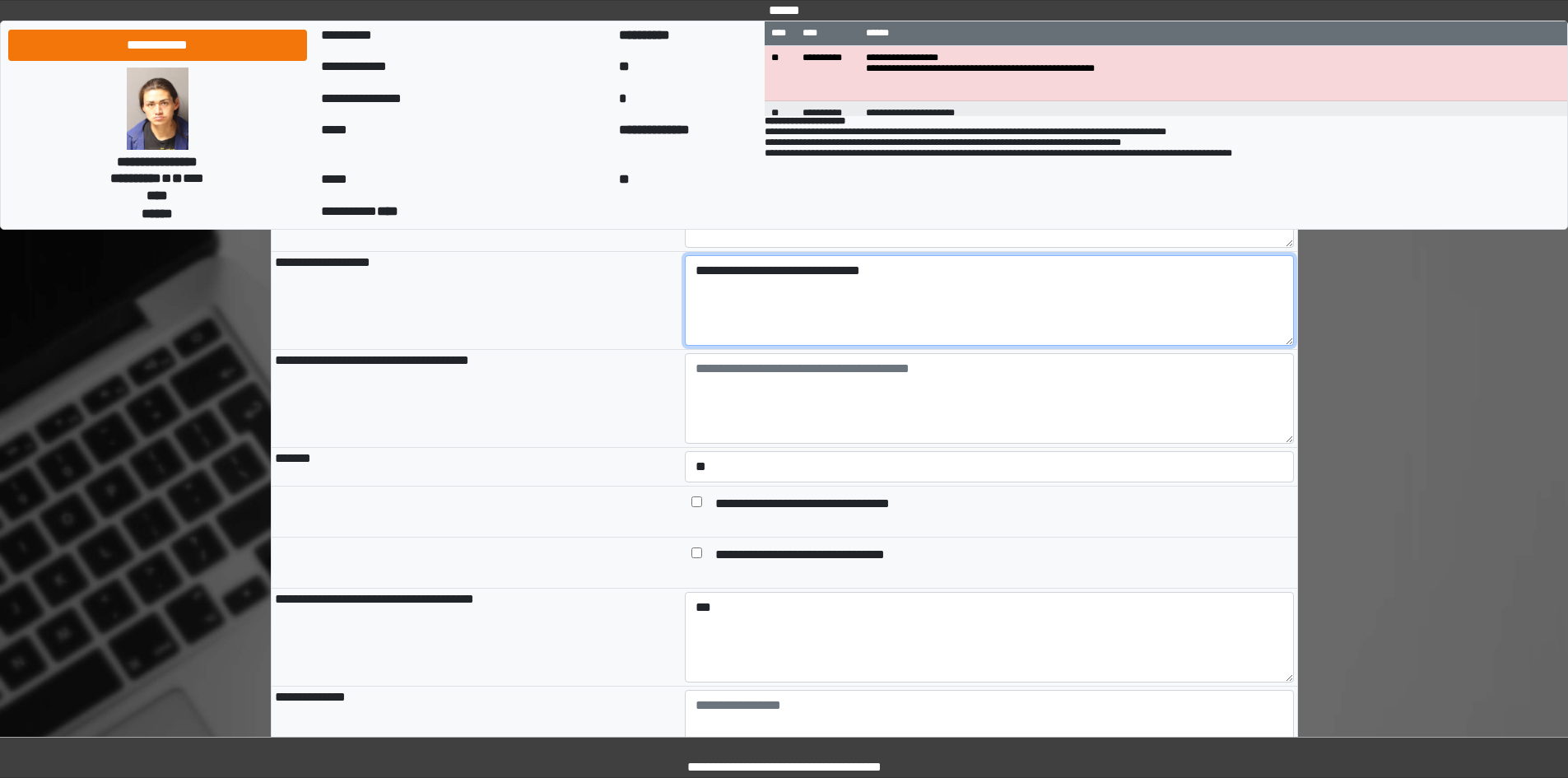 scroll, scrollTop: 741, scrollLeft: 0, axis: vertical 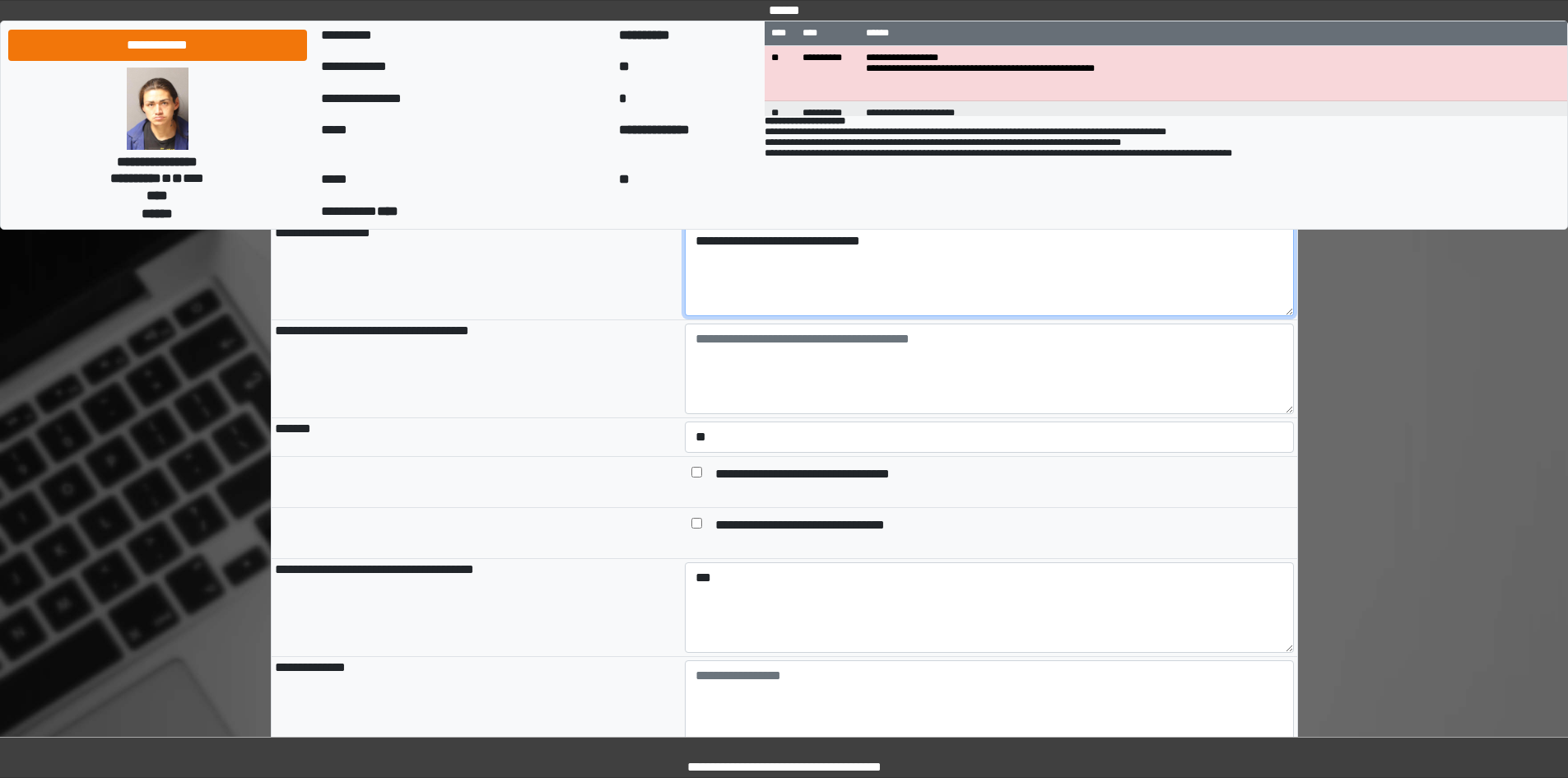 type on "**********" 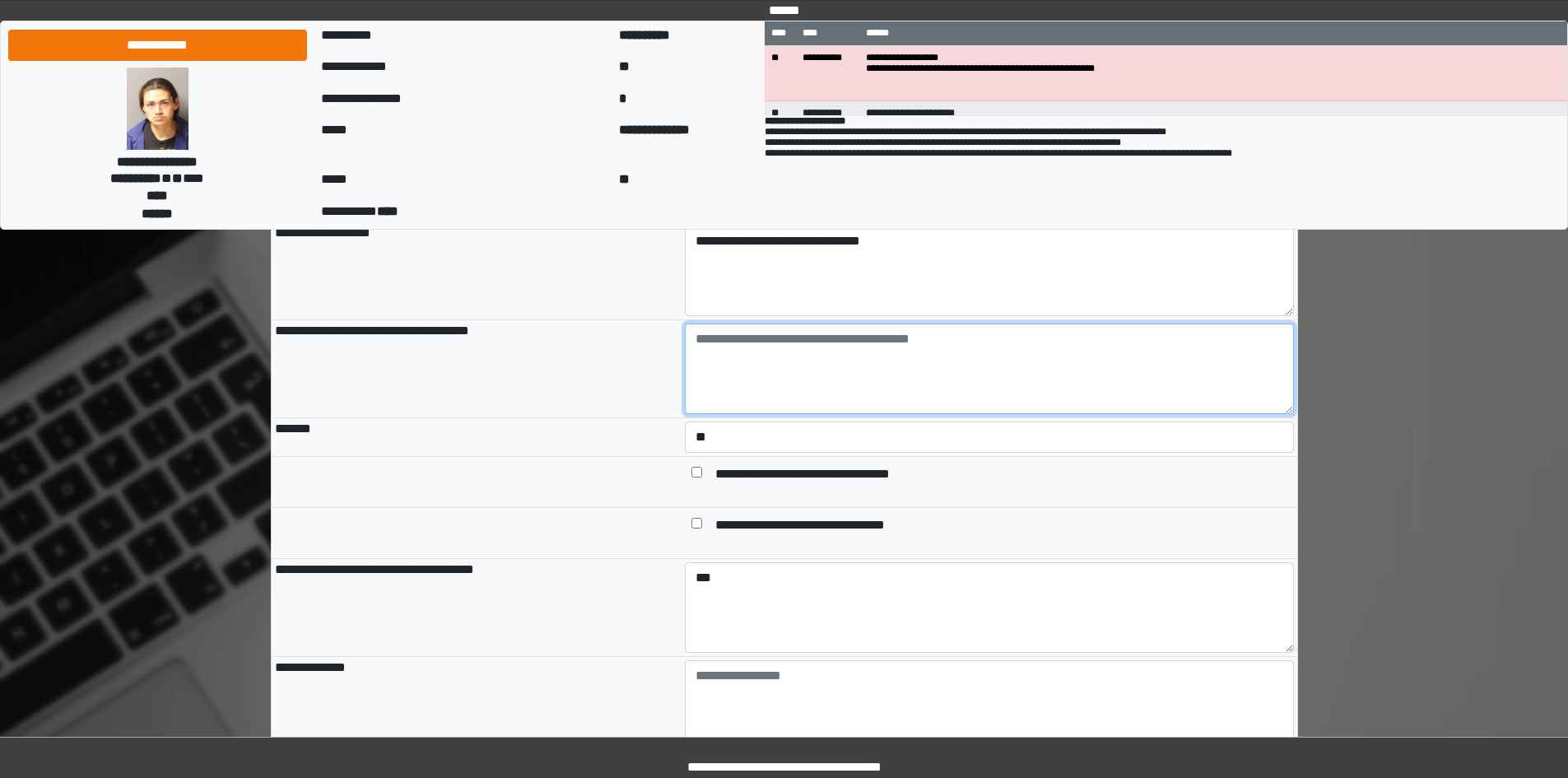 click at bounding box center (989, 369) 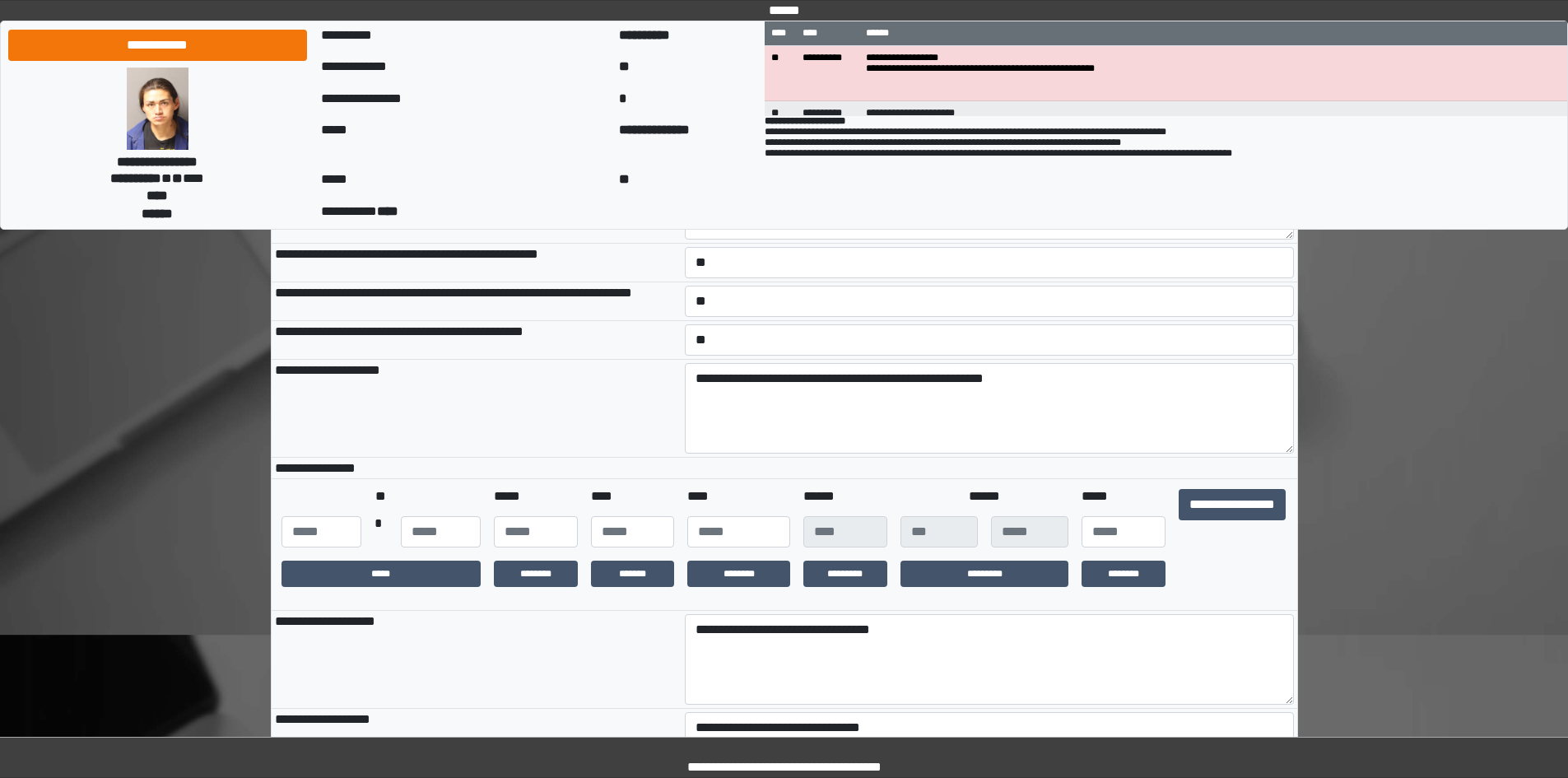 scroll, scrollTop: 247, scrollLeft: 0, axis: vertical 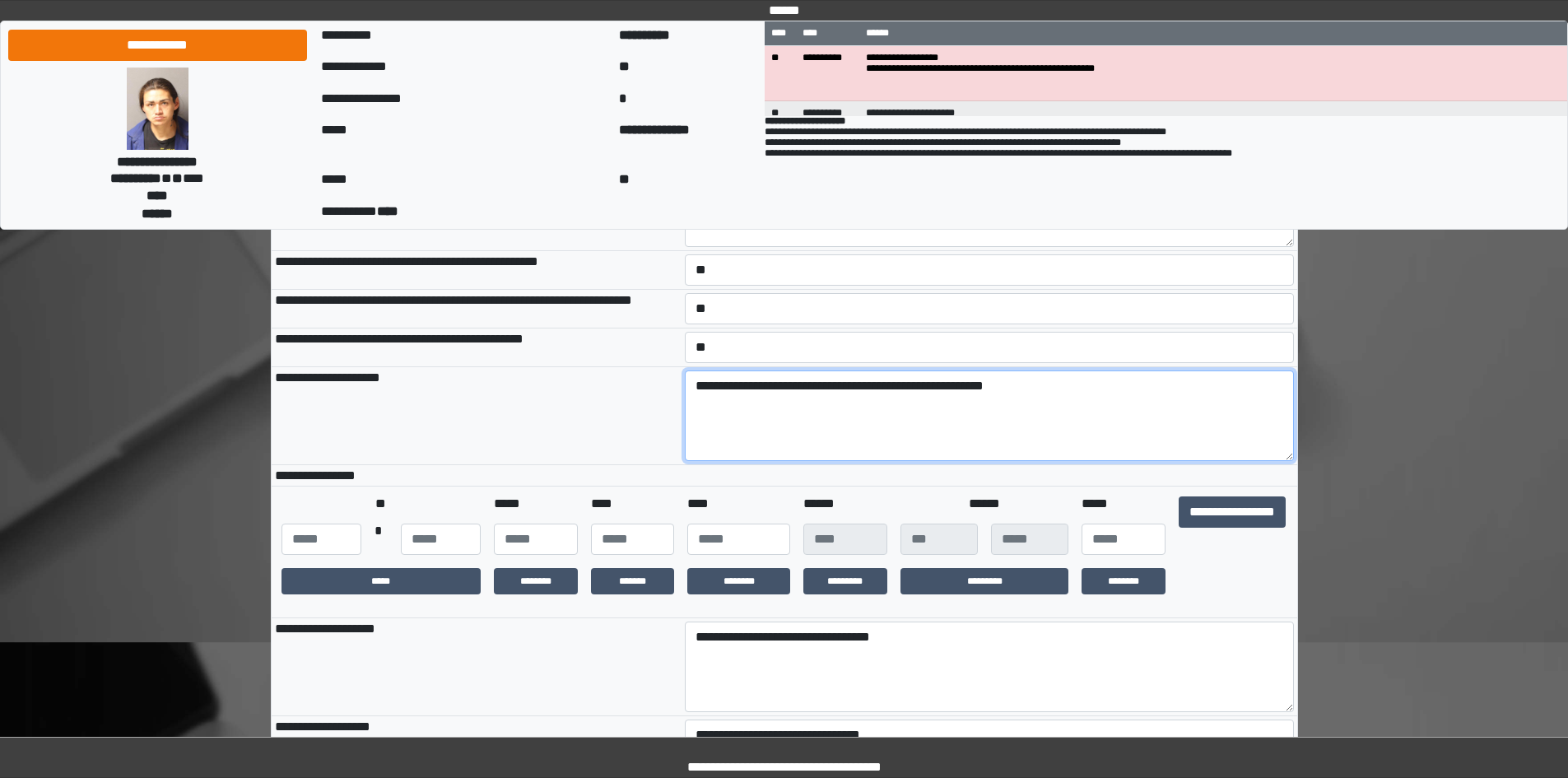 click on "**********" at bounding box center [989, 416] 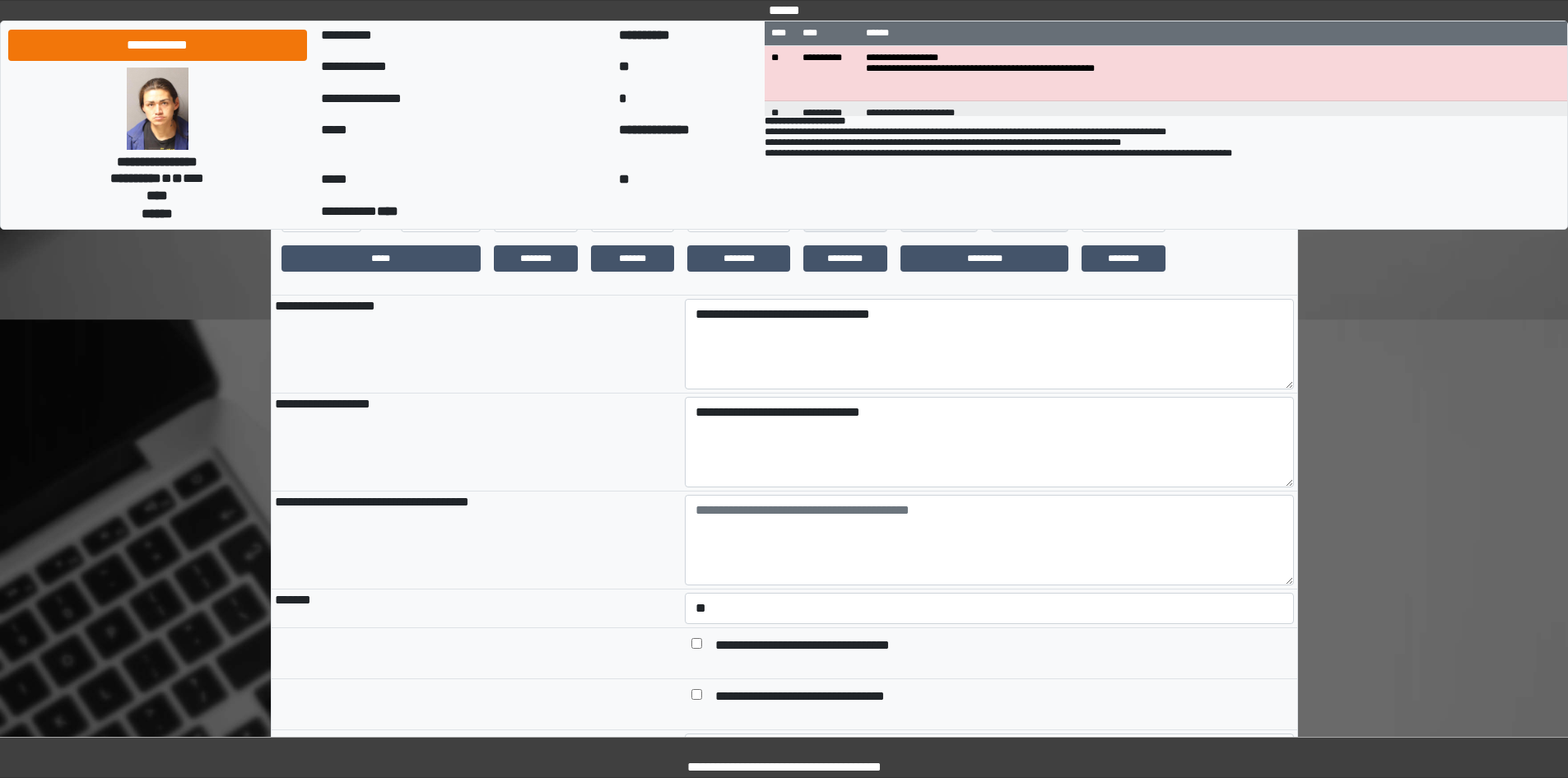 scroll, scrollTop: 659, scrollLeft: 0, axis: vertical 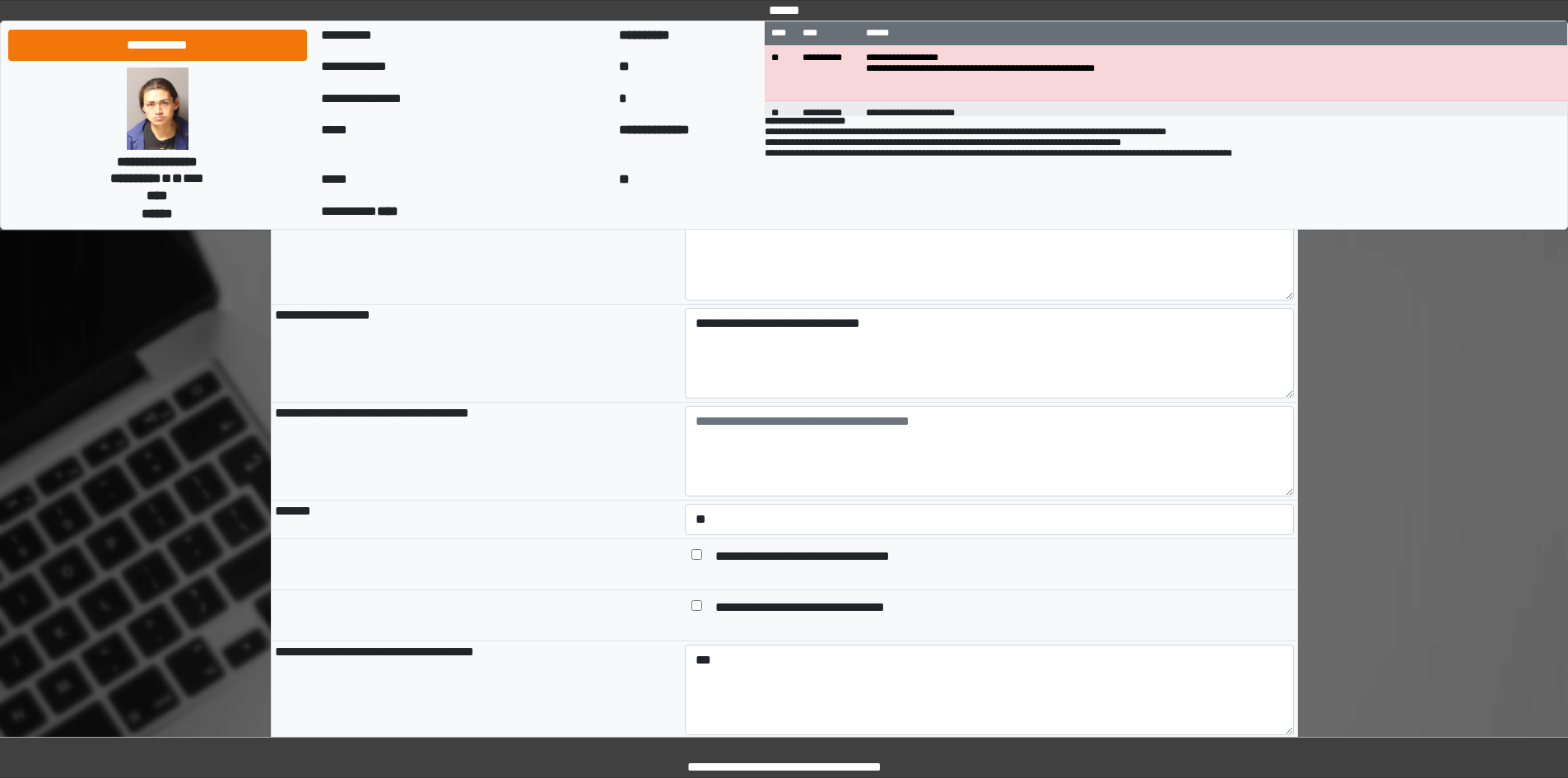 type on "**********" 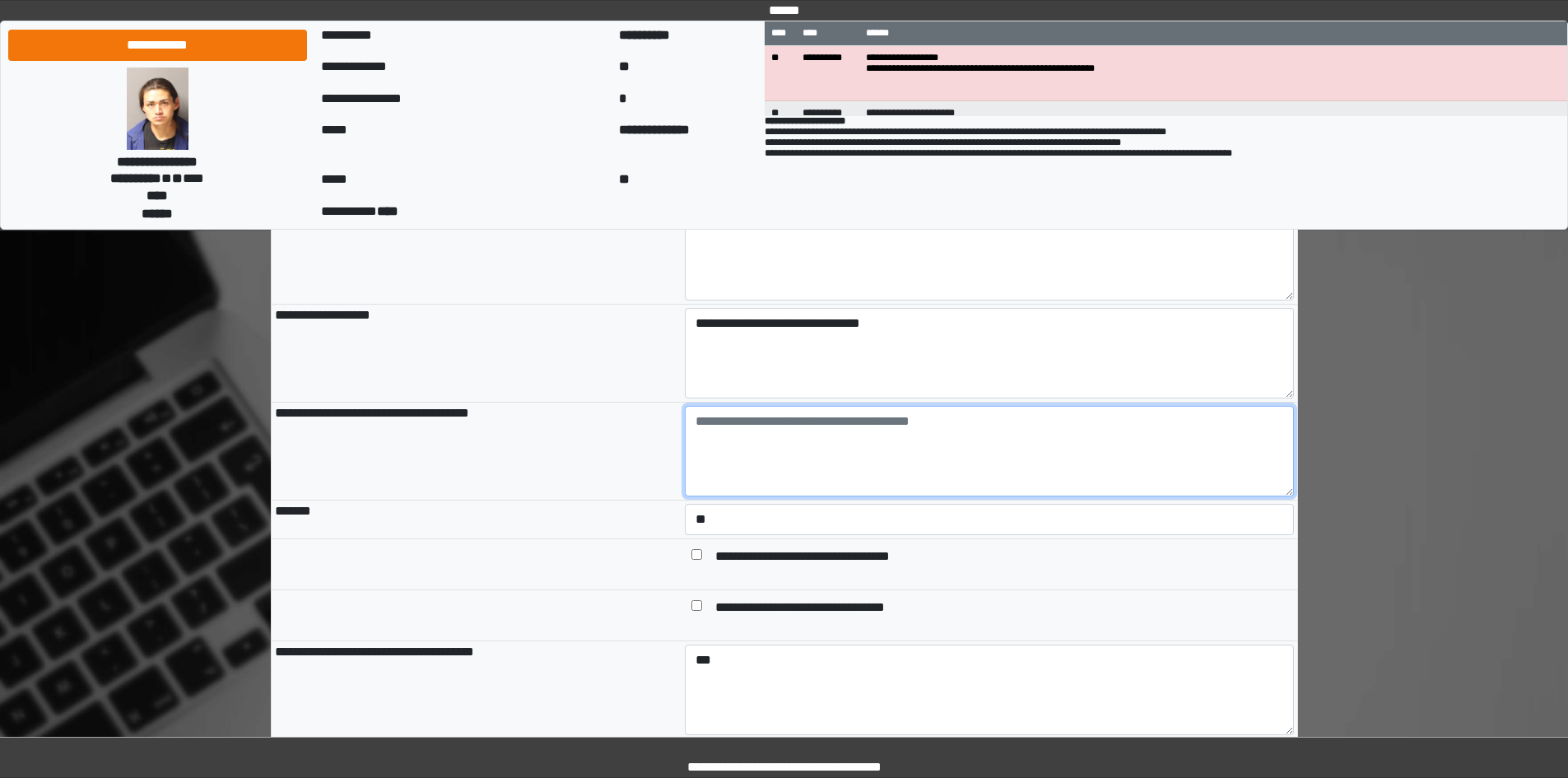 click at bounding box center [989, 451] 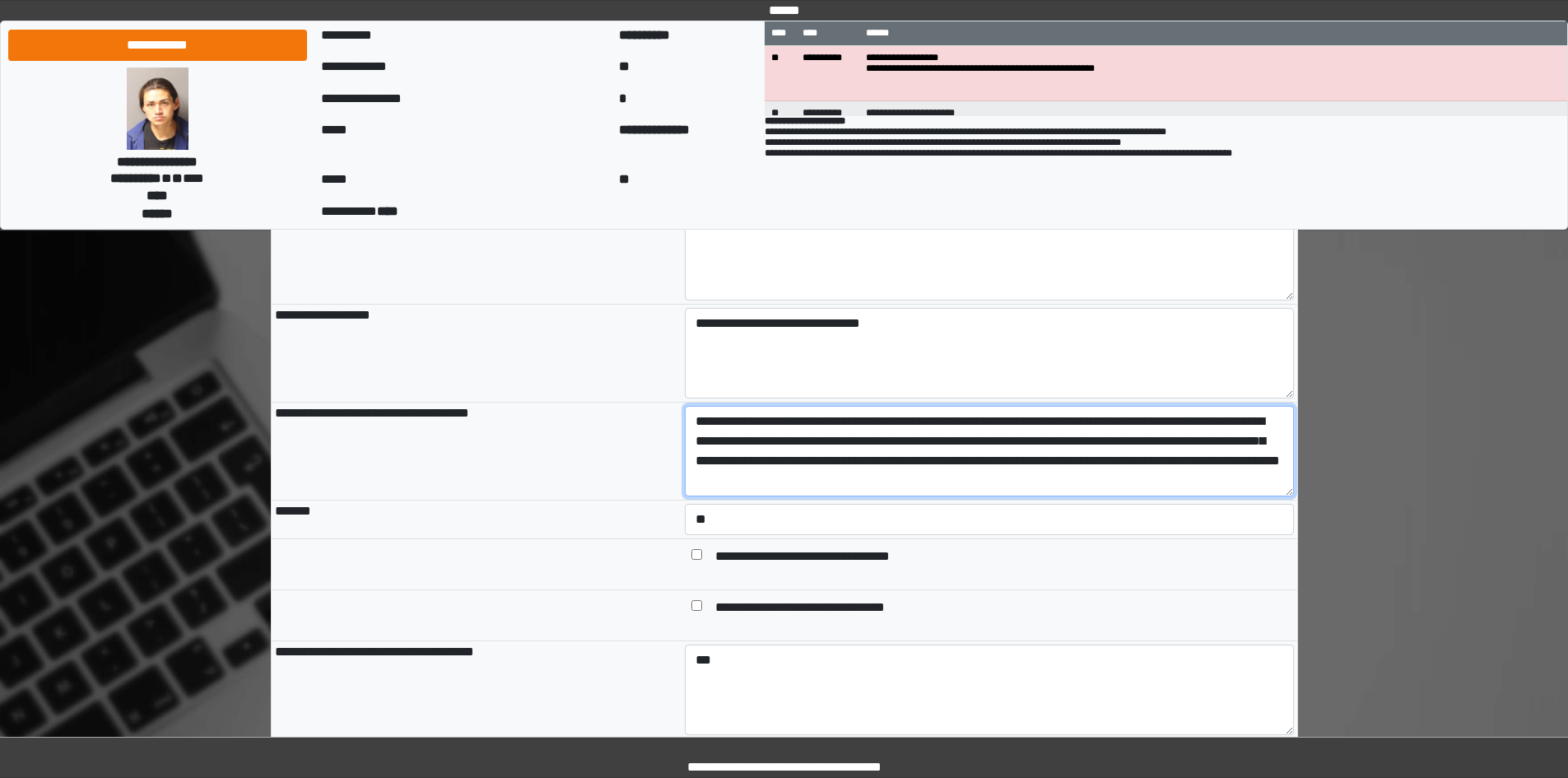 click on "**********" at bounding box center (989, 451) 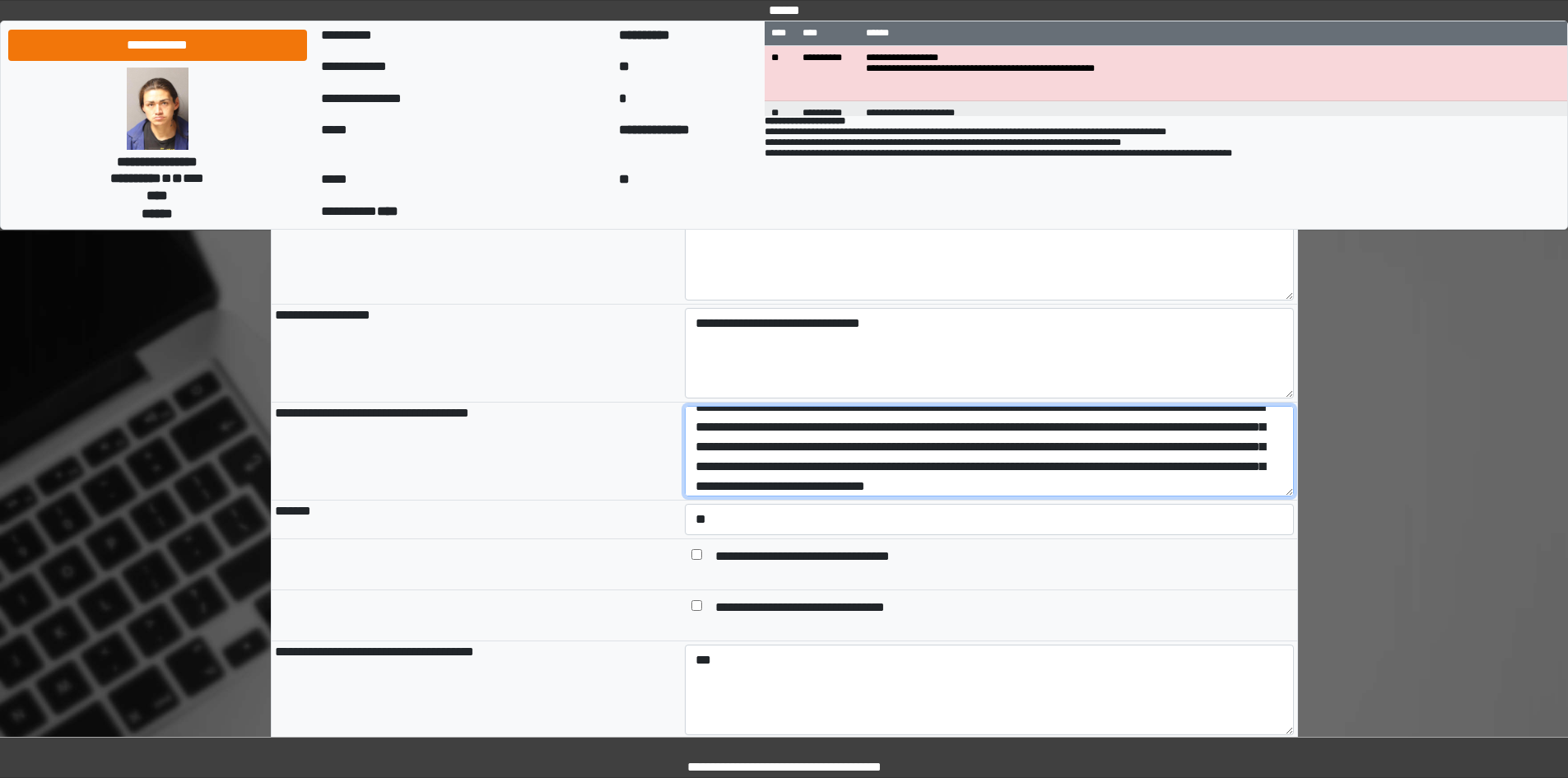 scroll, scrollTop: 34, scrollLeft: 0, axis: vertical 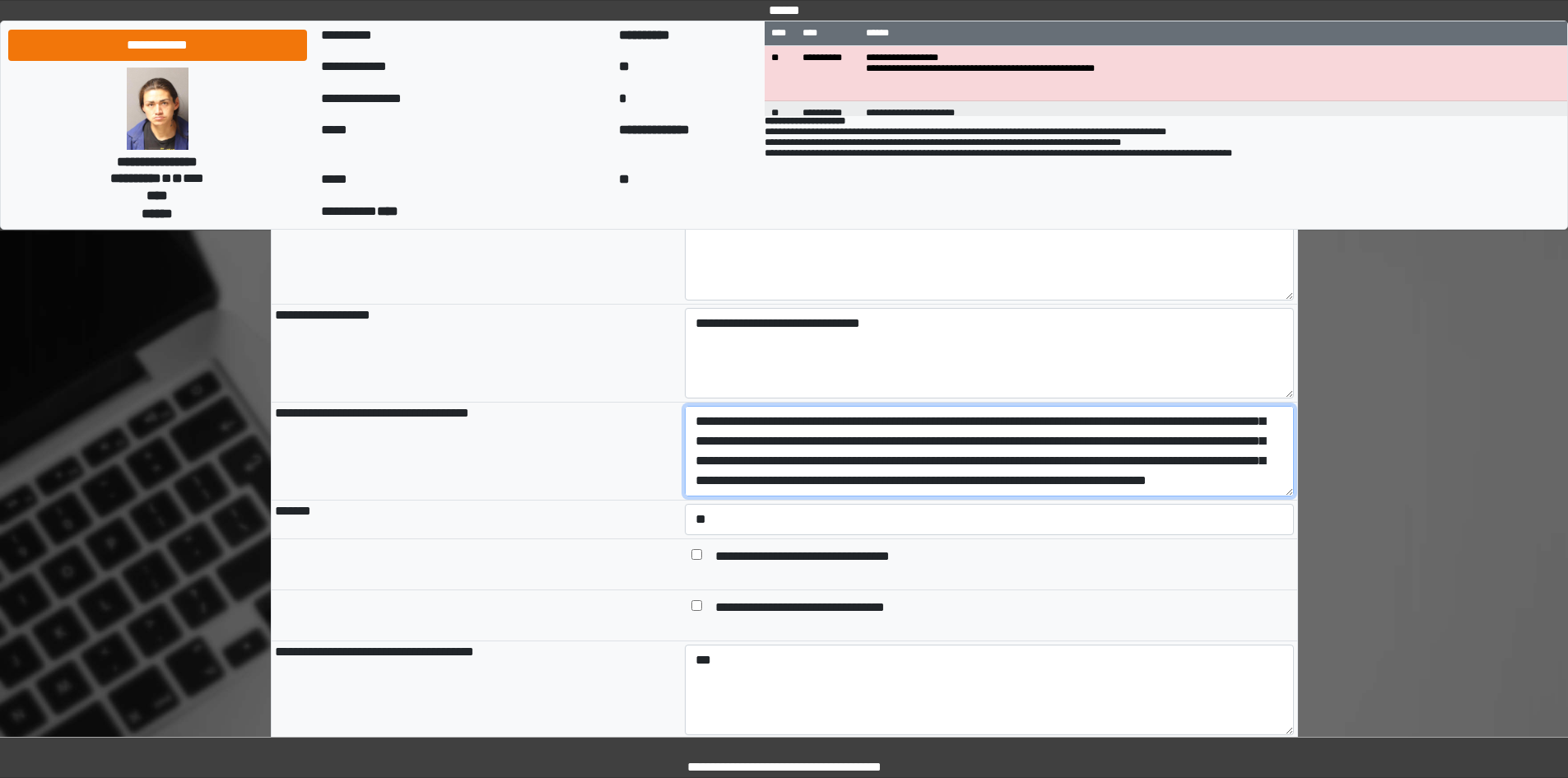 click on "**********" at bounding box center (989, 451) 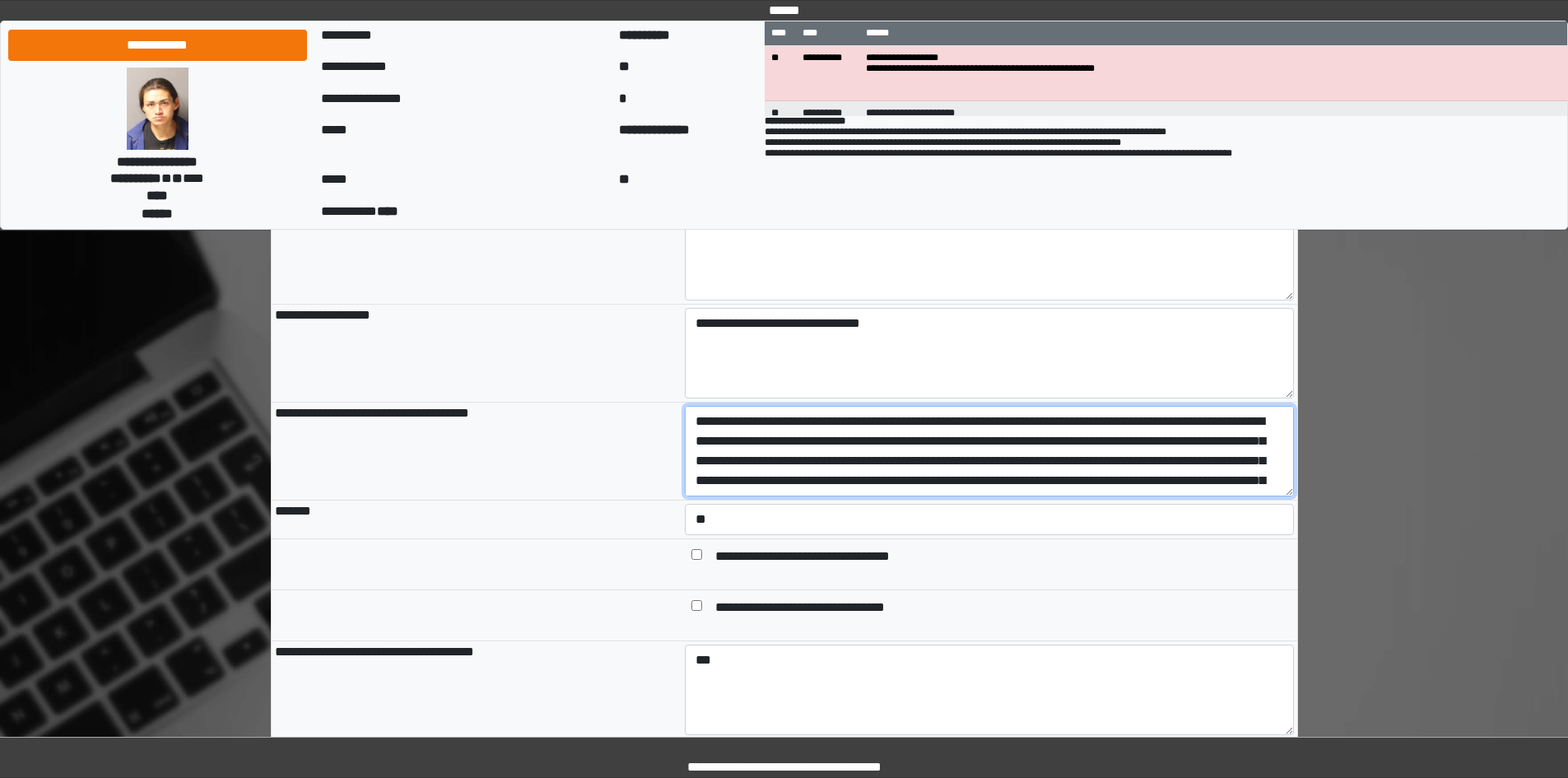 click on "**********" at bounding box center (989, 451) 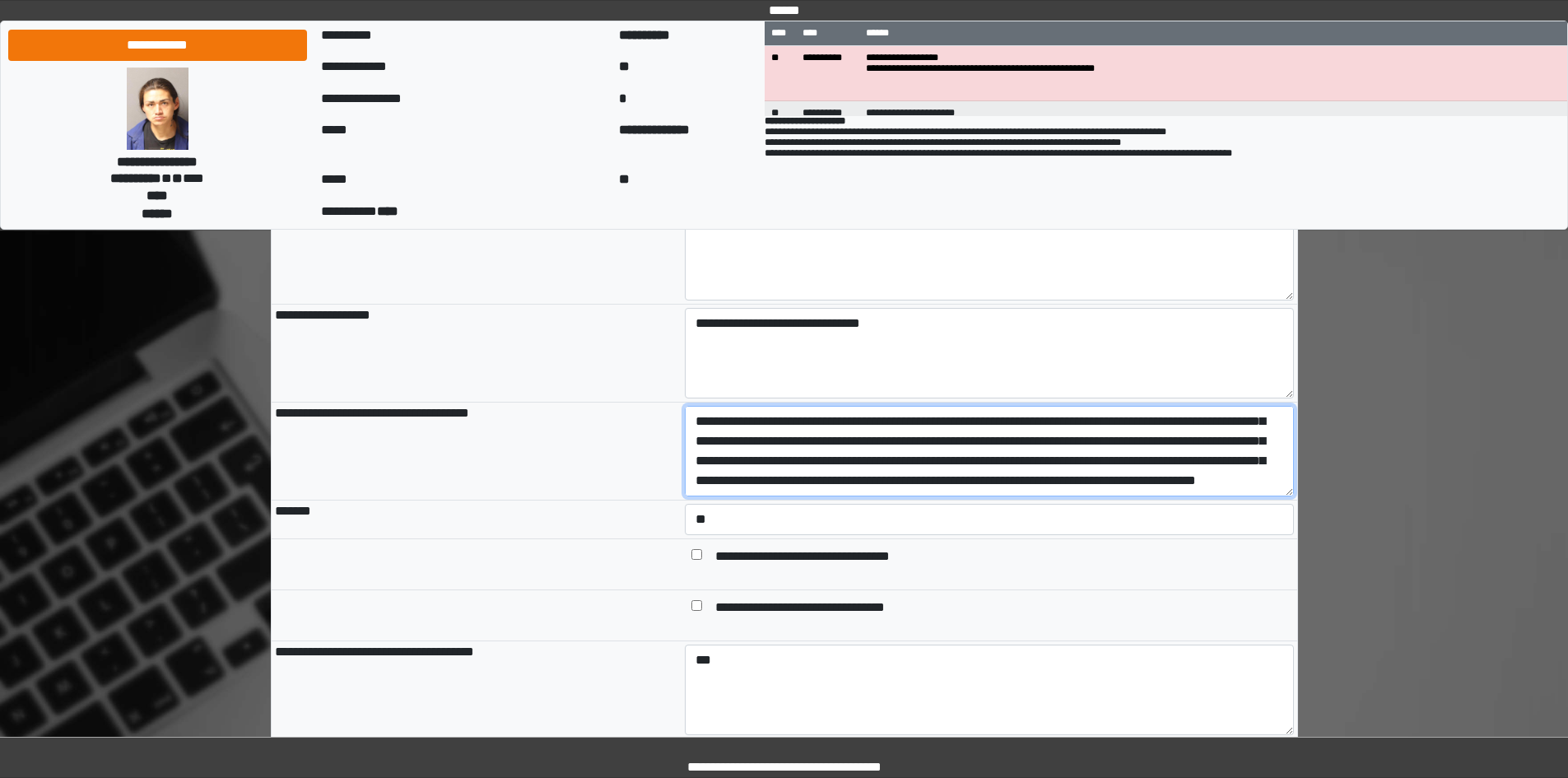 scroll, scrollTop: 40, scrollLeft: 0, axis: vertical 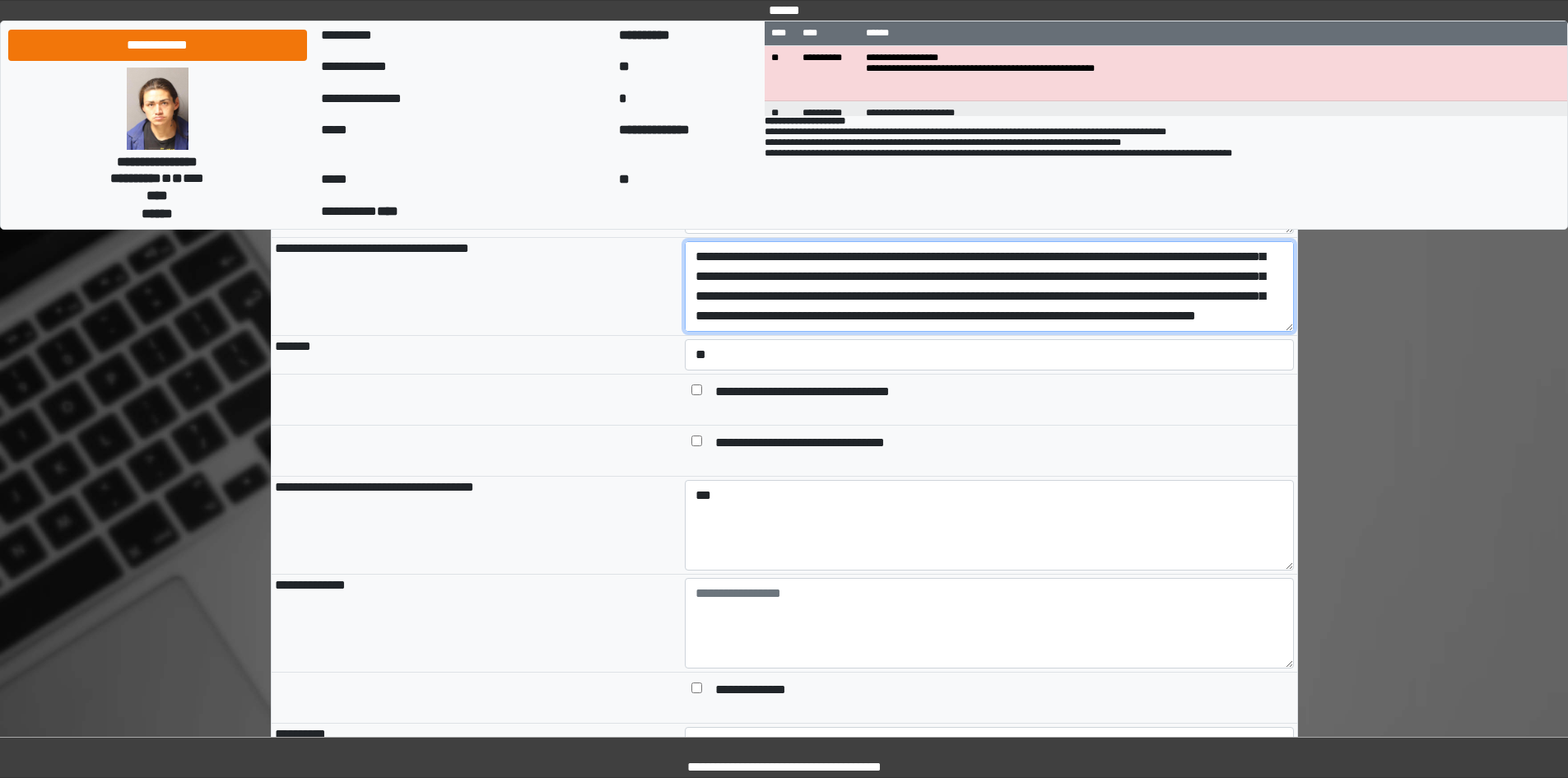 type on "**********" 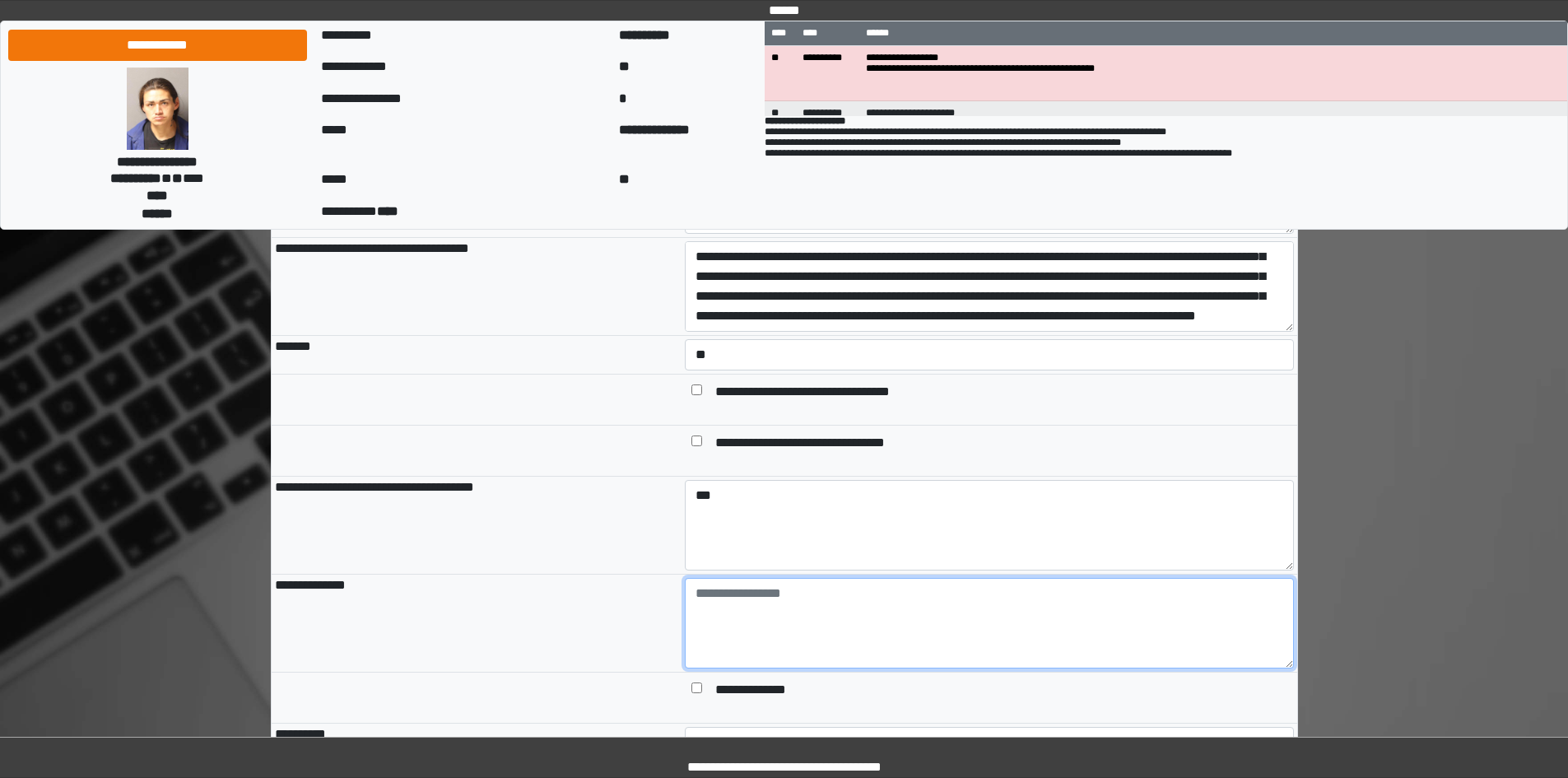 click at bounding box center (989, 623) 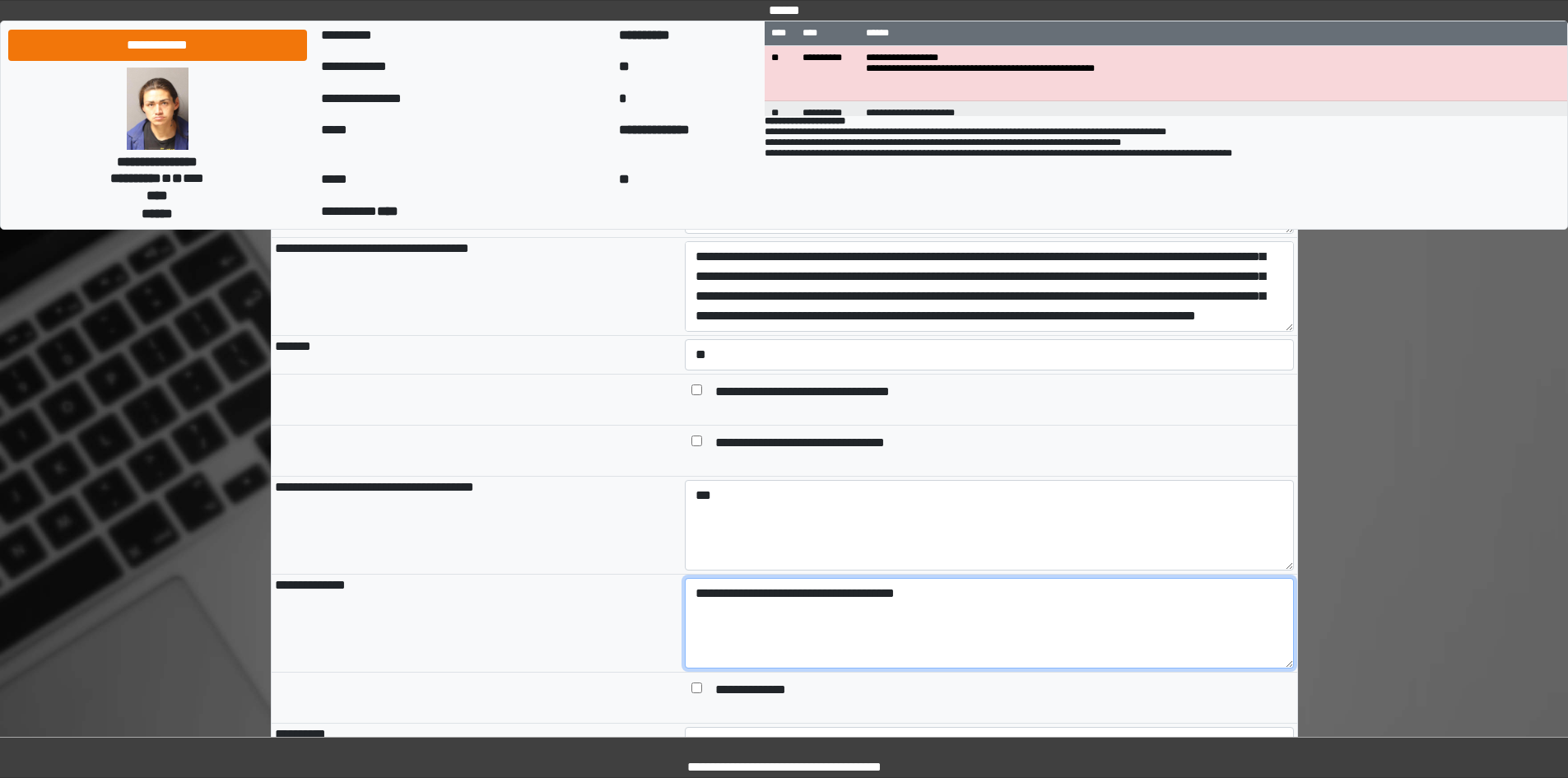 drag, startPoint x: 939, startPoint y: 601, endPoint x: 906, endPoint y: 613, distance: 35.1141 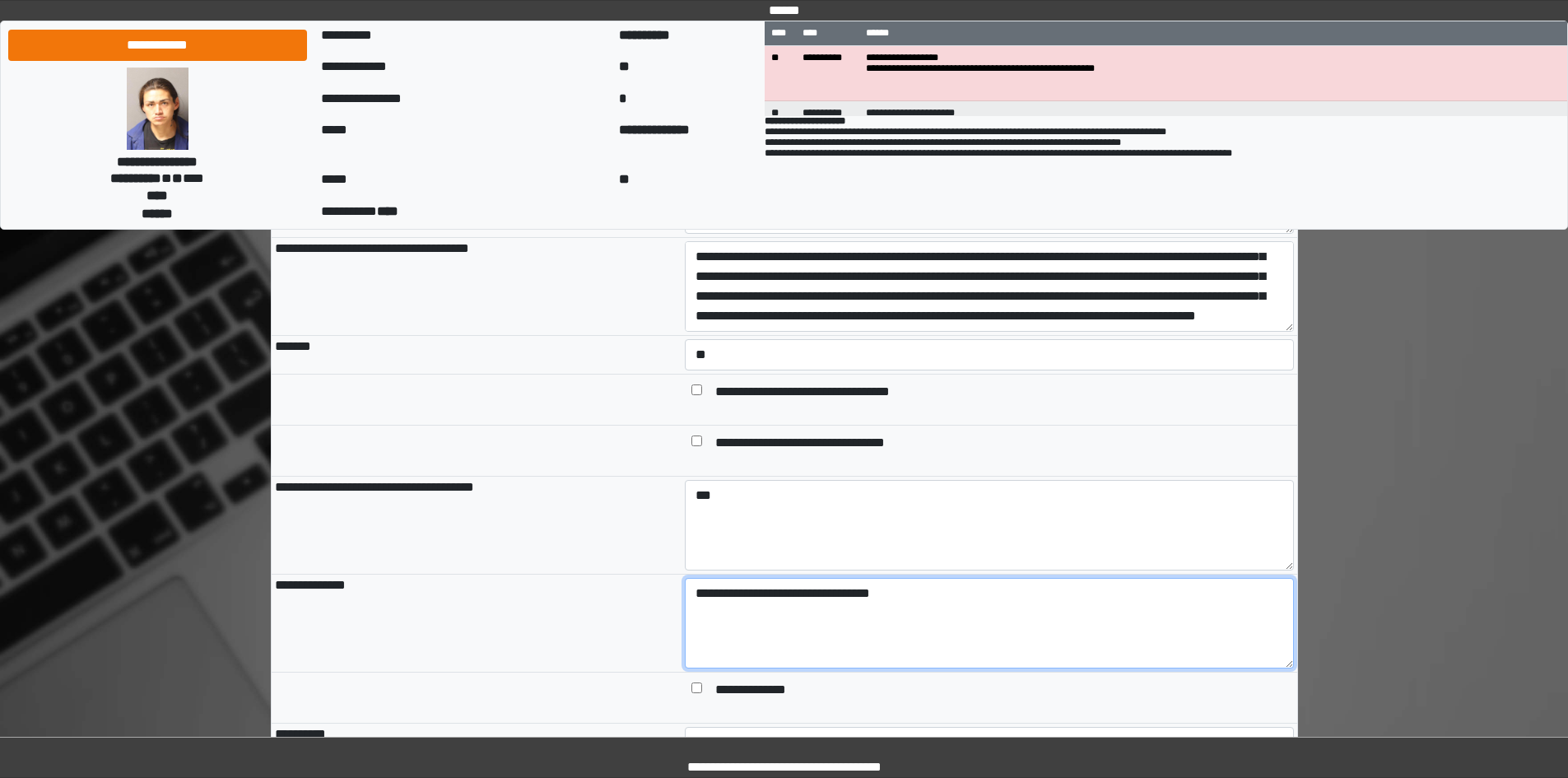 click on "**********" at bounding box center (989, 623) 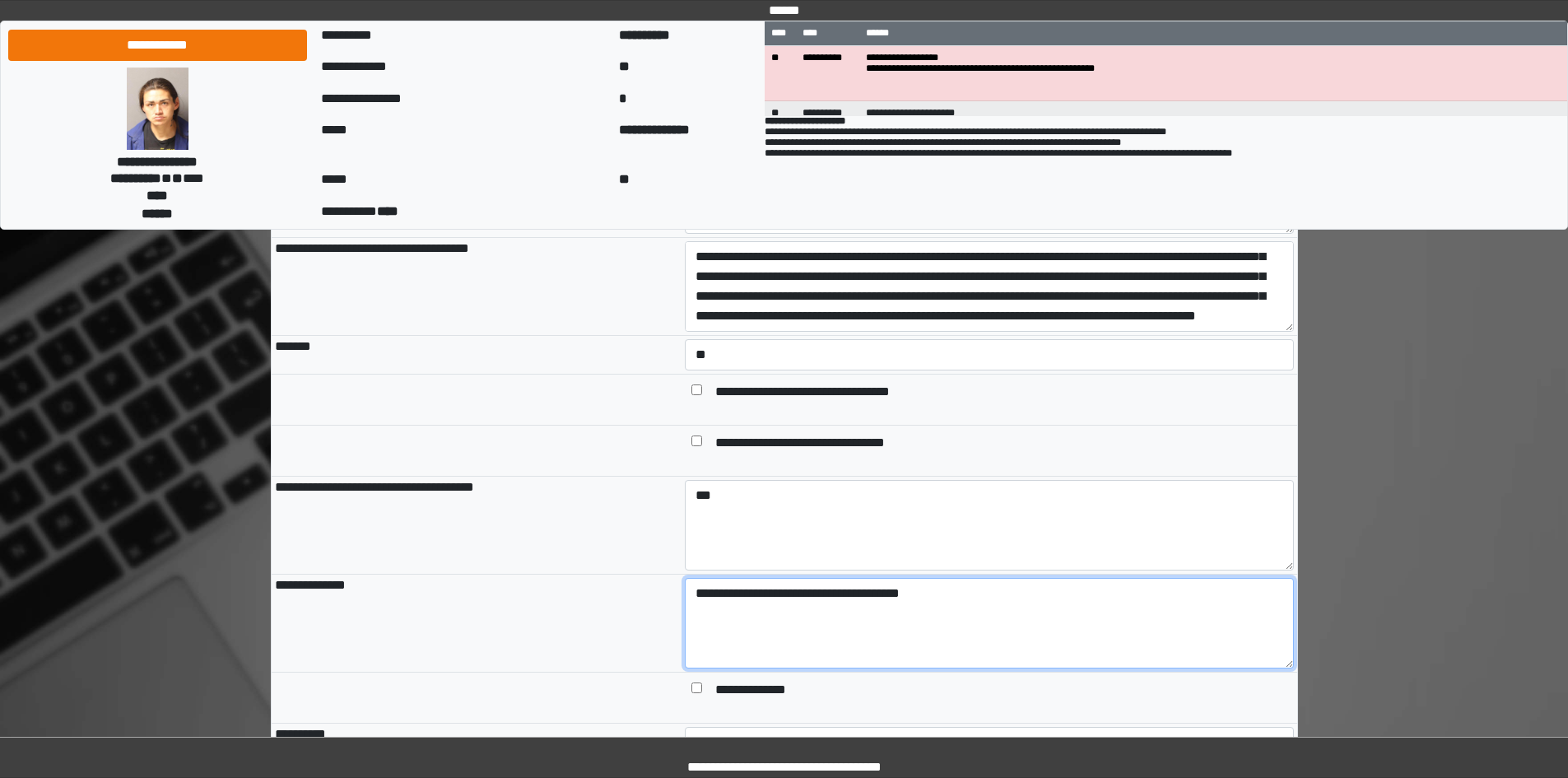 click on "**********" at bounding box center [989, 623] 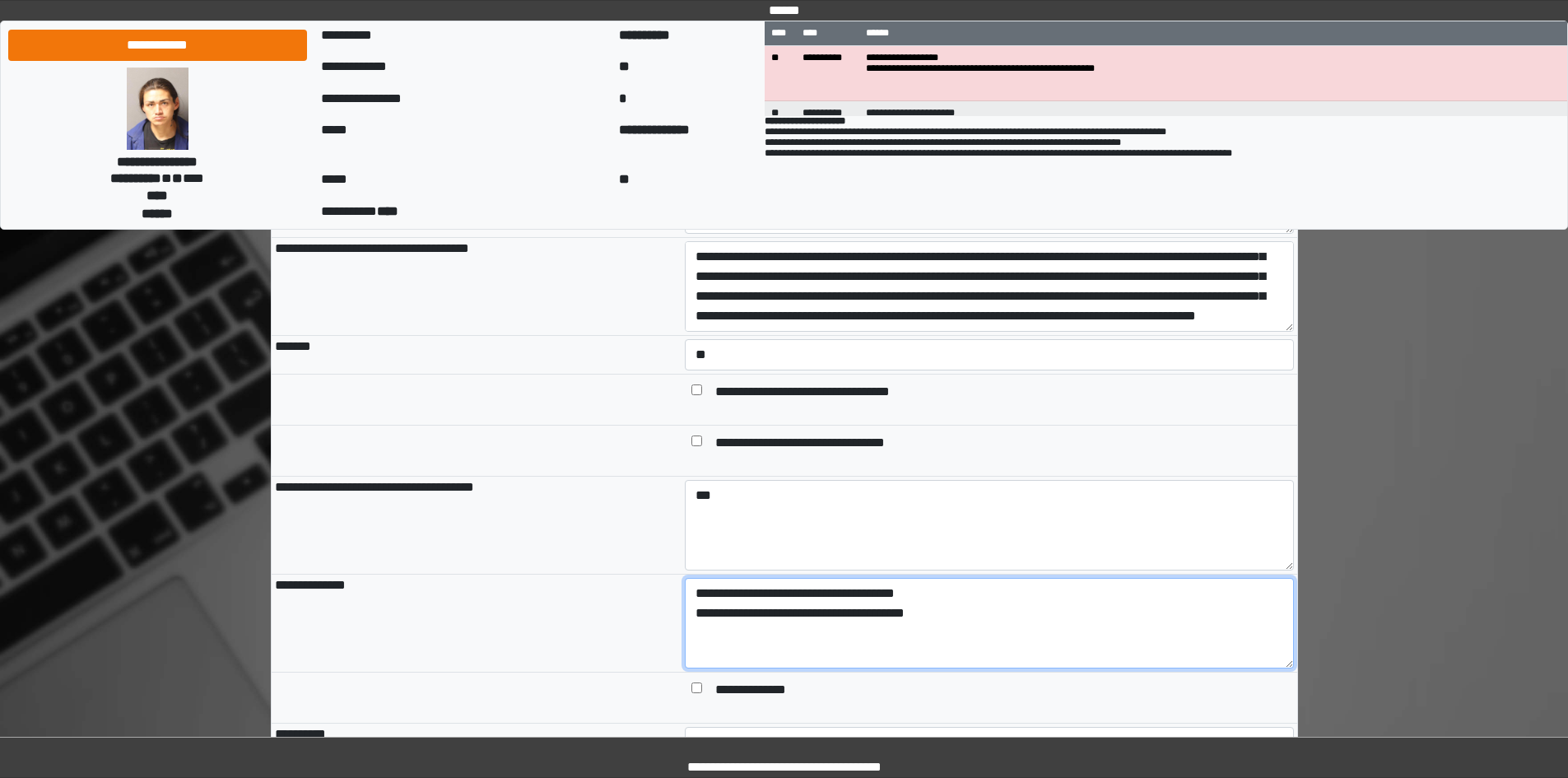 click on "**********" at bounding box center (989, 623) 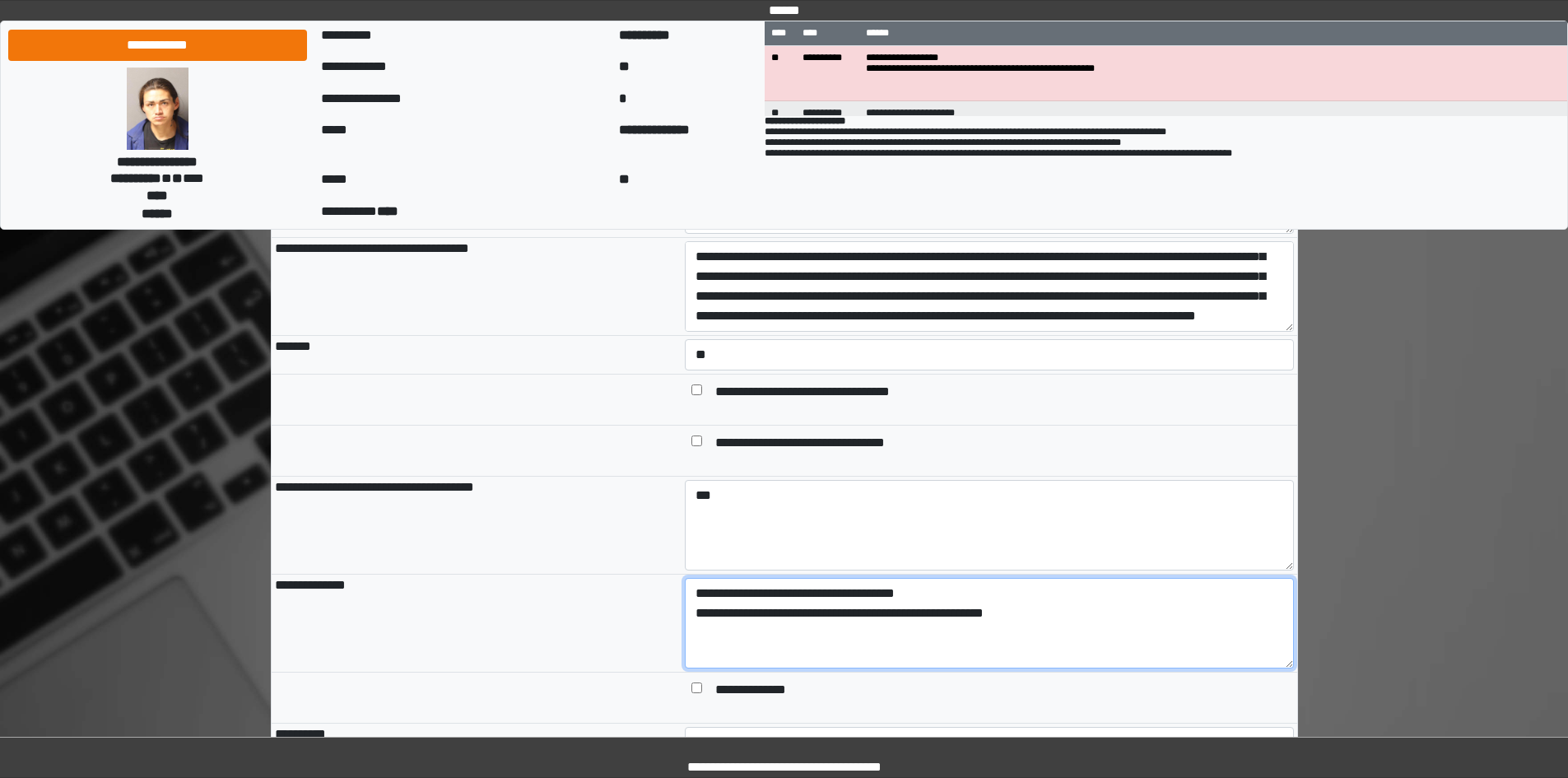 click on "**********" at bounding box center (989, 623) 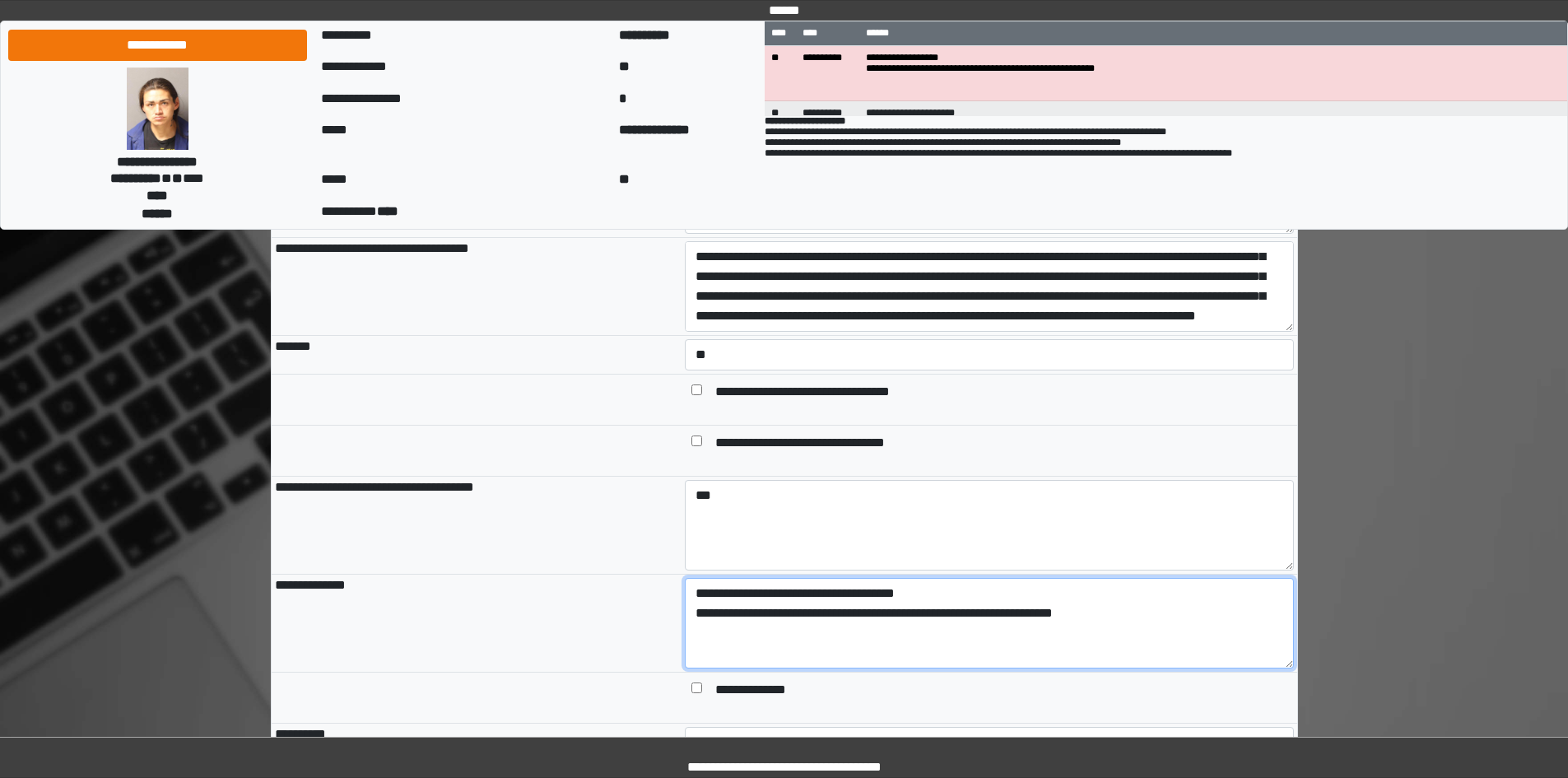 click on "**********" at bounding box center [989, 623] 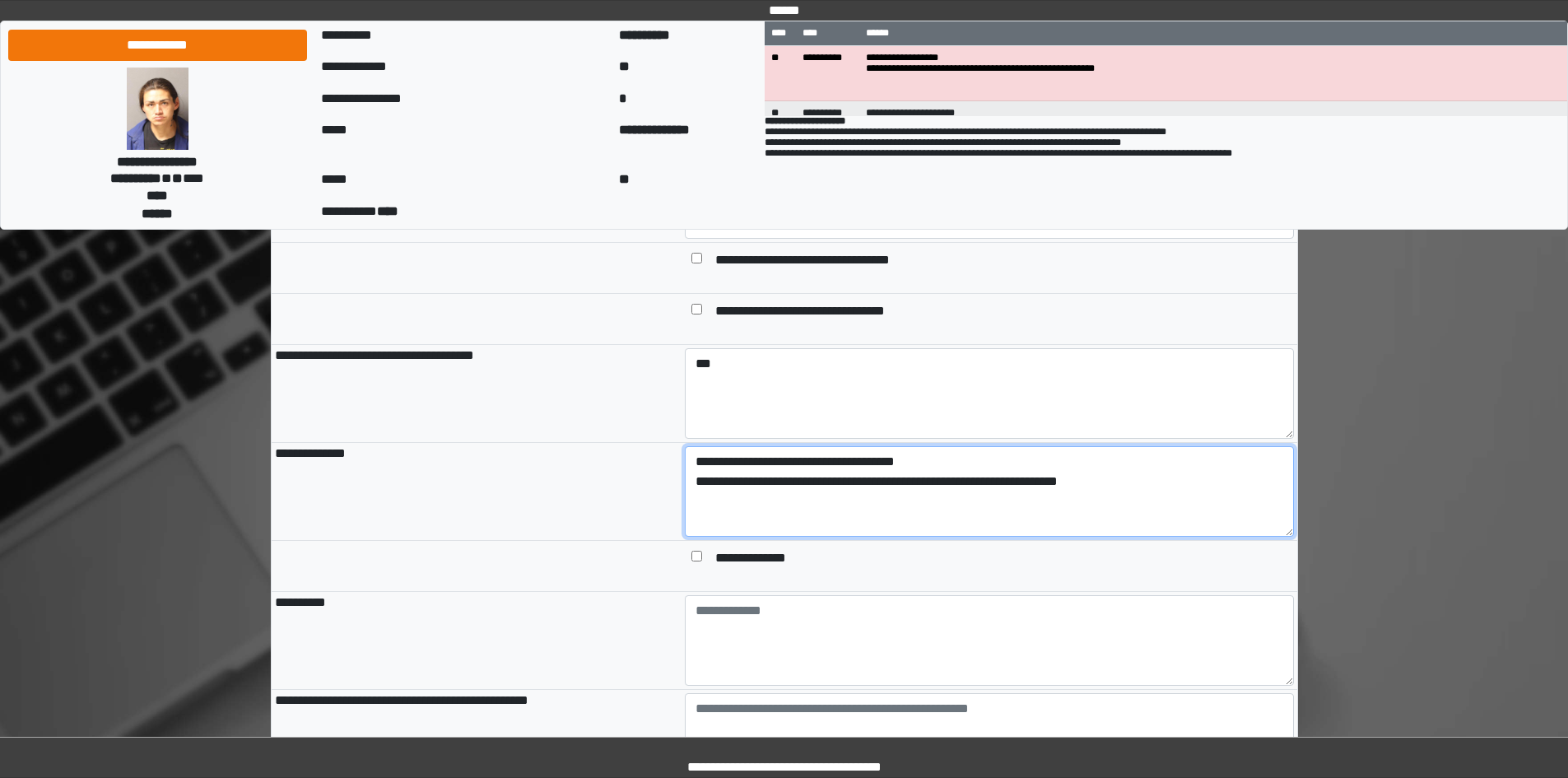 scroll, scrollTop: 988, scrollLeft: 0, axis: vertical 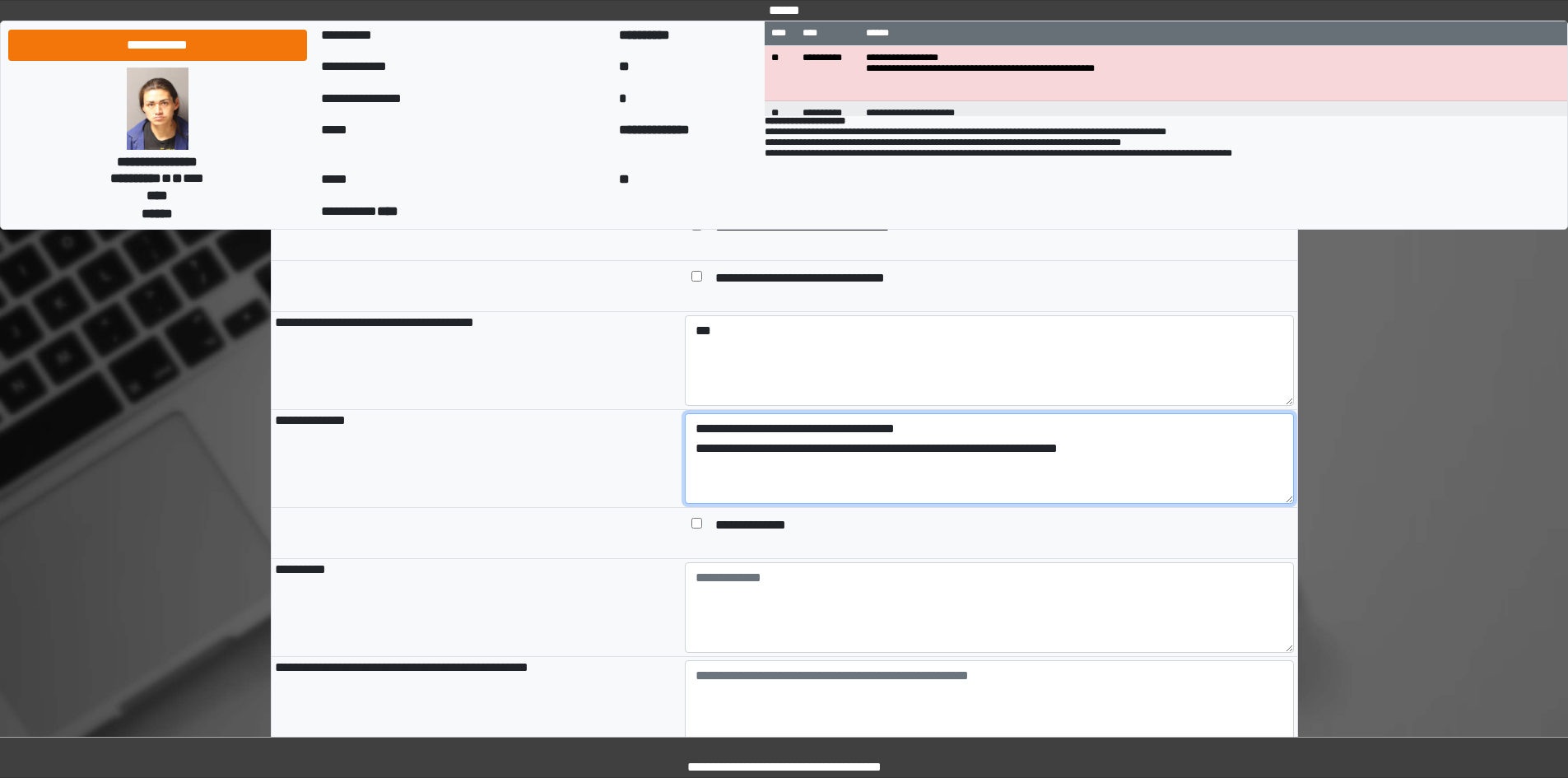 click on "**********" at bounding box center (989, 459) 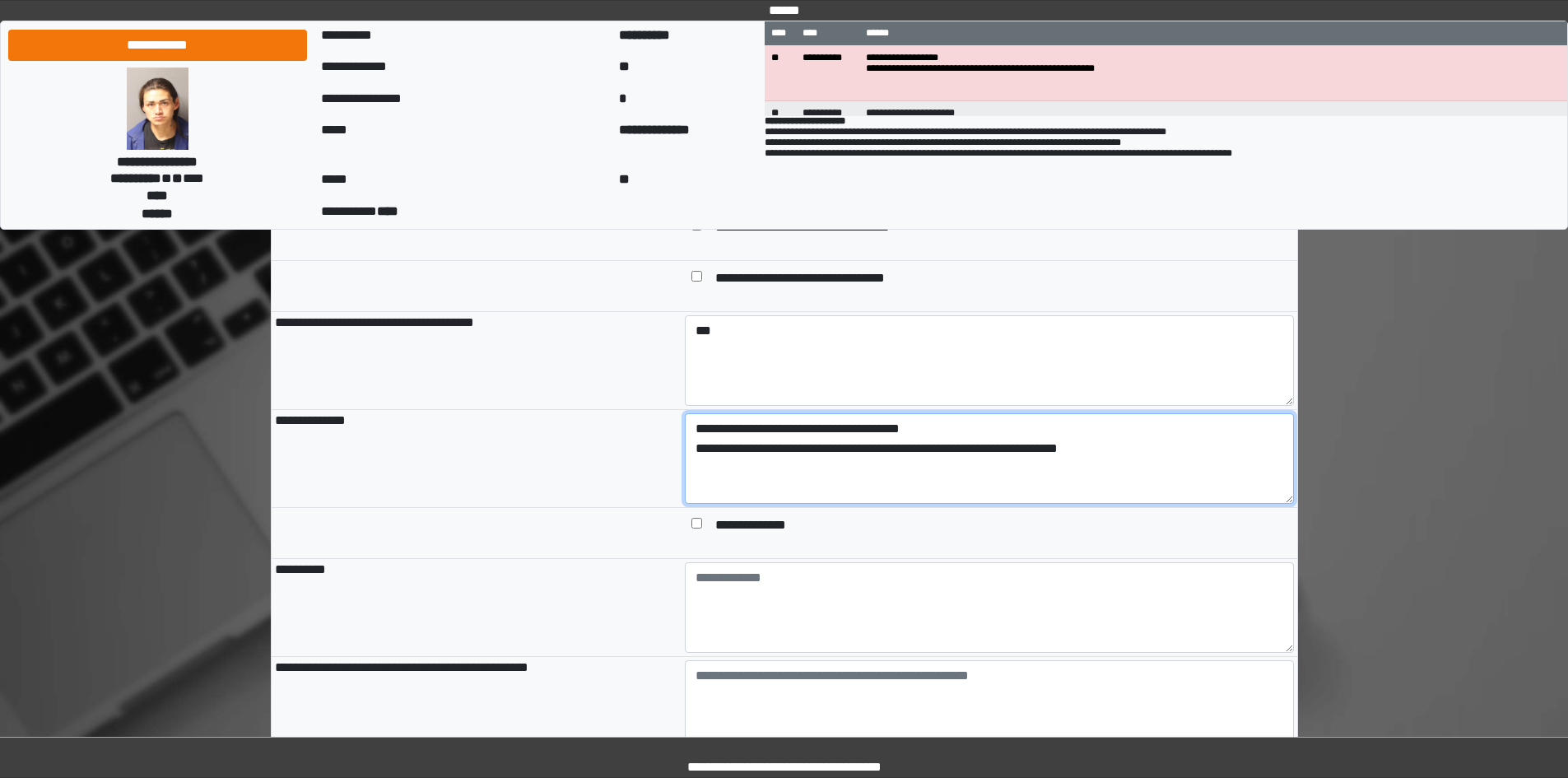 scroll, scrollTop: 1070, scrollLeft: 0, axis: vertical 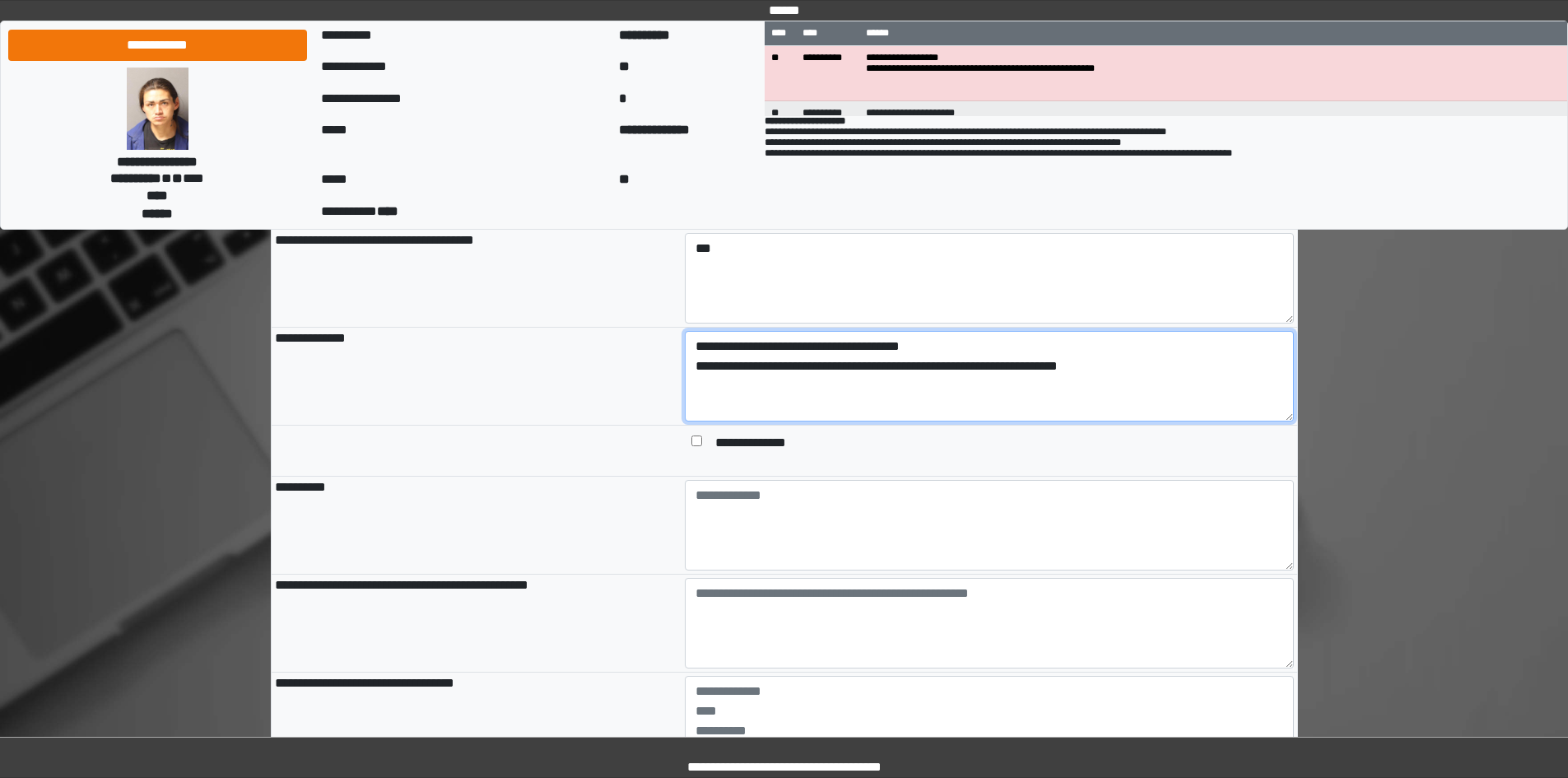 type on "**********" 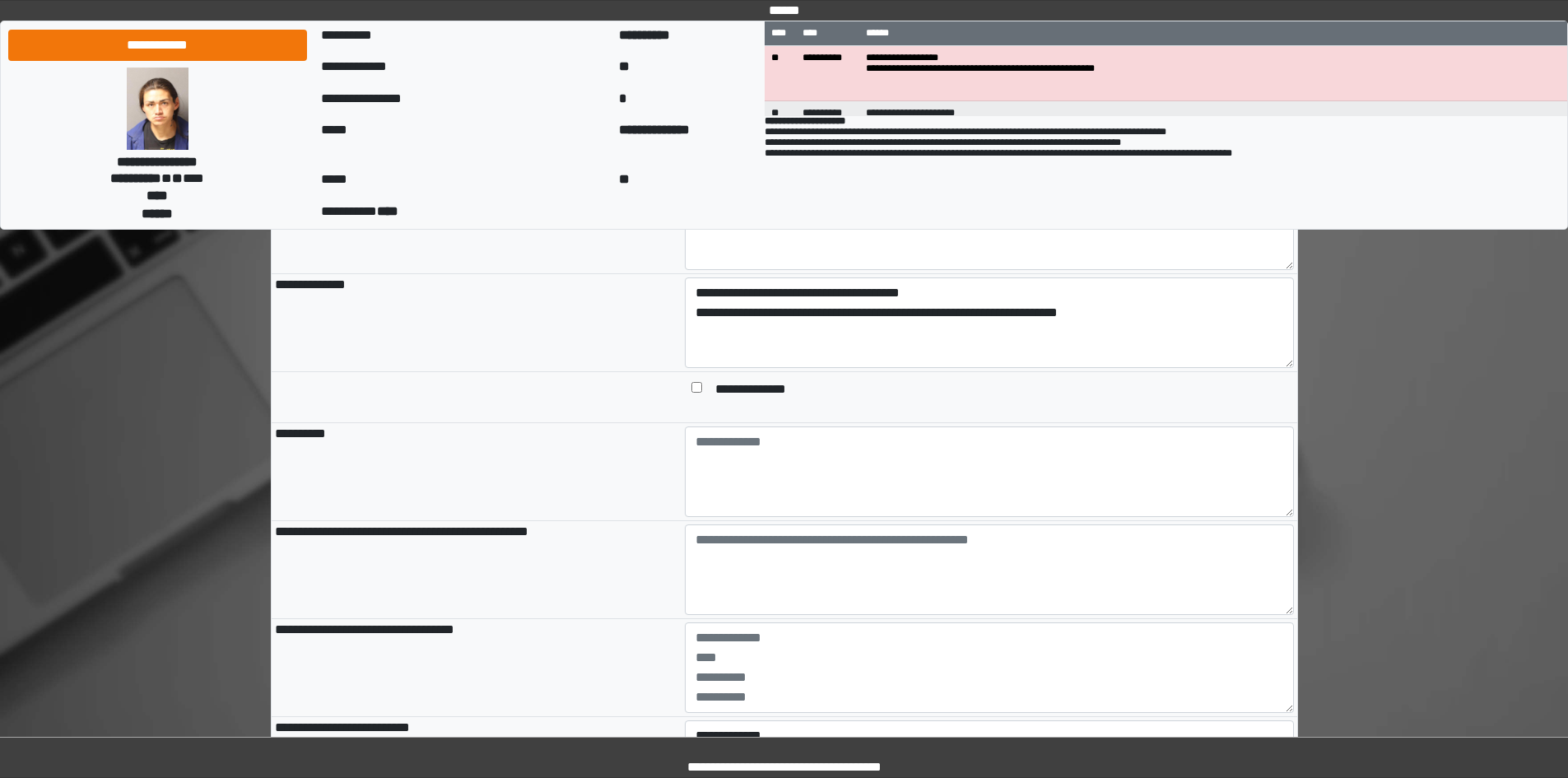 scroll, scrollTop: 1153, scrollLeft: 0, axis: vertical 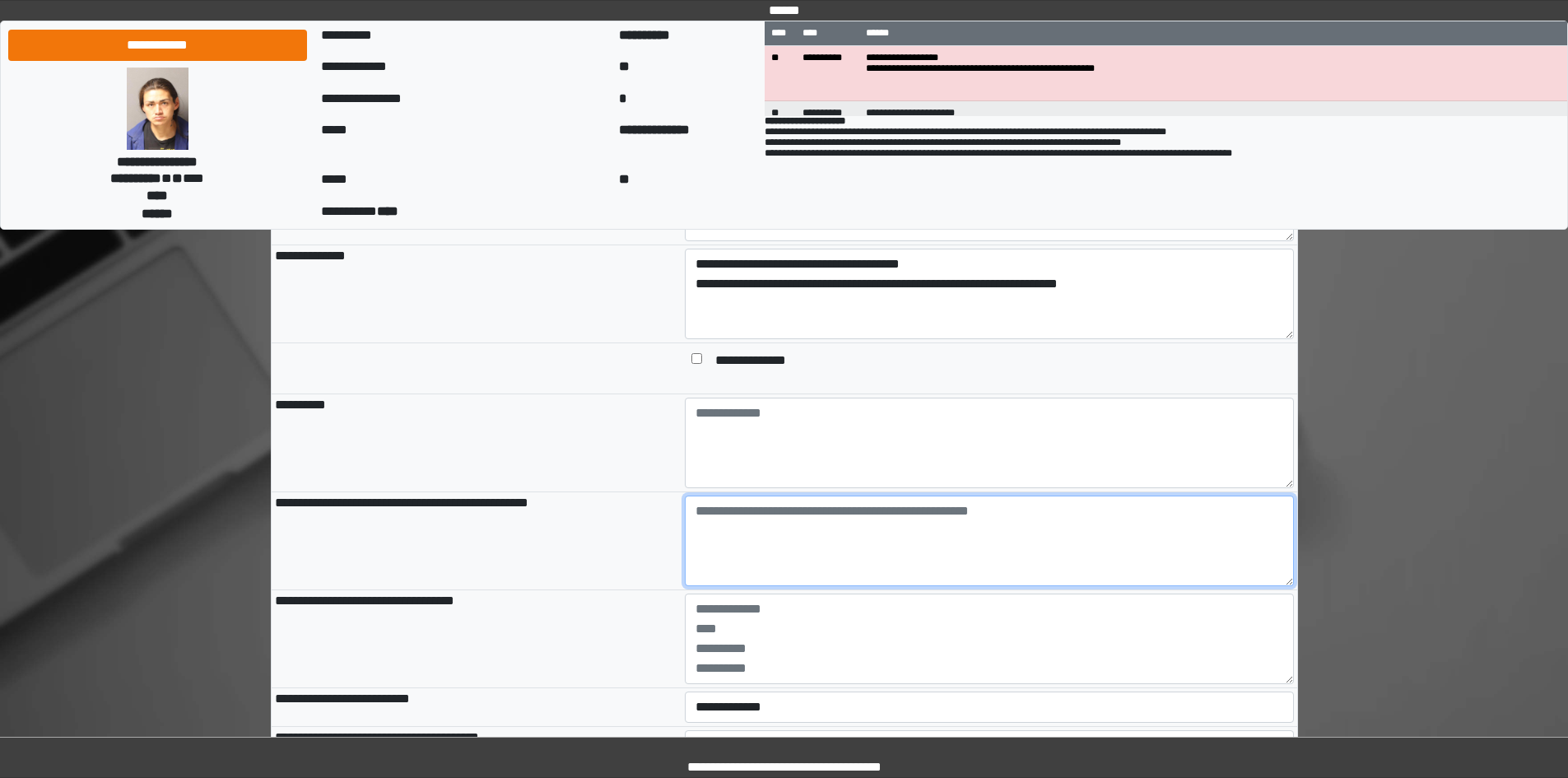 click at bounding box center [989, 541] 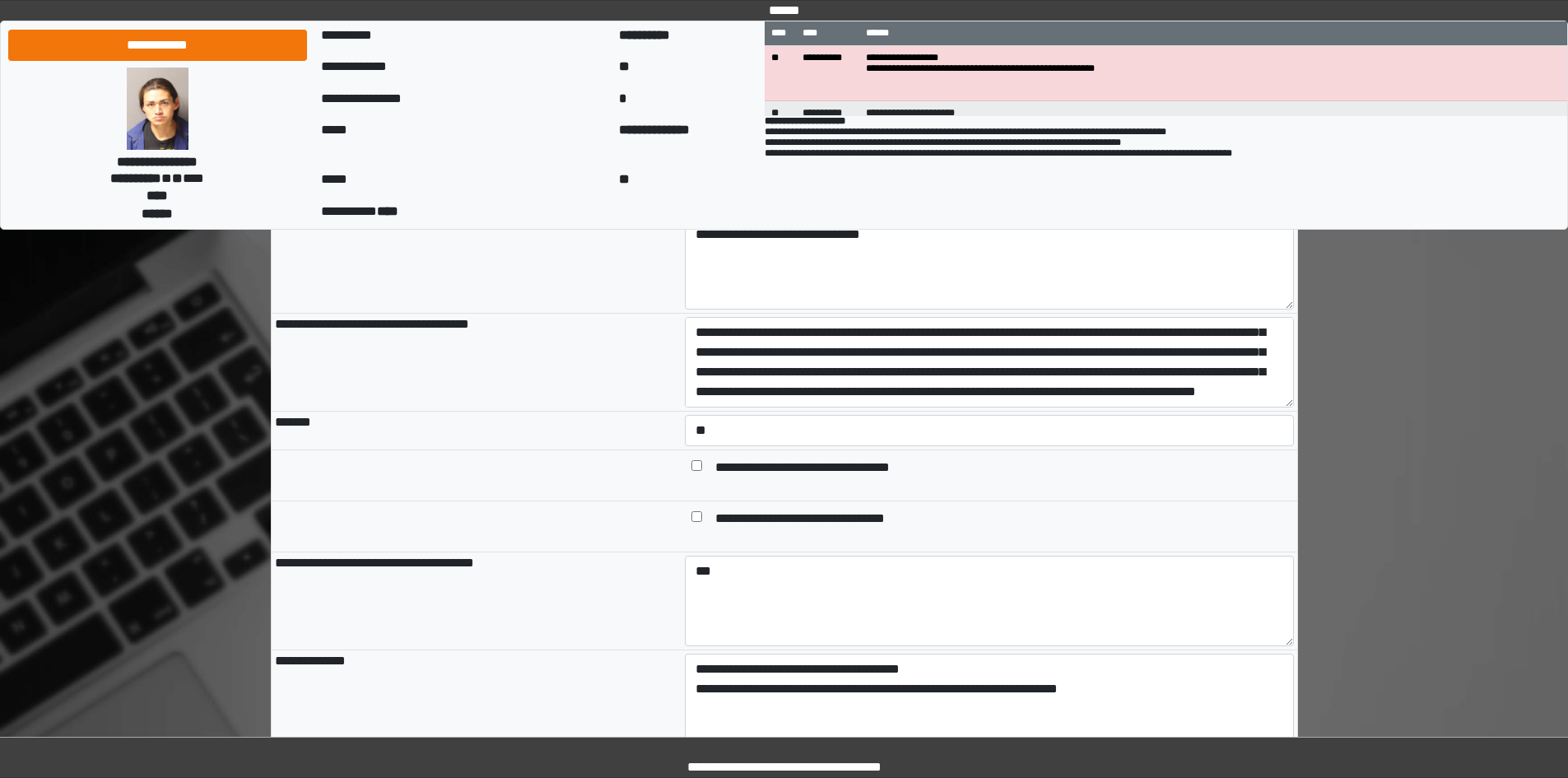 scroll, scrollTop: 741, scrollLeft: 0, axis: vertical 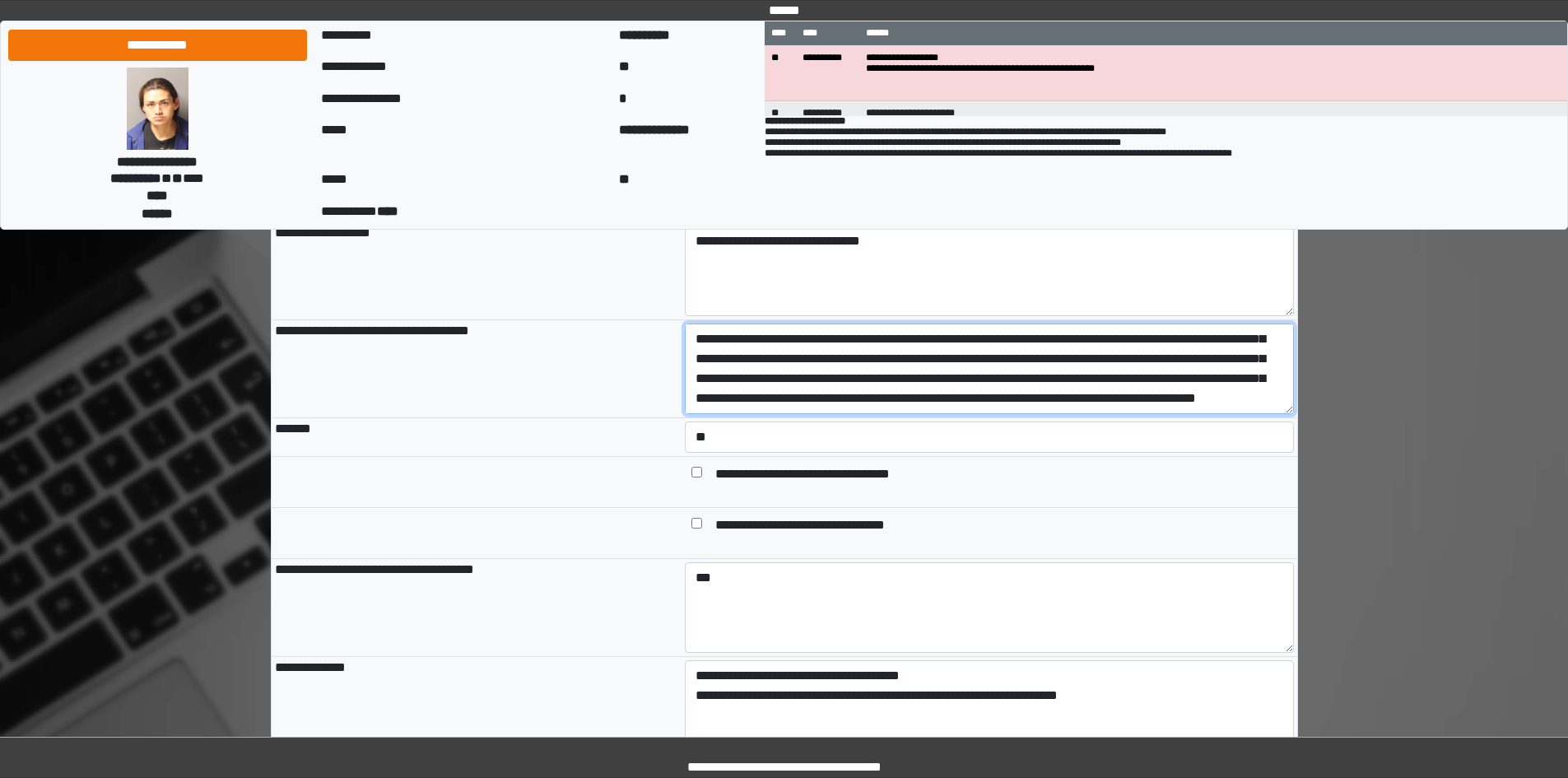 drag, startPoint x: 987, startPoint y: 367, endPoint x: 1057, endPoint y: 408, distance: 81.12336 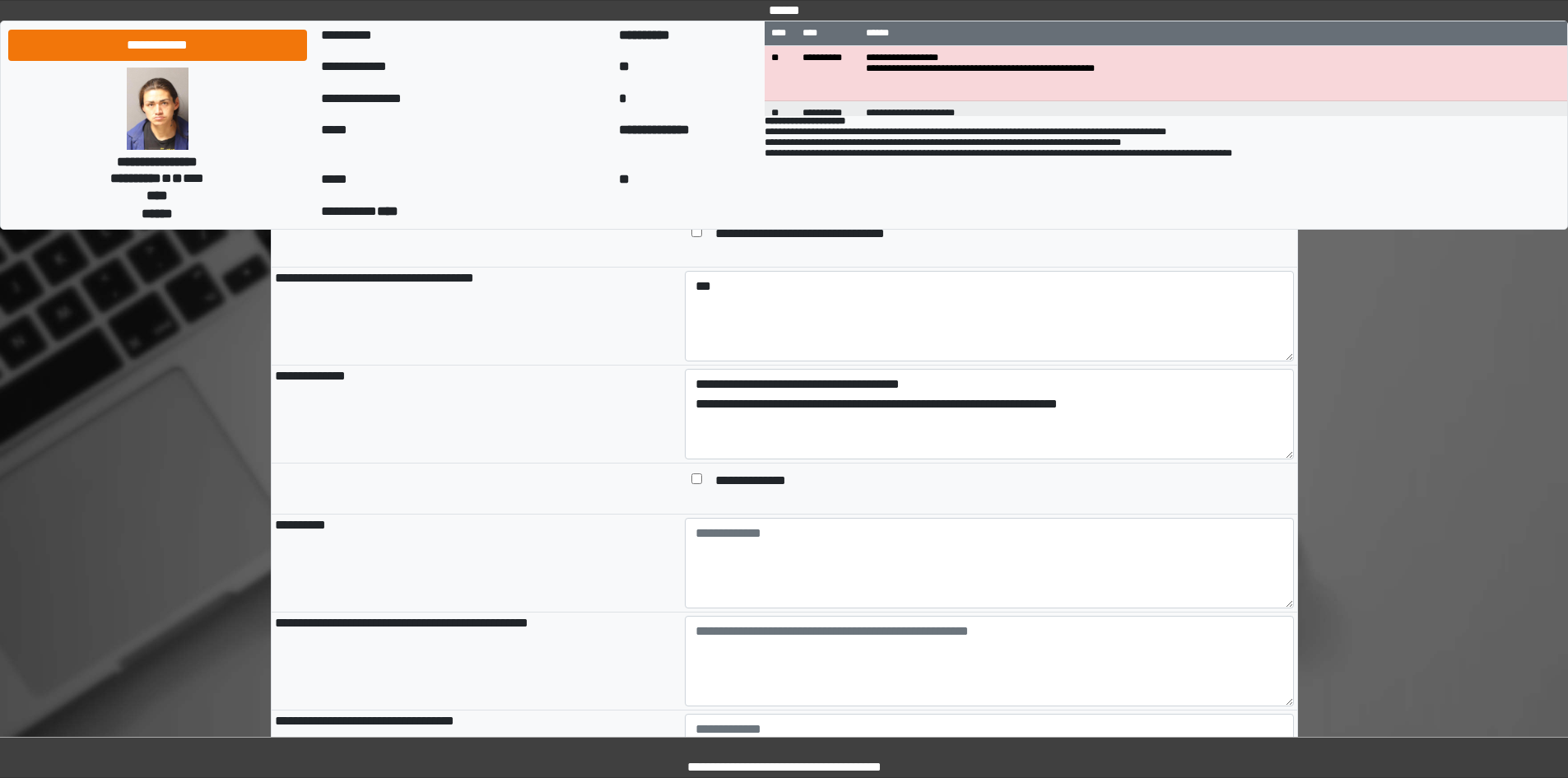 scroll, scrollTop: 1153, scrollLeft: 0, axis: vertical 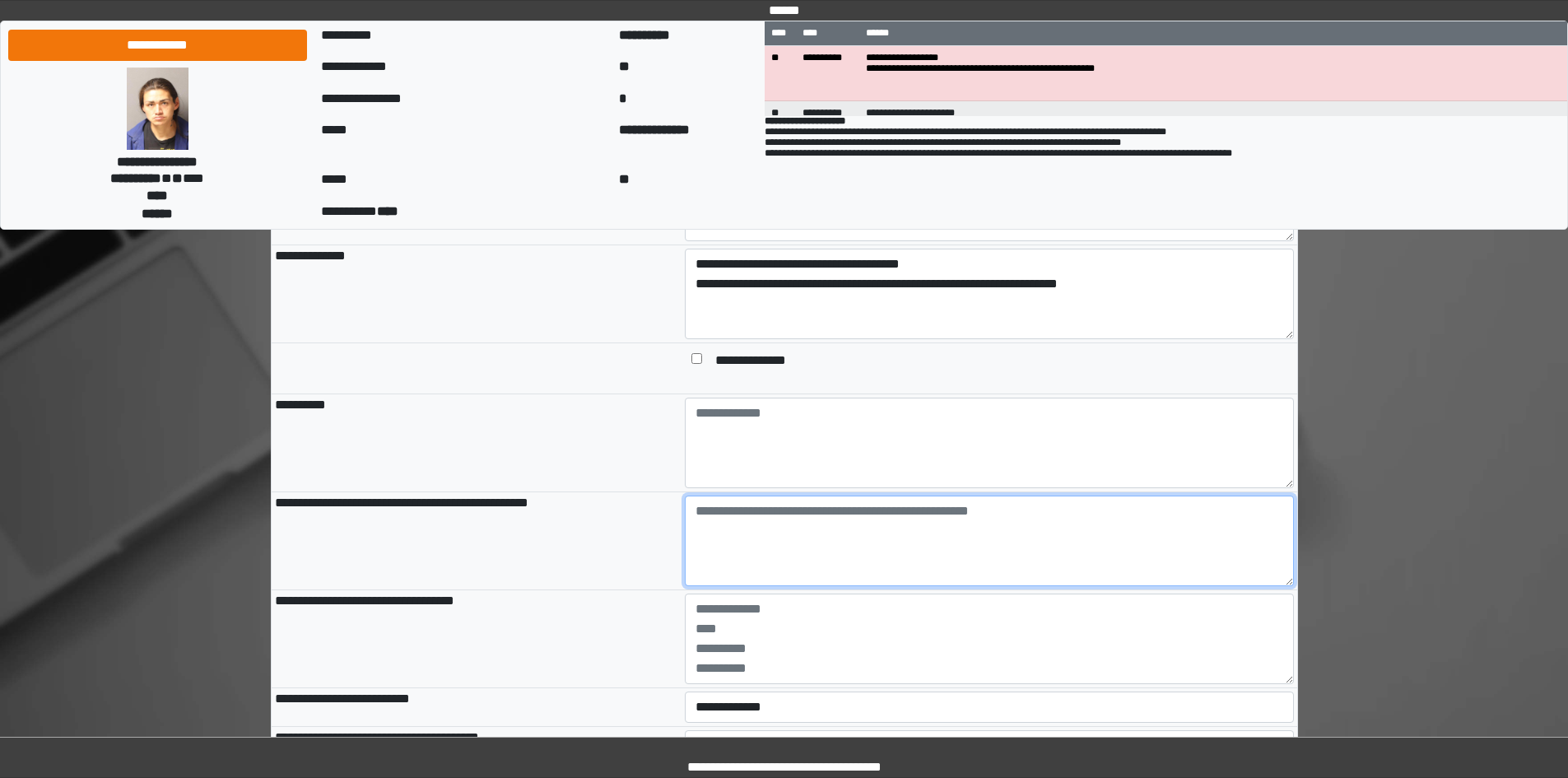 click at bounding box center (989, 541) 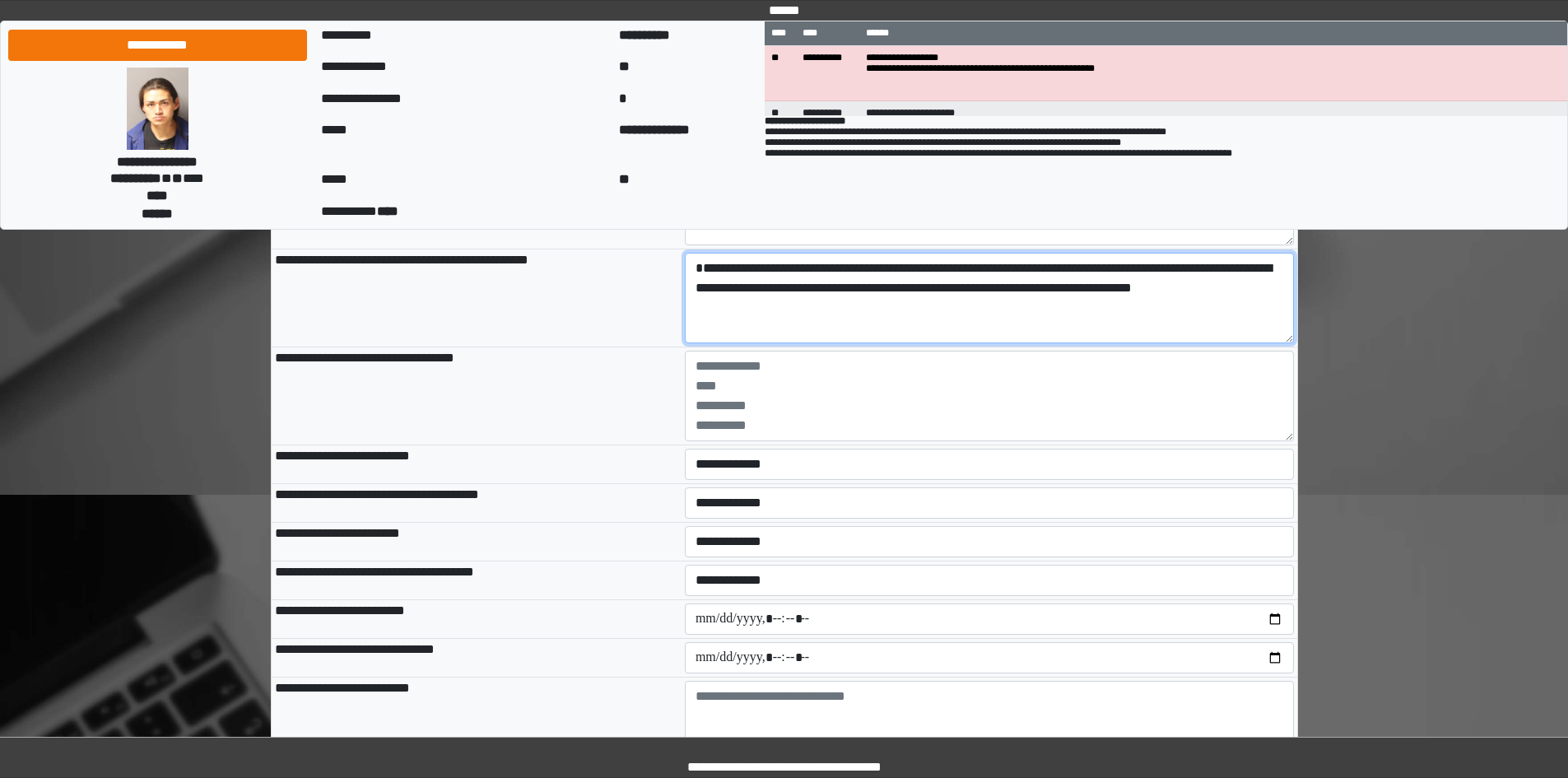 scroll, scrollTop: 1381, scrollLeft: 0, axis: vertical 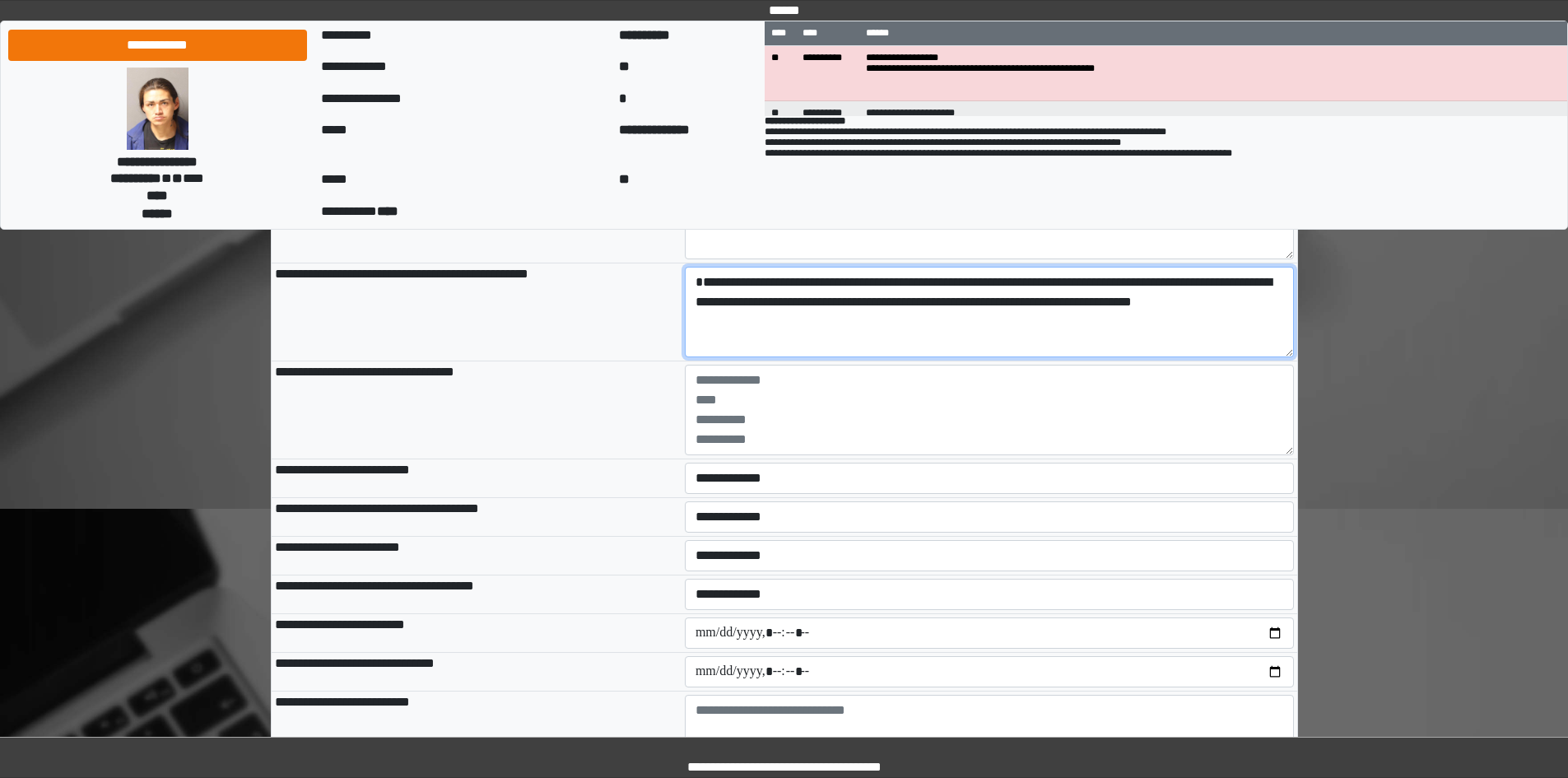 type on "**********" 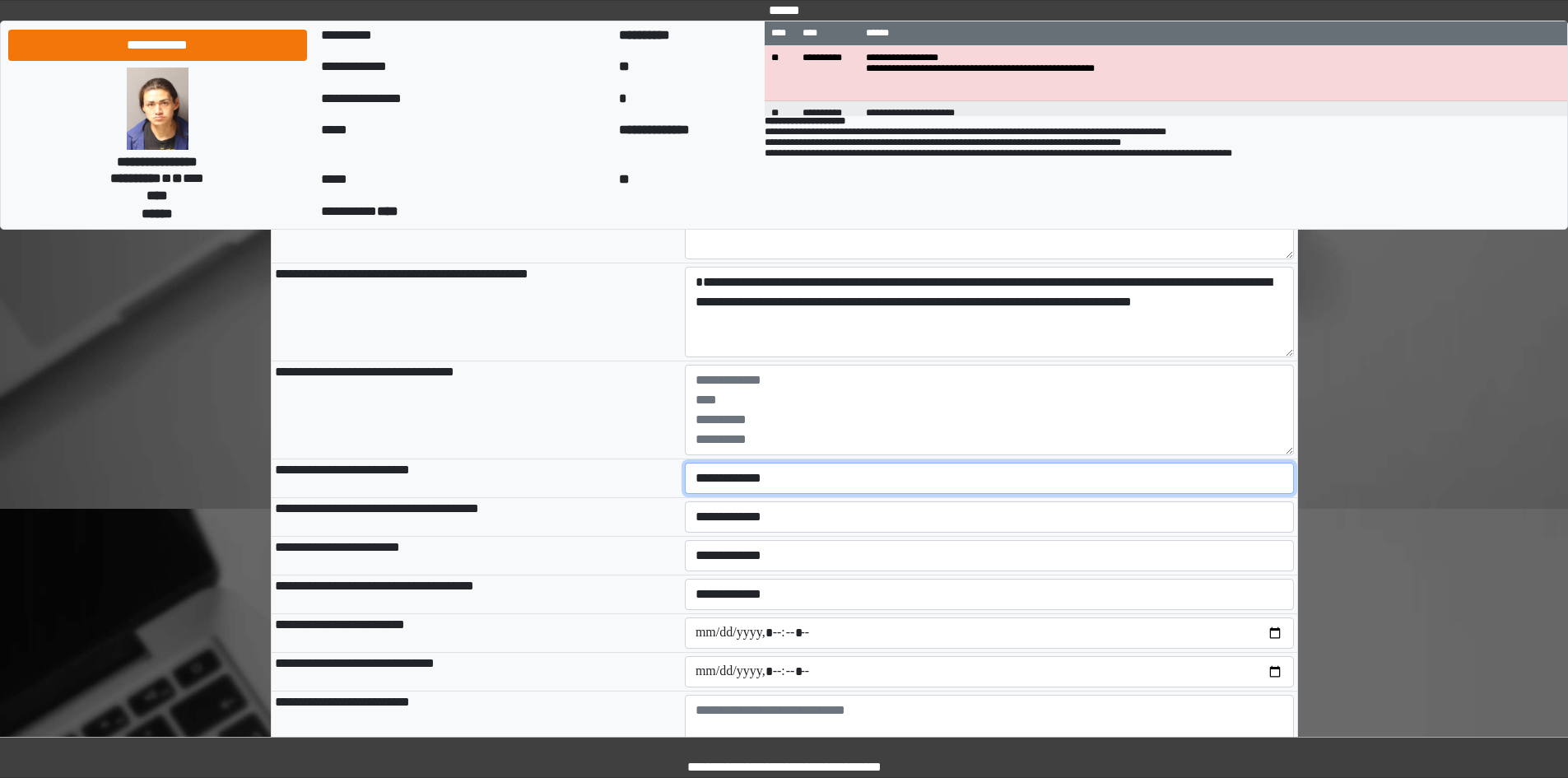 click on "**********" at bounding box center (989, 478) 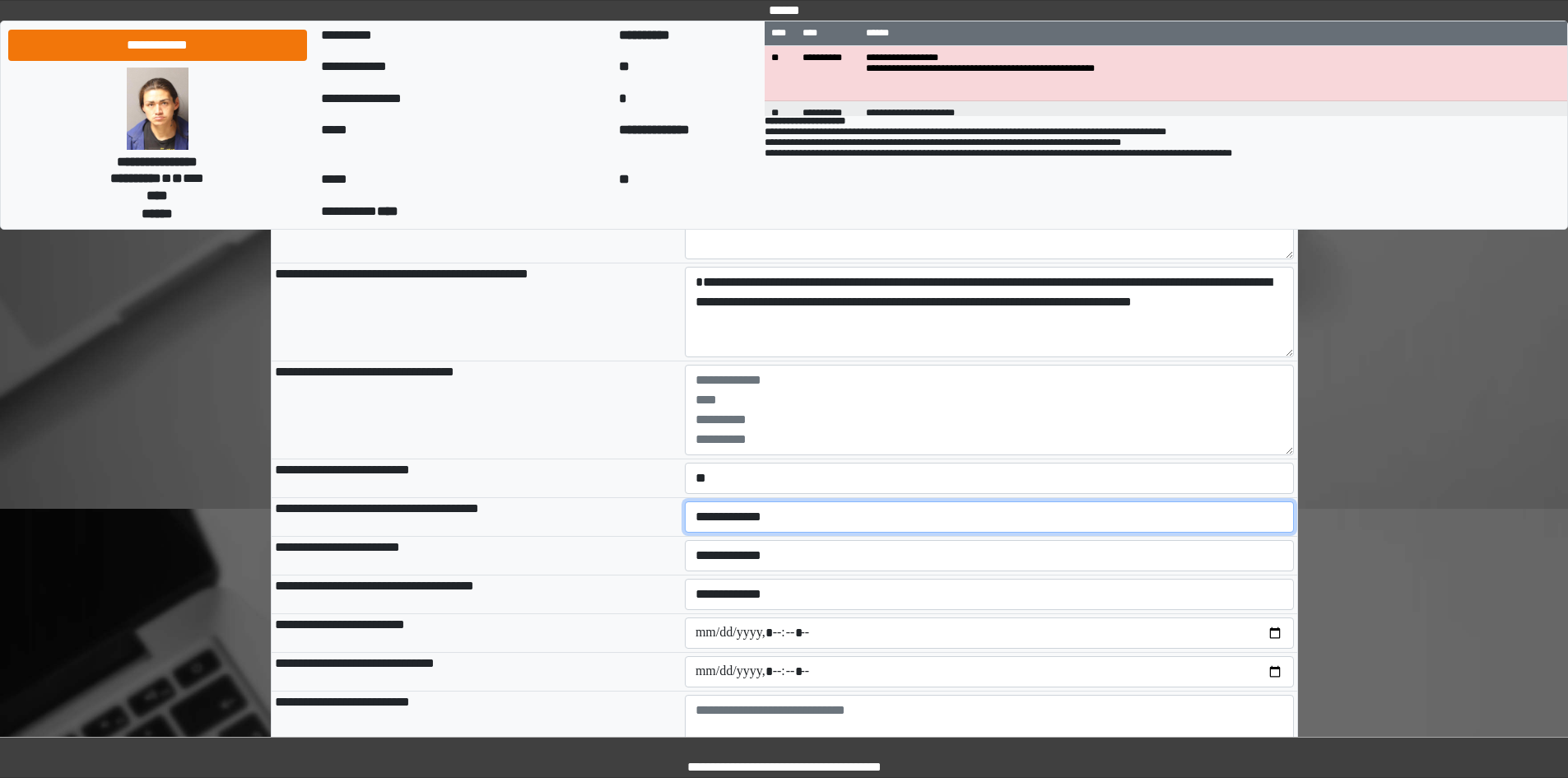 click on "**********" at bounding box center (989, 517) 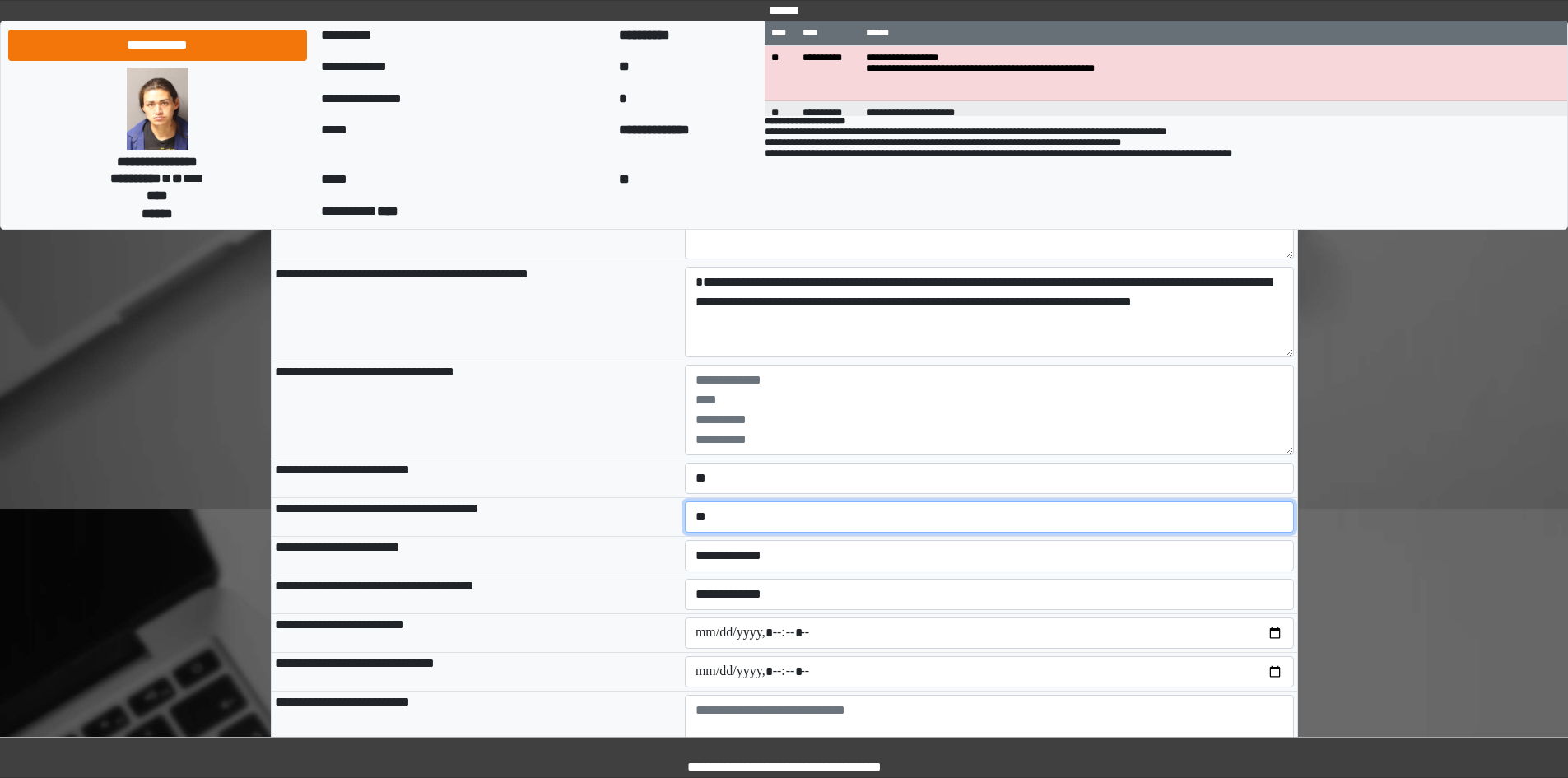 click on "**********" at bounding box center [989, 517] 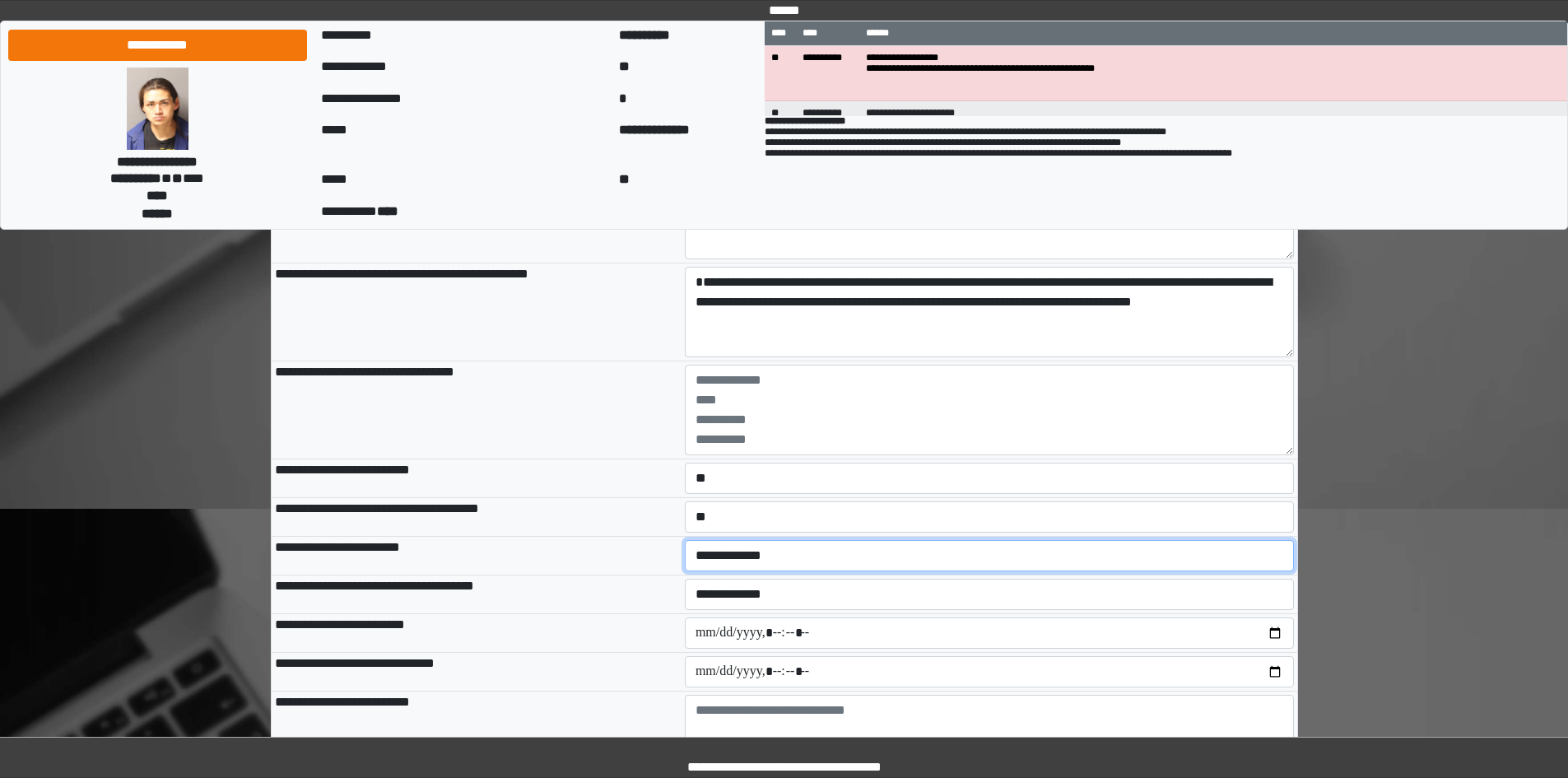 click on "**********" at bounding box center [989, 556] 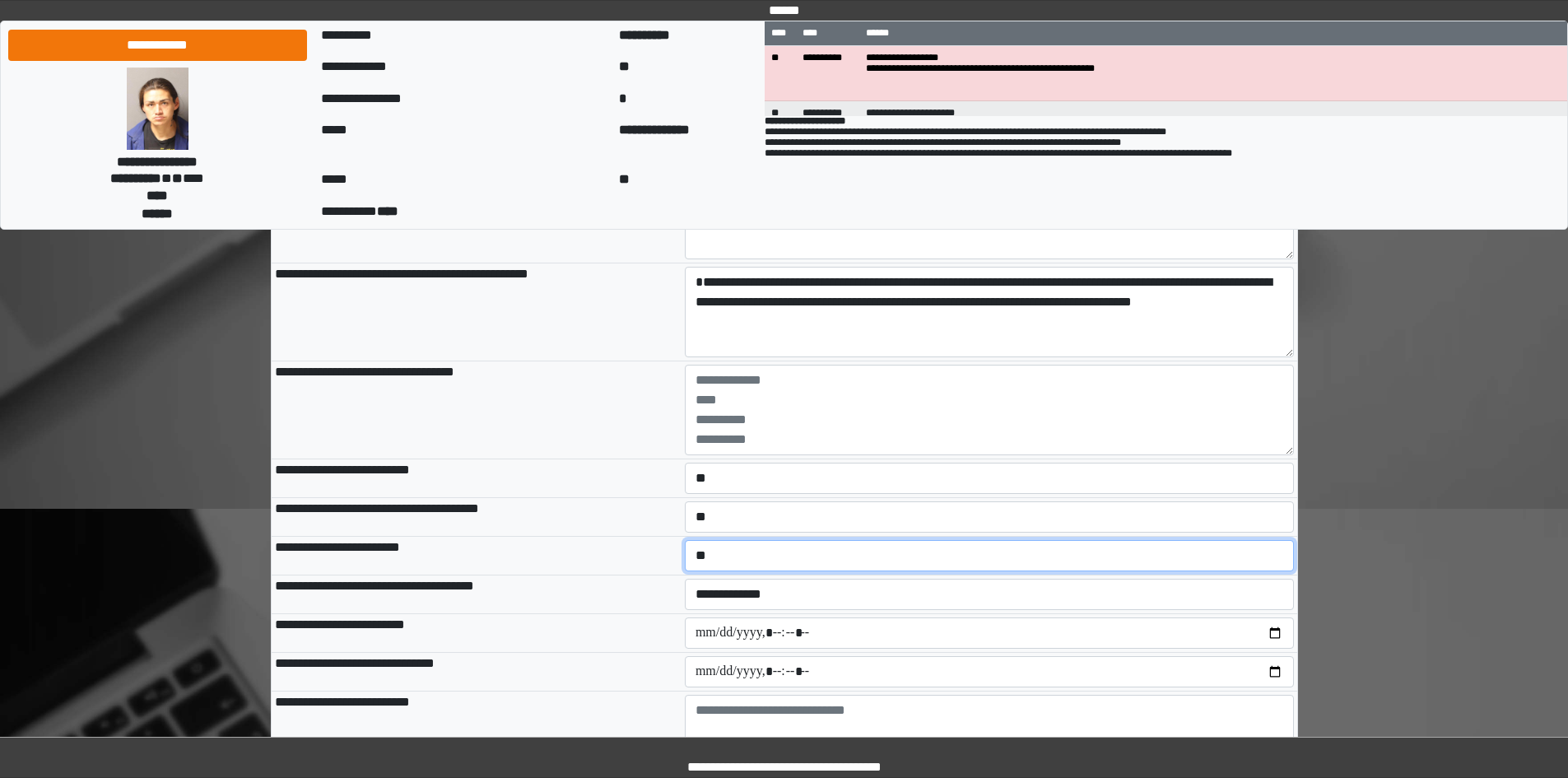 click on "**********" at bounding box center [989, 556] 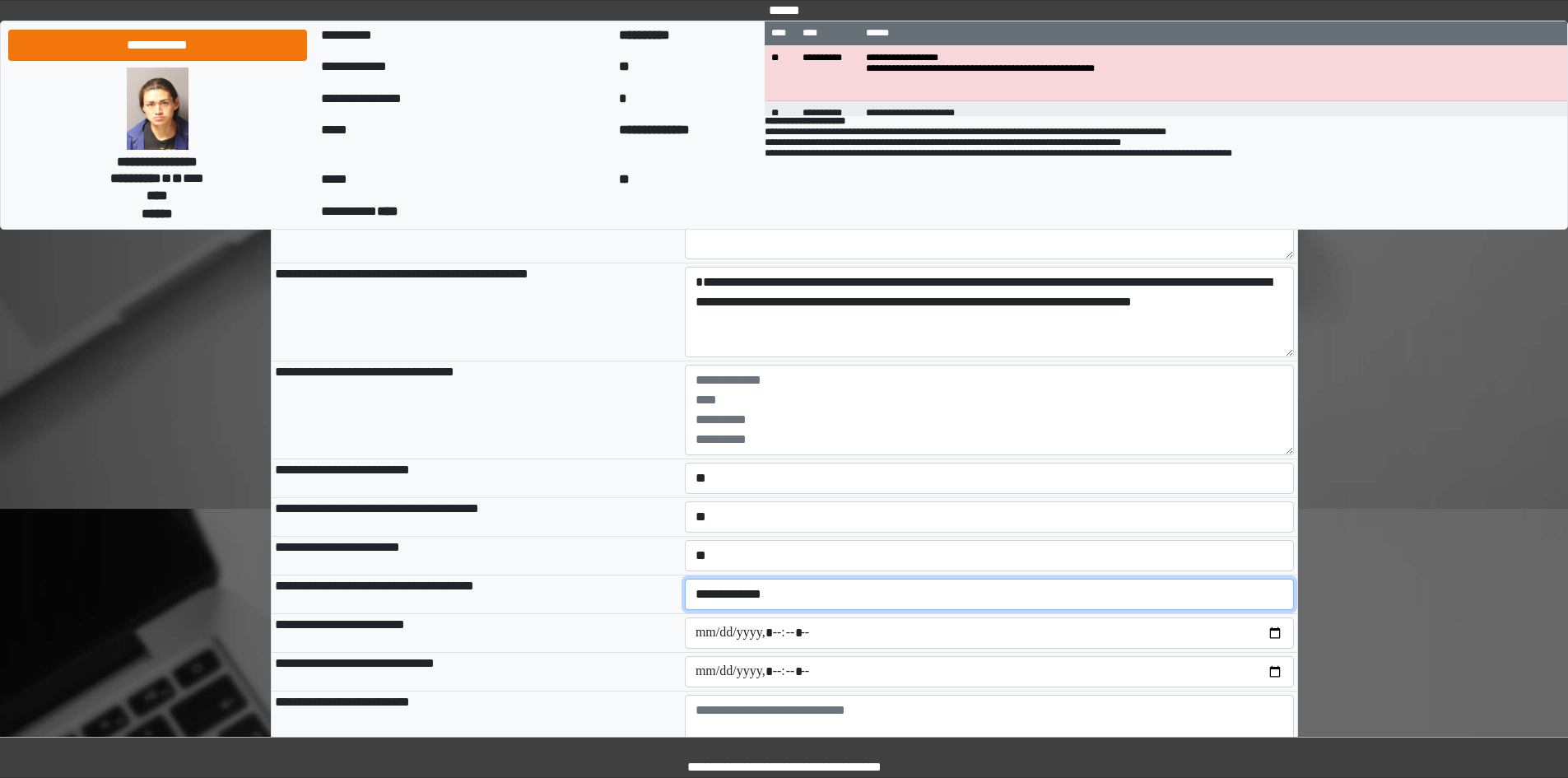 click on "**********" at bounding box center [989, 594] 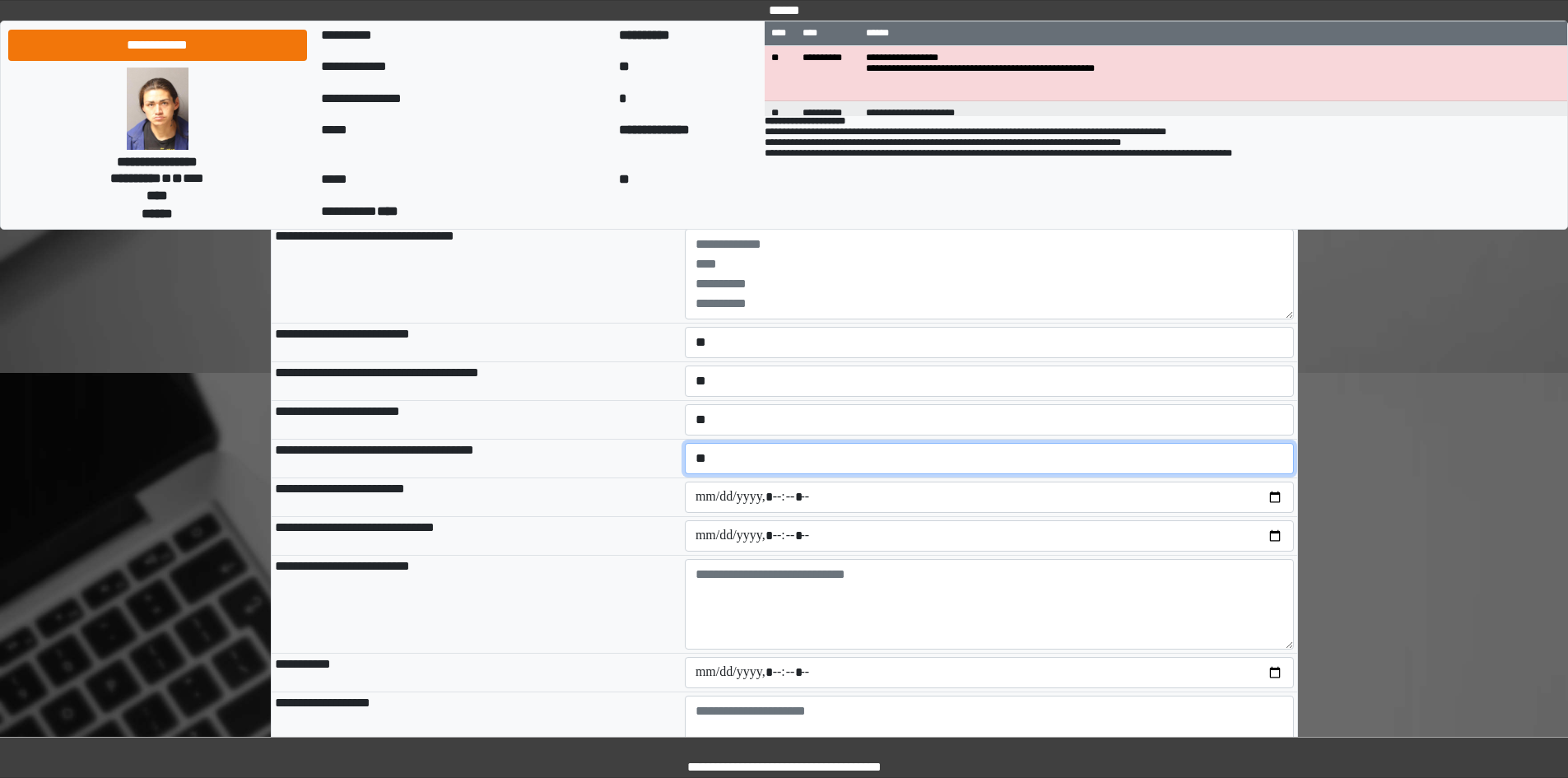scroll, scrollTop: 1546, scrollLeft: 0, axis: vertical 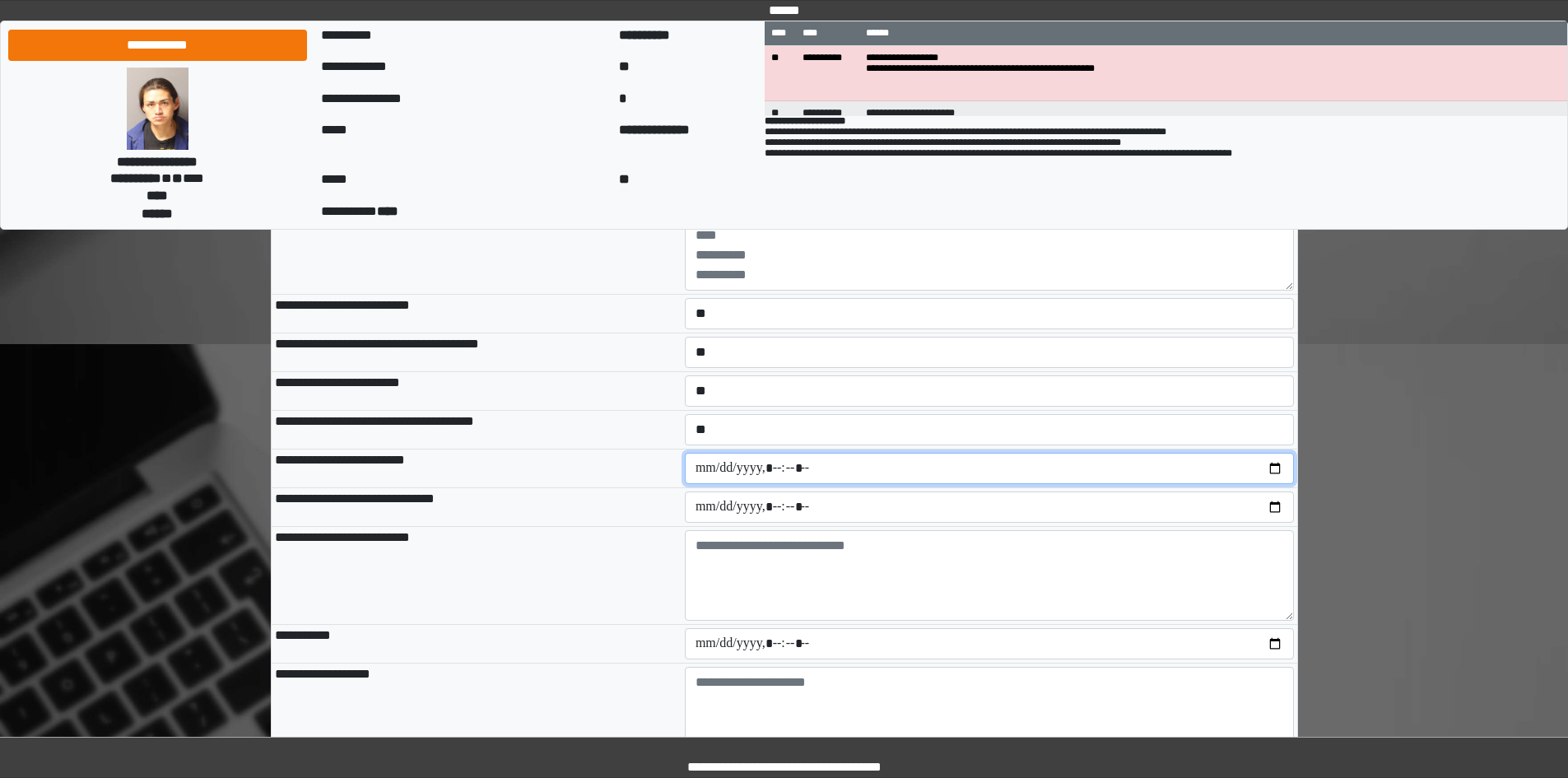 click at bounding box center [989, 468] 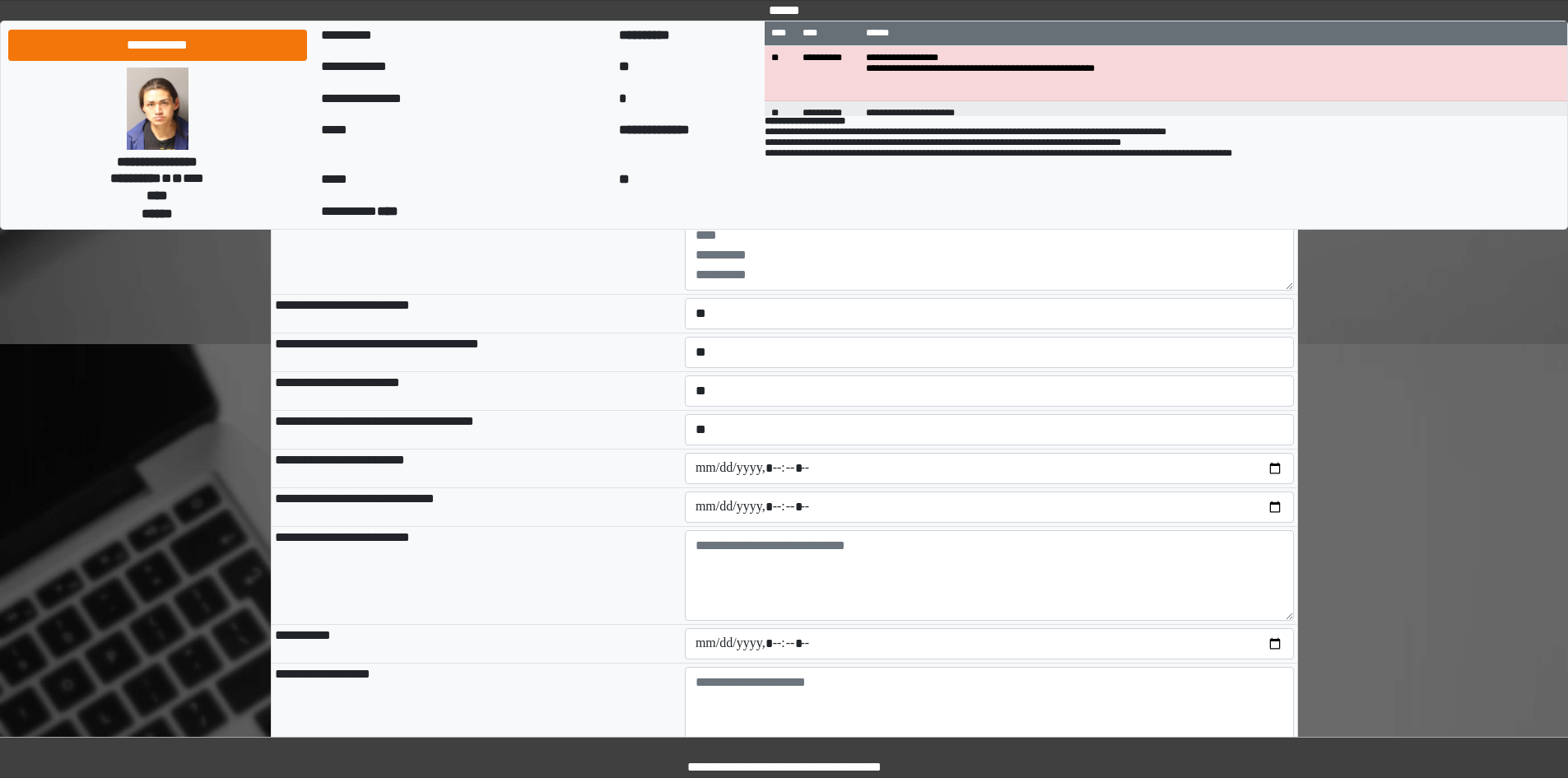 type on "**********" 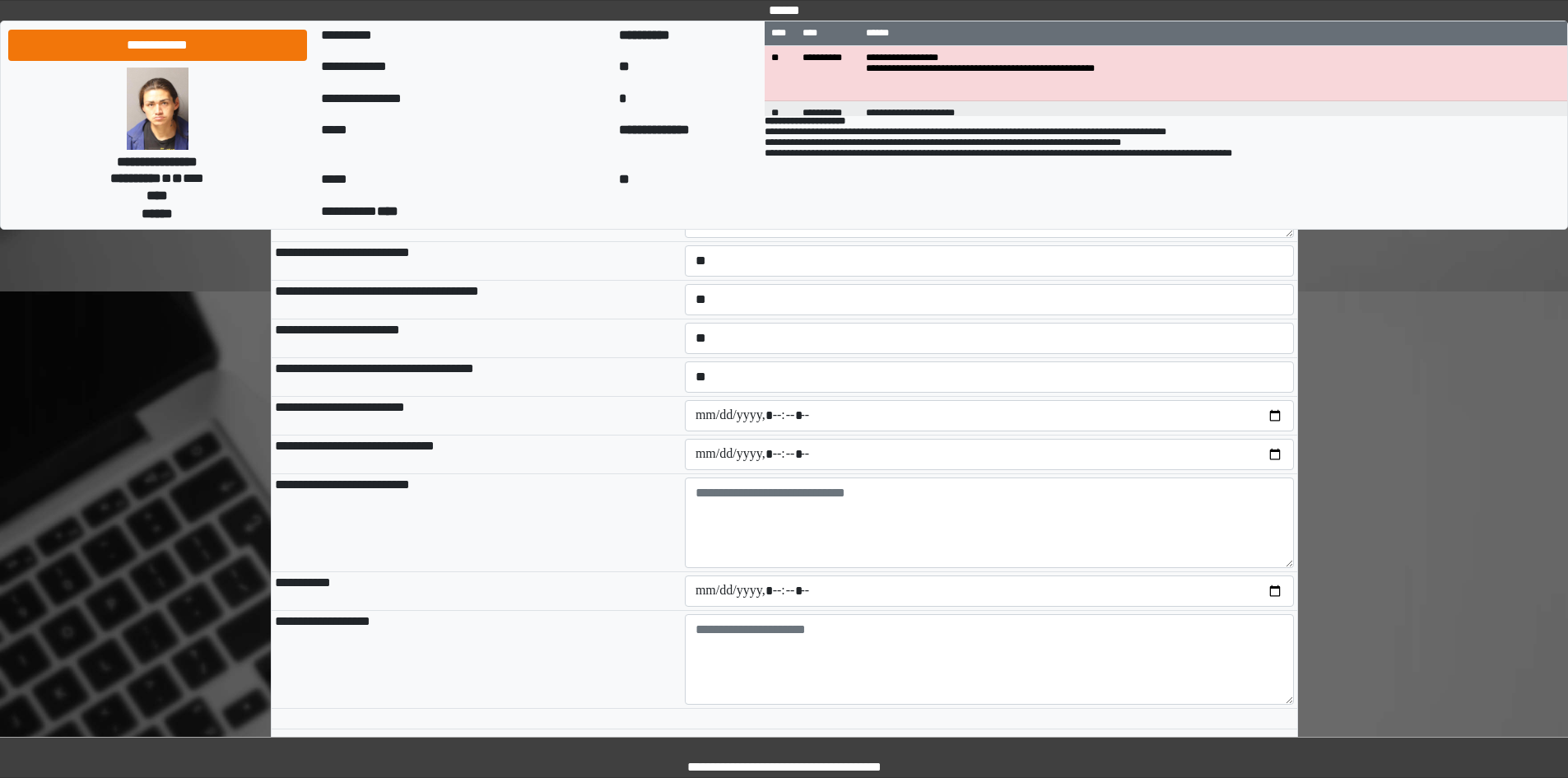 scroll, scrollTop: 1628, scrollLeft: 0, axis: vertical 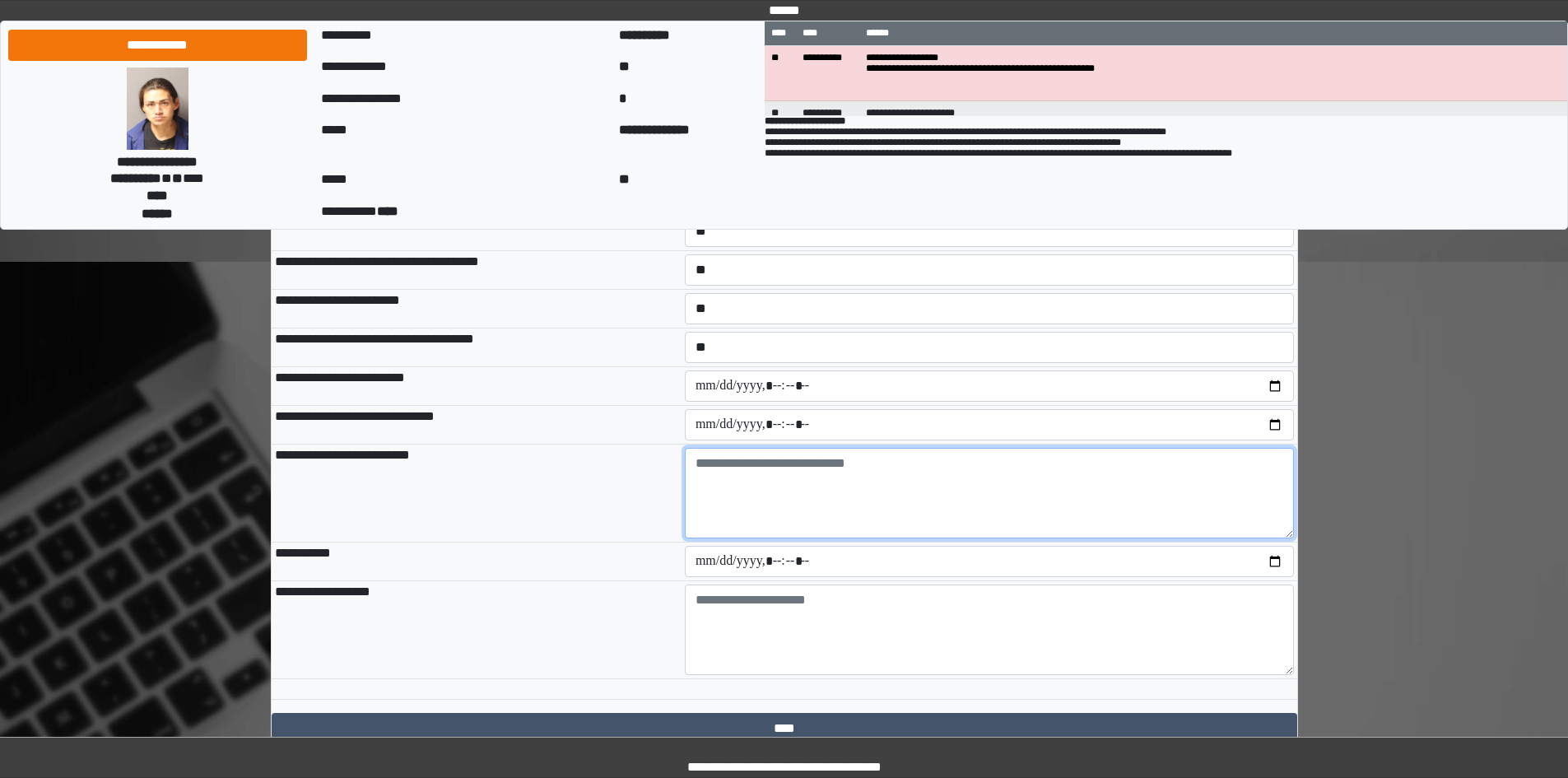click at bounding box center (989, 493) 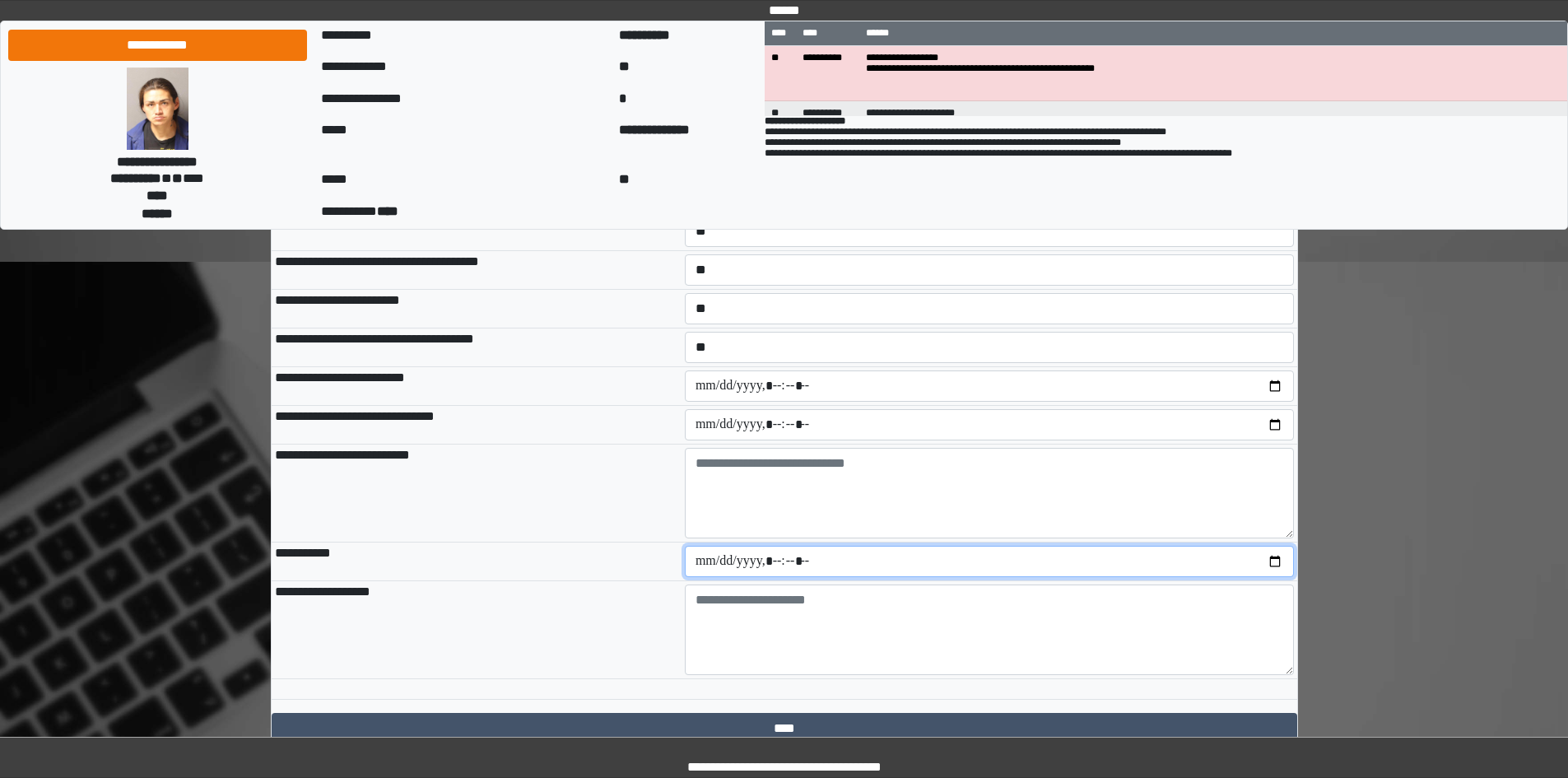 click at bounding box center (989, 561) 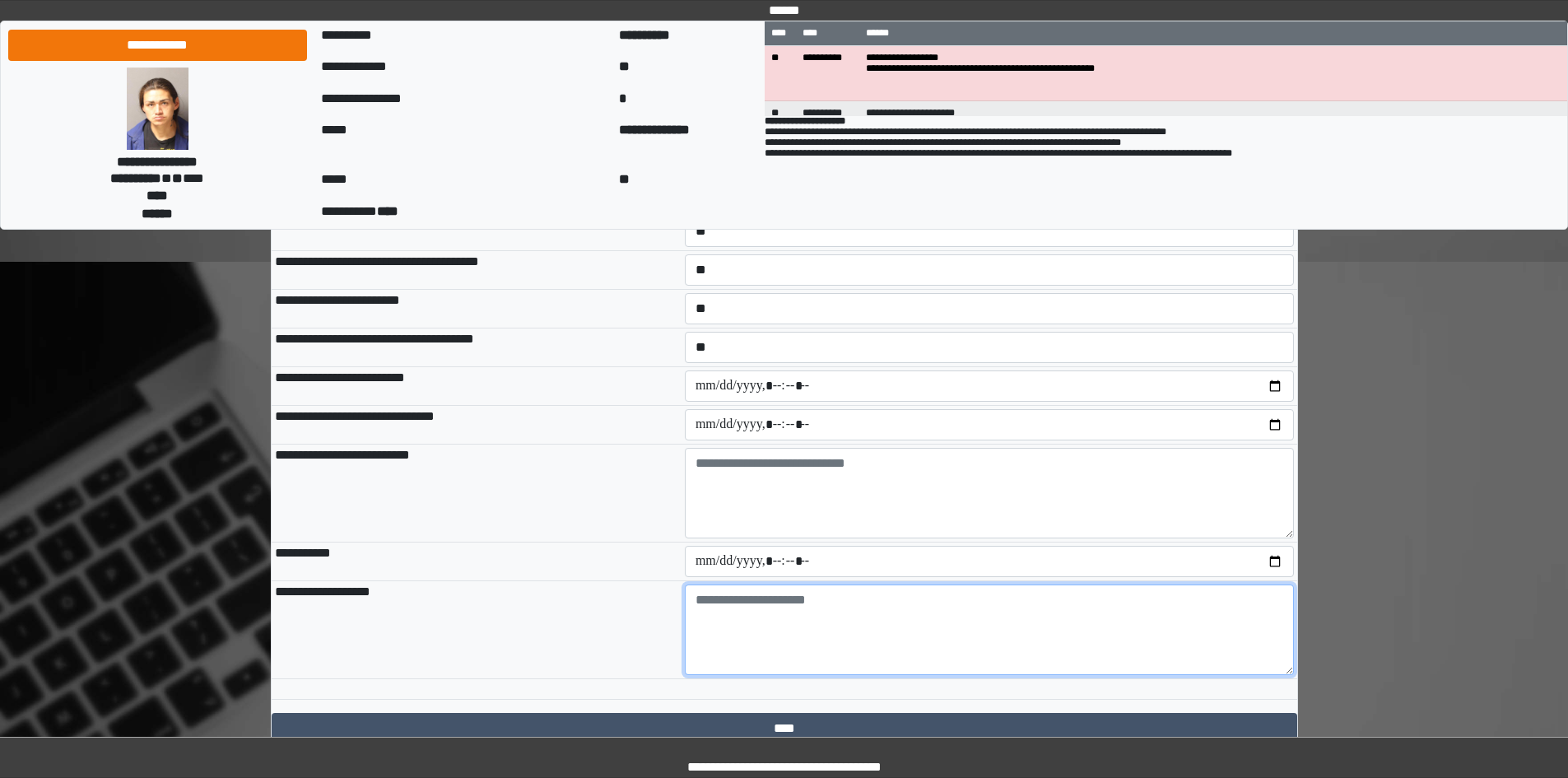type on "**********" 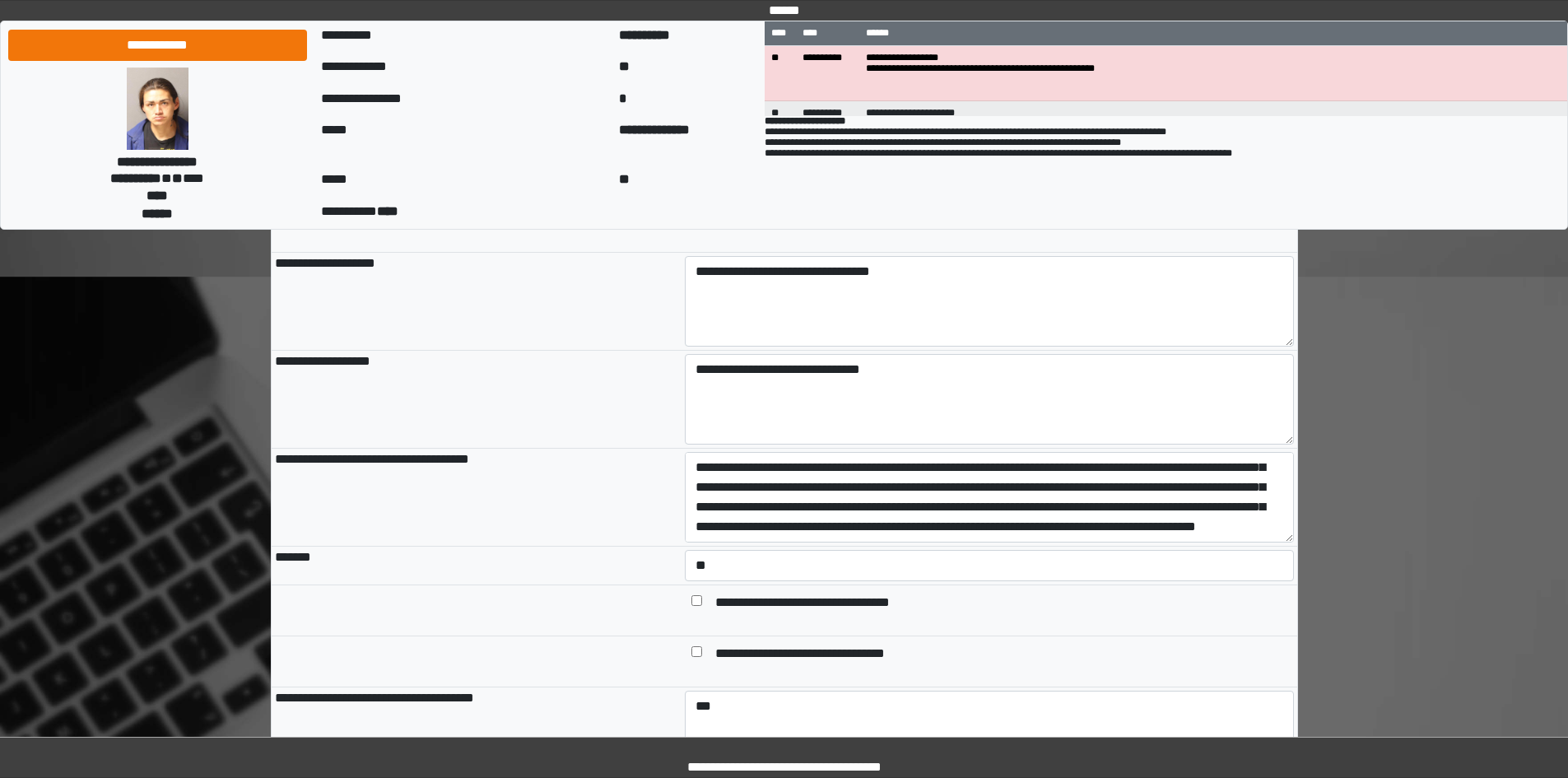 scroll, scrollTop: 641, scrollLeft: 0, axis: vertical 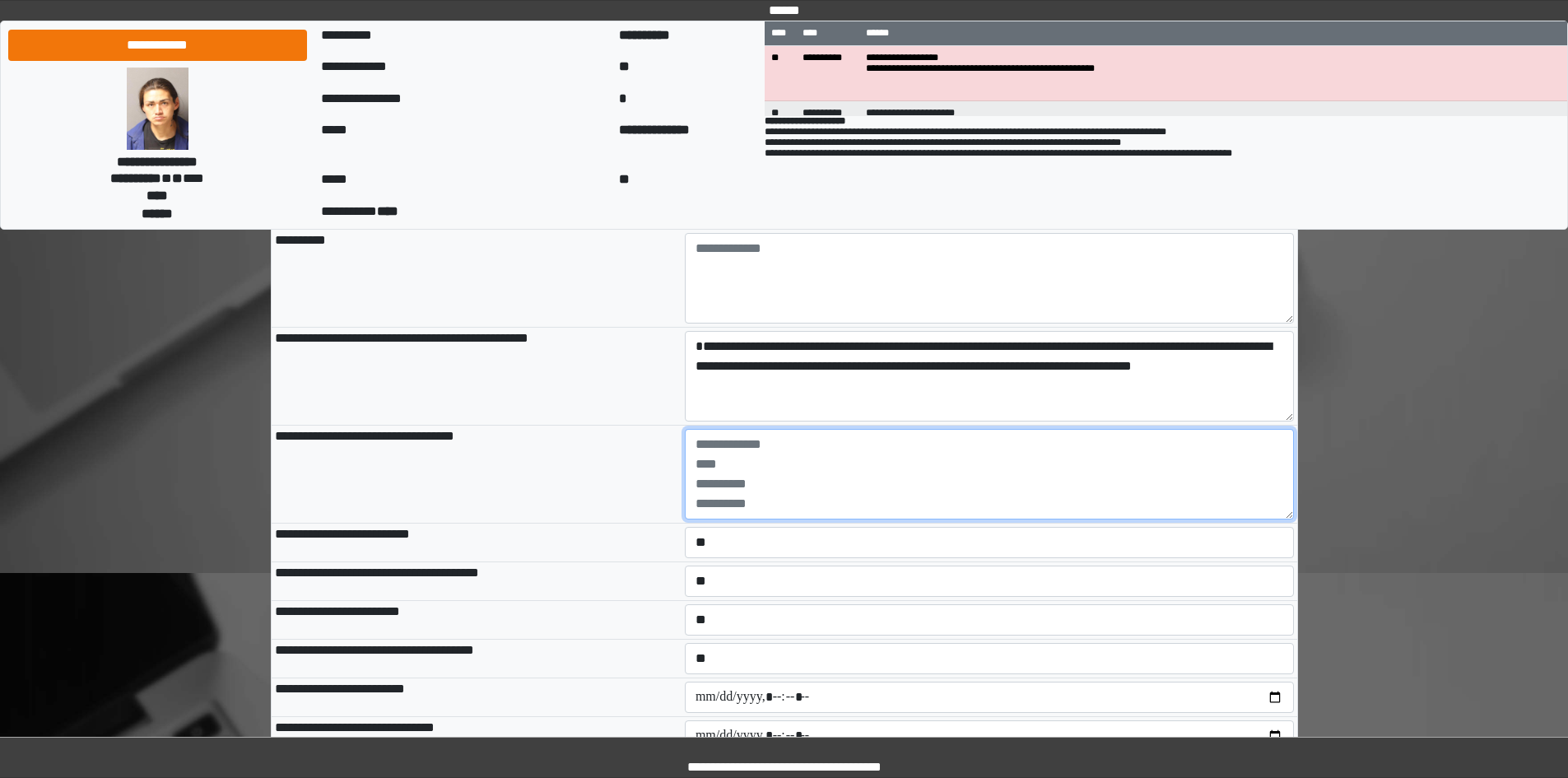 click at bounding box center [989, 474] 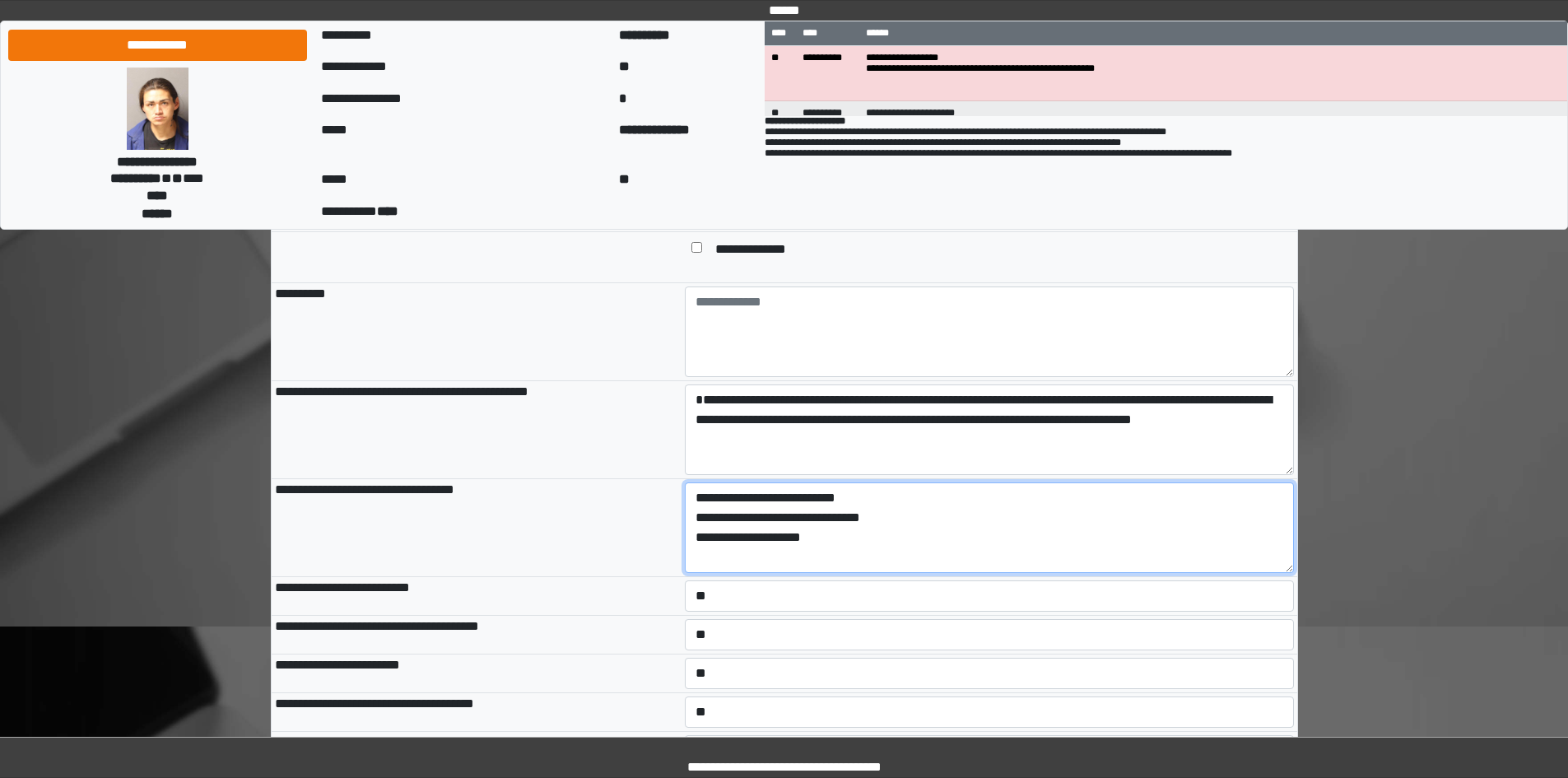scroll, scrollTop: 1235, scrollLeft: 0, axis: vertical 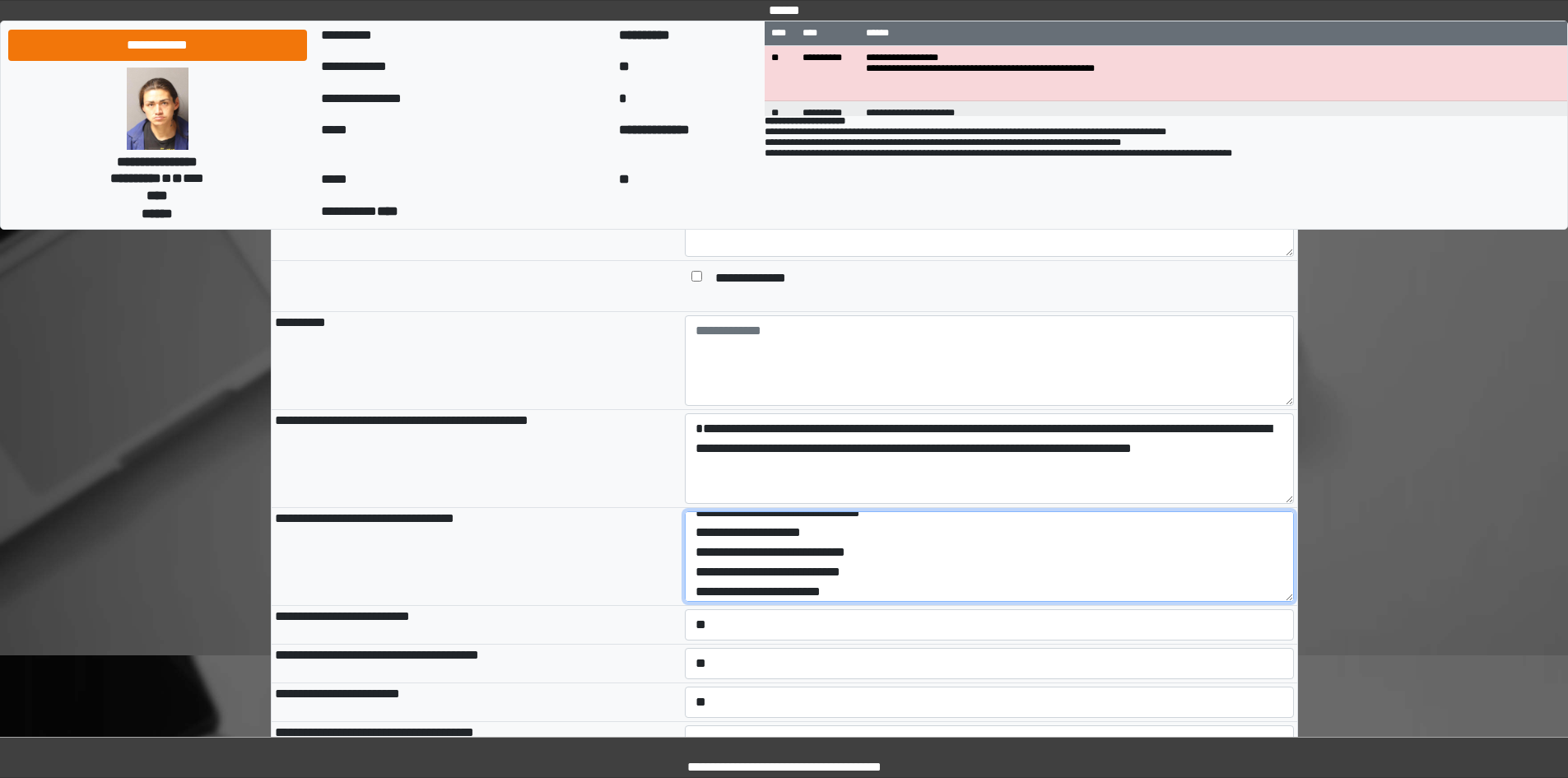 click on "**********" at bounding box center (989, 557) 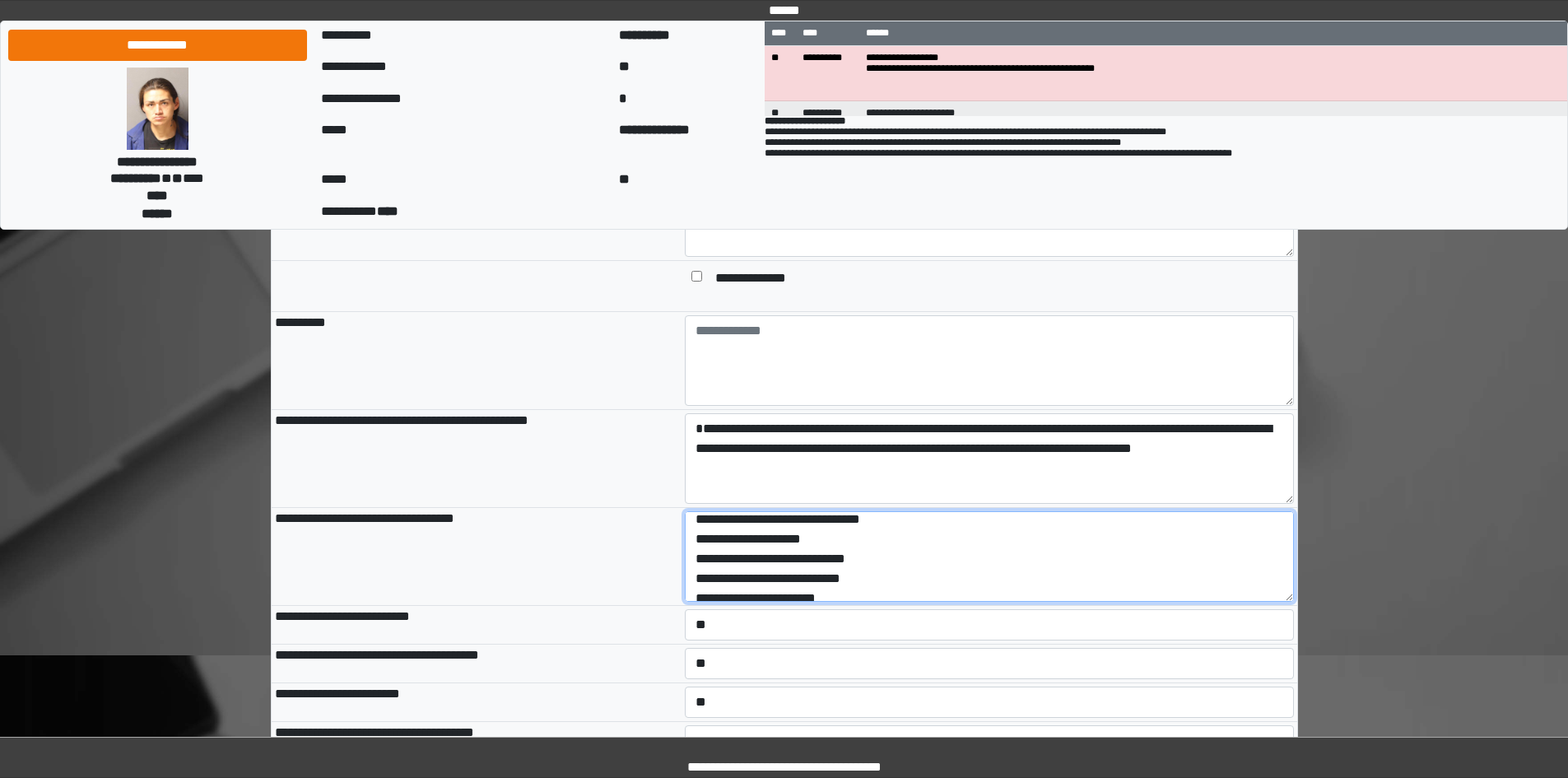 scroll, scrollTop: 40, scrollLeft: 0, axis: vertical 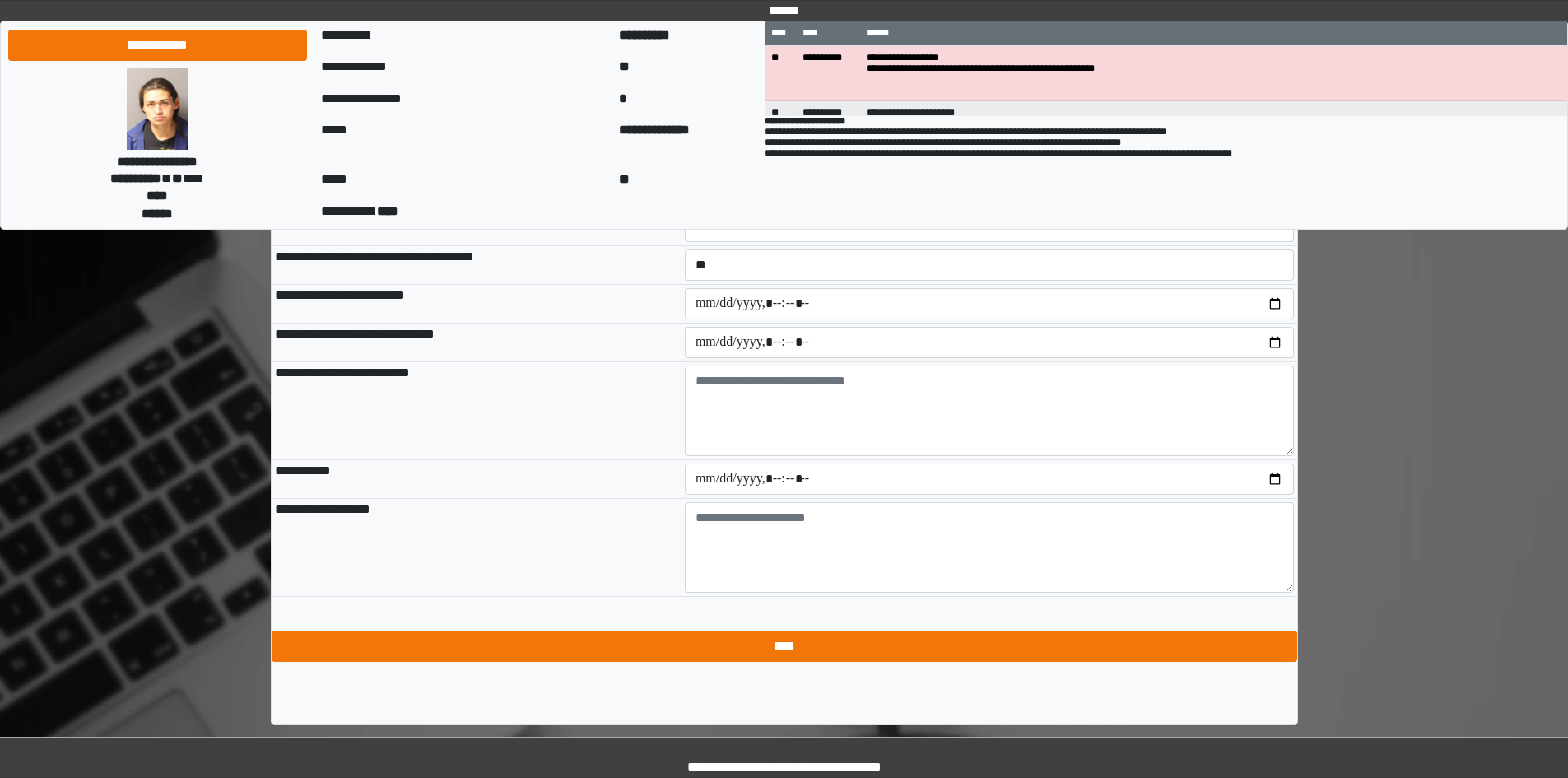 type on "**********" 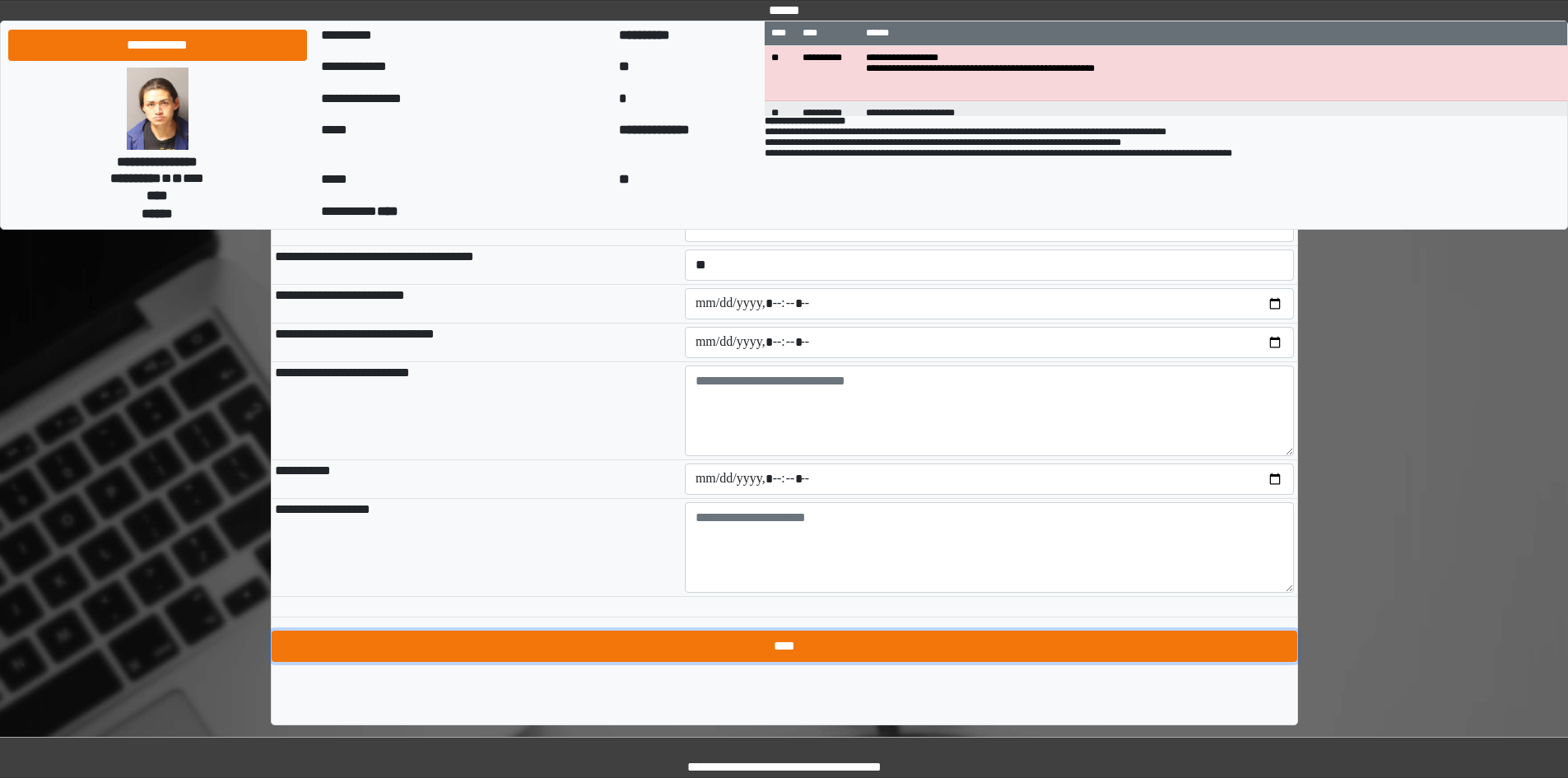 click on "****" at bounding box center [784, 646] 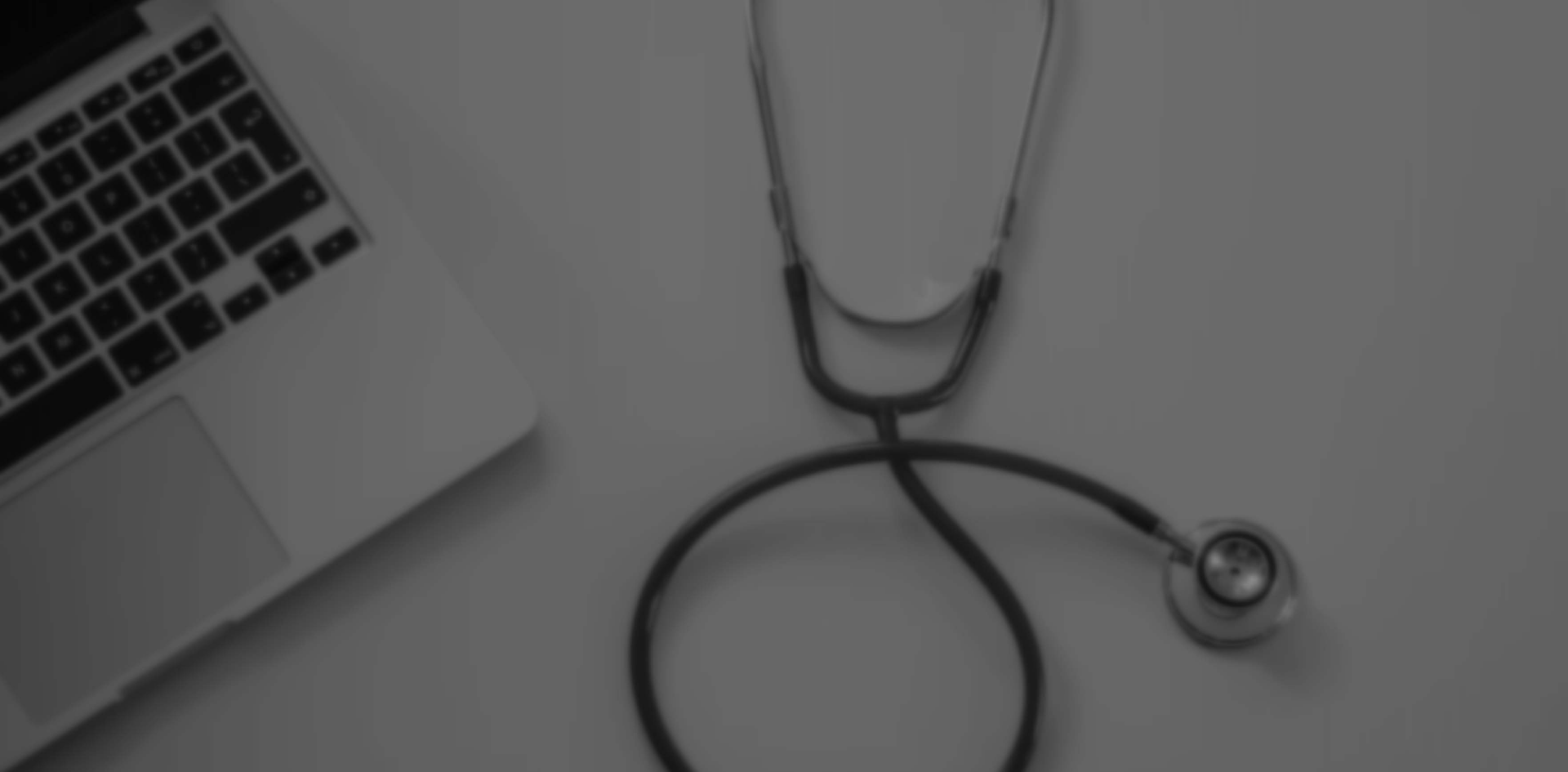 scroll, scrollTop: 0, scrollLeft: 0, axis: both 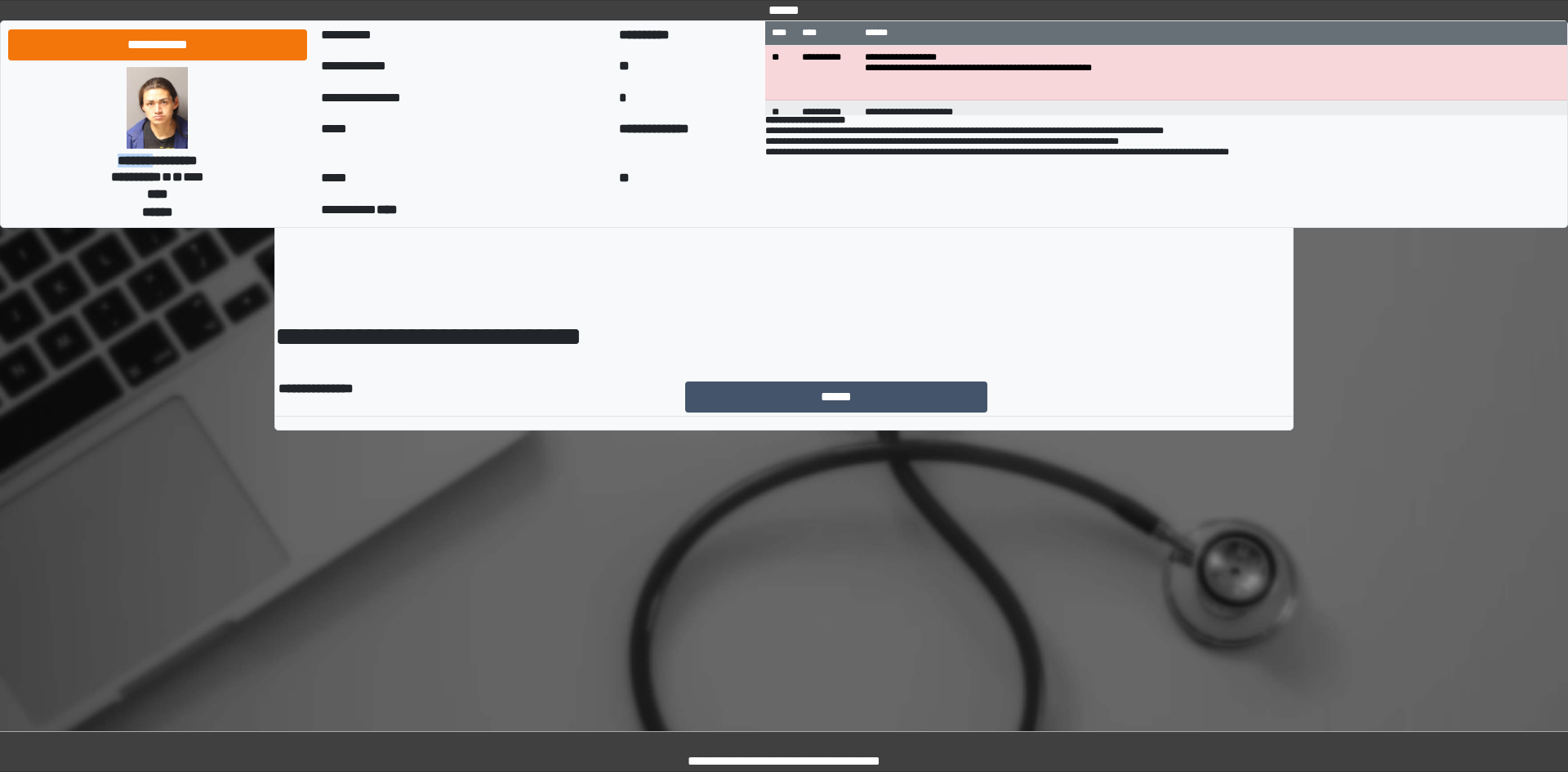 drag, startPoint x: 157, startPoint y: 155, endPoint x: 87, endPoint y: 156, distance: 70.00714 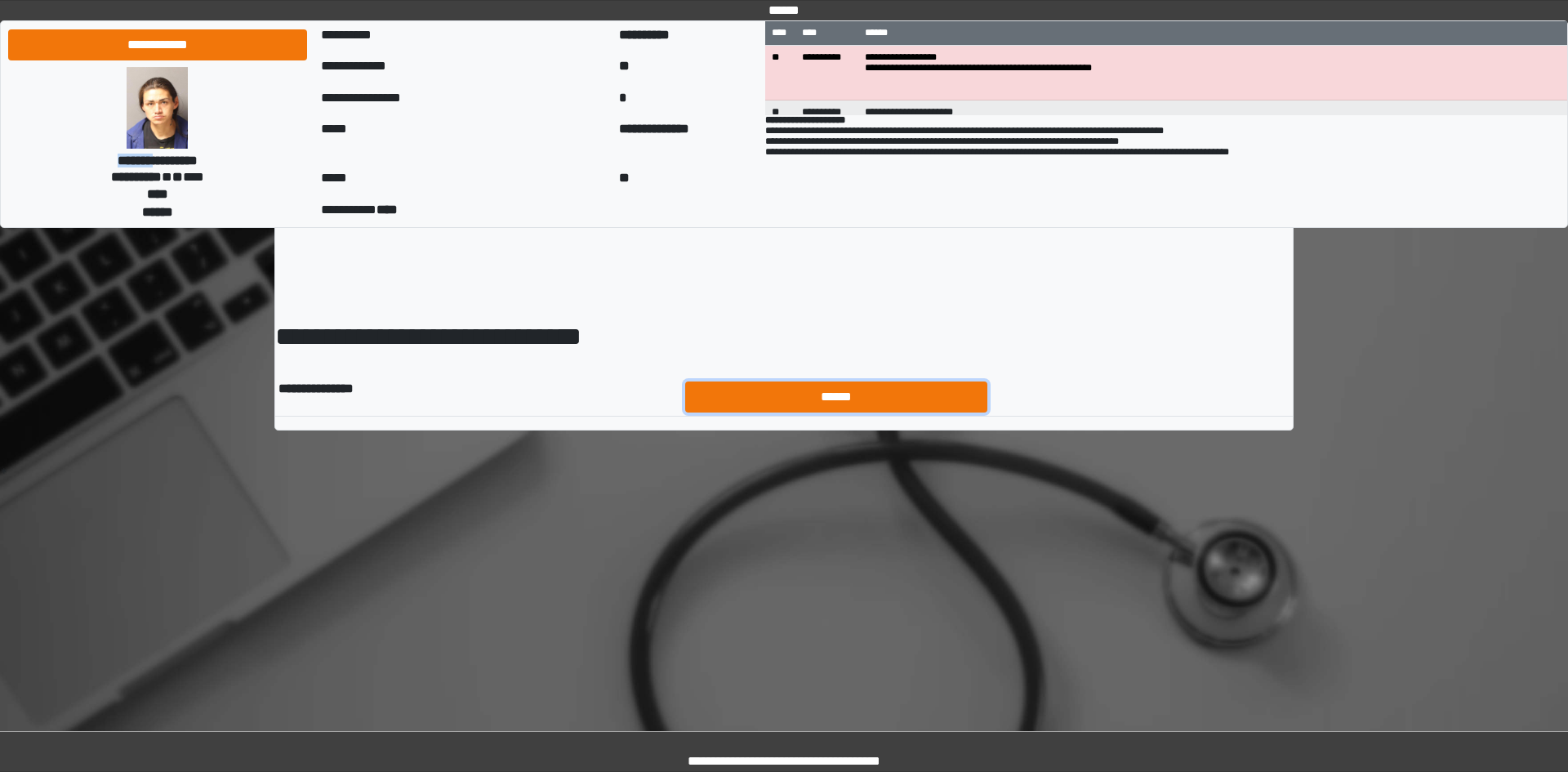 click on "******" at bounding box center (836, 397) 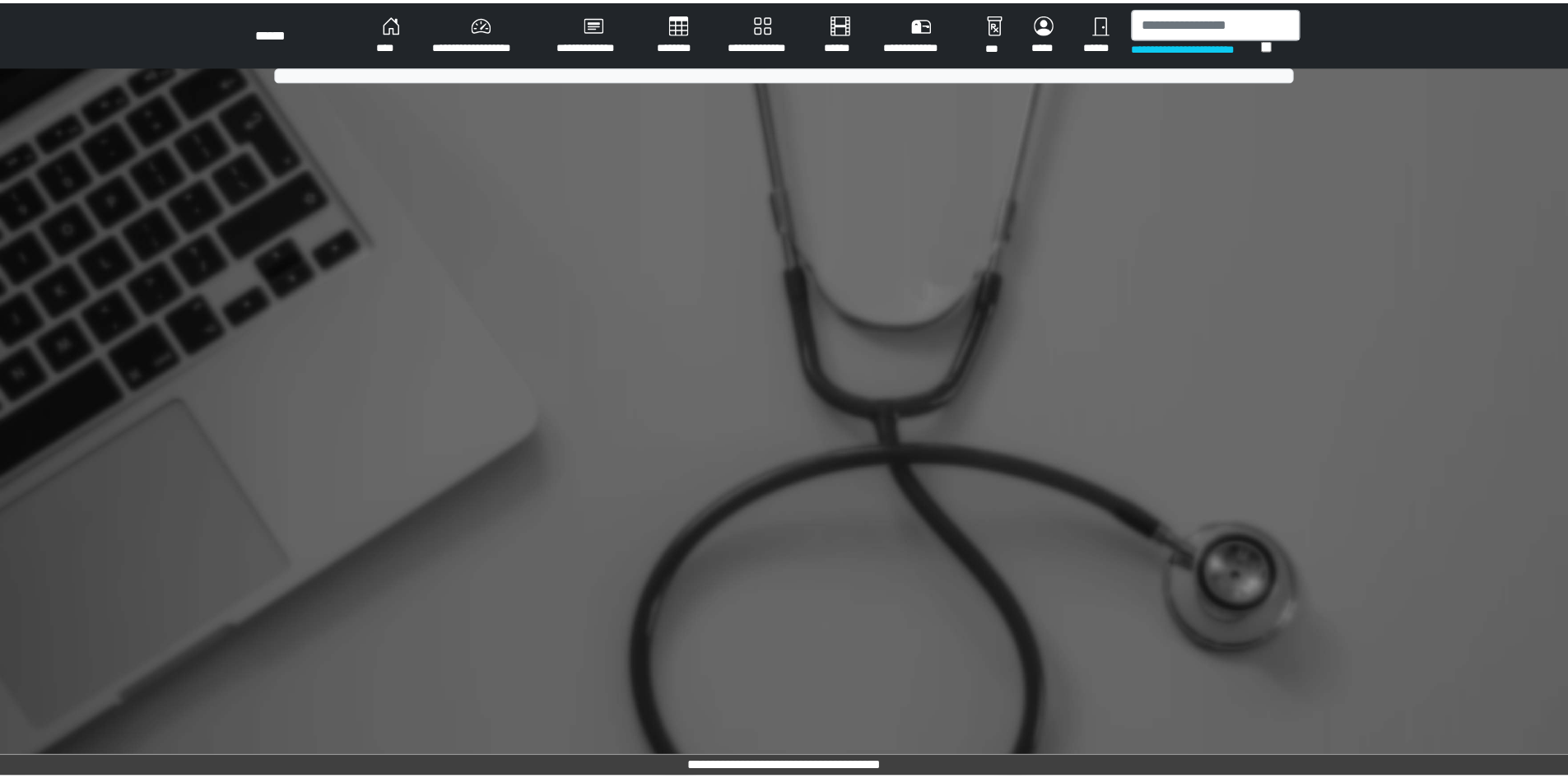 scroll, scrollTop: 0, scrollLeft: 0, axis: both 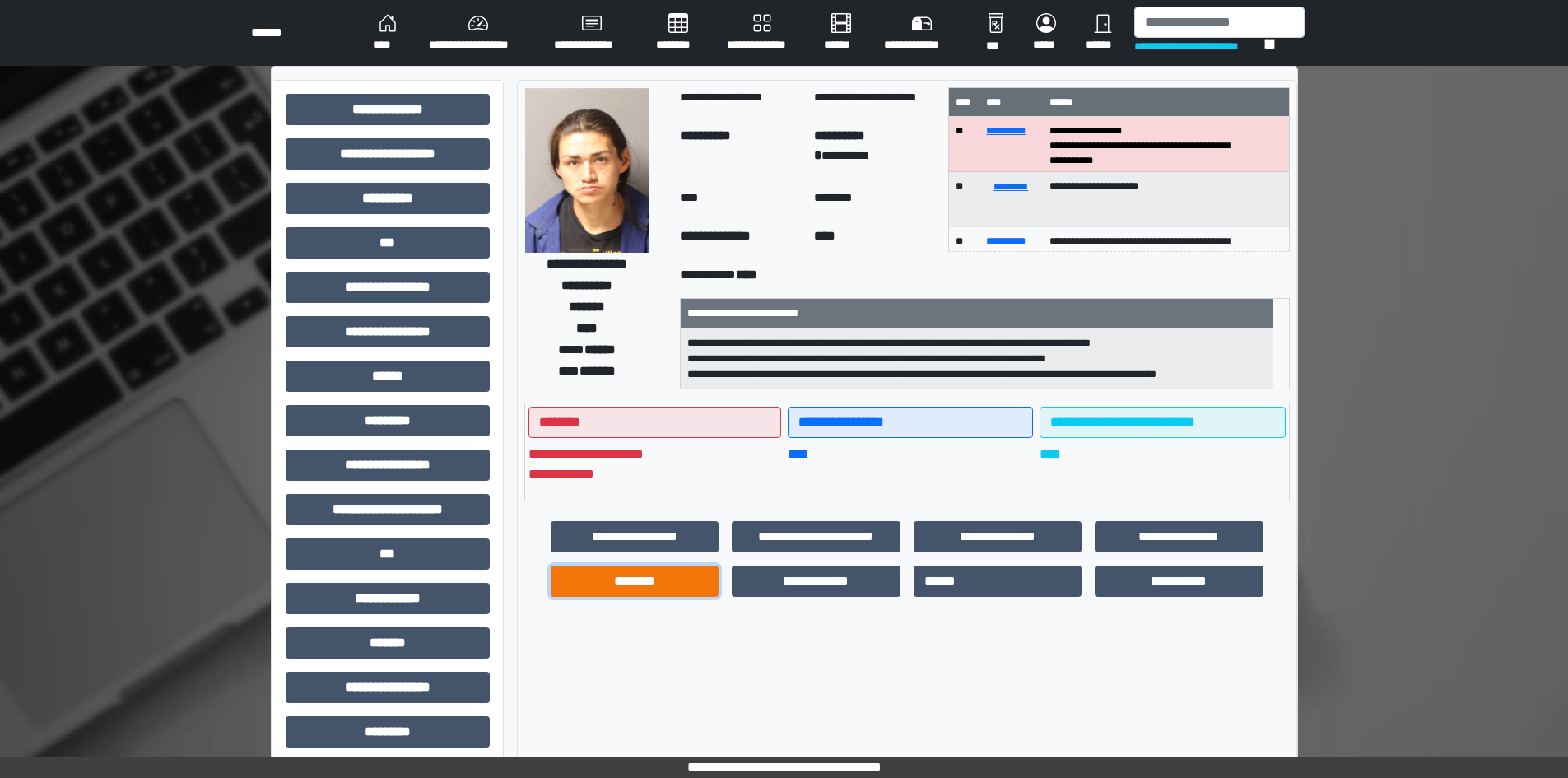 click on "********" at bounding box center [635, 581] 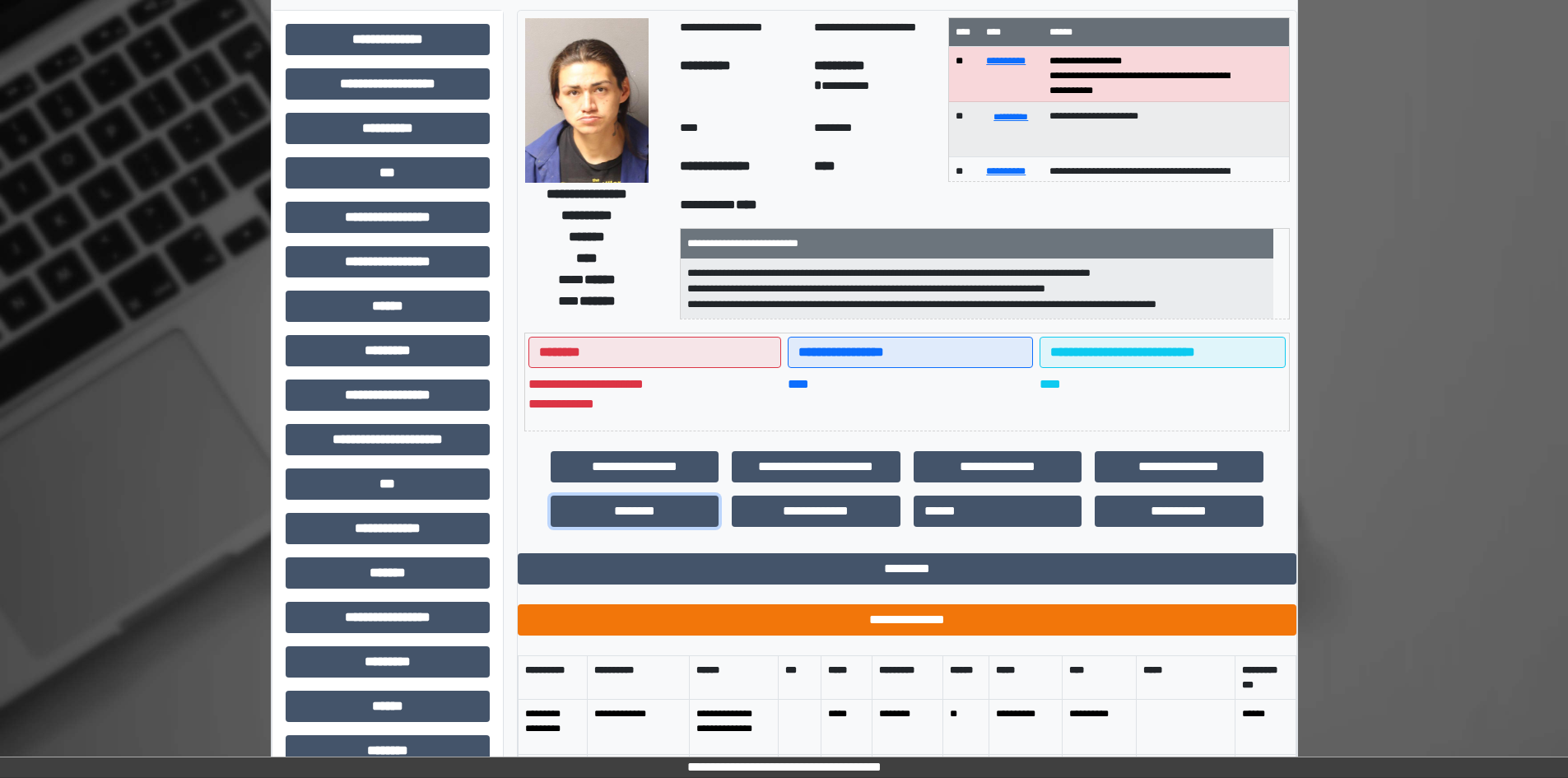 scroll, scrollTop: 247, scrollLeft: 0, axis: vertical 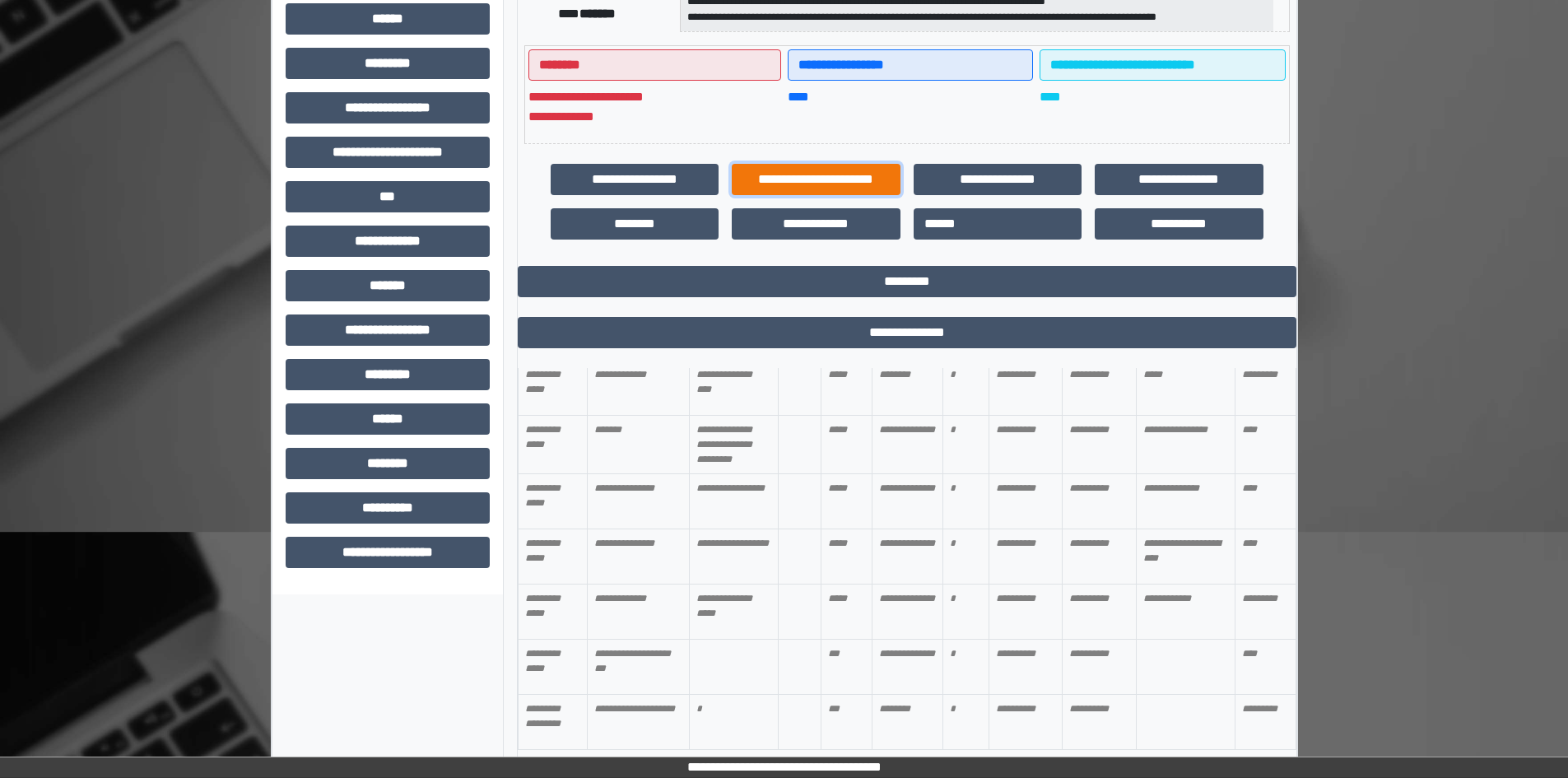 click on "**********" at bounding box center [816, 179] 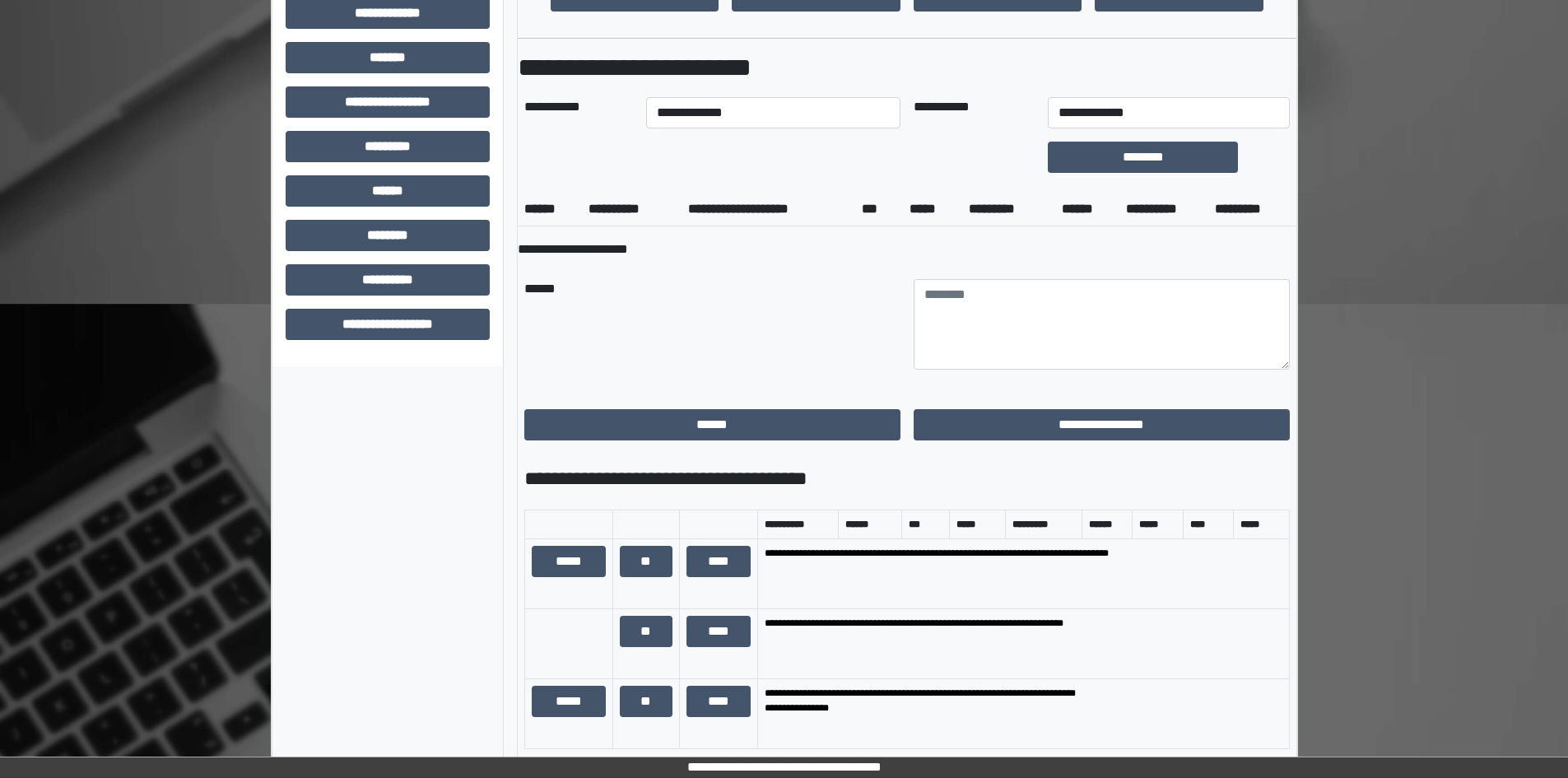 scroll, scrollTop: 604, scrollLeft: 0, axis: vertical 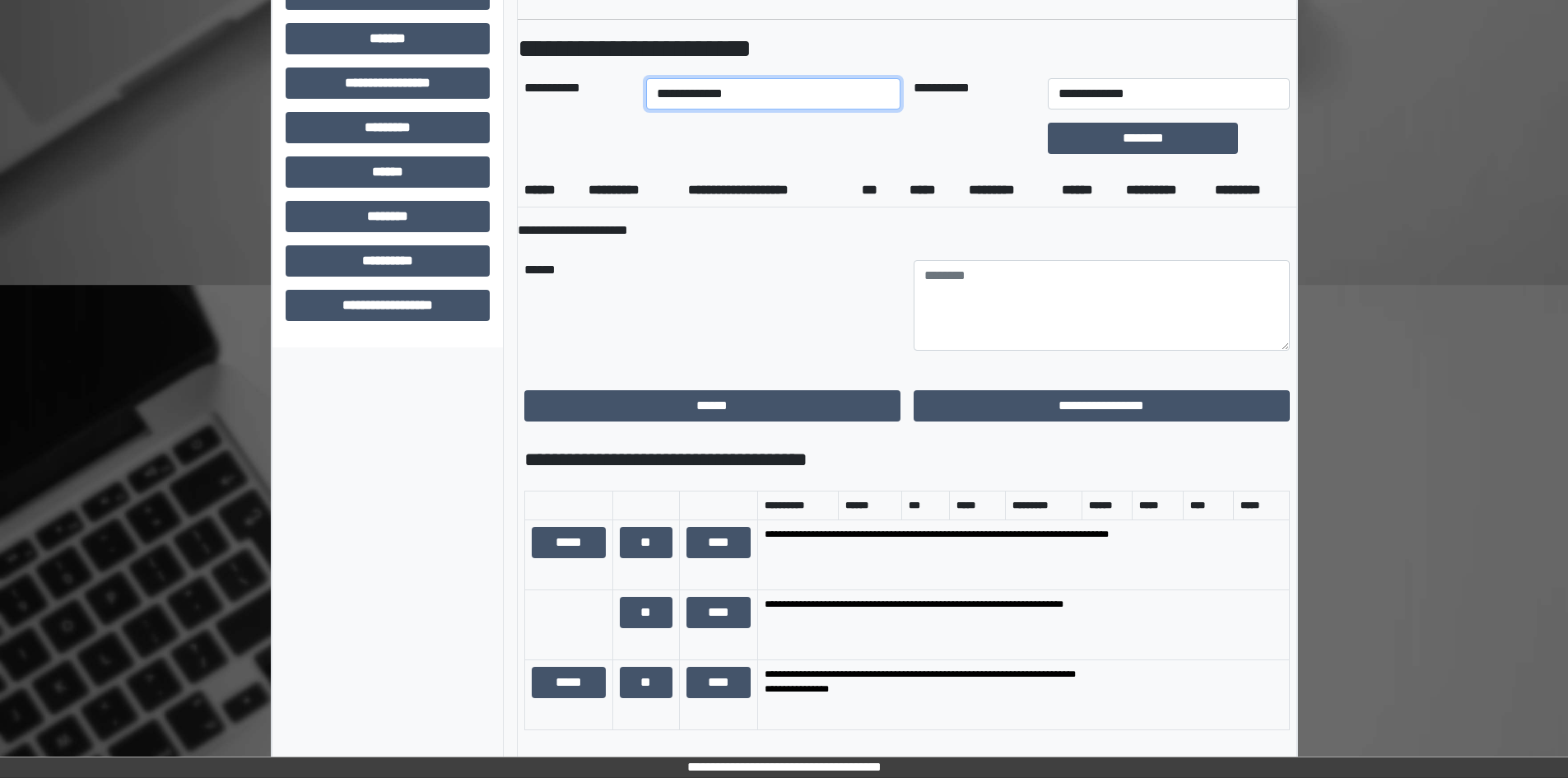 click on "**********" at bounding box center (773, 94) 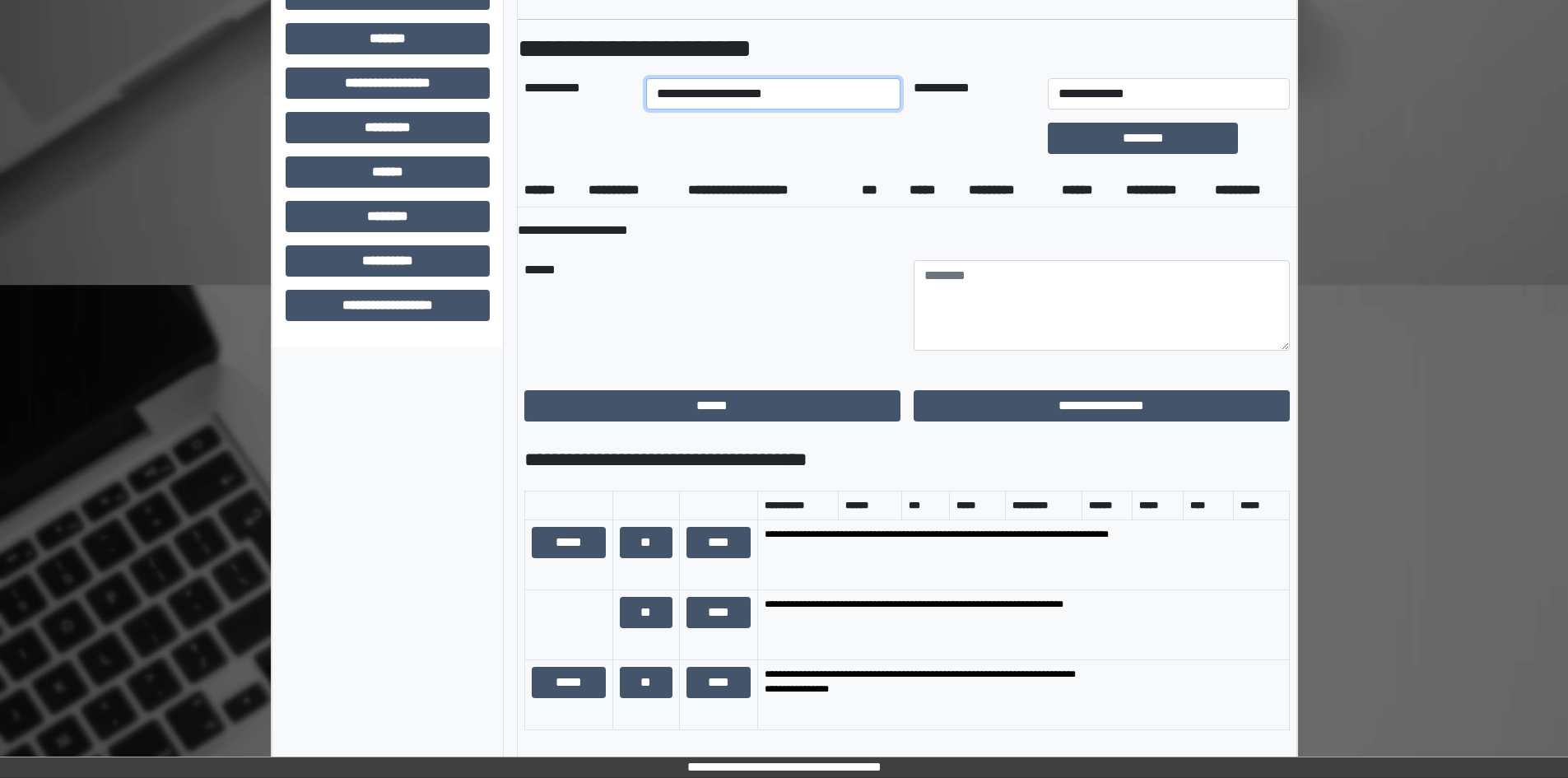 click on "**********" at bounding box center (773, 94) 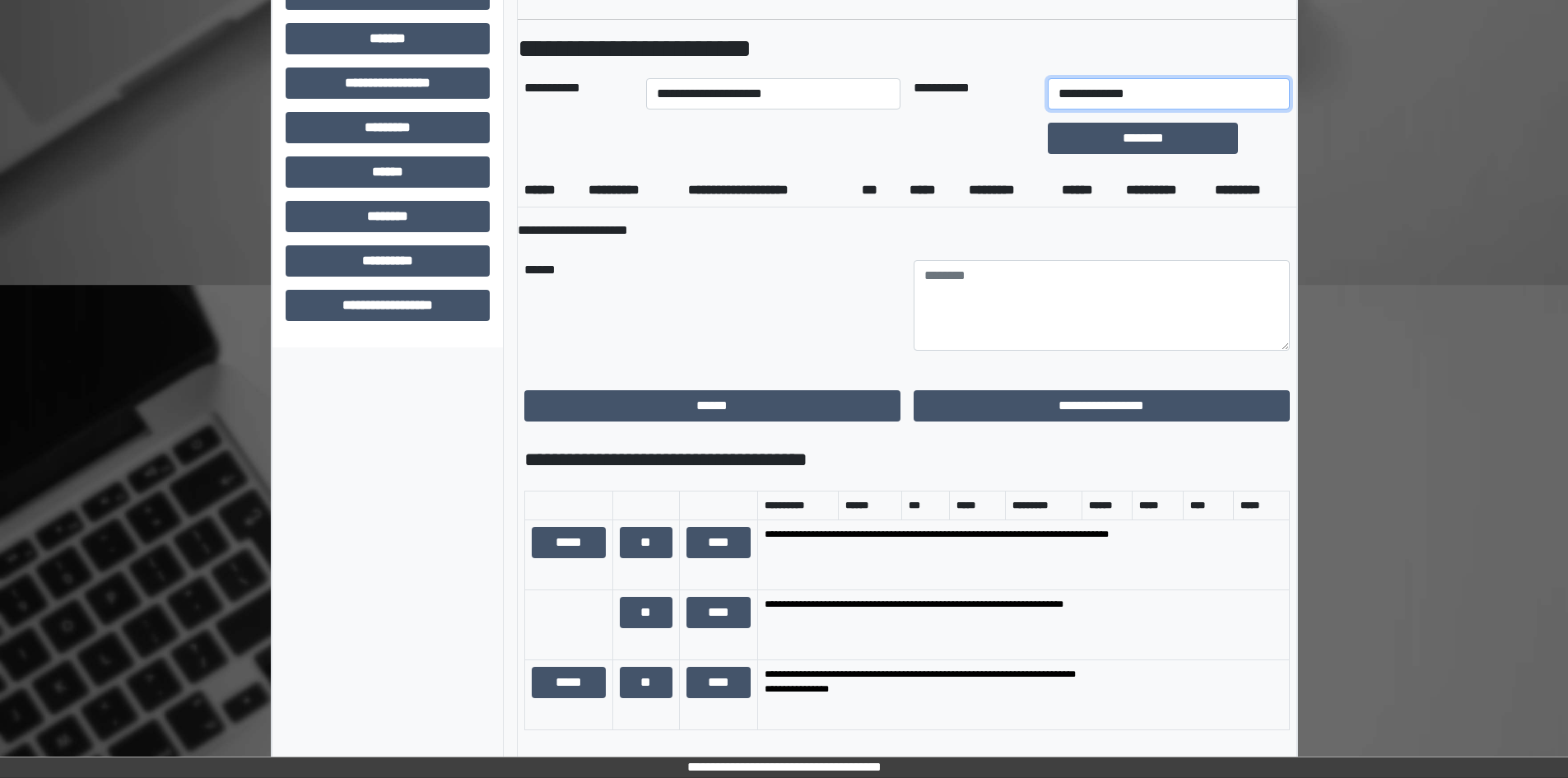 click on "**********" at bounding box center [1168, 94] 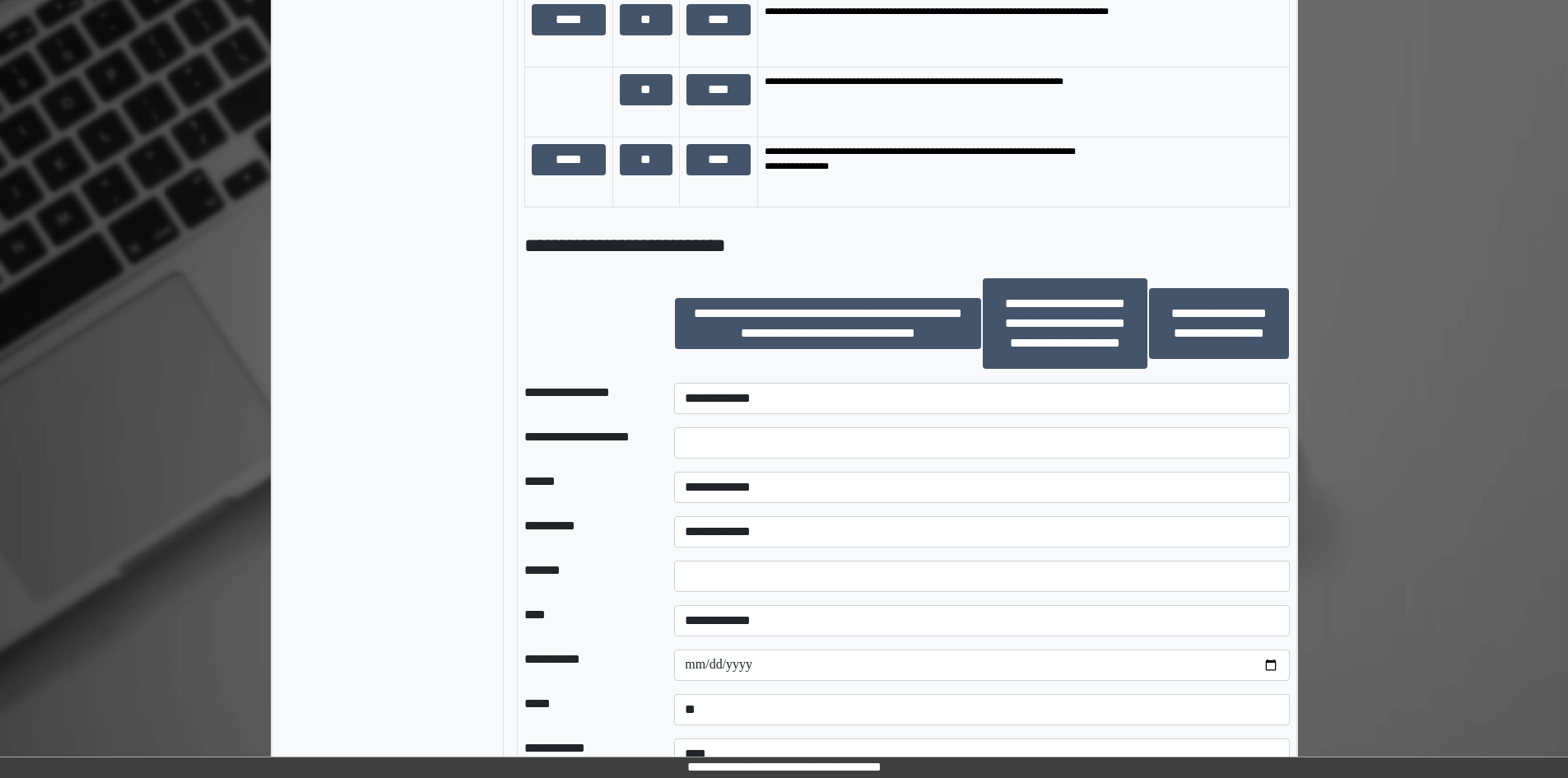 scroll, scrollTop: 1098, scrollLeft: 0, axis: vertical 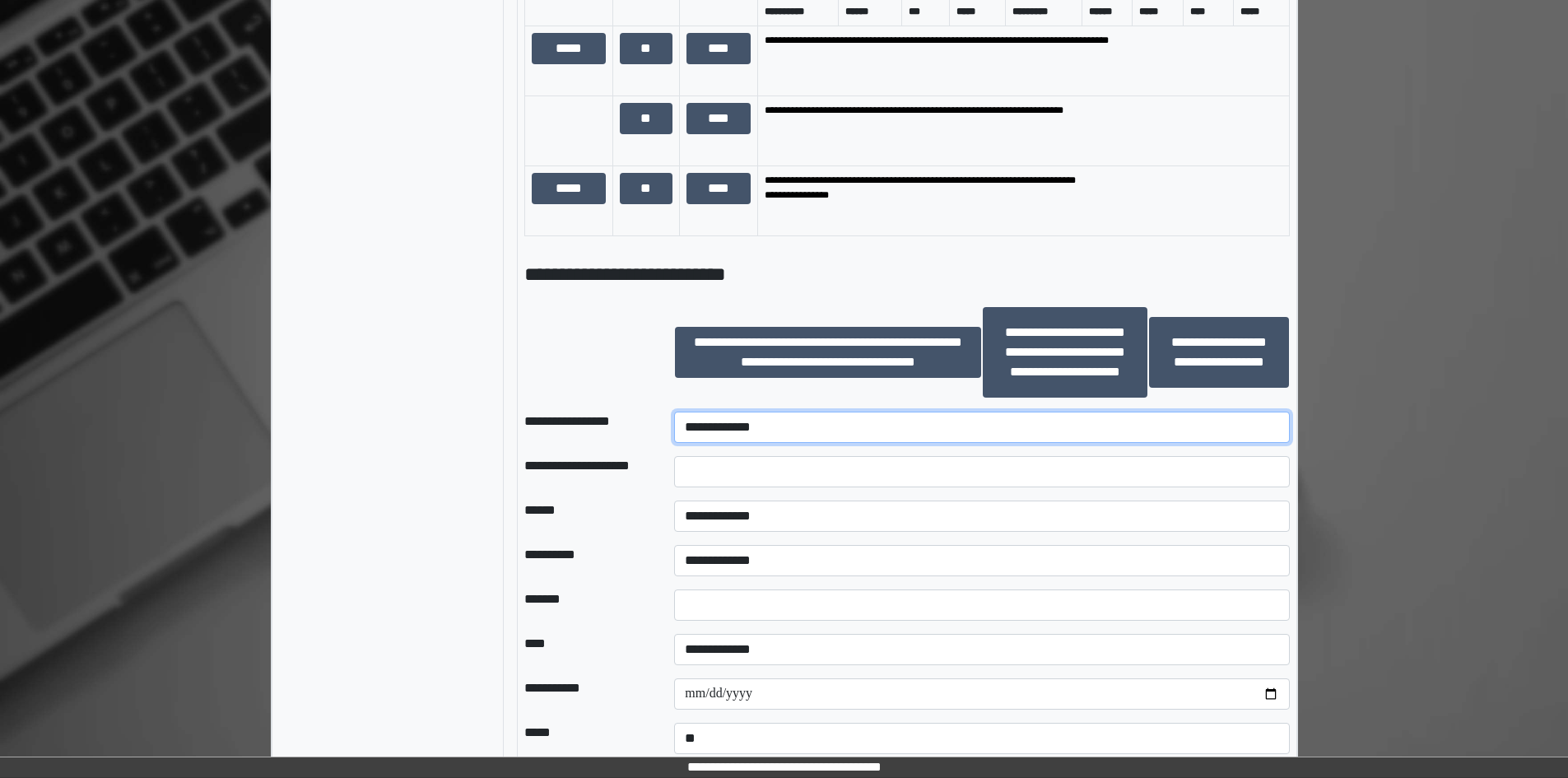 click on "**********" at bounding box center [981, 427] 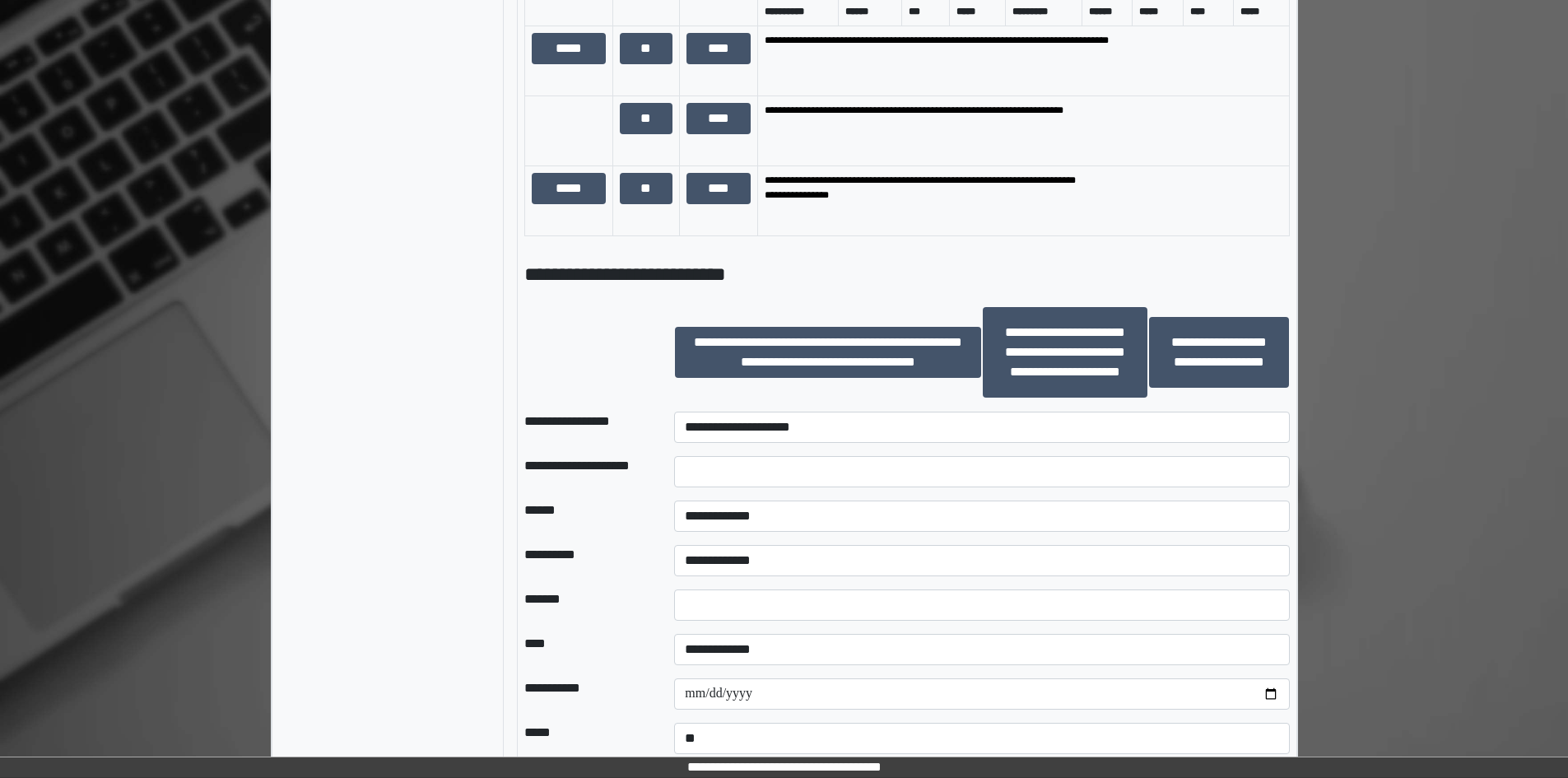 click on "**********" at bounding box center (784, -55) 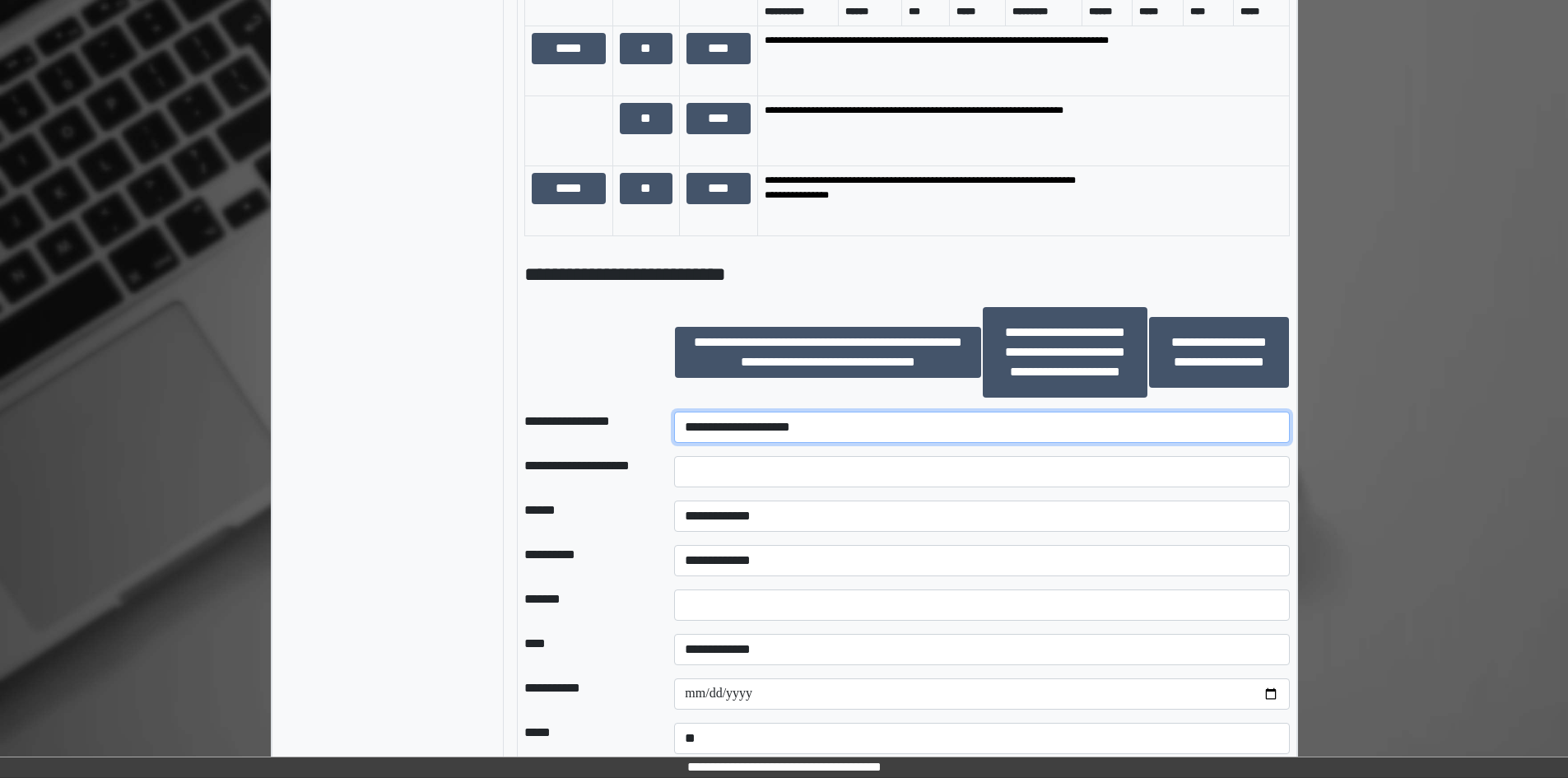 click on "**********" at bounding box center [981, 427] 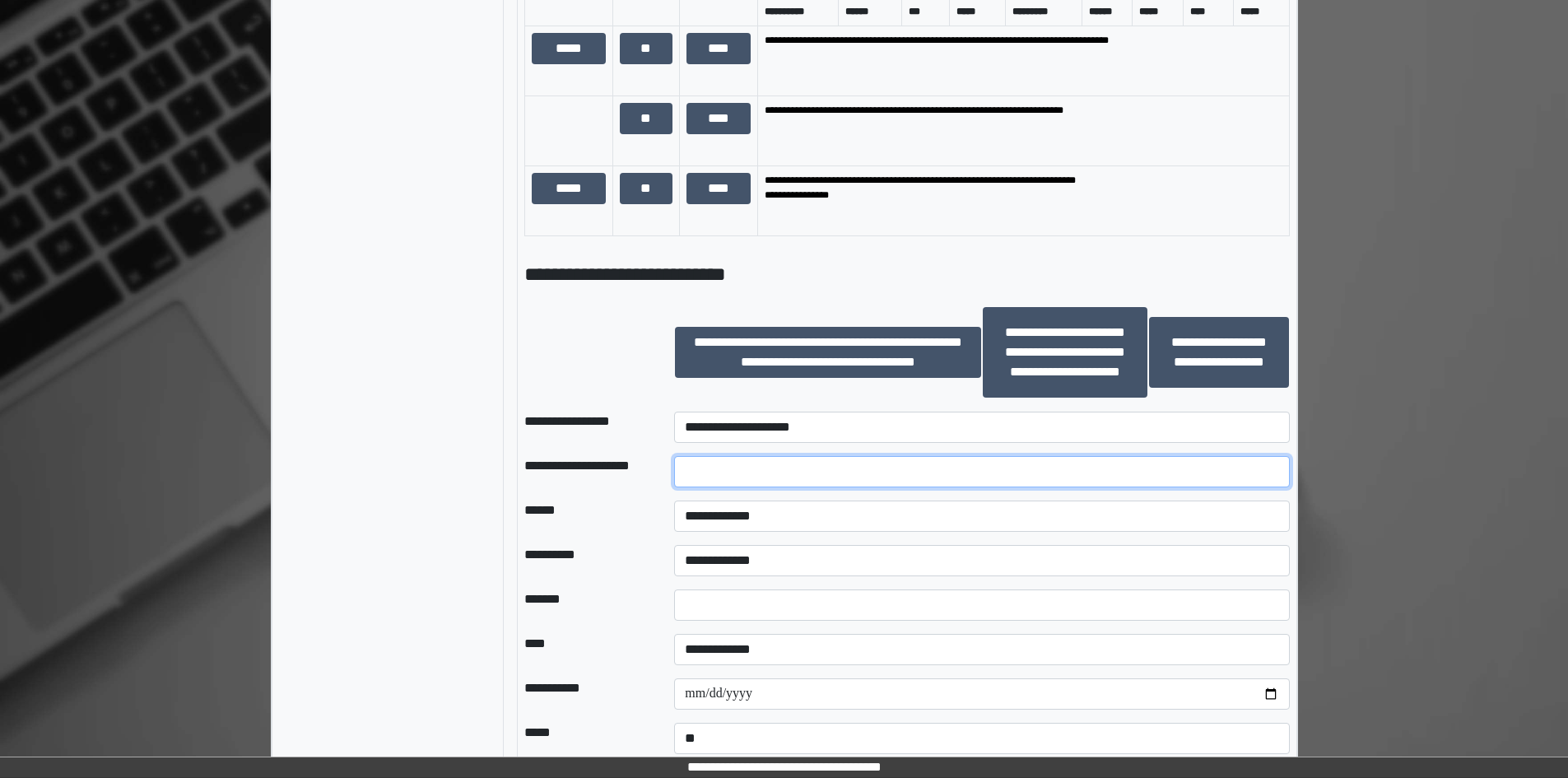click at bounding box center [981, 472] 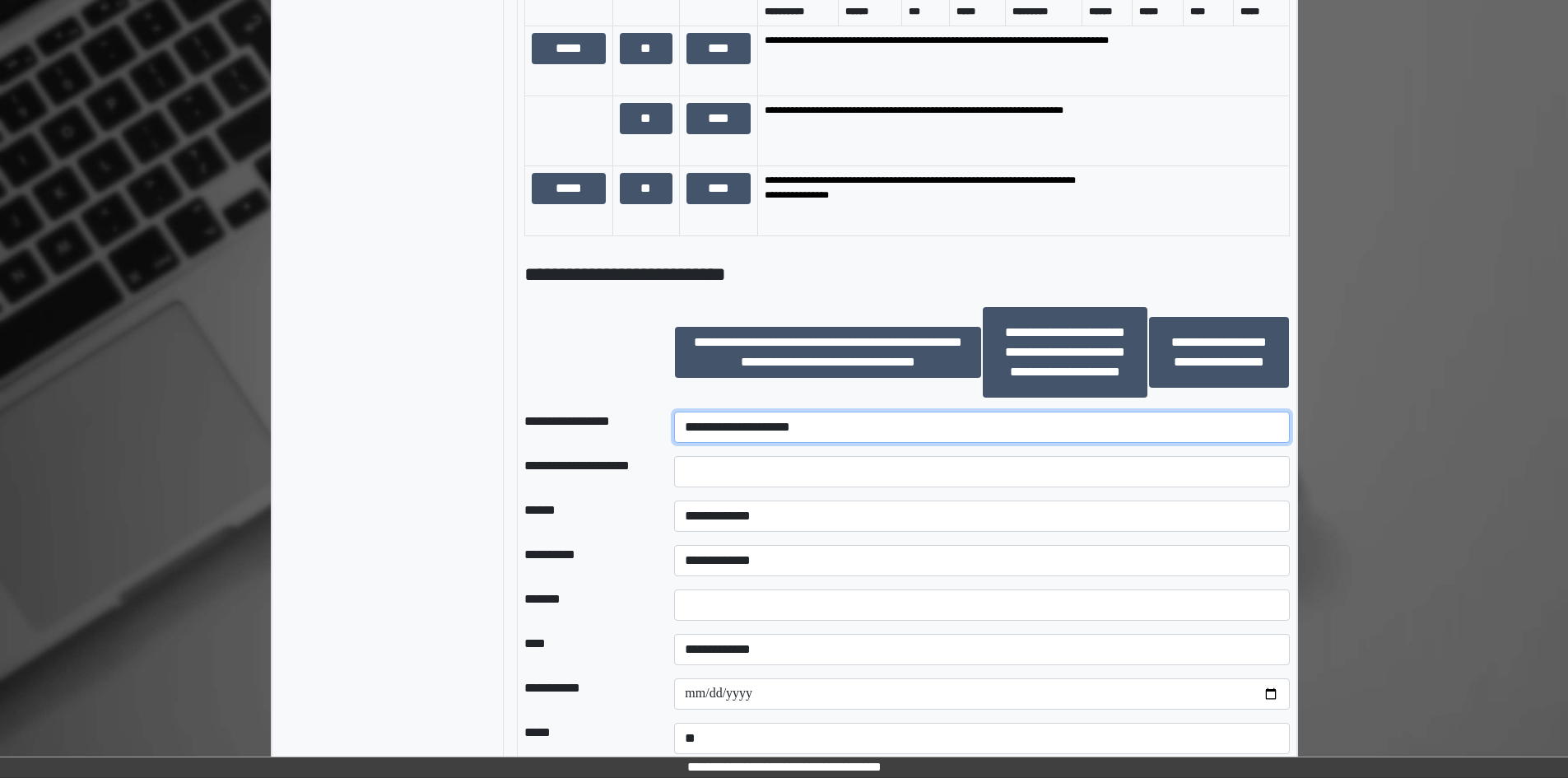 click on "**********" at bounding box center [981, 427] 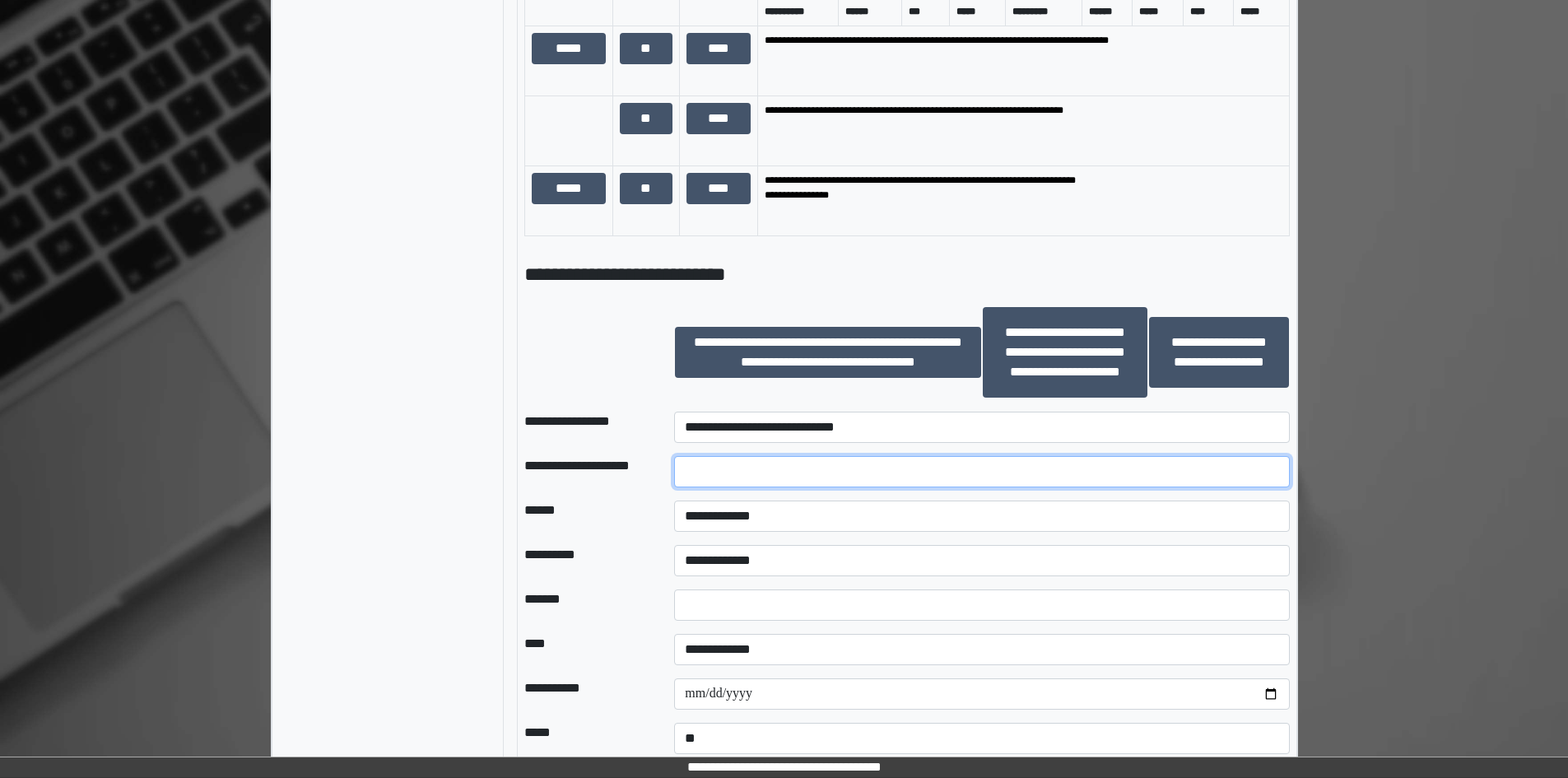 click at bounding box center (981, 472) 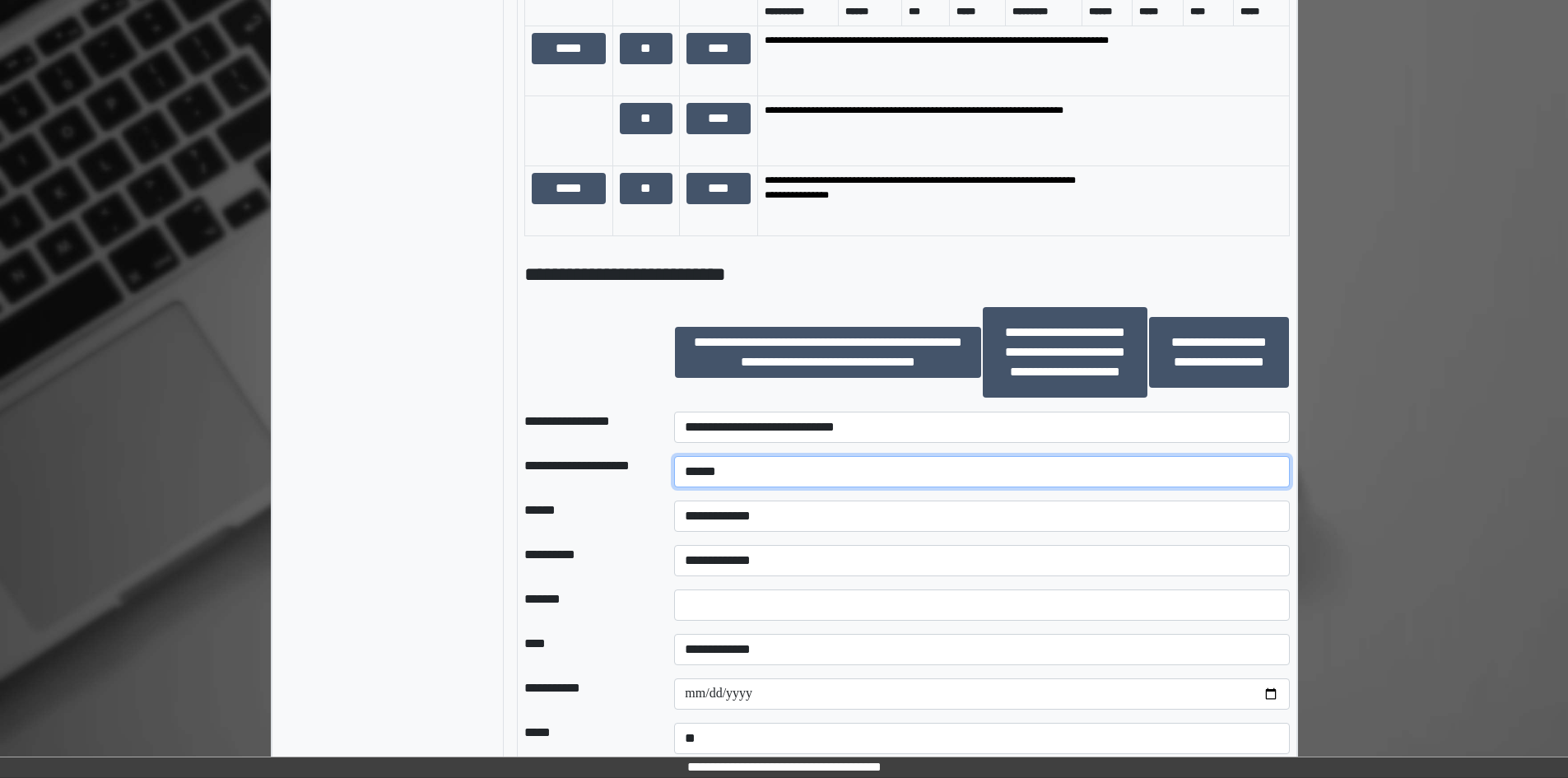 type on "******" 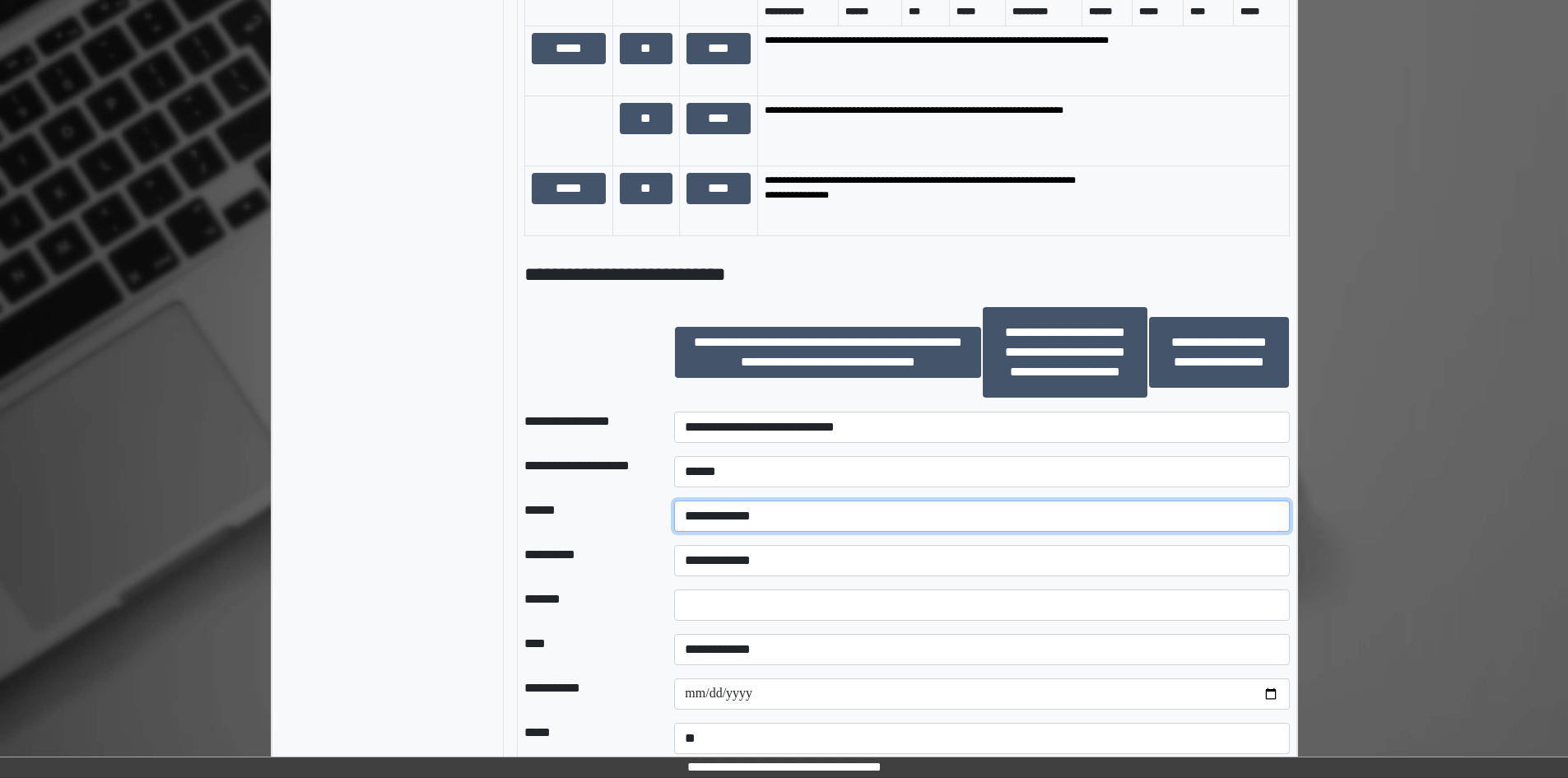 click on "**********" at bounding box center (981, 516) 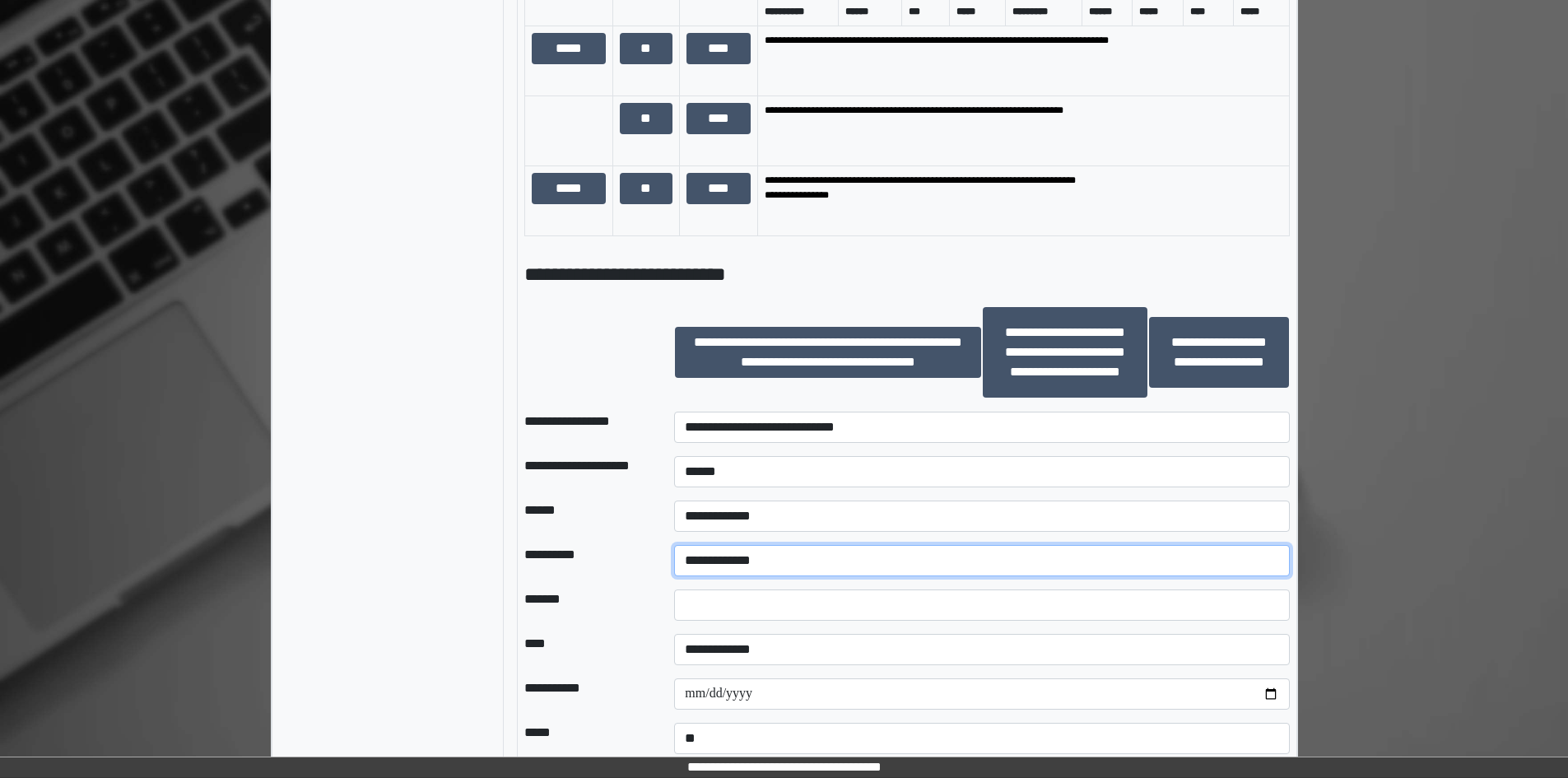 click on "**********" at bounding box center (981, 561) 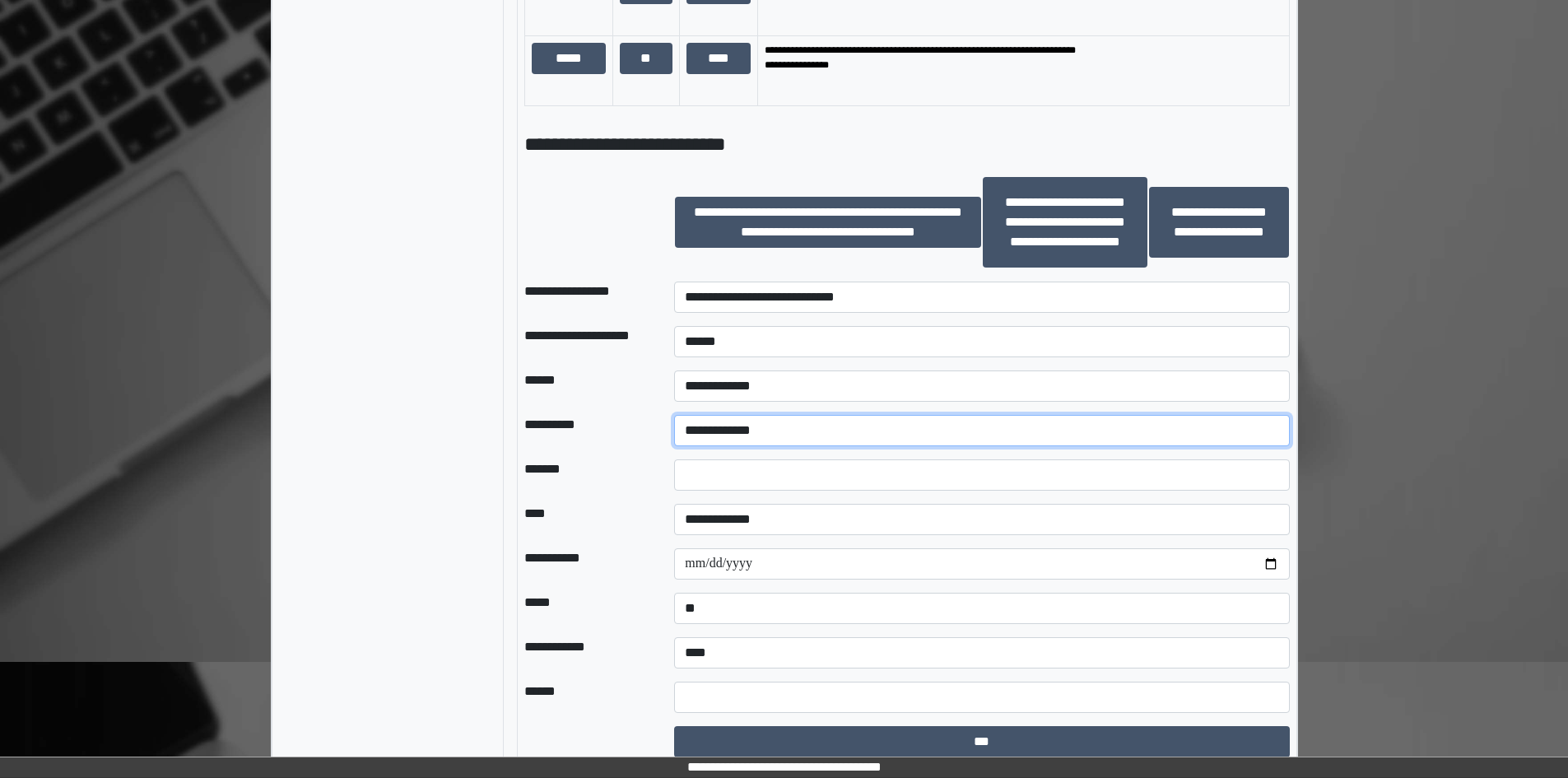 scroll, scrollTop: 1242, scrollLeft: 0, axis: vertical 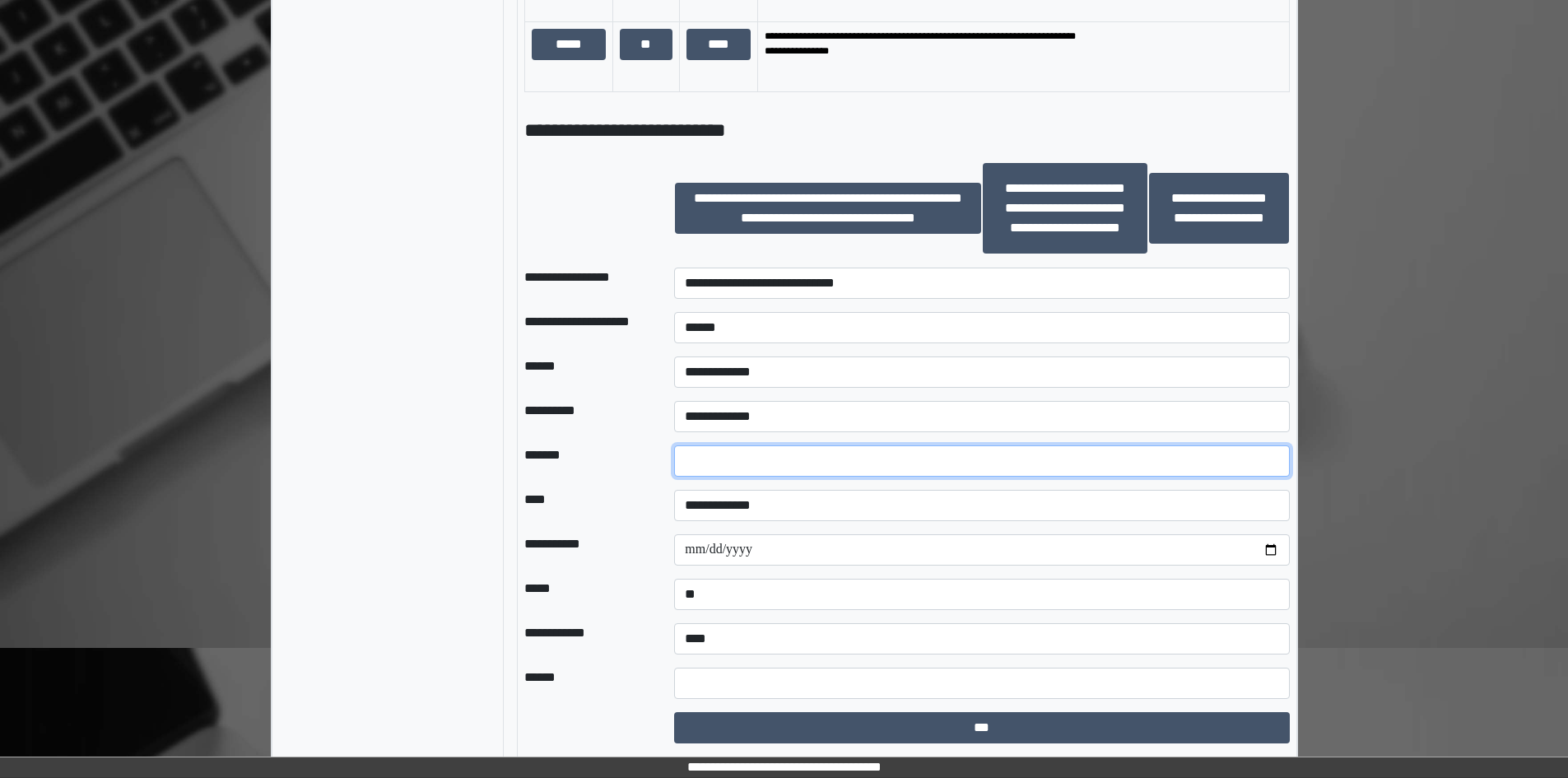 click at bounding box center (981, 461) 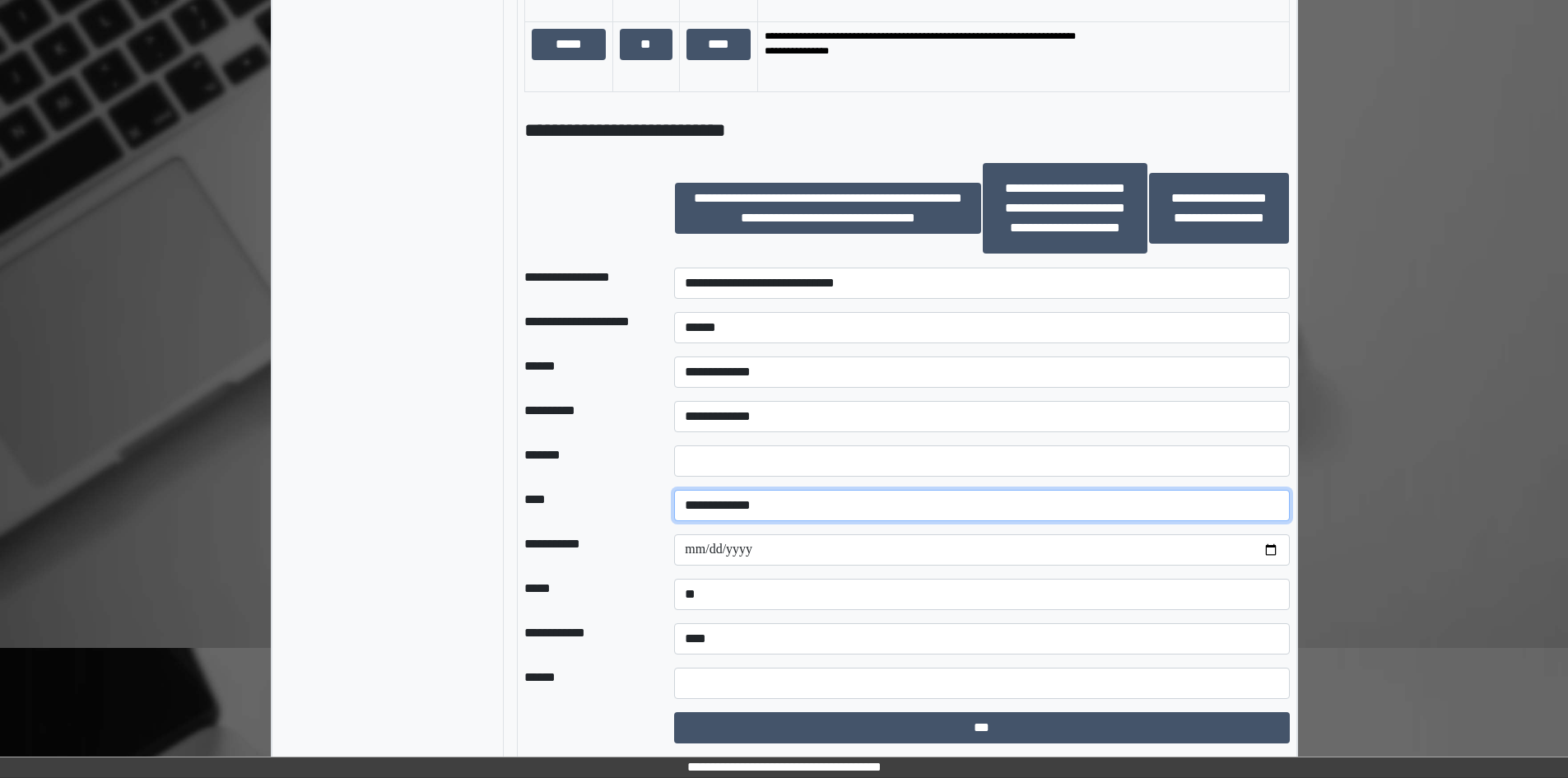 click on "**********" at bounding box center (981, 505) 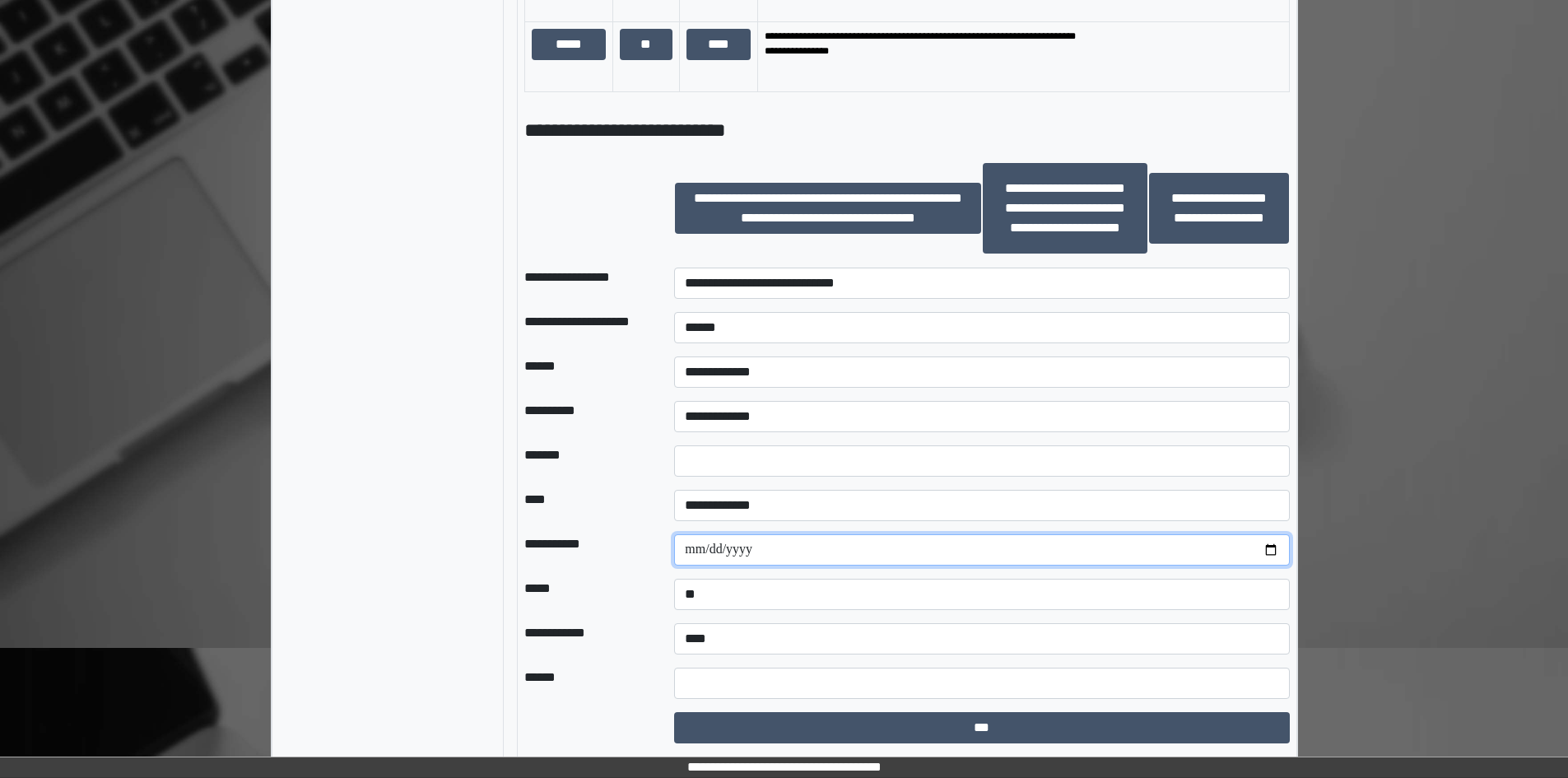 click at bounding box center [981, 550] 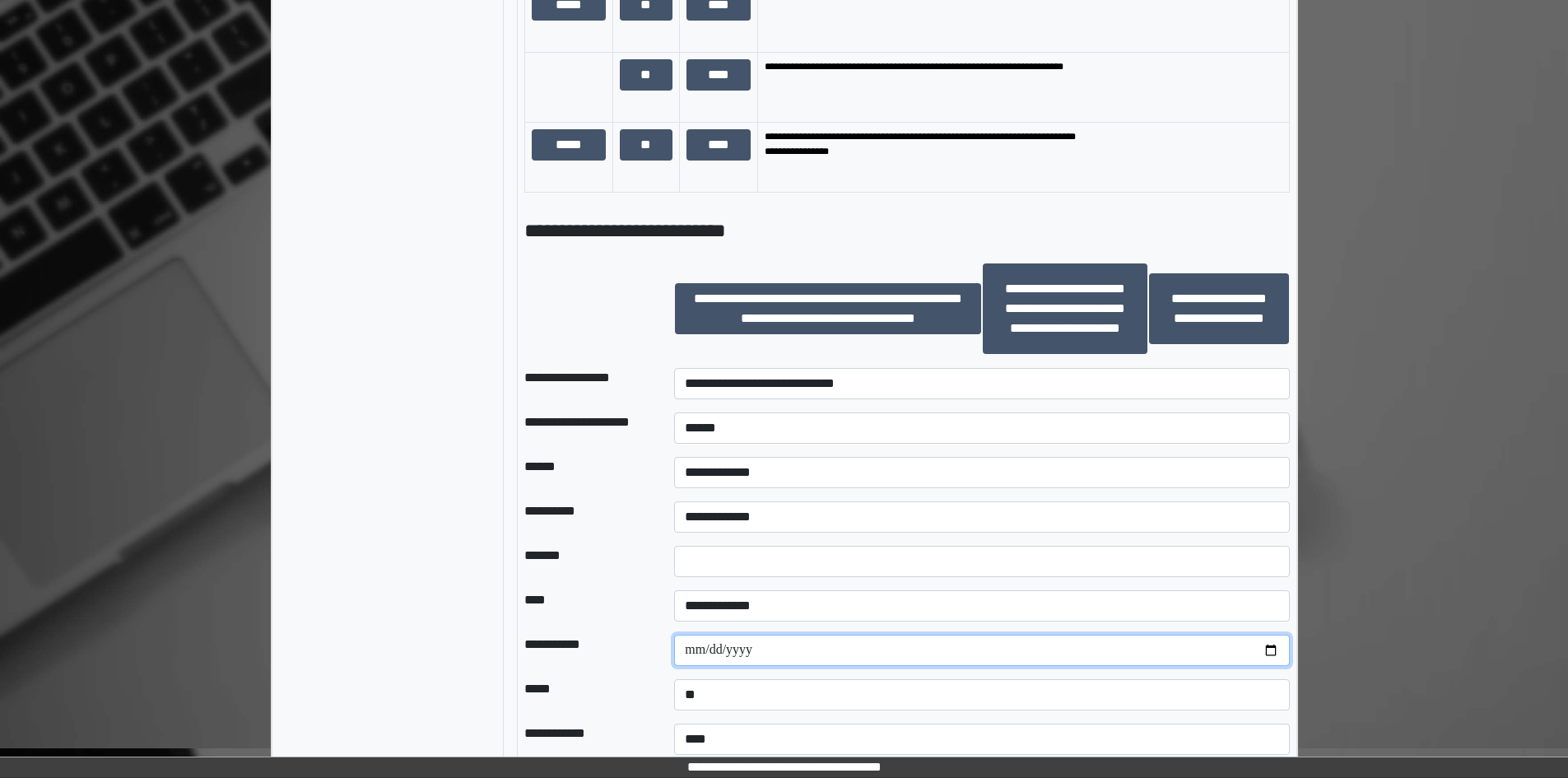 scroll, scrollTop: 1242, scrollLeft: 0, axis: vertical 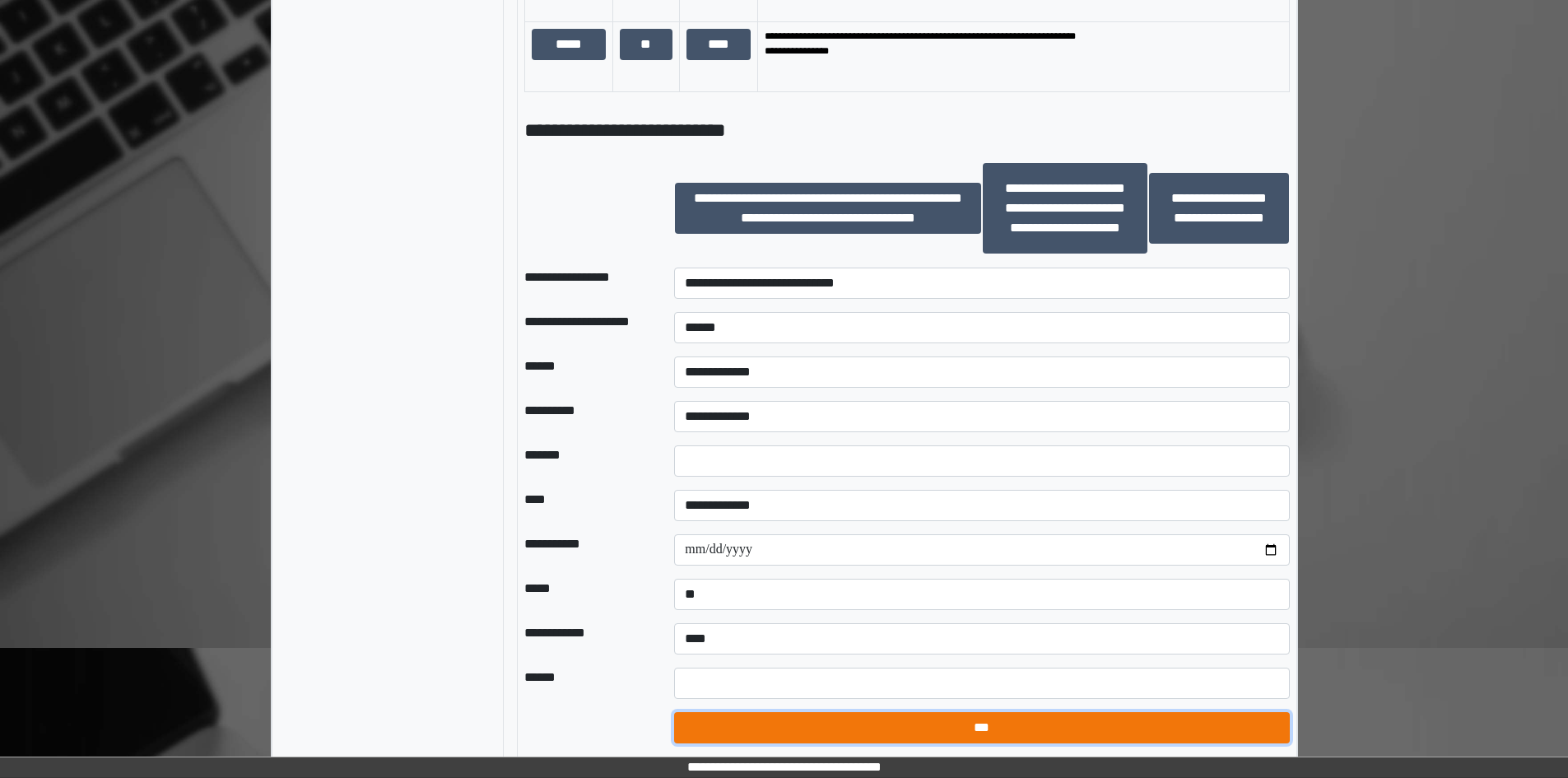 click on "***" at bounding box center (981, 728) 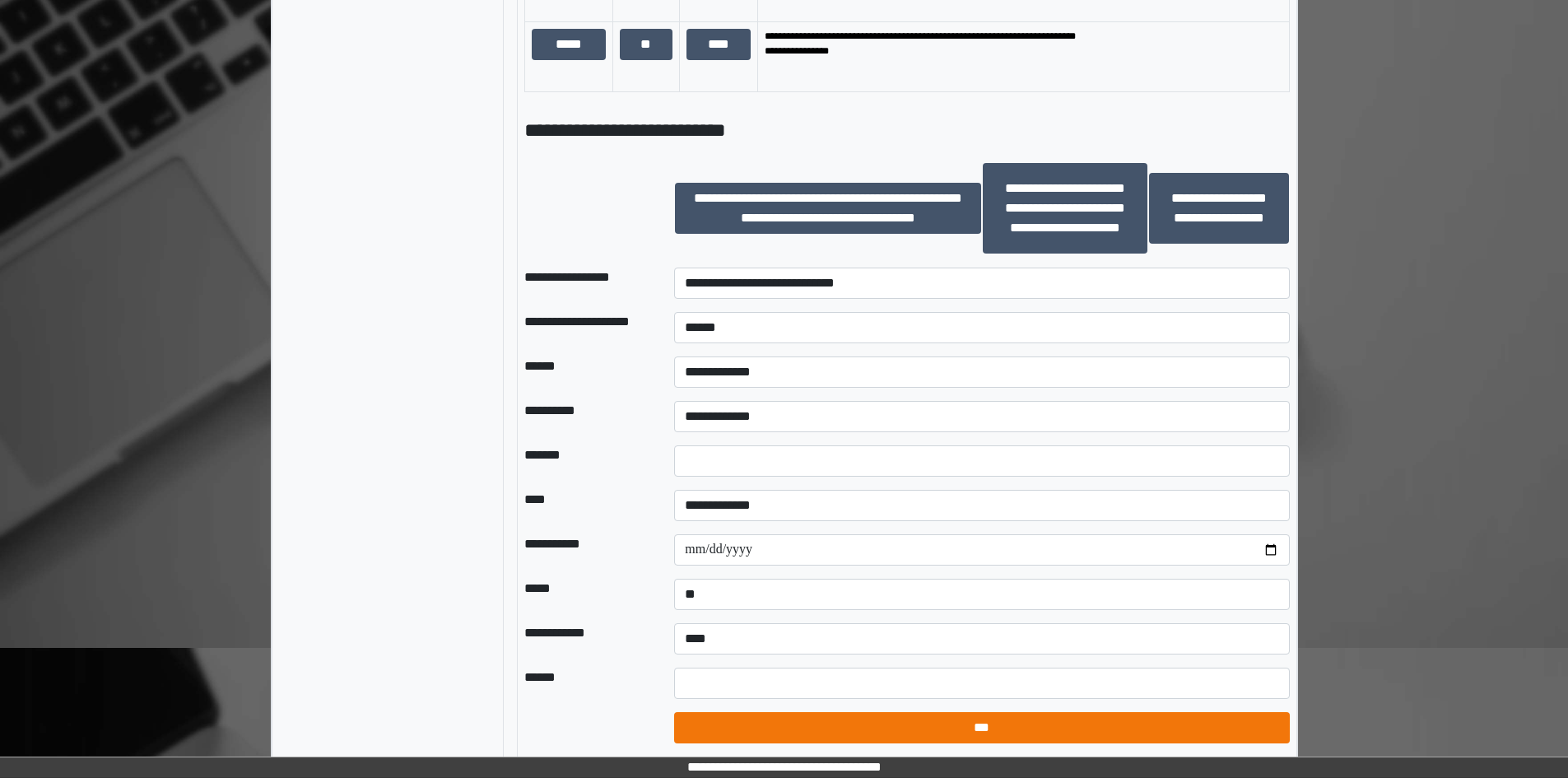 select on "*" 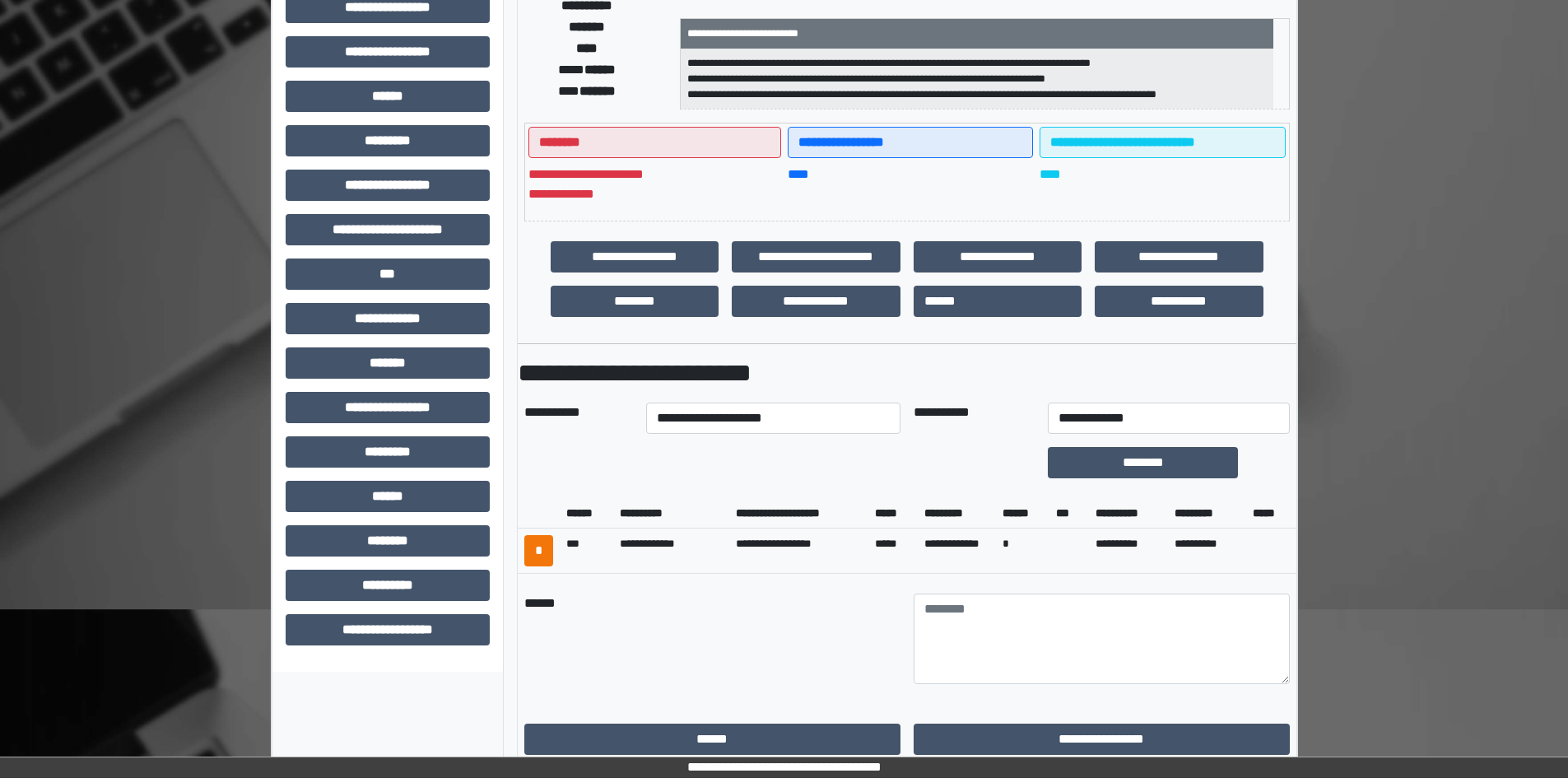 scroll, scrollTop: 264, scrollLeft: 0, axis: vertical 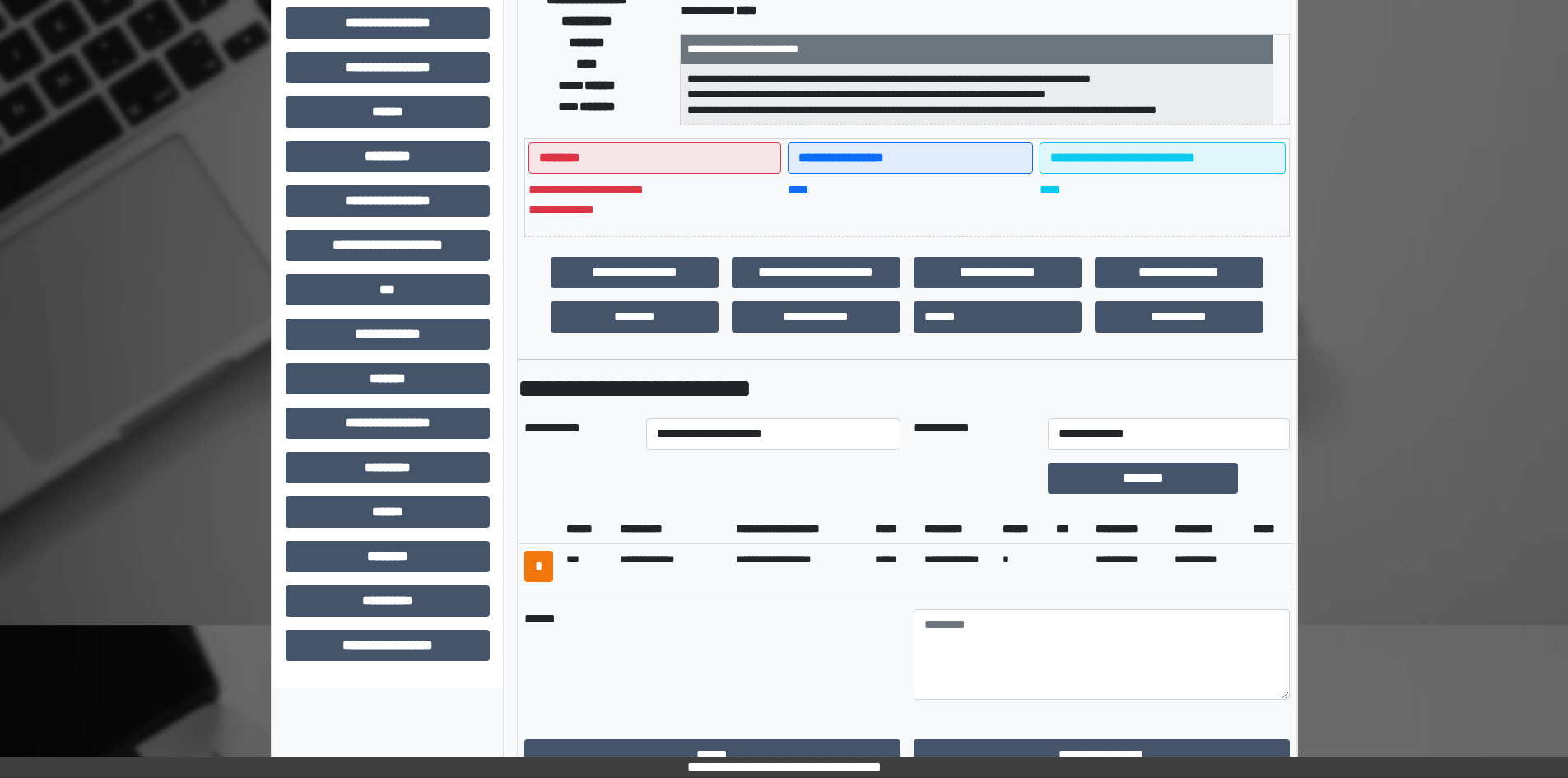 click on "**********" at bounding box center (799, 566) 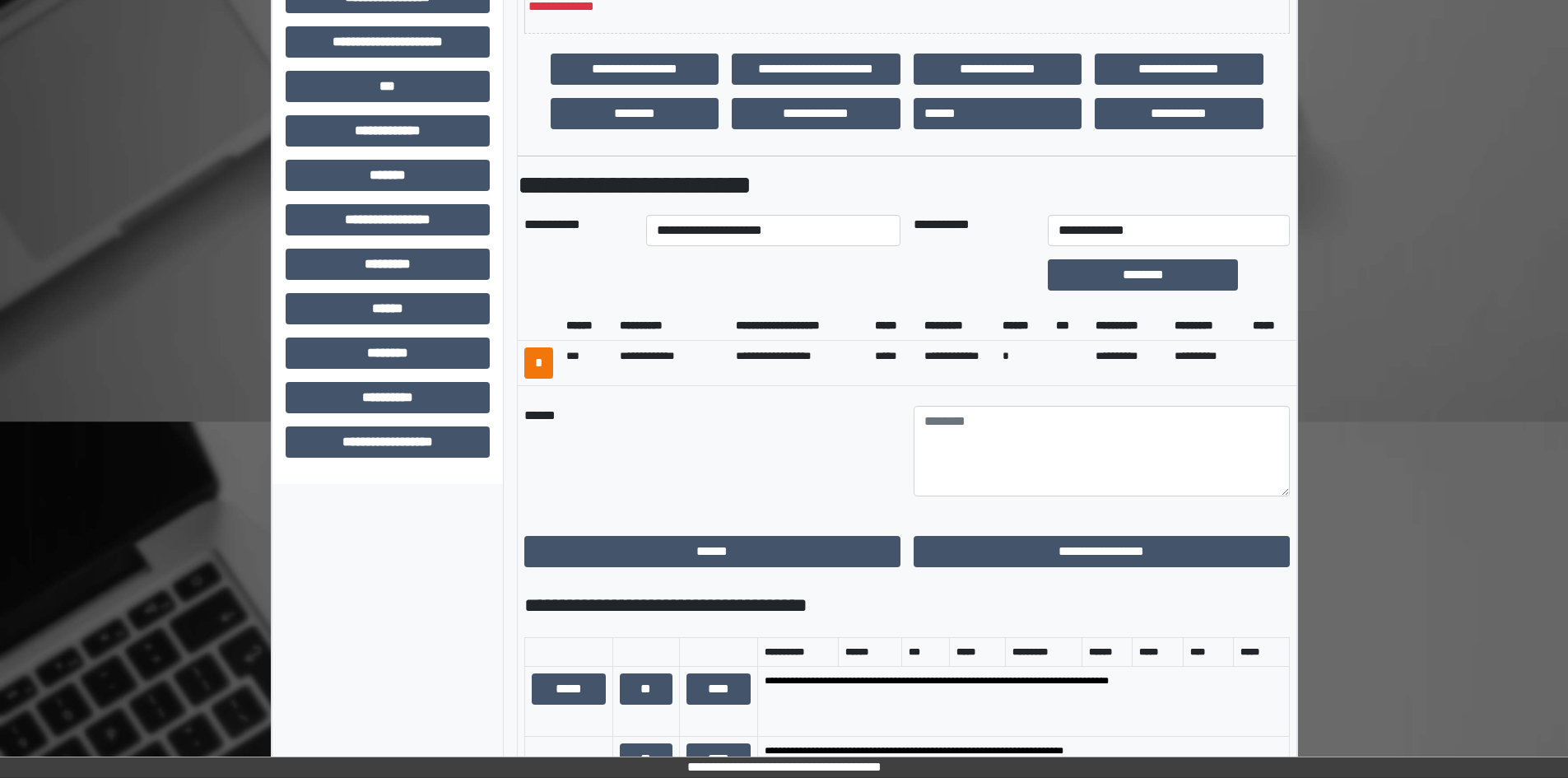 scroll, scrollTop: 511, scrollLeft: 0, axis: vertical 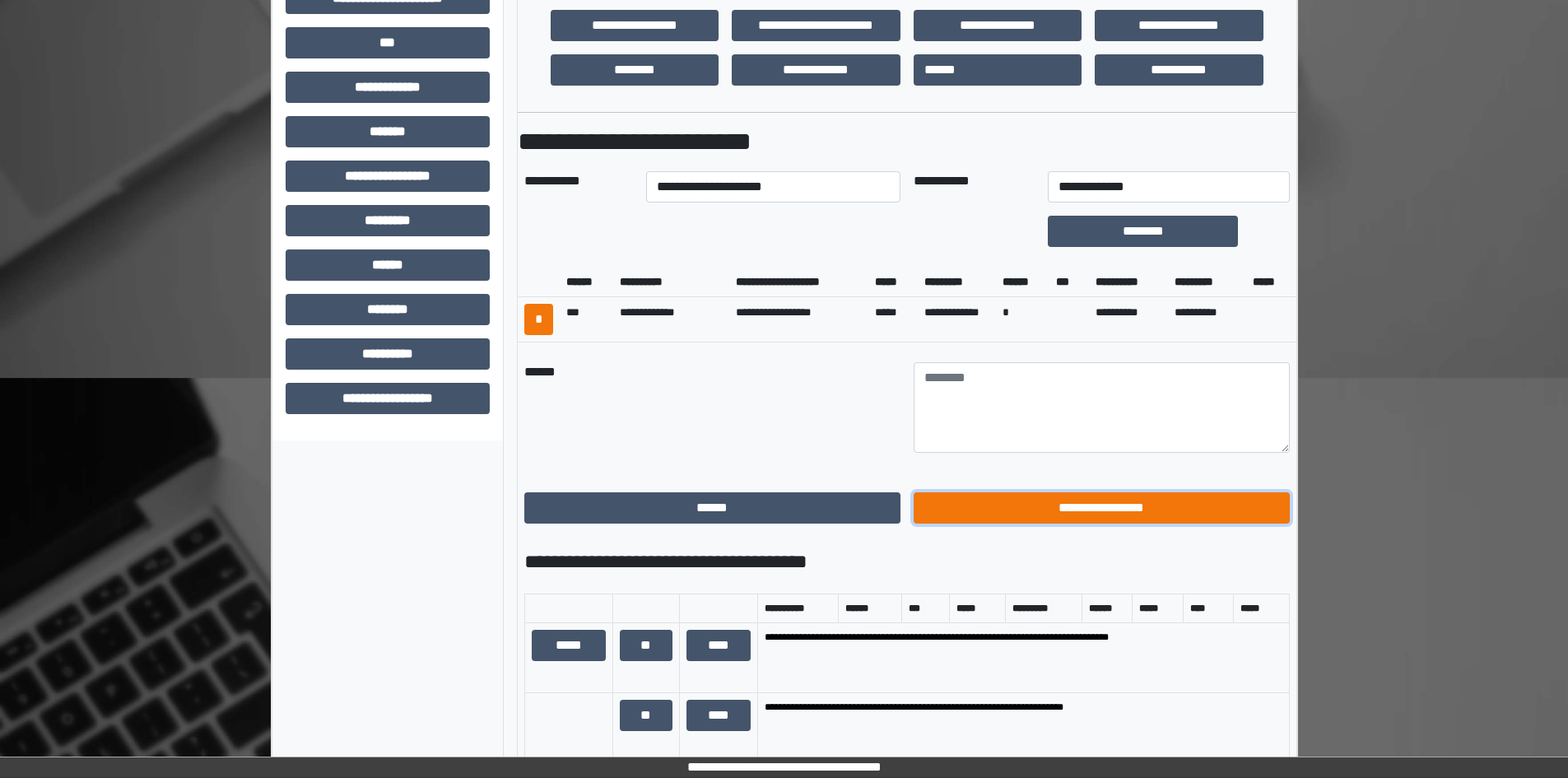 click on "**********" at bounding box center (1101, 508) 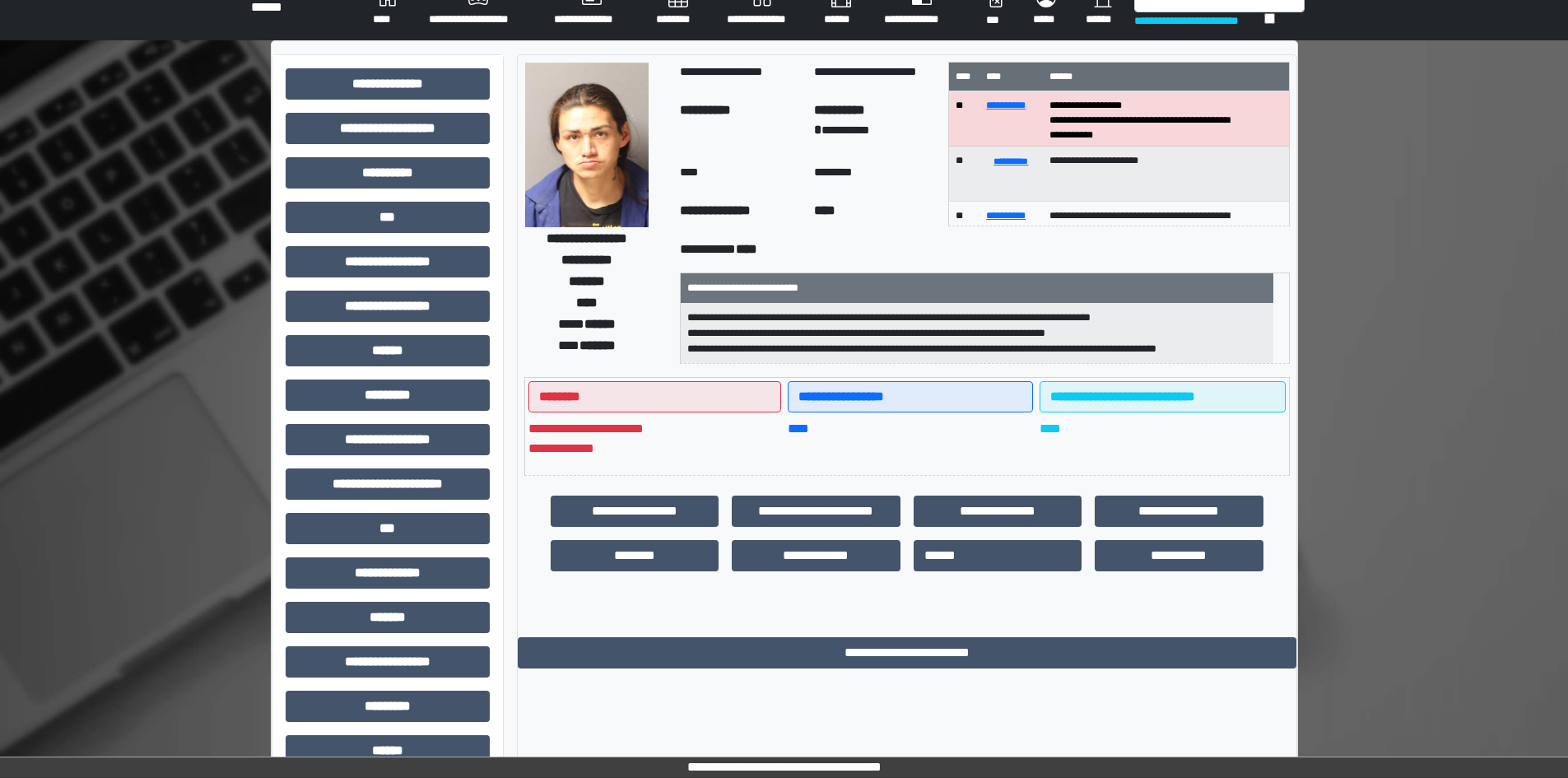 scroll, scrollTop: 24, scrollLeft: 0, axis: vertical 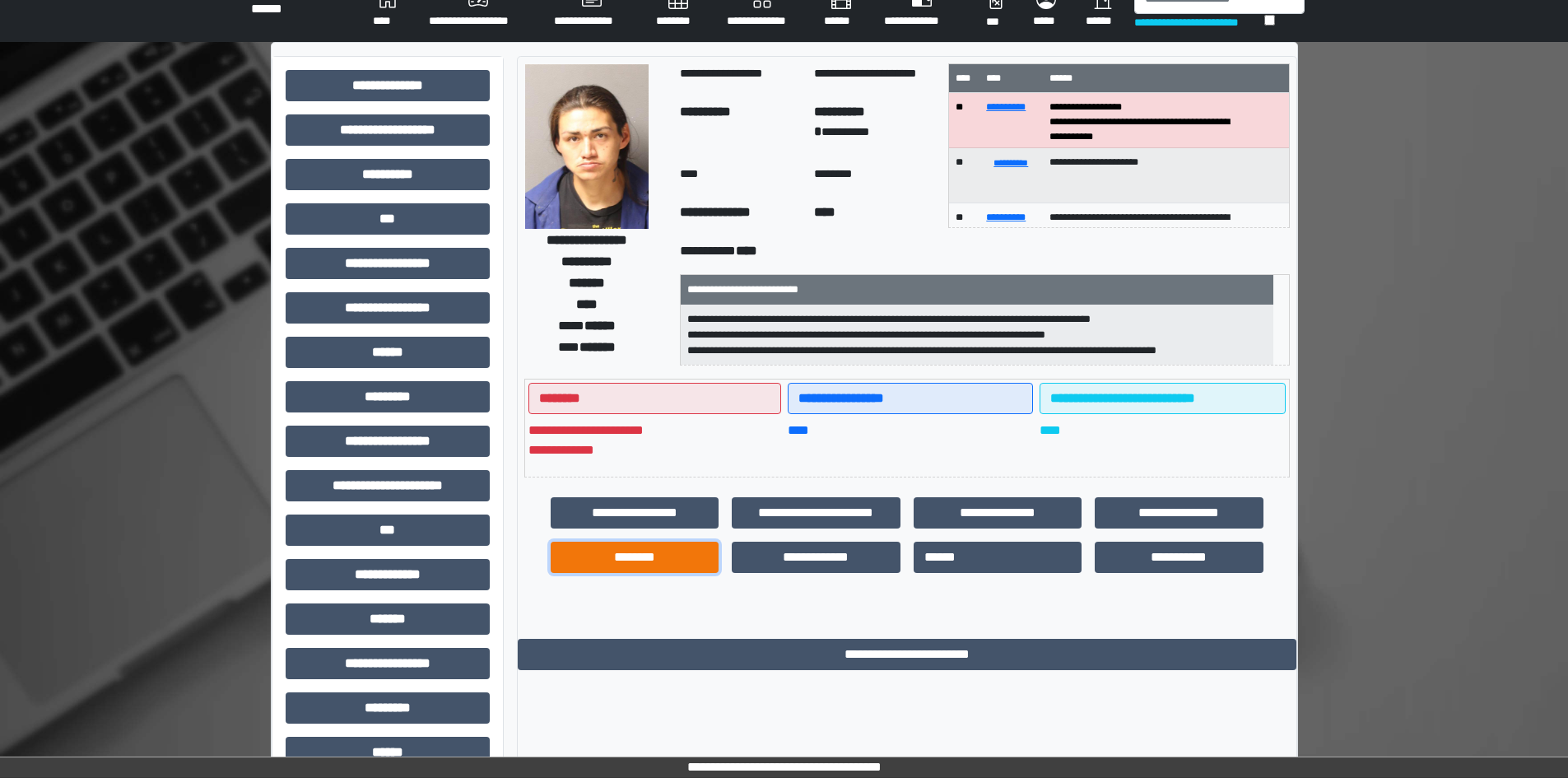 click on "********" at bounding box center (635, 557) 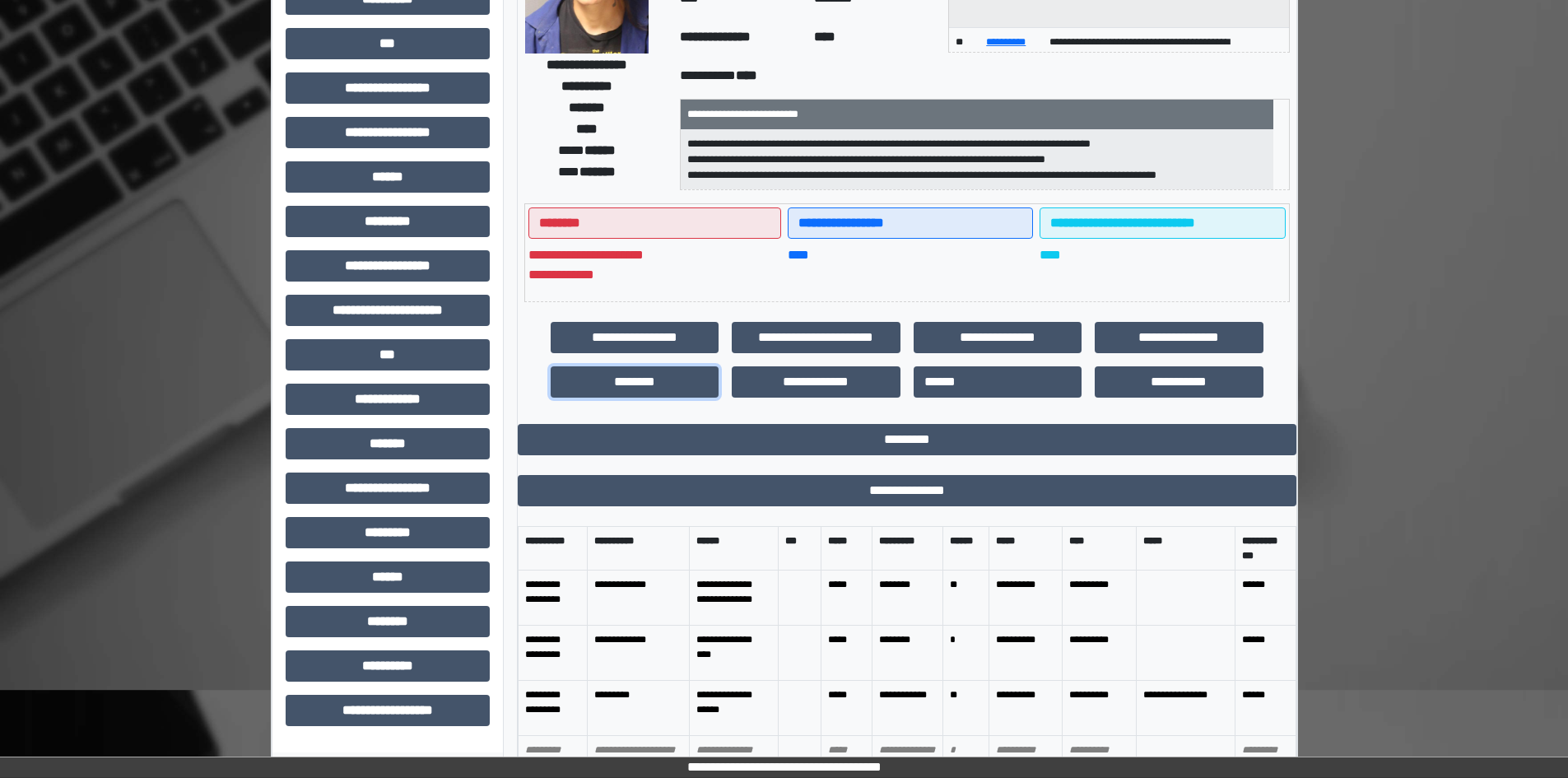 scroll, scrollTop: 271, scrollLeft: 0, axis: vertical 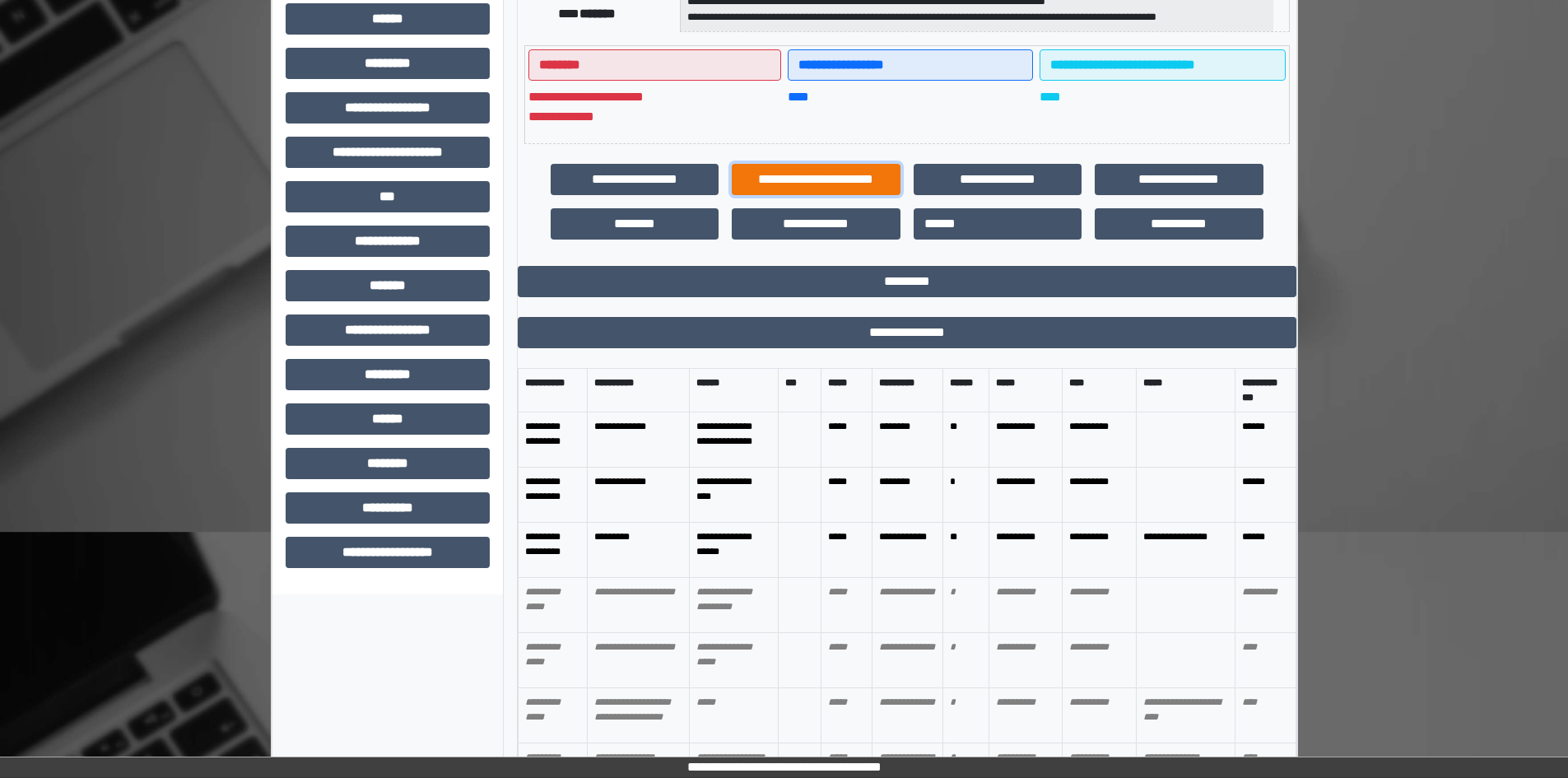 click on "**********" at bounding box center (816, 179) 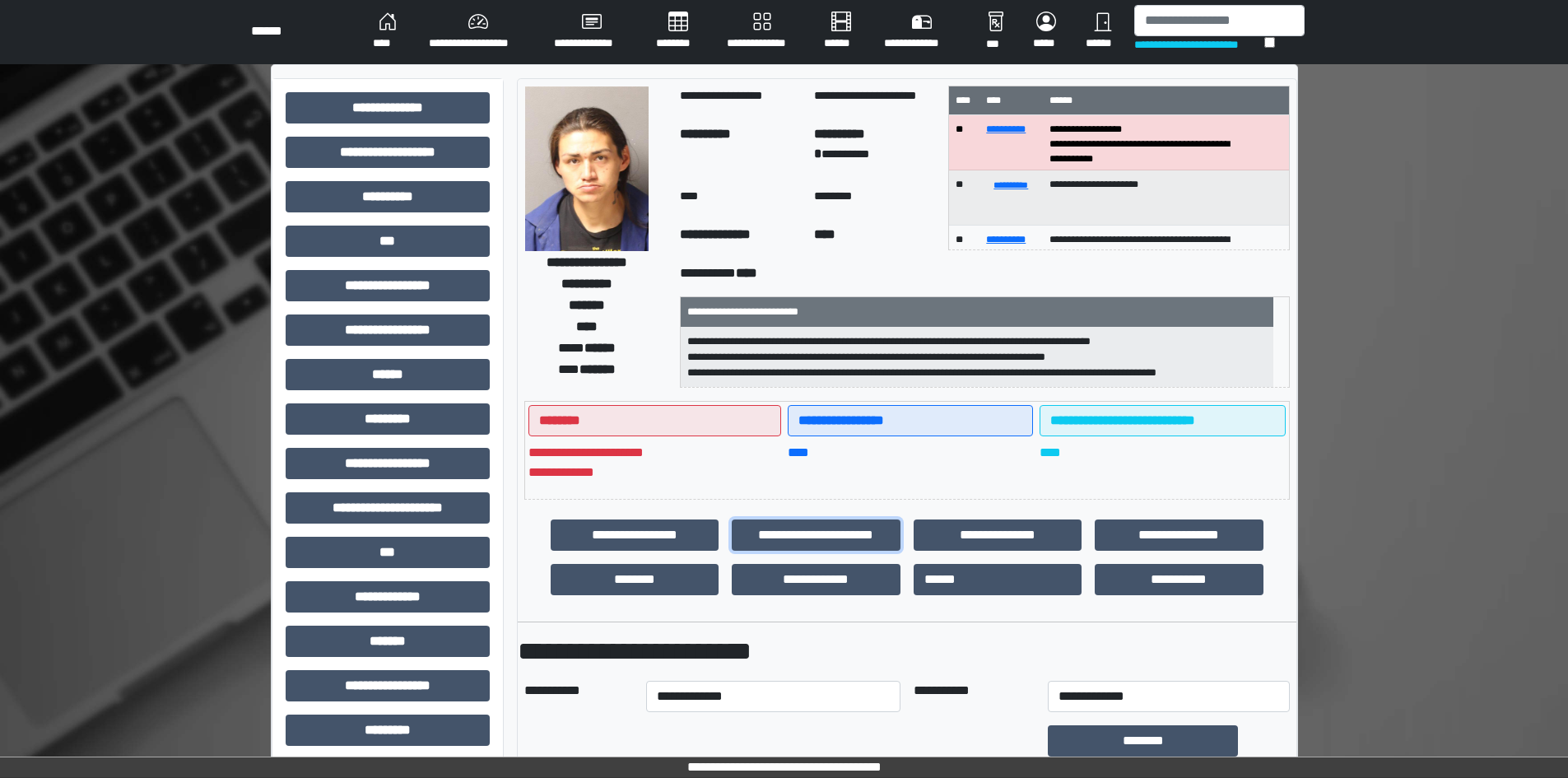 scroll, scrollTop: 0, scrollLeft: 0, axis: both 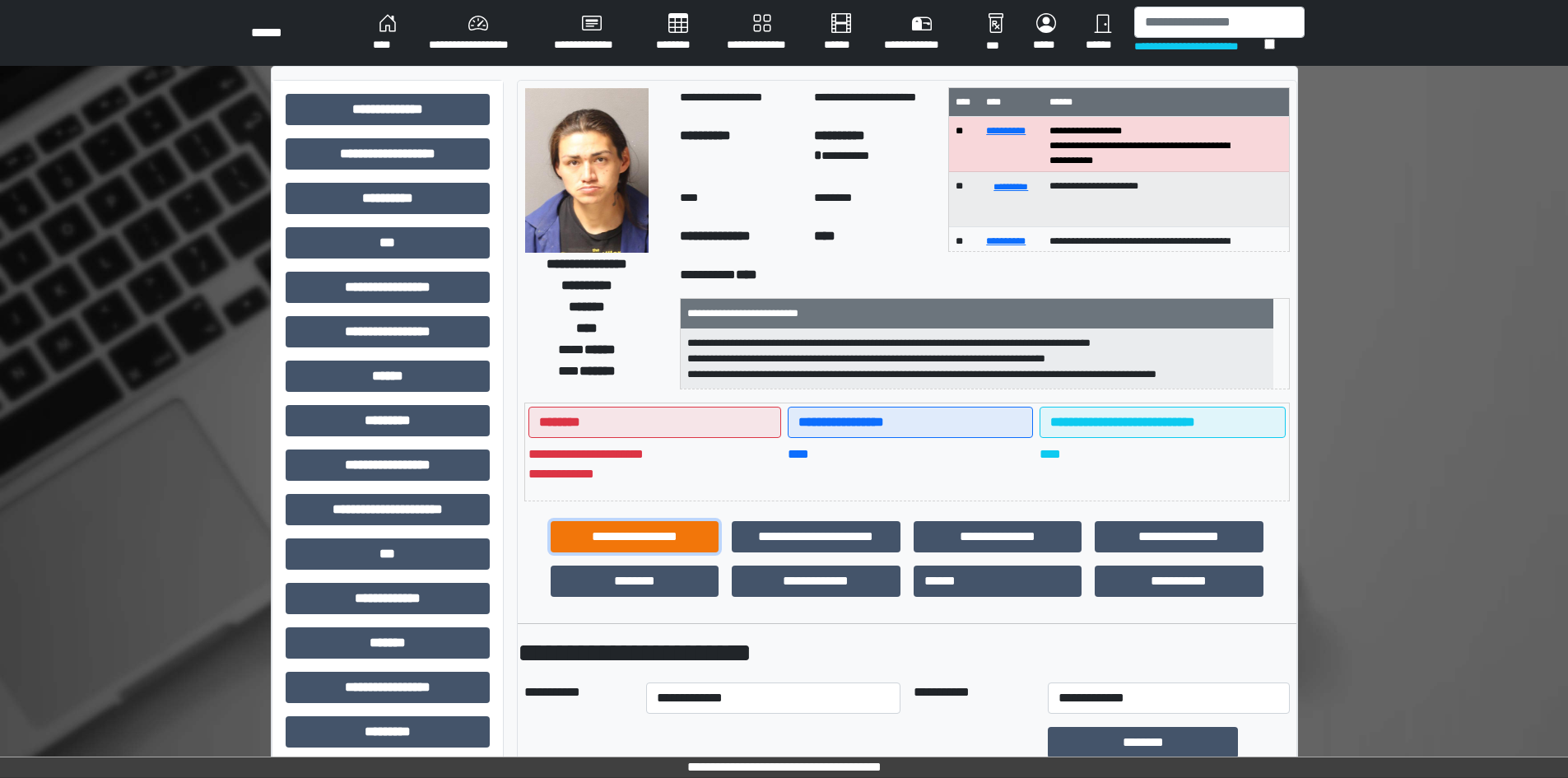 click on "**********" at bounding box center (635, 537) 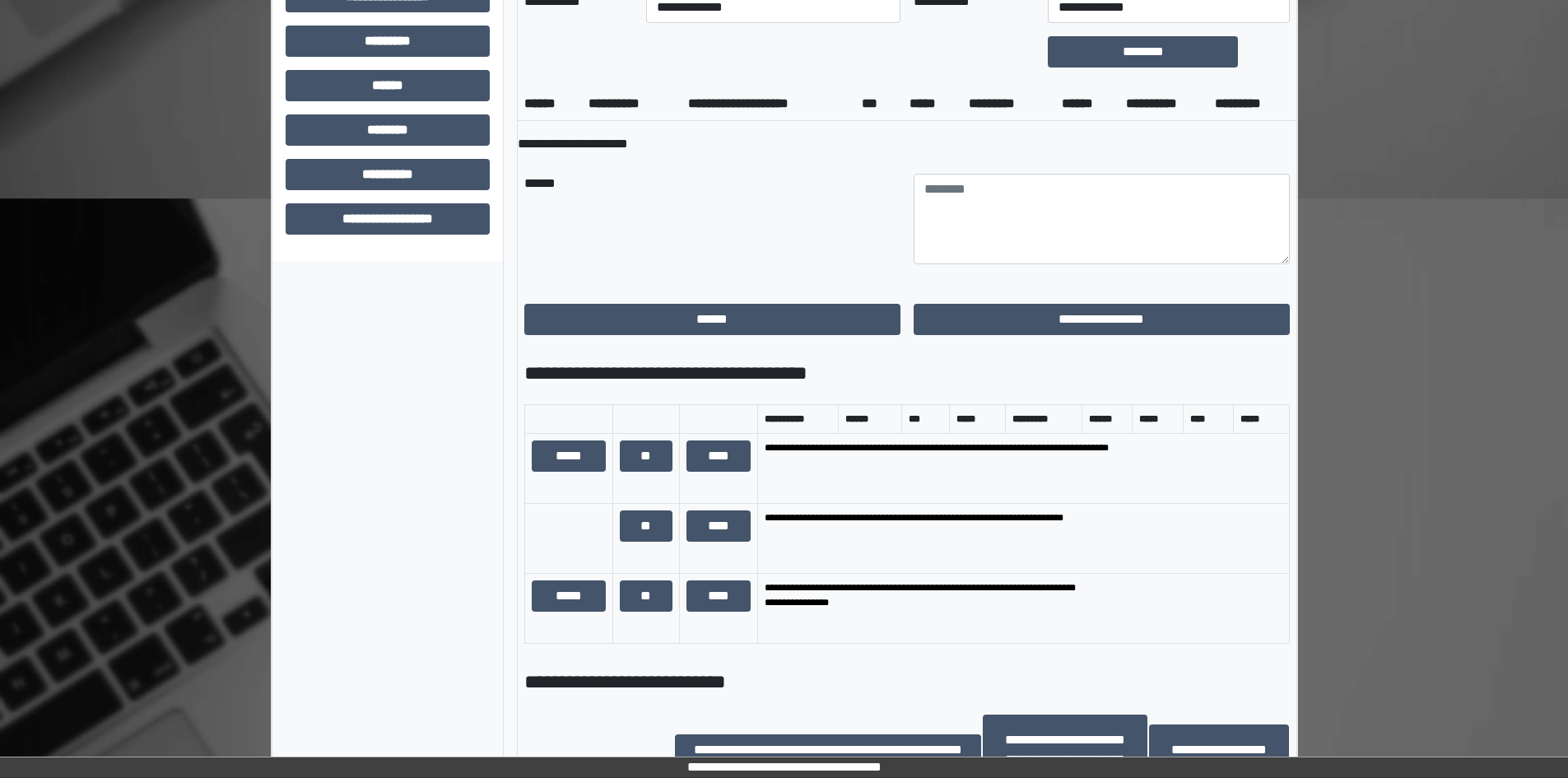 scroll, scrollTop: 444, scrollLeft: 0, axis: vertical 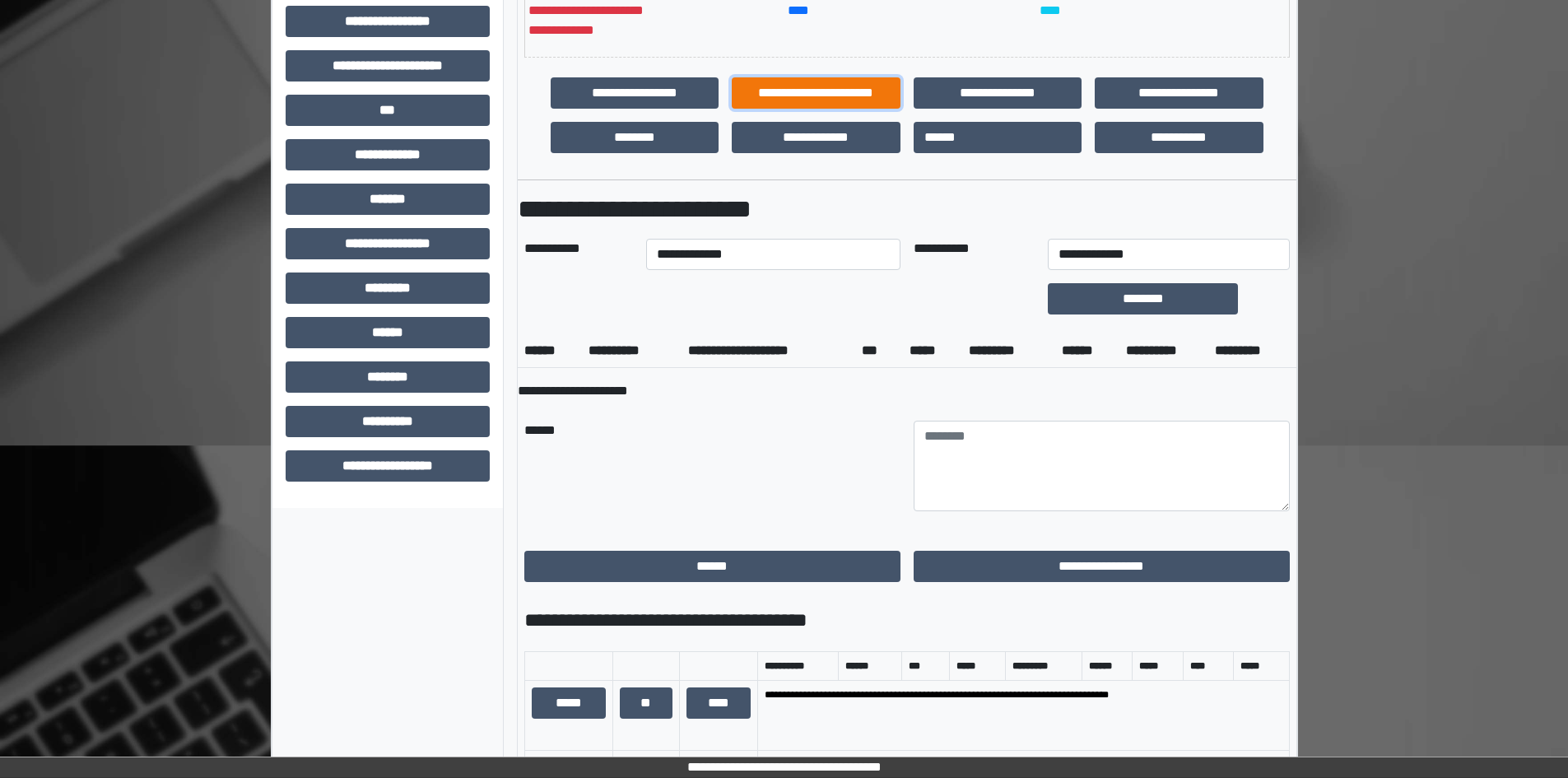click on "**********" at bounding box center (816, 93) 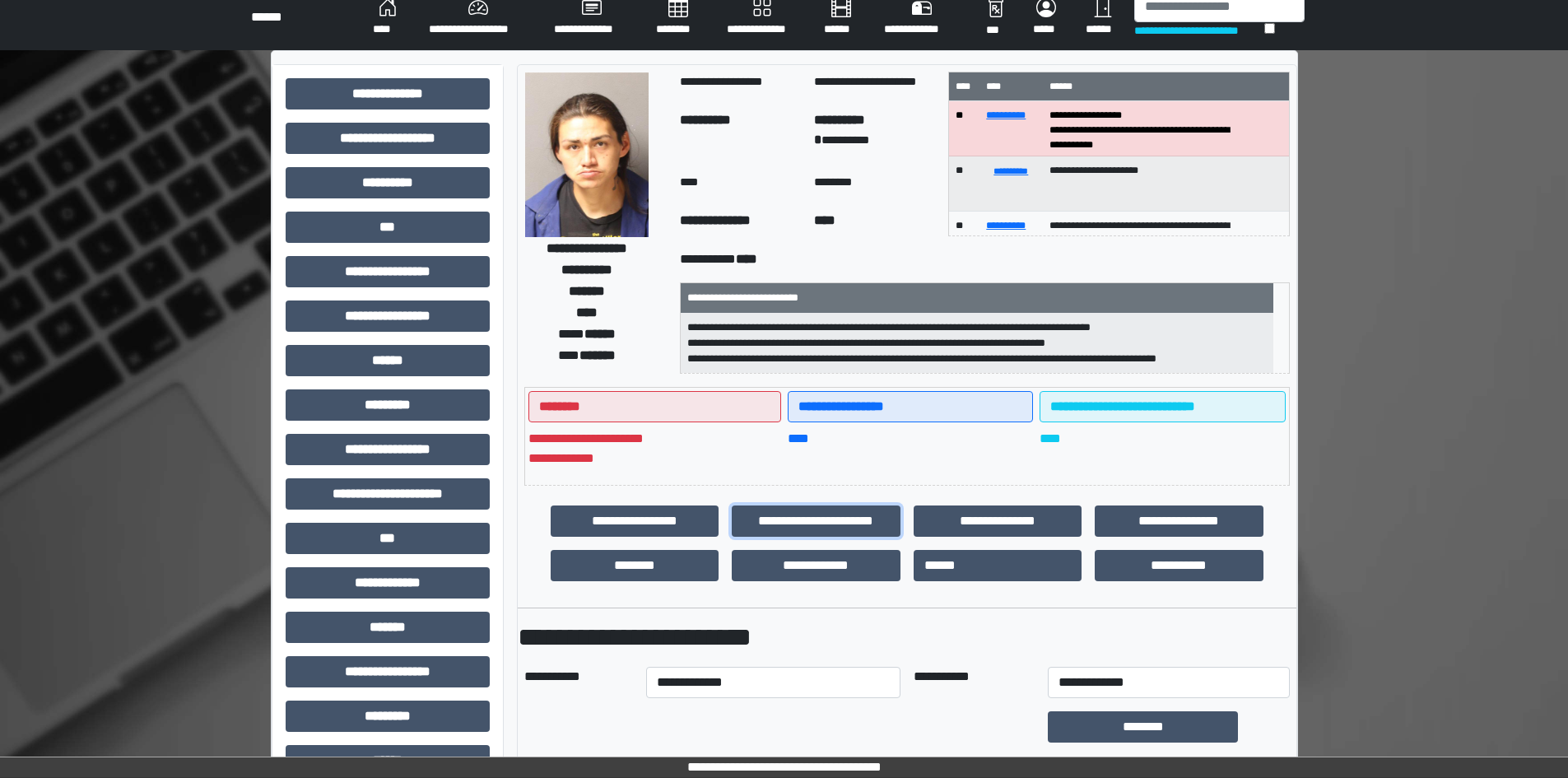 scroll, scrollTop: 0, scrollLeft: 0, axis: both 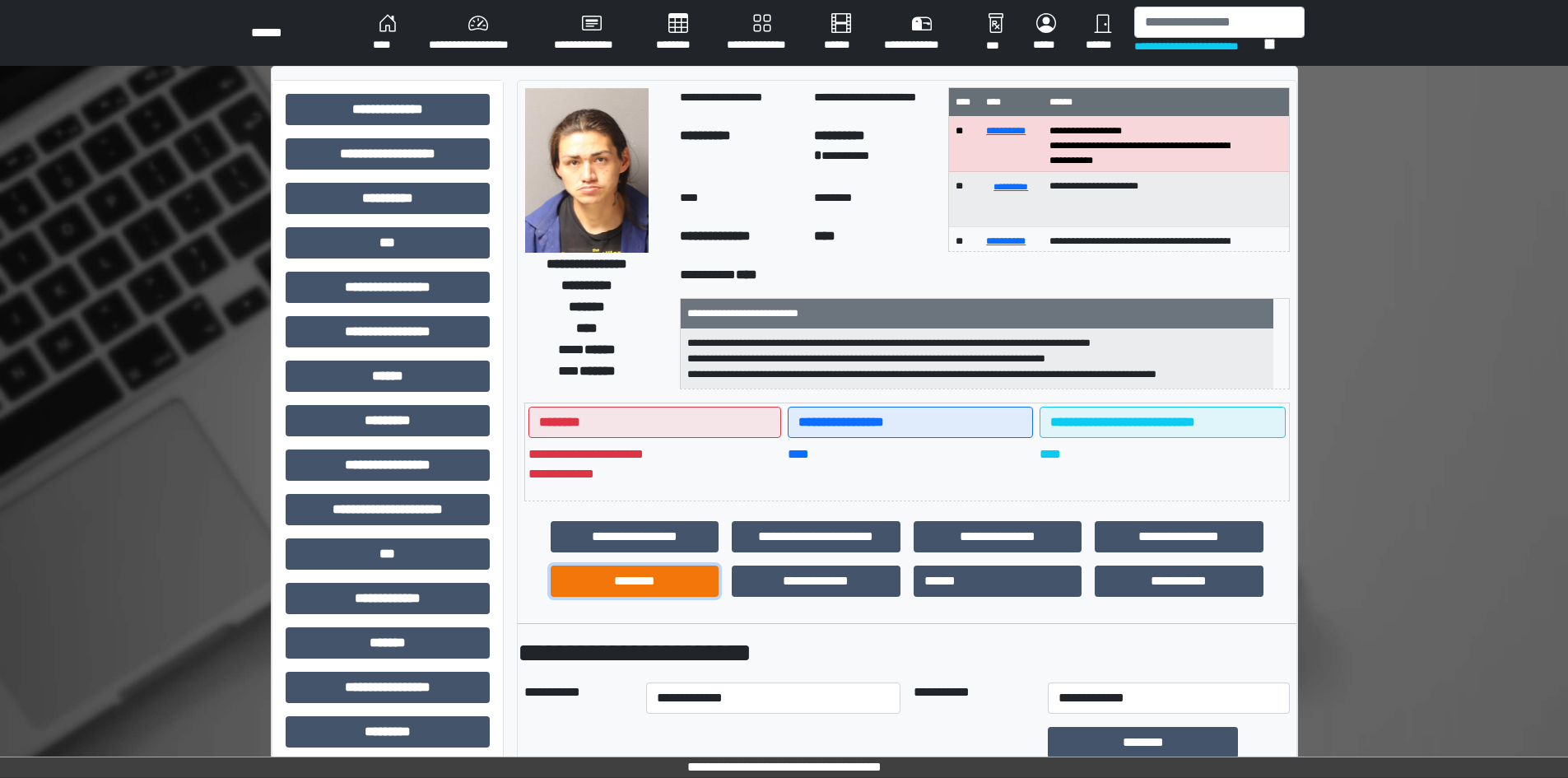 click on "********" at bounding box center [635, 581] 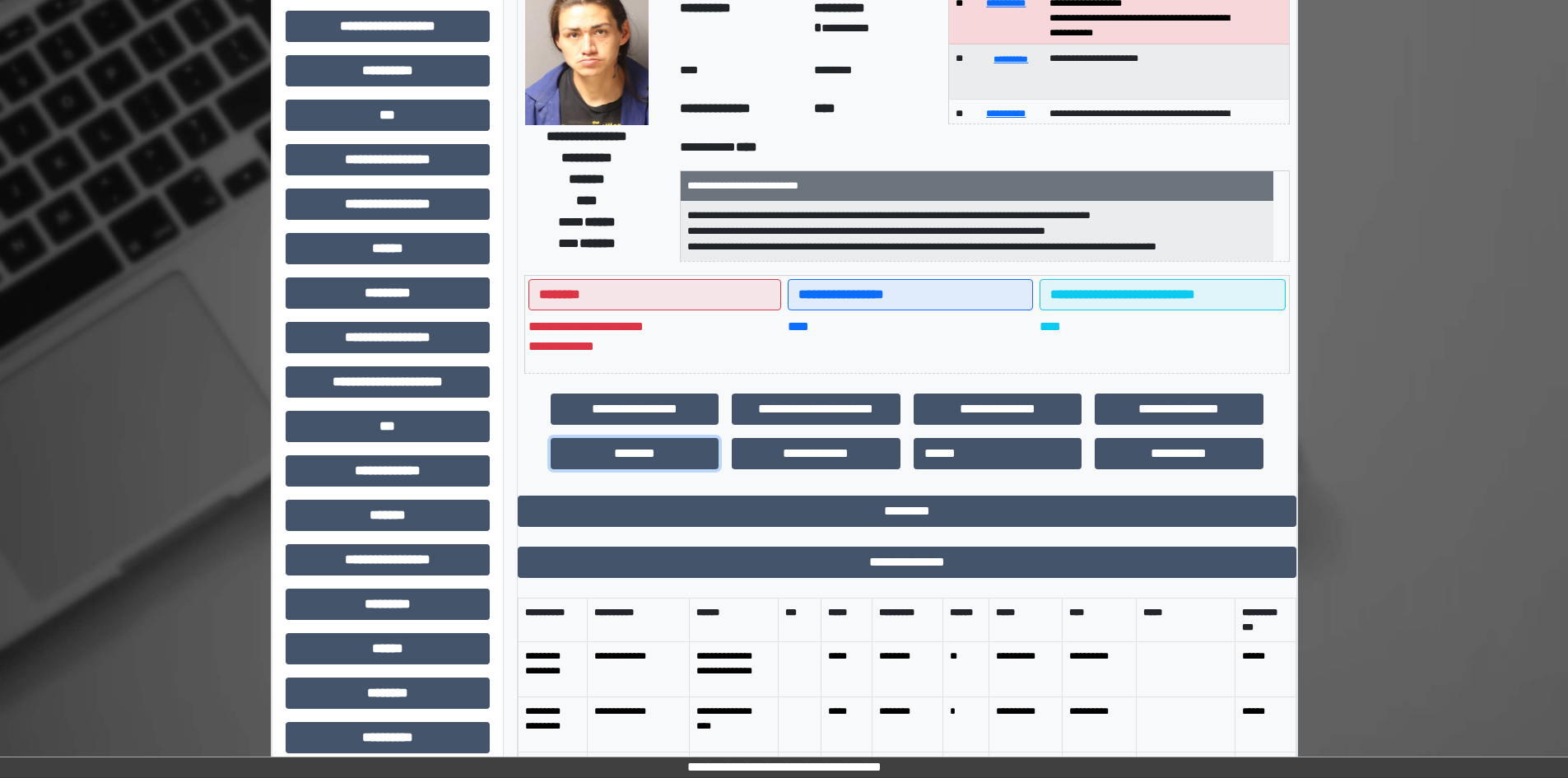 scroll, scrollTop: 165, scrollLeft: 0, axis: vertical 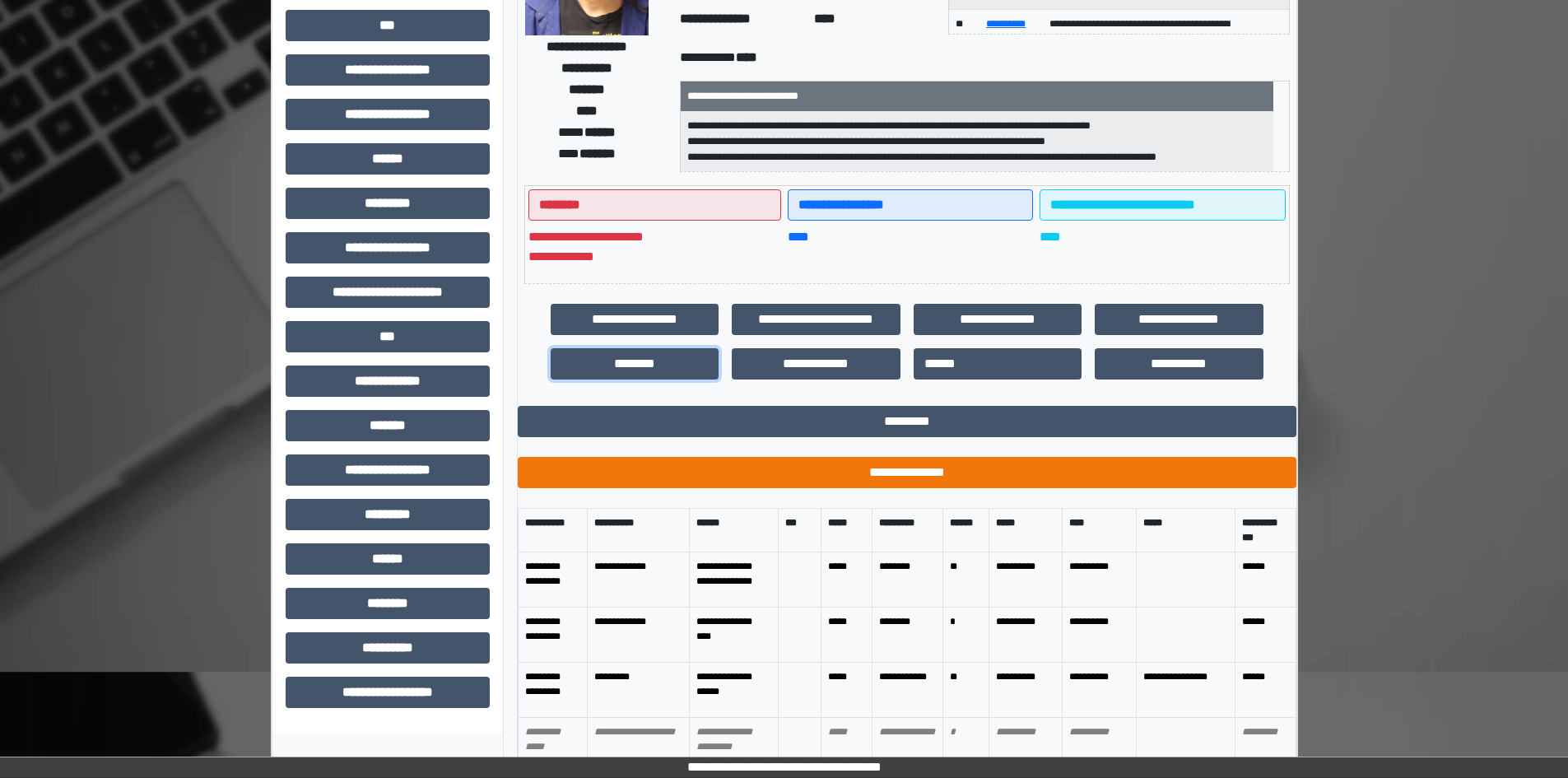 type 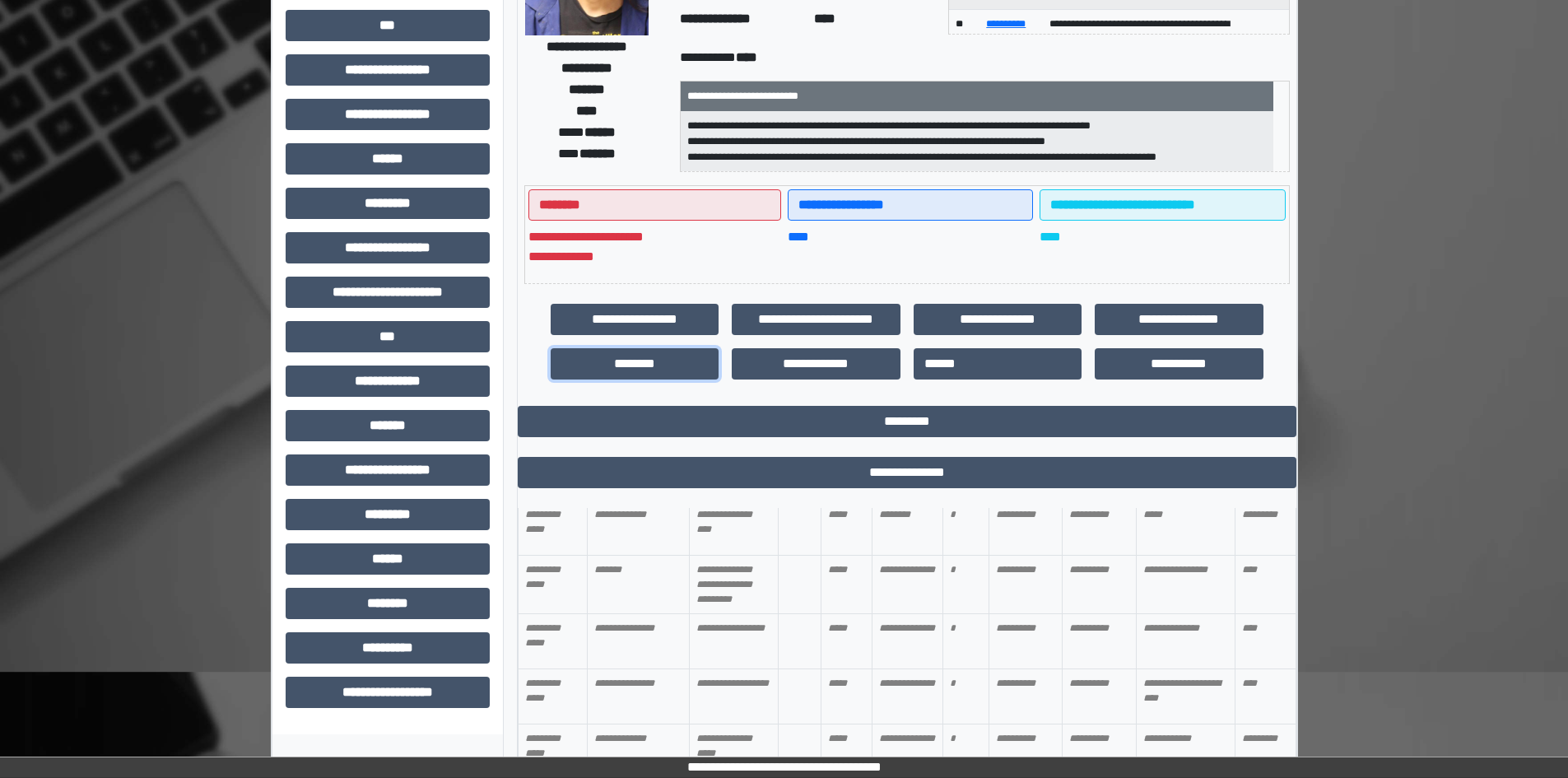 scroll, scrollTop: 687, scrollLeft: 0, axis: vertical 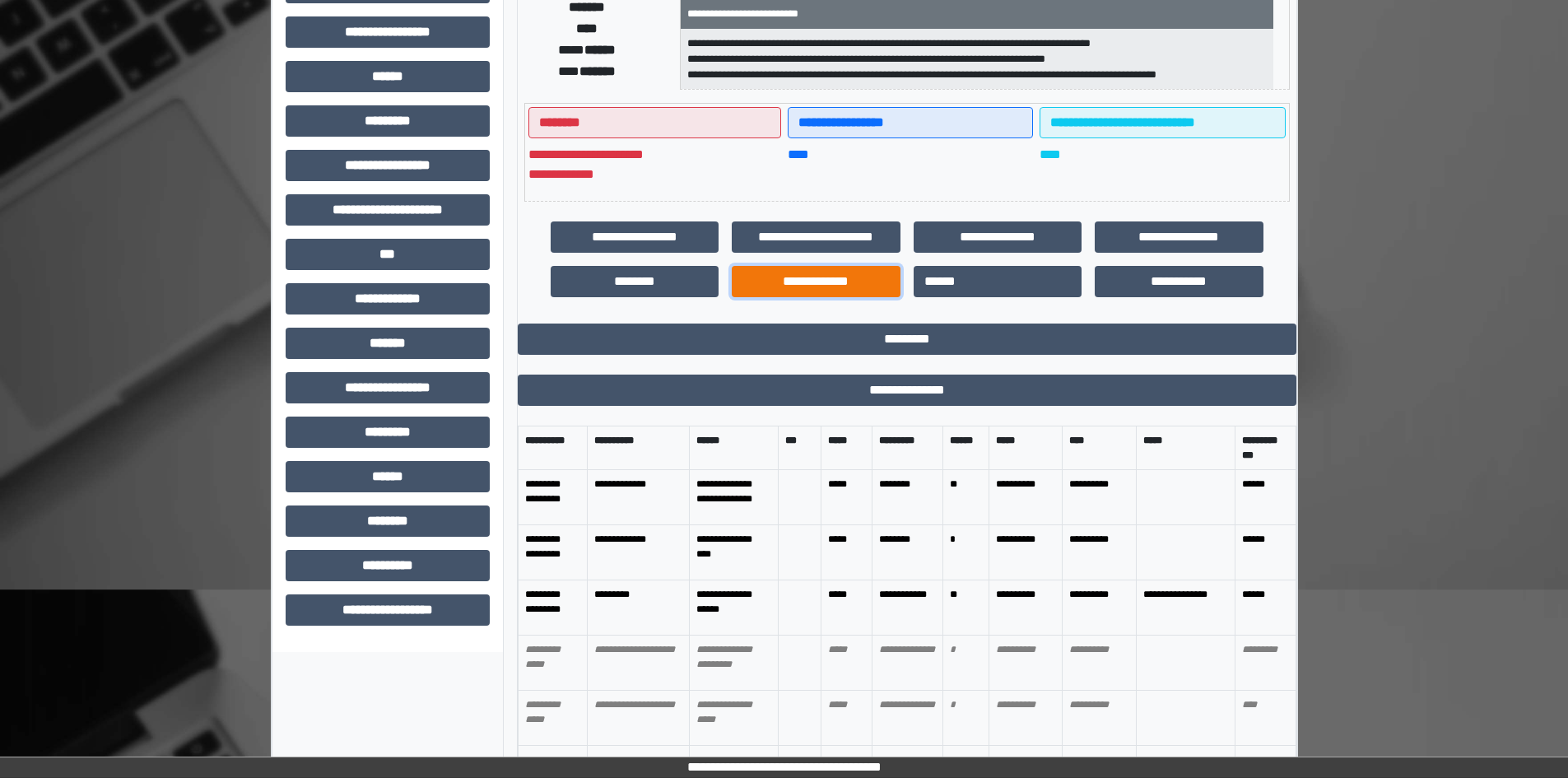 click on "**********" at bounding box center (816, 282) 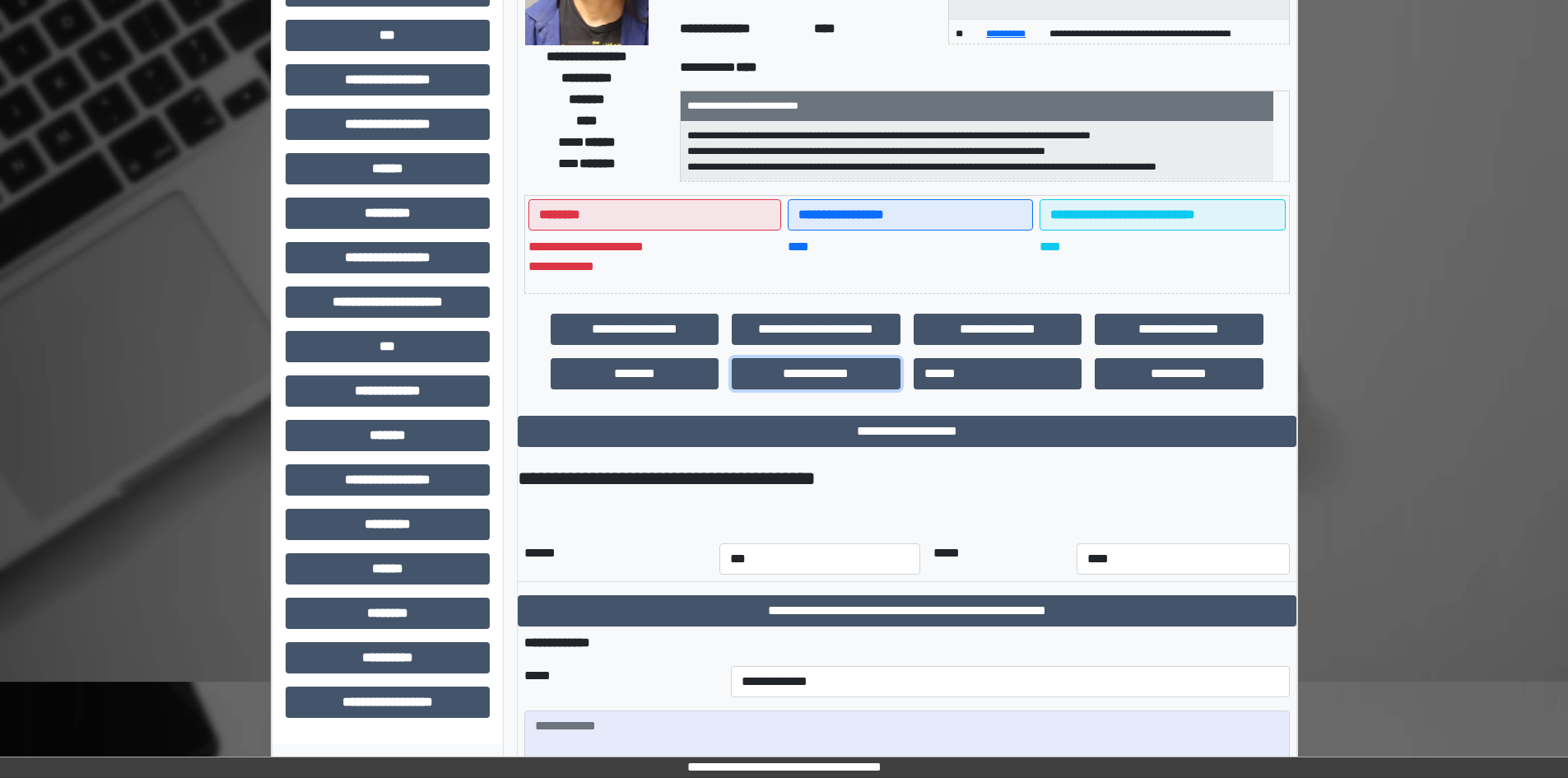 scroll, scrollTop: 178, scrollLeft: 0, axis: vertical 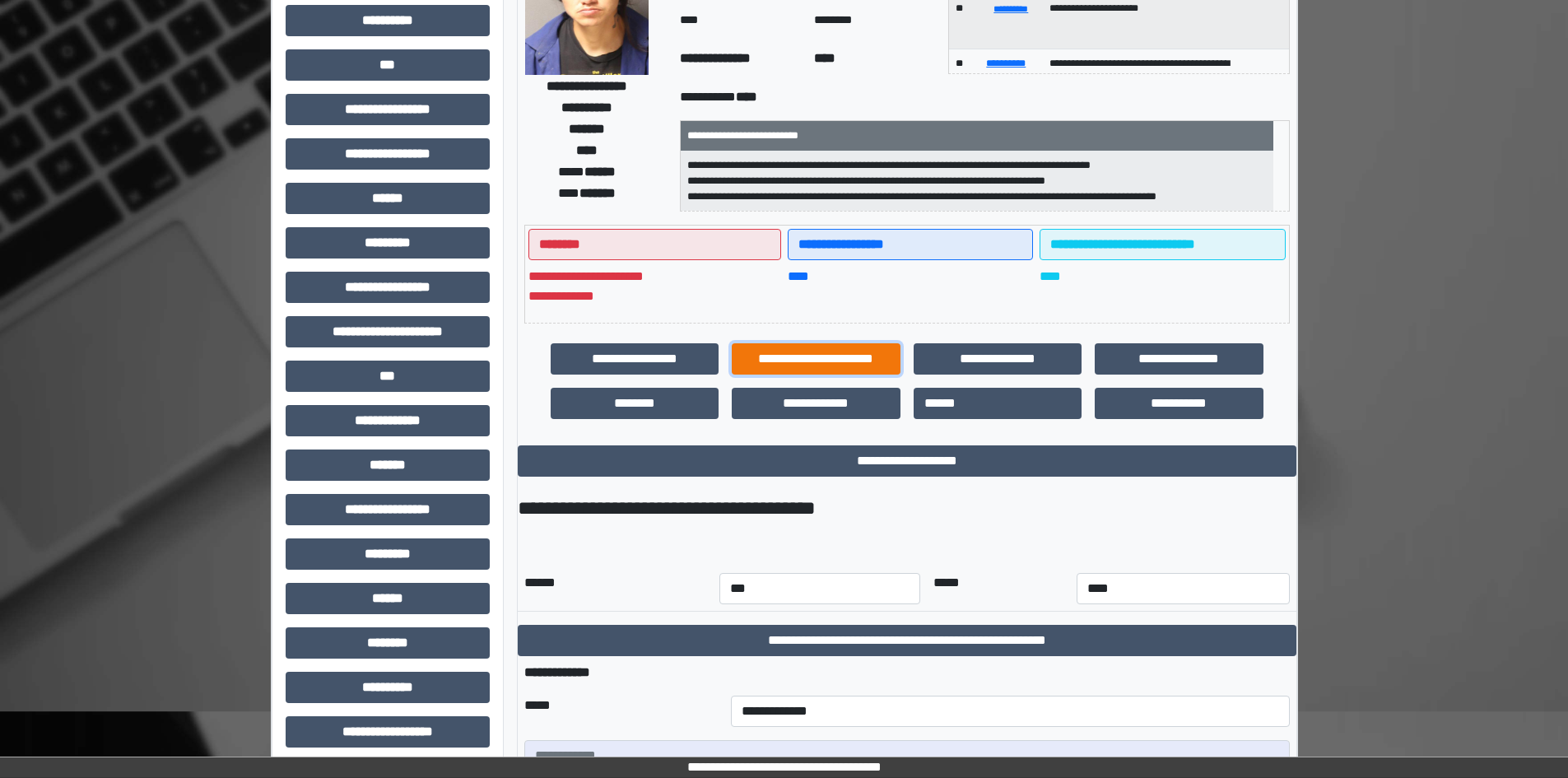 click on "**********" at bounding box center [816, 359] 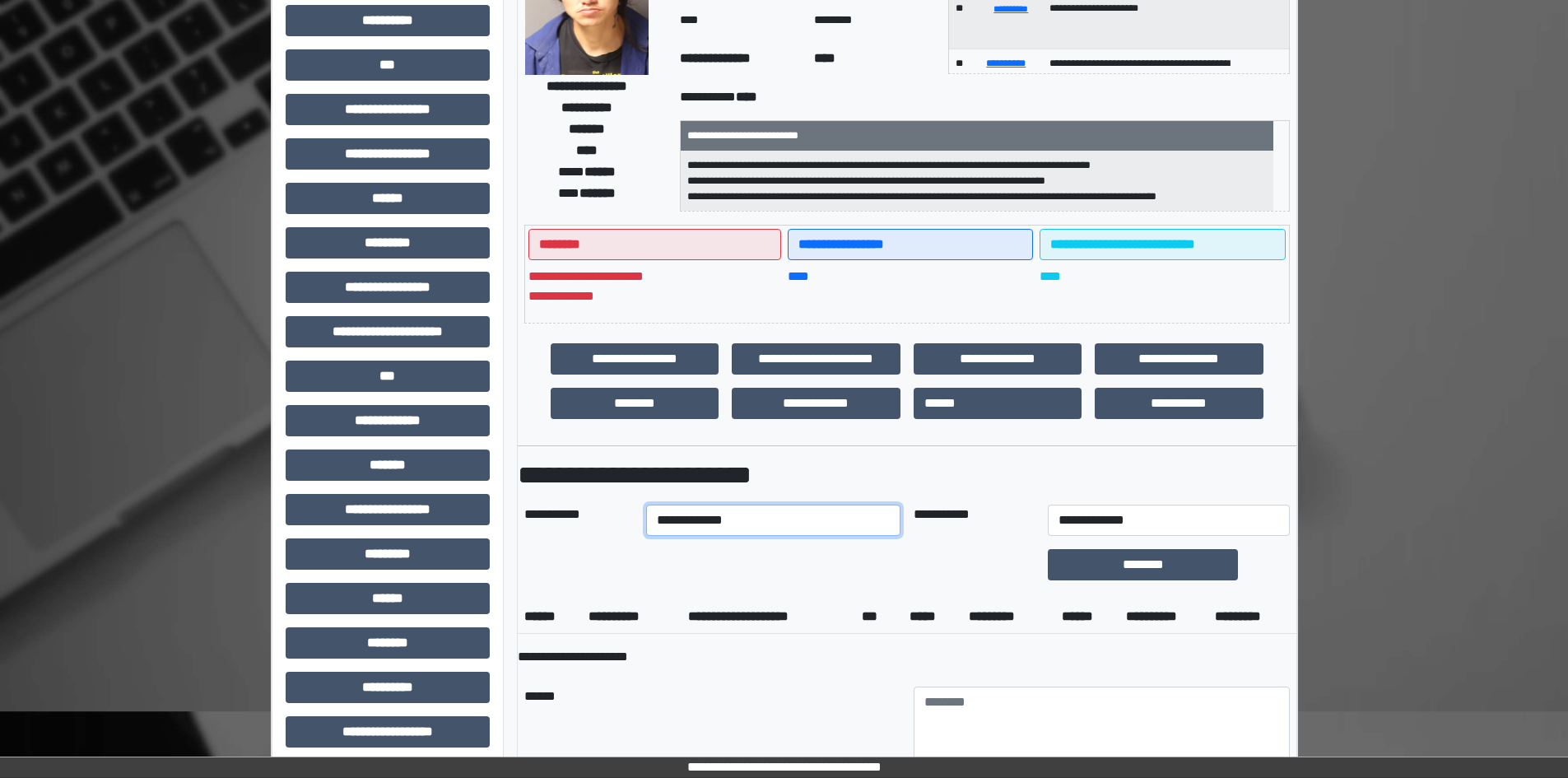 click on "**********" at bounding box center [773, 520] 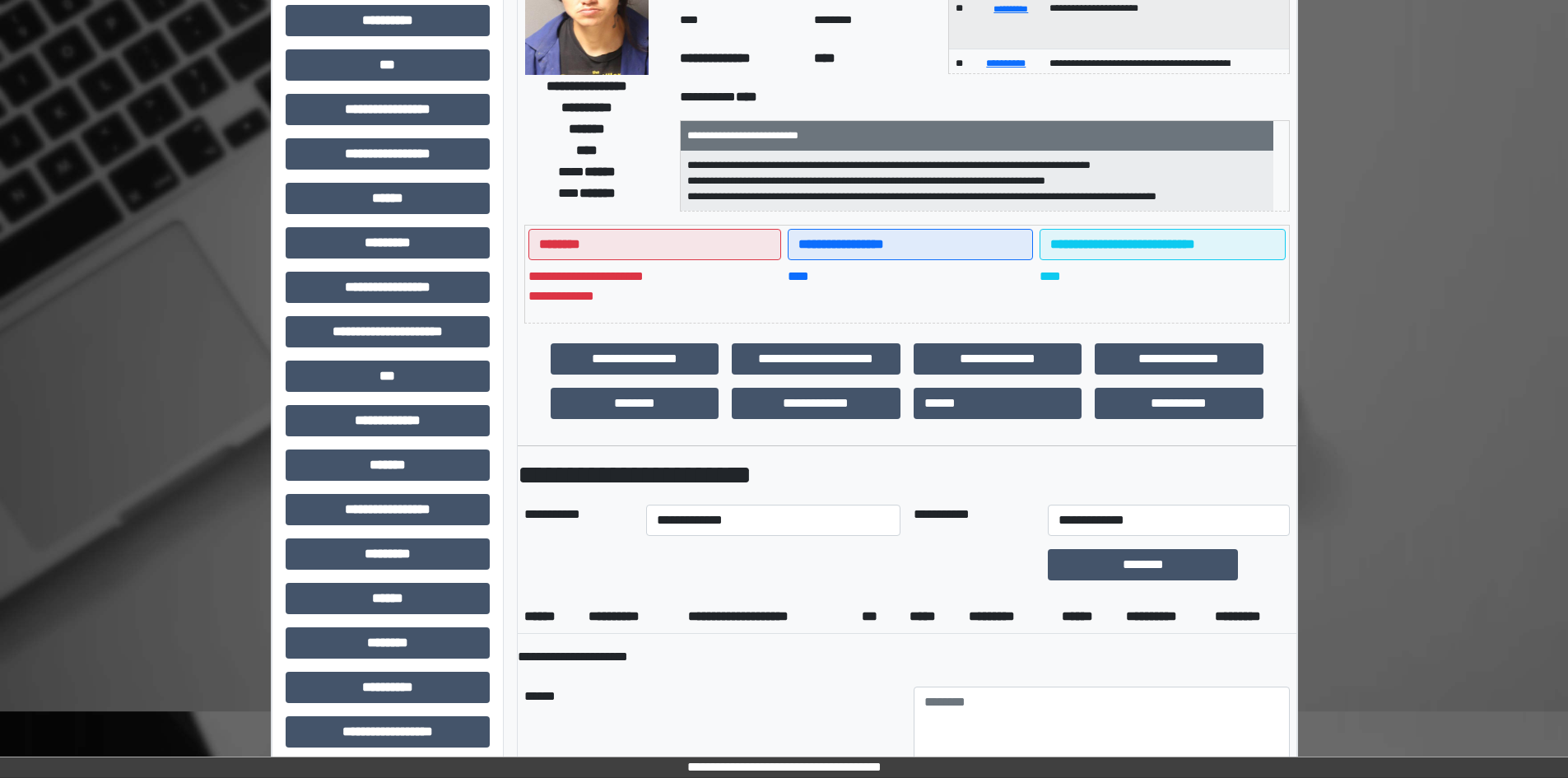 click on "**********" at bounding box center (784, 1042) 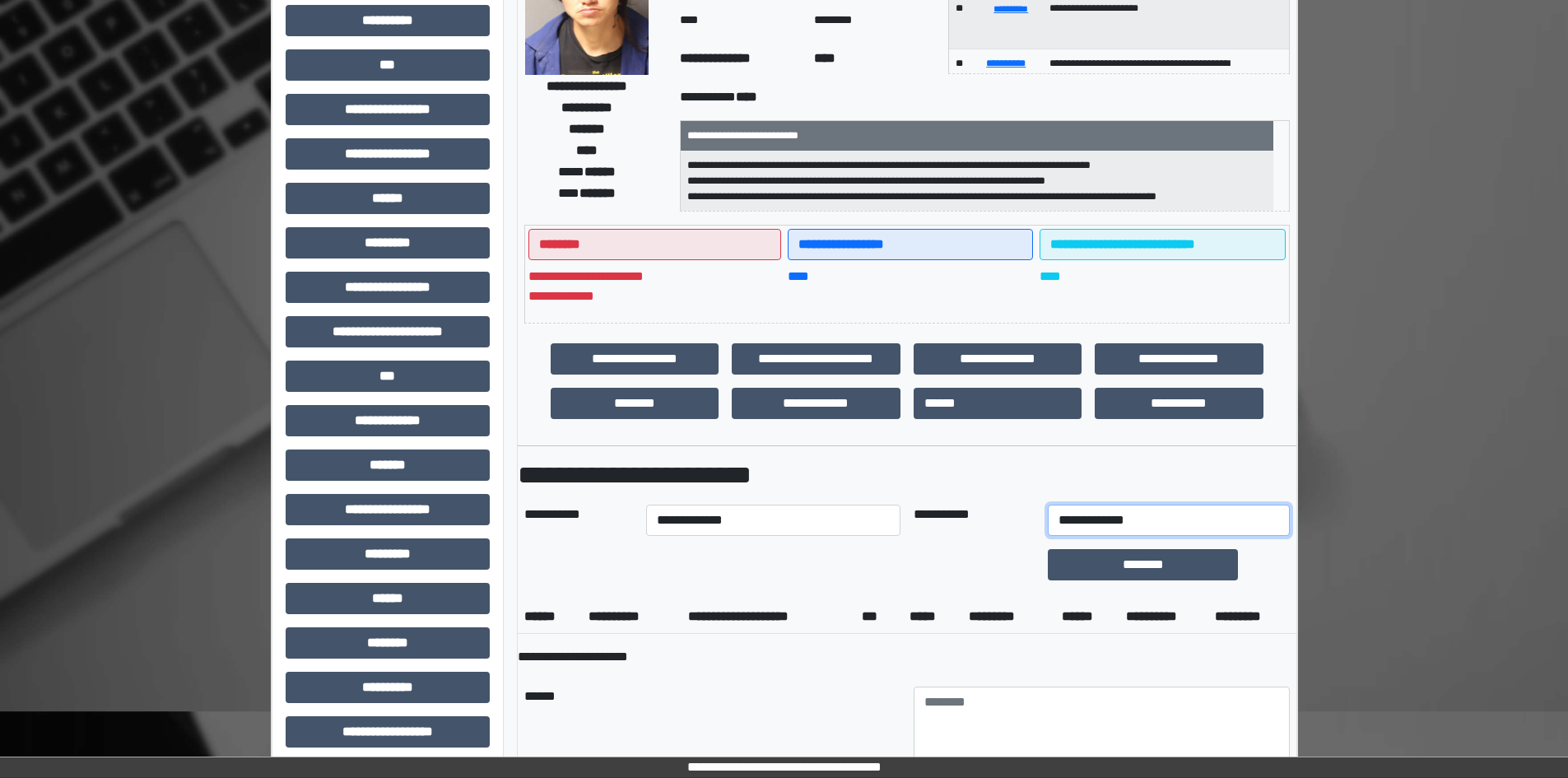 click on "**********" at bounding box center [1168, 520] 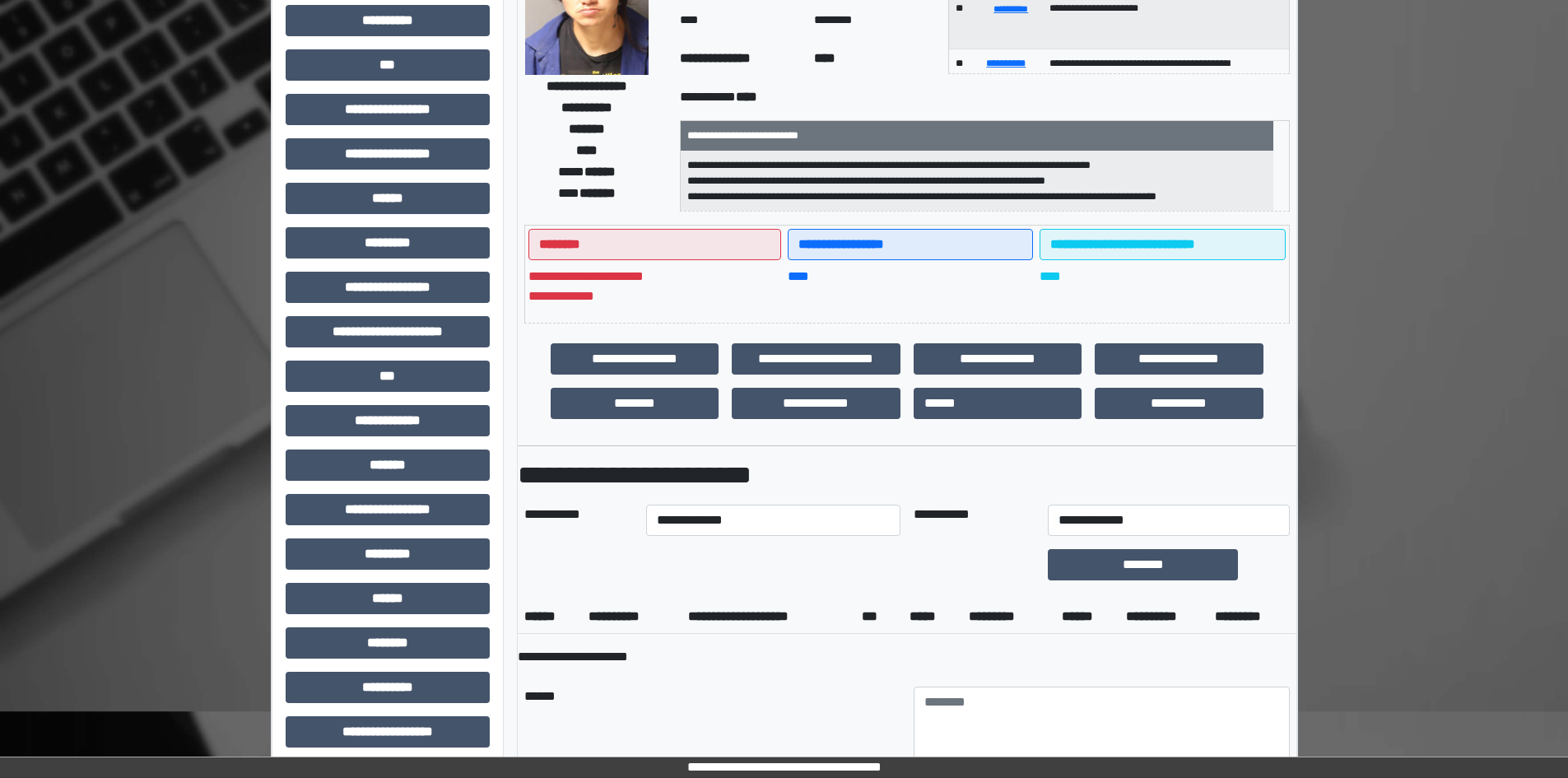 click on "**********" at bounding box center [784, 1042] 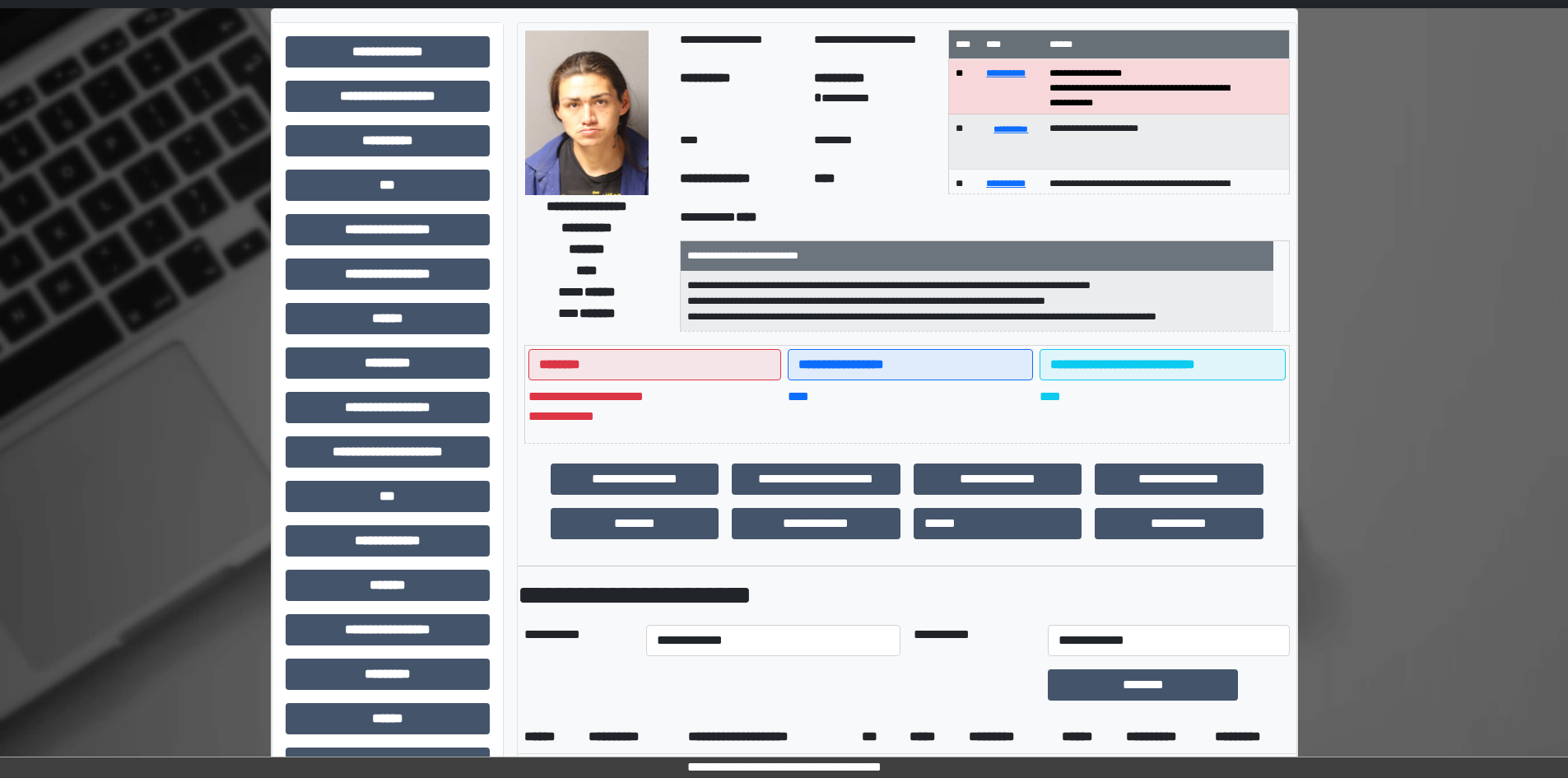 scroll, scrollTop: 13, scrollLeft: 0, axis: vertical 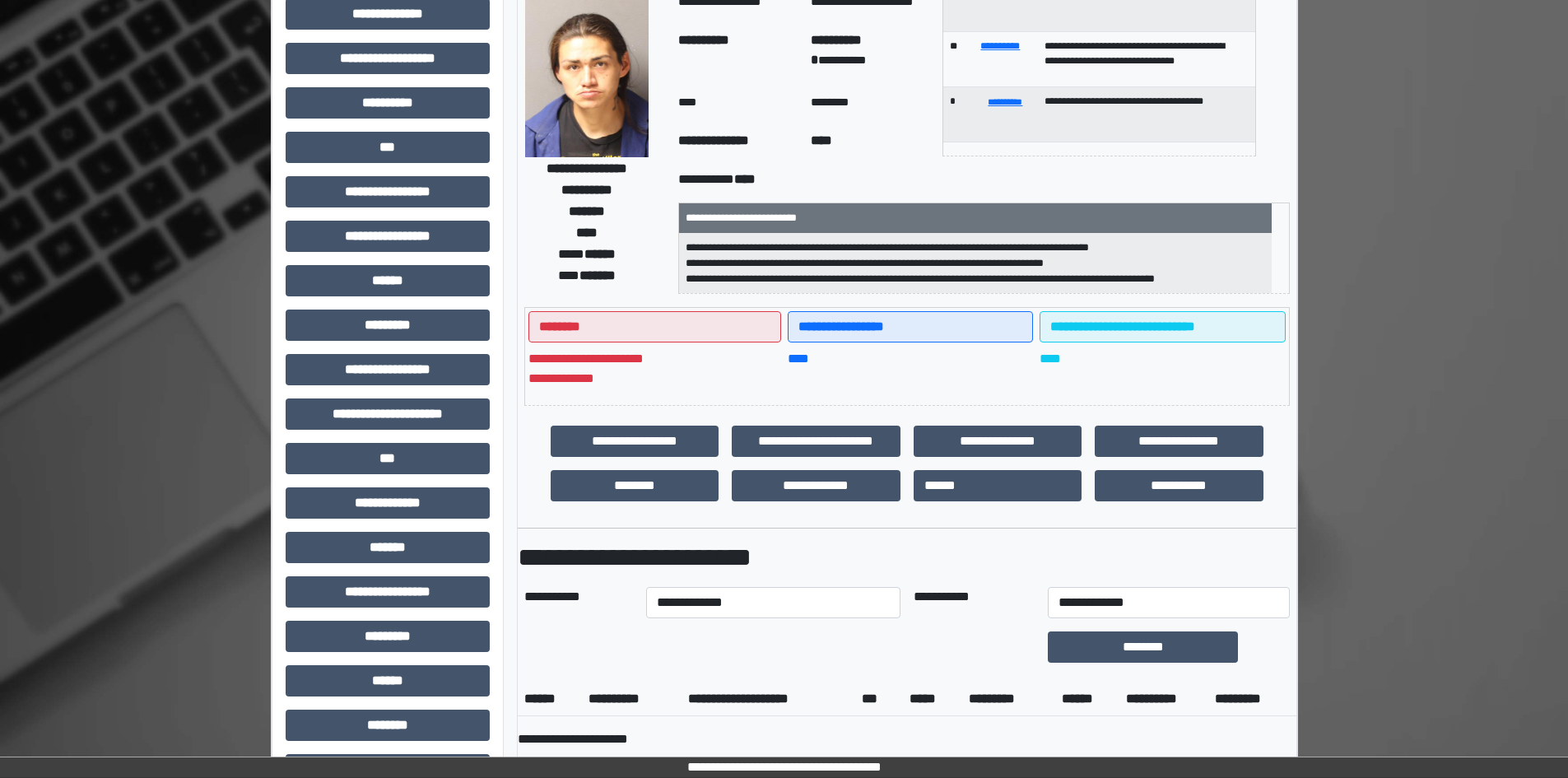 click at bounding box center [587, 75] 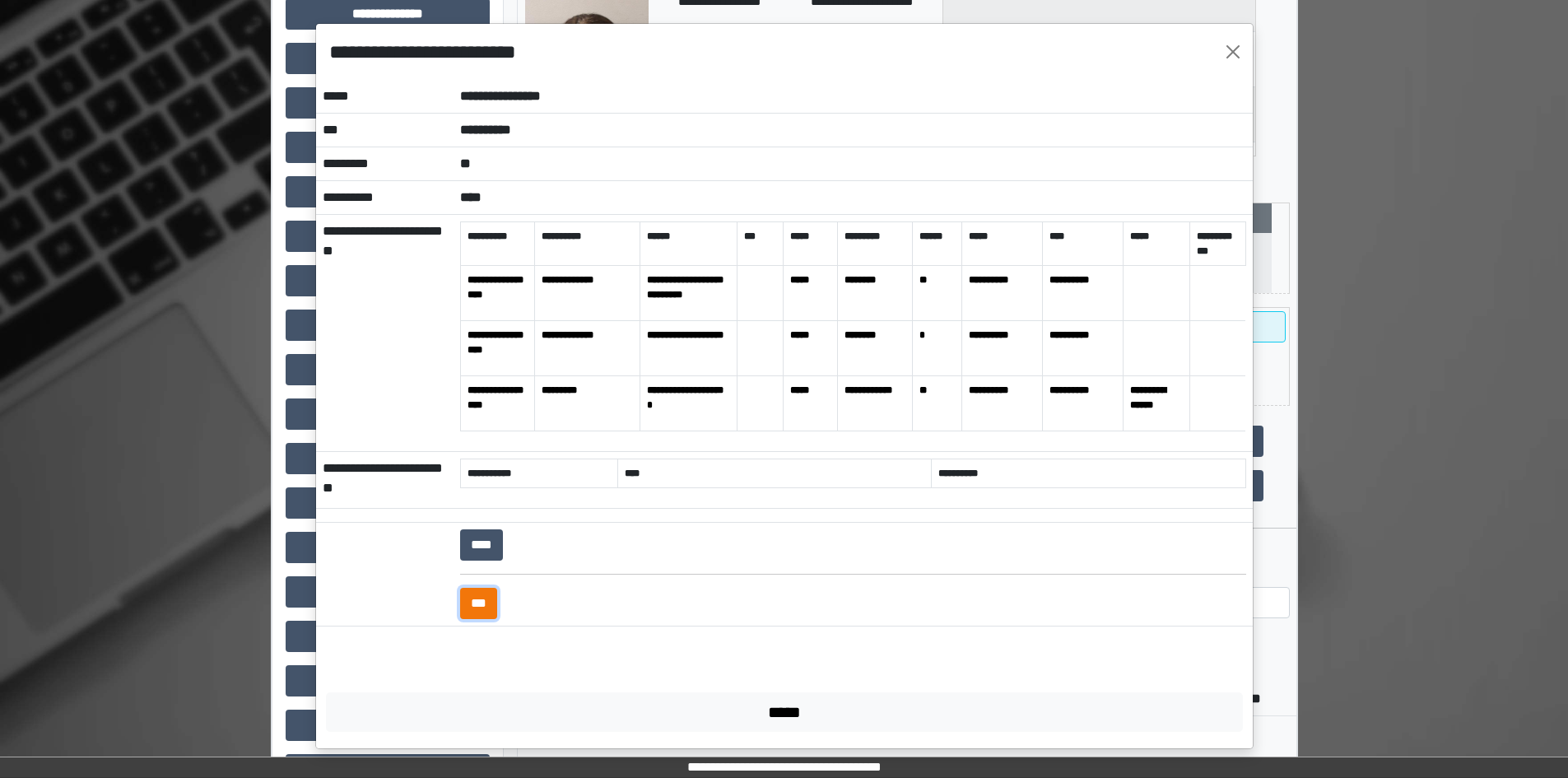 click on "***" at bounding box center (478, 603) 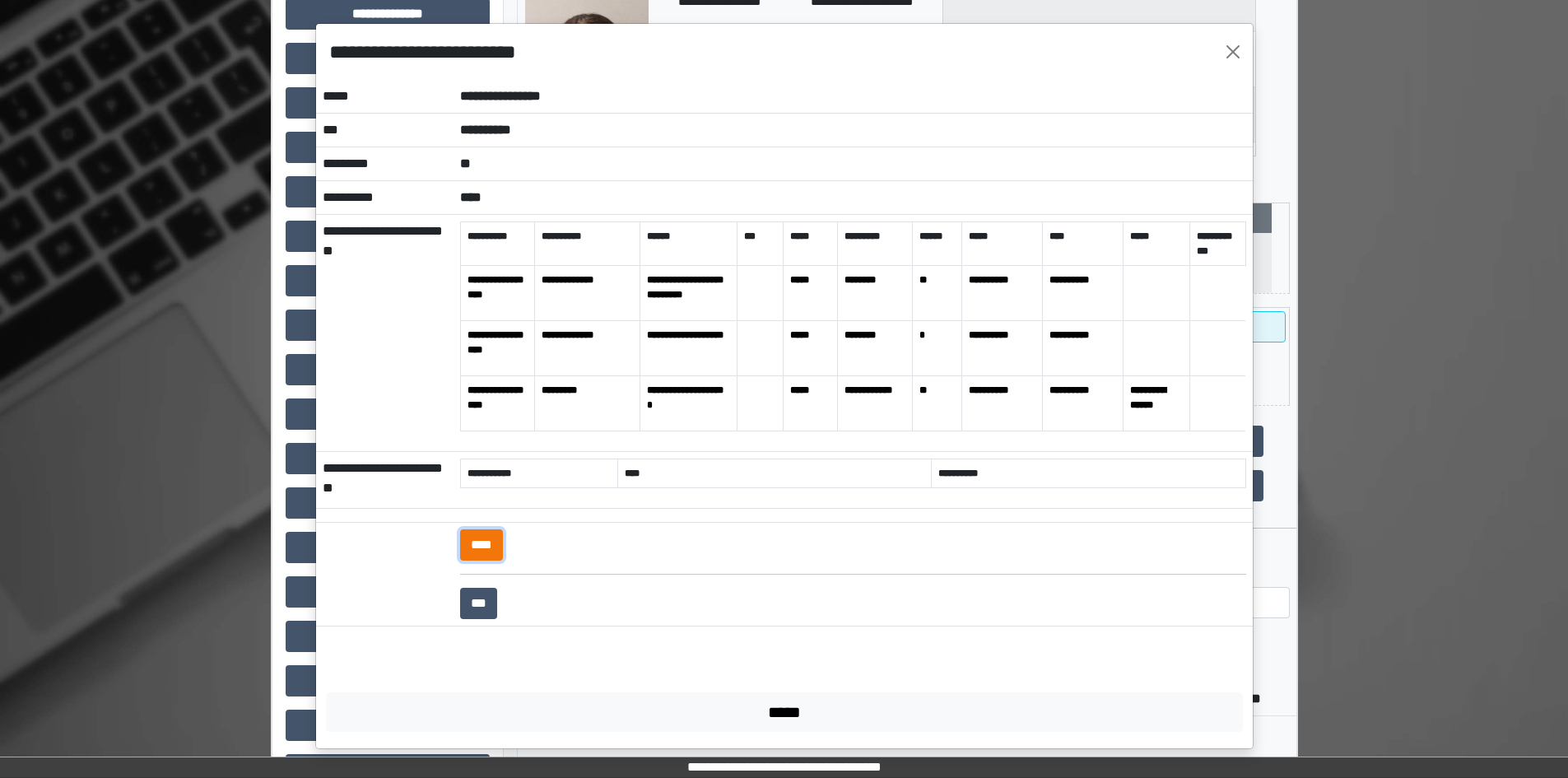 click on "****" at bounding box center [482, 545] 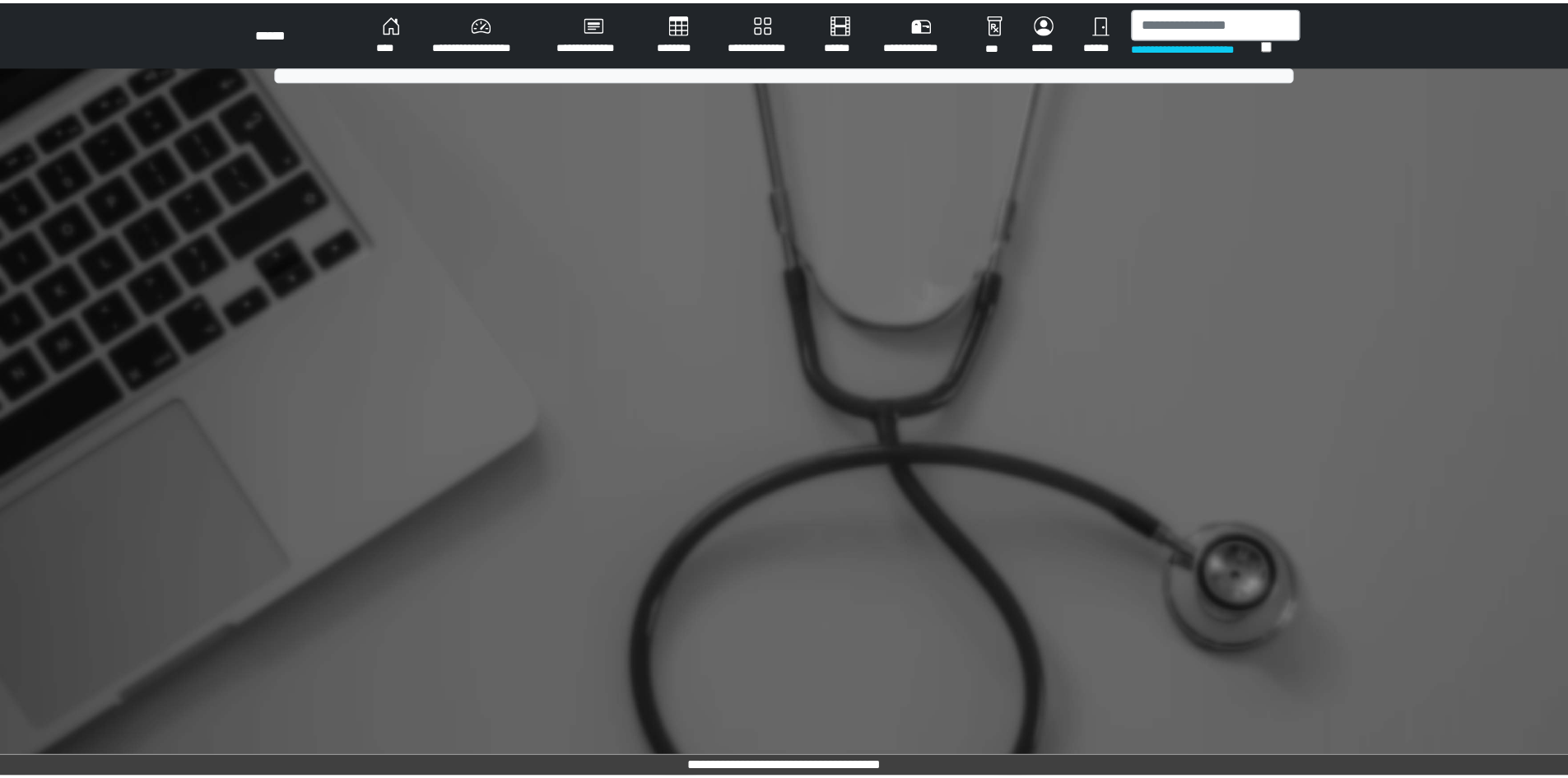 scroll, scrollTop: 0, scrollLeft: 0, axis: both 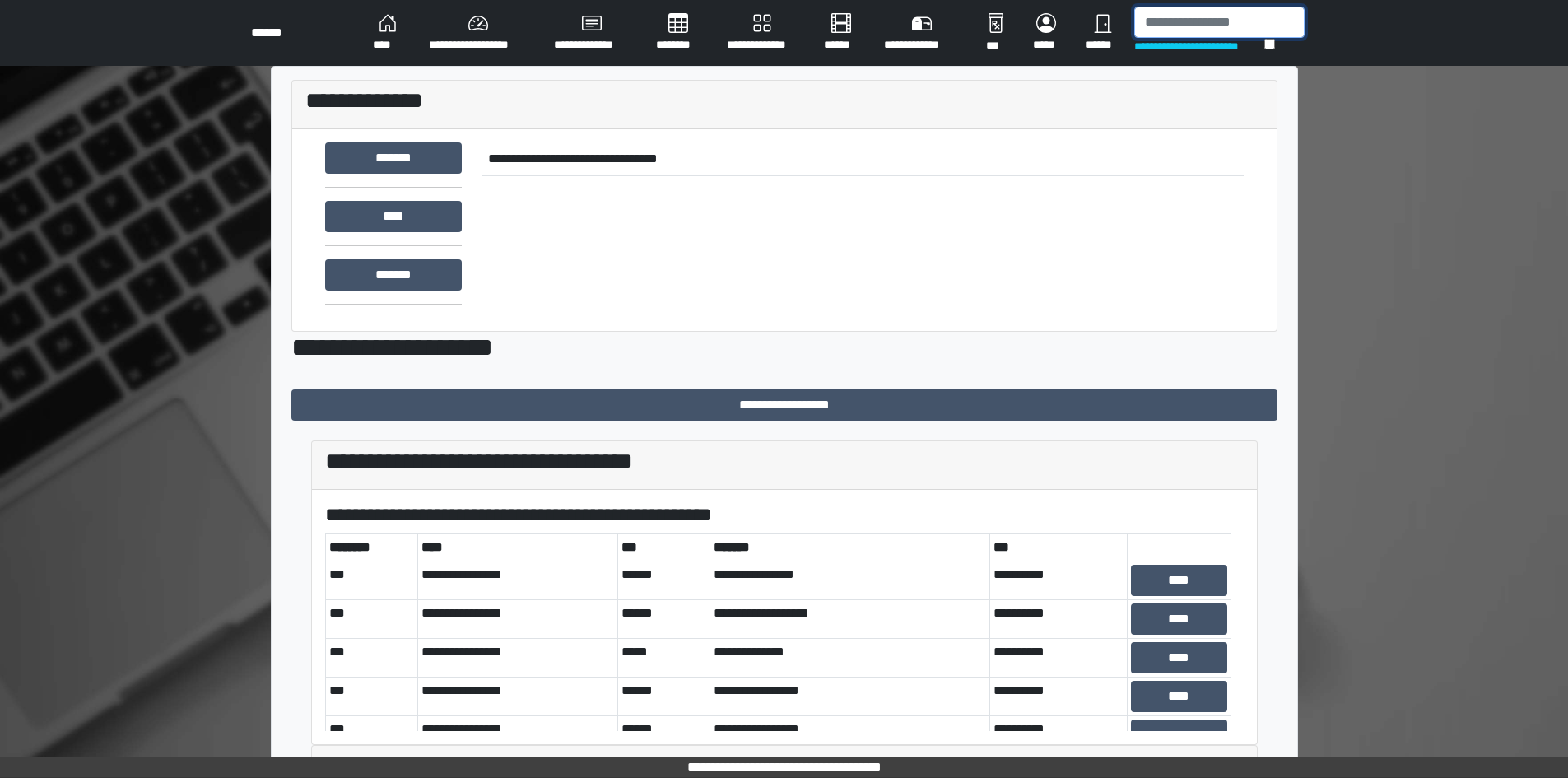 click at bounding box center [1219, 22] 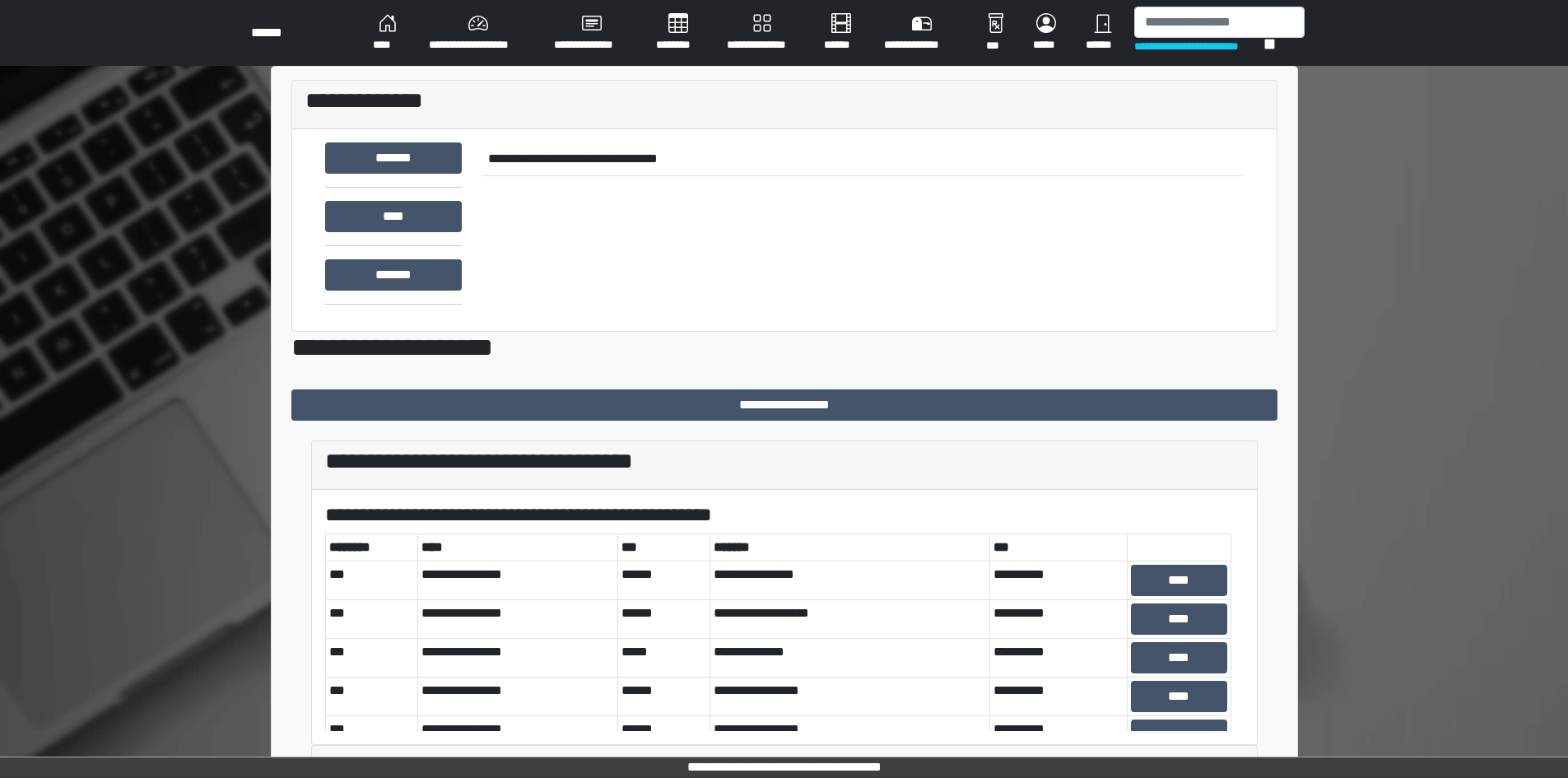 click on "****" at bounding box center (388, 33) 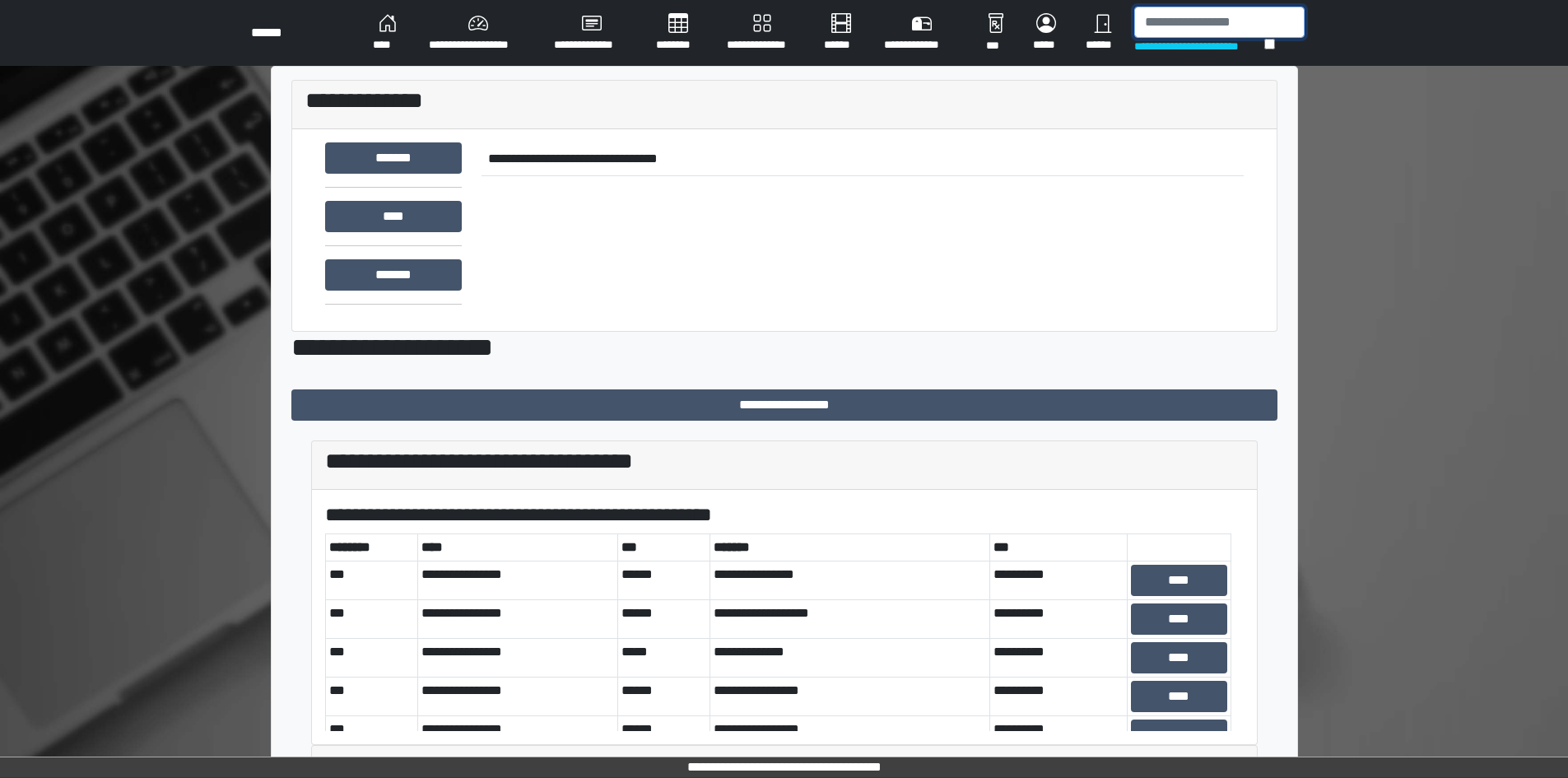 click at bounding box center [1219, 22] 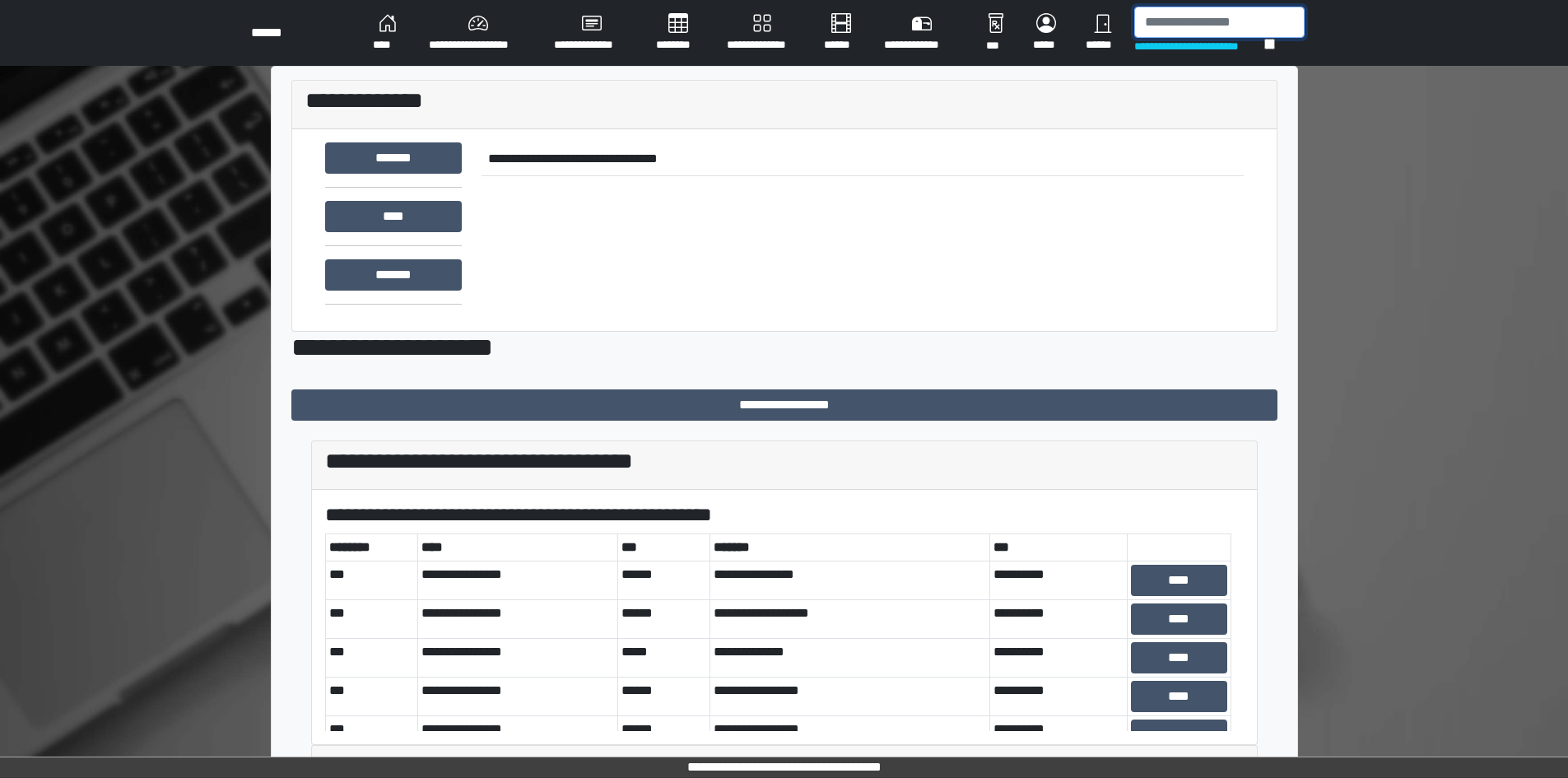 paste on "*******" 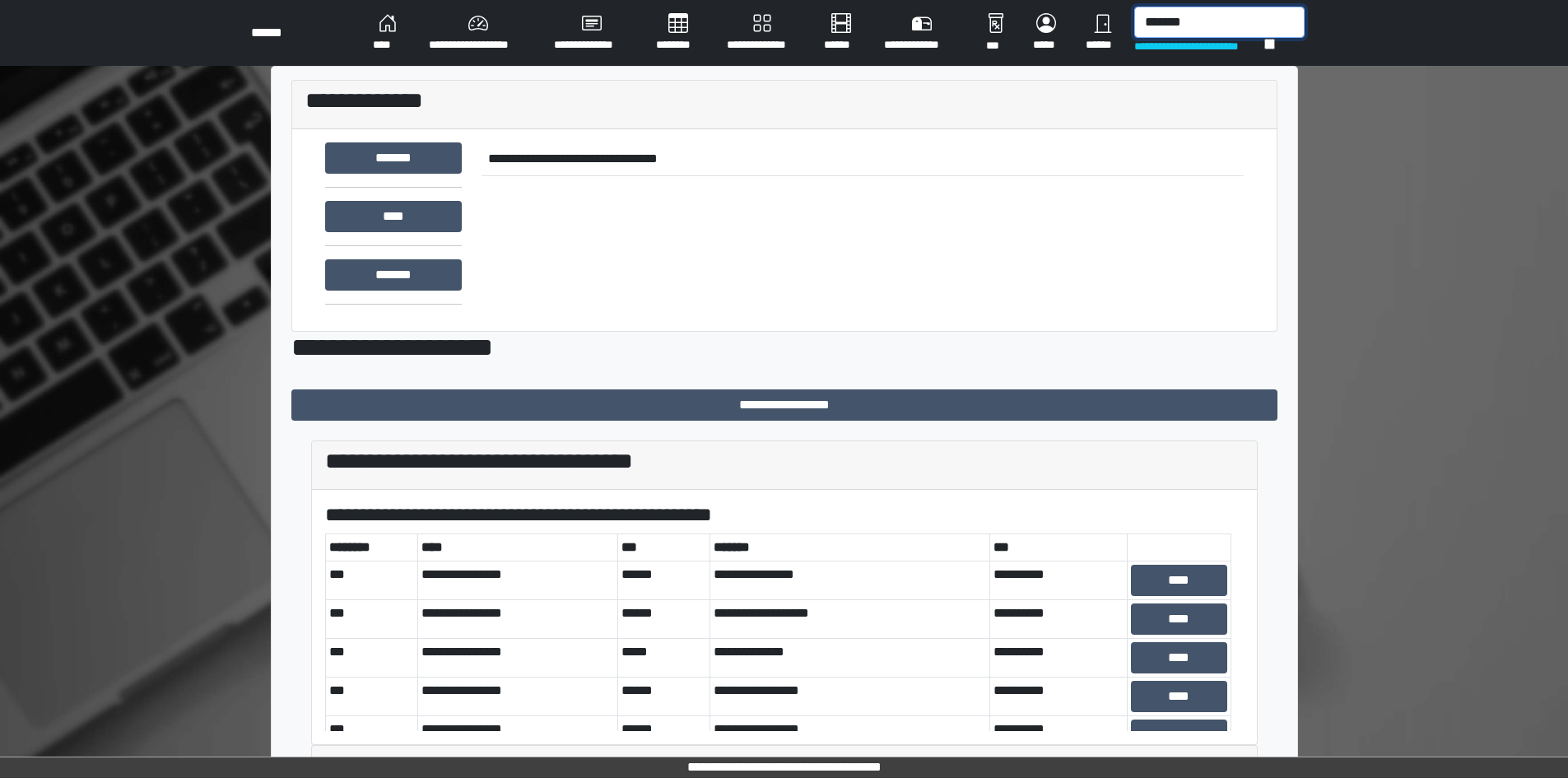 type on "*******" 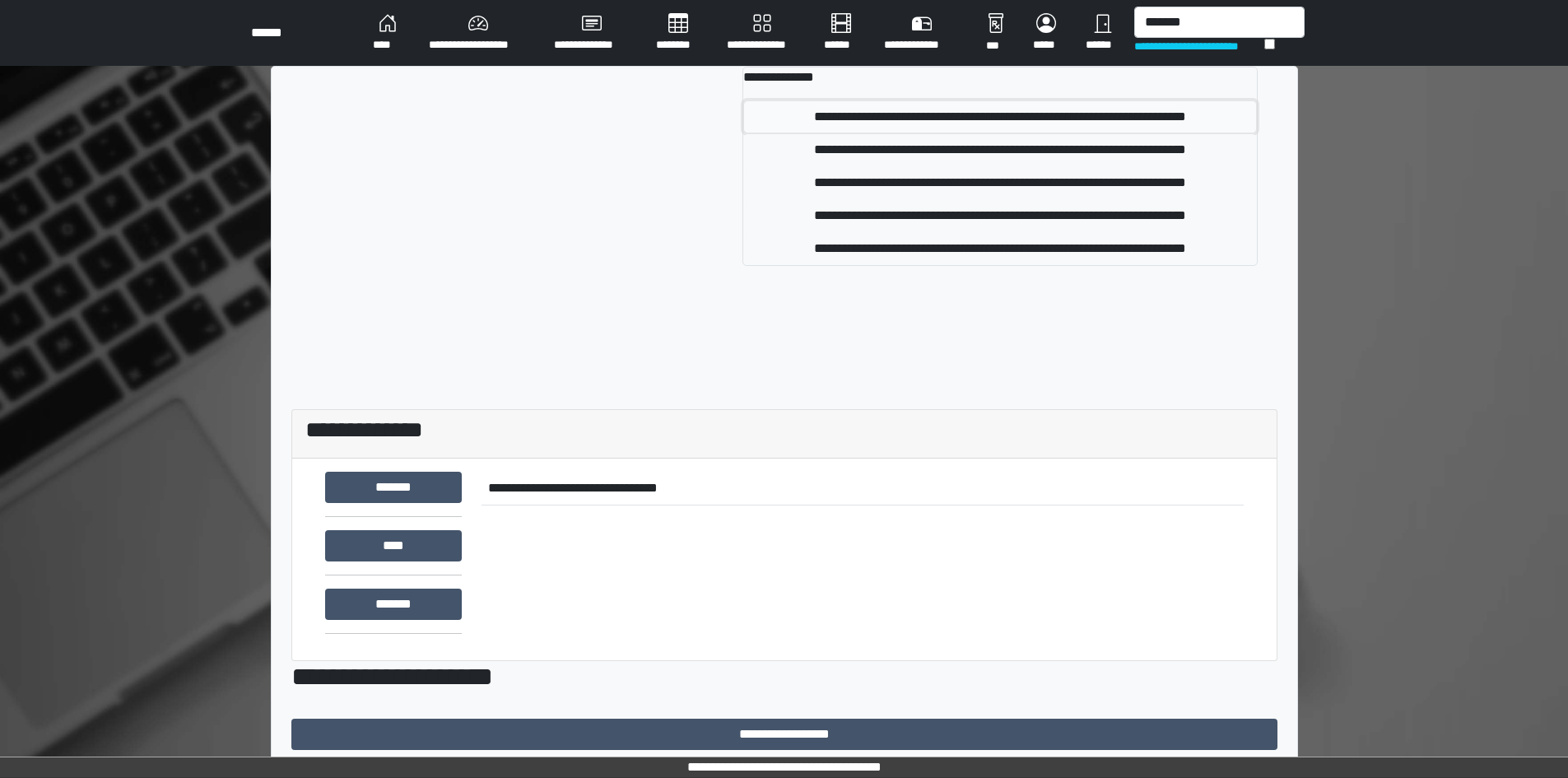 click on "**********" at bounding box center (1000, 117) 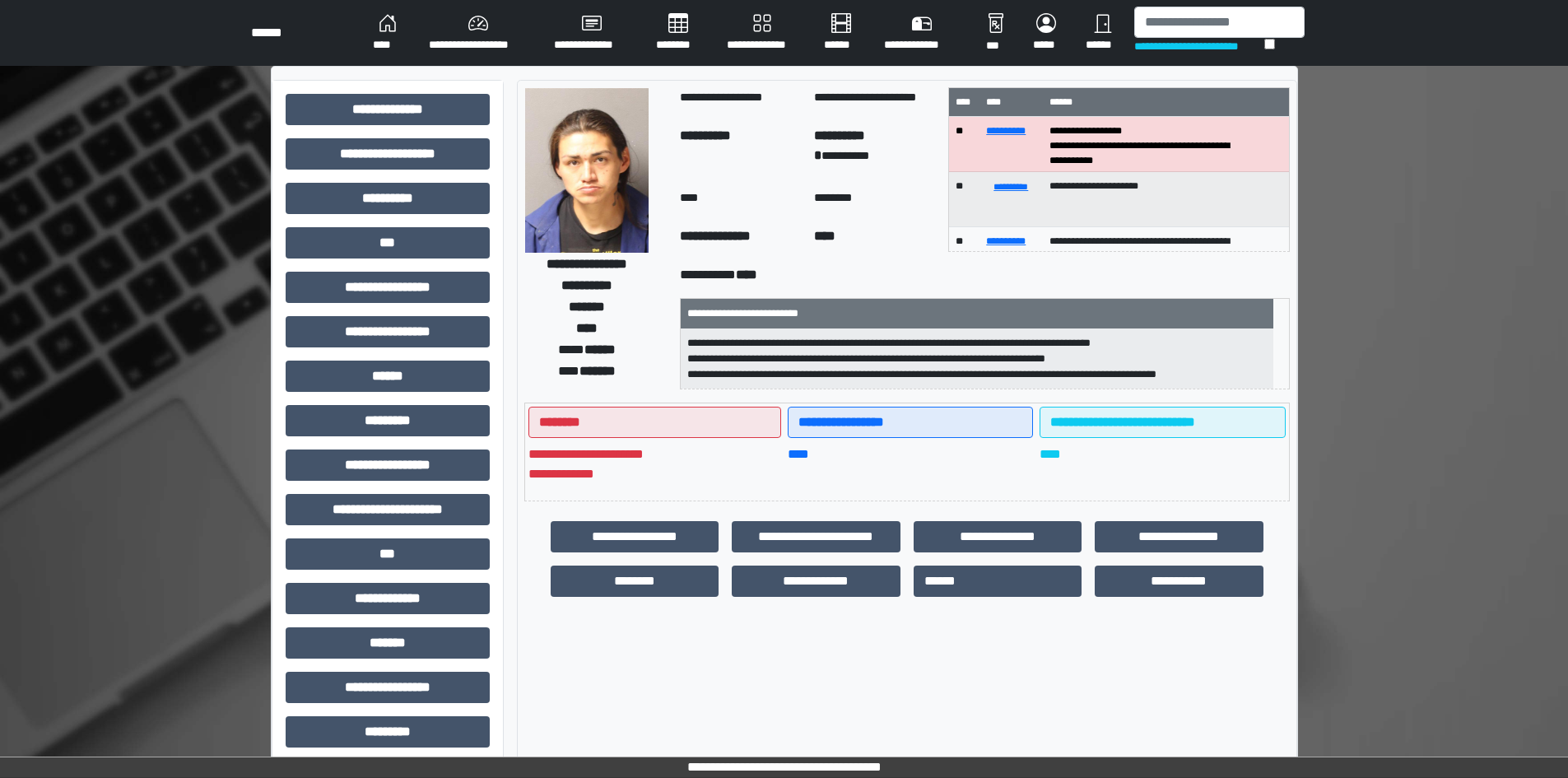 click on "****" at bounding box center (388, 33) 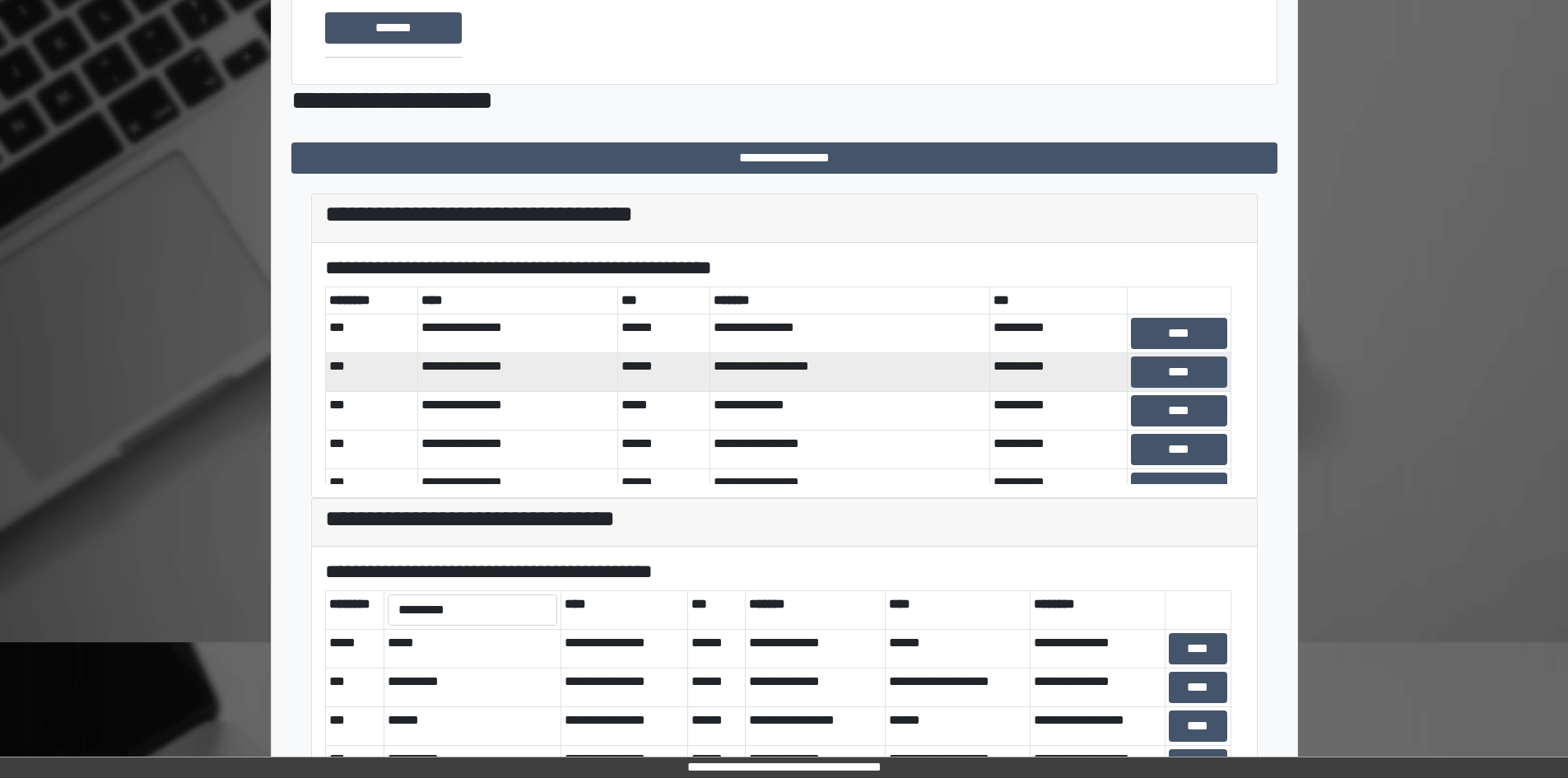 scroll, scrollTop: 305, scrollLeft: 0, axis: vertical 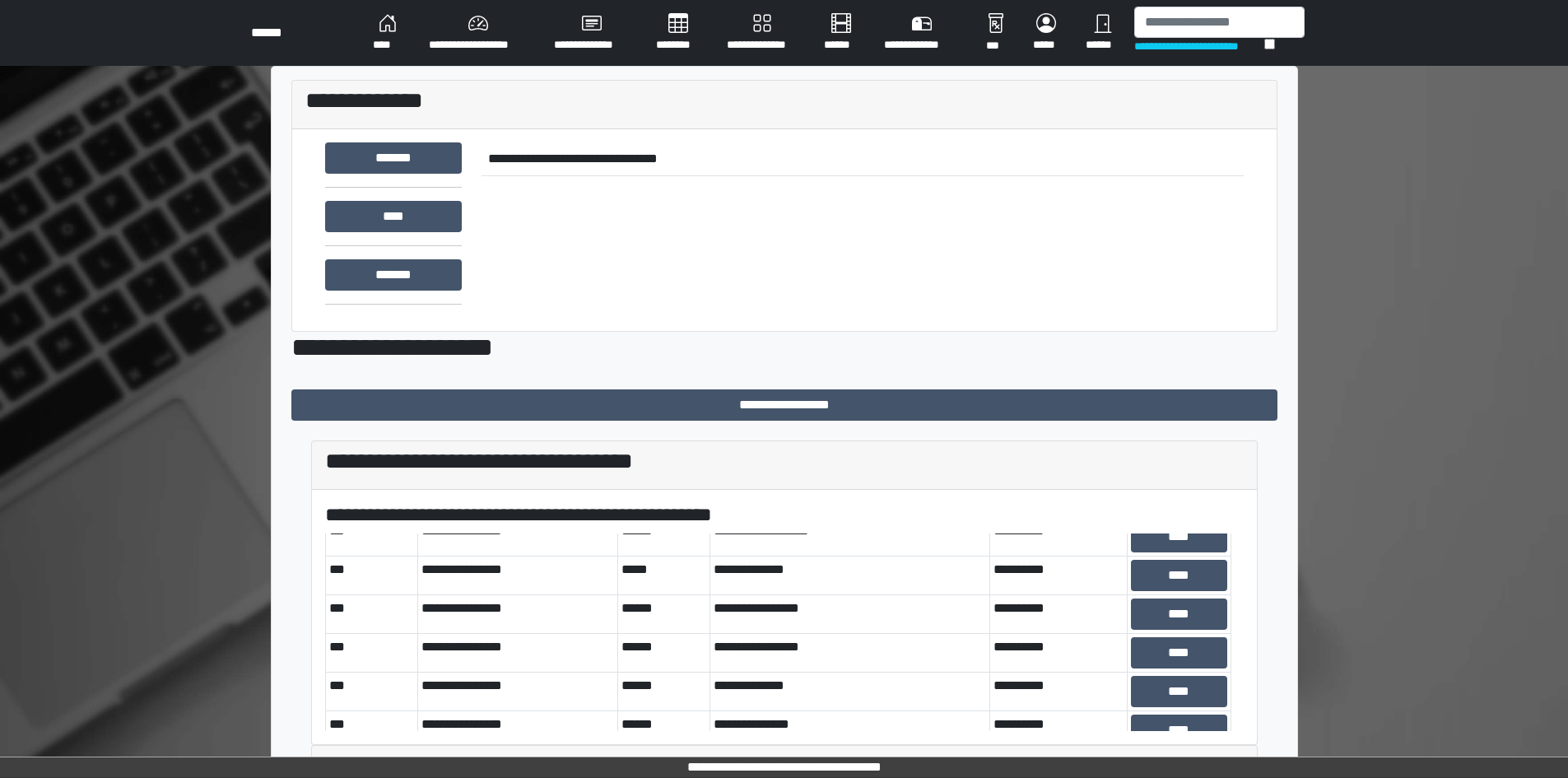 click on "****" at bounding box center (388, 33) 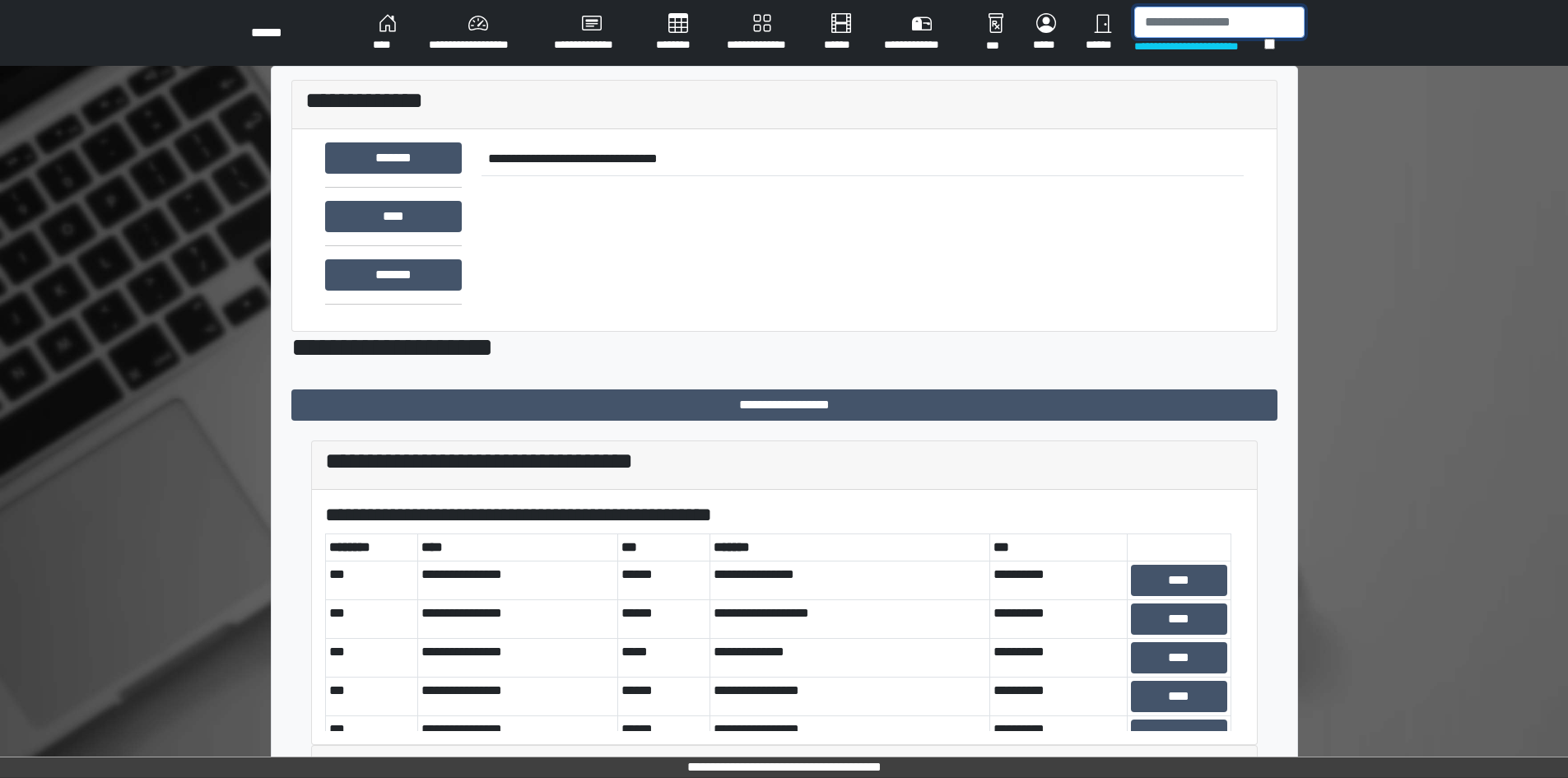 click at bounding box center [1219, 22] 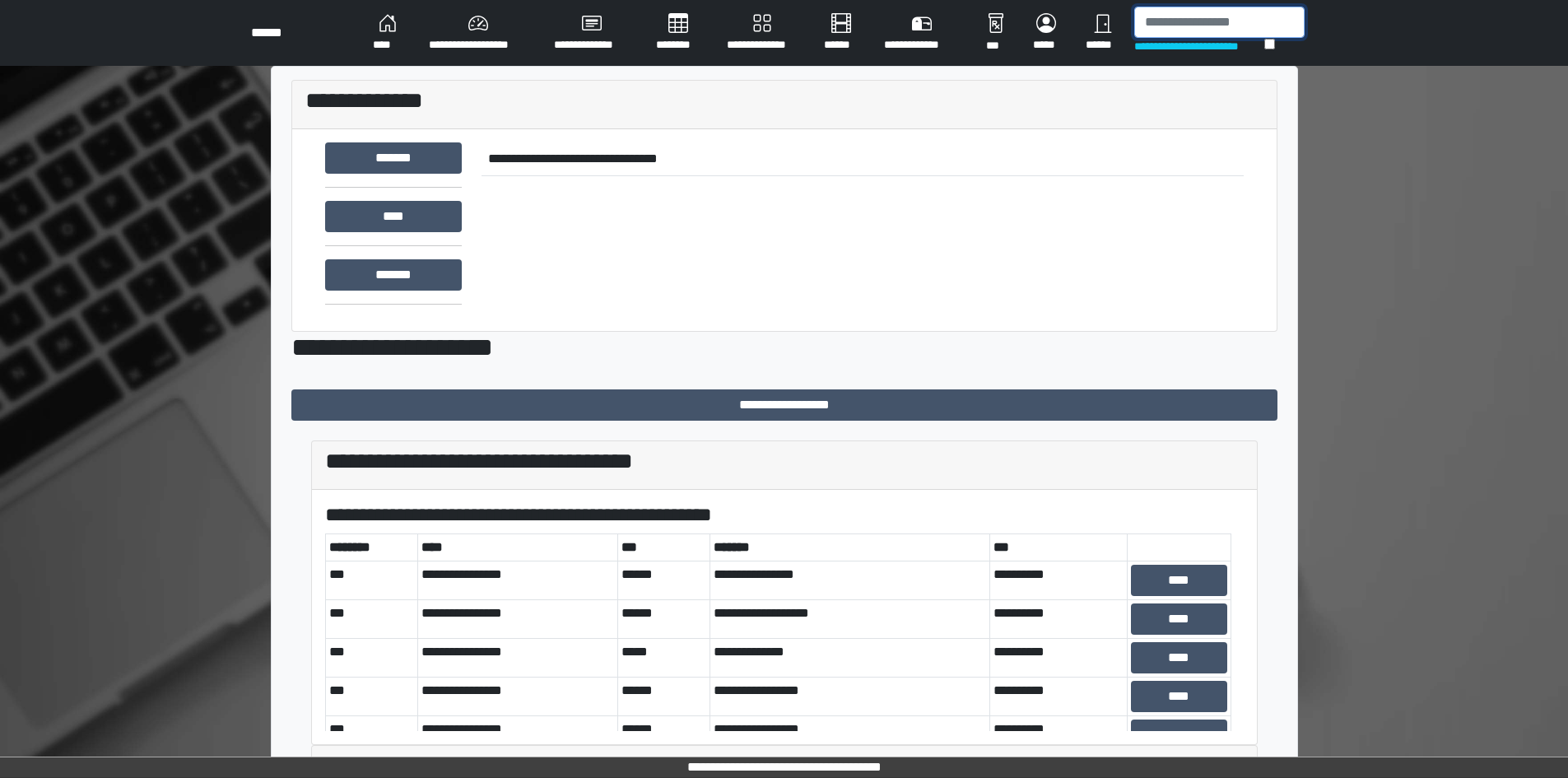 paste on "*******" 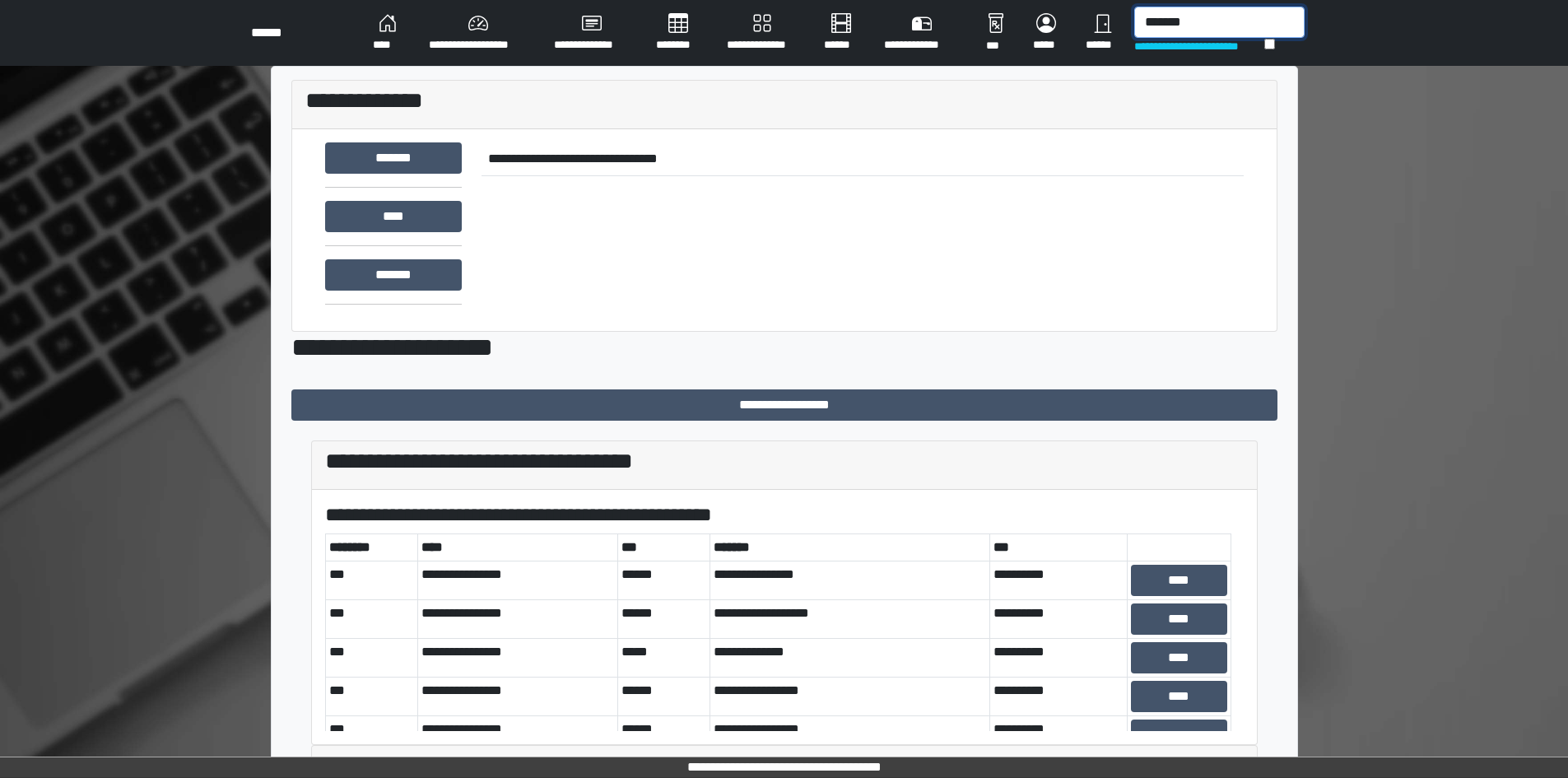 type on "*******" 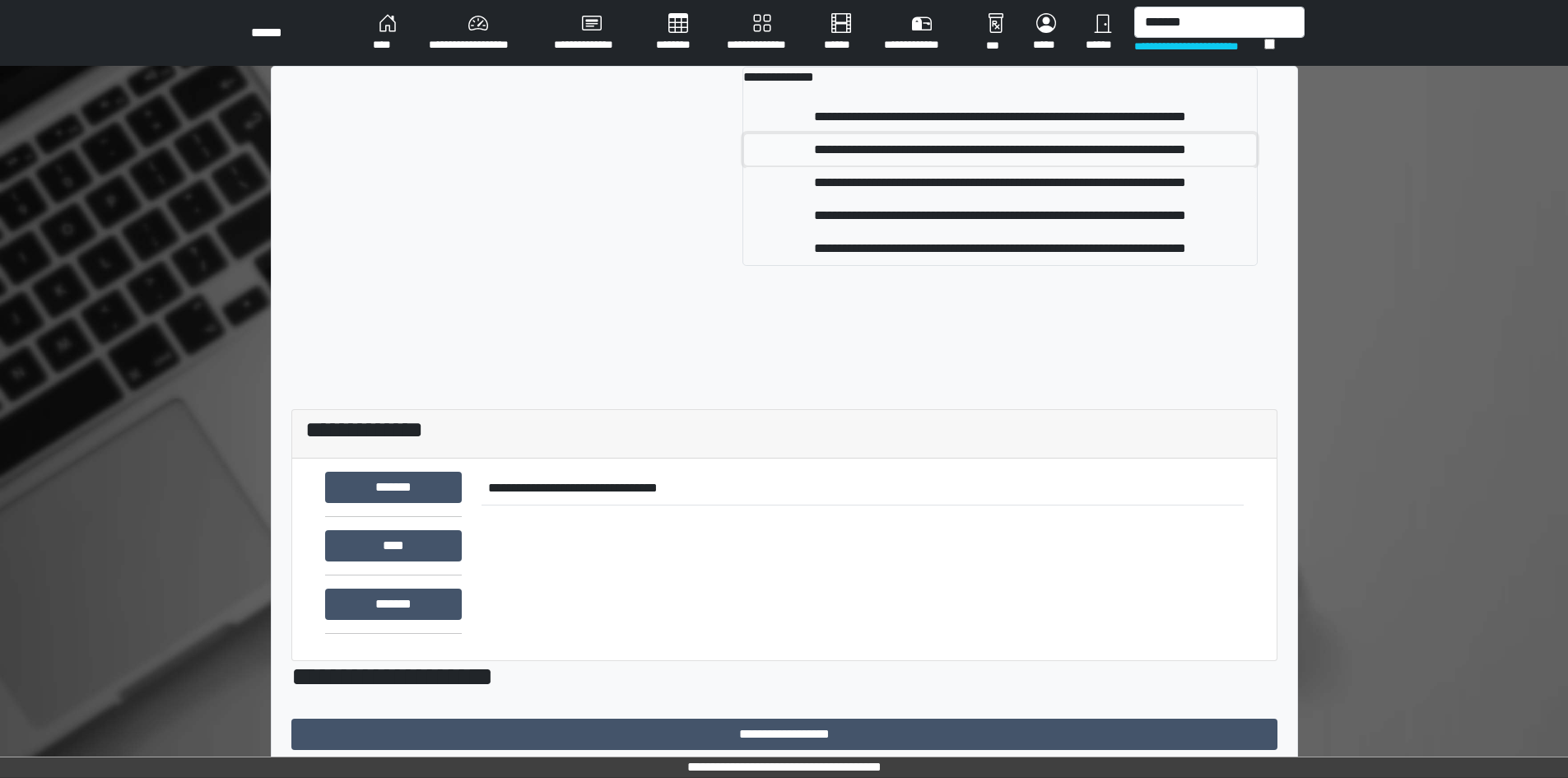 click on "**********" at bounding box center (1000, 150) 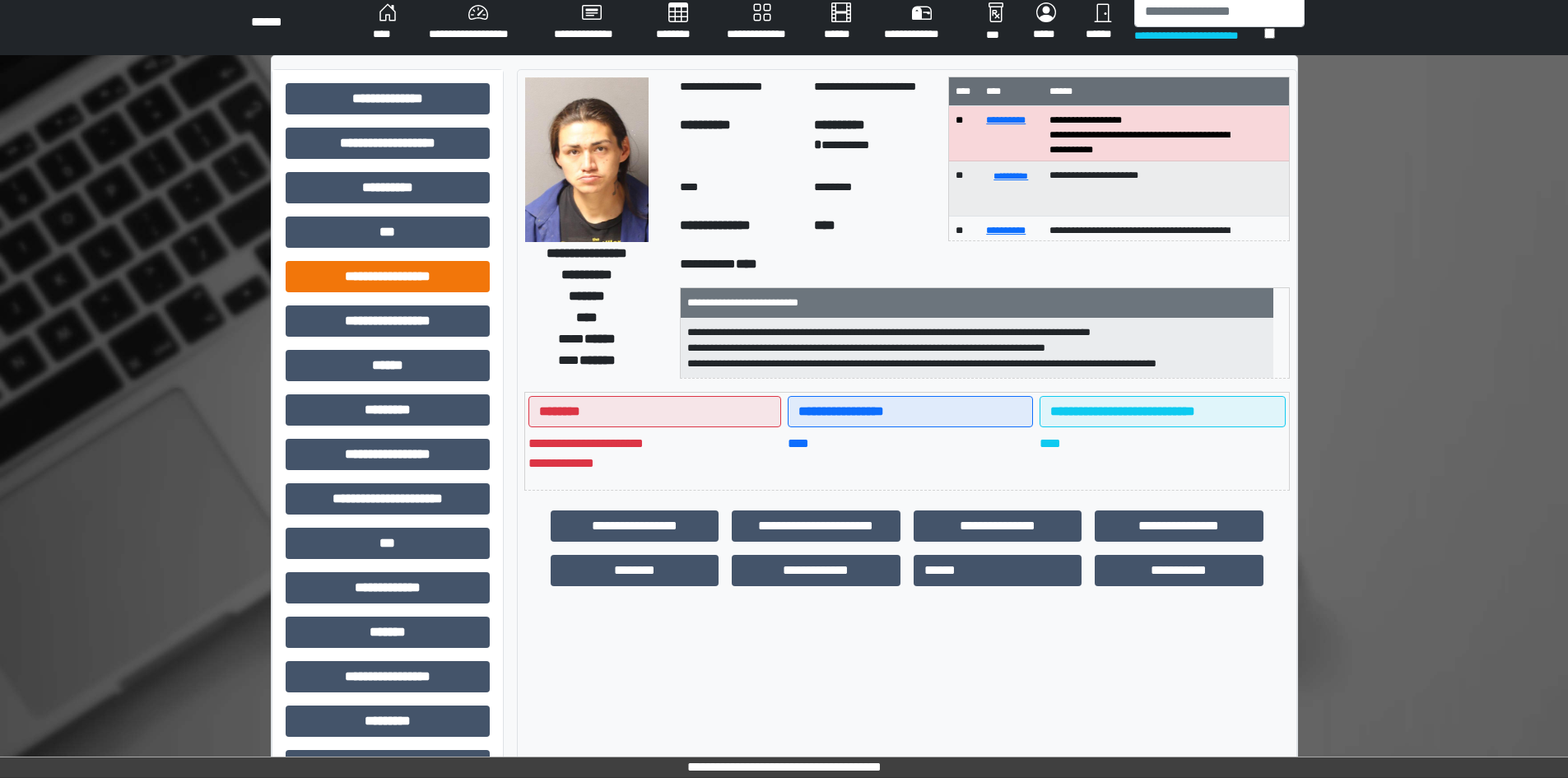 scroll, scrollTop: 0, scrollLeft: 0, axis: both 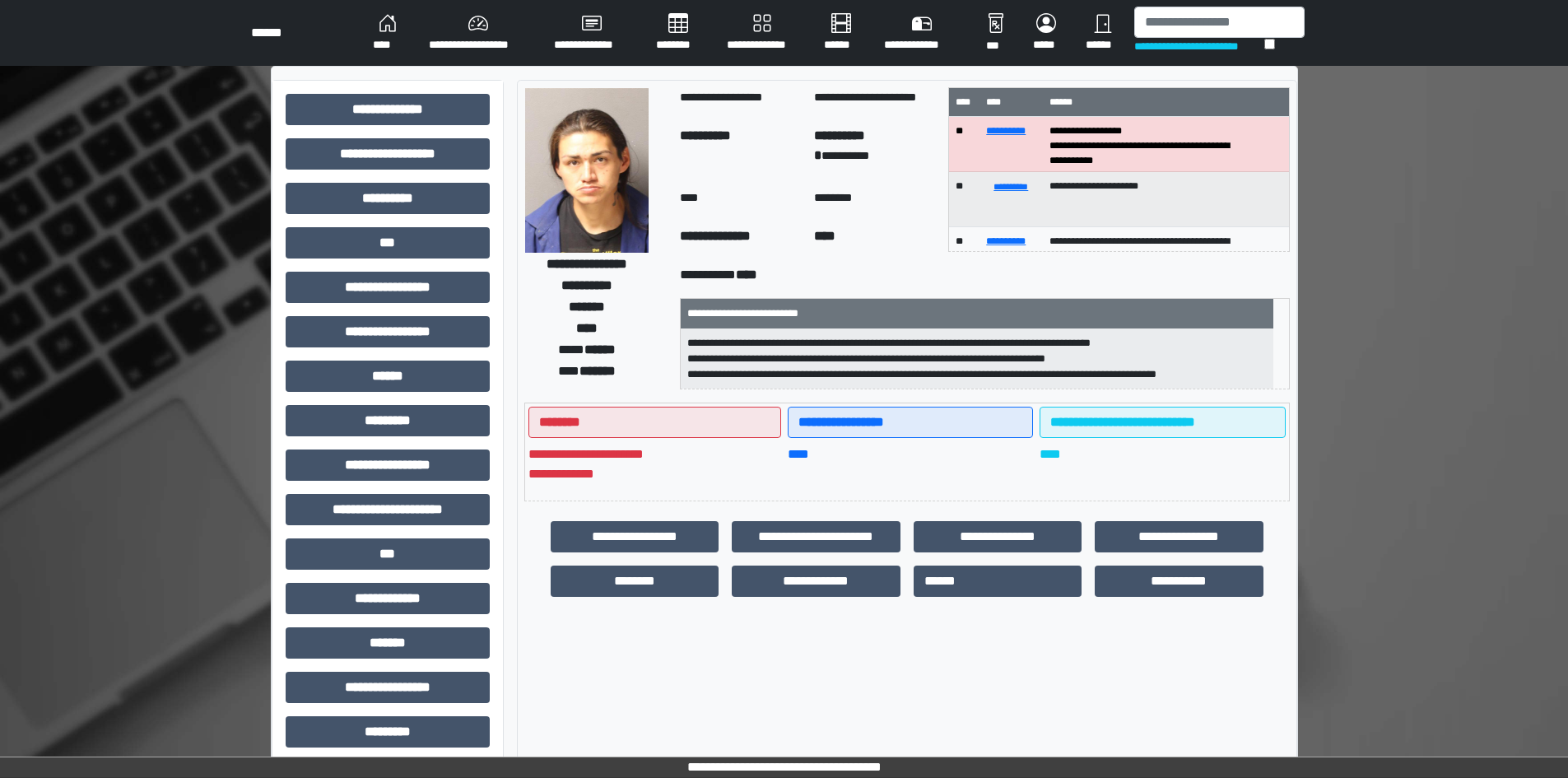 click on "****" at bounding box center [388, 33] 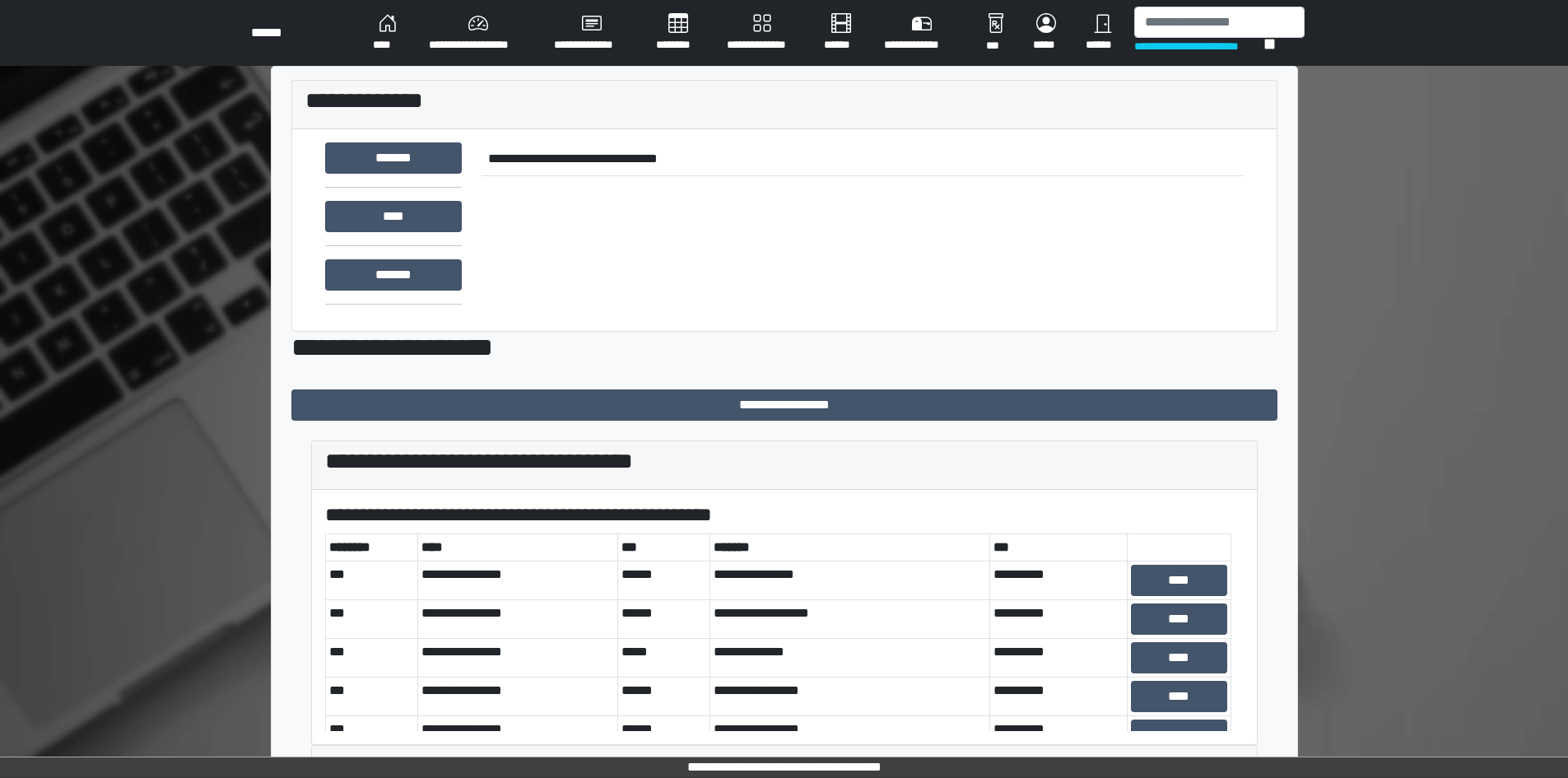 click on "**********" at bounding box center (478, 33) 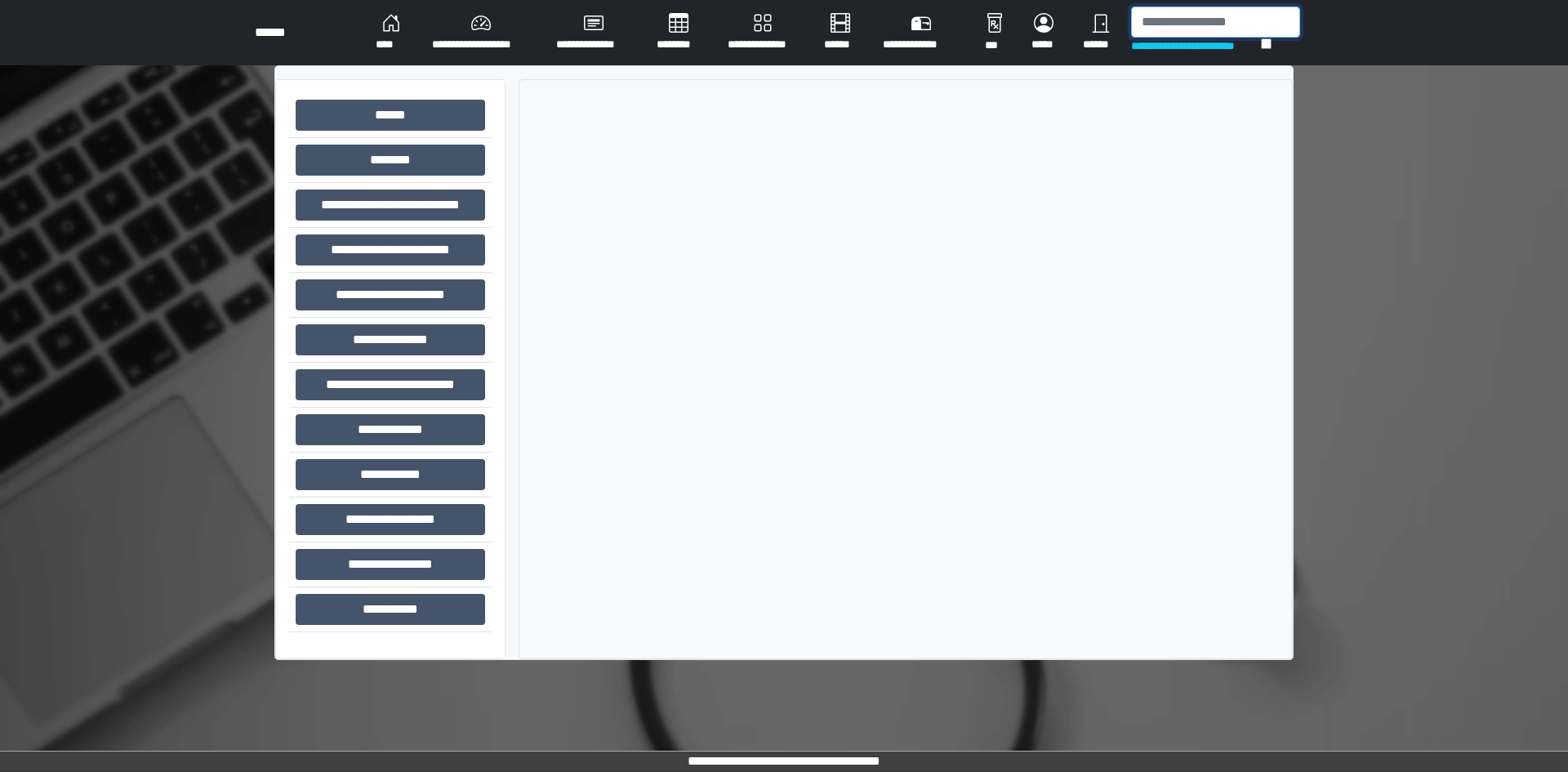 click at bounding box center (1215, 22) 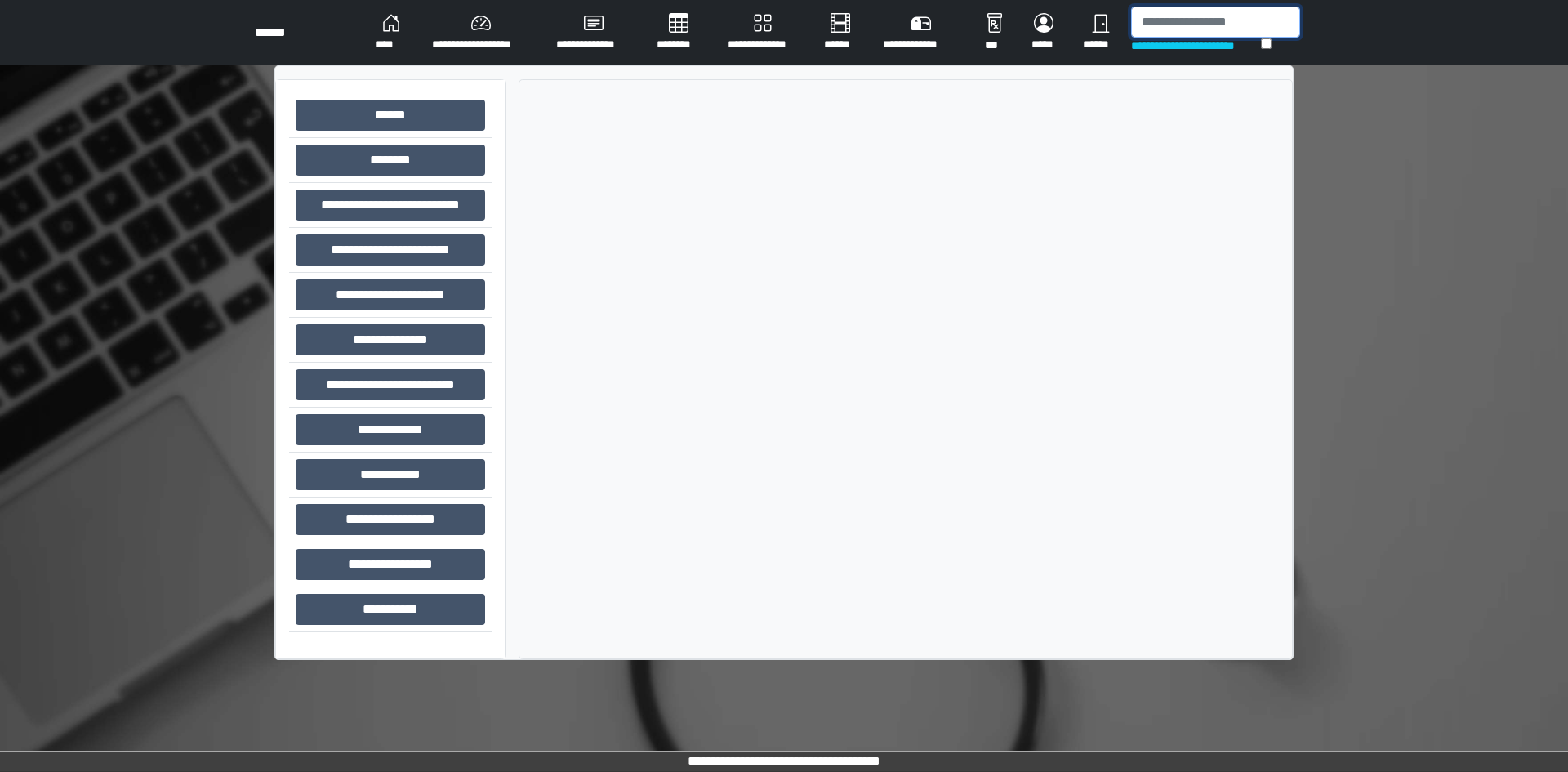 paste on "*******" 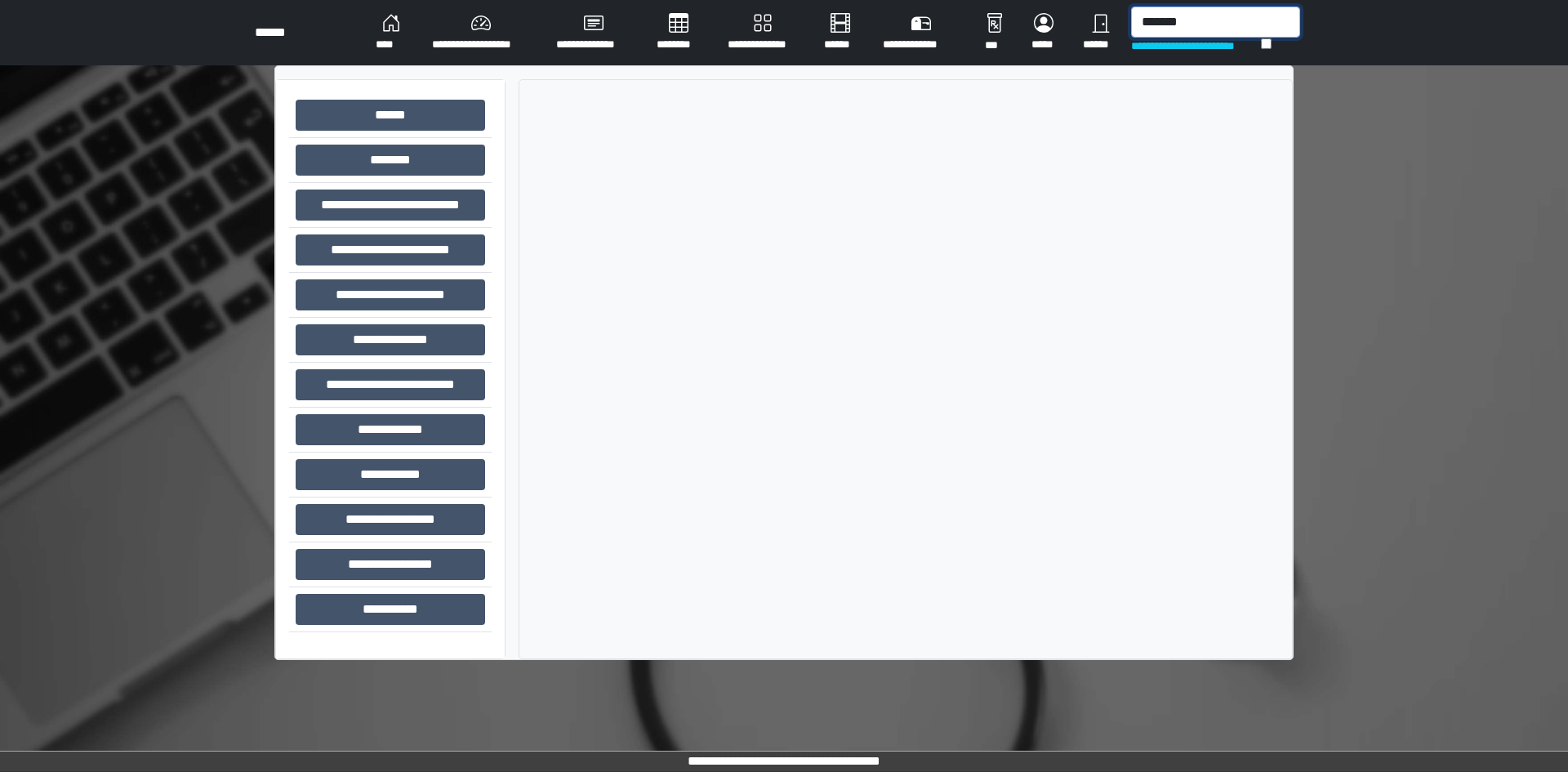 type on "*******" 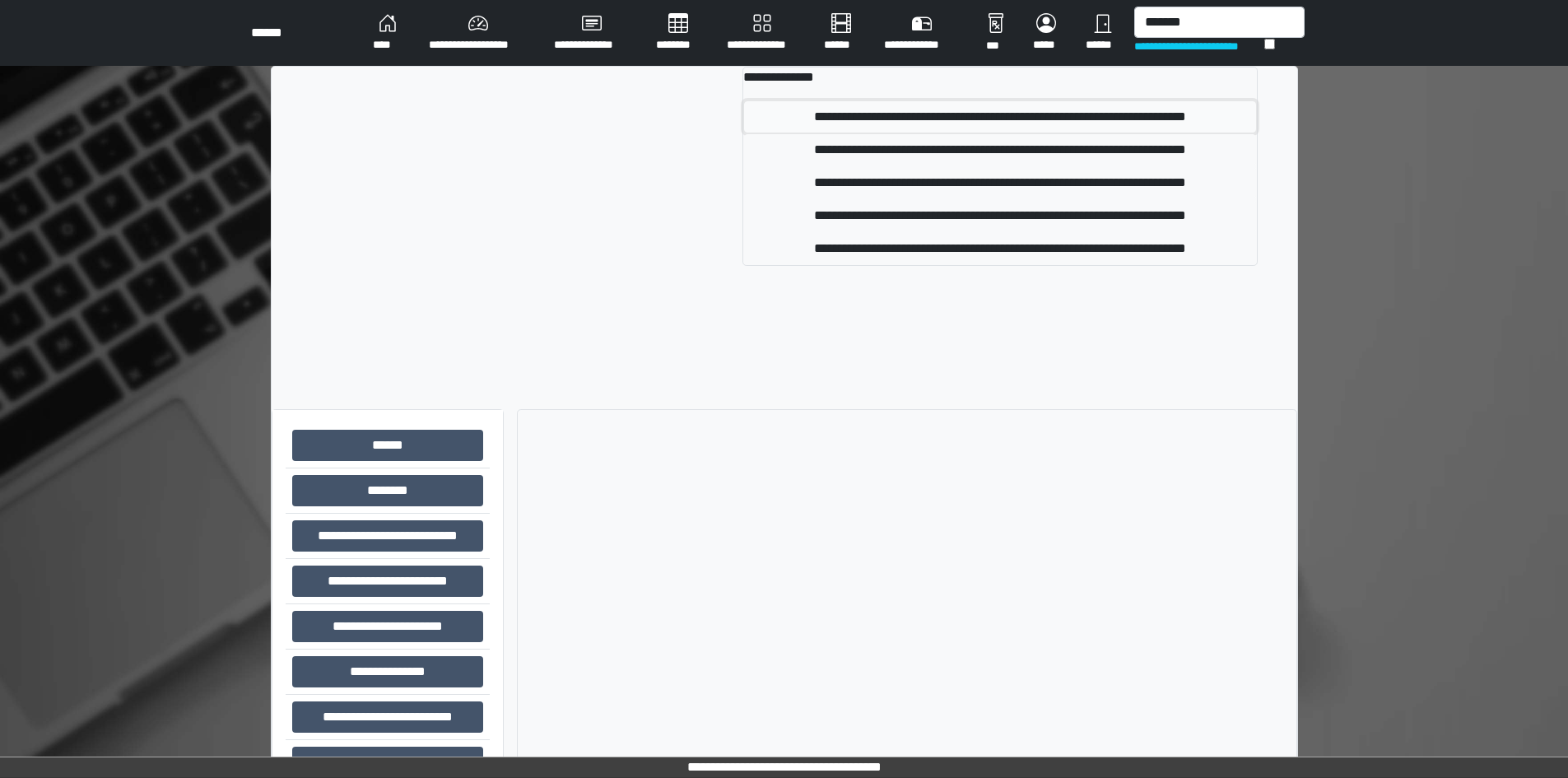 click on "**********" at bounding box center (1000, 117) 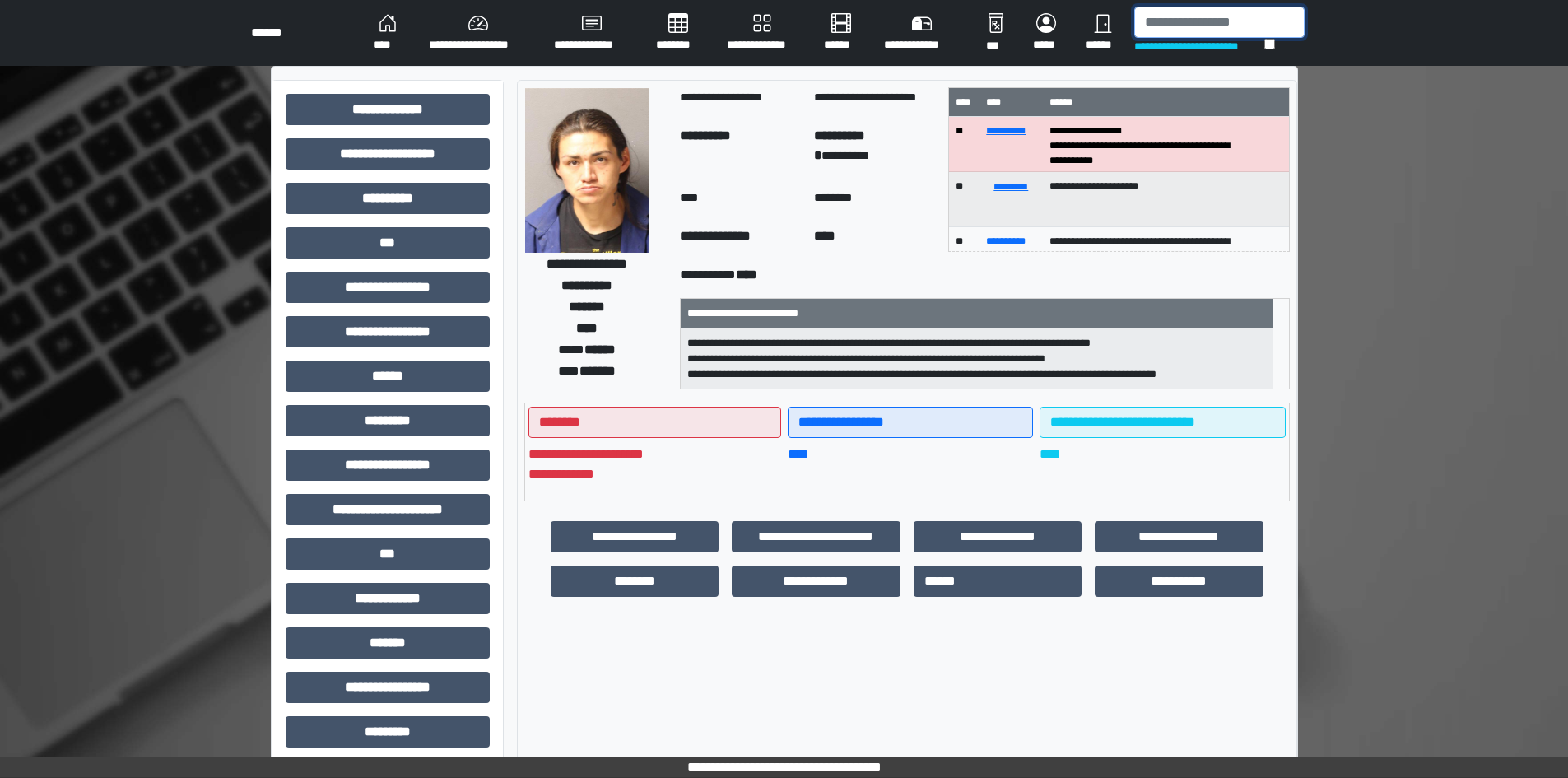 click at bounding box center (1219, 22) 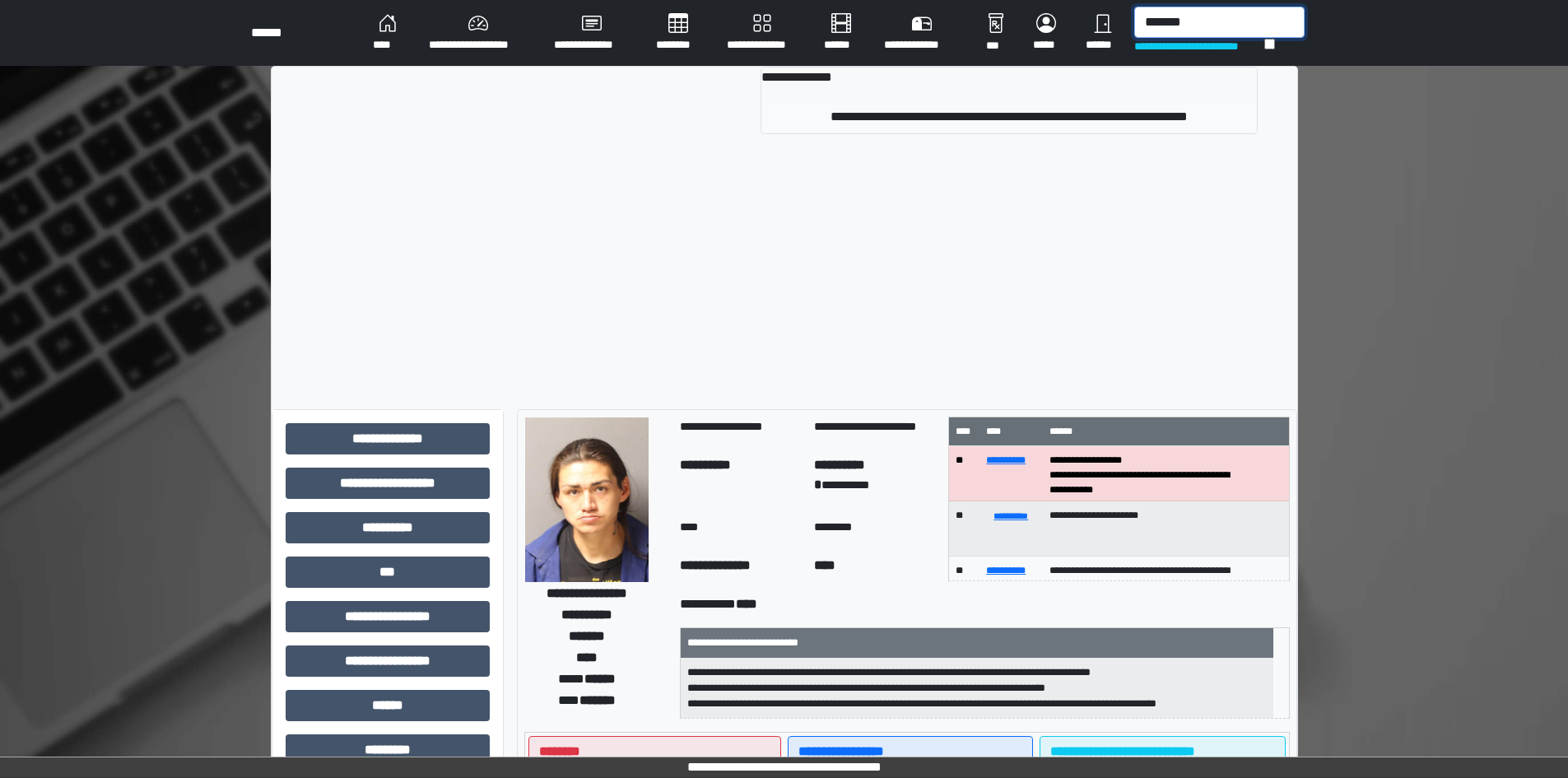 type on "*******" 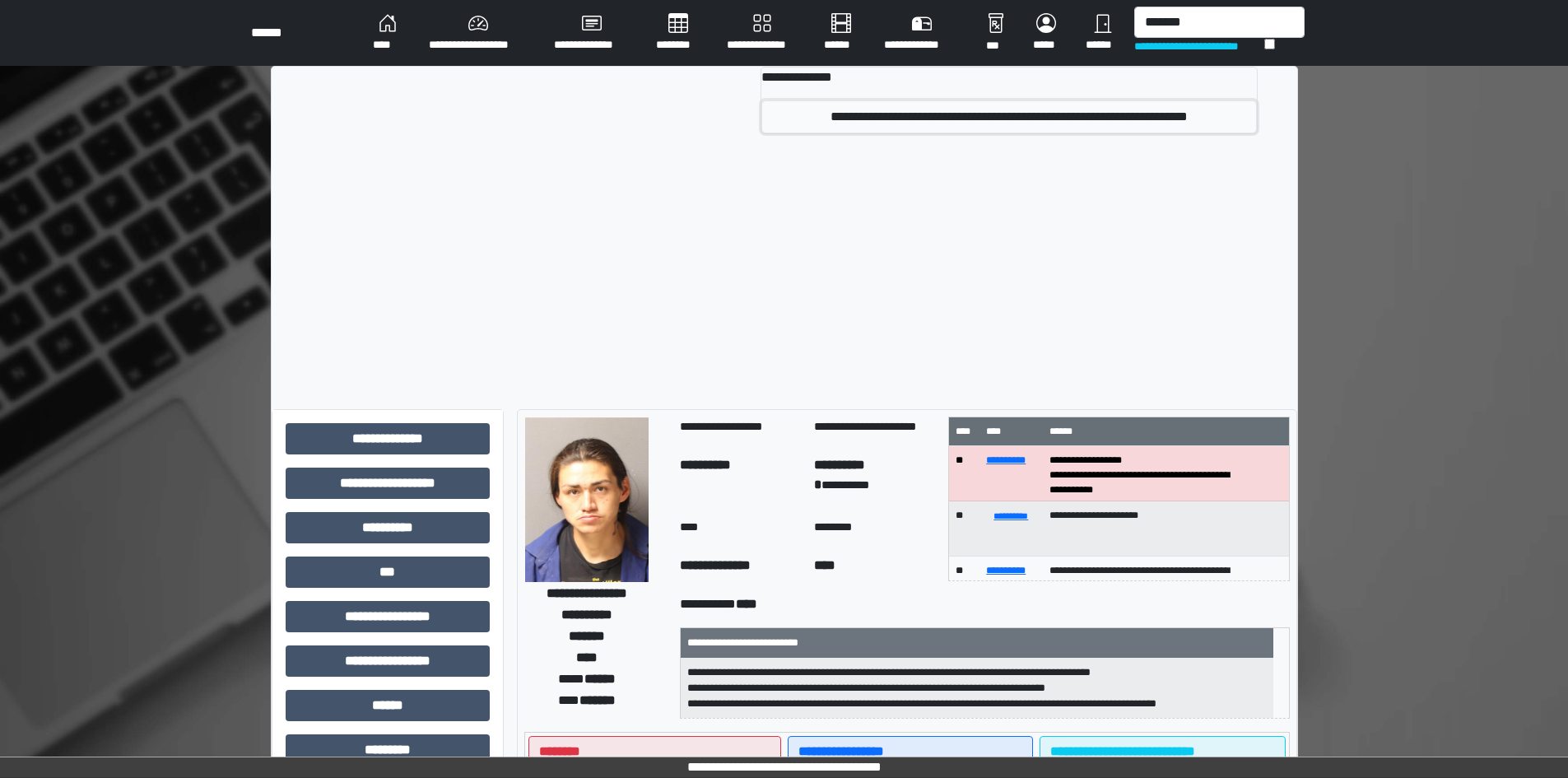 click on "**********" at bounding box center [1009, 117] 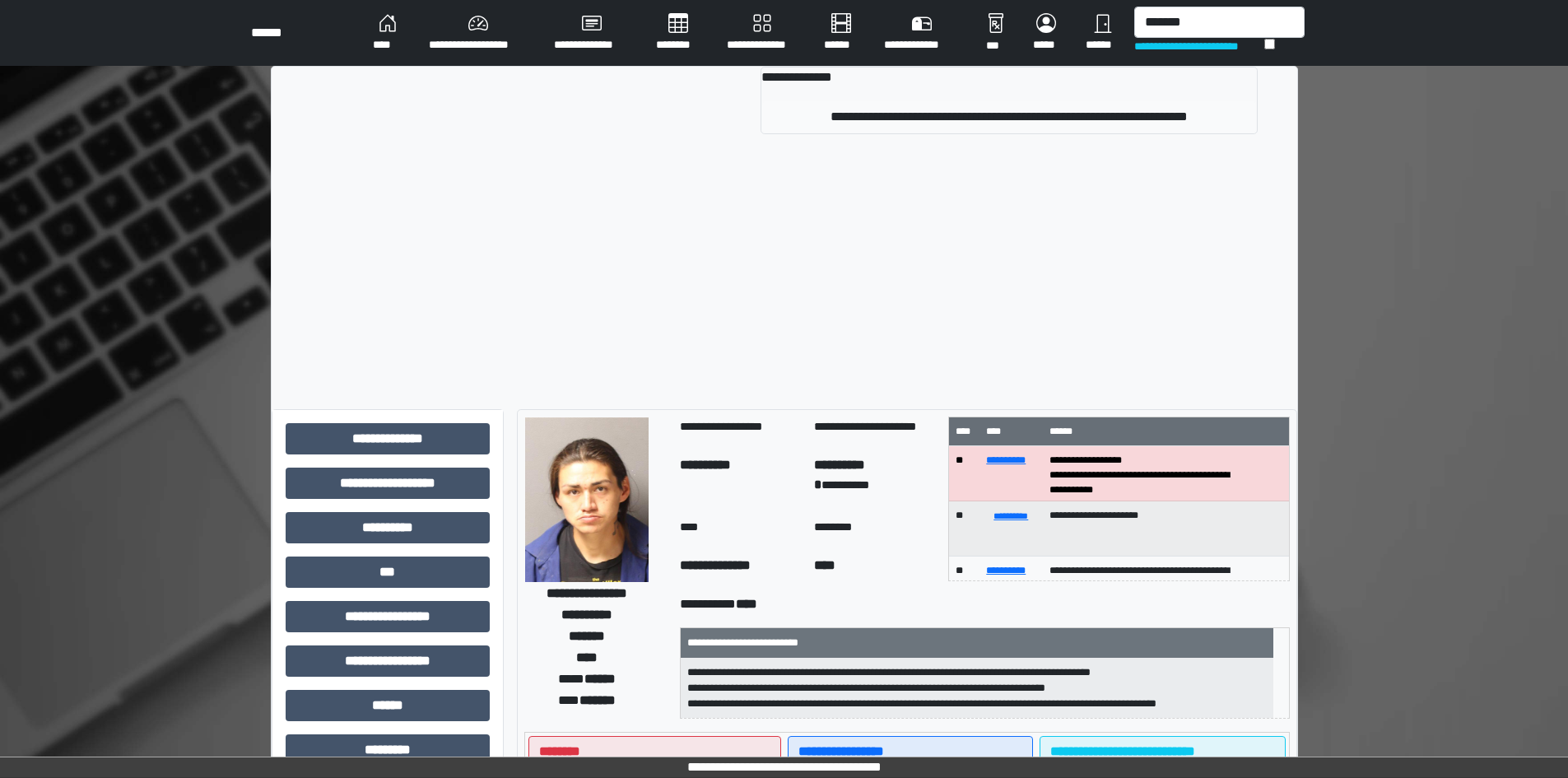 type 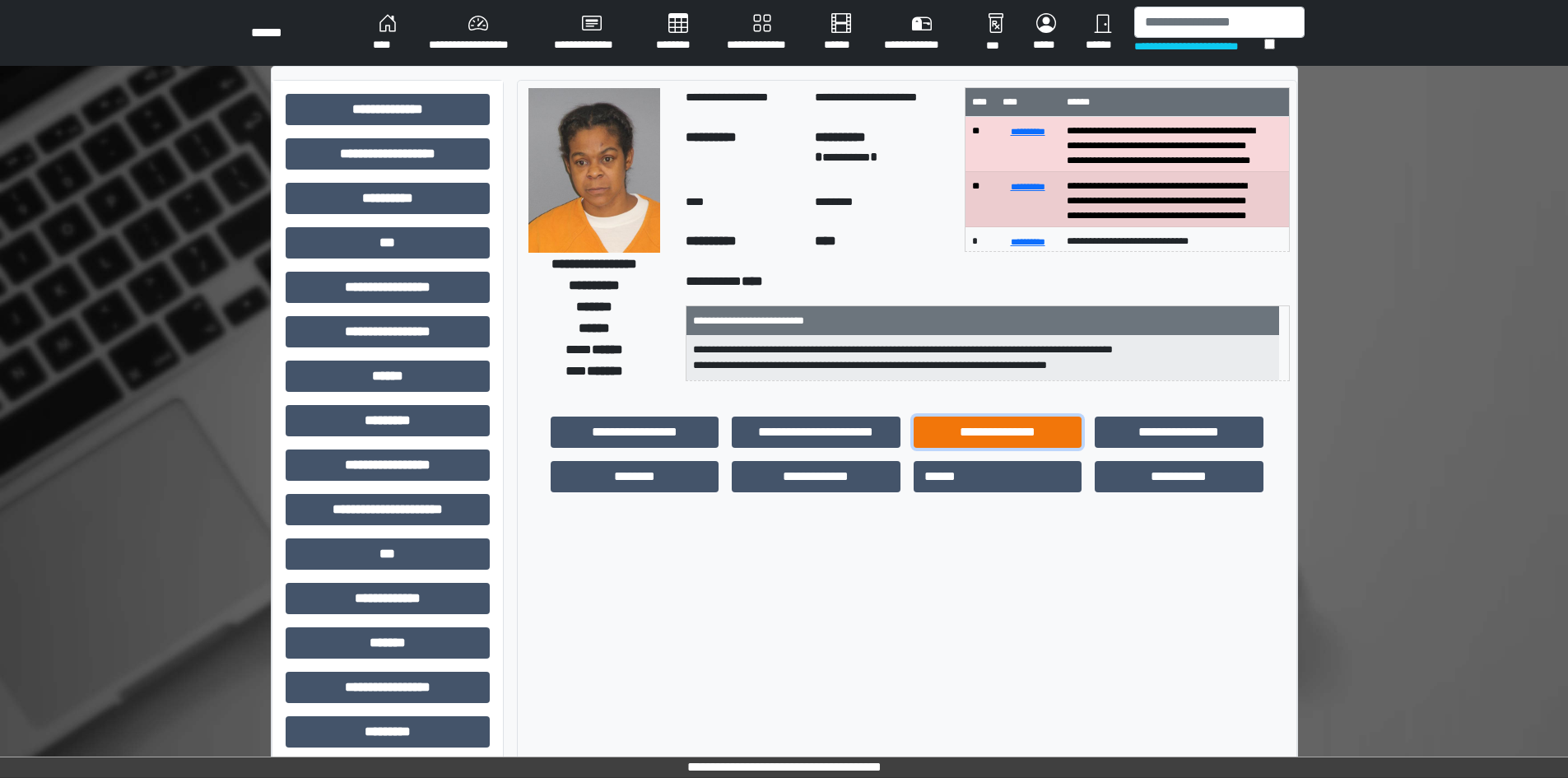 click on "**********" at bounding box center [998, 432] 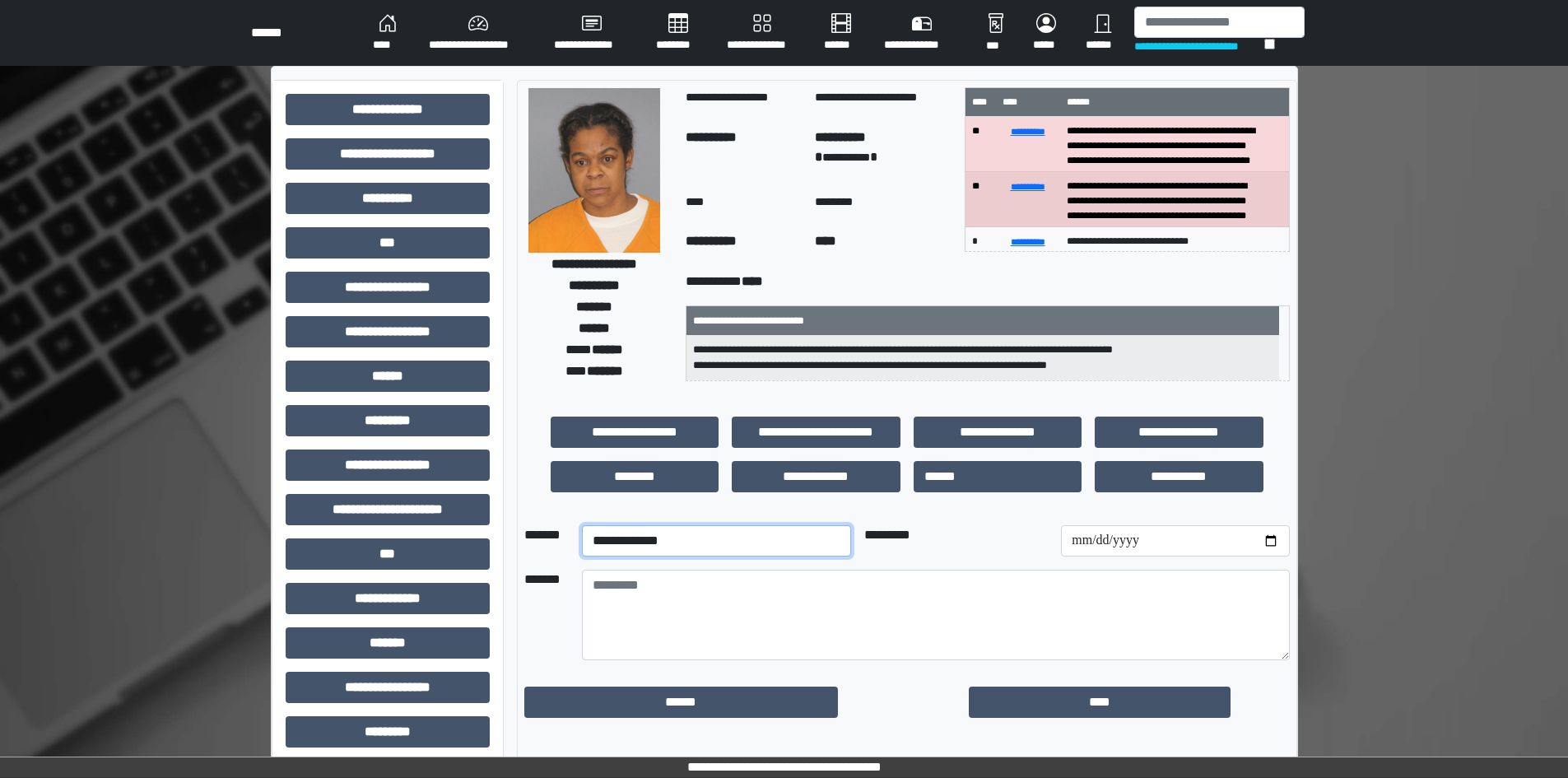 click on "**********" at bounding box center [716, 541] 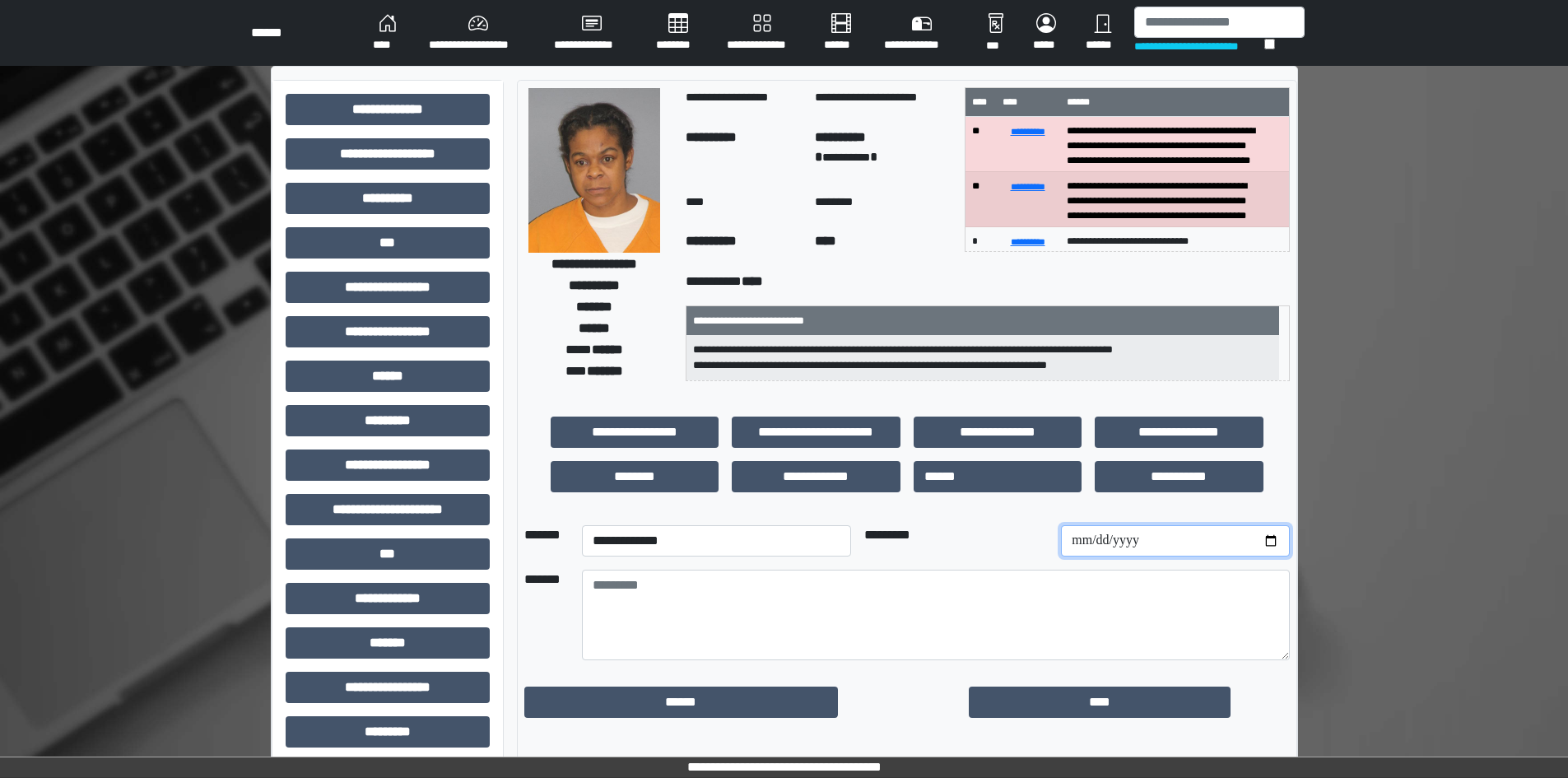 click at bounding box center (1175, 541) 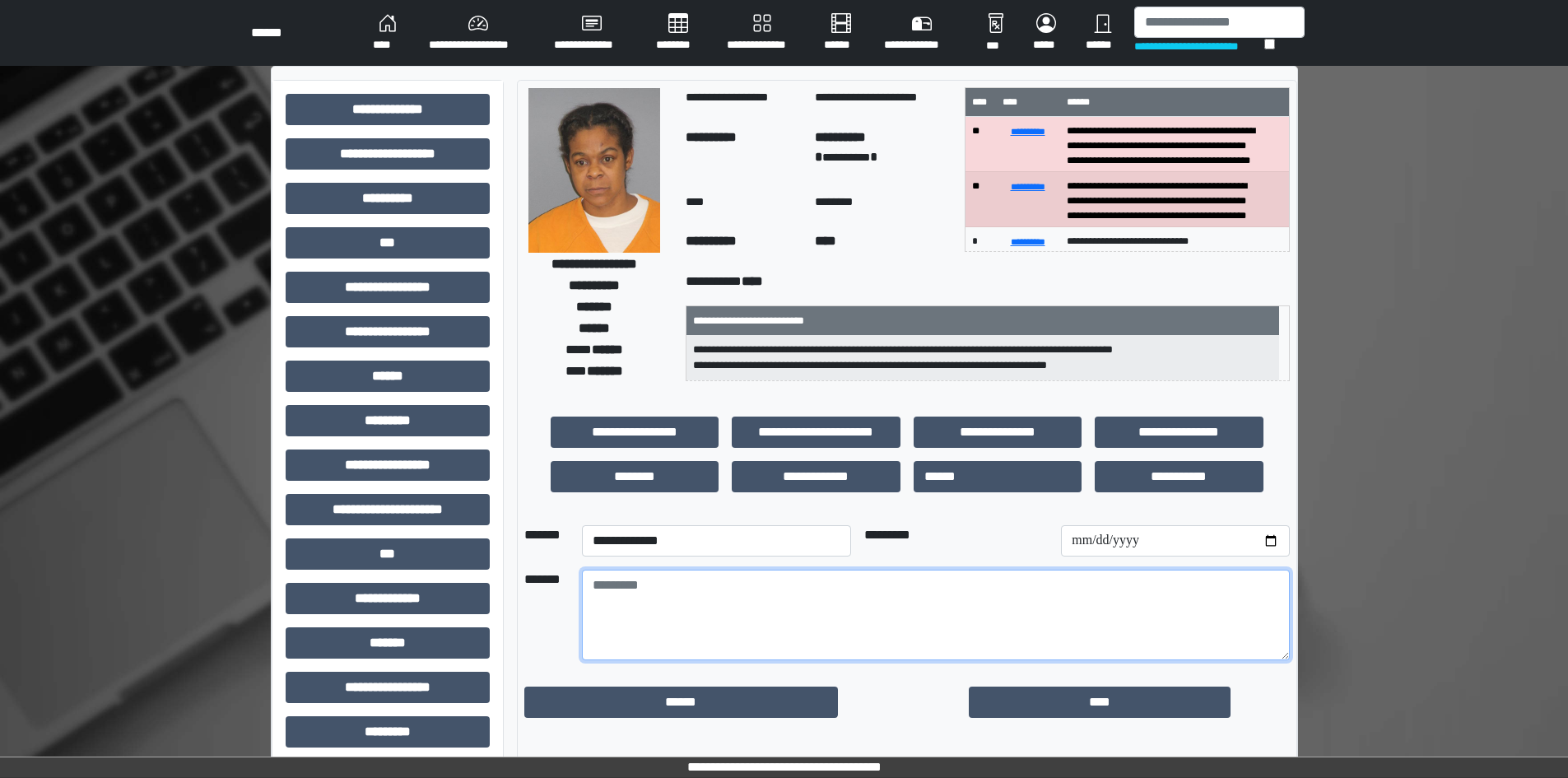 click at bounding box center [936, 615] 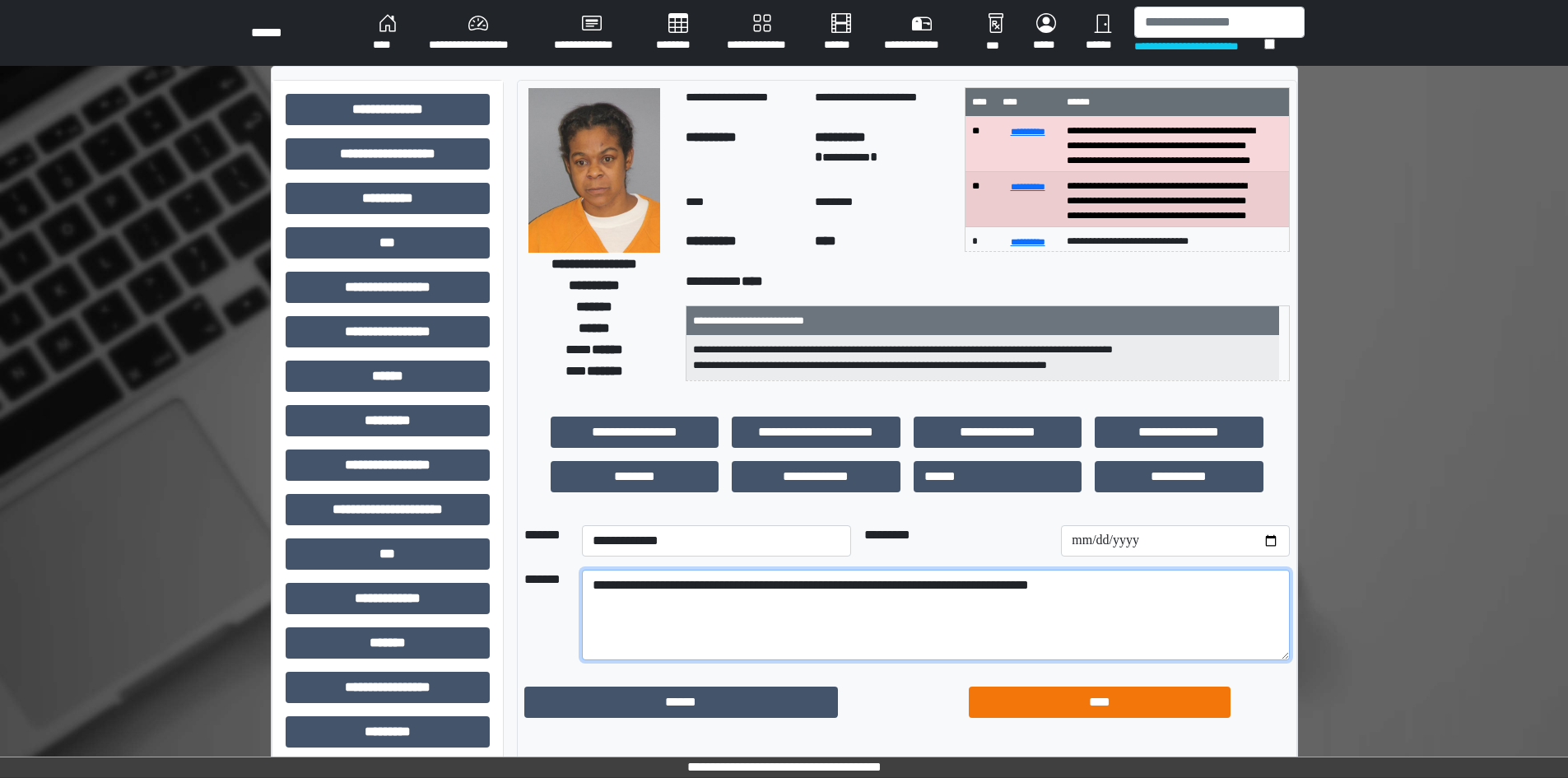 type on "**********" 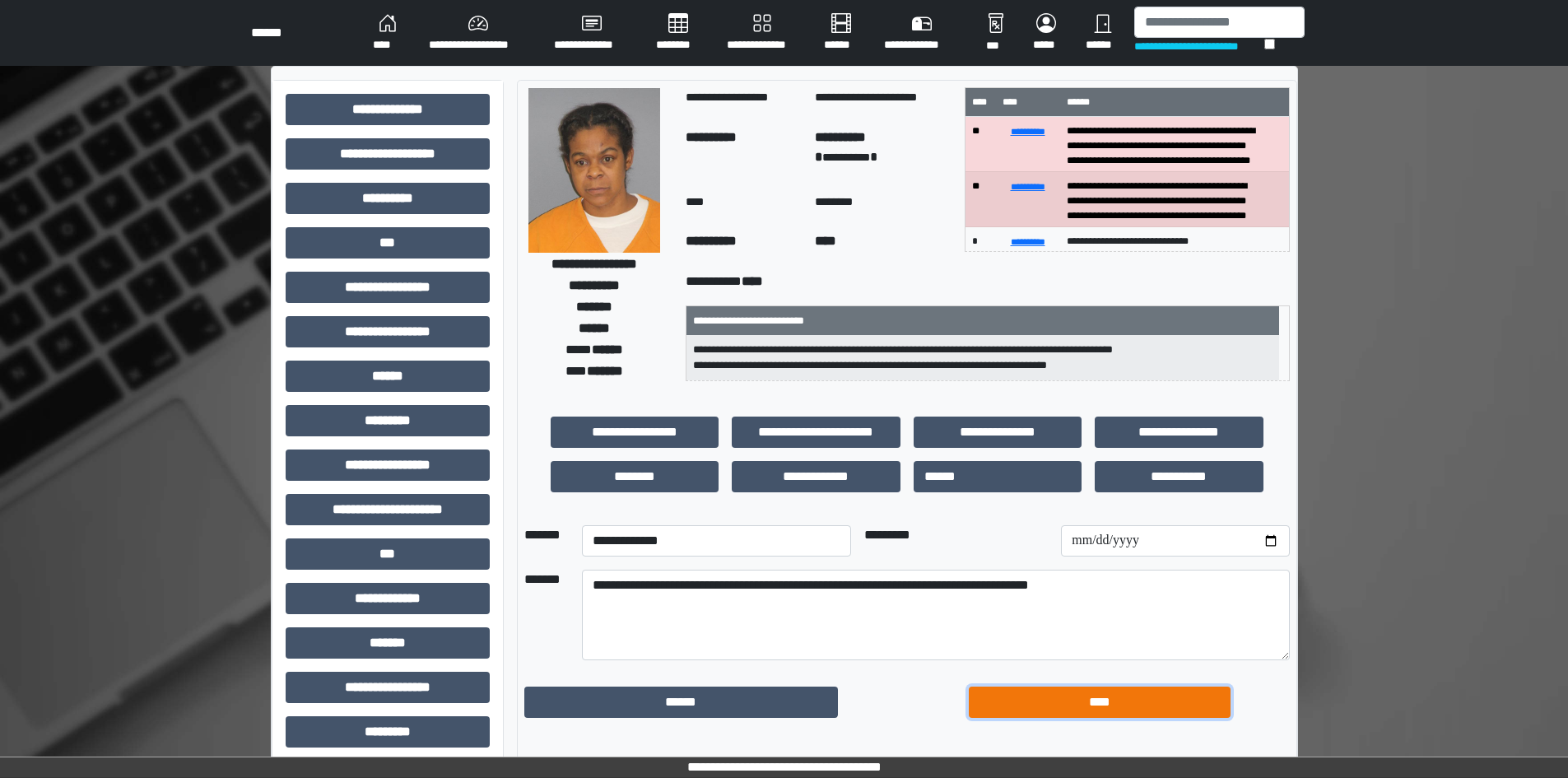 click on "****" at bounding box center (1100, 702) 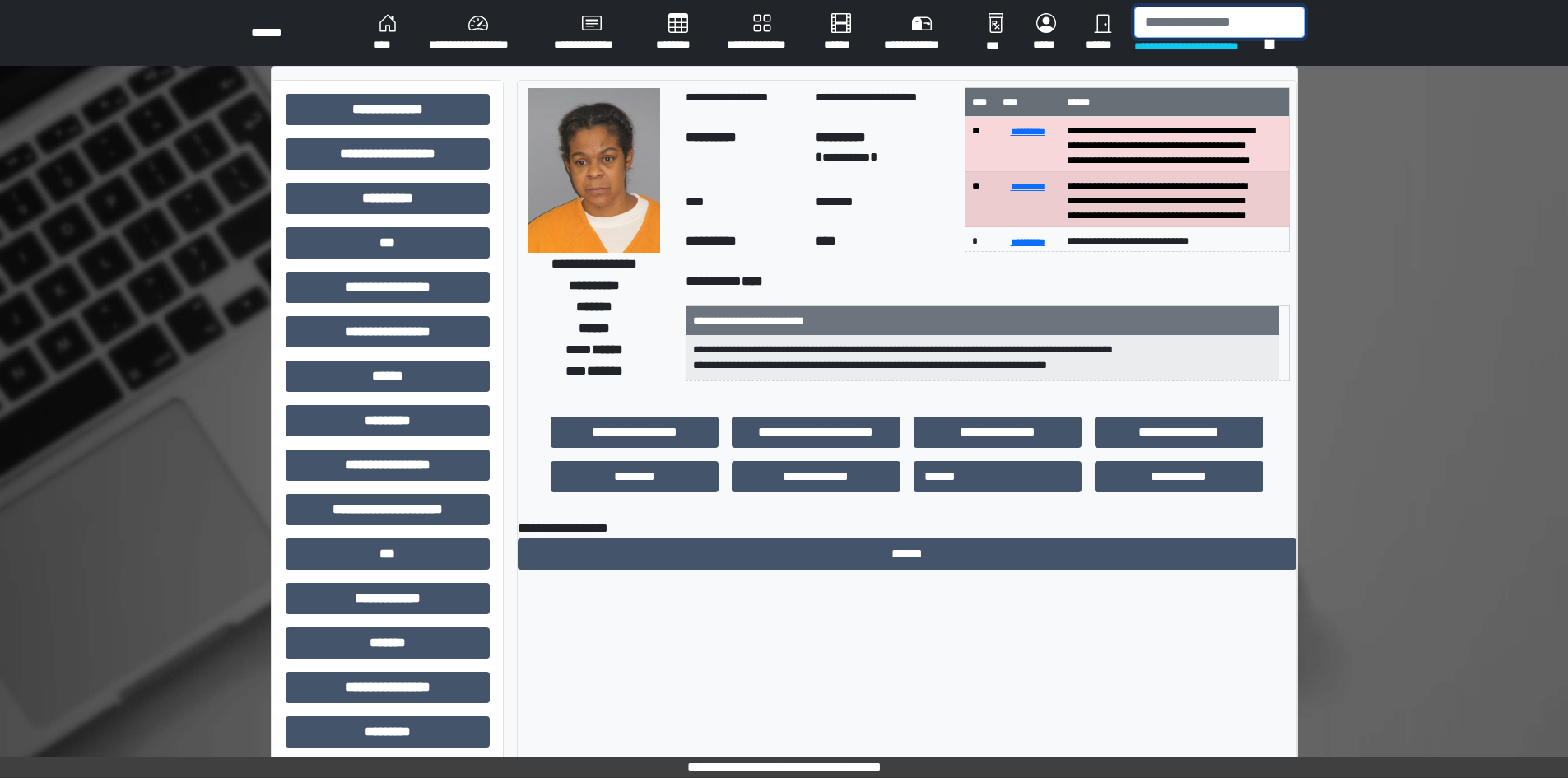 click at bounding box center (1219, 22) 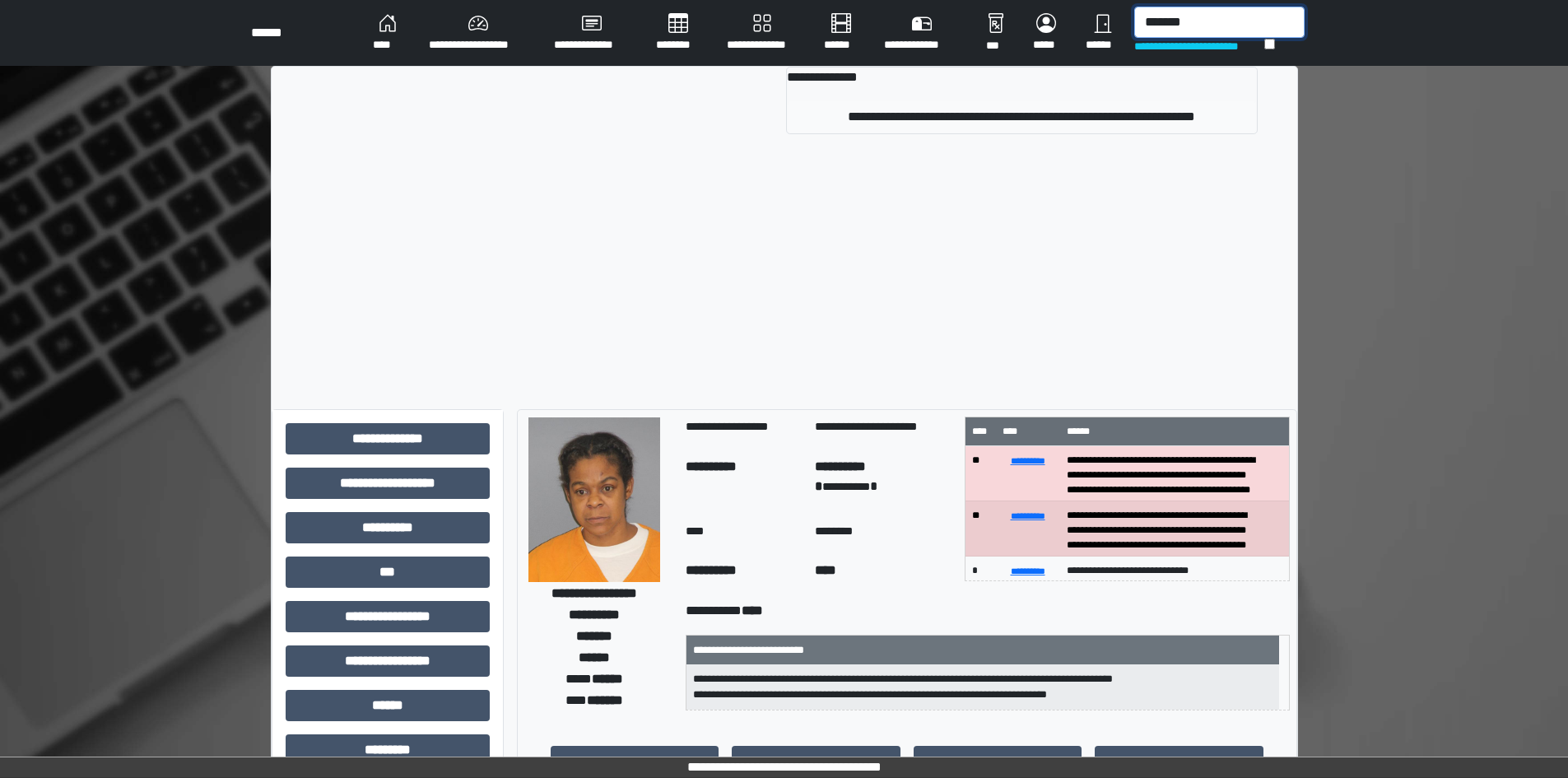 type on "*******" 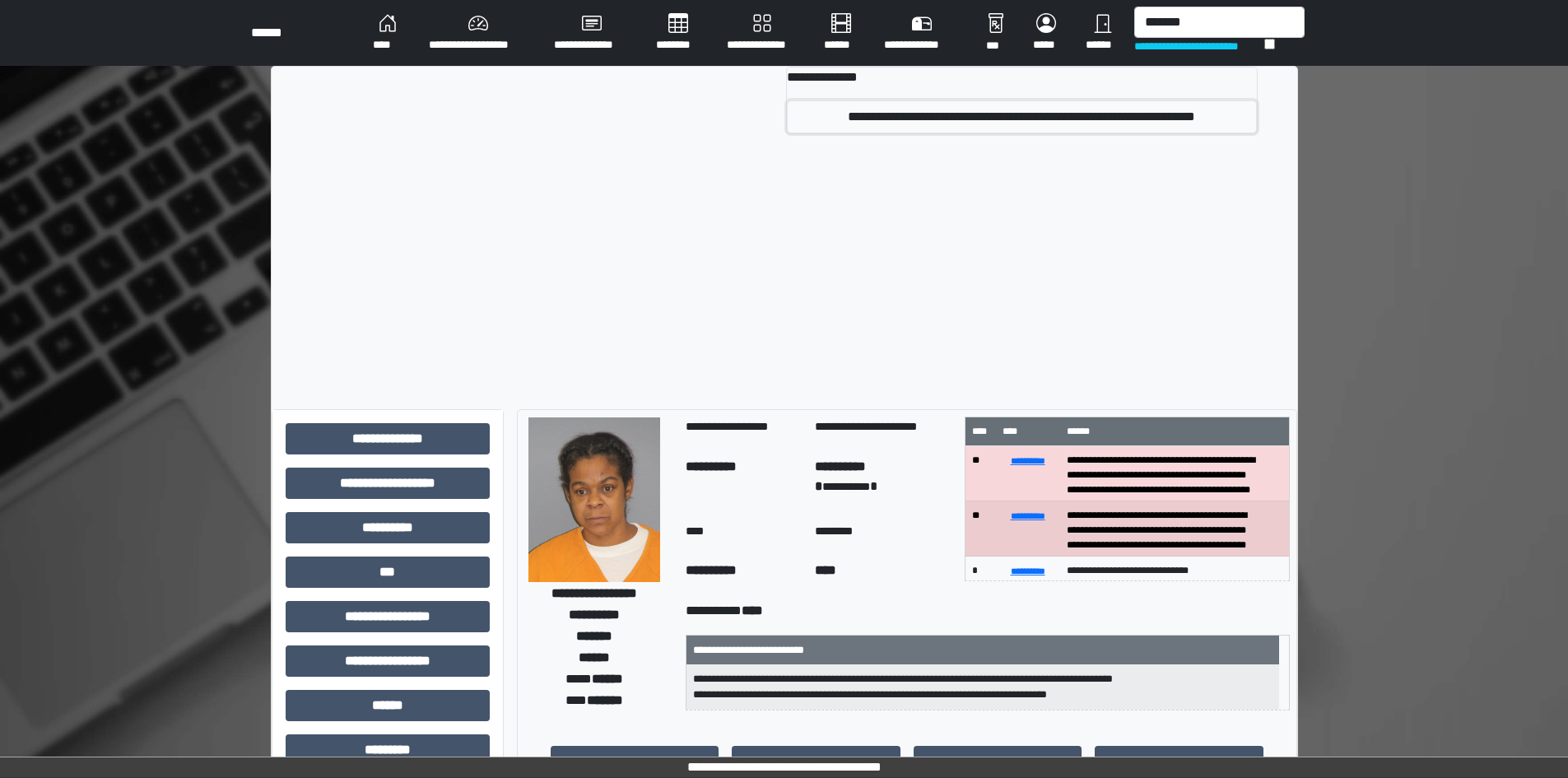 click on "**********" at bounding box center (1021, 117) 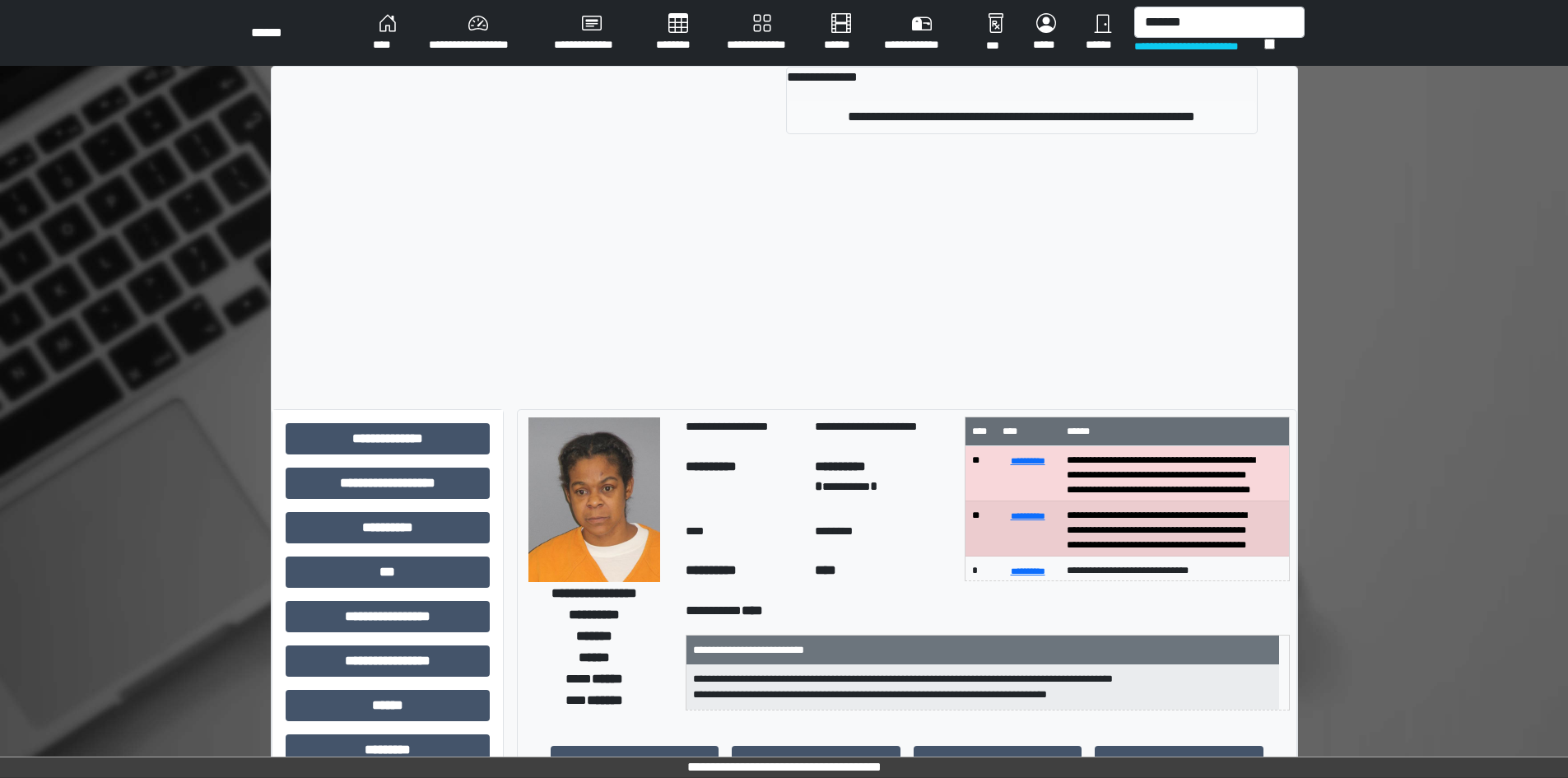 type 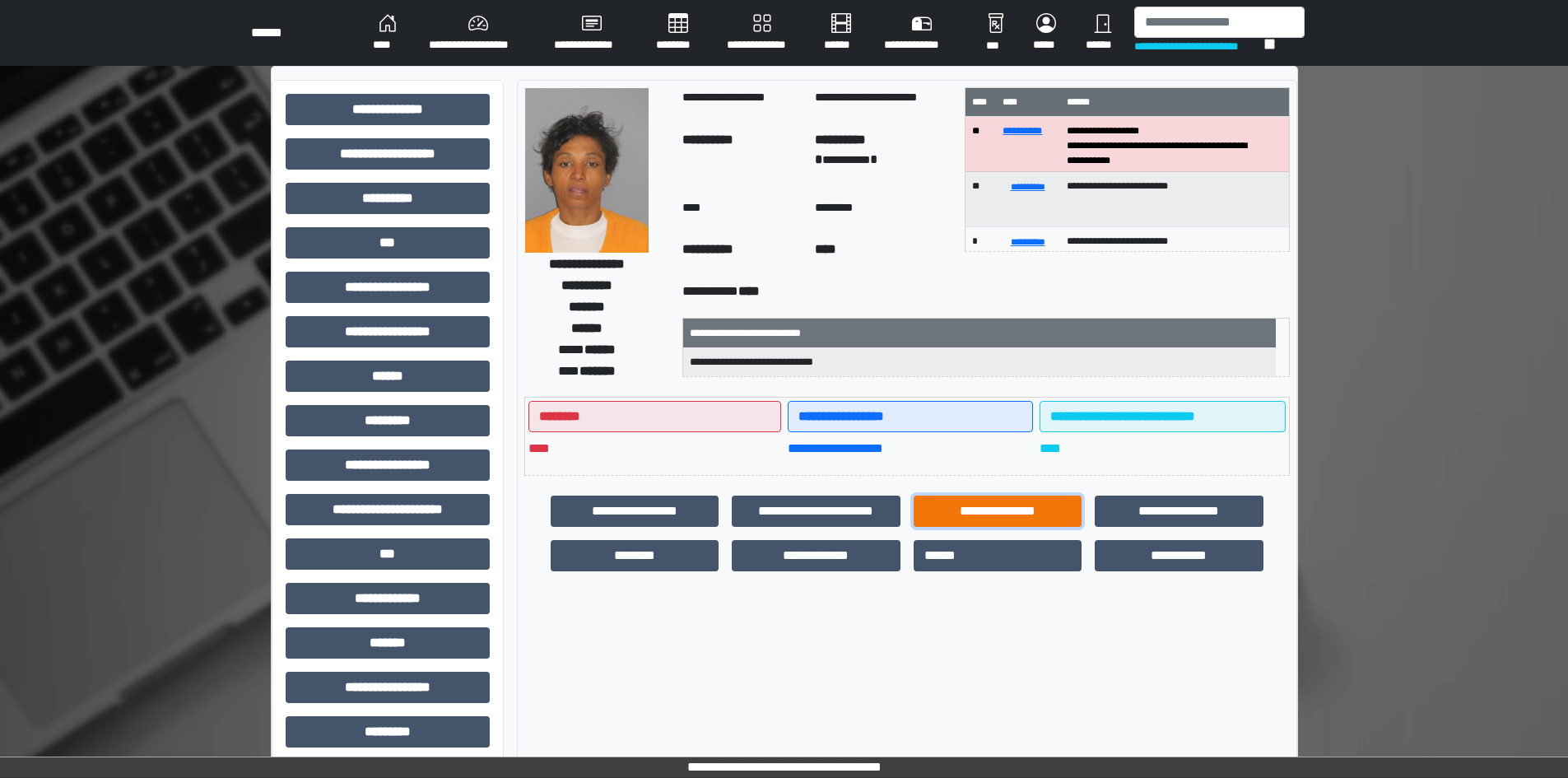 click on "**********" at bounding box center [998, 511] 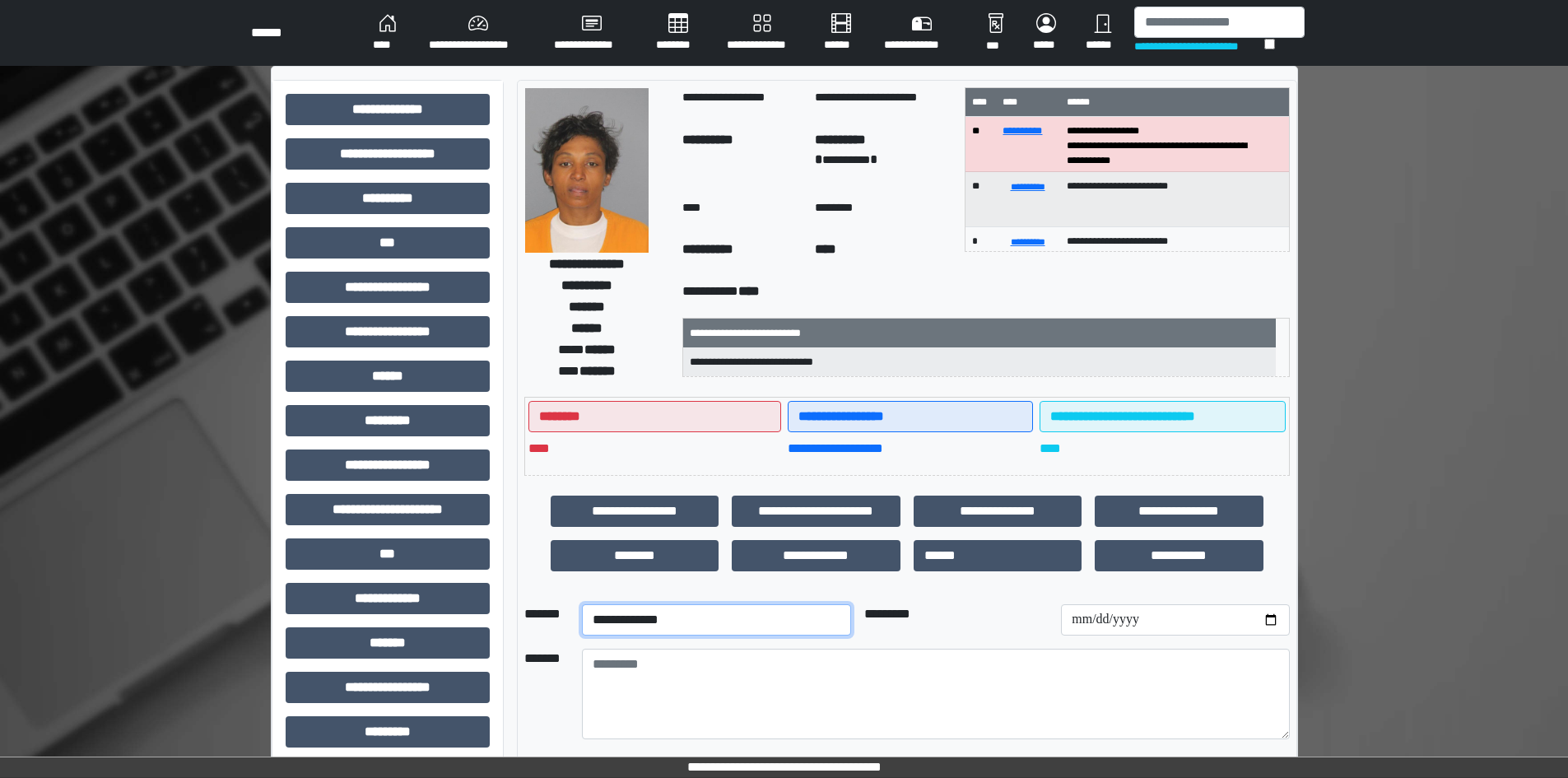 click on "**********" at bounding box center [716, 620] 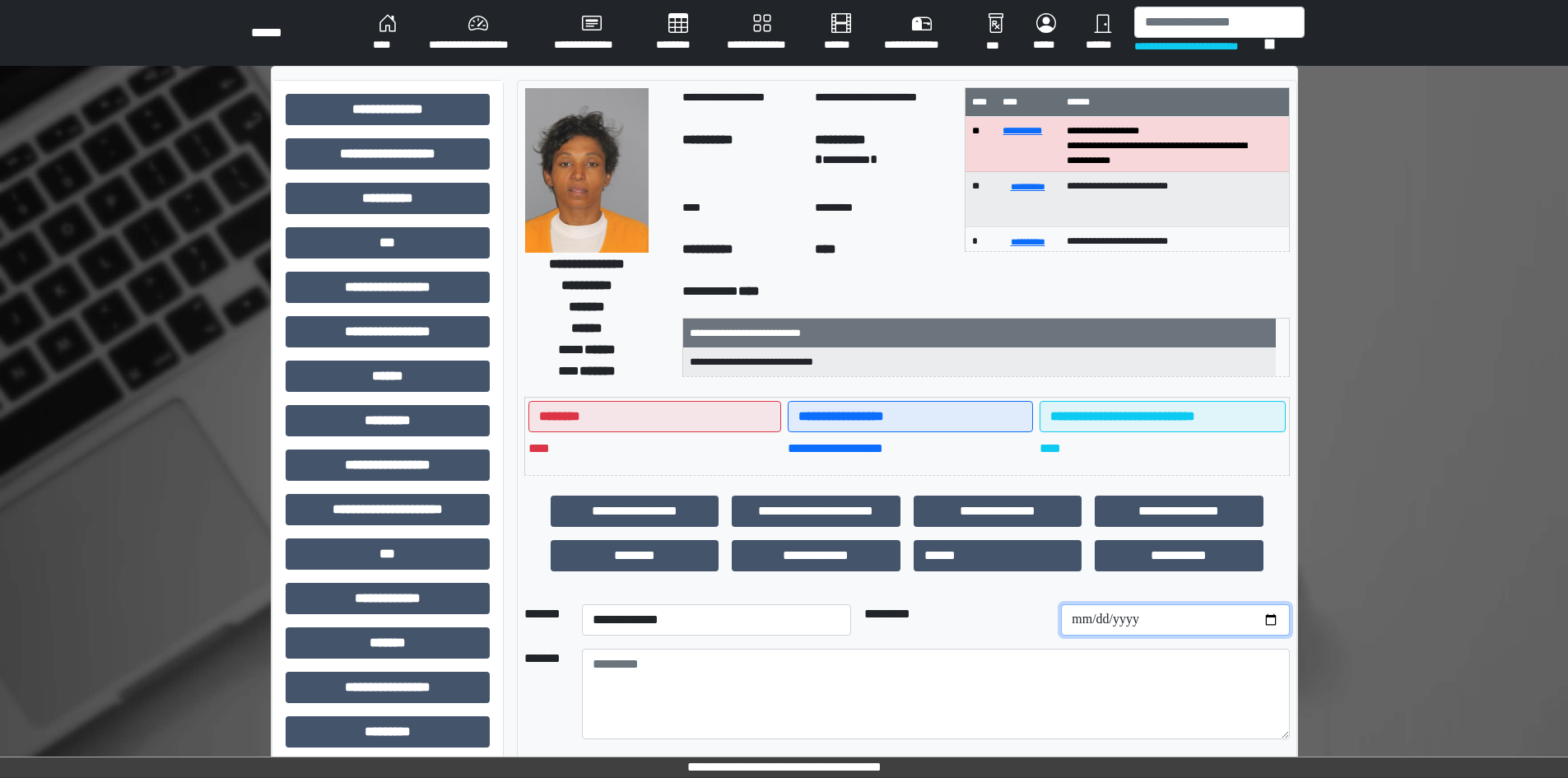 click at bounding box center (1175, 620) 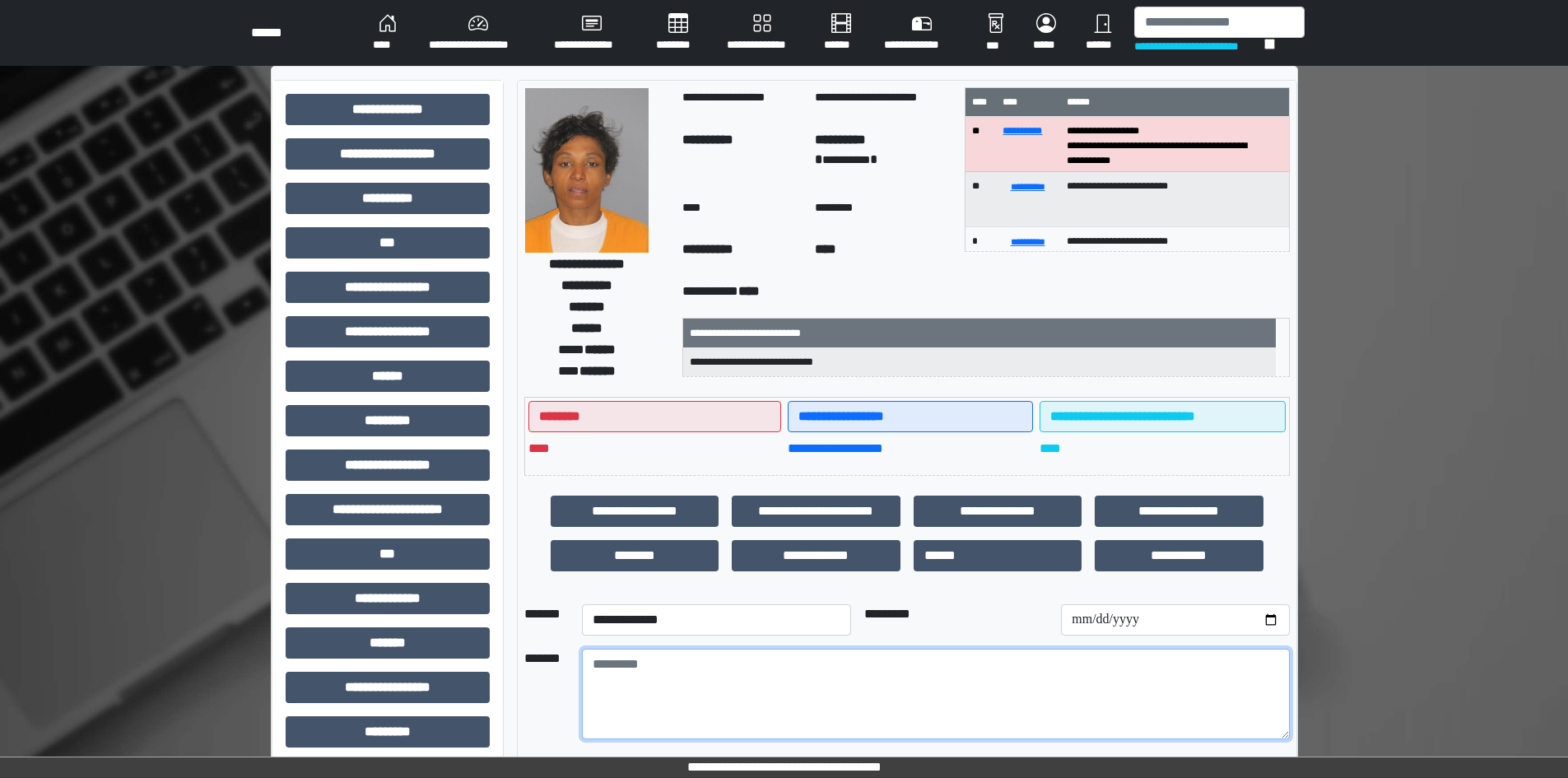 click at bounding box center [936, 694] 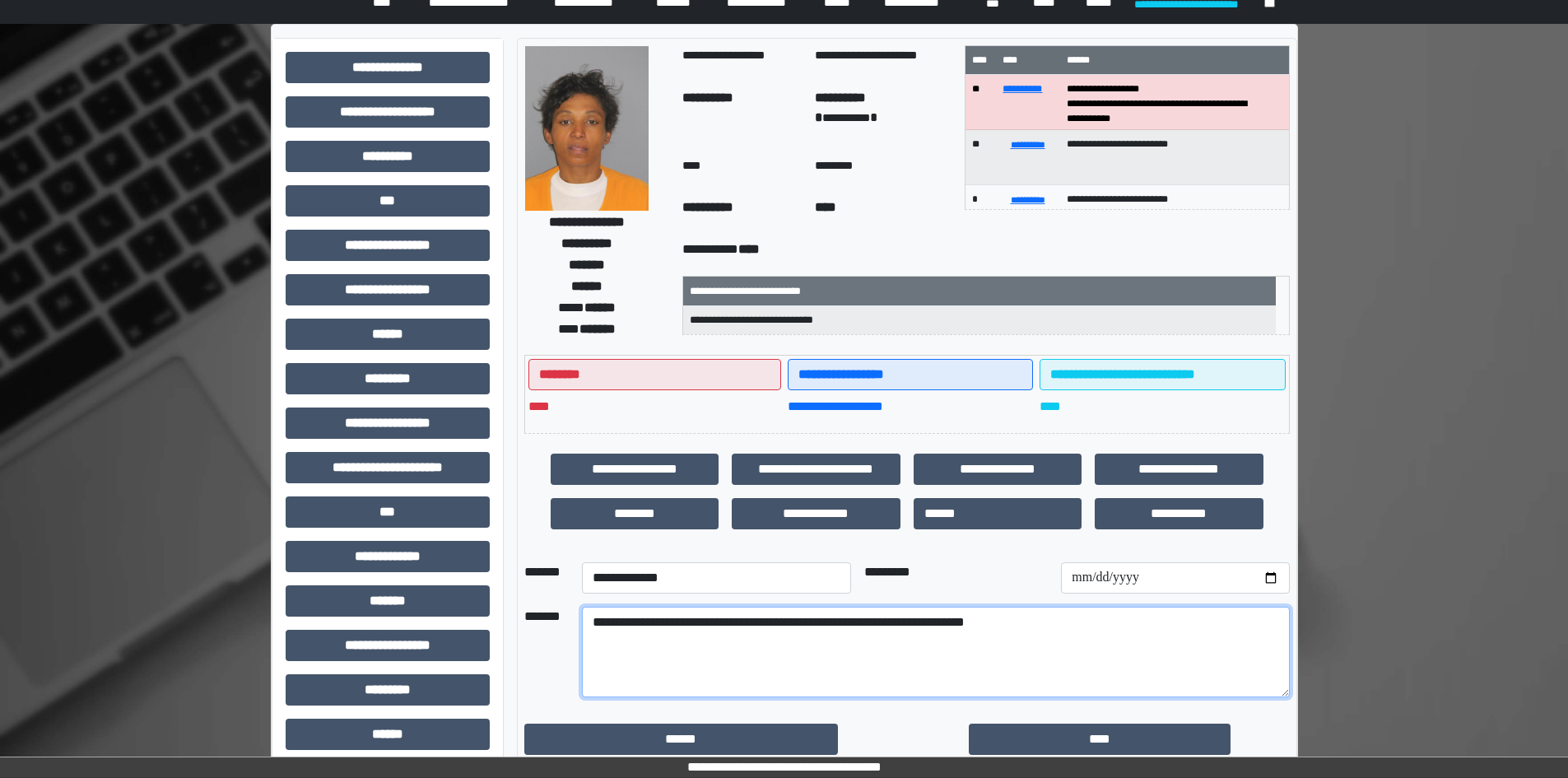 scroll, scrollTop: 82, scrollLeft: 0, axis: vertical 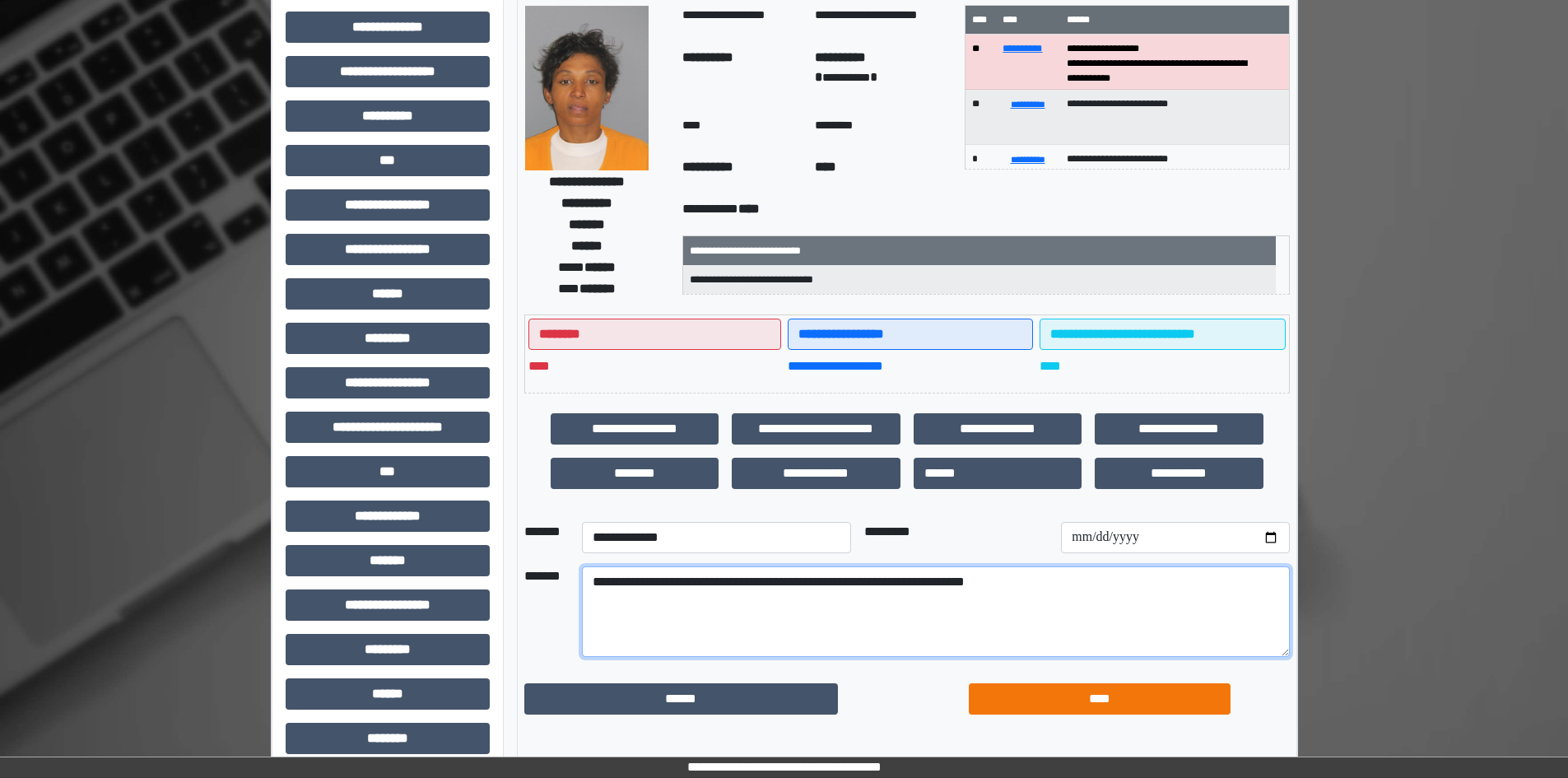 type on "**********" 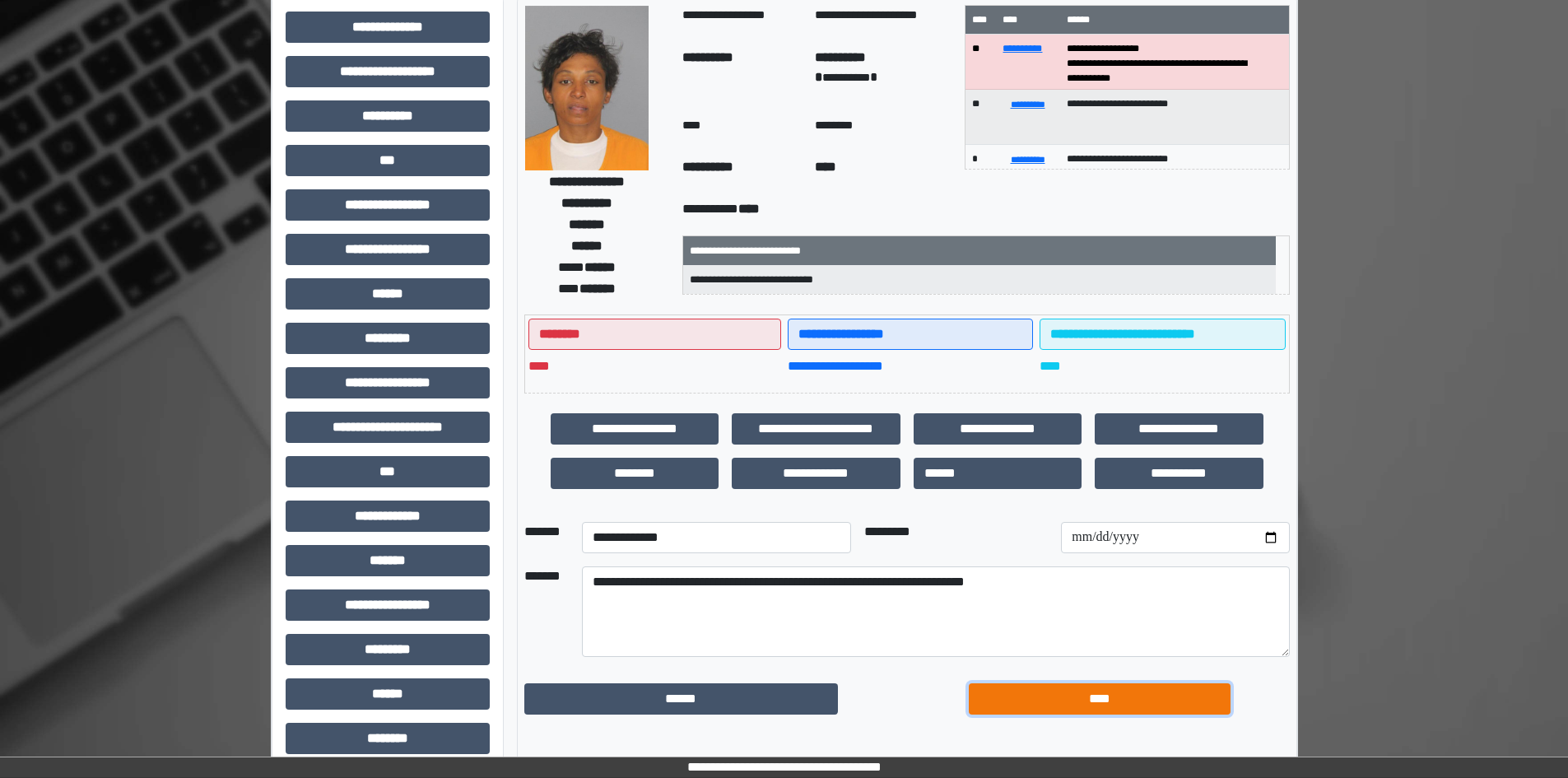click on "****" at bounding box center (1100, 699) 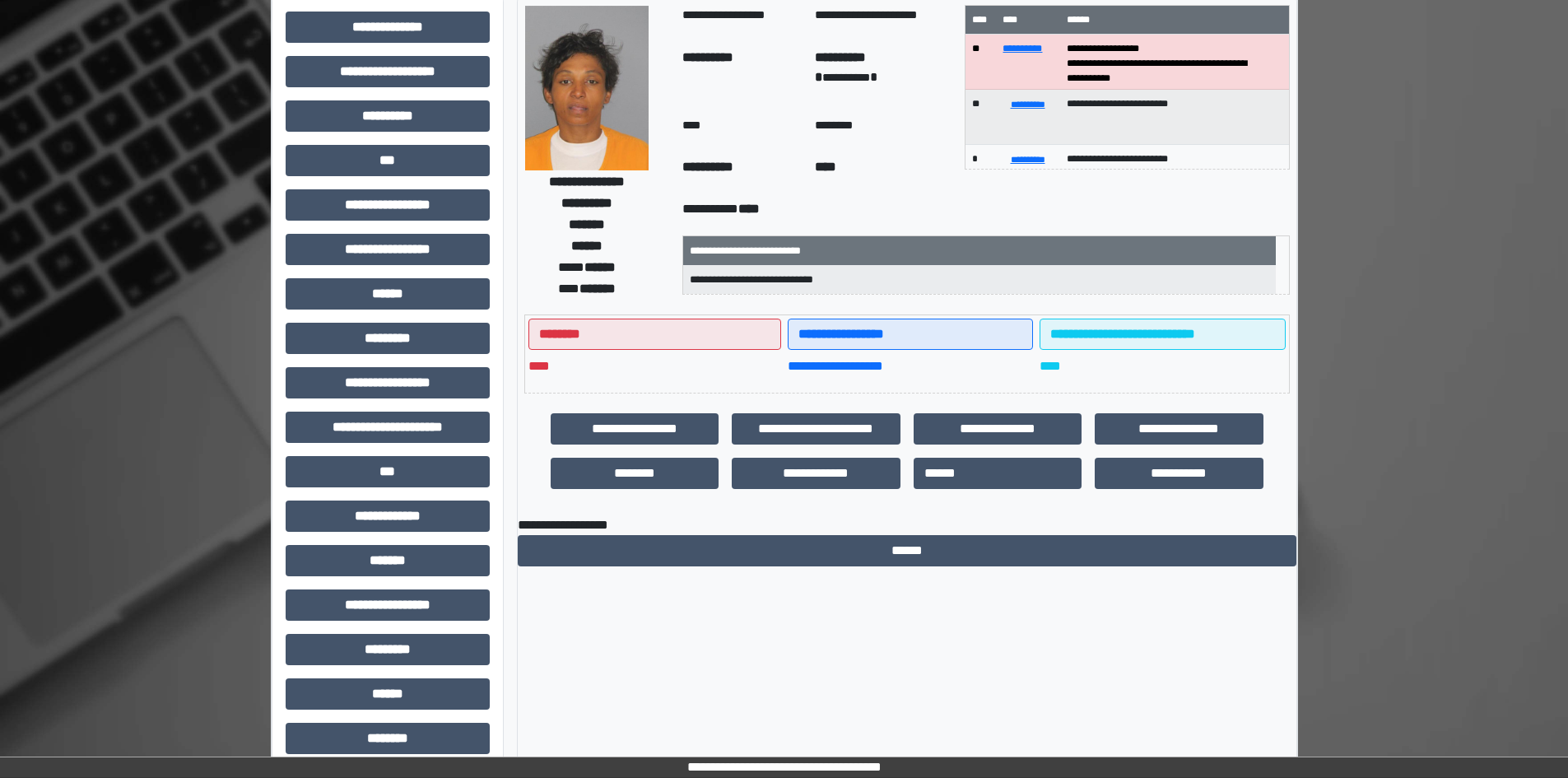 scroll, scrollTop: 0, scrollLeft: 0, axis: both 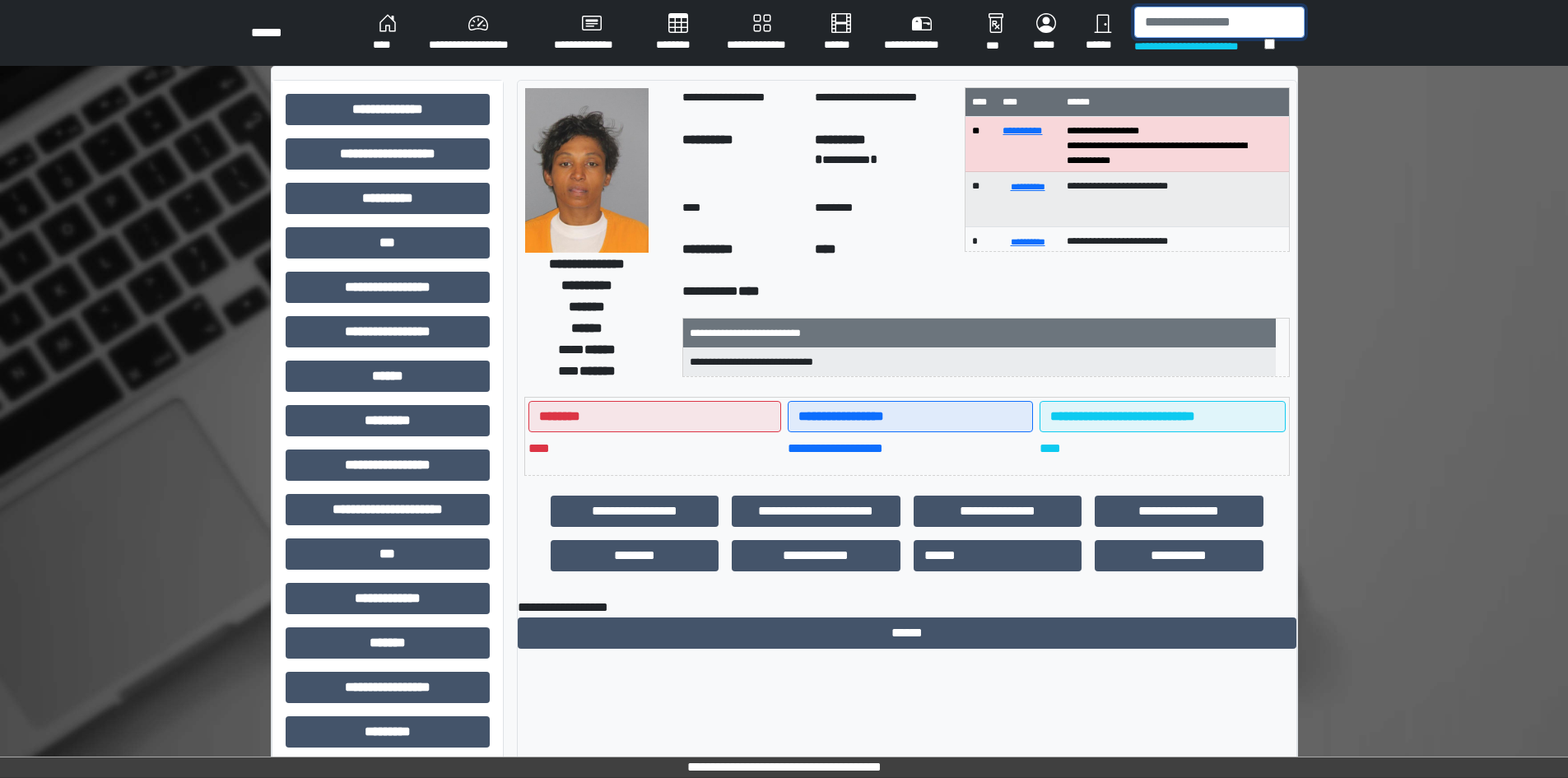click at bounding box center [1219, 22] 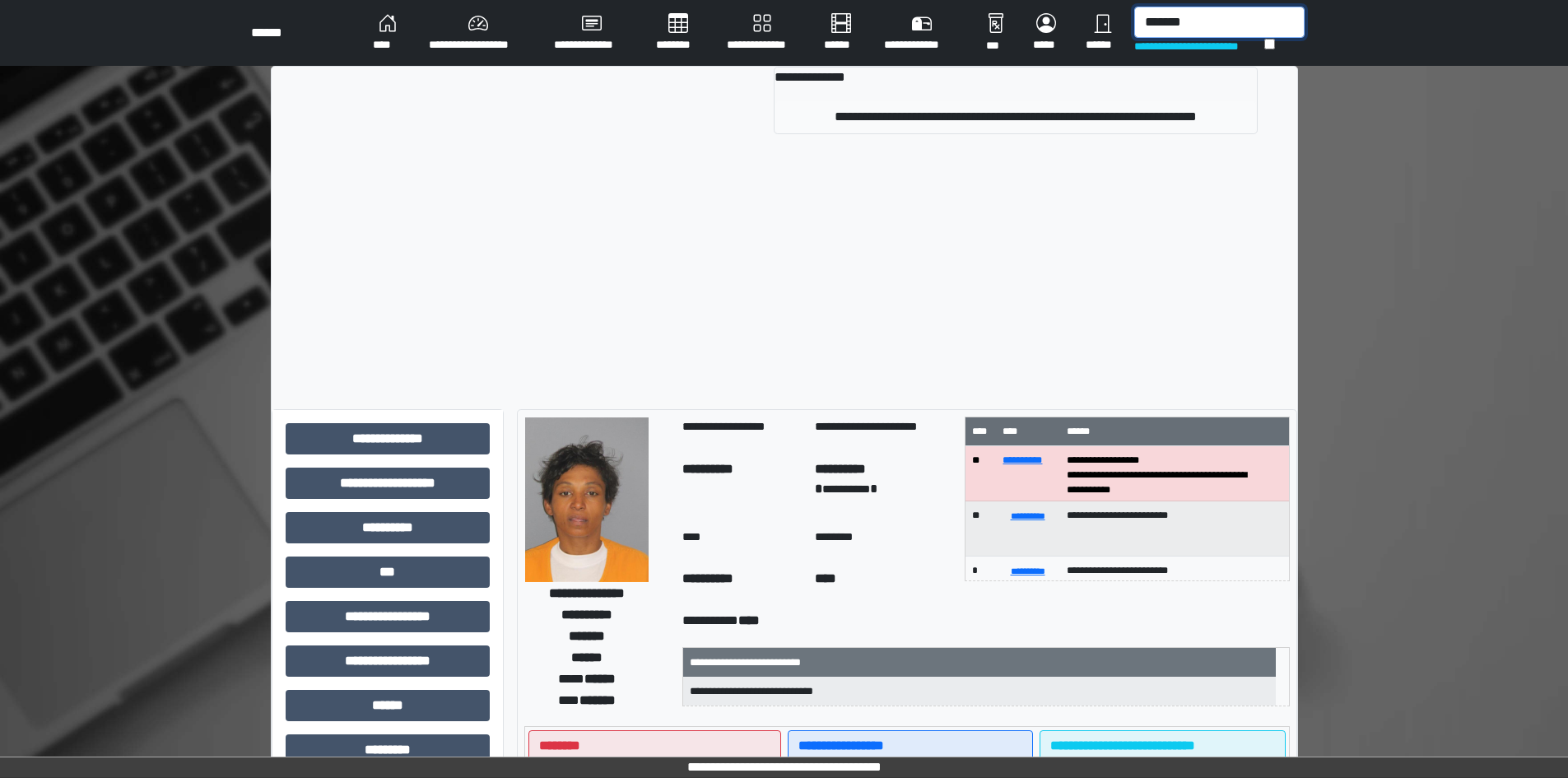 type on "*******" 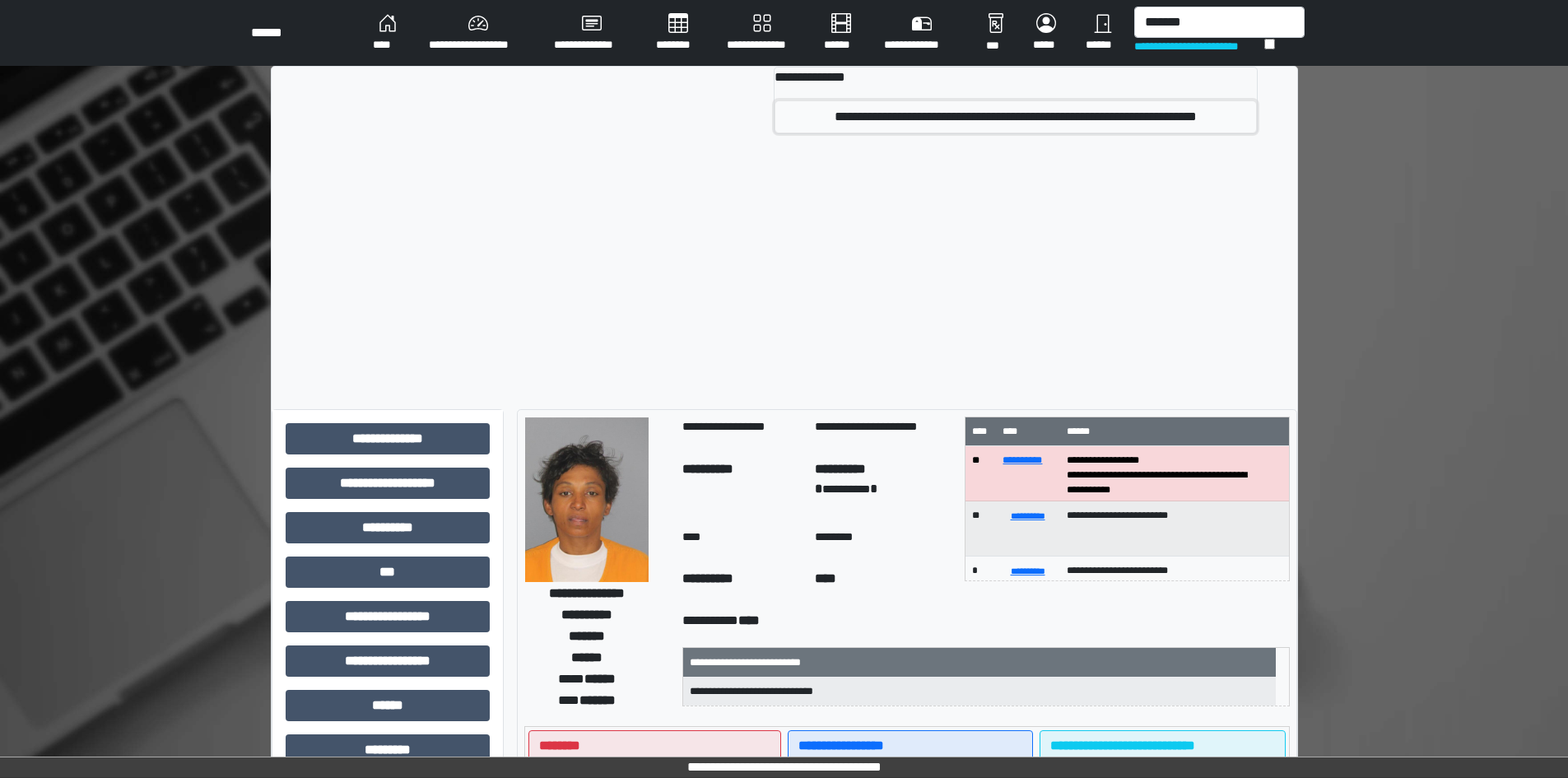click on "**********" at bounding box center [1016, 117] 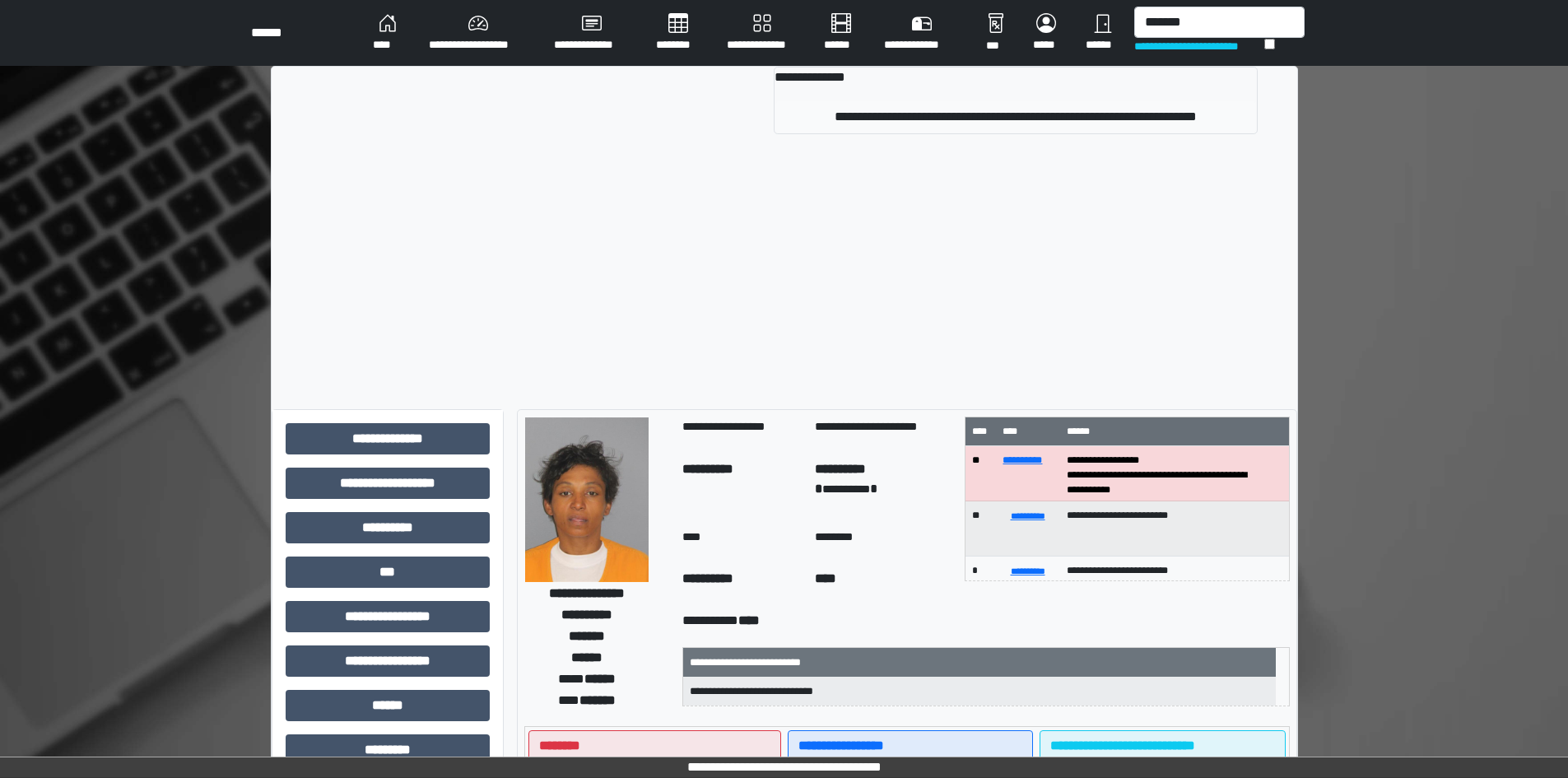 type 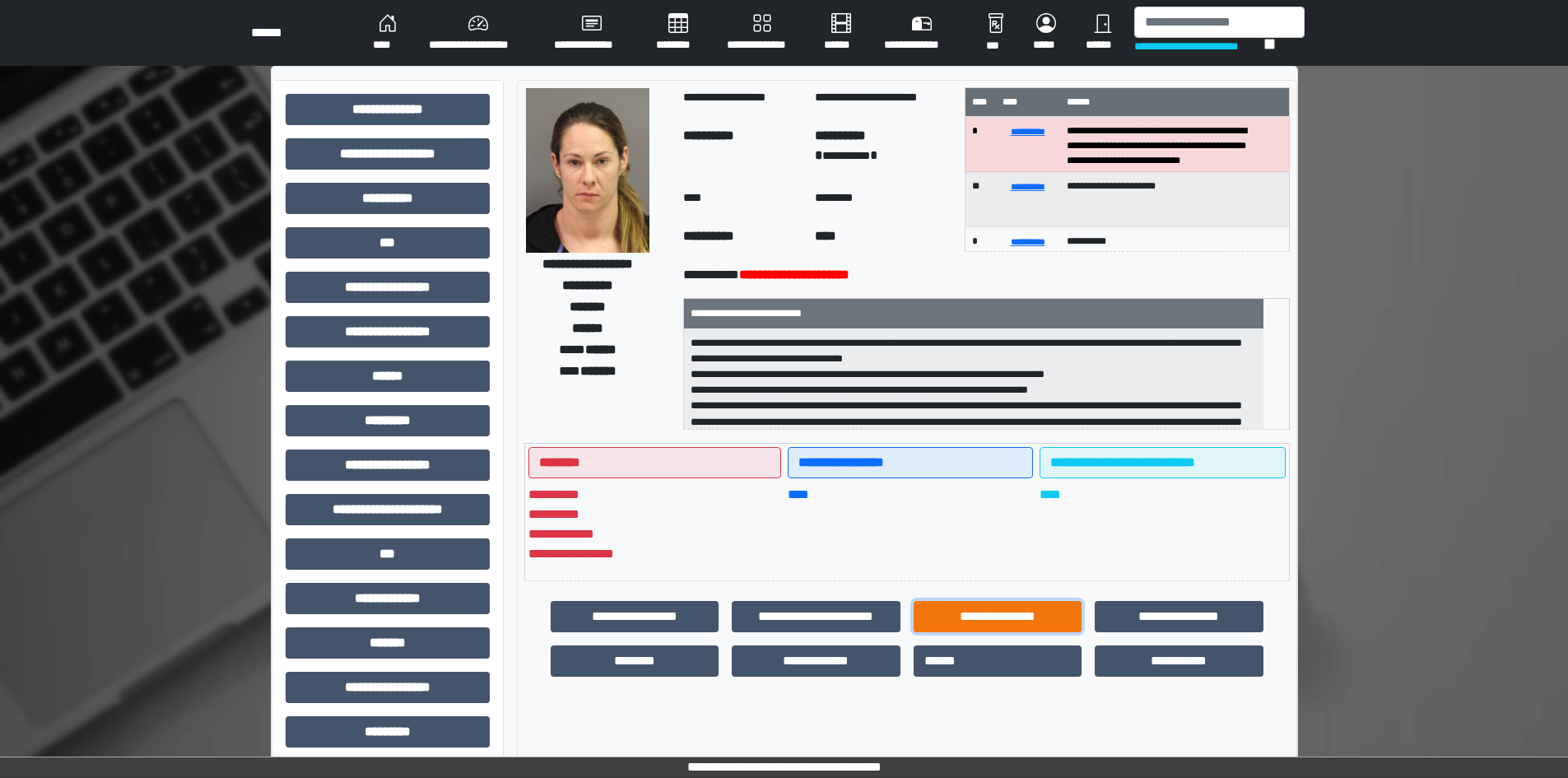 click on "**********" at bounding box center (998, 617) 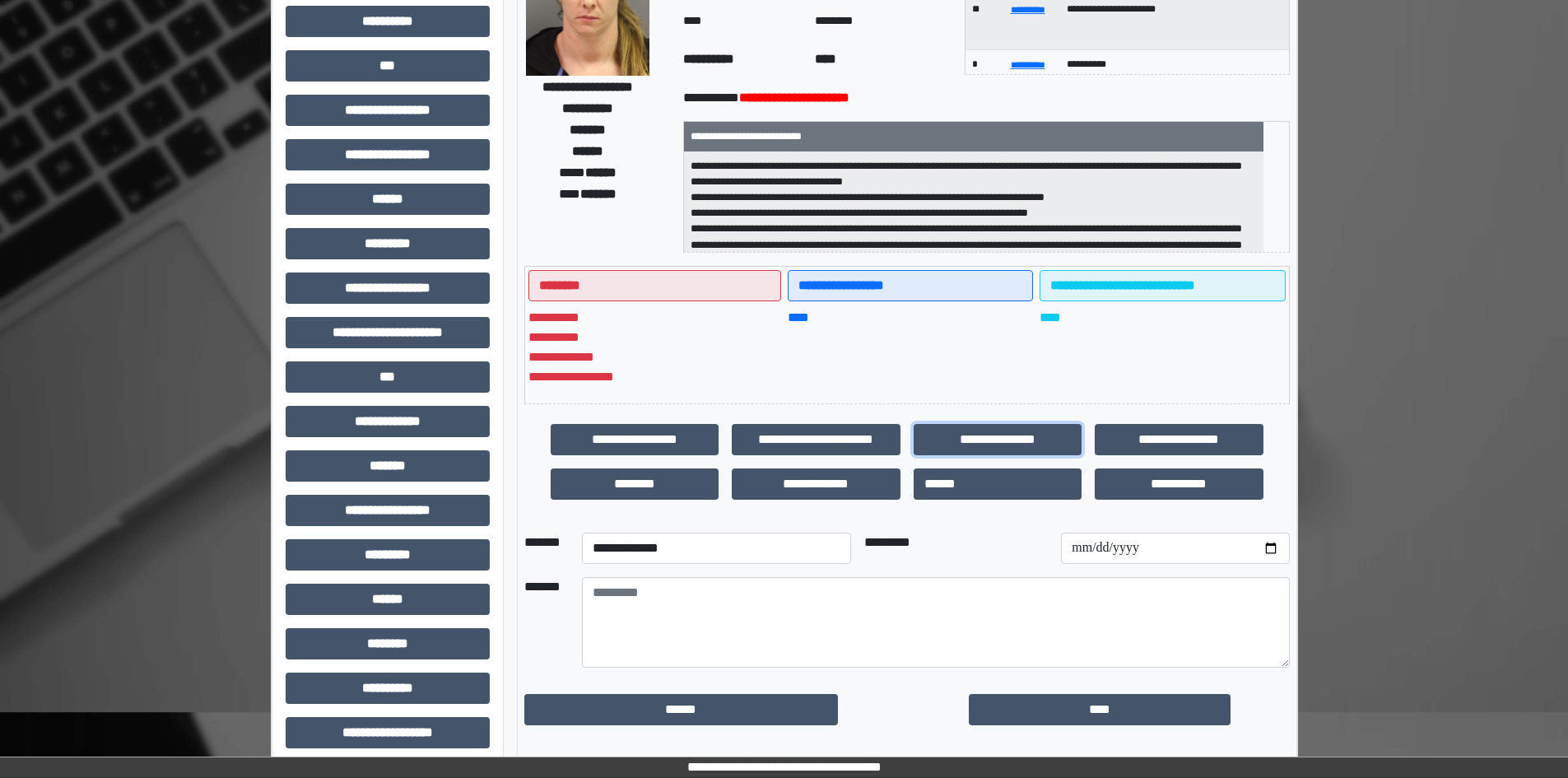scroll, scrollTop: 189, scrollLeft: 0, axis: vertical 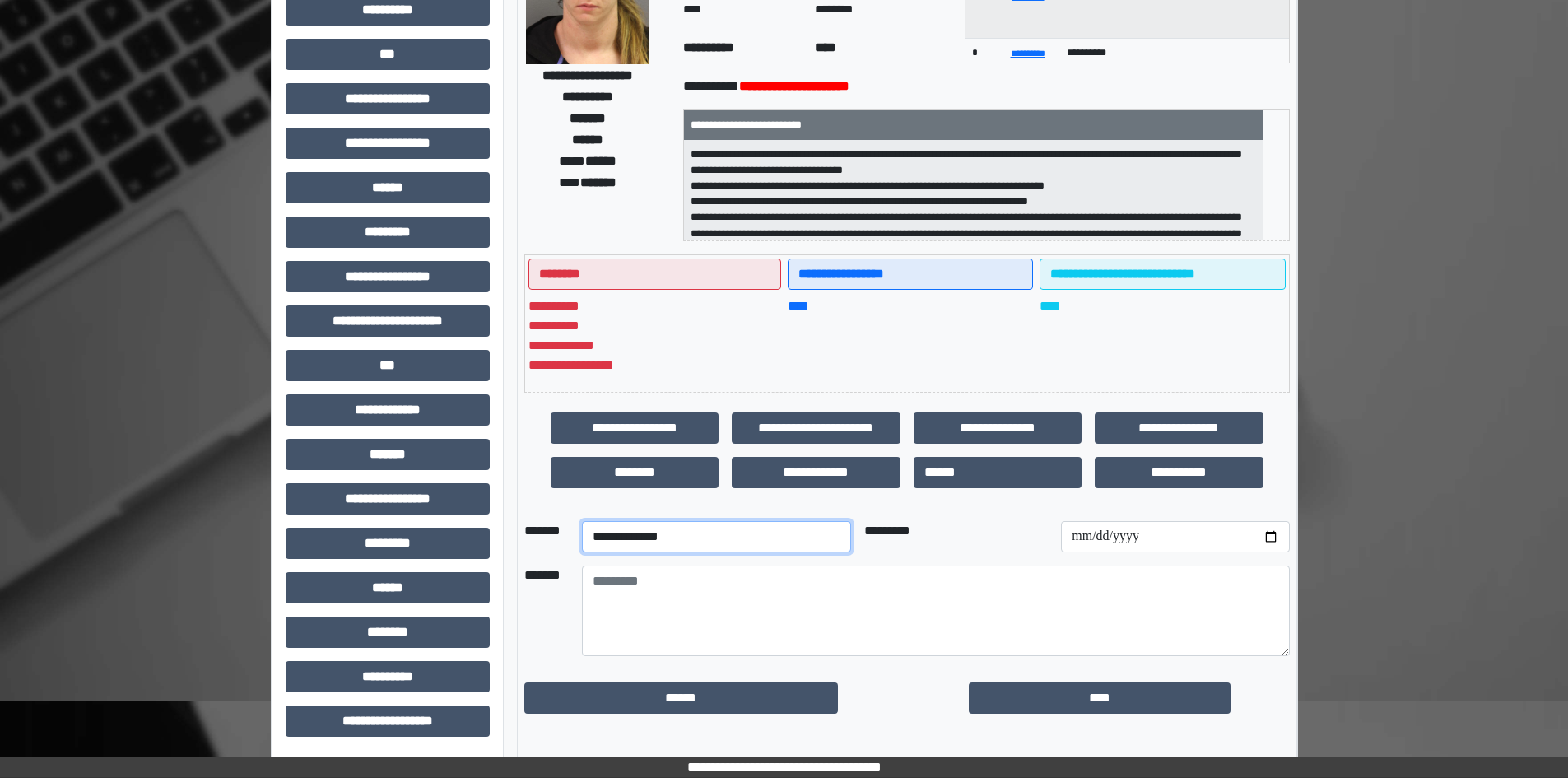 click on "**********" at bounding box center (716, 537) 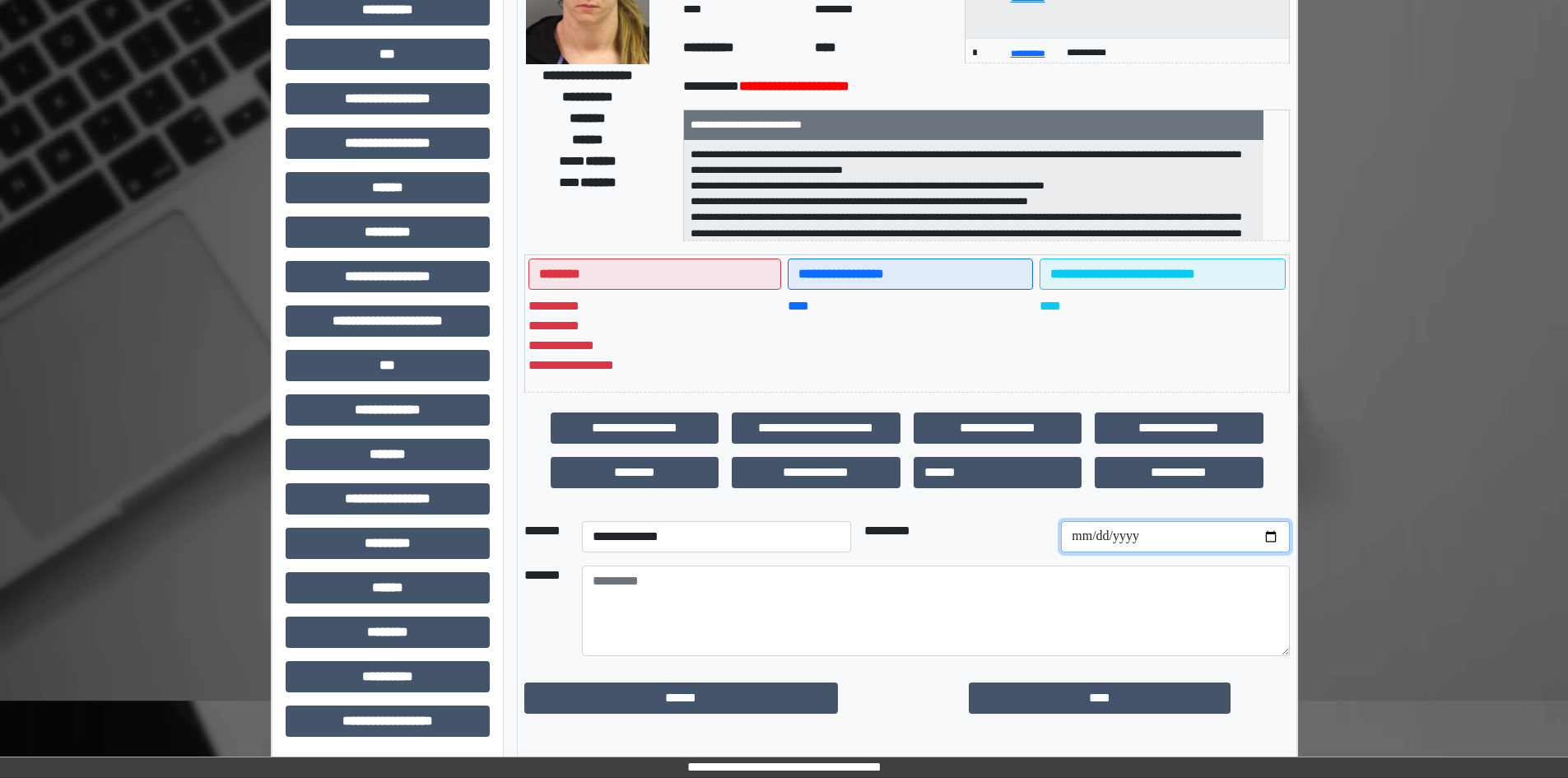 click at bounding box center (1175, 537) 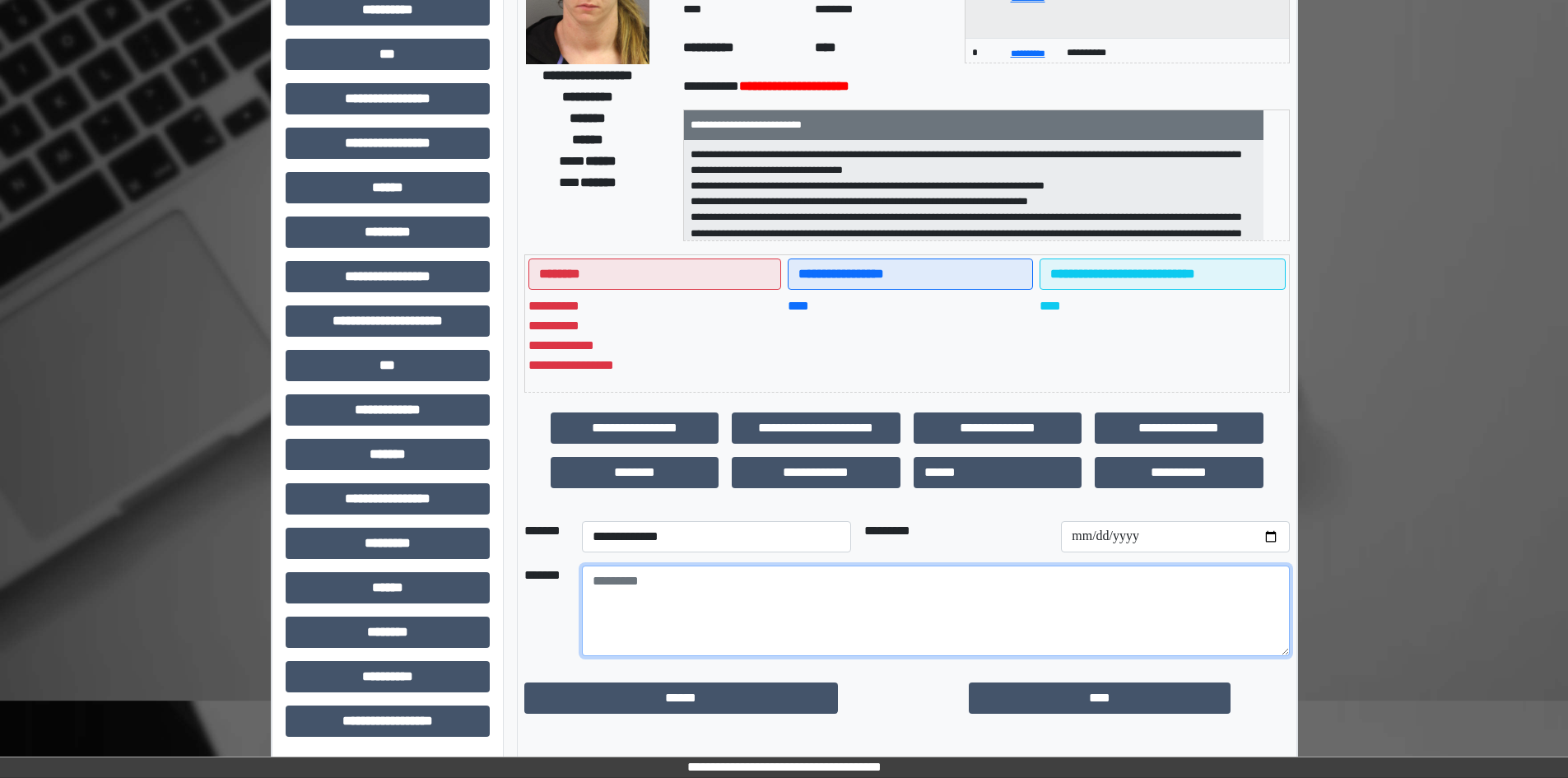 click at bounding box center (936, 611) 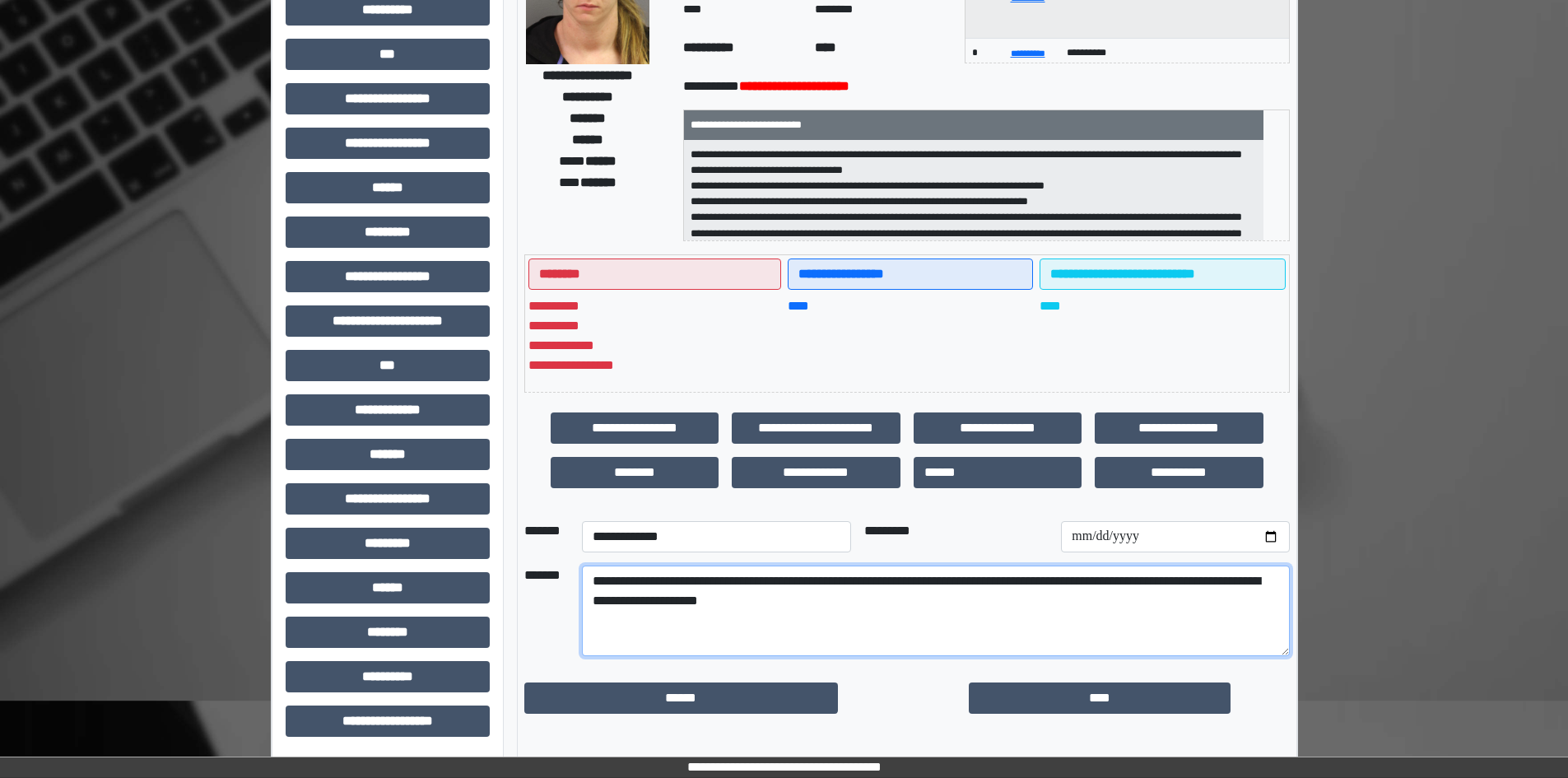 click on "**********" at bounding box center [936, 611] 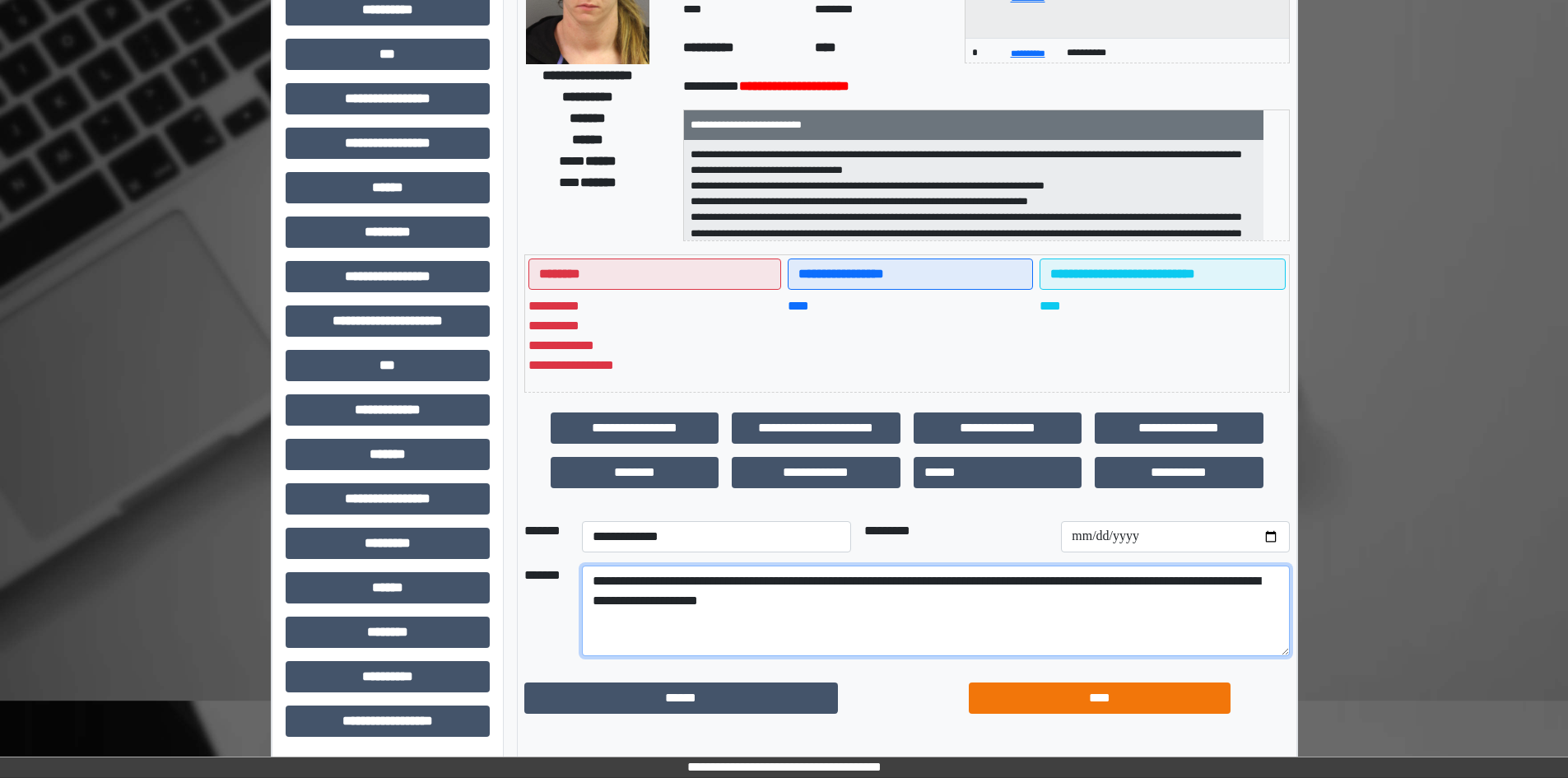 type on "**********" 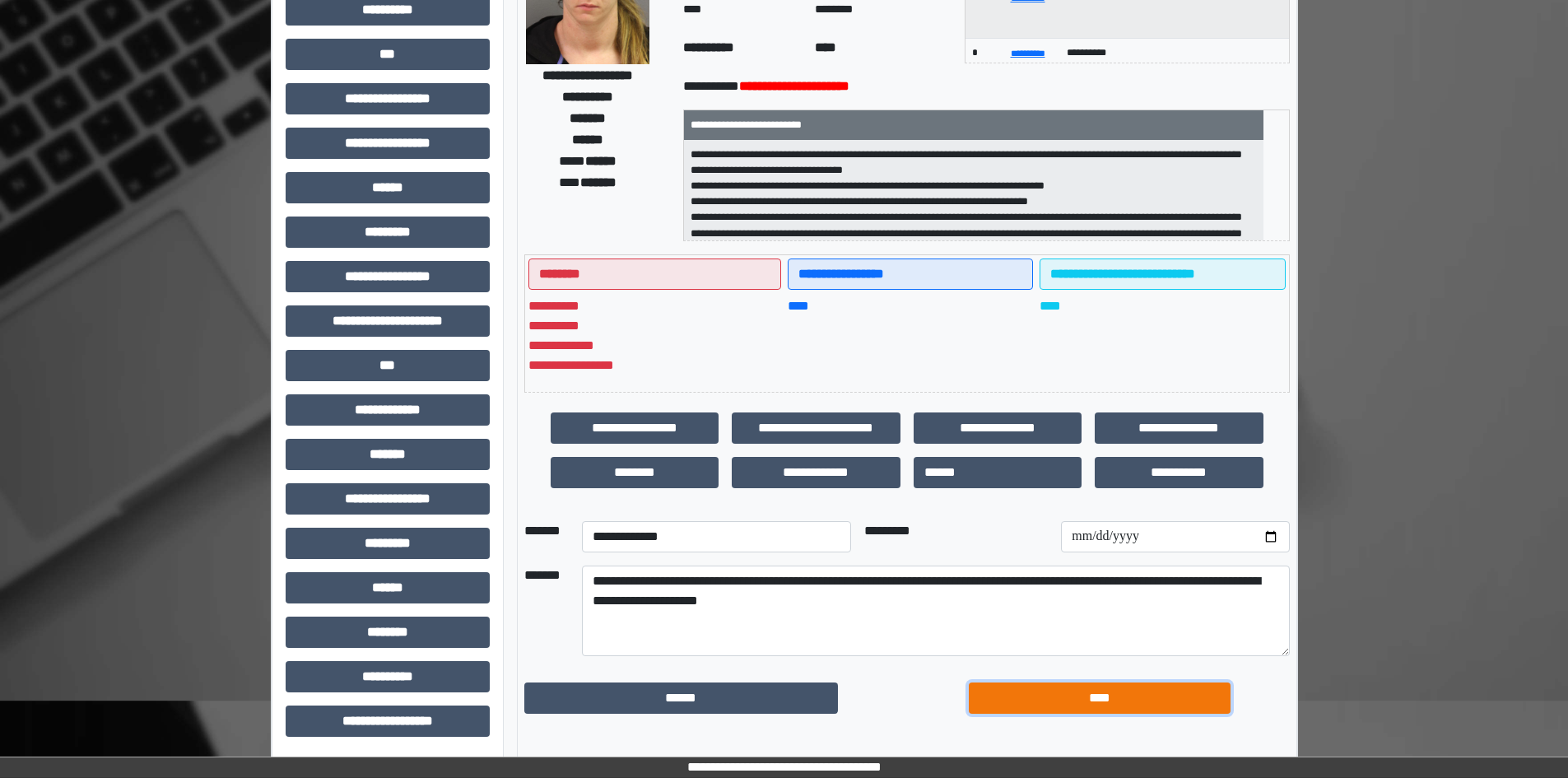 click on "****" at bounding box center (1100, 698) 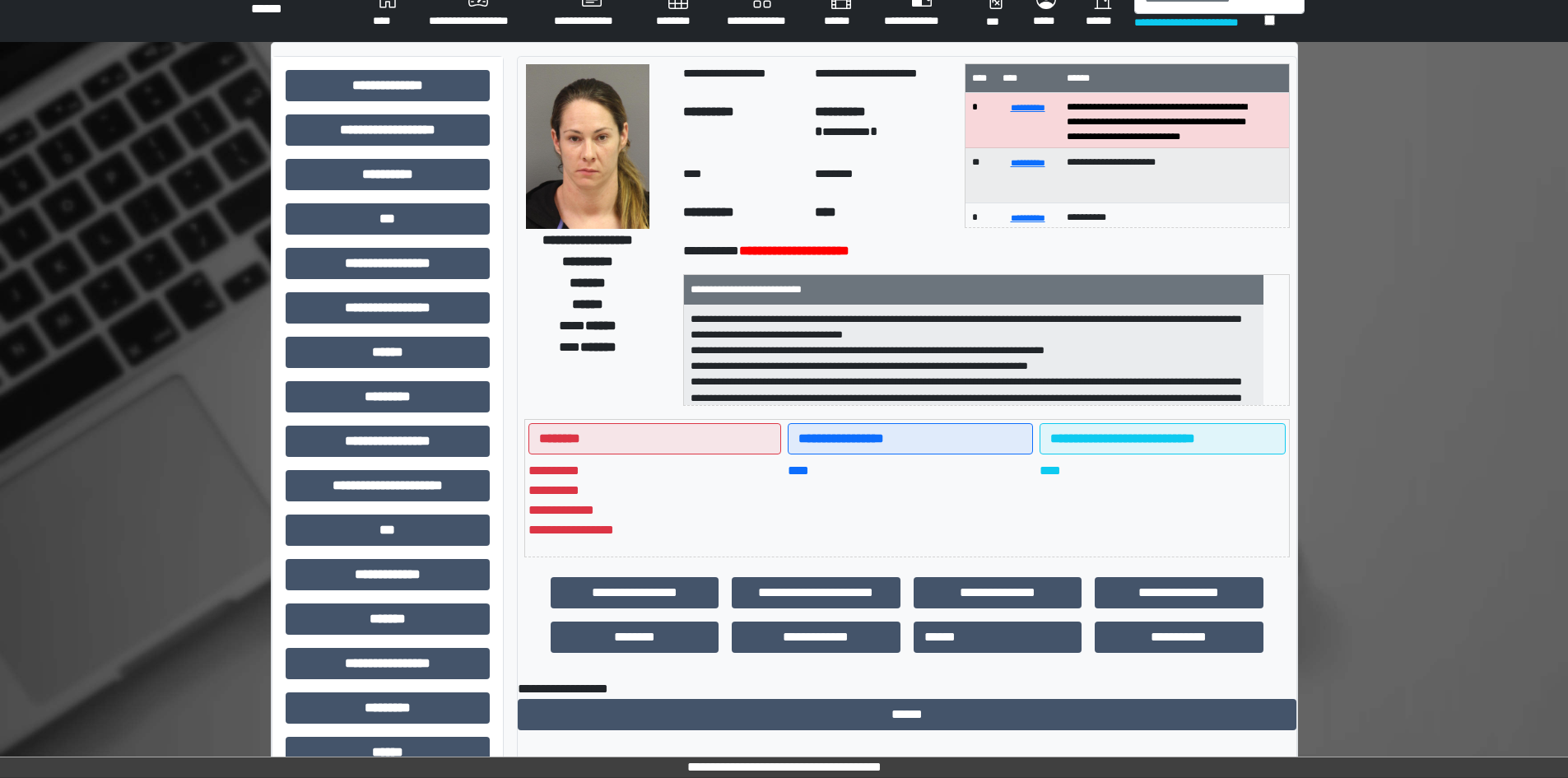 scroll, scrollTop: 0, scrollLeft: 0, axis: both 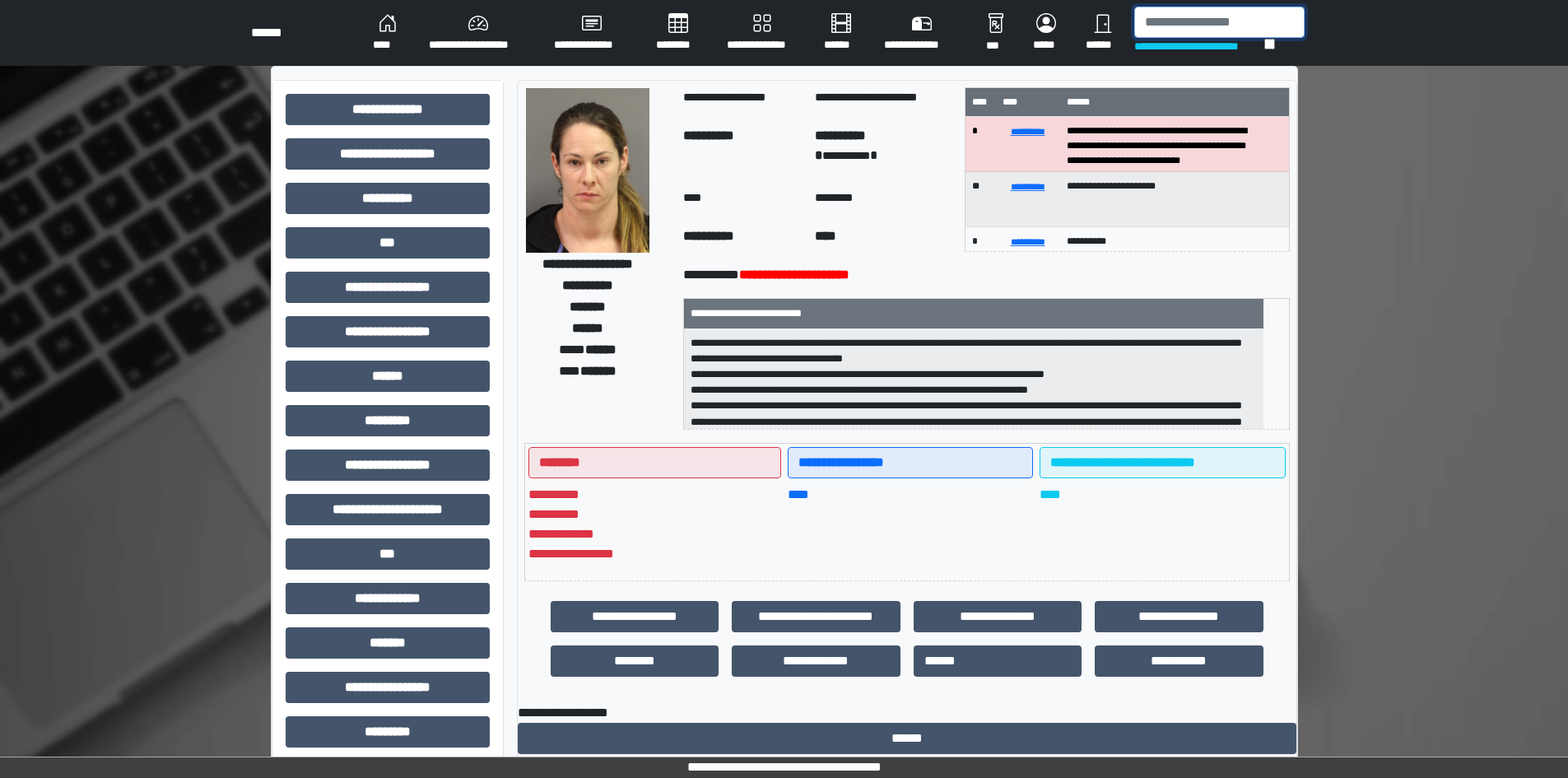 click at bounding box center (1219, 22) 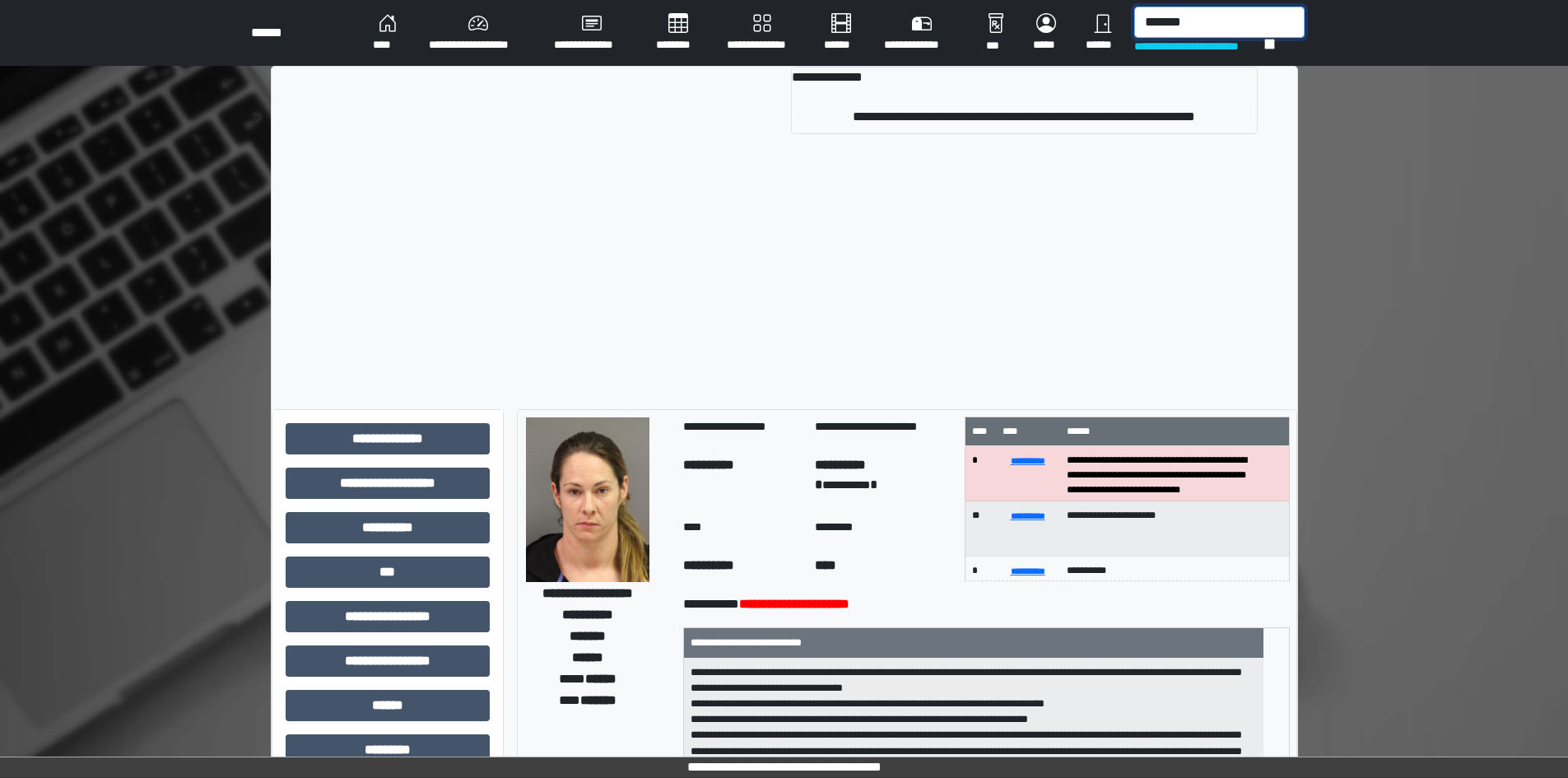 type on "*******" 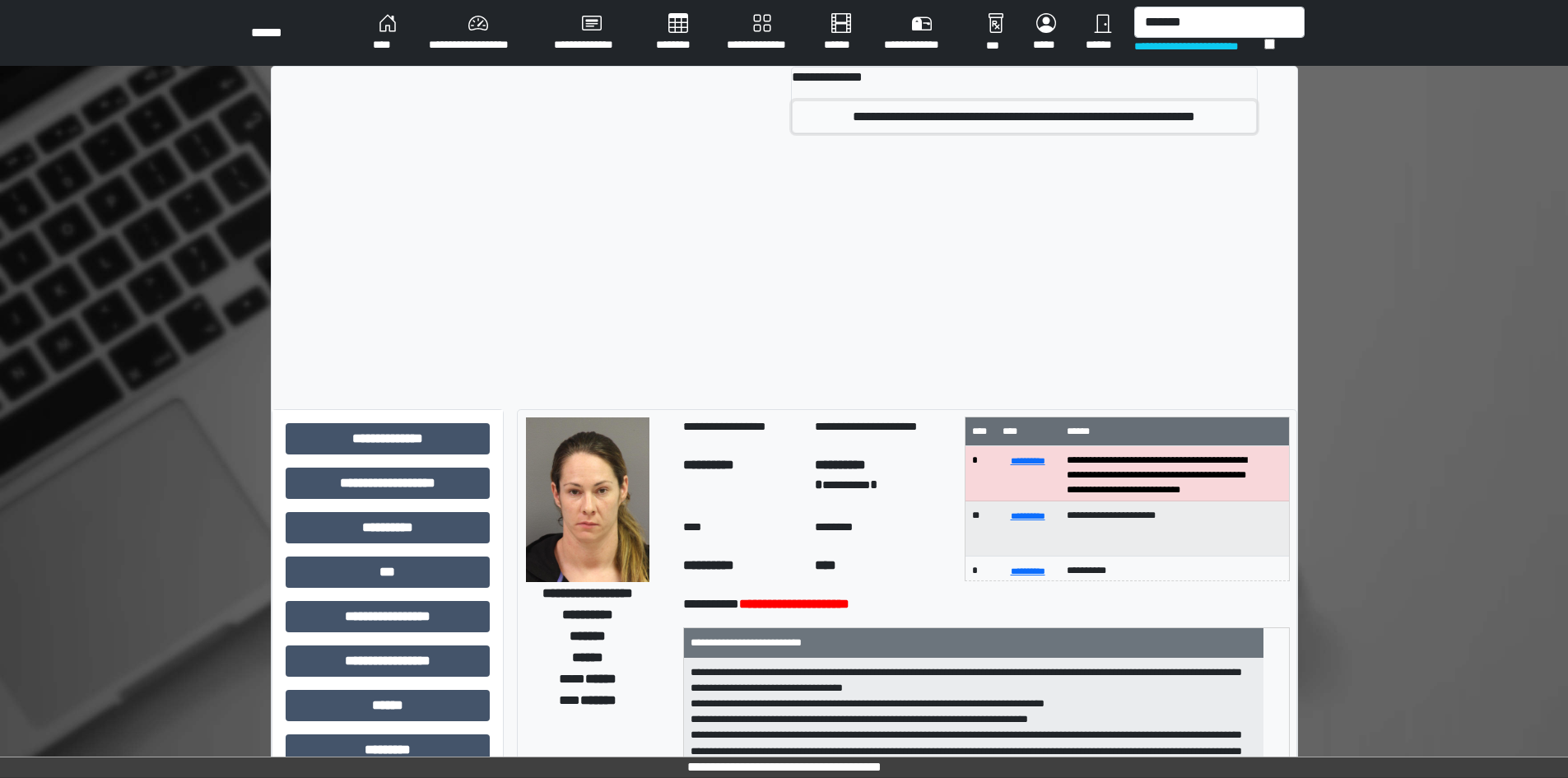 click on "**********" at bounding box center [1024, 117] 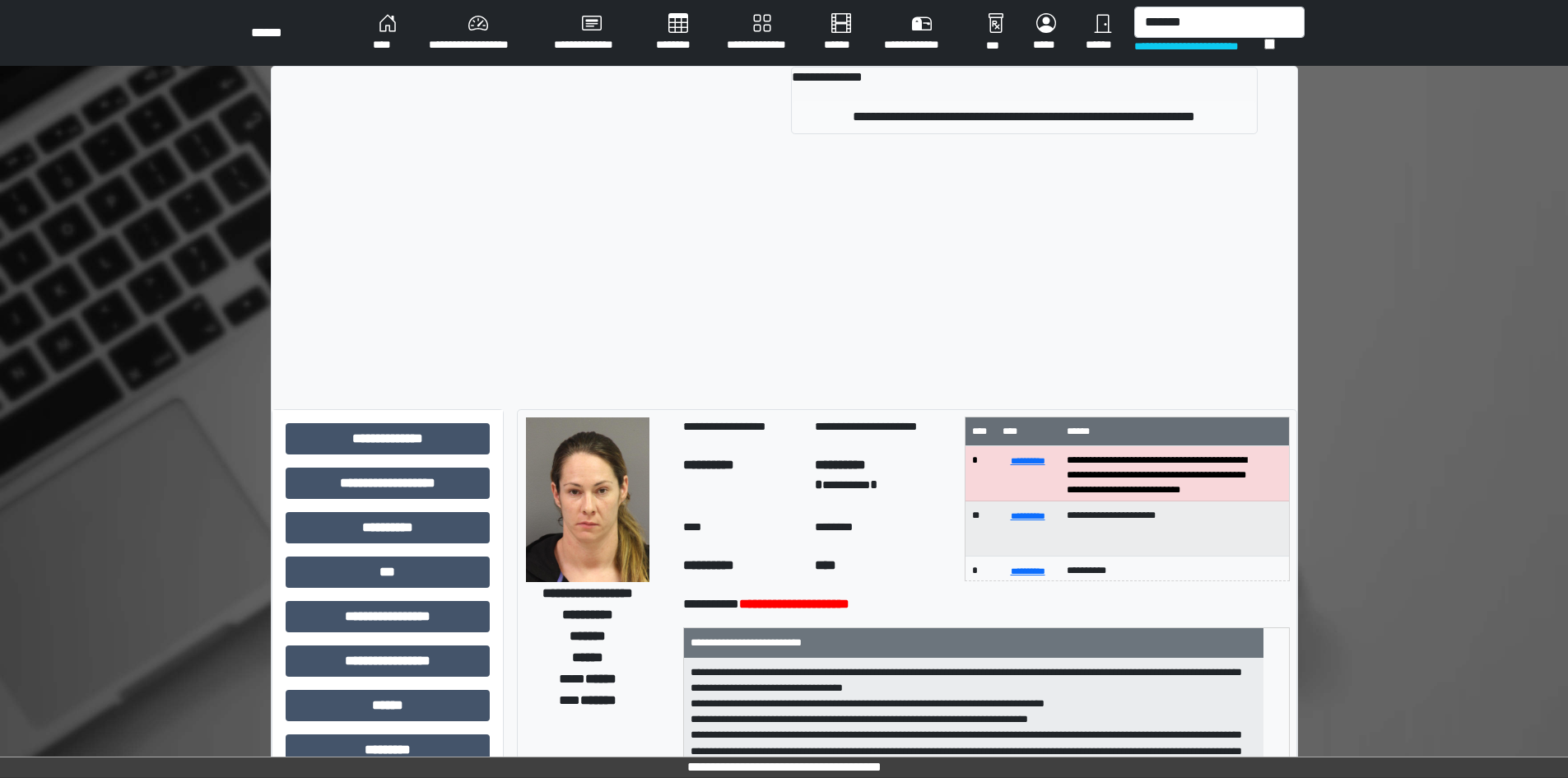 type 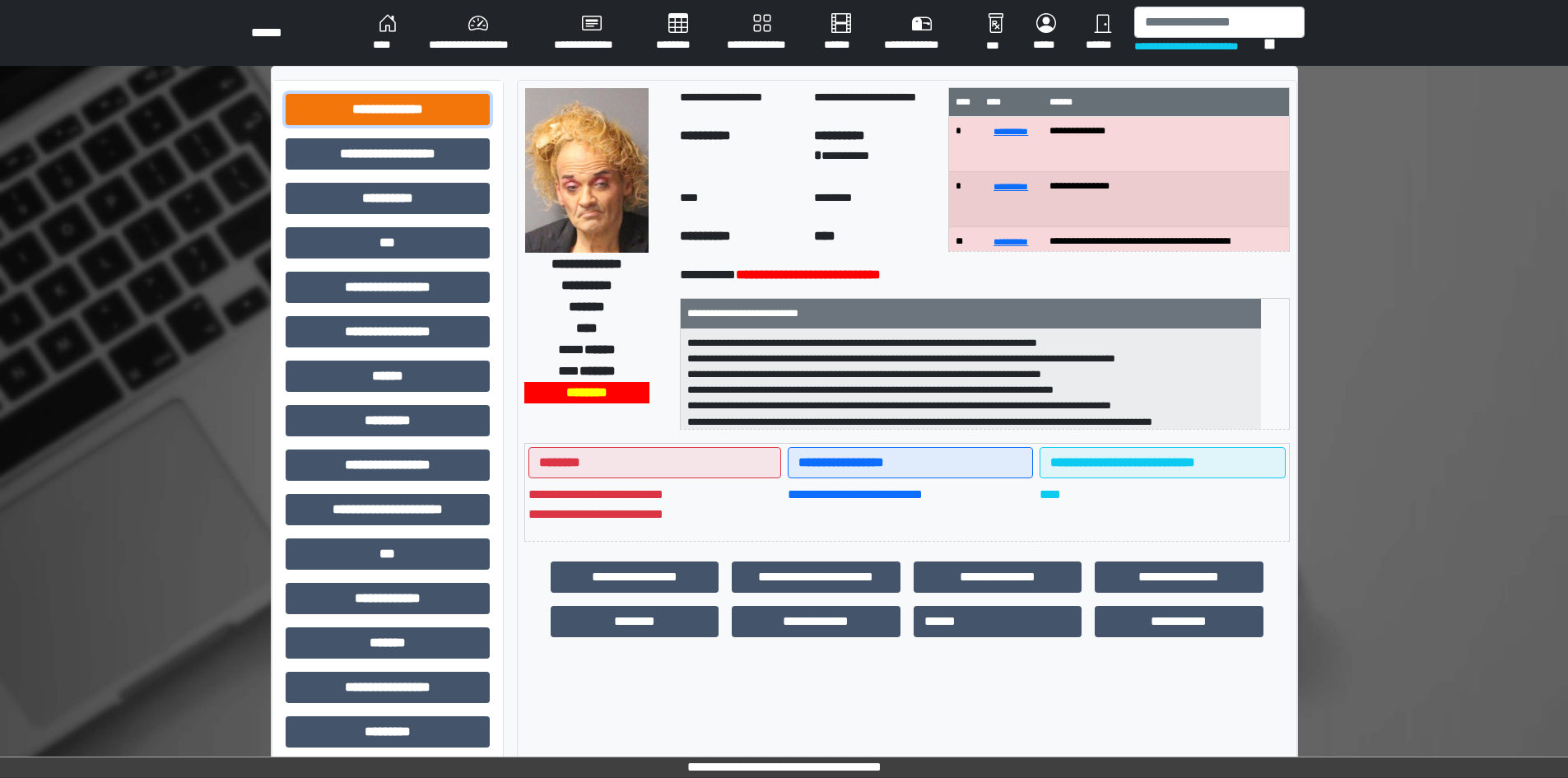 click on "**********" at bounding box center [388, 109] 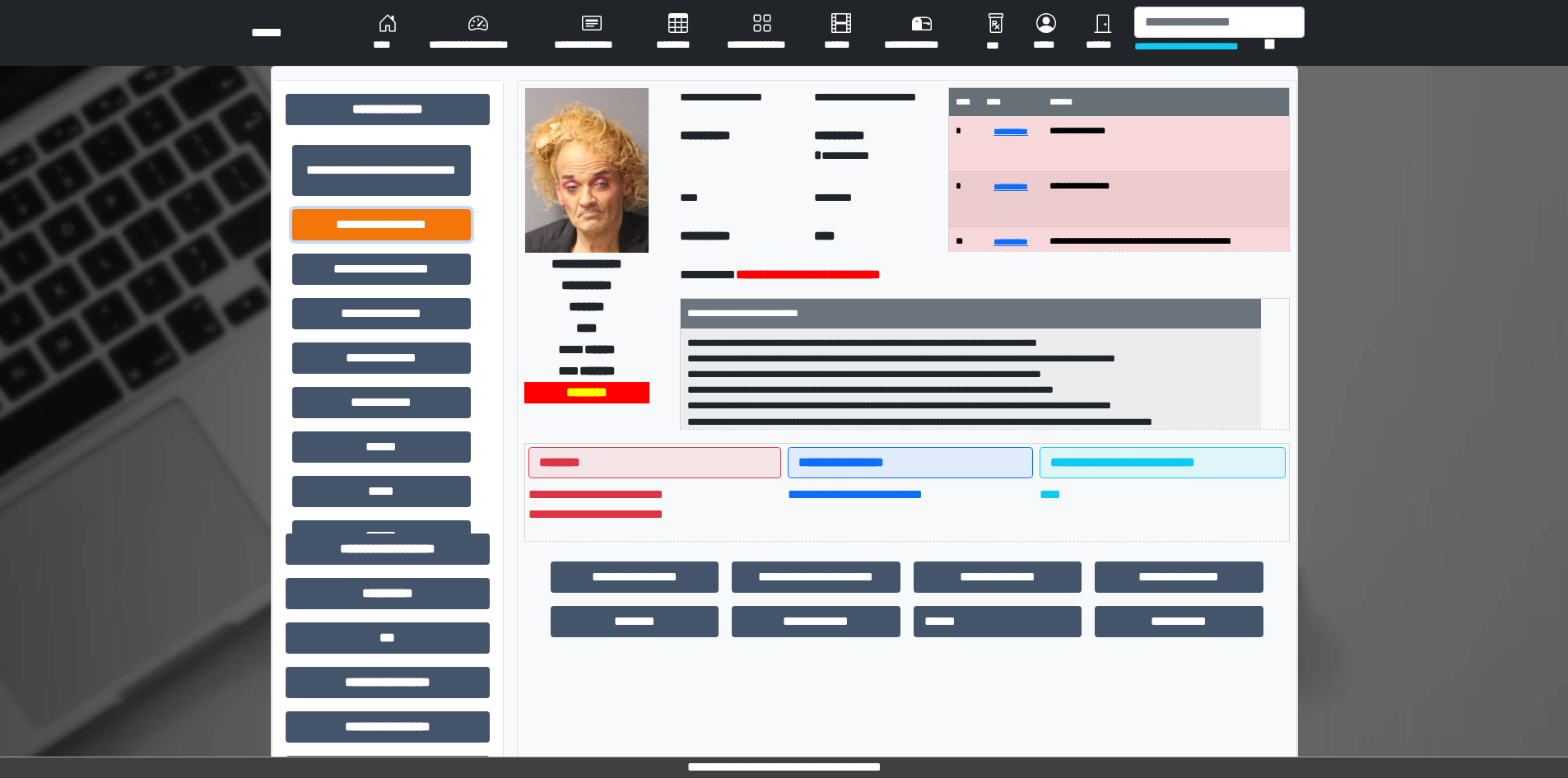 click on "**********" at bounding box center [381, 225] 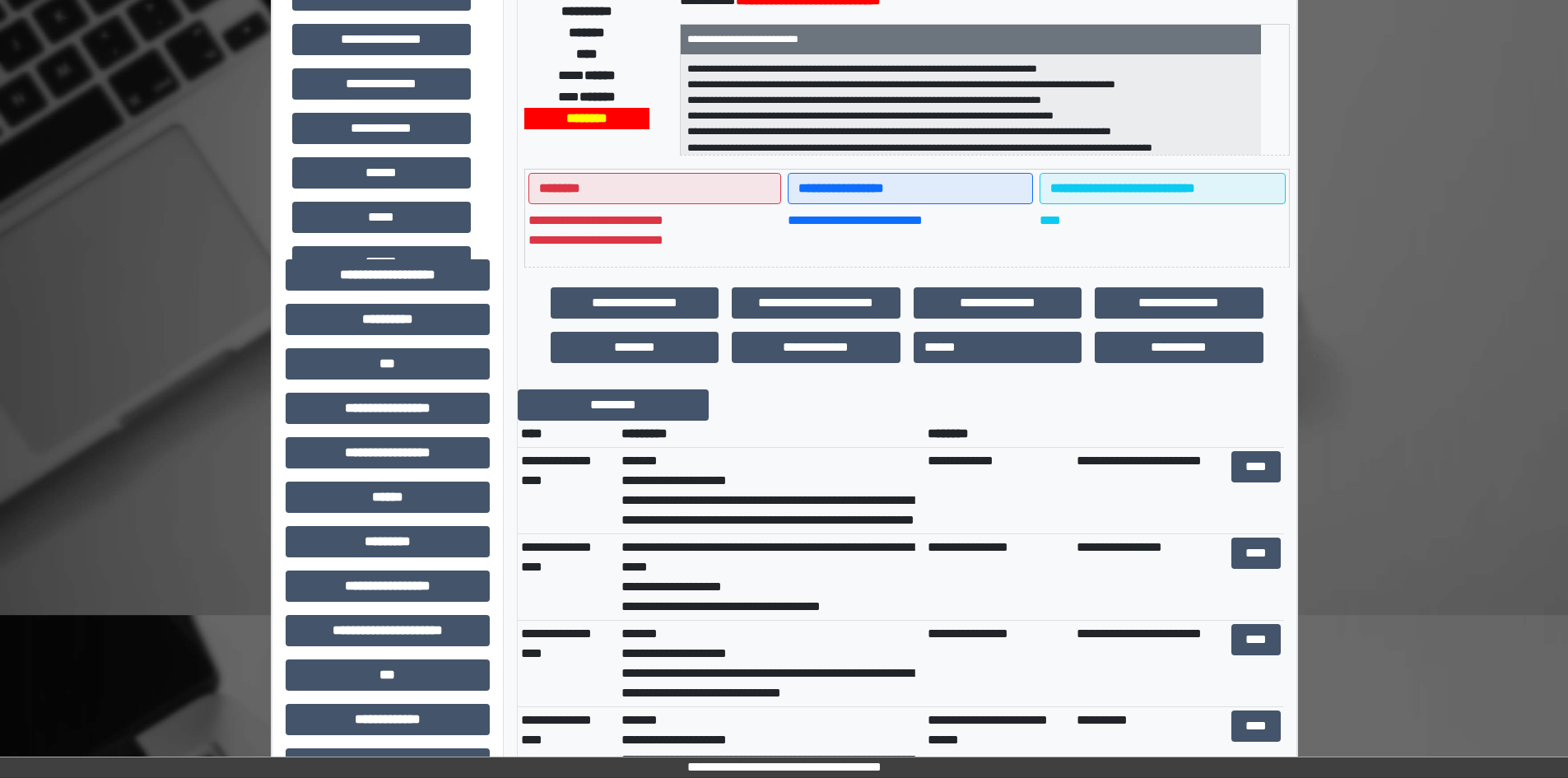 scroll, scrollTop: 329, scrollLeft: 0, axis: vertical 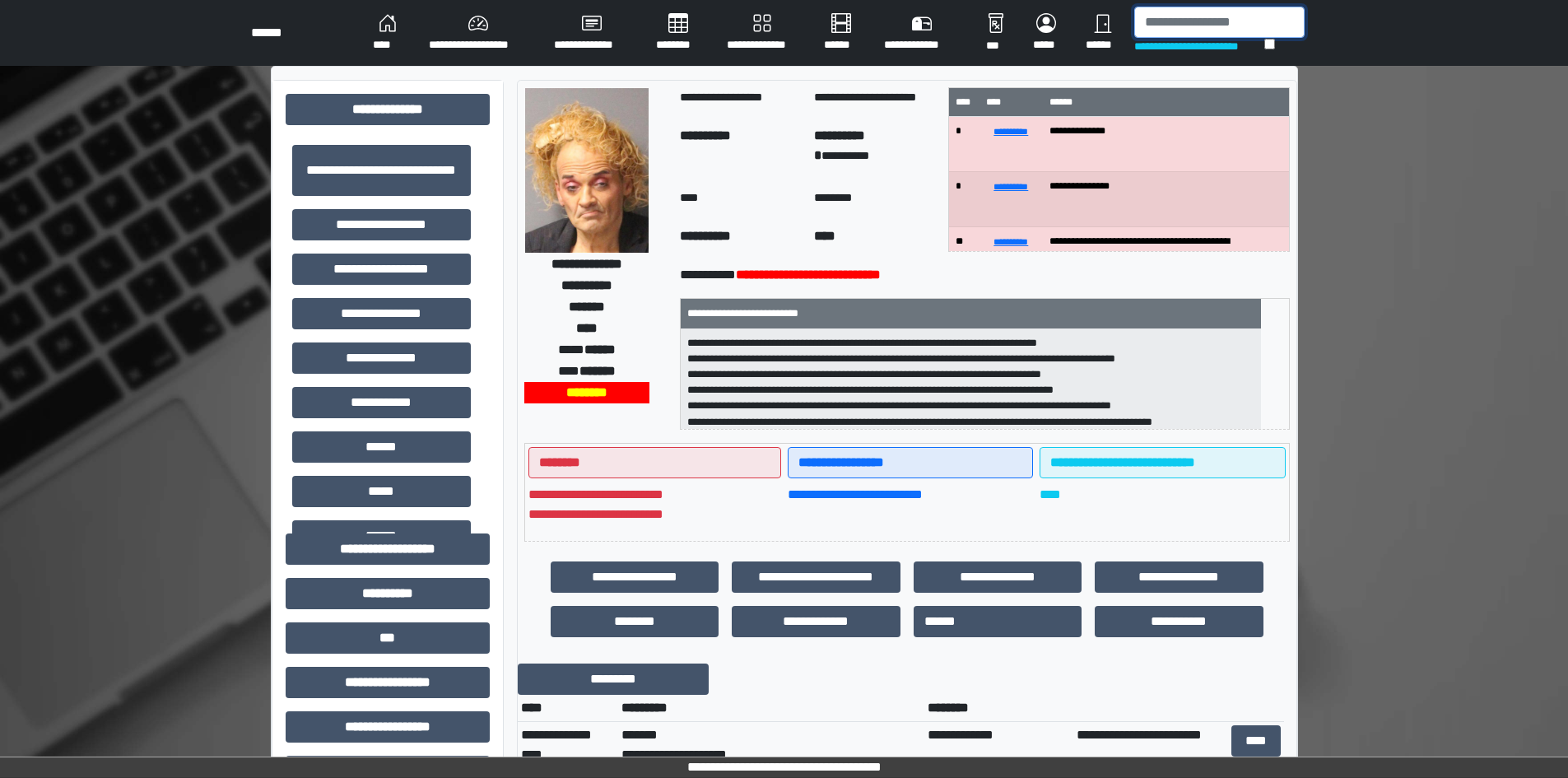 click at bounding box center (1219, 22) 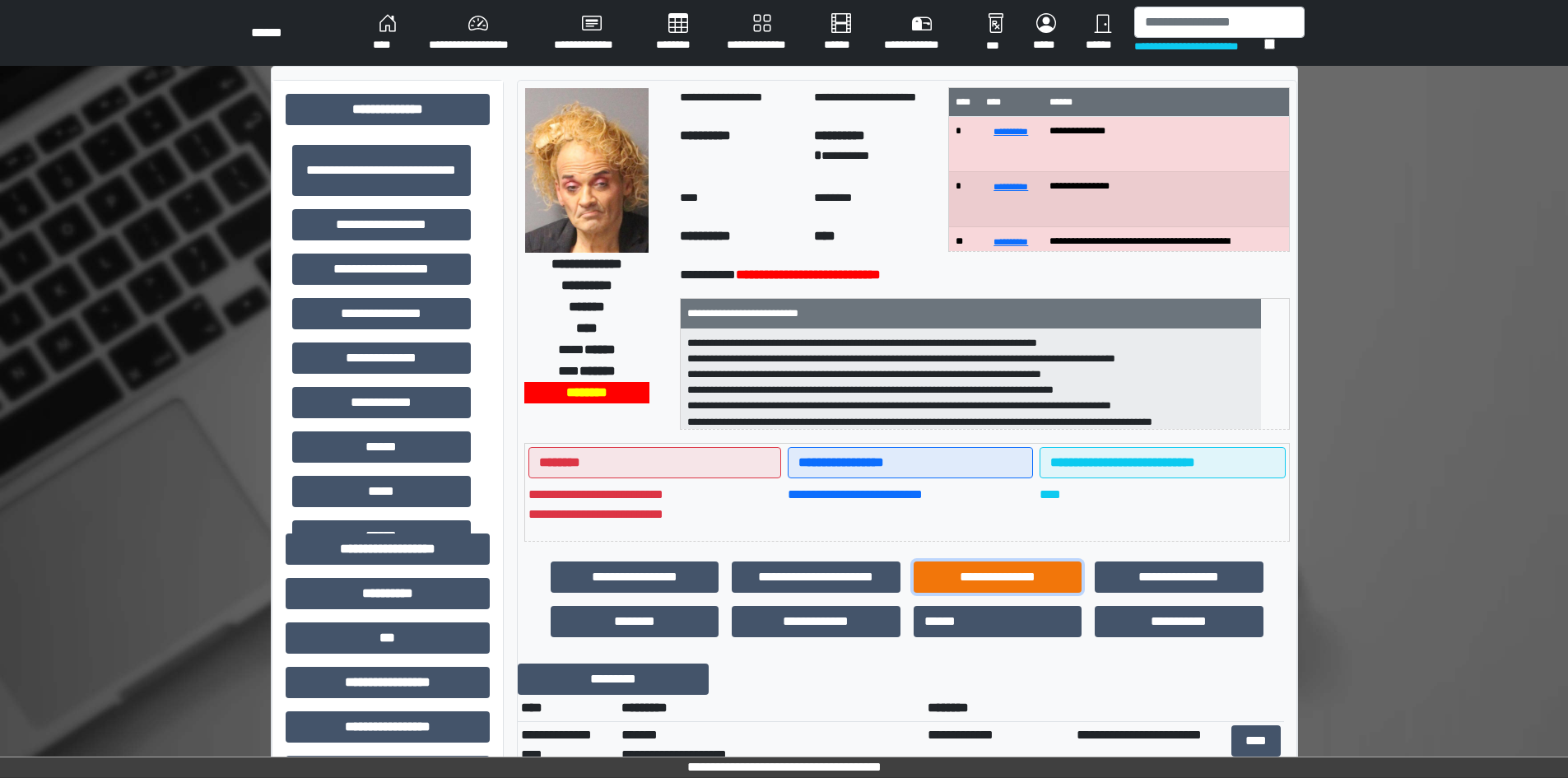 click on "**********" at bounding box center (998, 577) 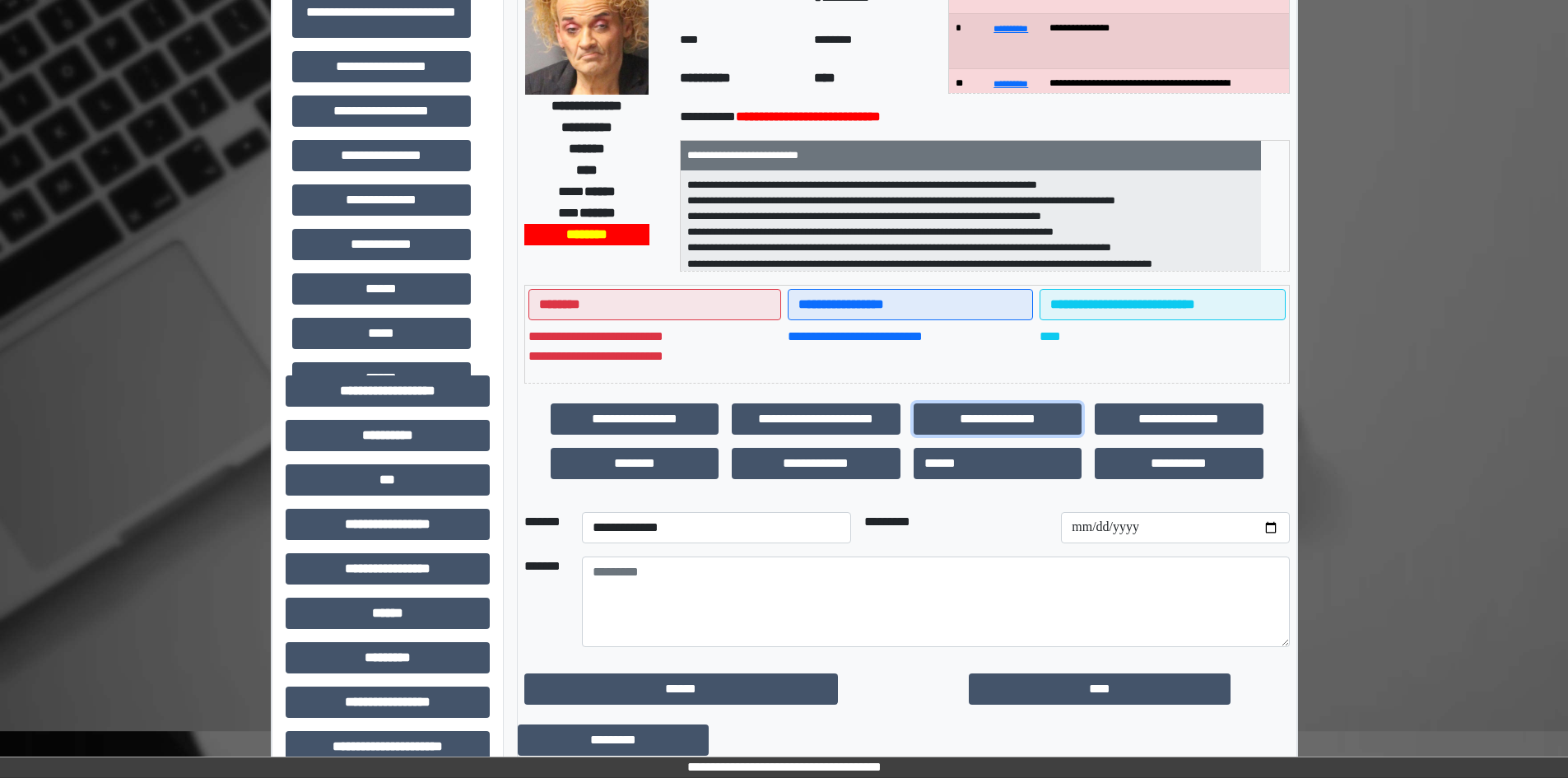 scroll, scrollTop: 165, scrollLeft: 0, axis: vertical 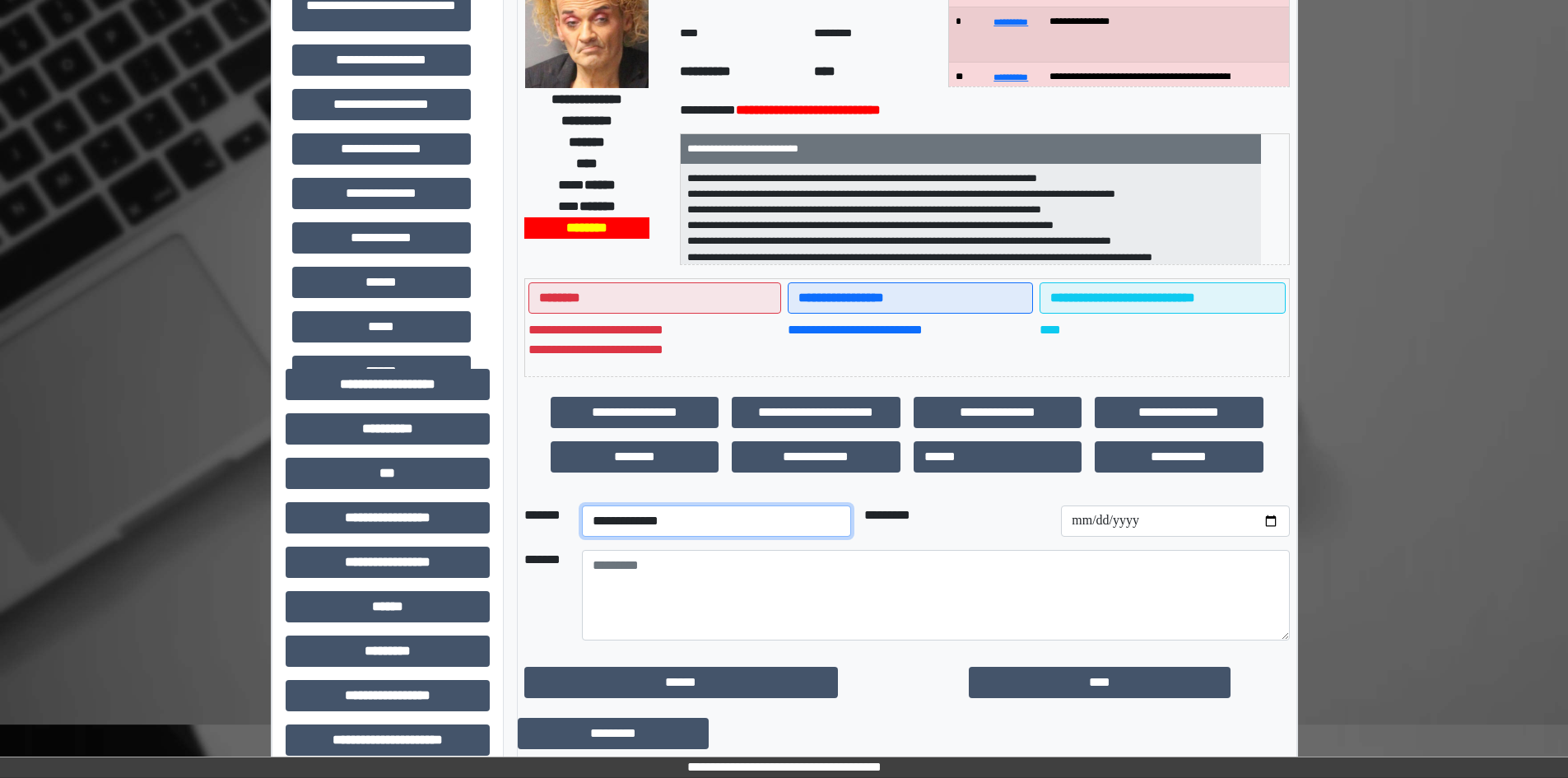 click on "**********" at bounding box center (716, 521) 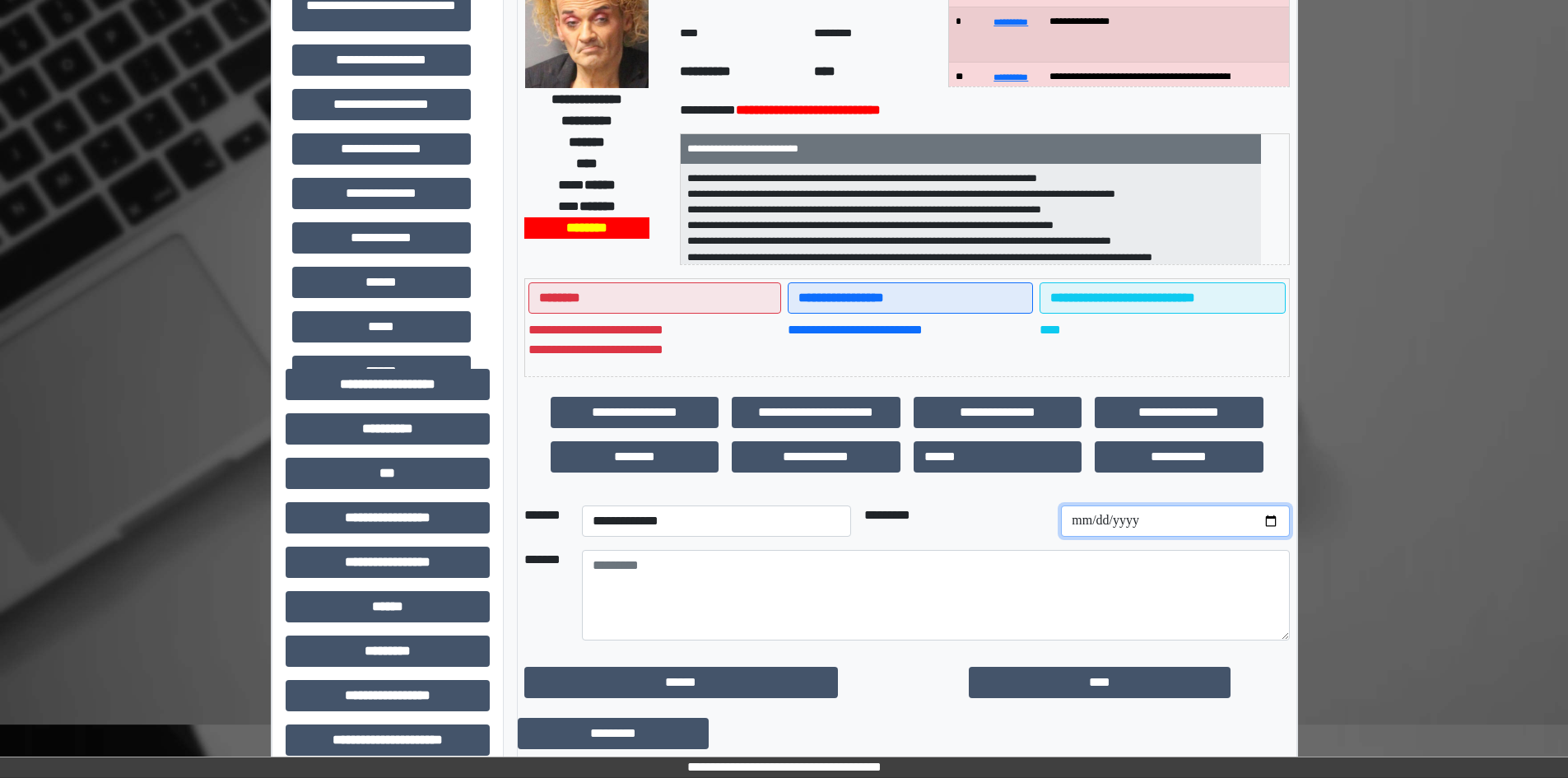 click at bounding box center [1175, 521] 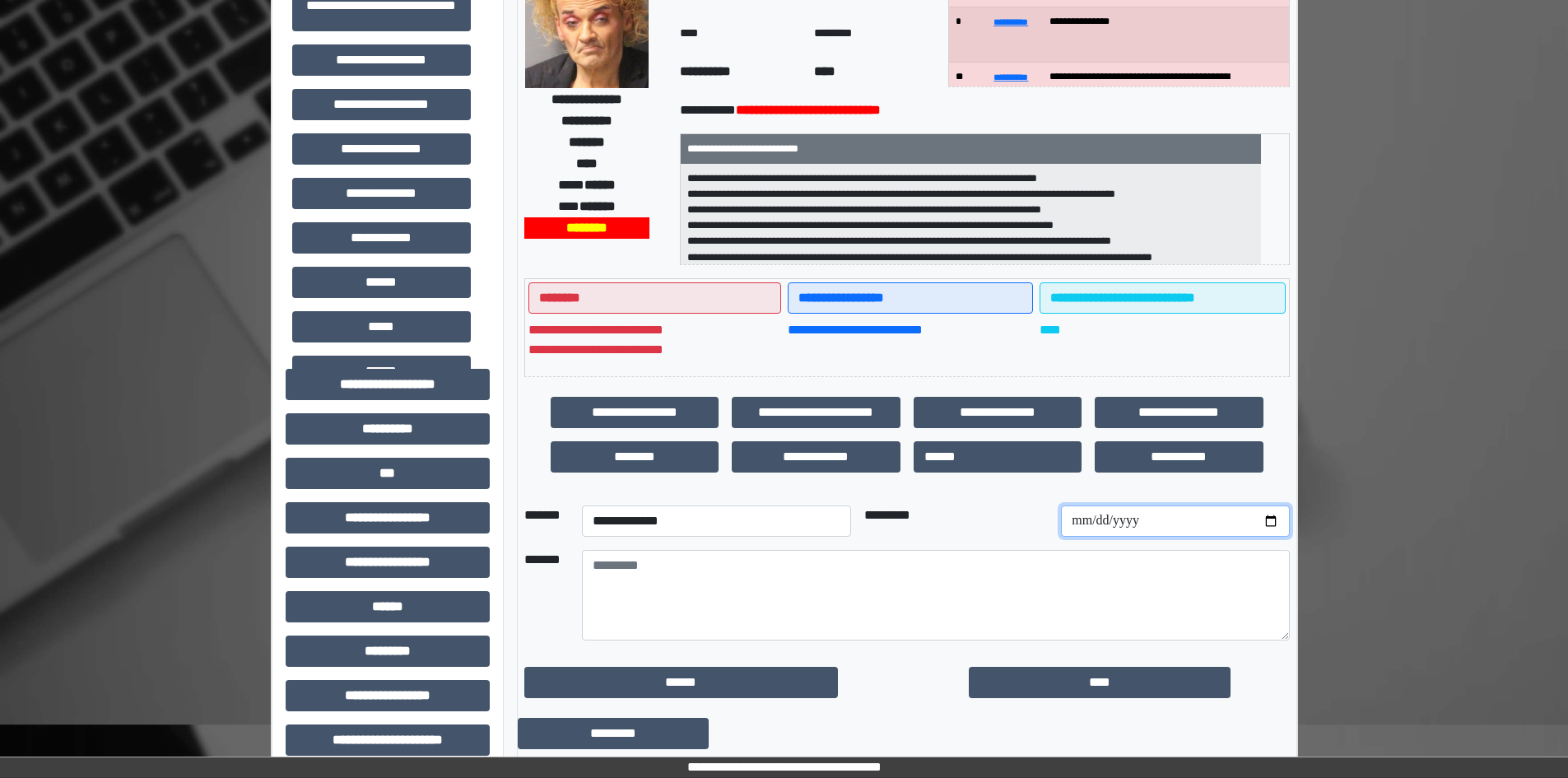 type on "**********" 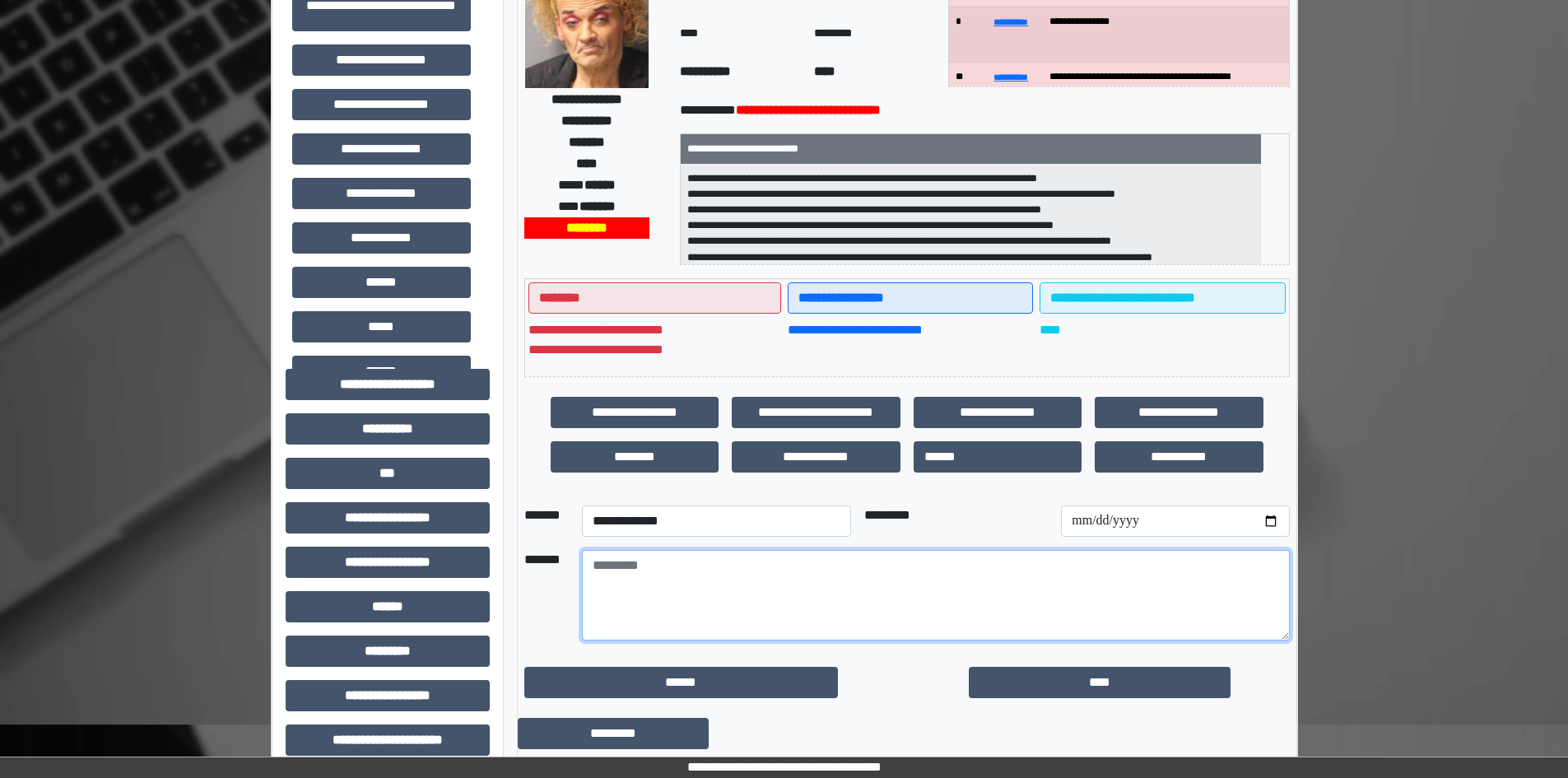 click at bounding box center (936, 595) 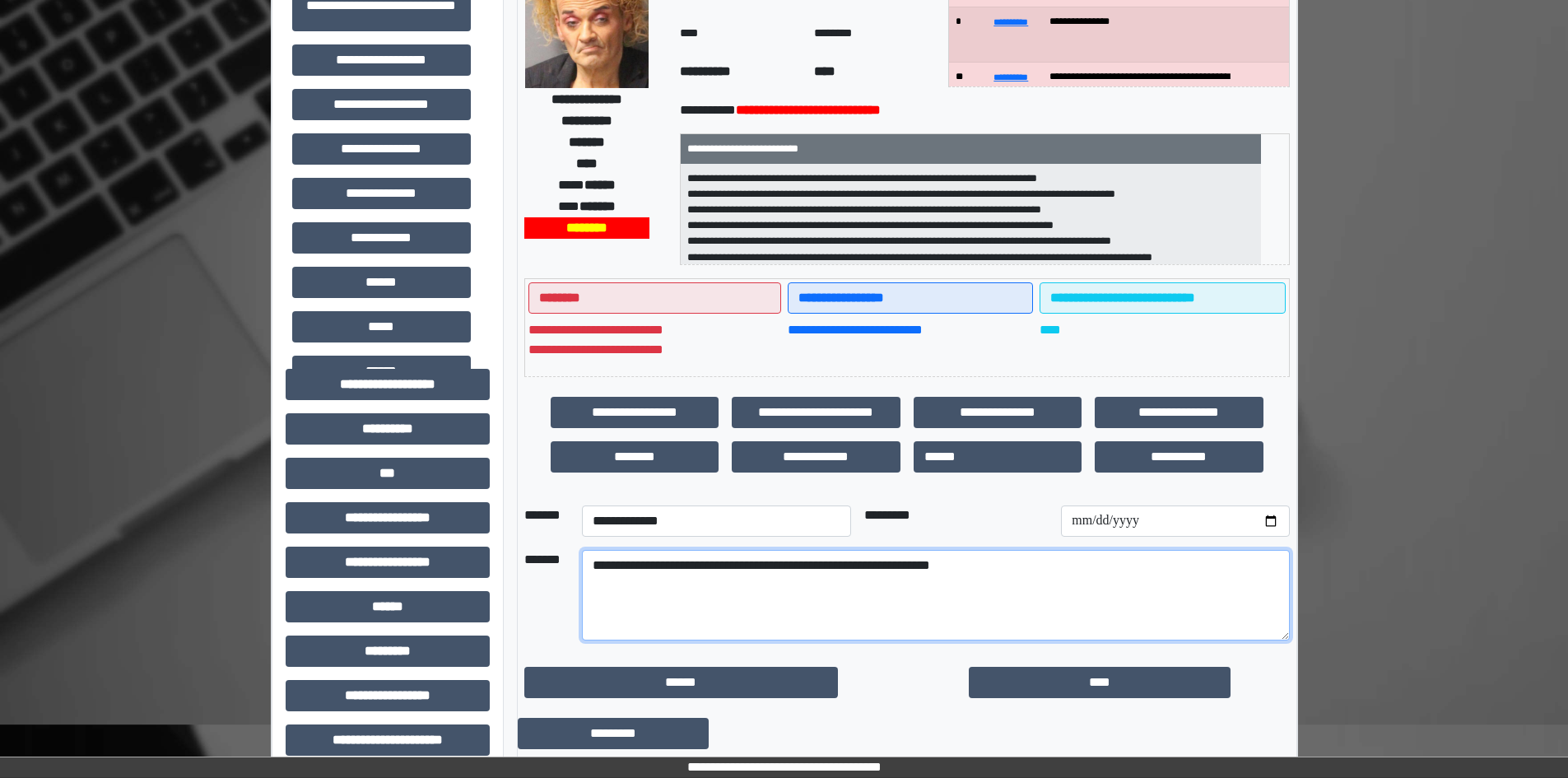 click on "**********" at bounding box center (936, 595) 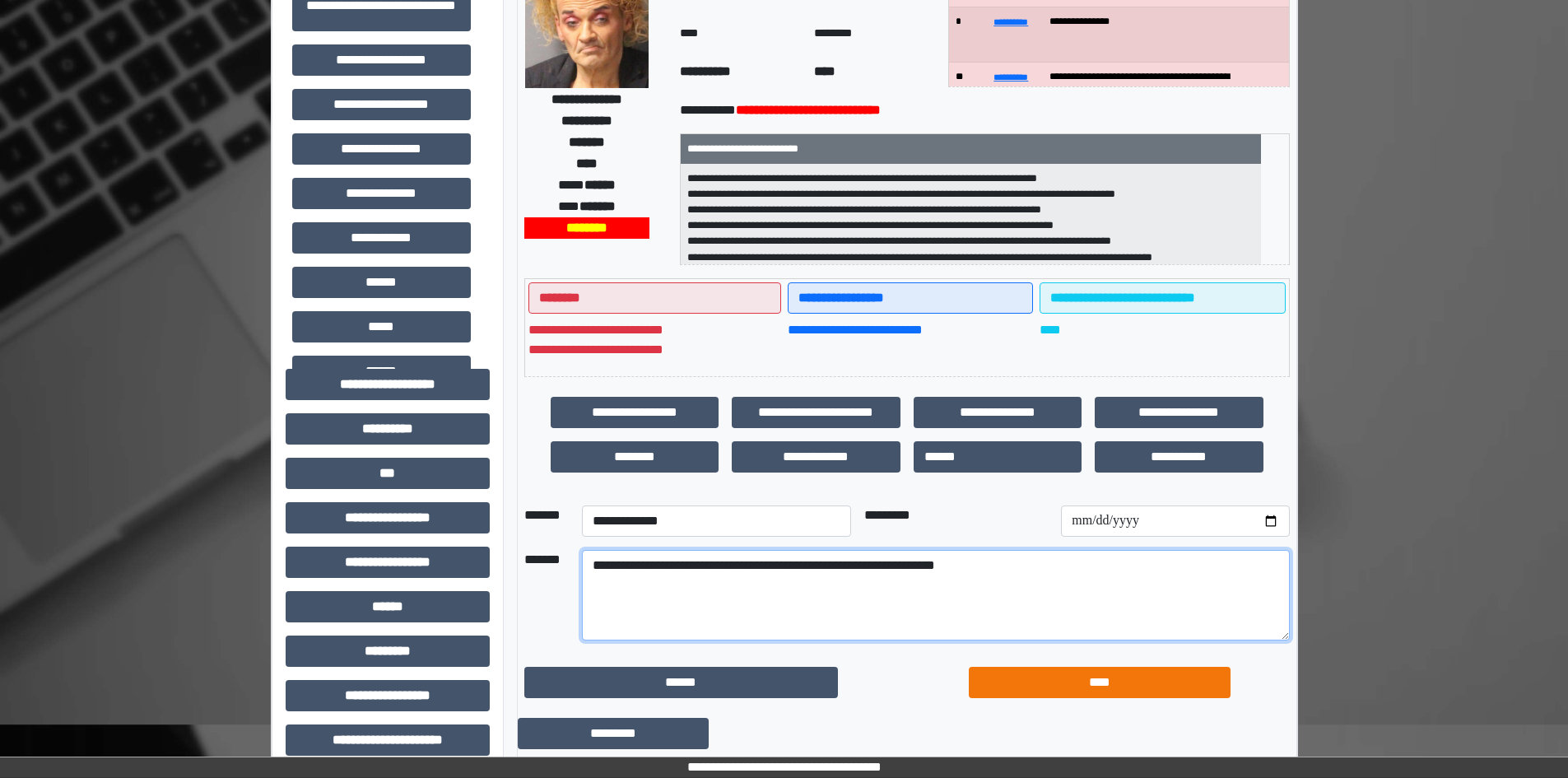 type on "**********" 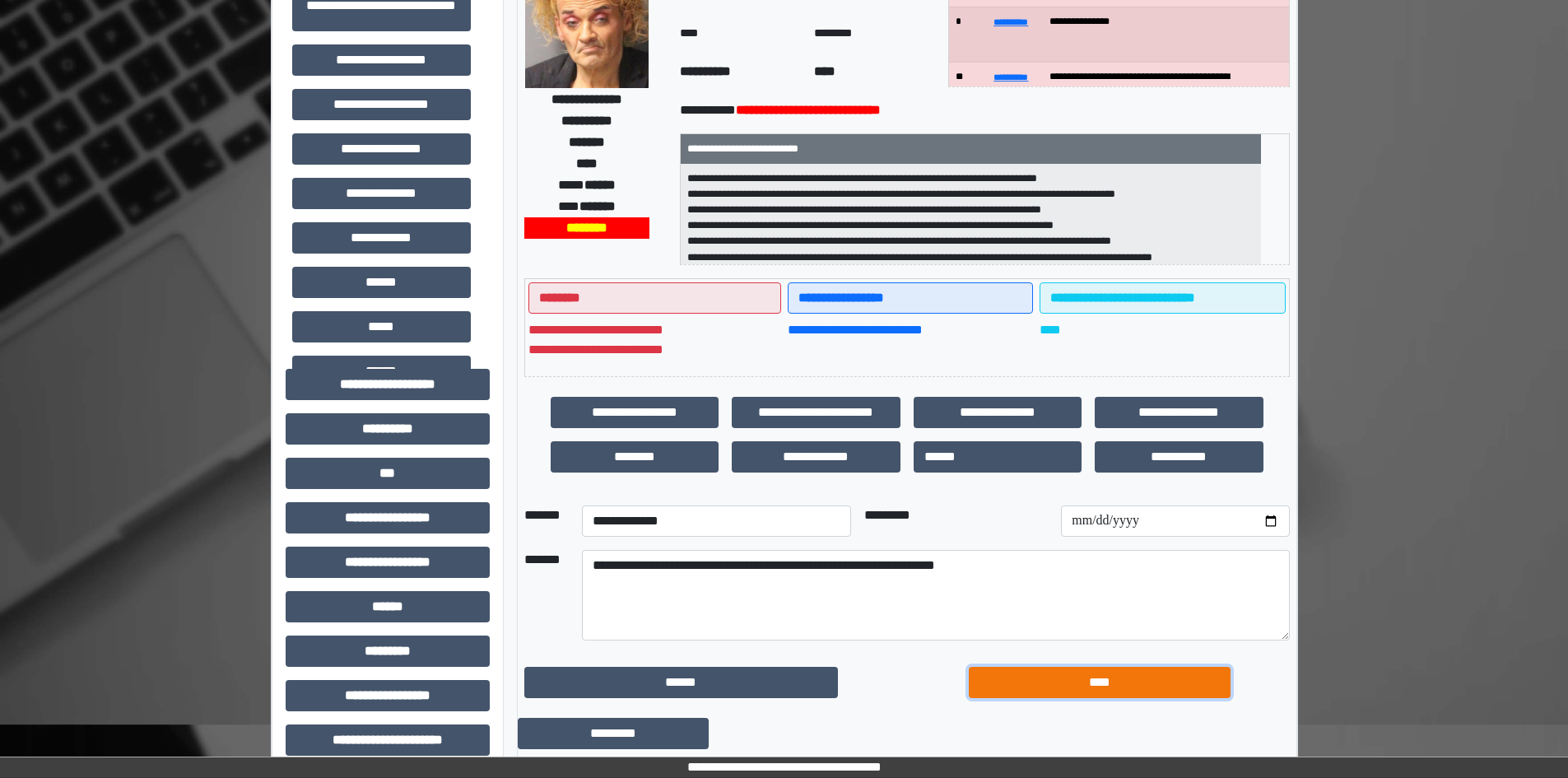 click on "****" at bounding box center (1100, 682) 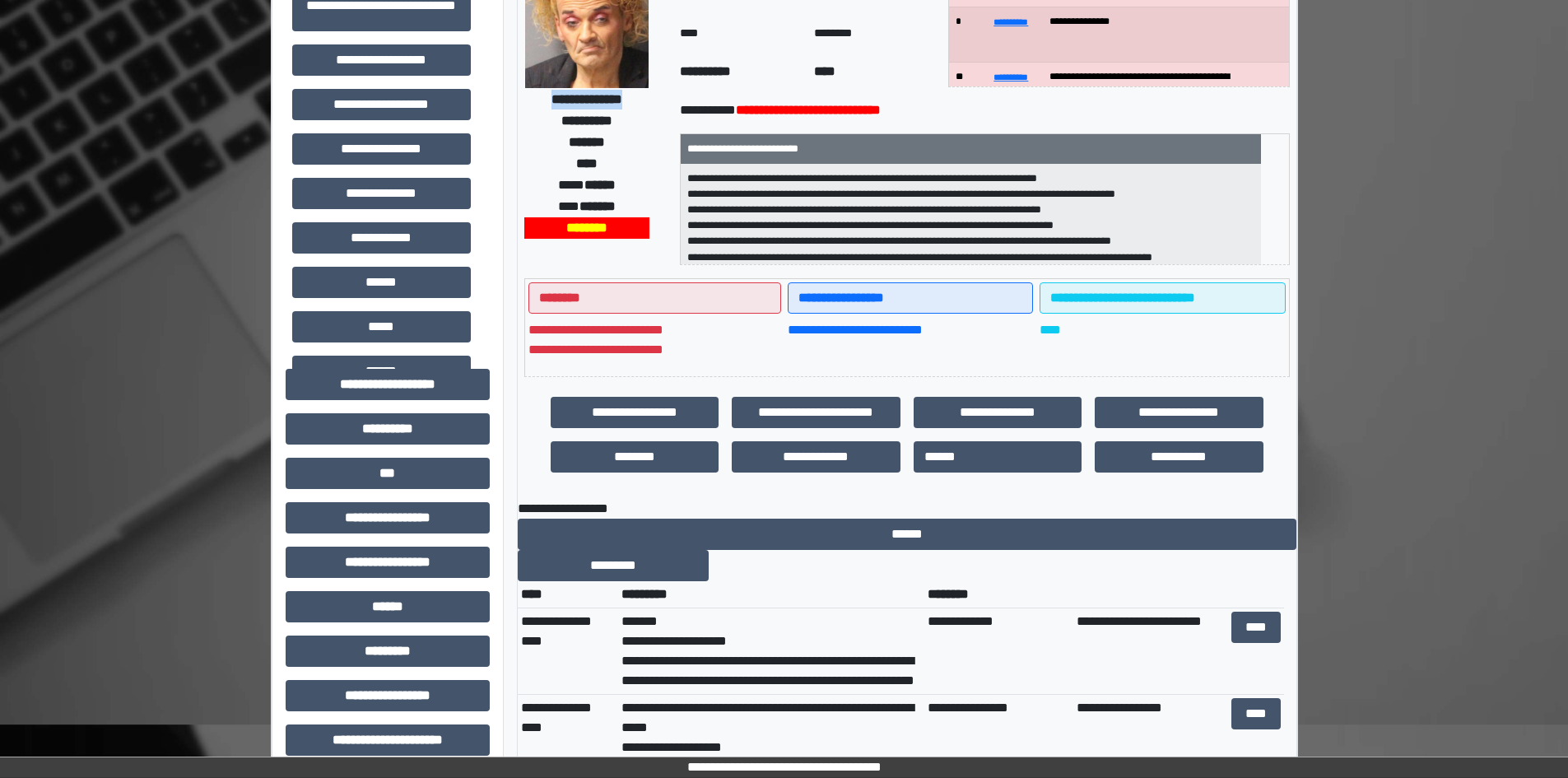 drag, startPoint x: 618, startPoint y: 98, endPoint x: 535, endPoint y: 97, distance: 83.00602 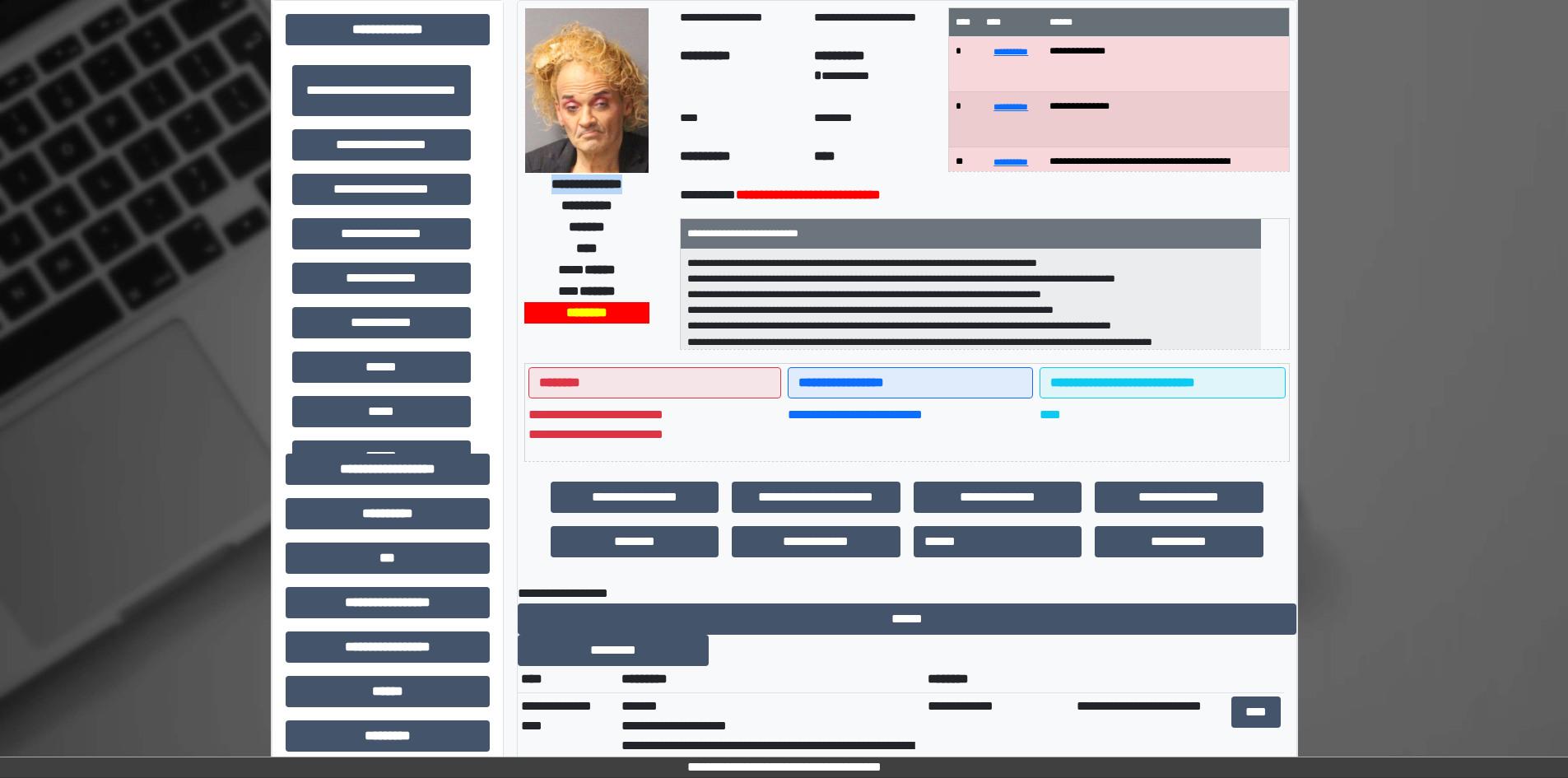 scroll, scrollTop: 0, scrollLeft: 0, axis: both 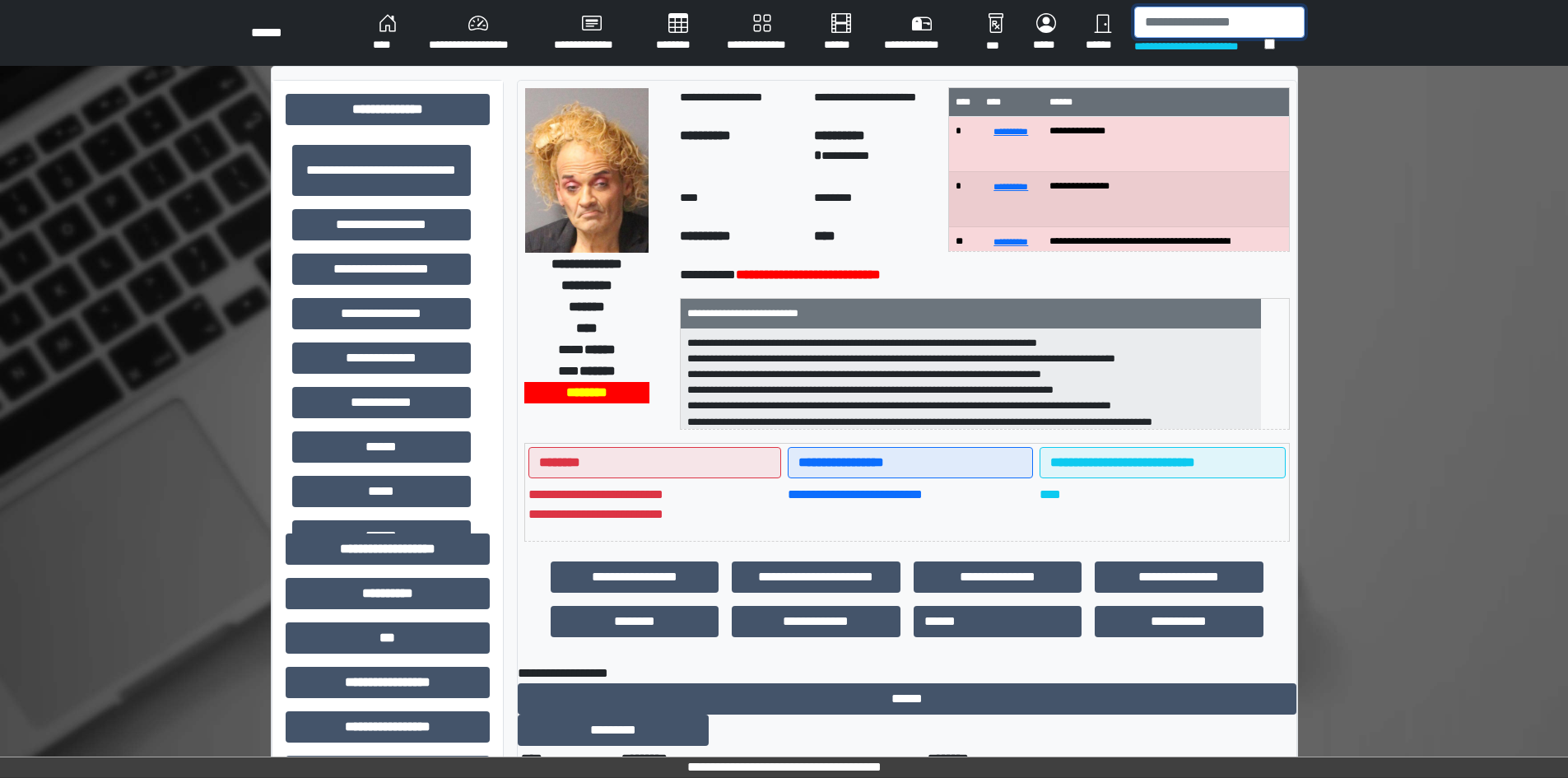 click at bounding box center (1219, 22) 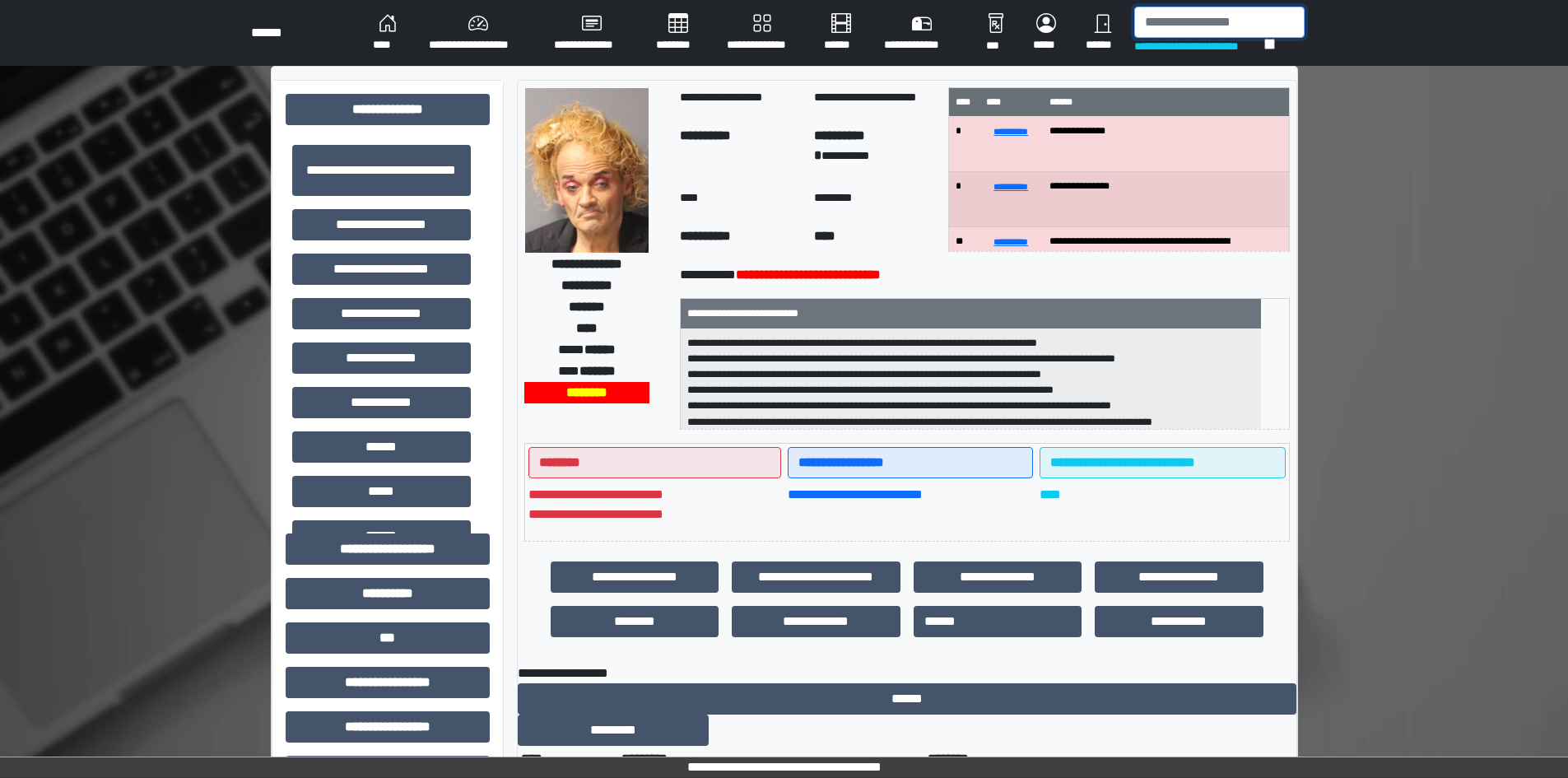 paste on "**********" 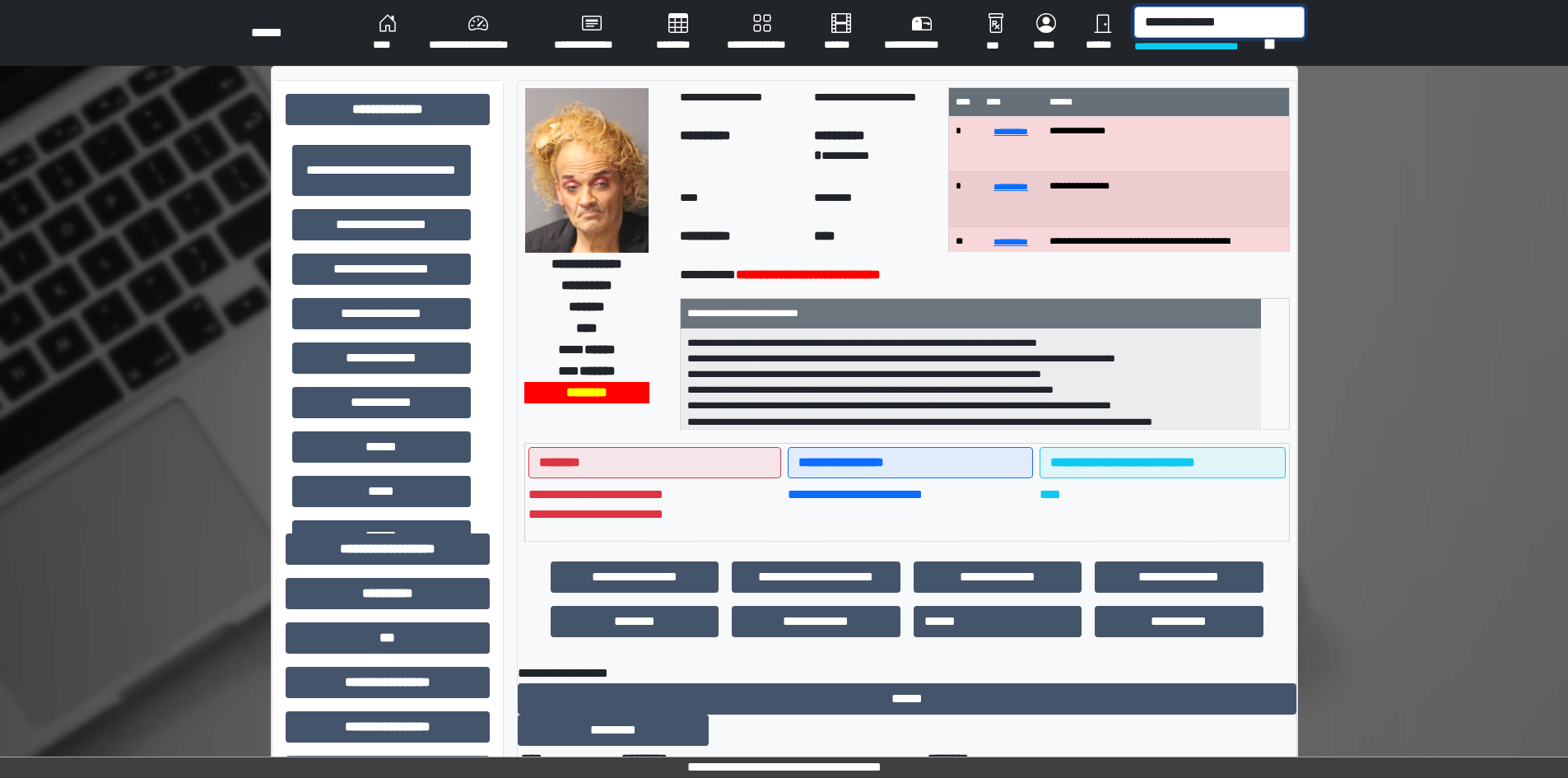 type on "**********" 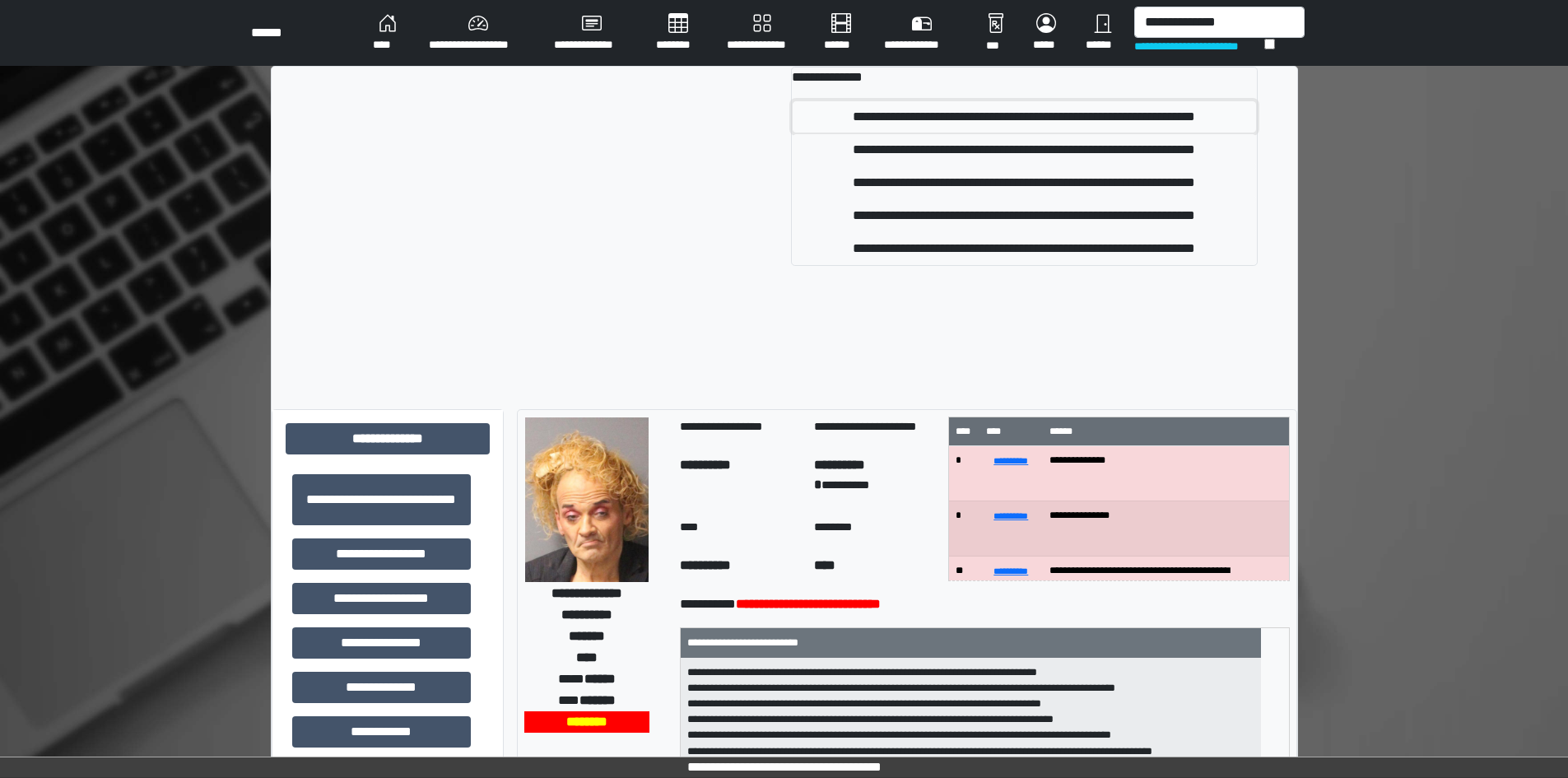 click on "**********" at bounding box center (1024, 117) 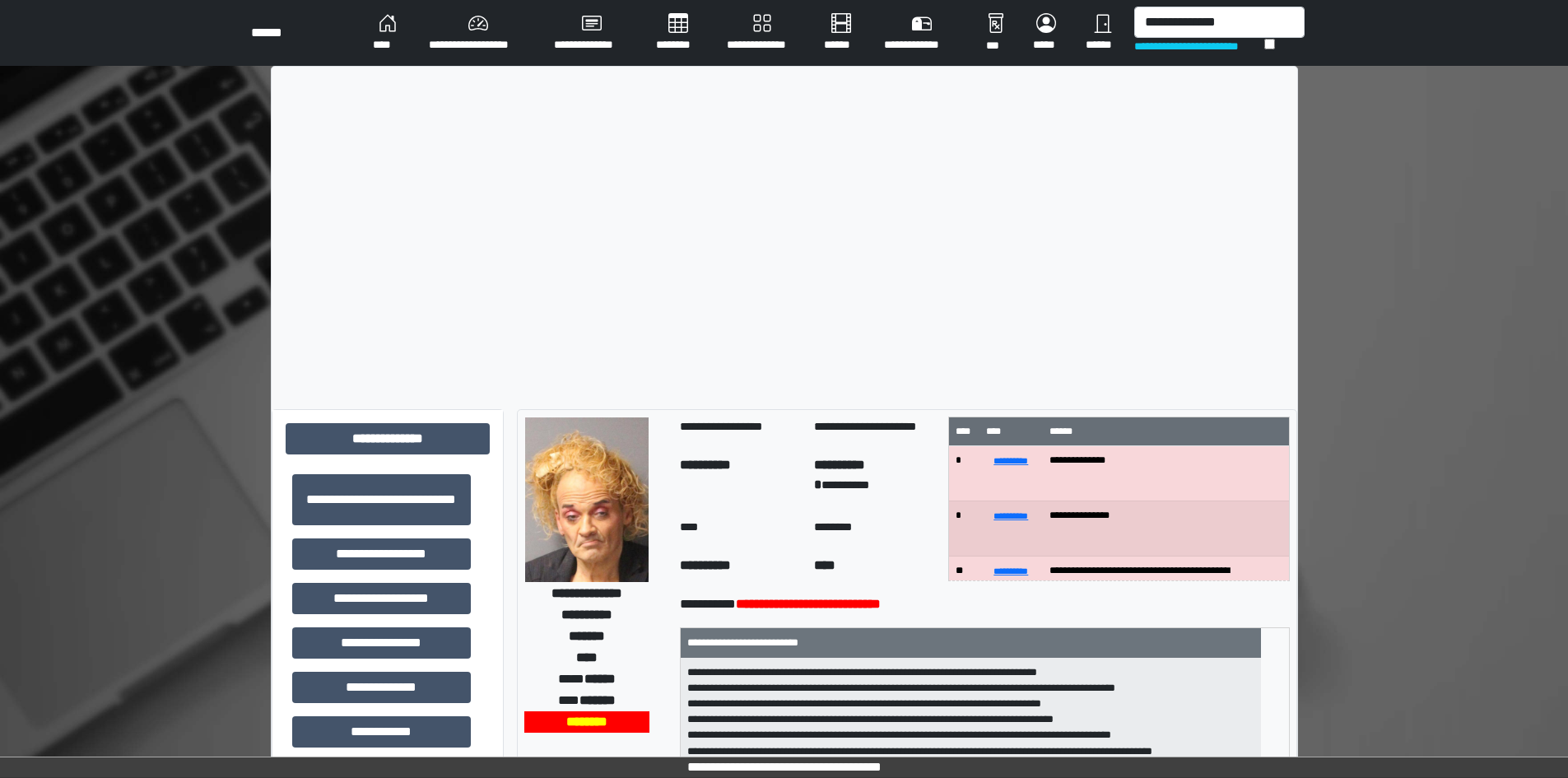 type 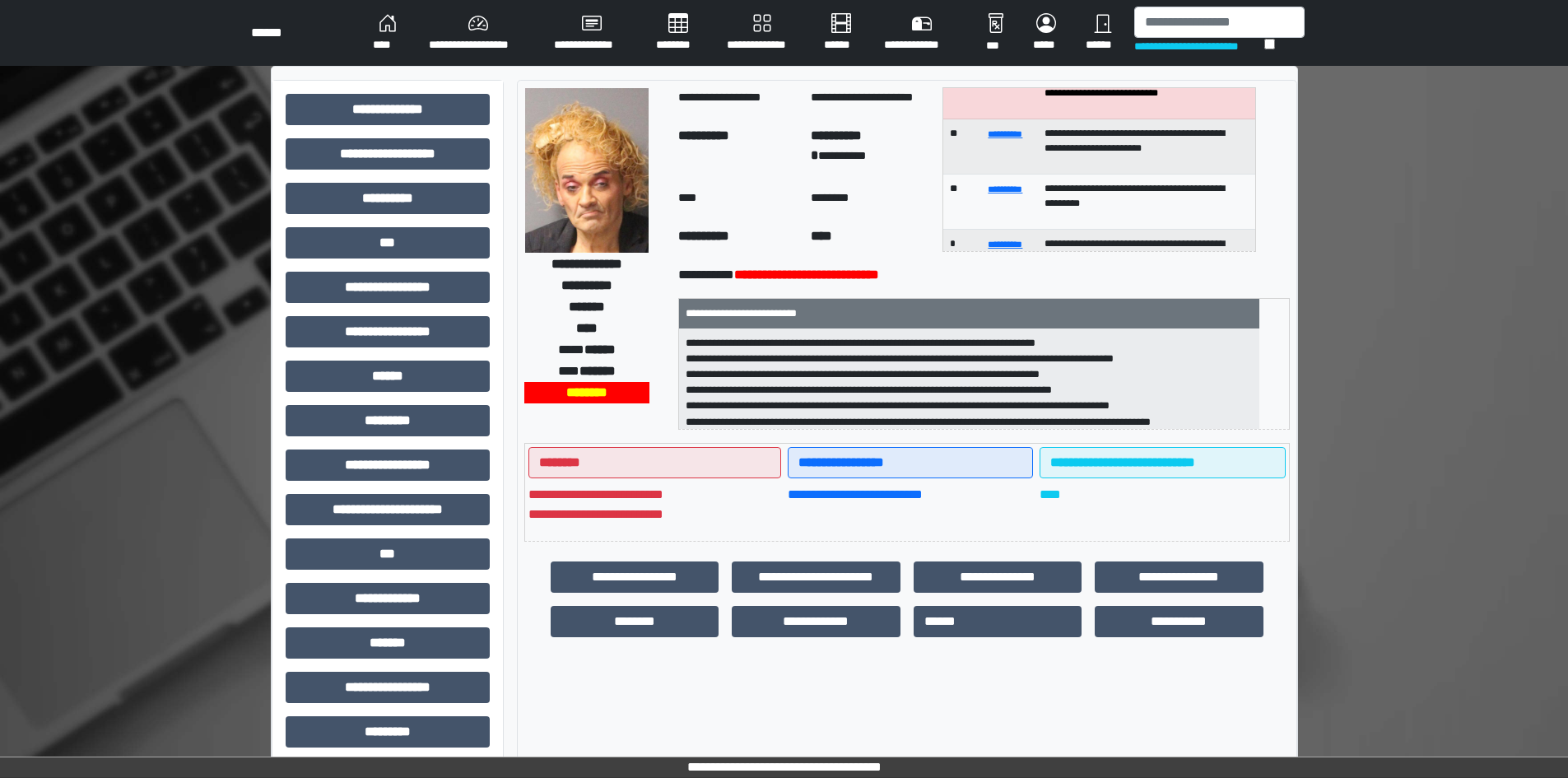 scroll, scrollTop: 165, scrollLeft: 0, axis: vertical 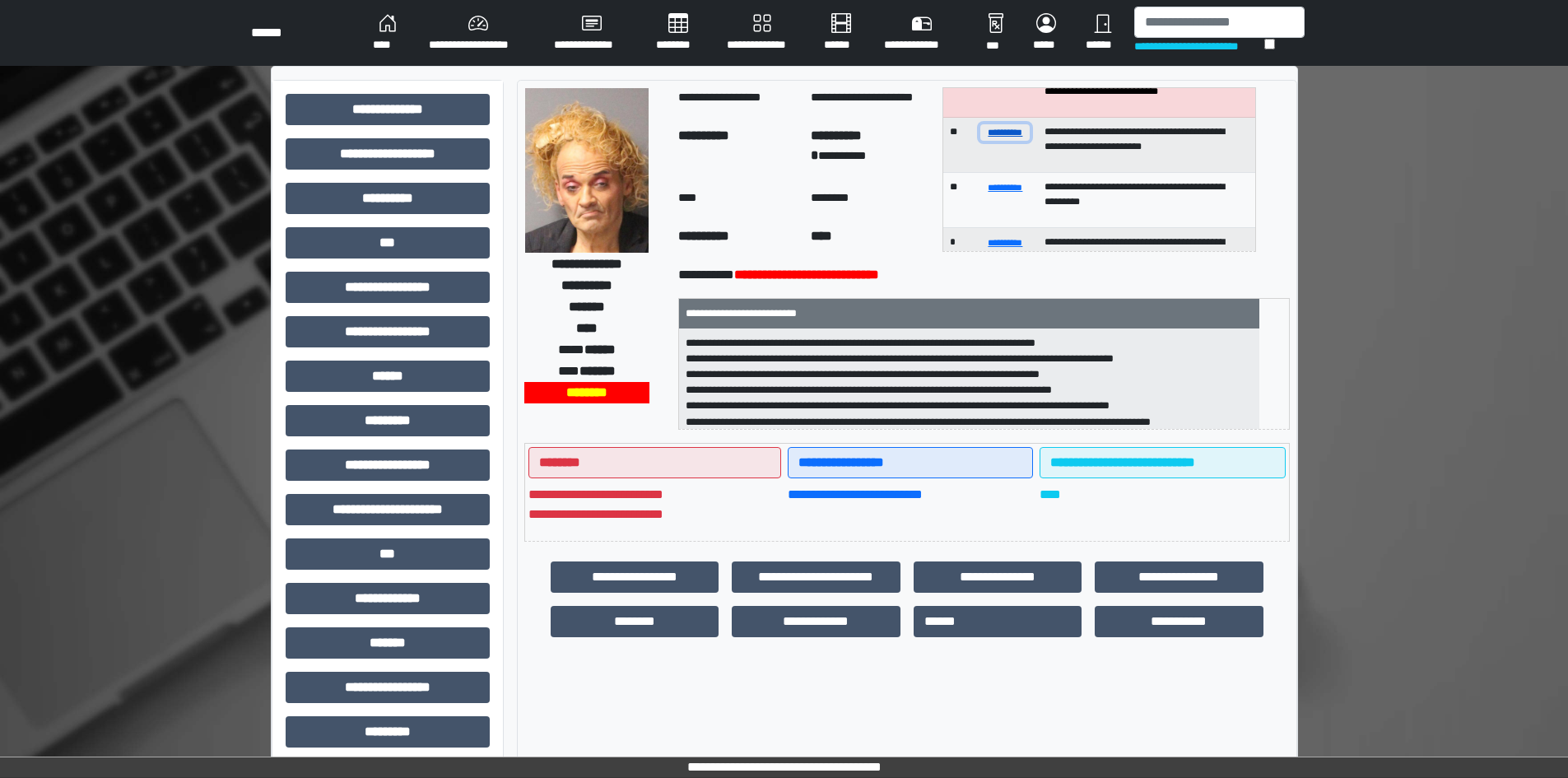 click on "**********" at bounding box center [1005, 132] 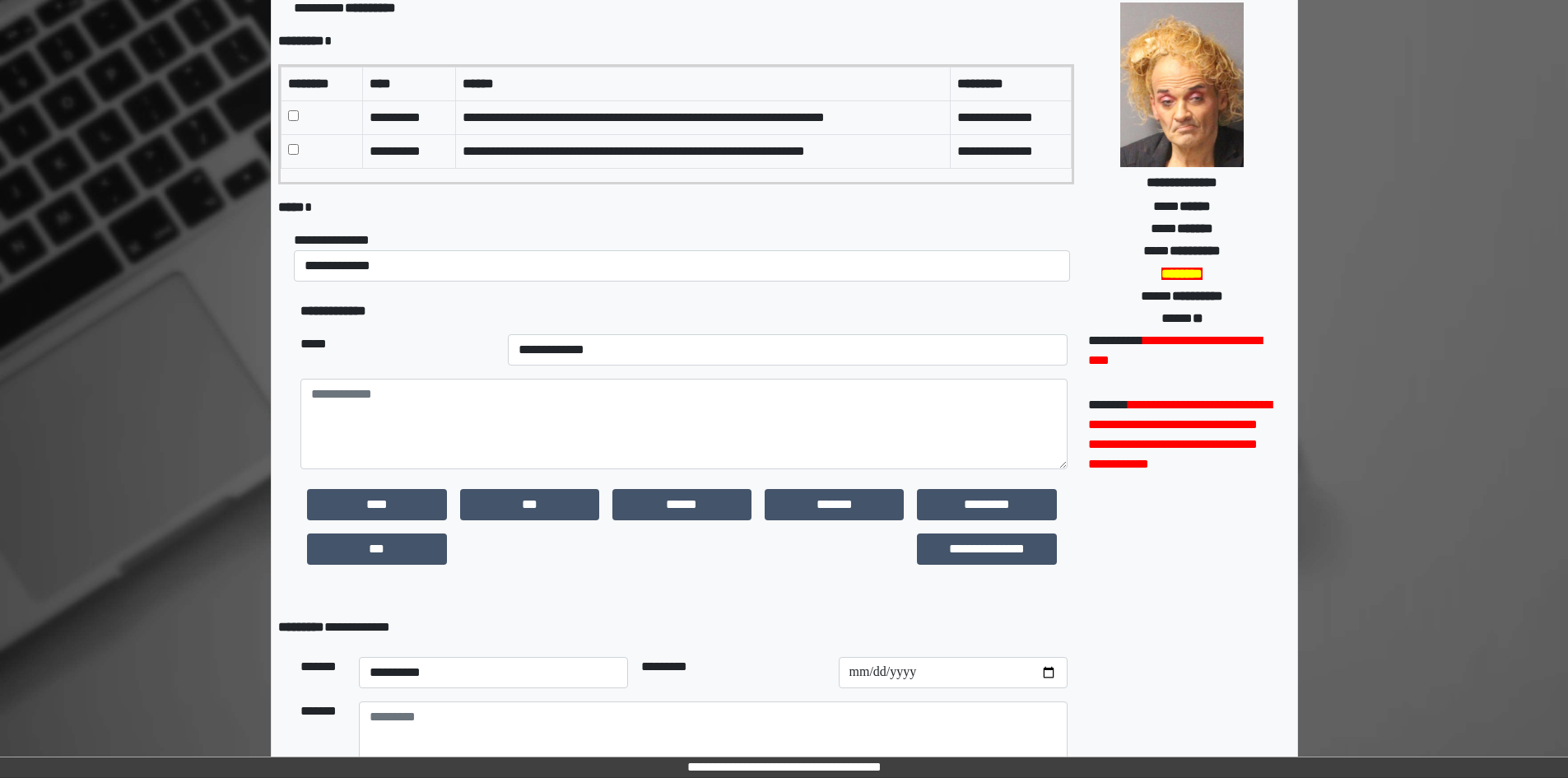 scroll, scrollTop: 165, scrollLeft: 0, axis: vertical 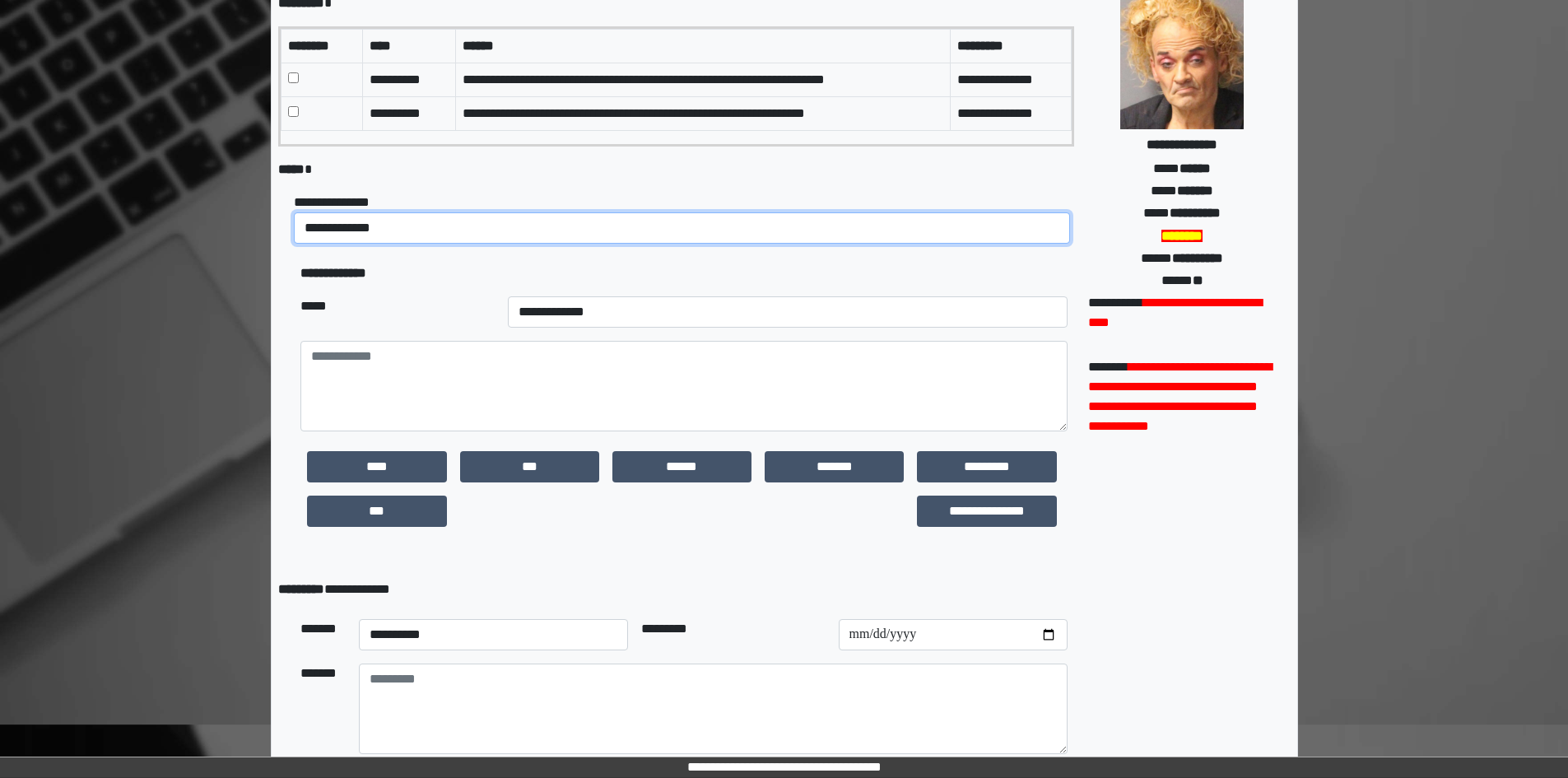 click on "**********" at bounding box center (682, 228) 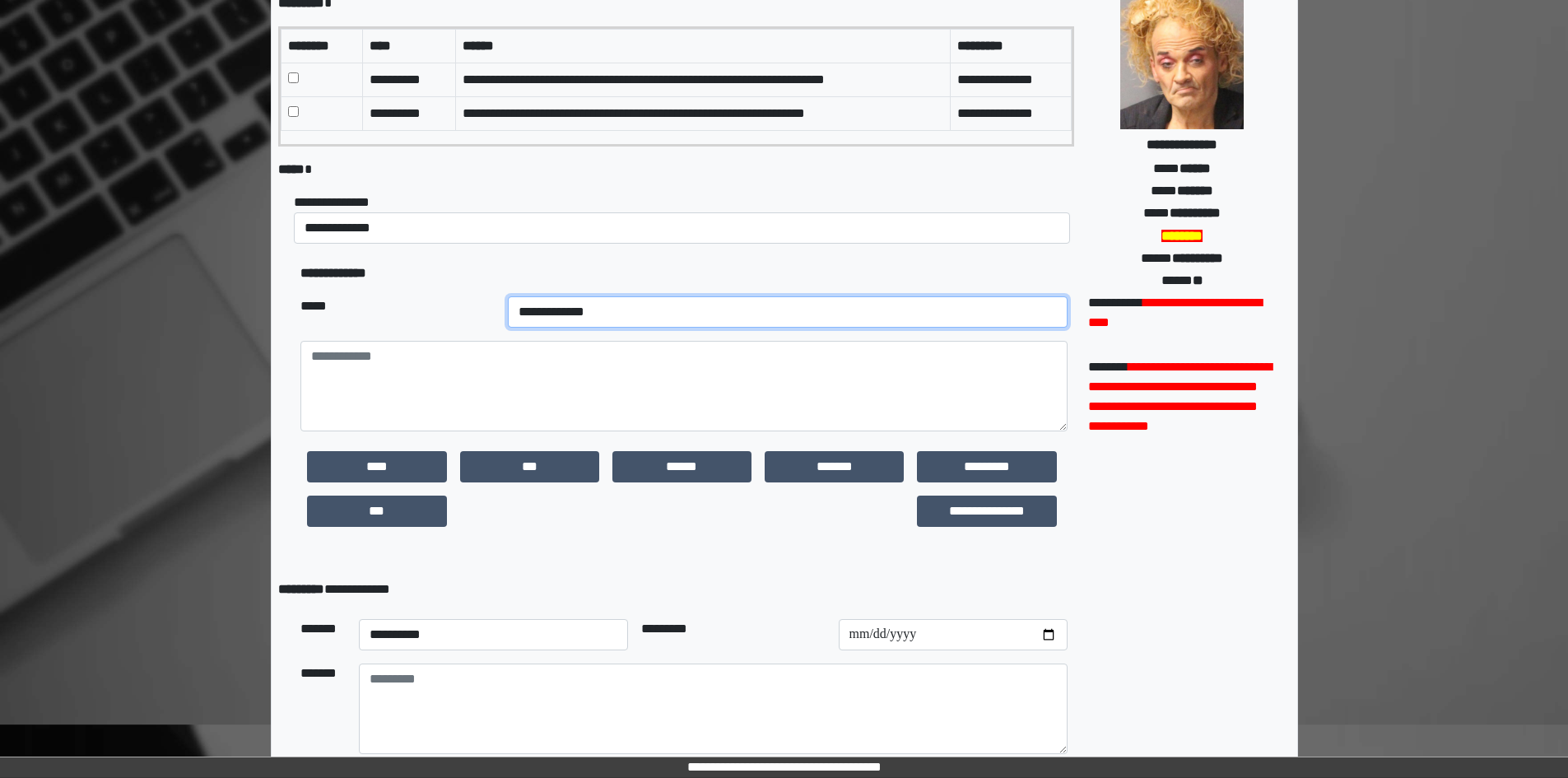 click on "**********" at bounding box center (788, 312) 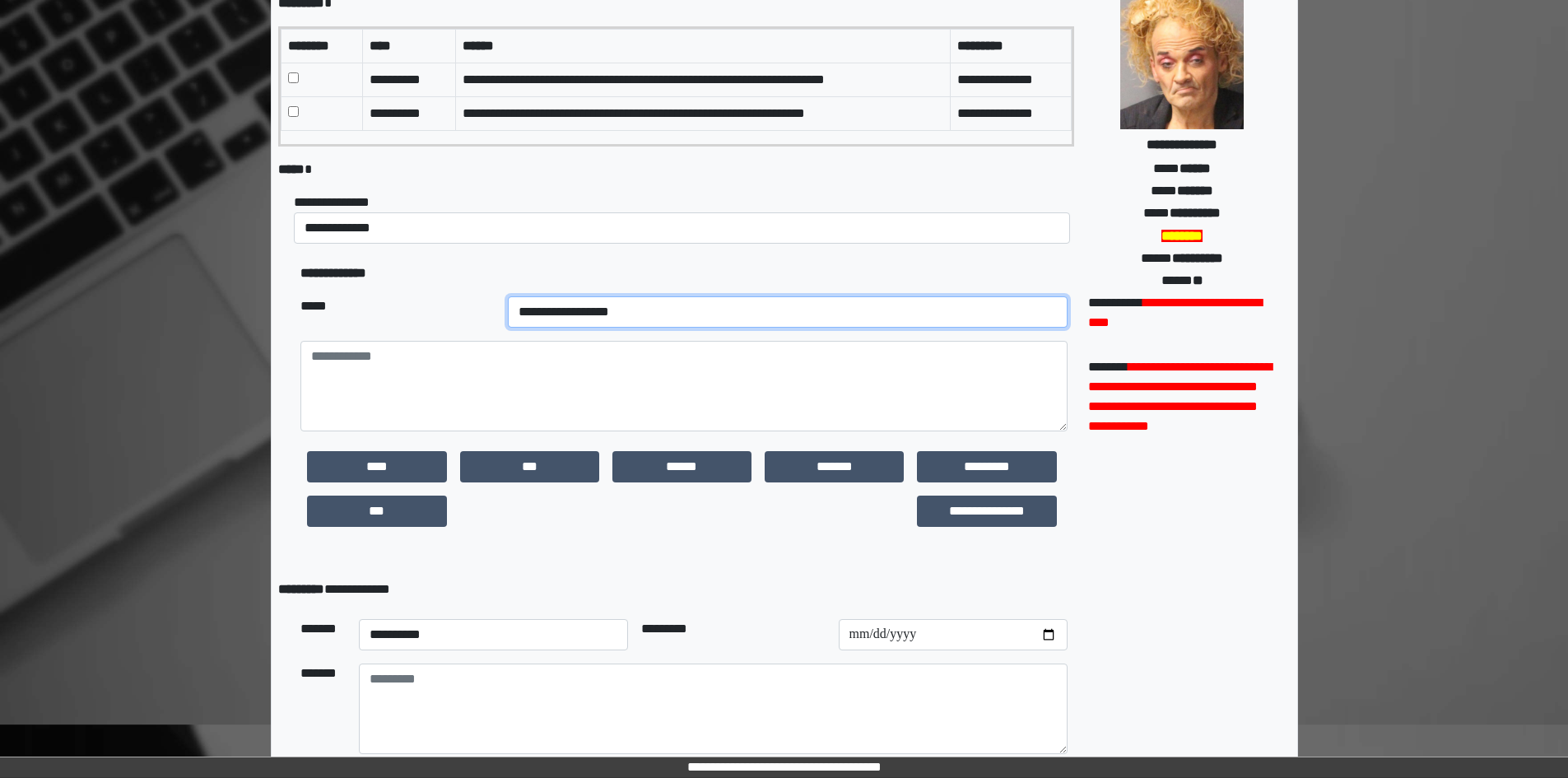 click on "**********" at bounding box center (788, 312) 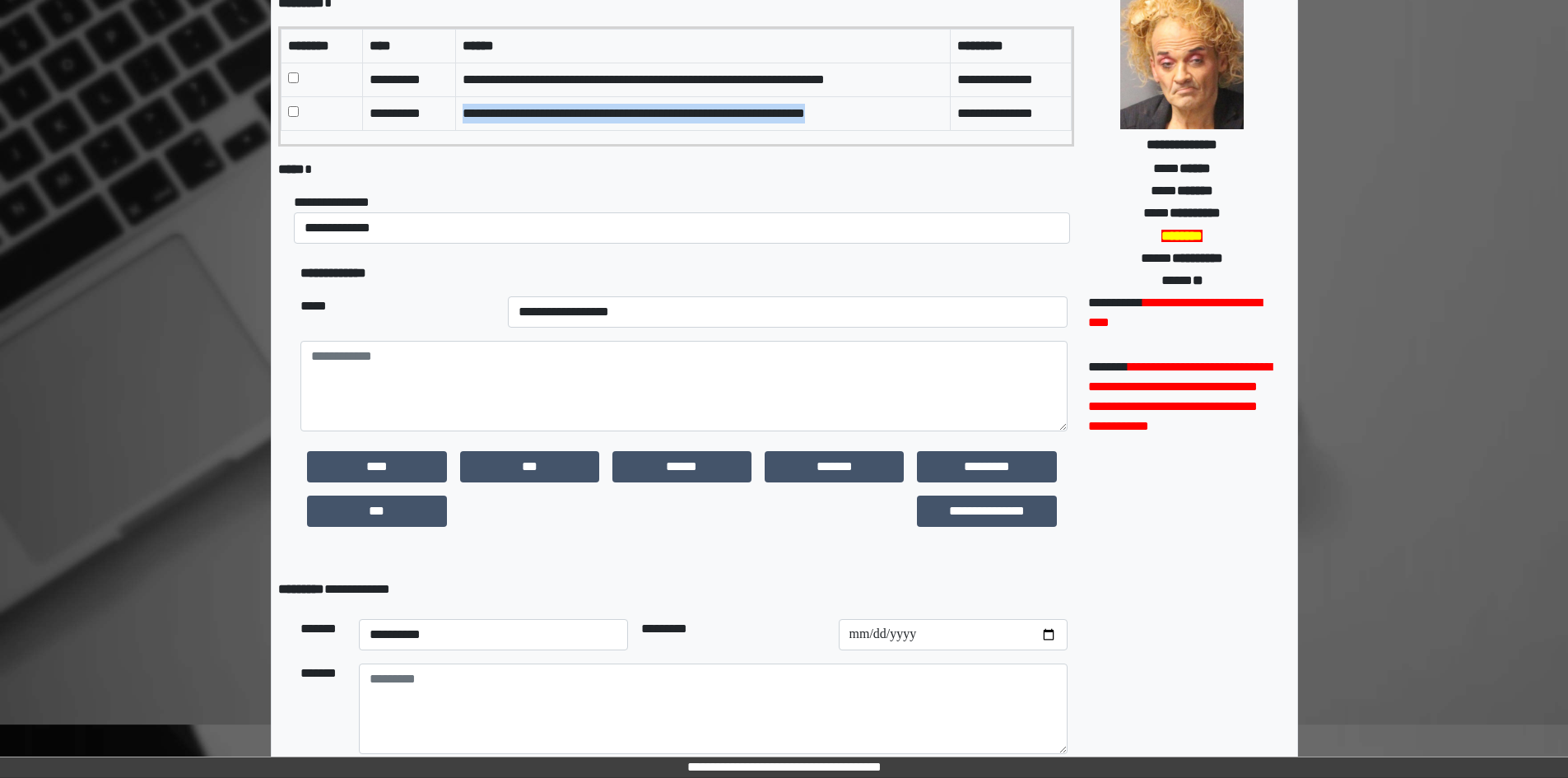 drag, startPoint x: 463, startPoint y: 113, endPoint x: 877, endPoint y: 101, distance: 414.1739 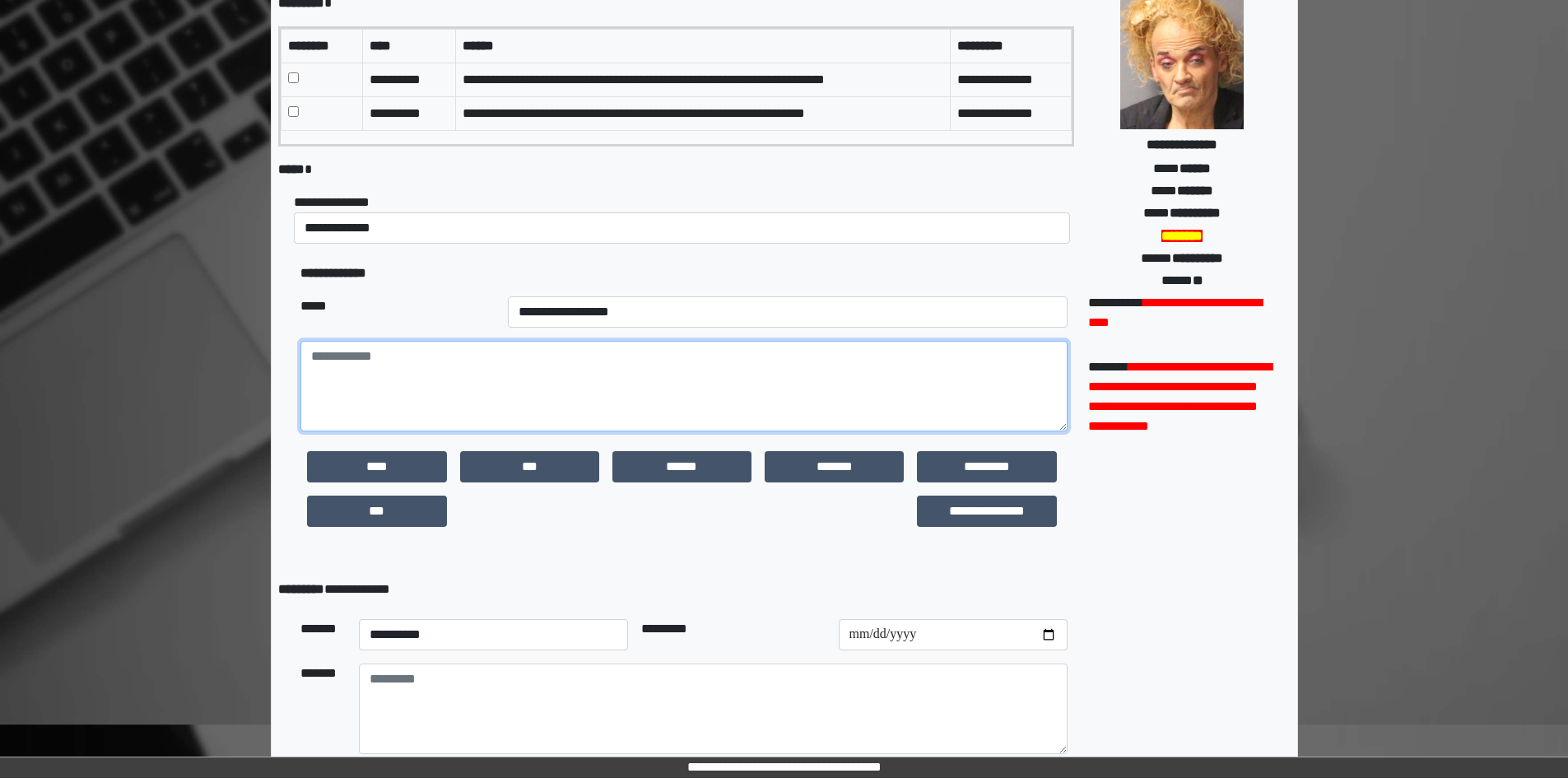 click at bounding box center (683, 386) 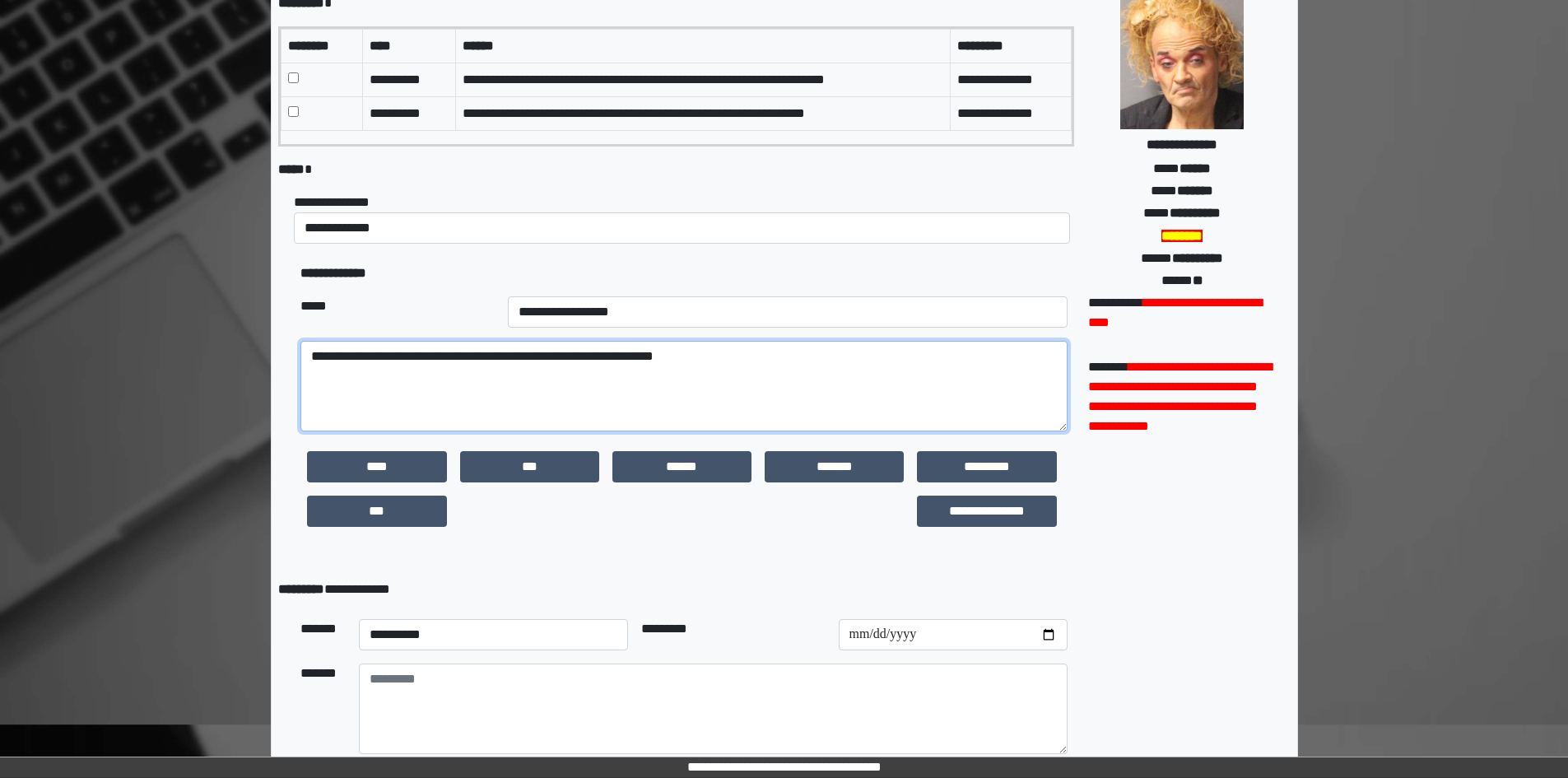 click on "**********" at bounding box center (683, 386) 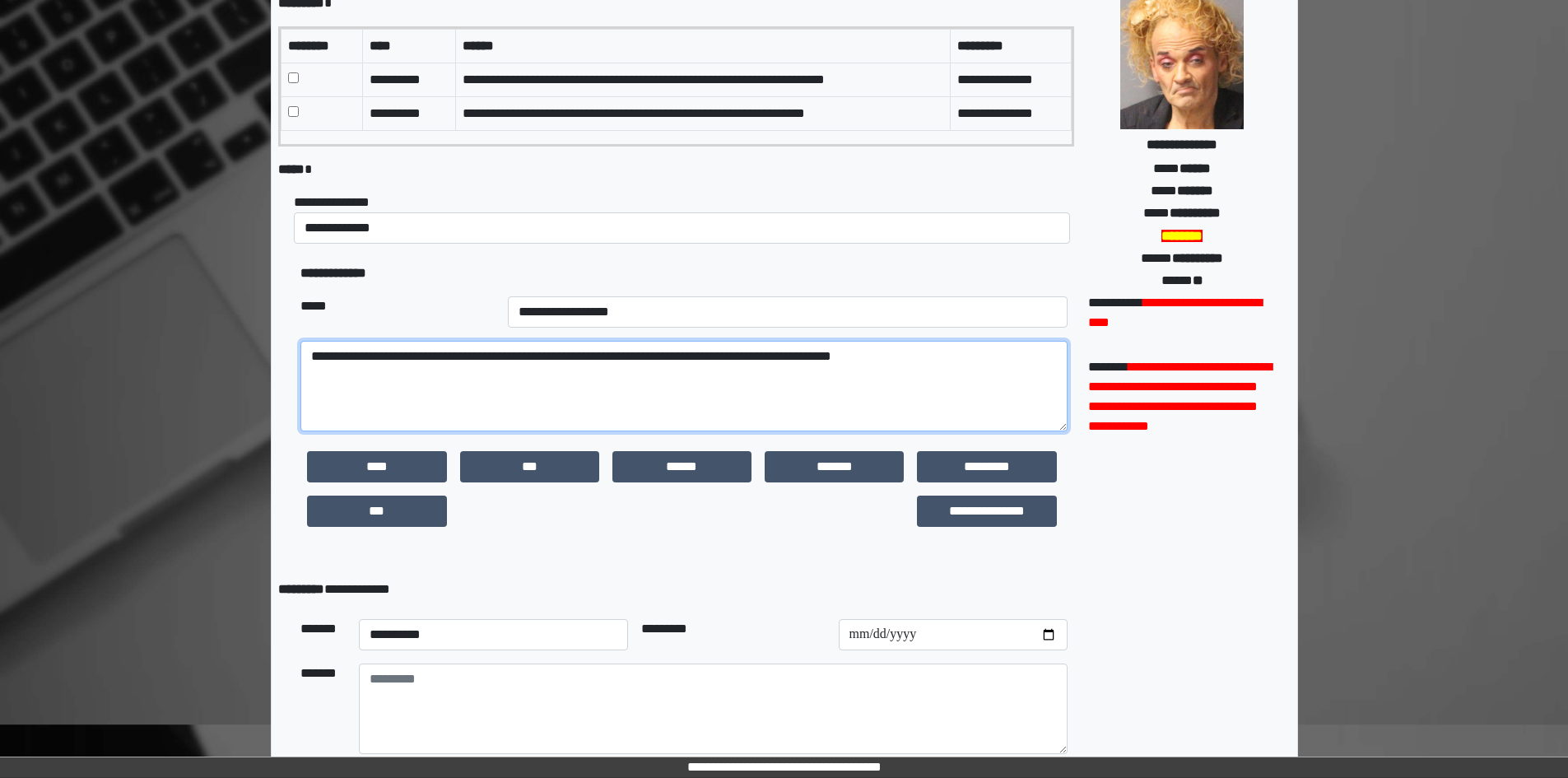 click on "**********" at bounding box center (683, 386) 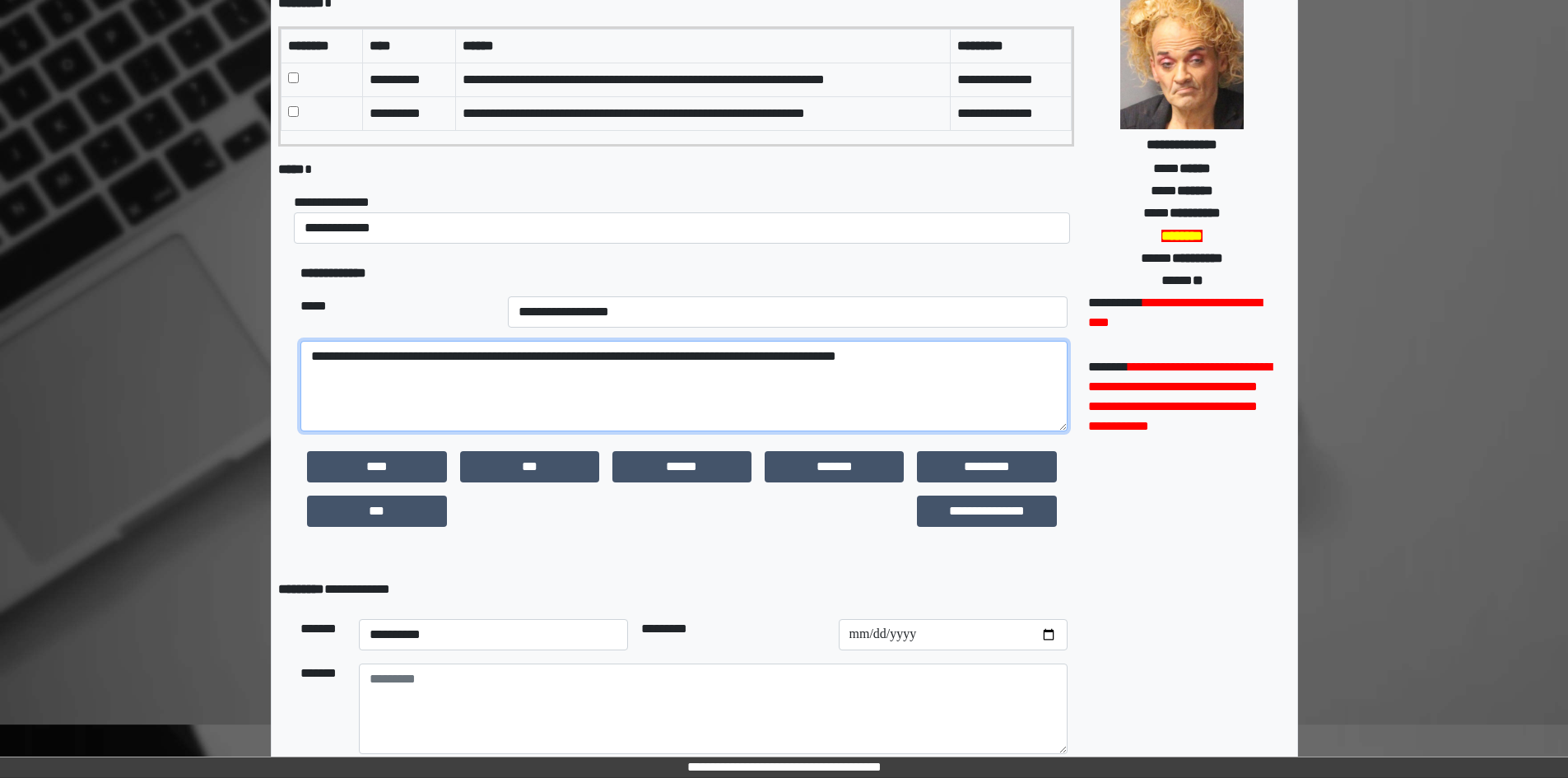 click on "**********" at bounding box center (683, 386) 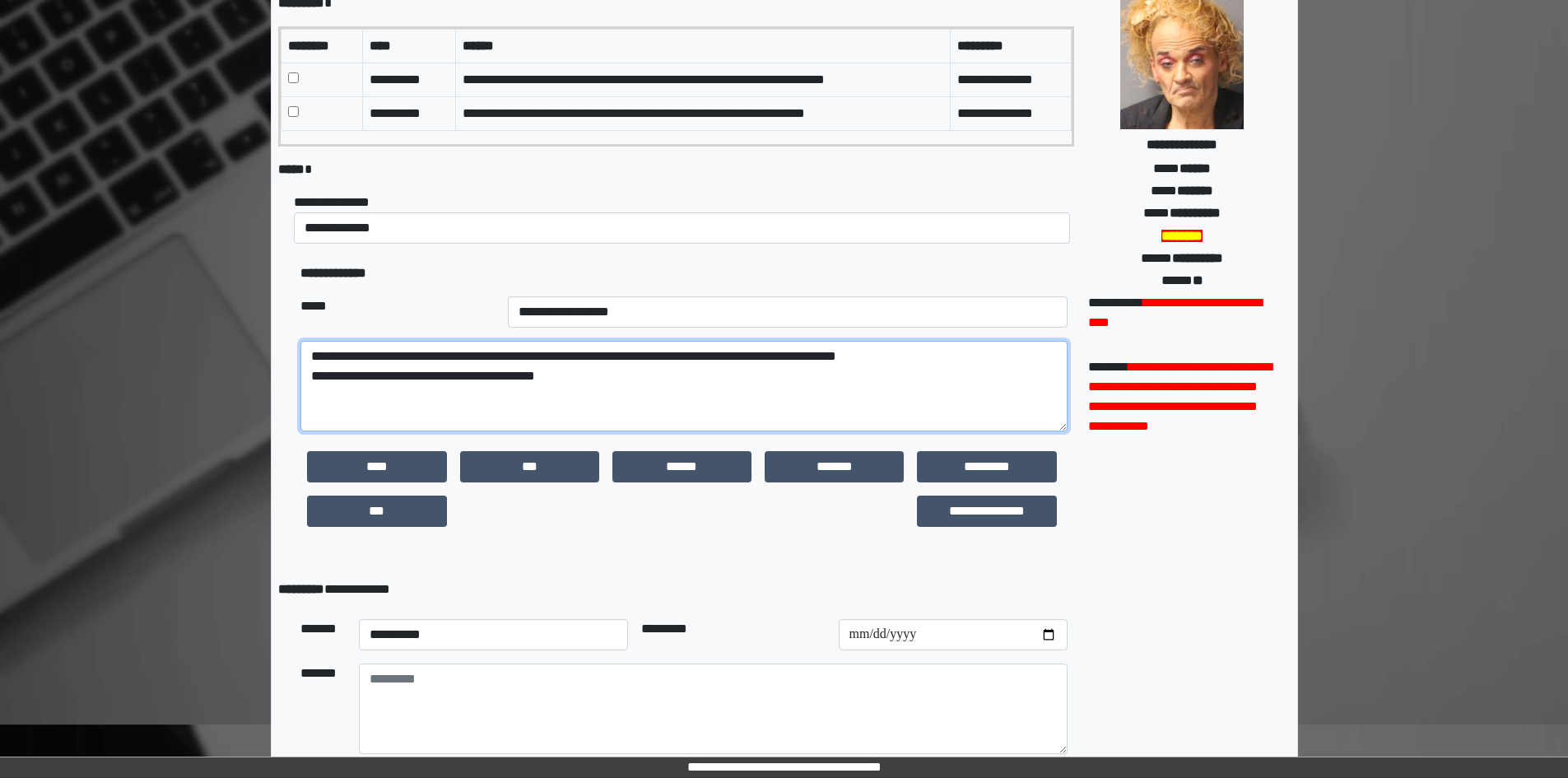 click on "**********" at bounding box center (683, 386) 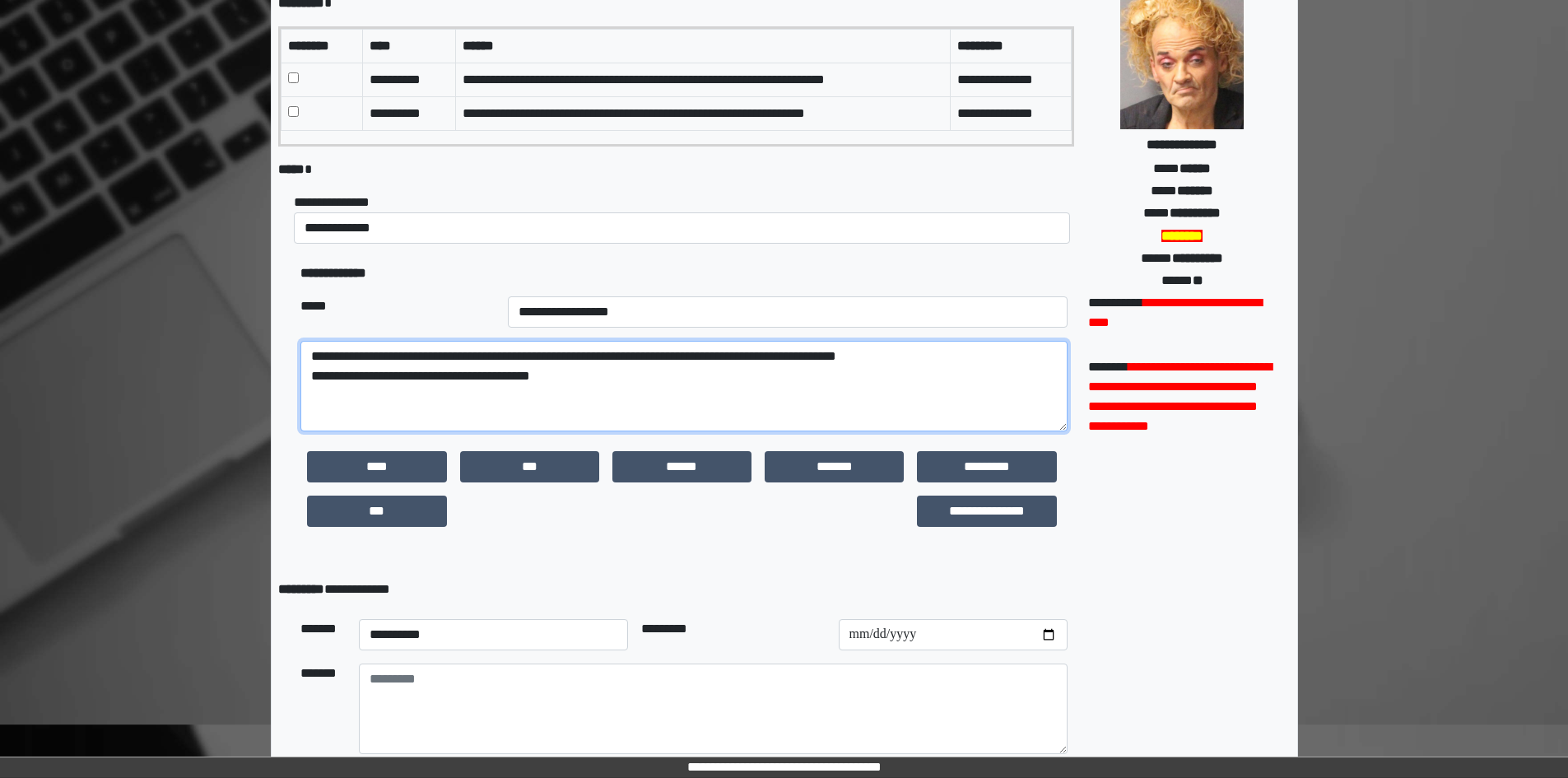 click on "**********" at bounding box center [683, 386] 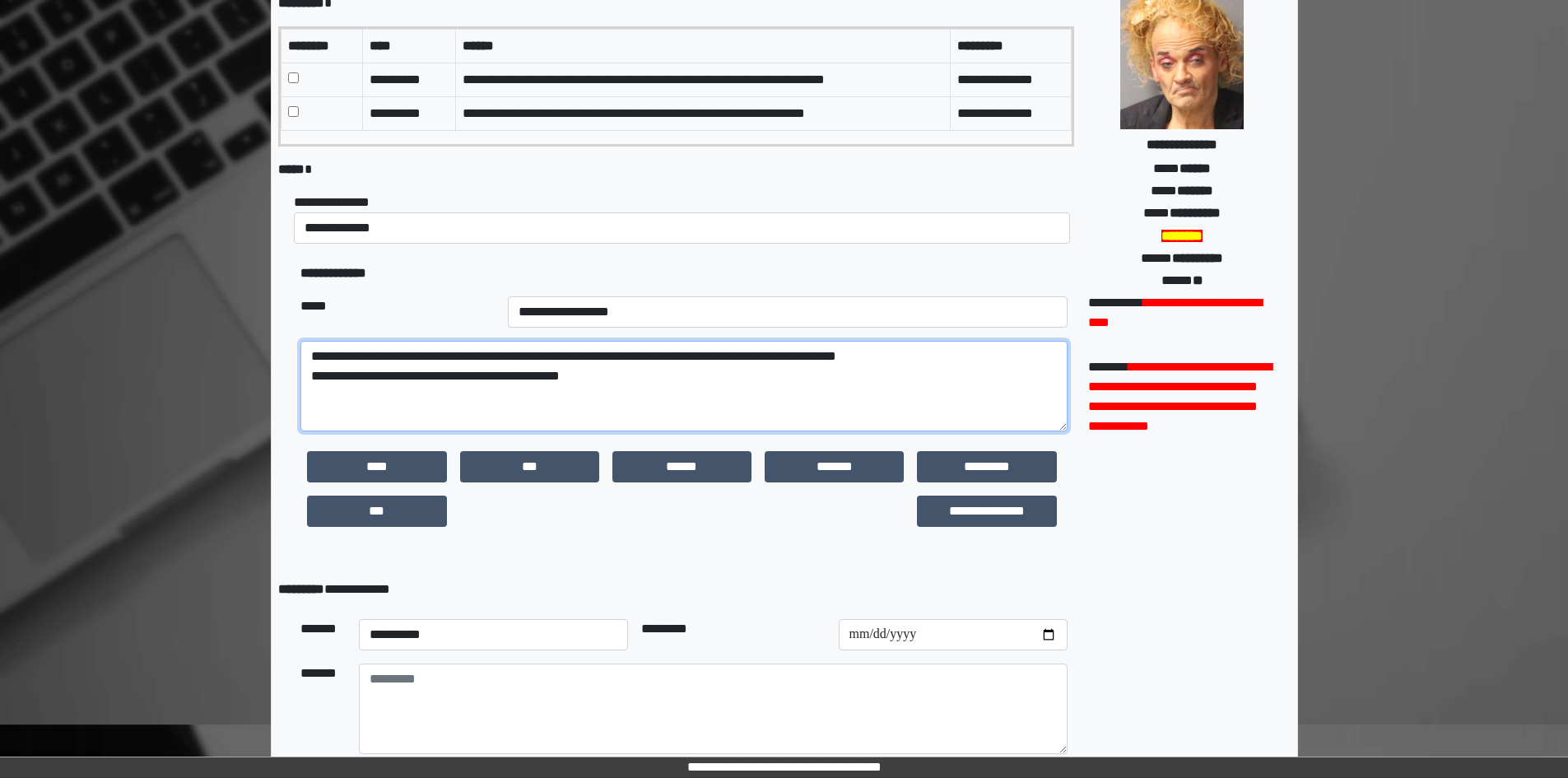 click on "**********" at bounding box center (683, 386) 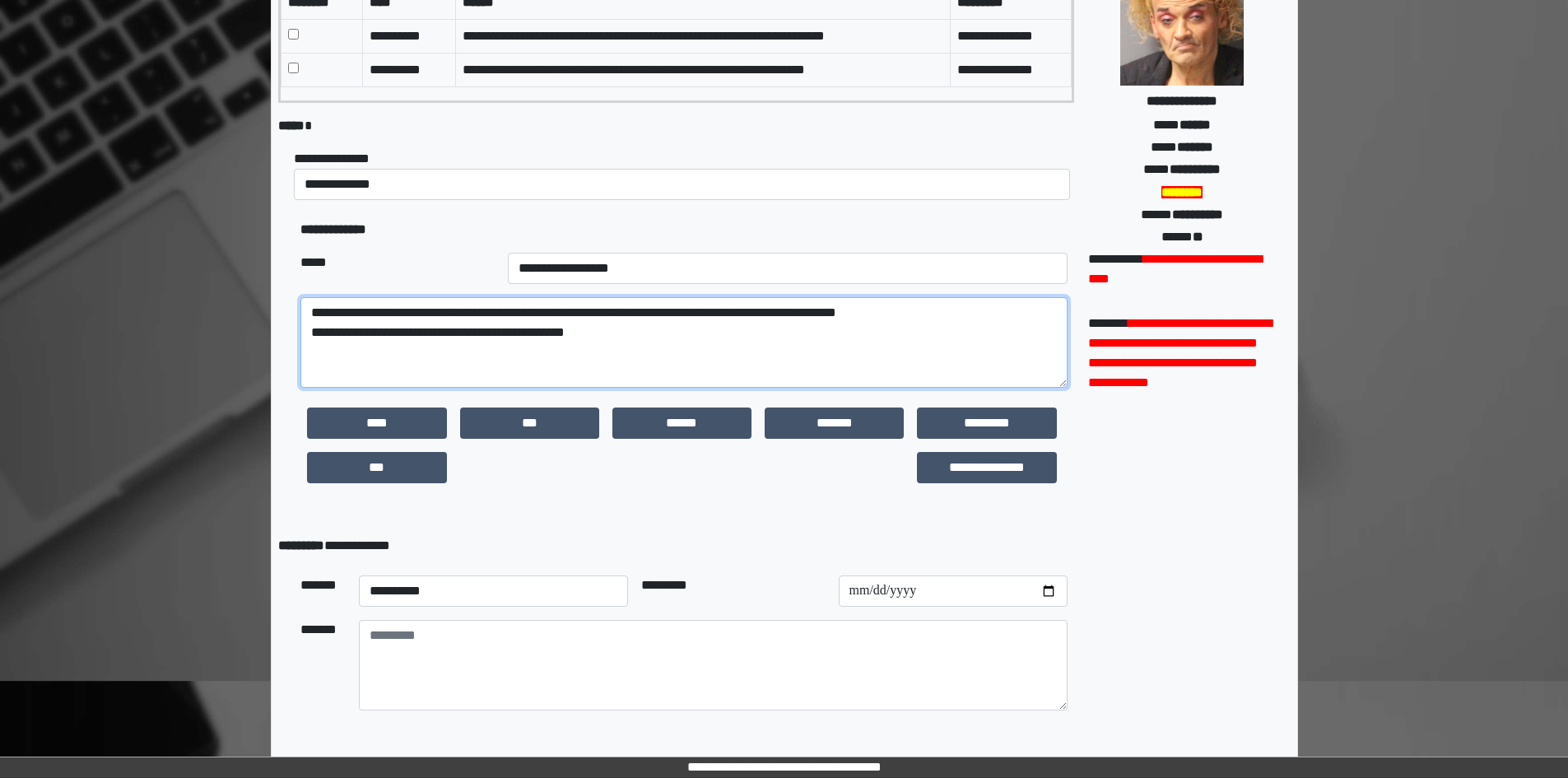 scroll, scrollTop: 252, scrollLeft: 0, axis: vertical 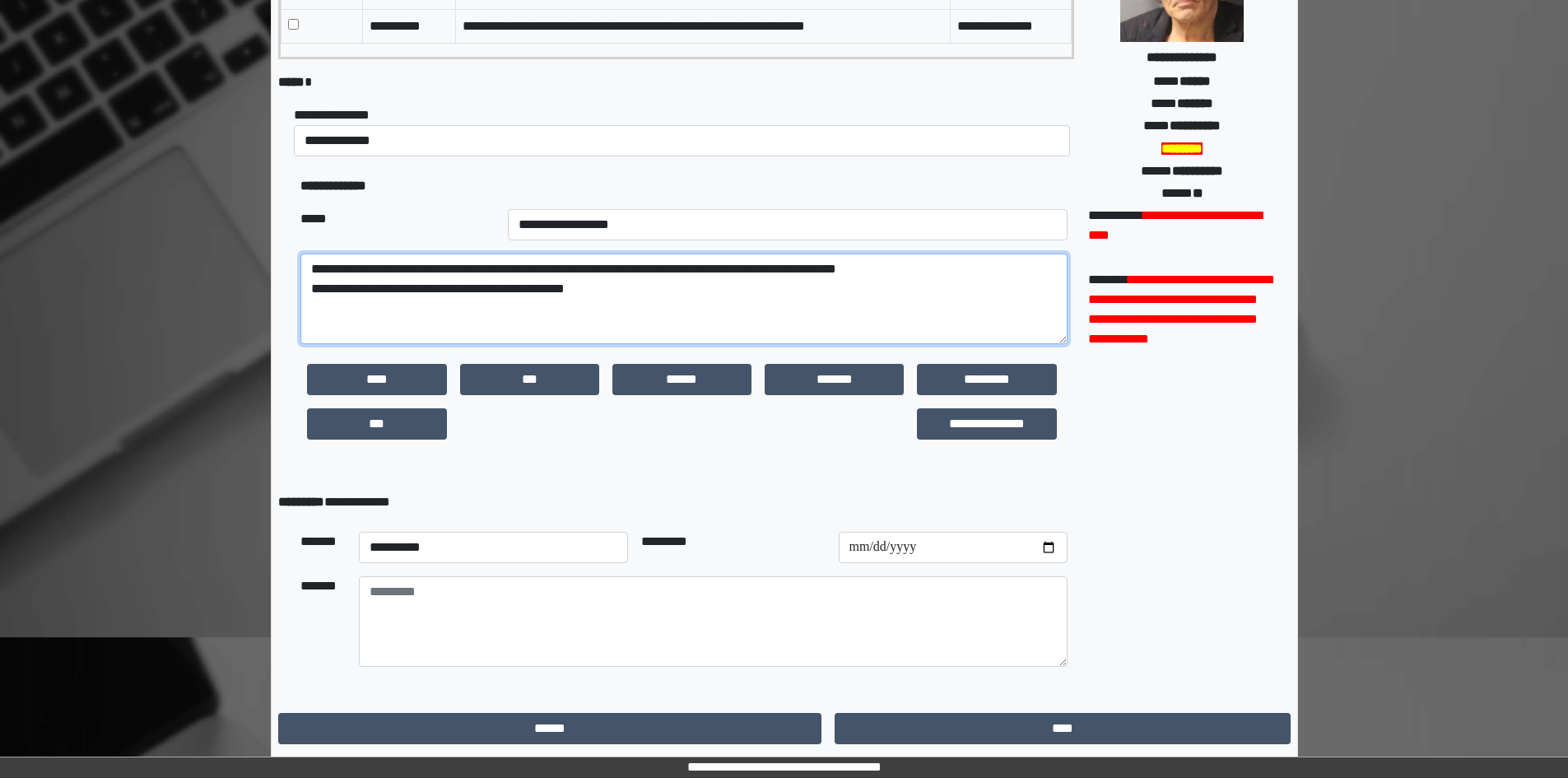 click on "**********" at bounding box center (683, 299) 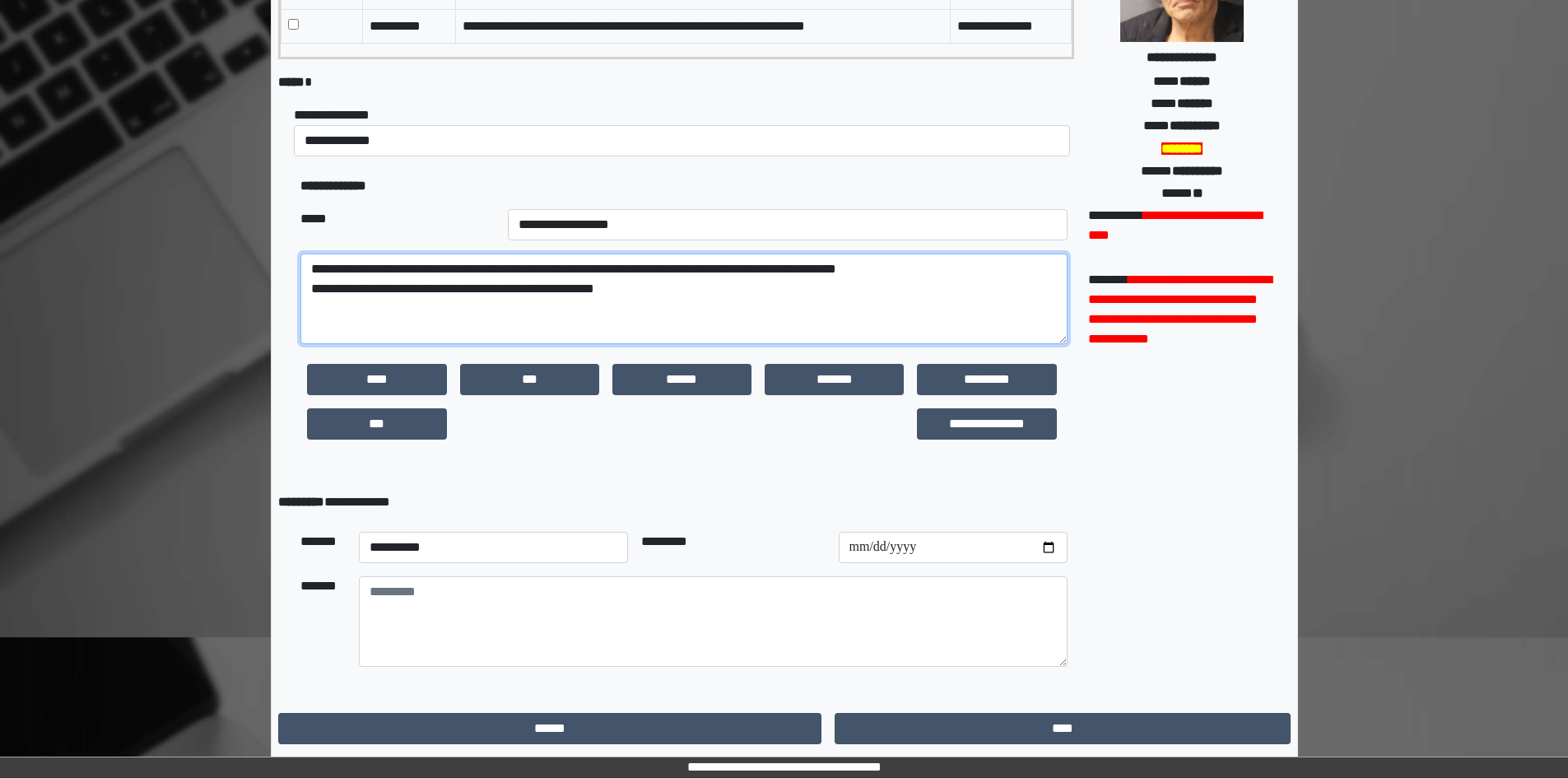 click on "**********" at bounding box center [683, 299] 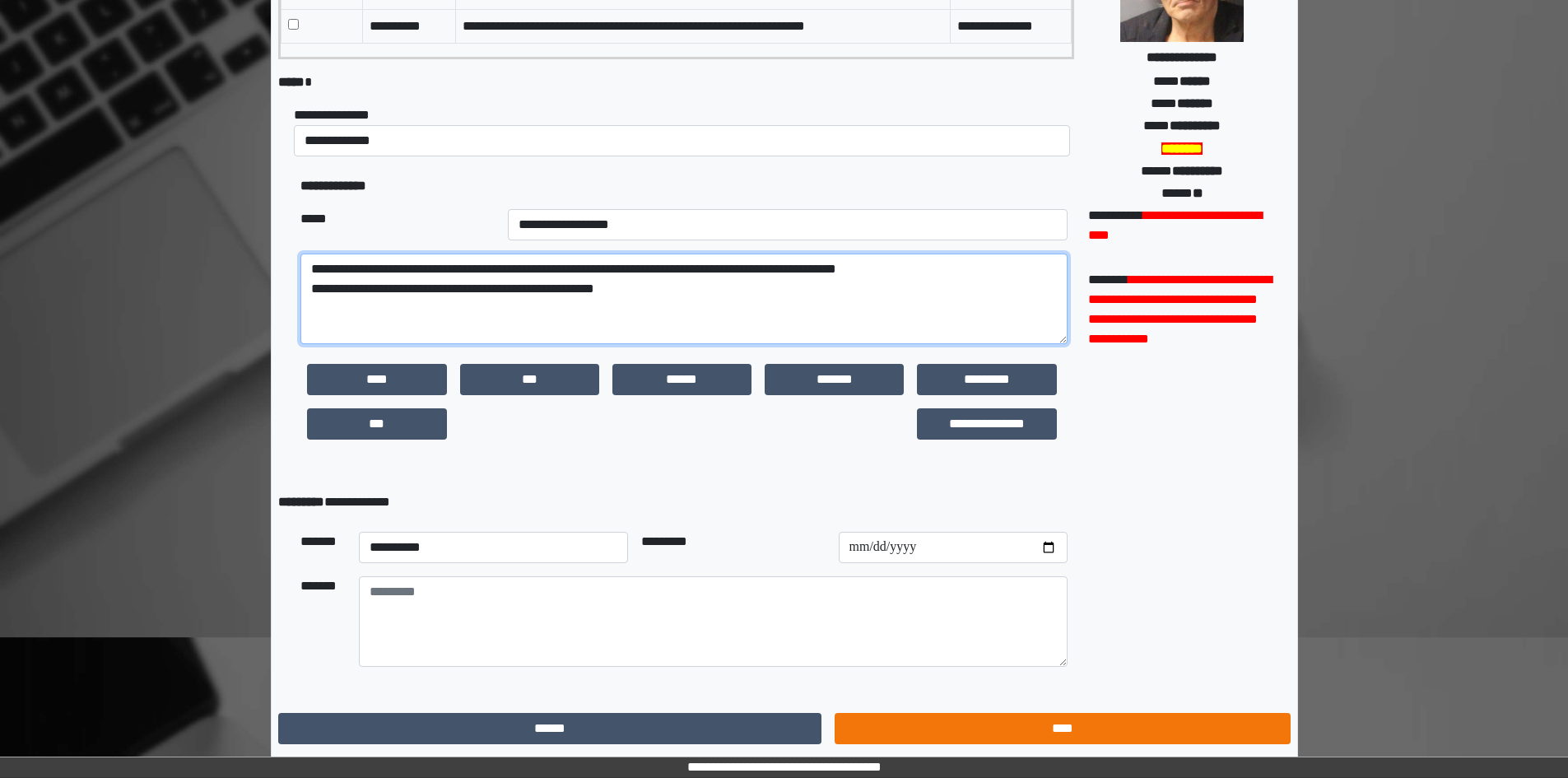 type on "**********" 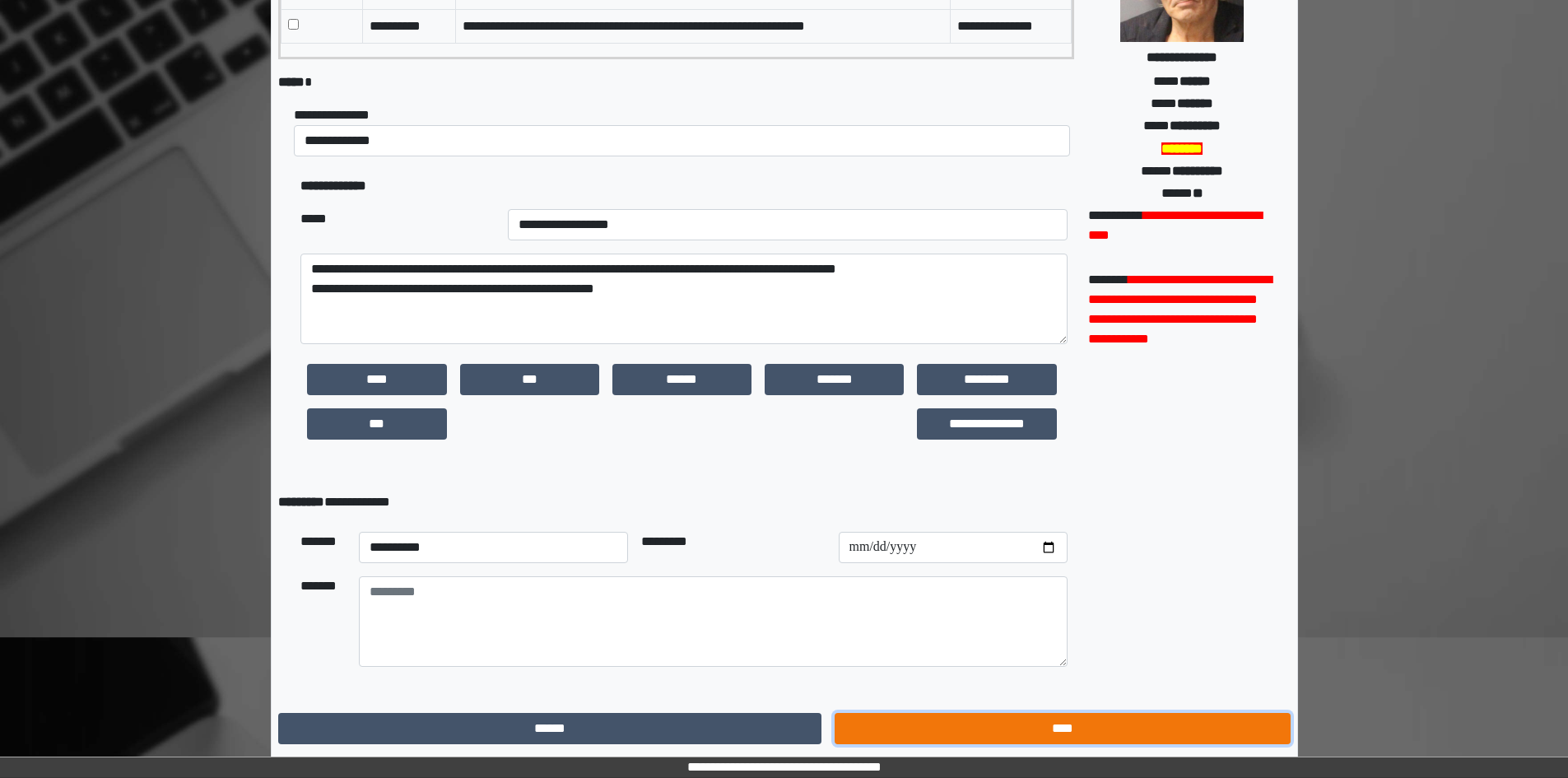click on "****" at bounding box center [1062, 729] 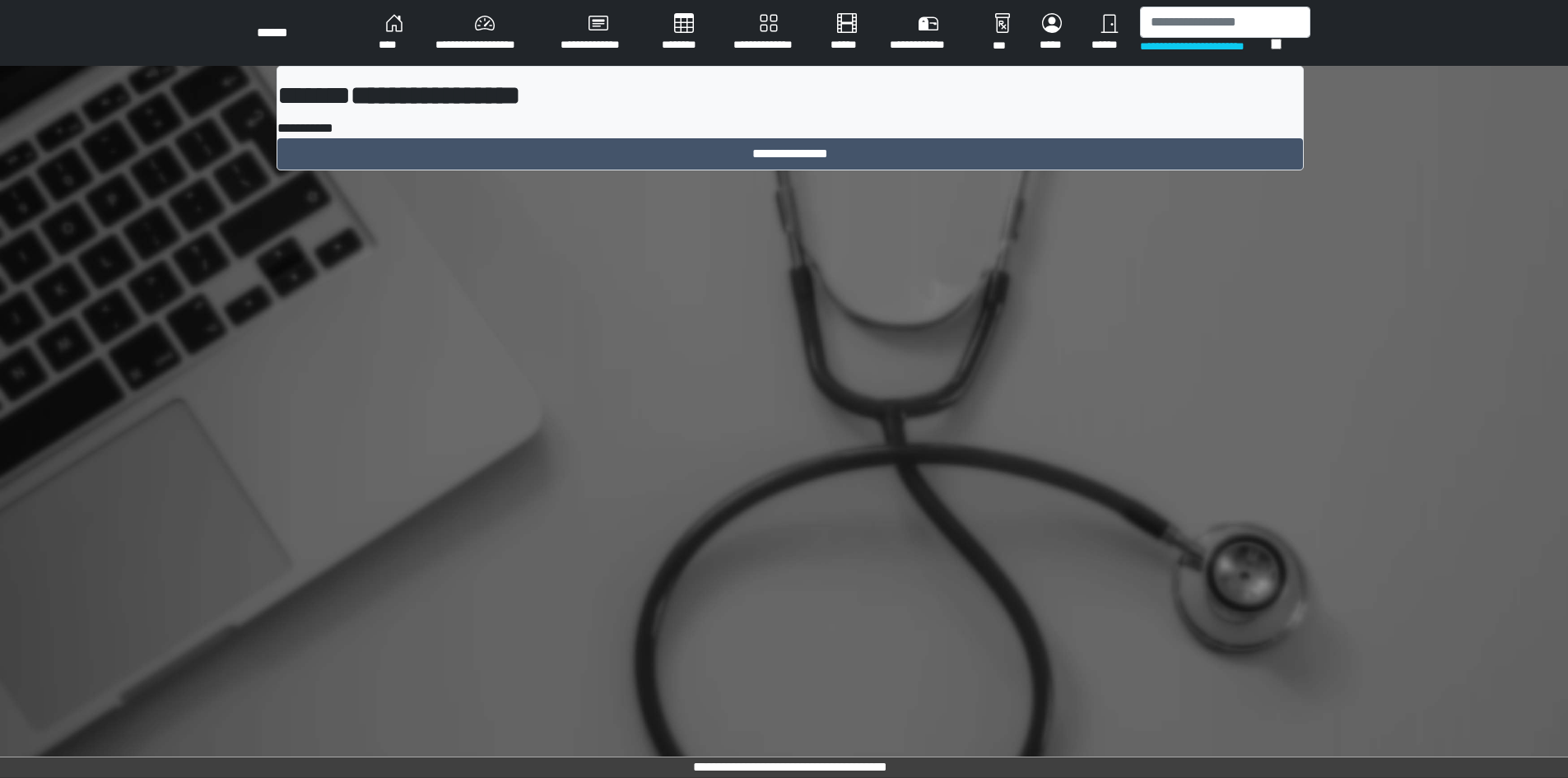 scroll, scrollTop: 0, scrollLeft: 0, axis: both 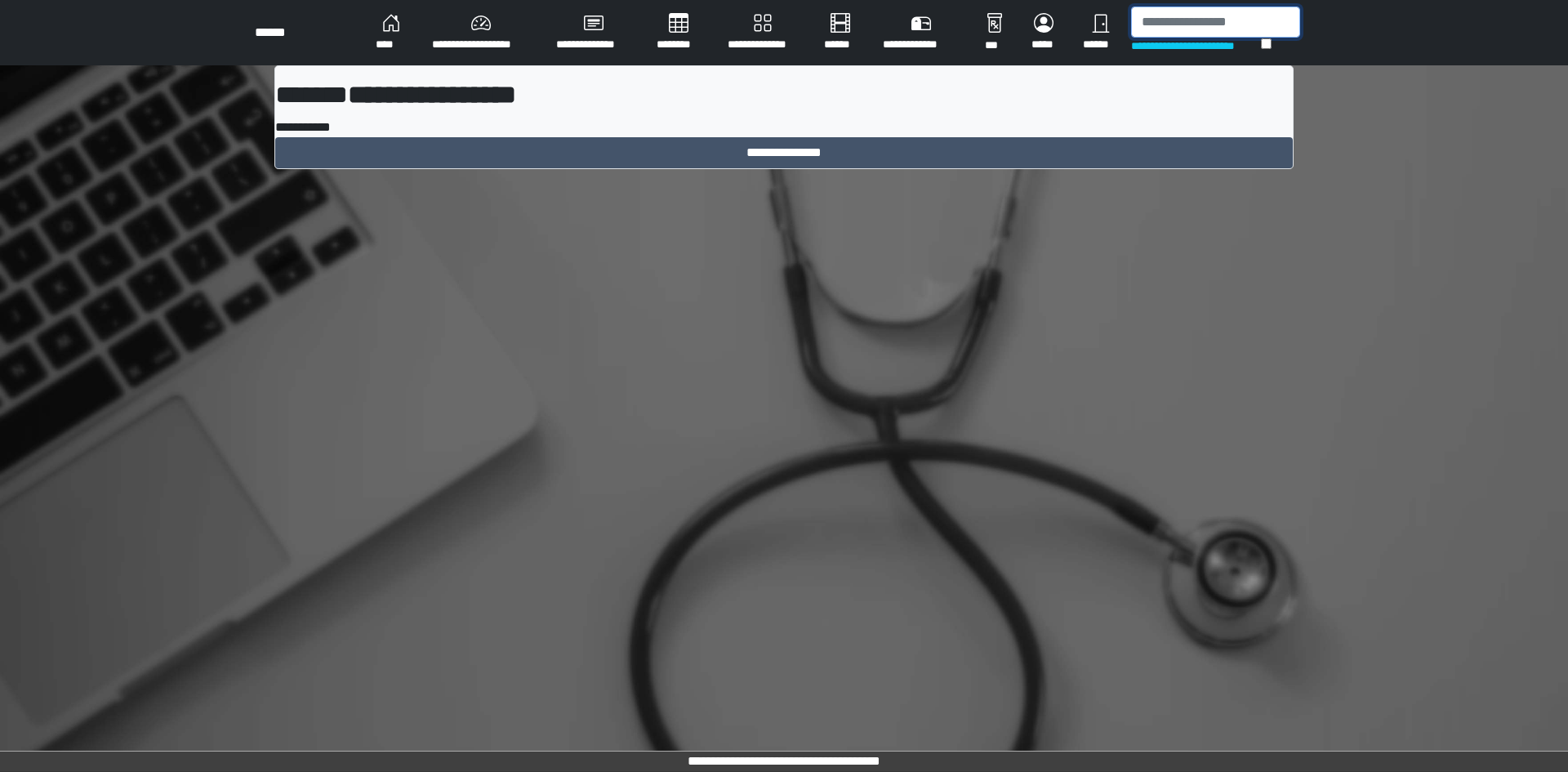 click at bounding box center (1215, 22) 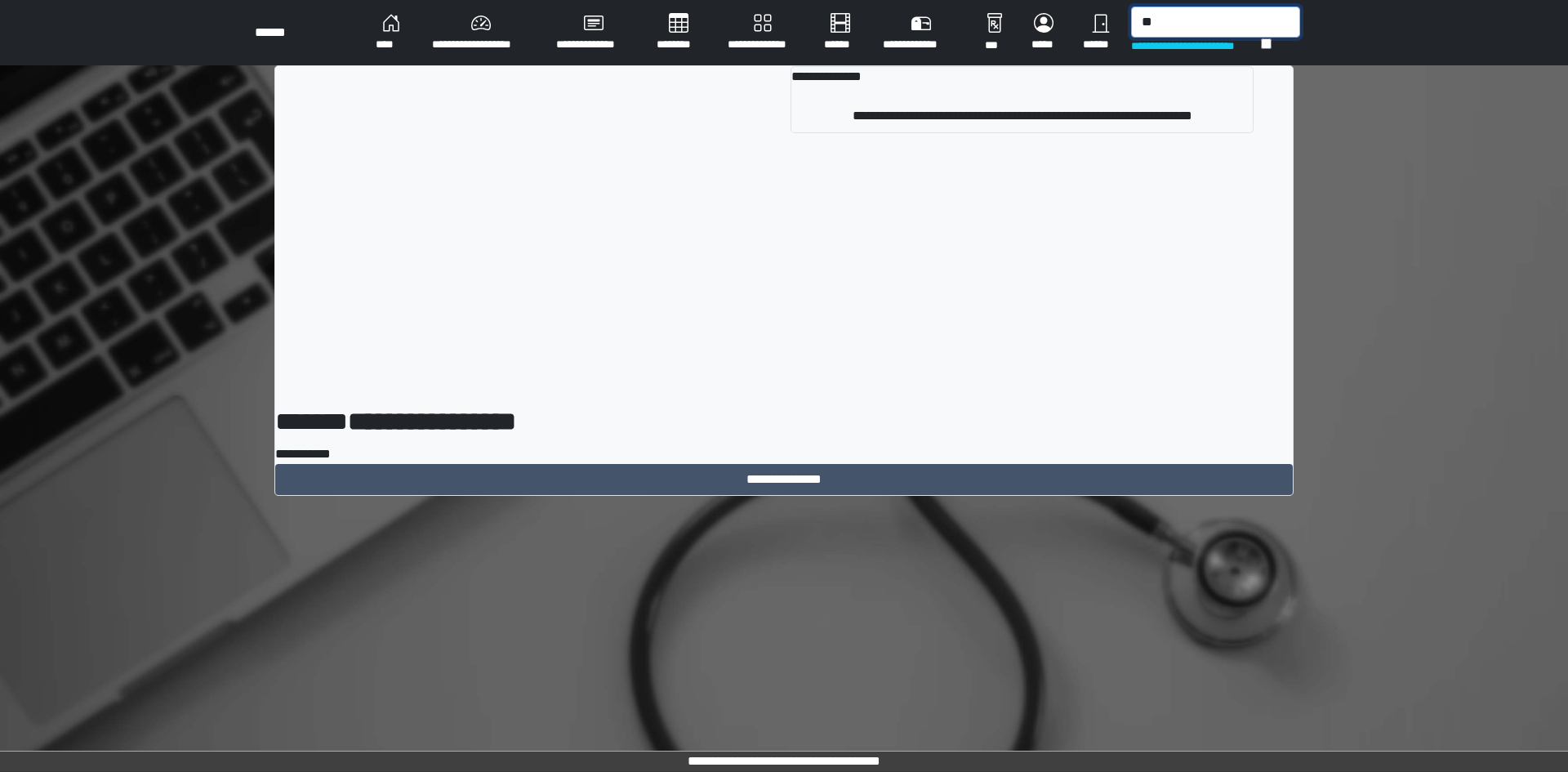 type on "*" 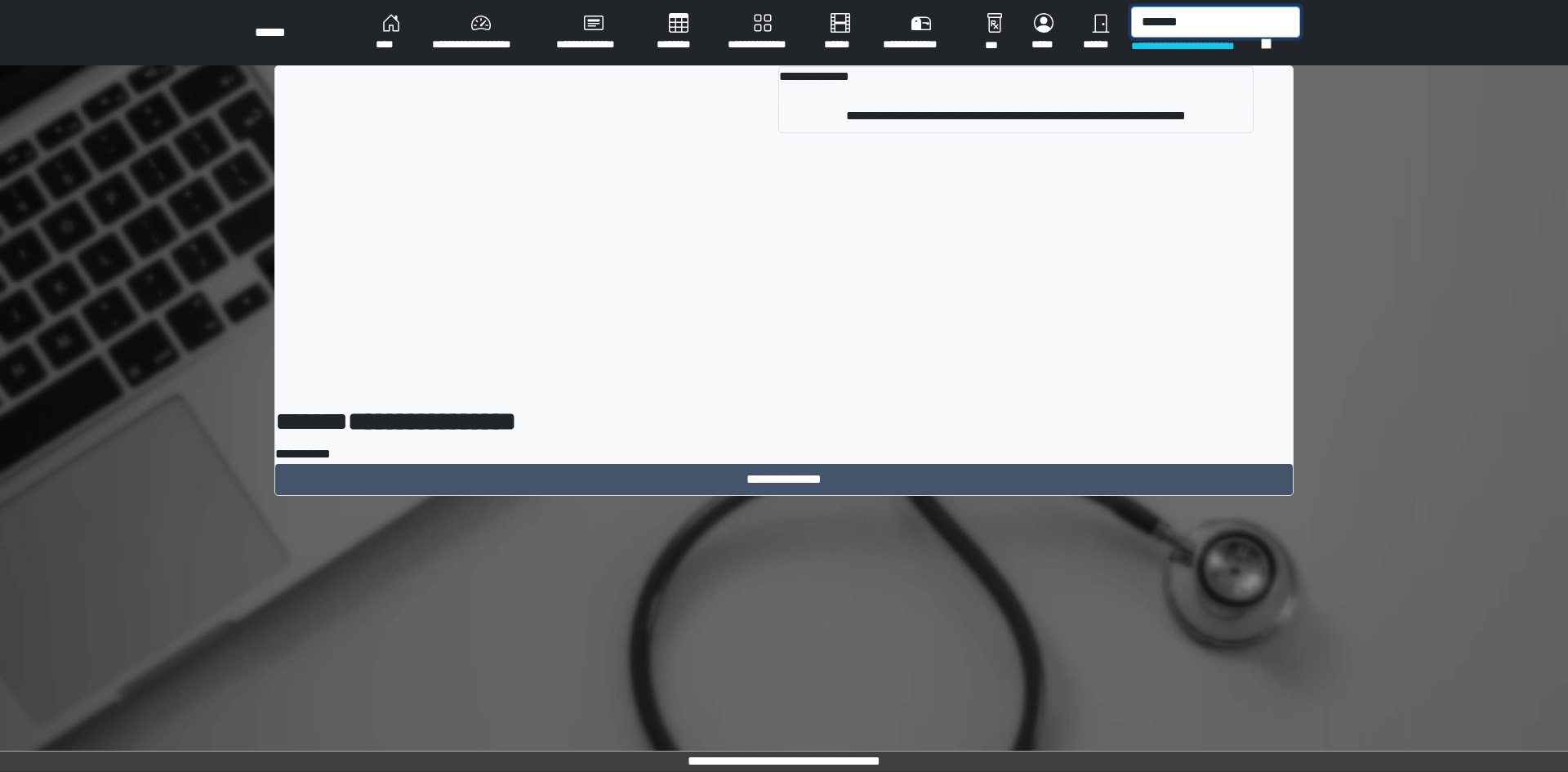 type on "*******" 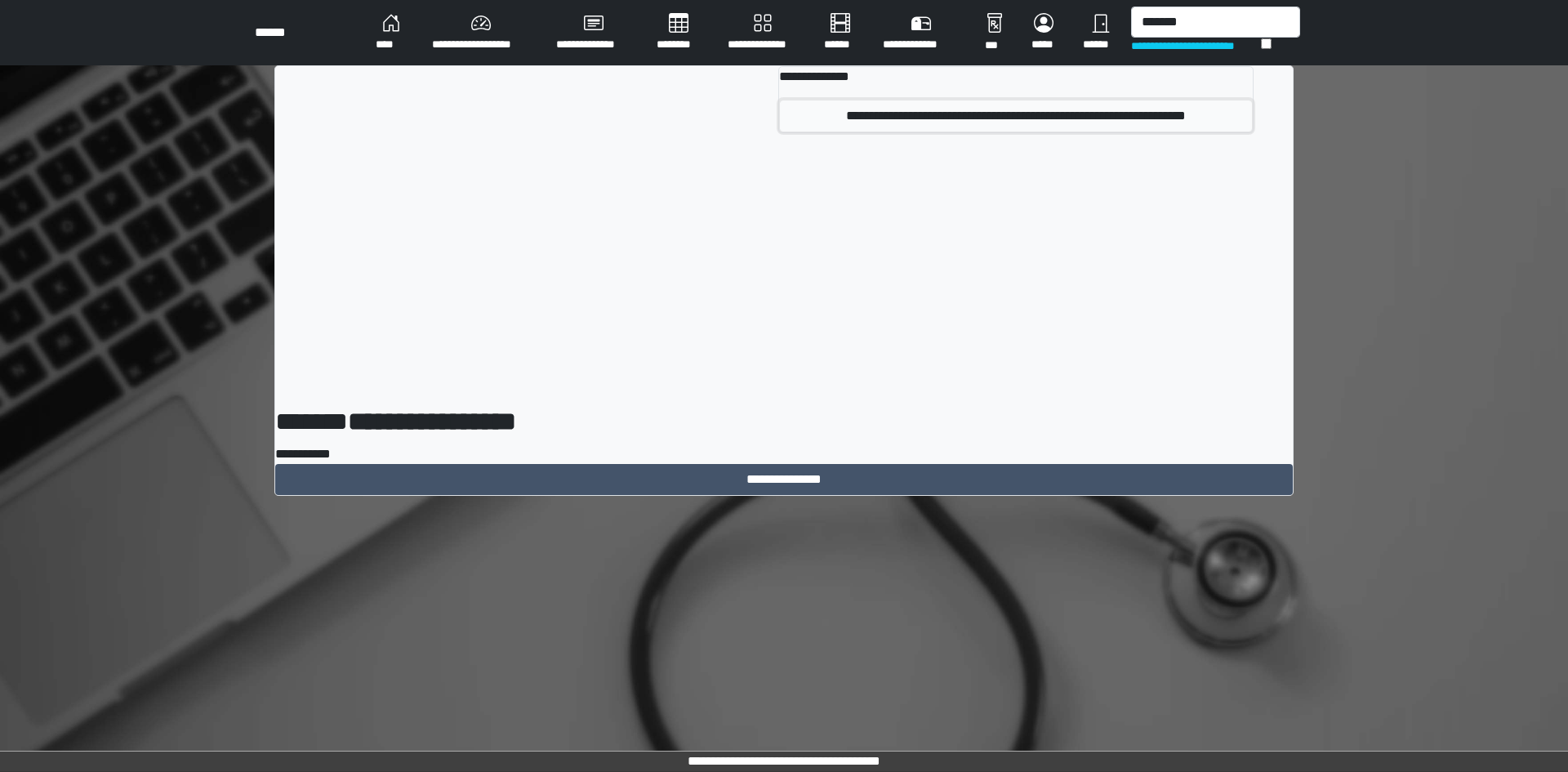 click on "**********" at bounding box center [1016, 116] 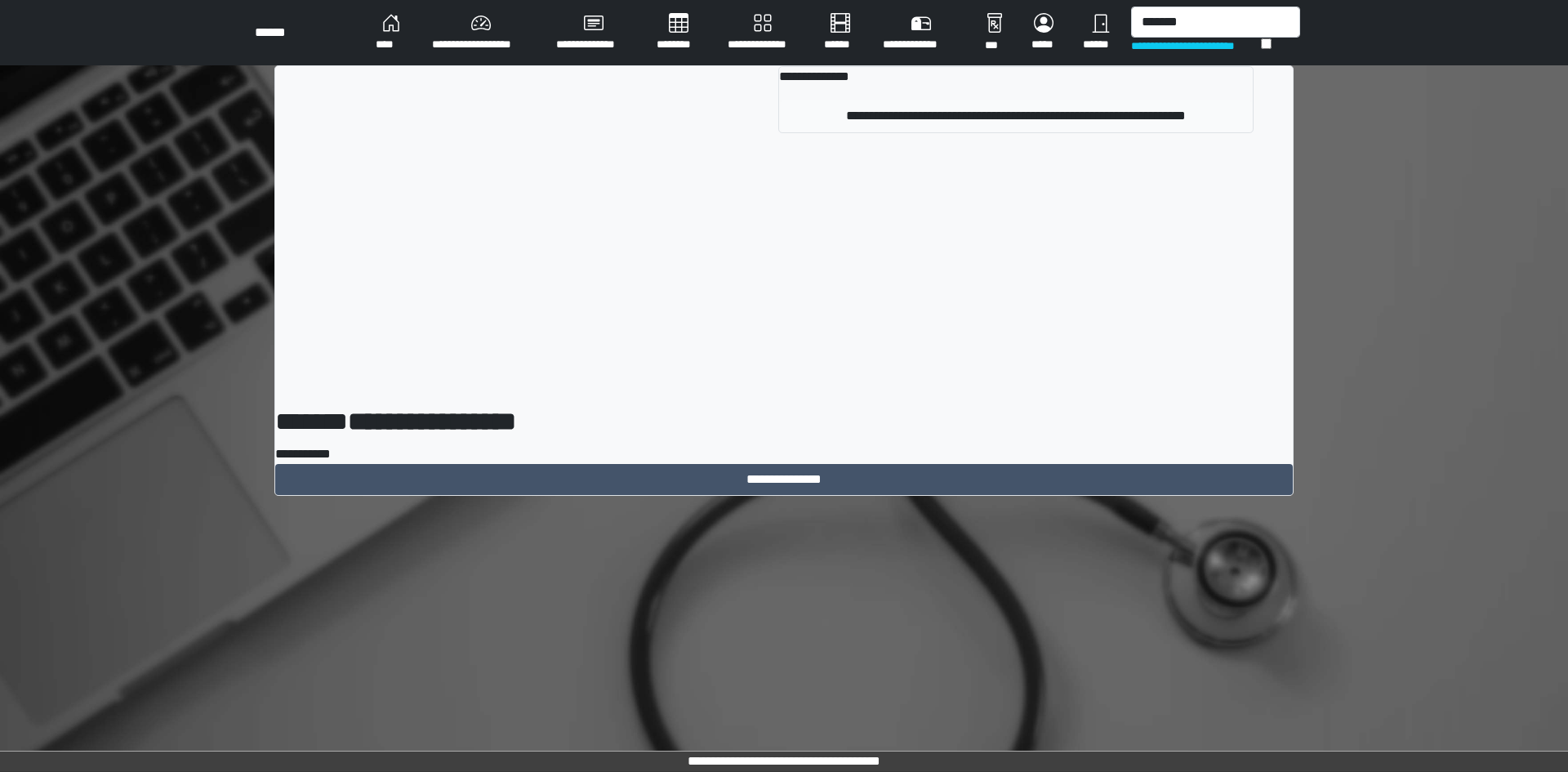type 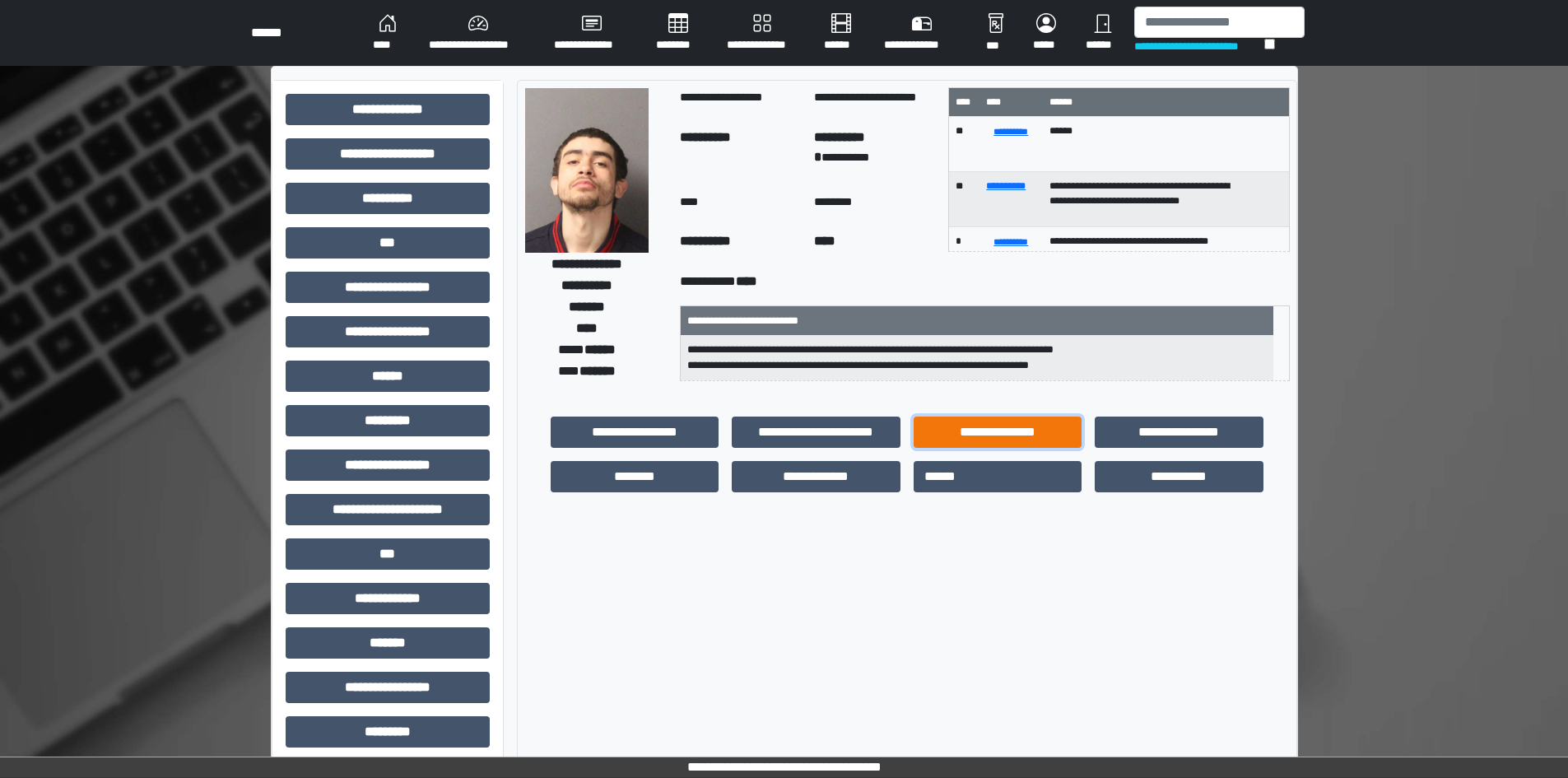 click on "**********" at bounding box center [998, 432] 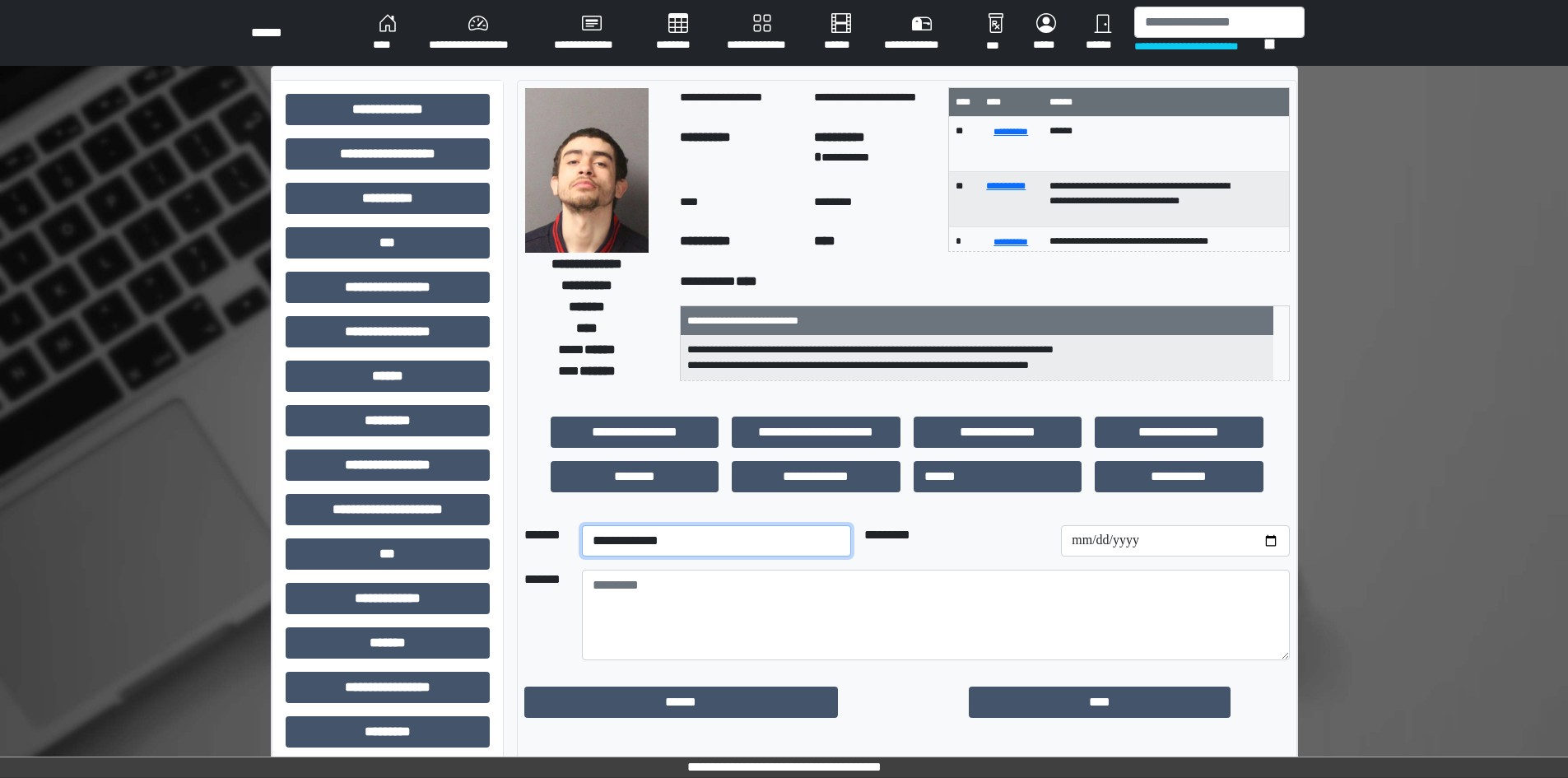 drag, startPoint x: 709, startPoint y: 547, endPoint x: 699, endPoint y: 541, distance: 11.661904 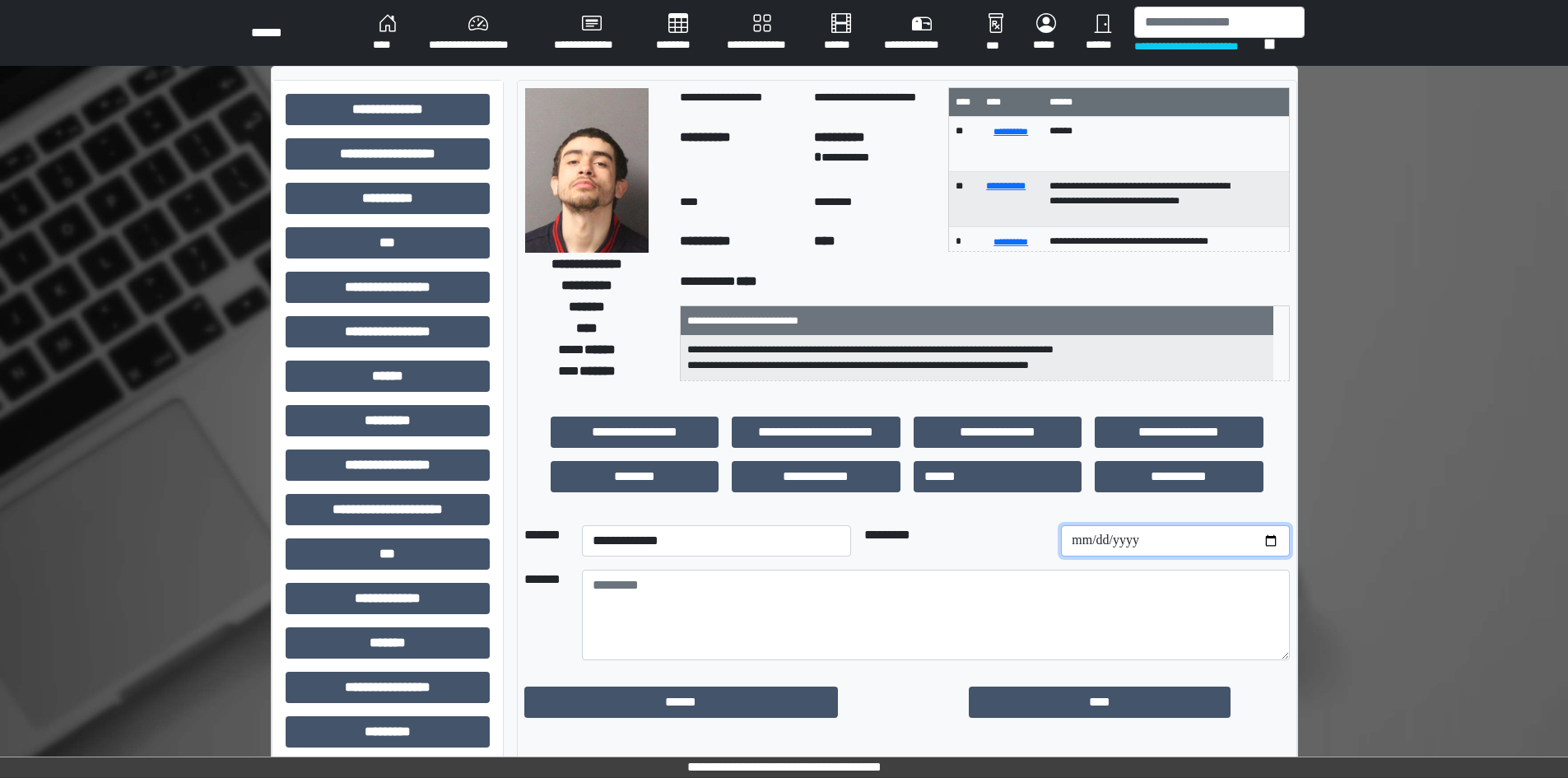 click at bounding box center [1175, 541] 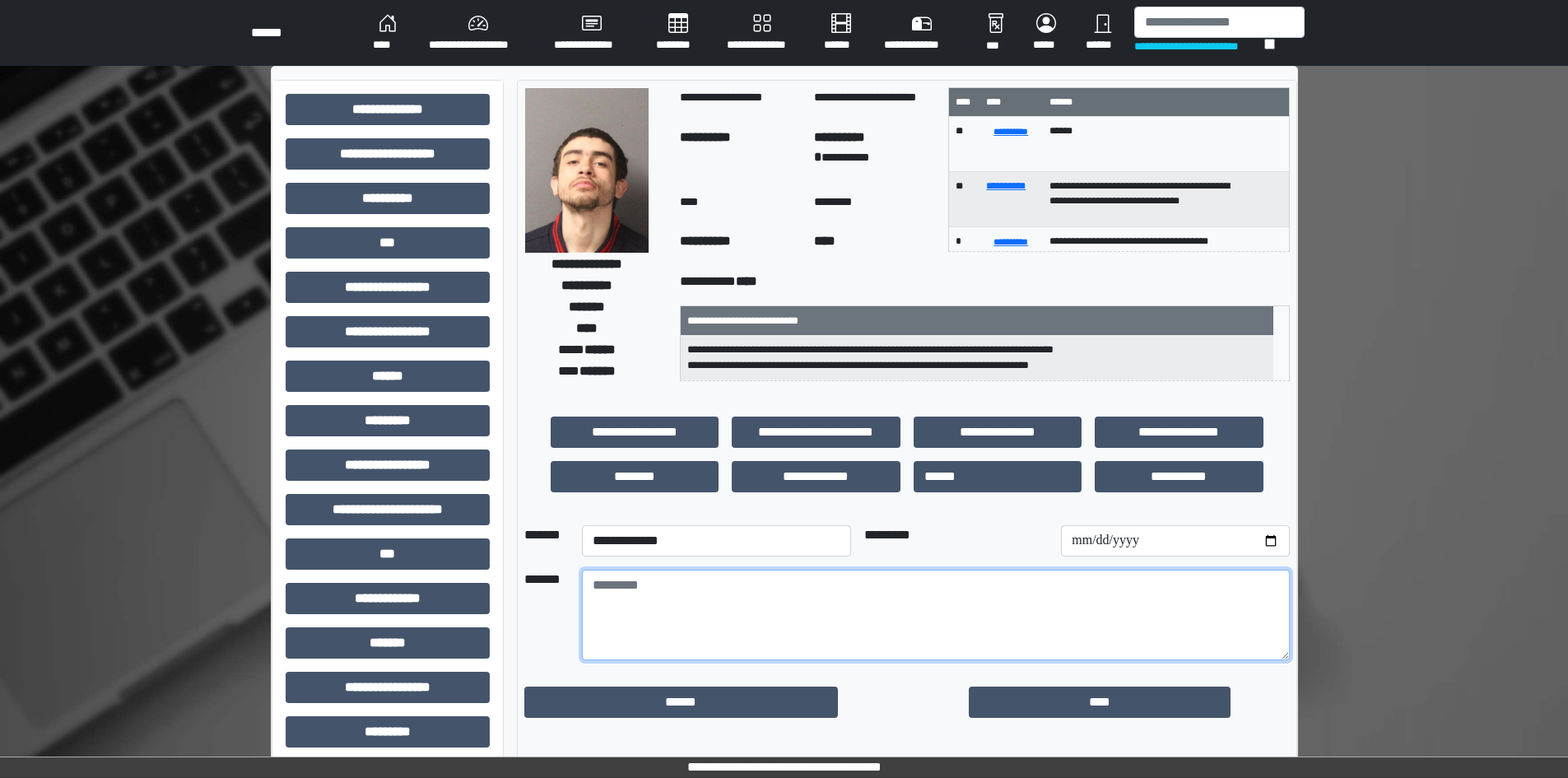 click at bounding box center (936, 615) 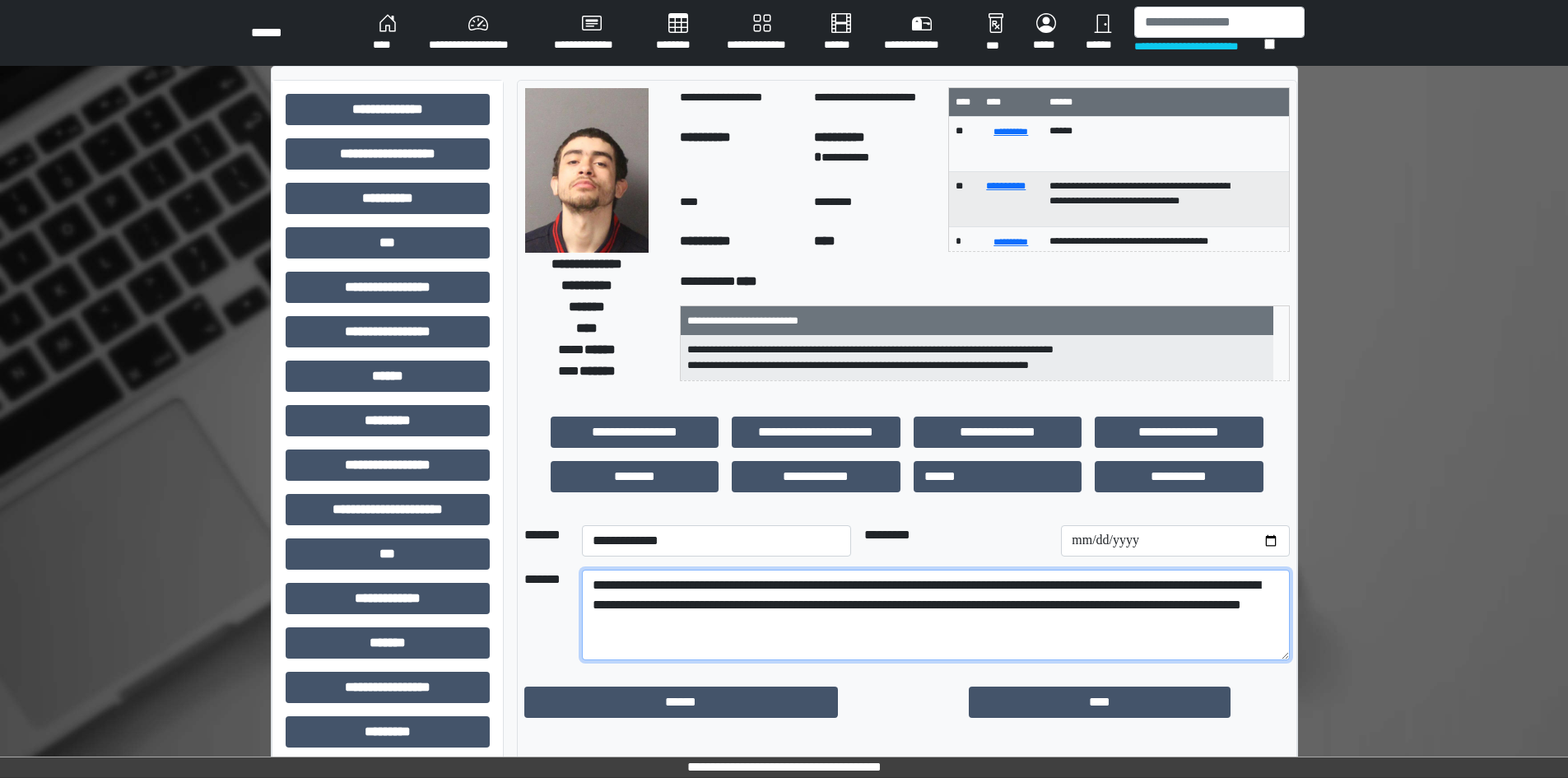drag, startPoint x: 593, startPoint y: 582, endPoint x: 796, endPoint y: 631, distance: 208.8301 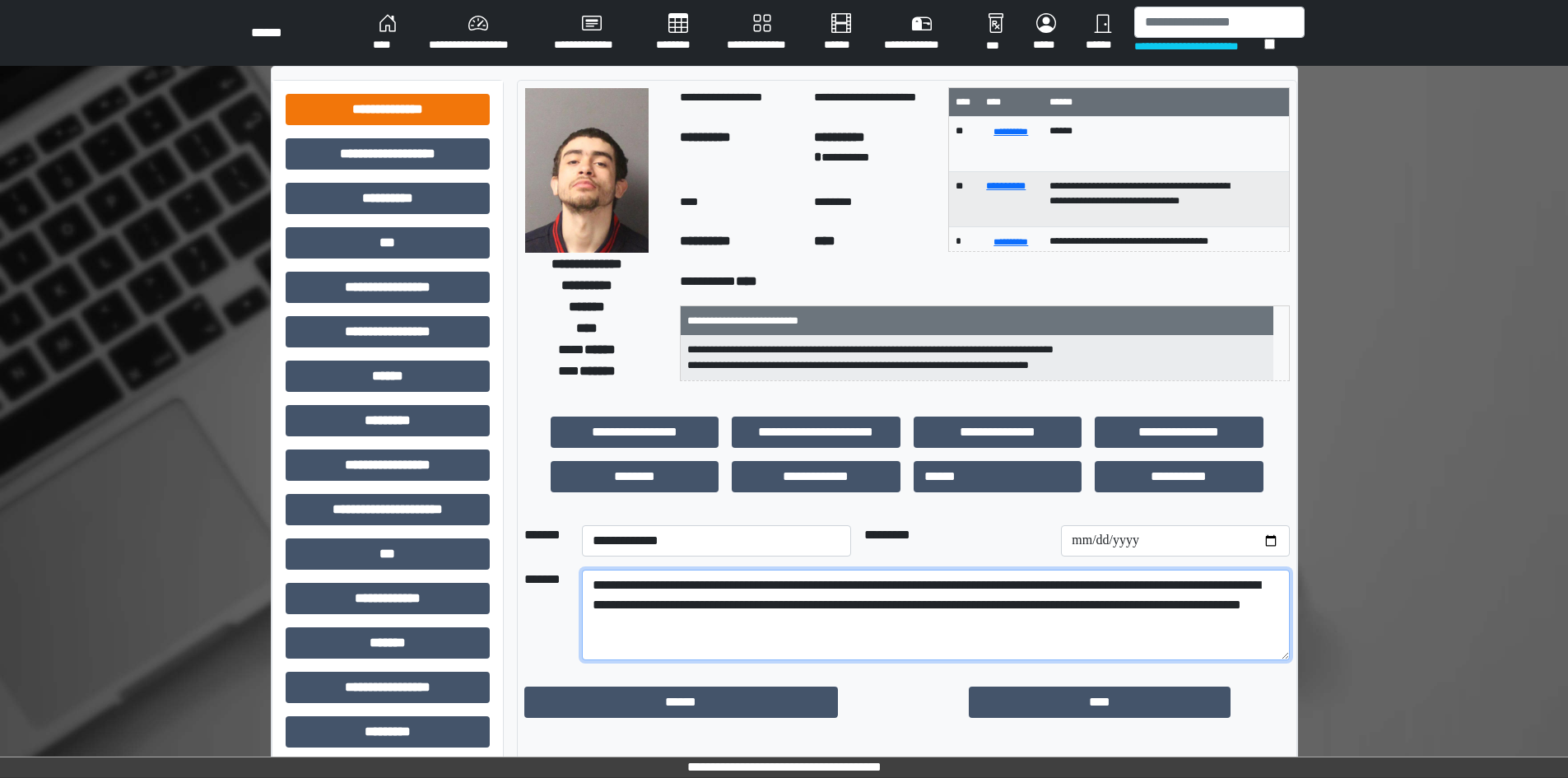type on "**********" 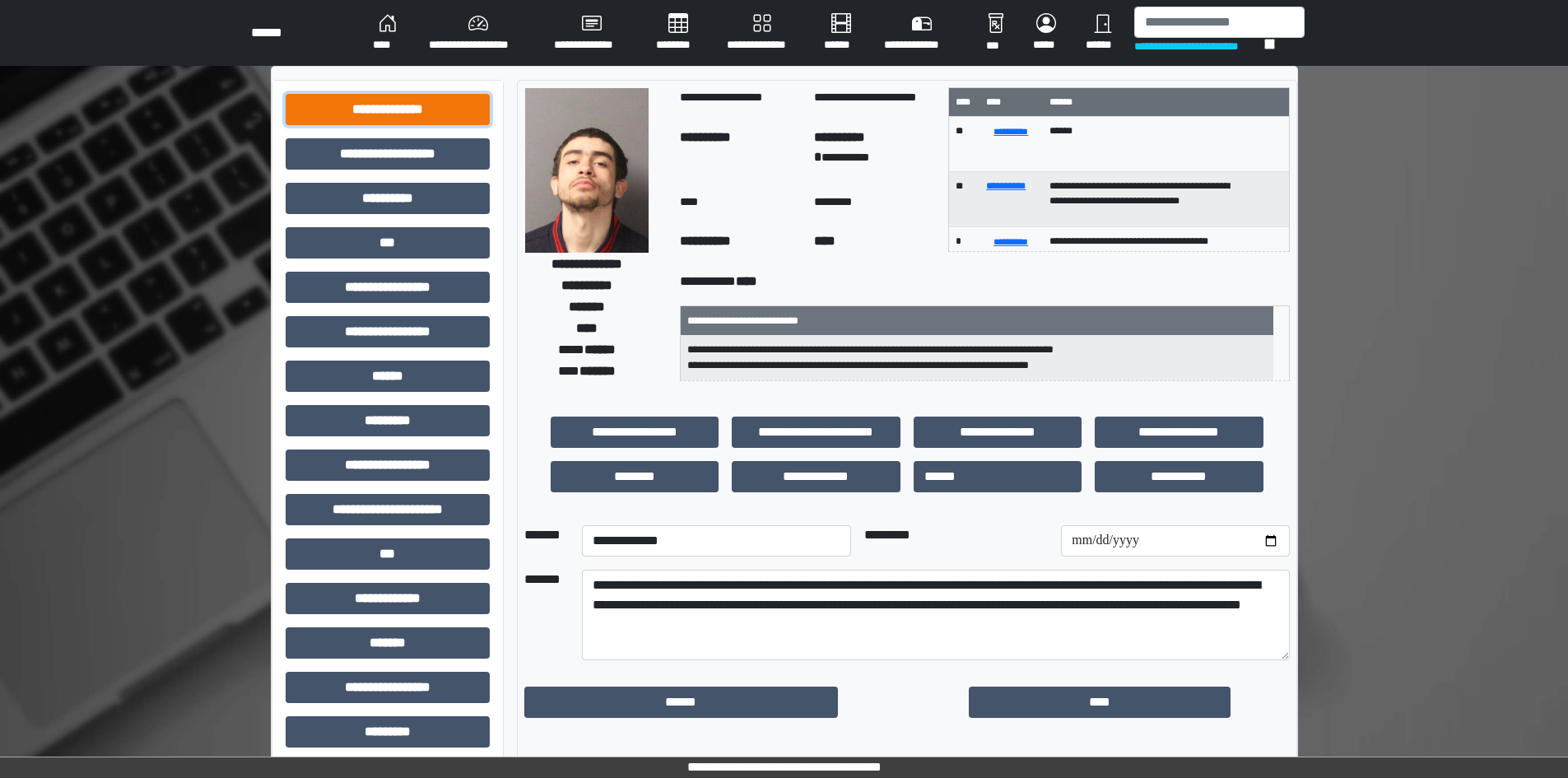 click on "**********" at bounding box center [388, 109] 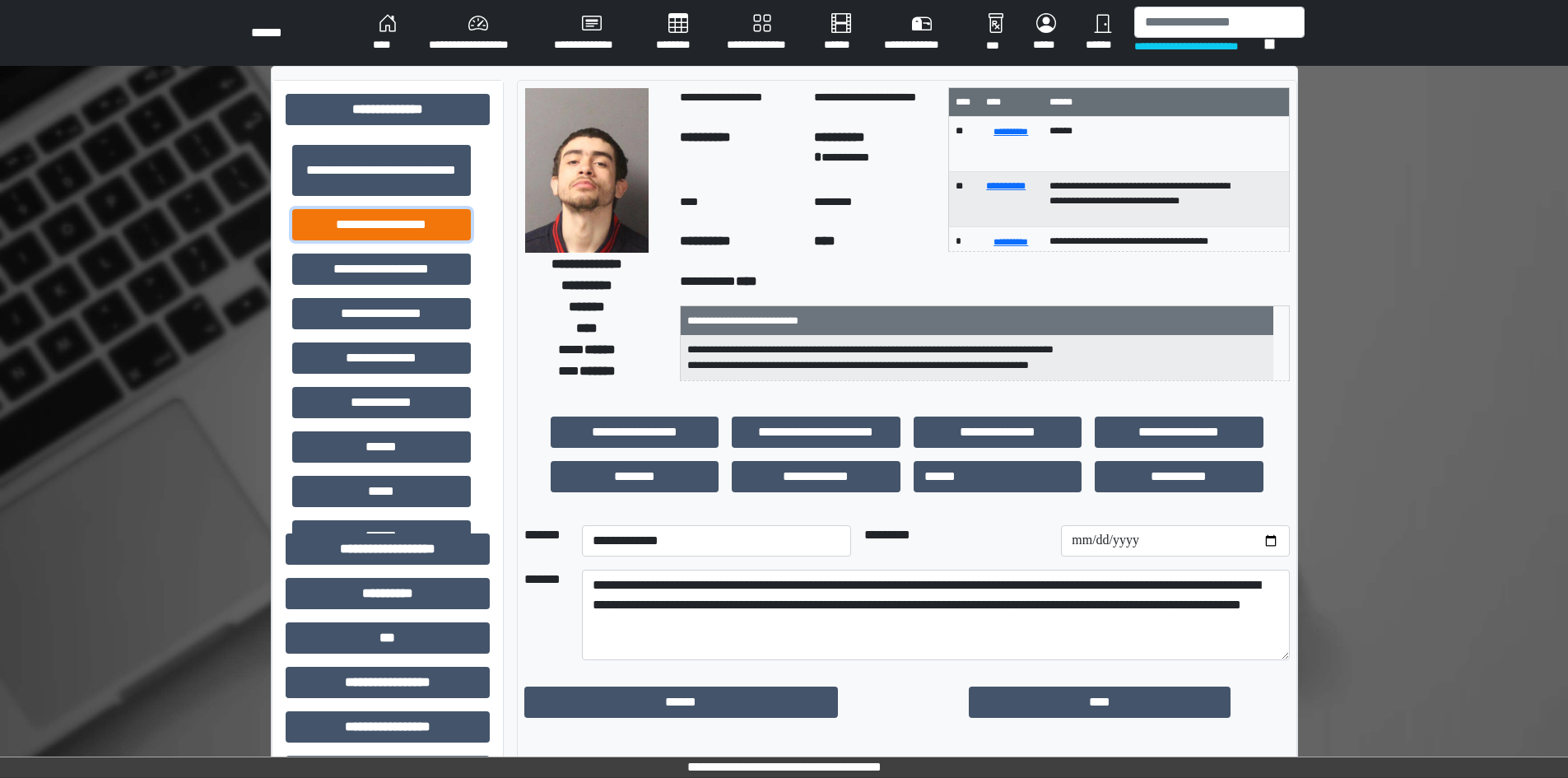 click on "**********" at bounding box center (381, 225) 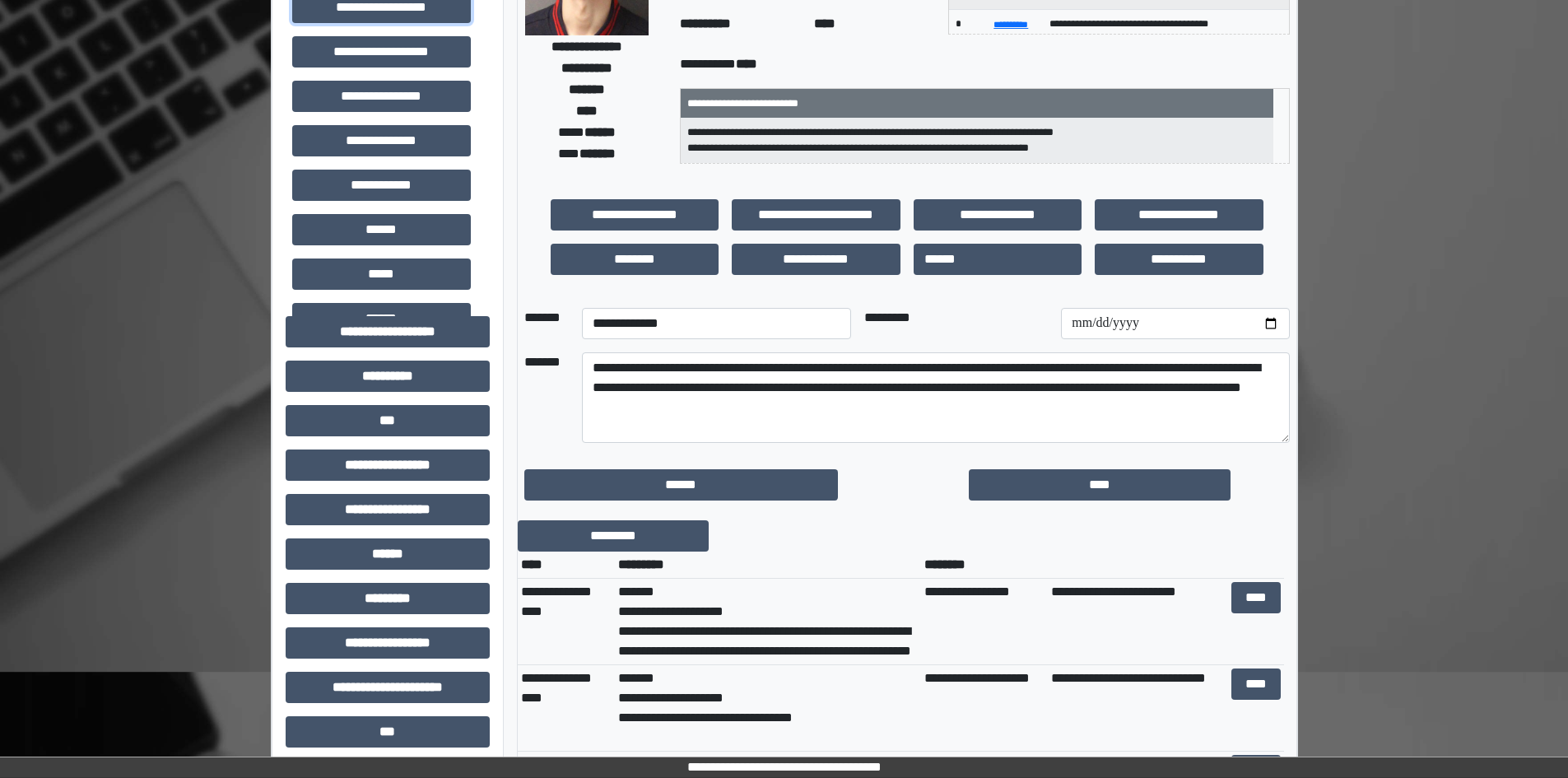 scroll, scrollTop: 329, scrollLeft: 0, axis: vertical 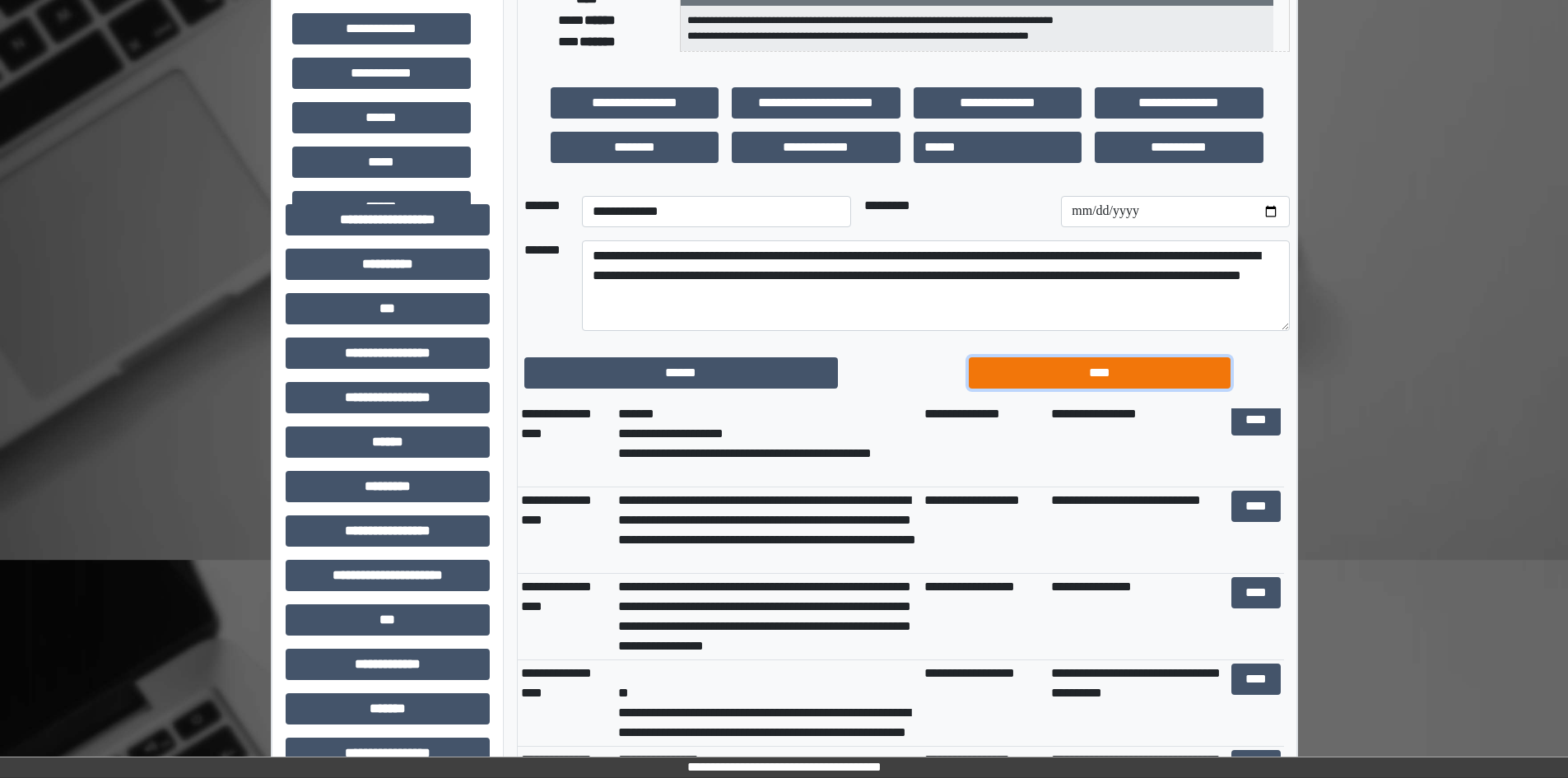 click on "****" at bounding box center (1100, 373) 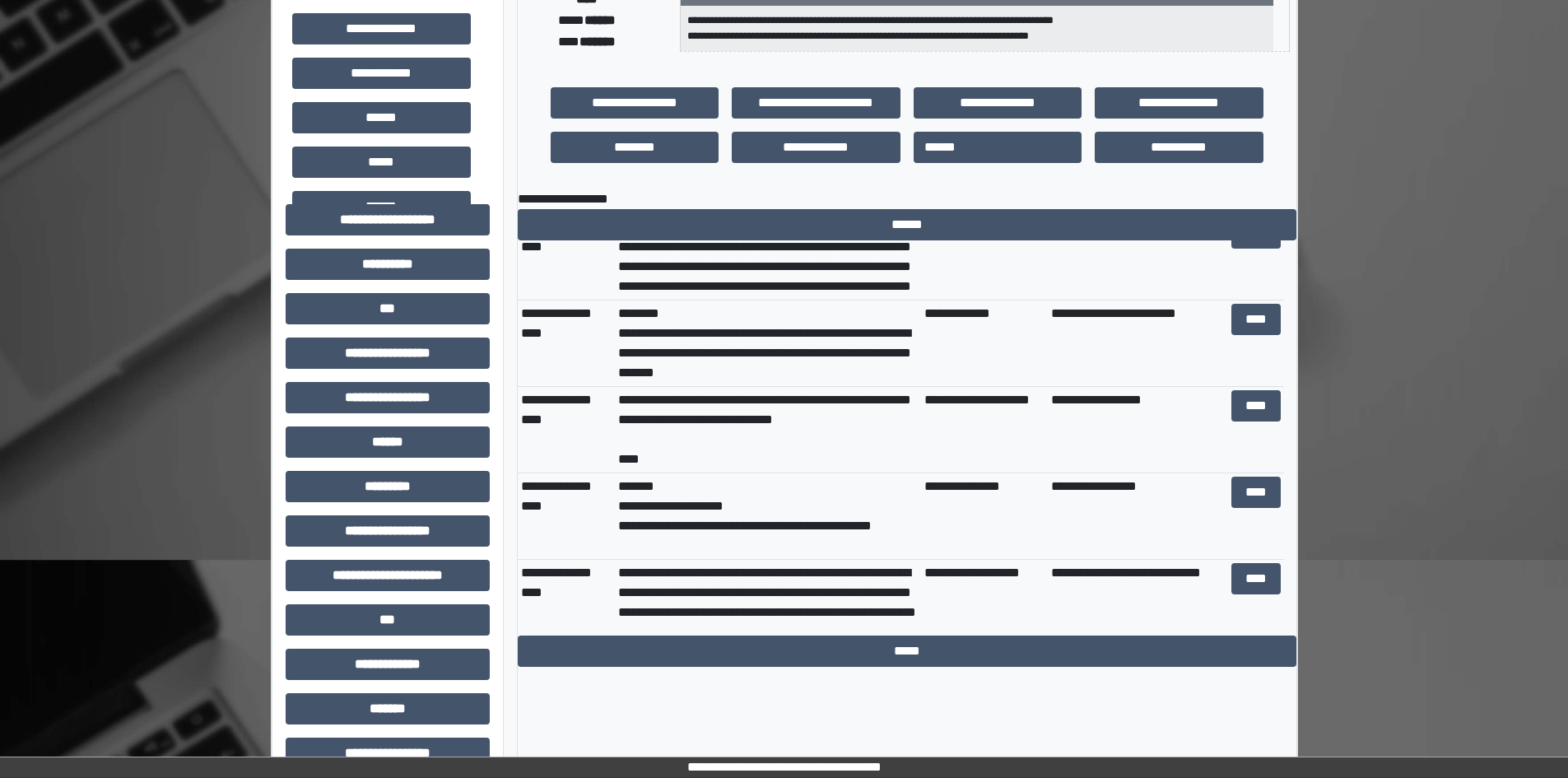 scroll, scrollTop: 165, scrollLeft: 0, axis: vertical 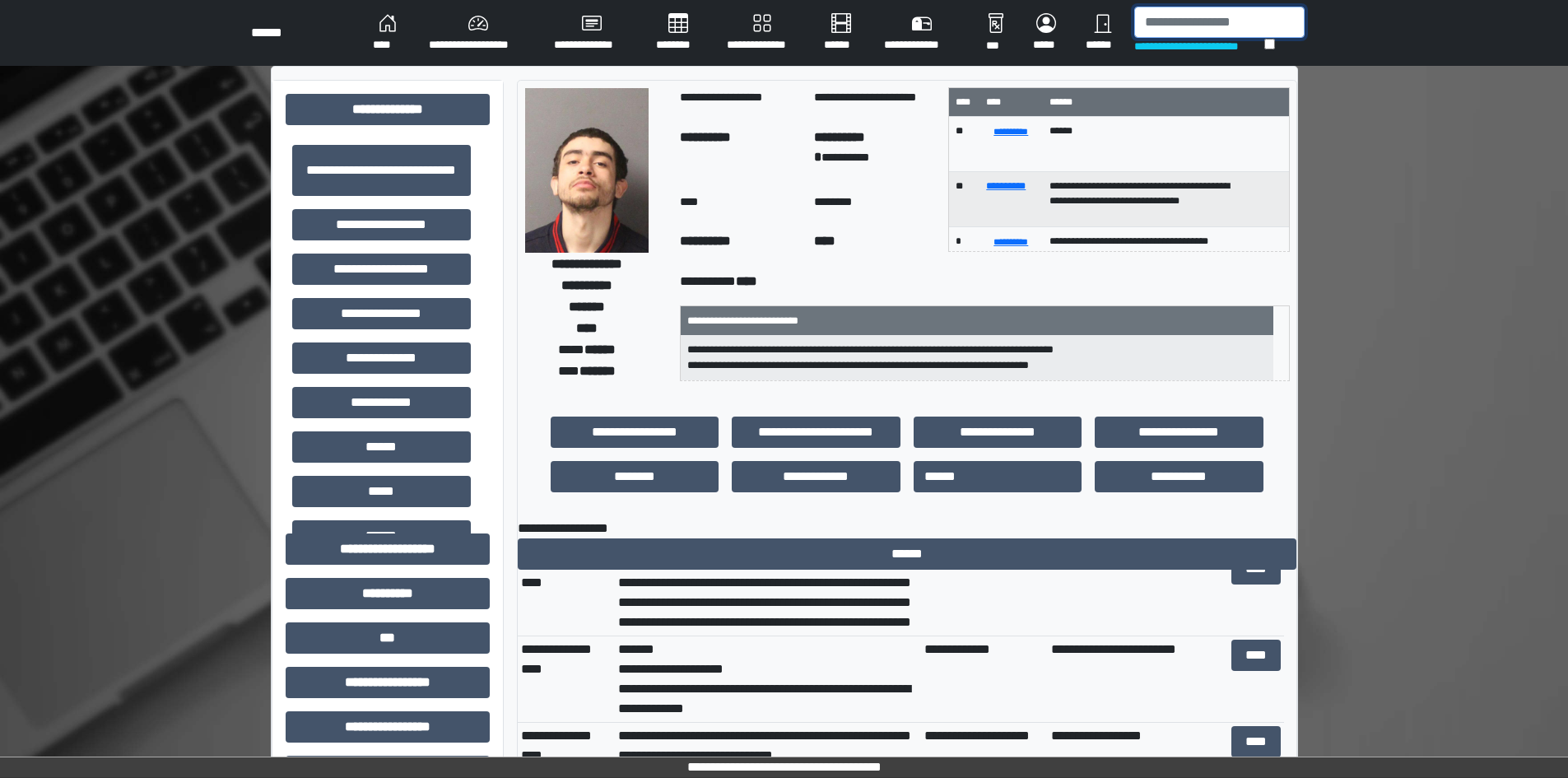click at bounding box center (1219, 22) 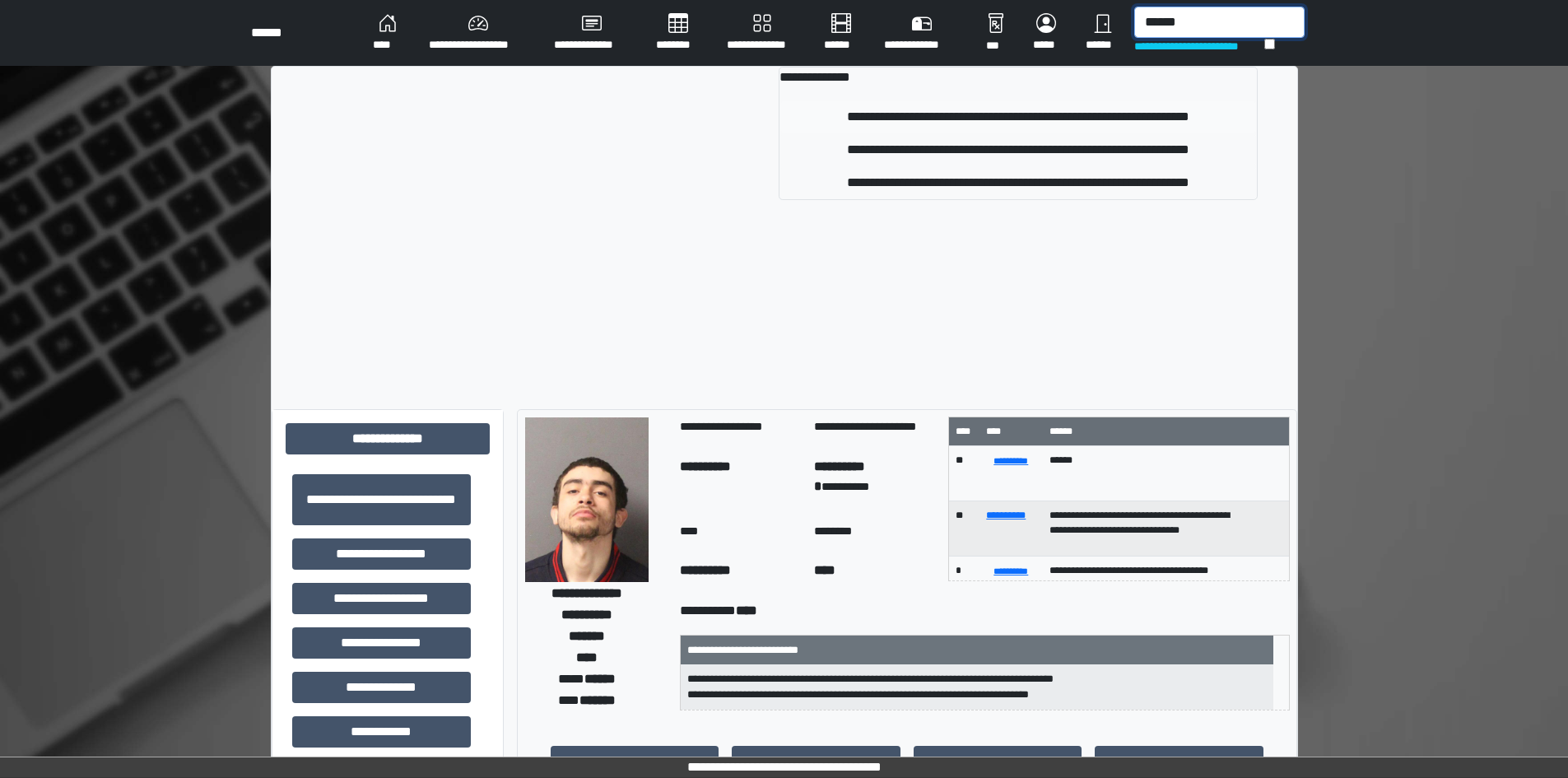 type on "******" 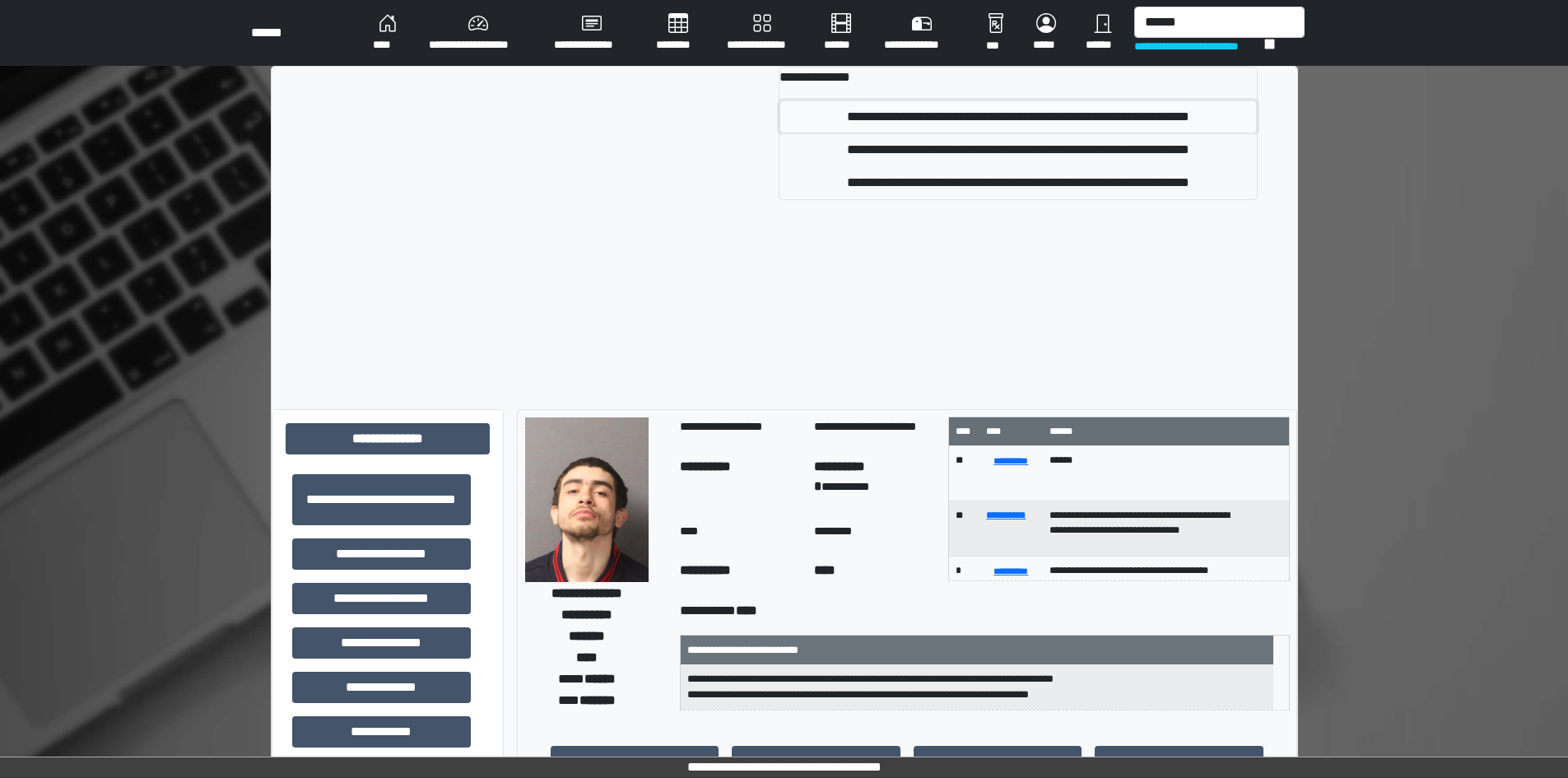 click on "**********" at bounding box center (1018, 117) 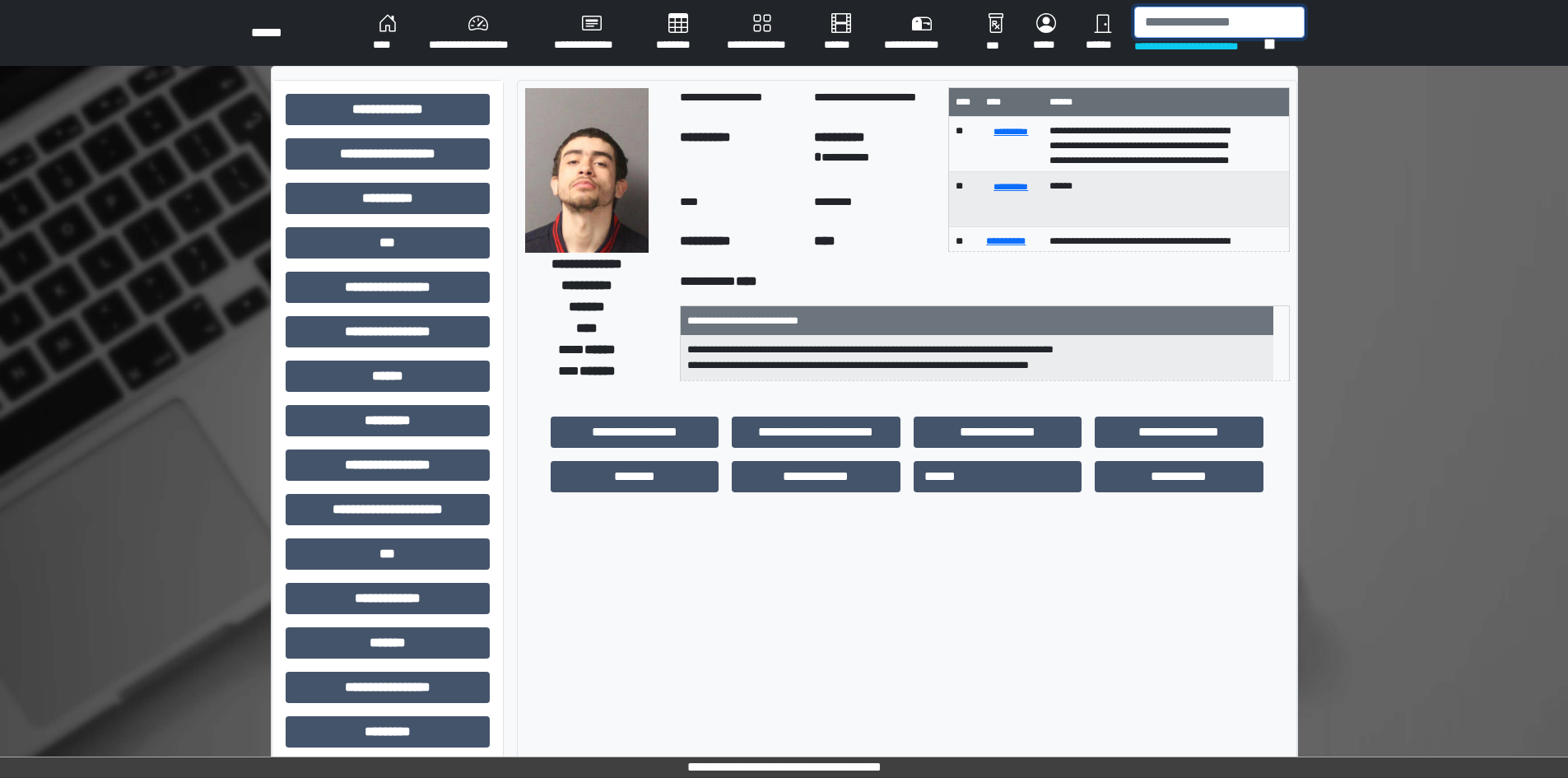 click at bounding box center [1219, 22] 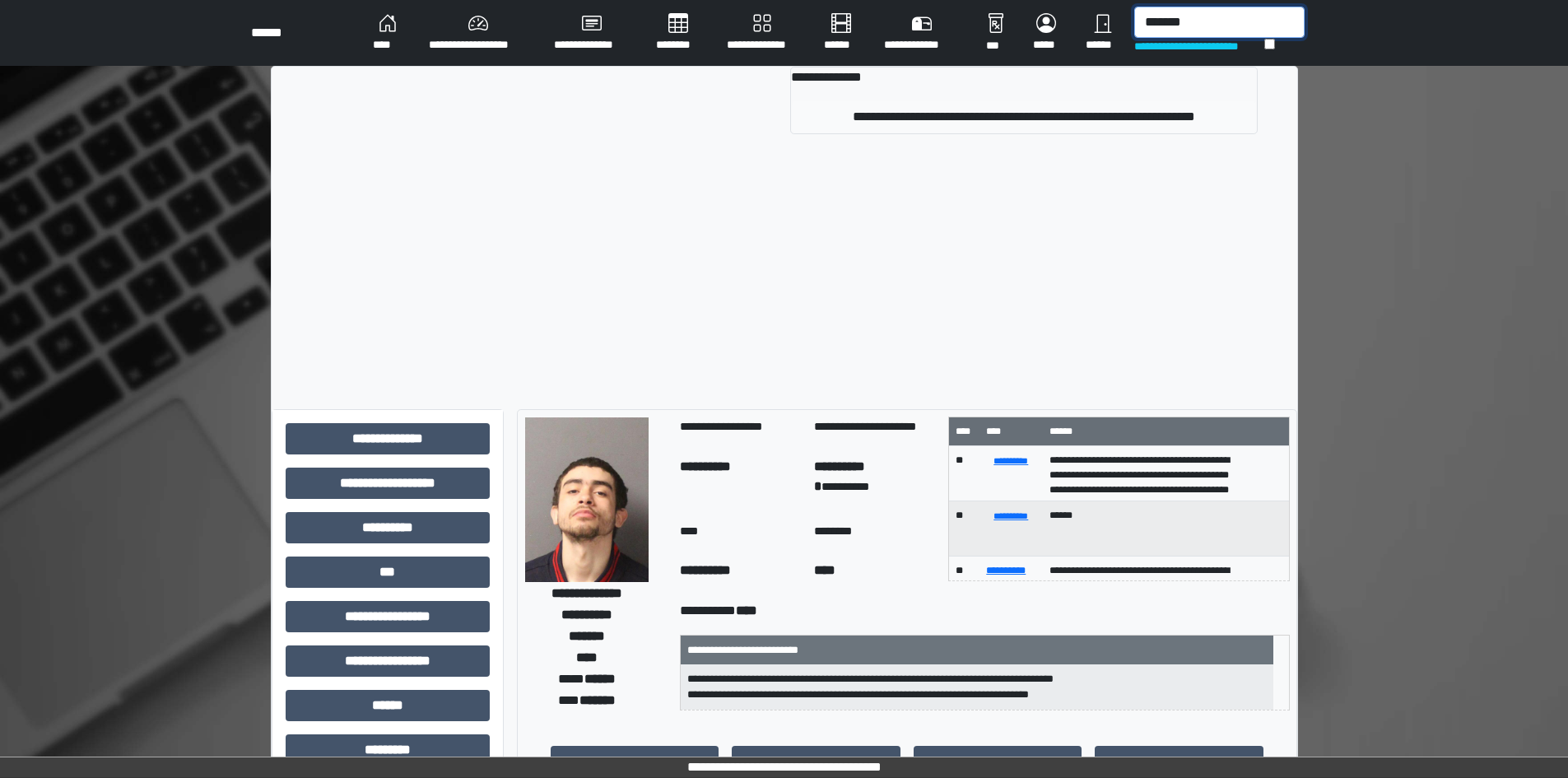 type on "*******" 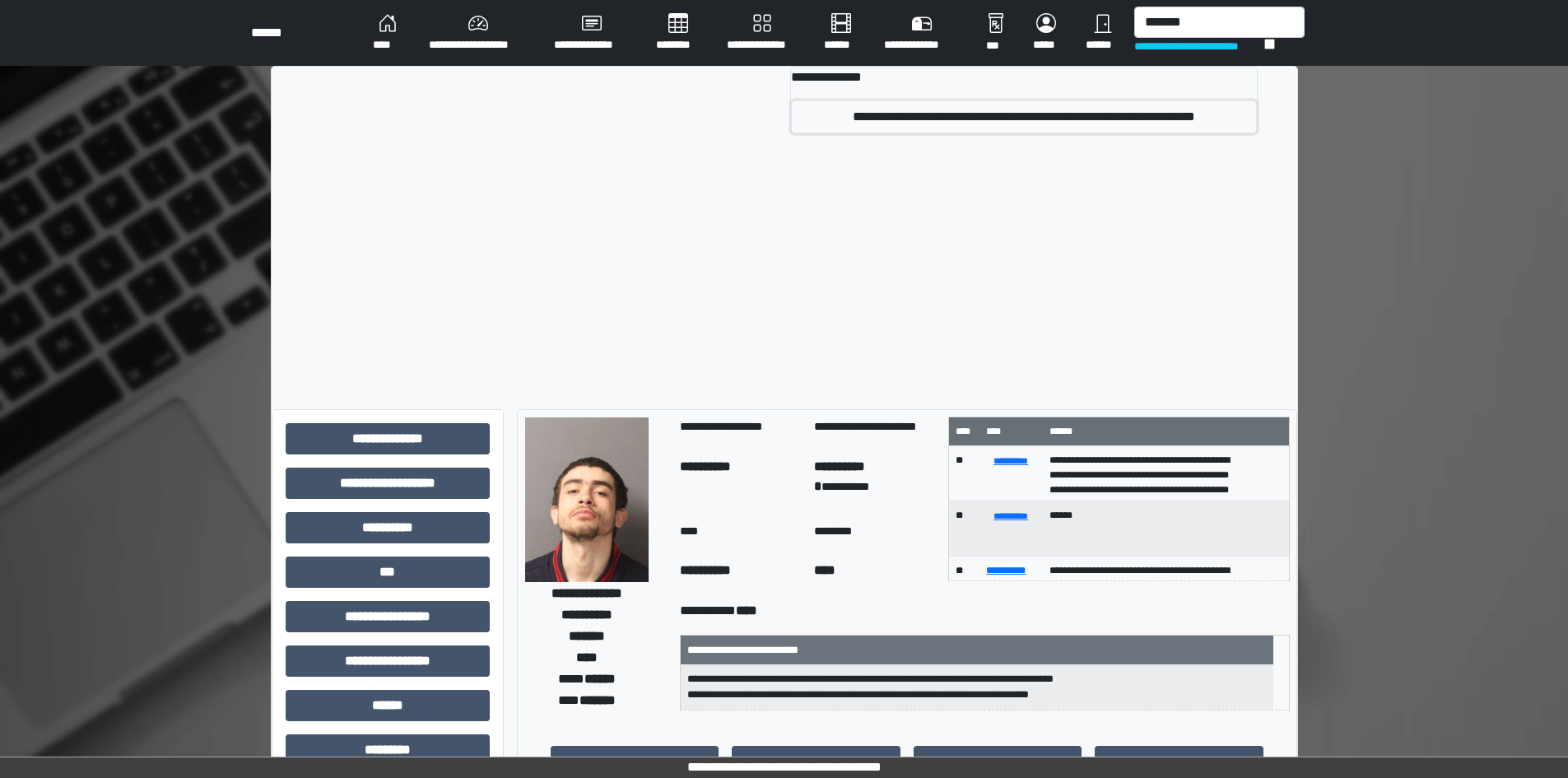 click on "**********" at bounding box center [1024, 117] 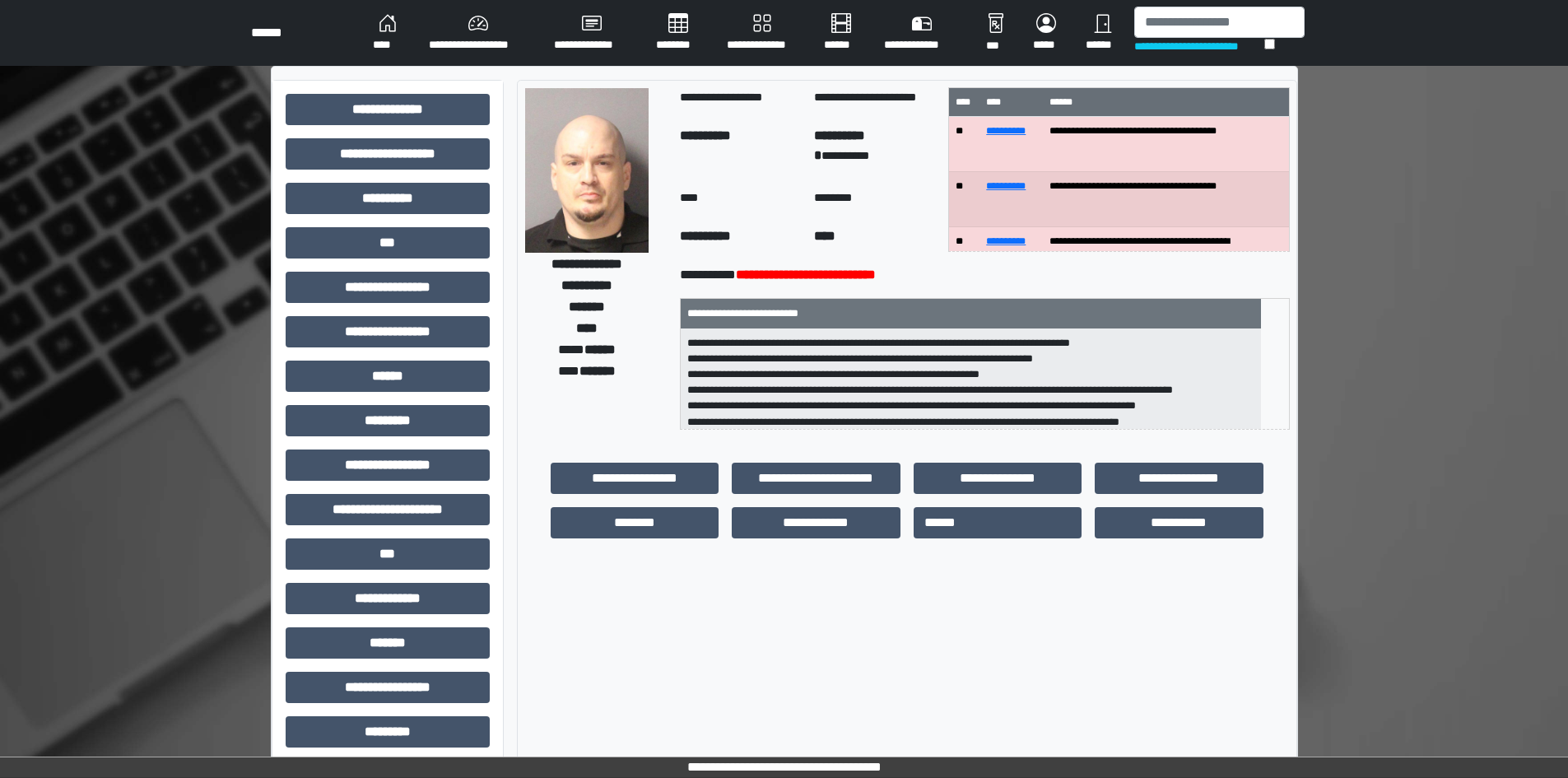 click at bounding box center [587, 170] 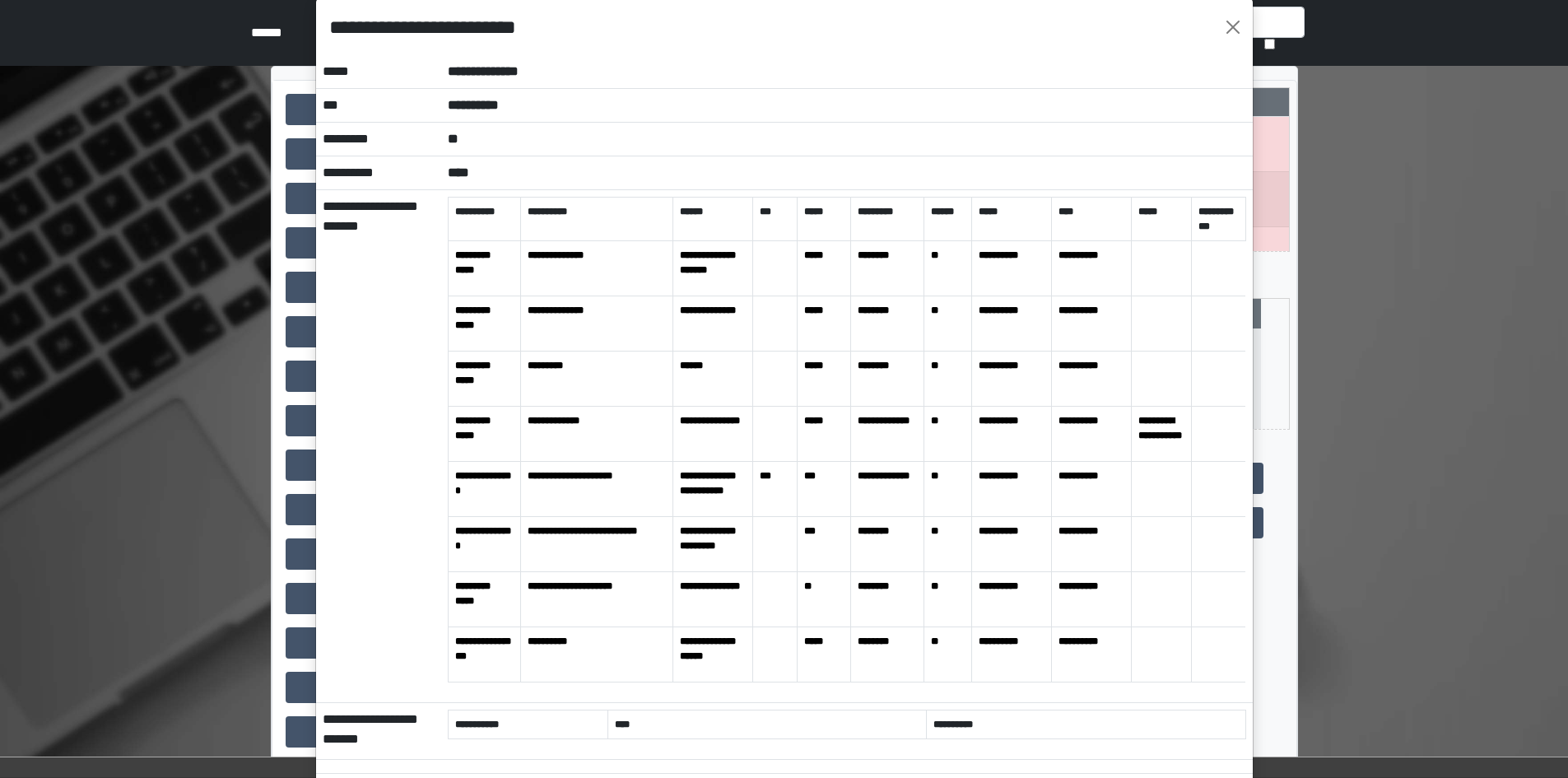 scroll, scrollTop: 0, scrollLeft: 0, axis: both 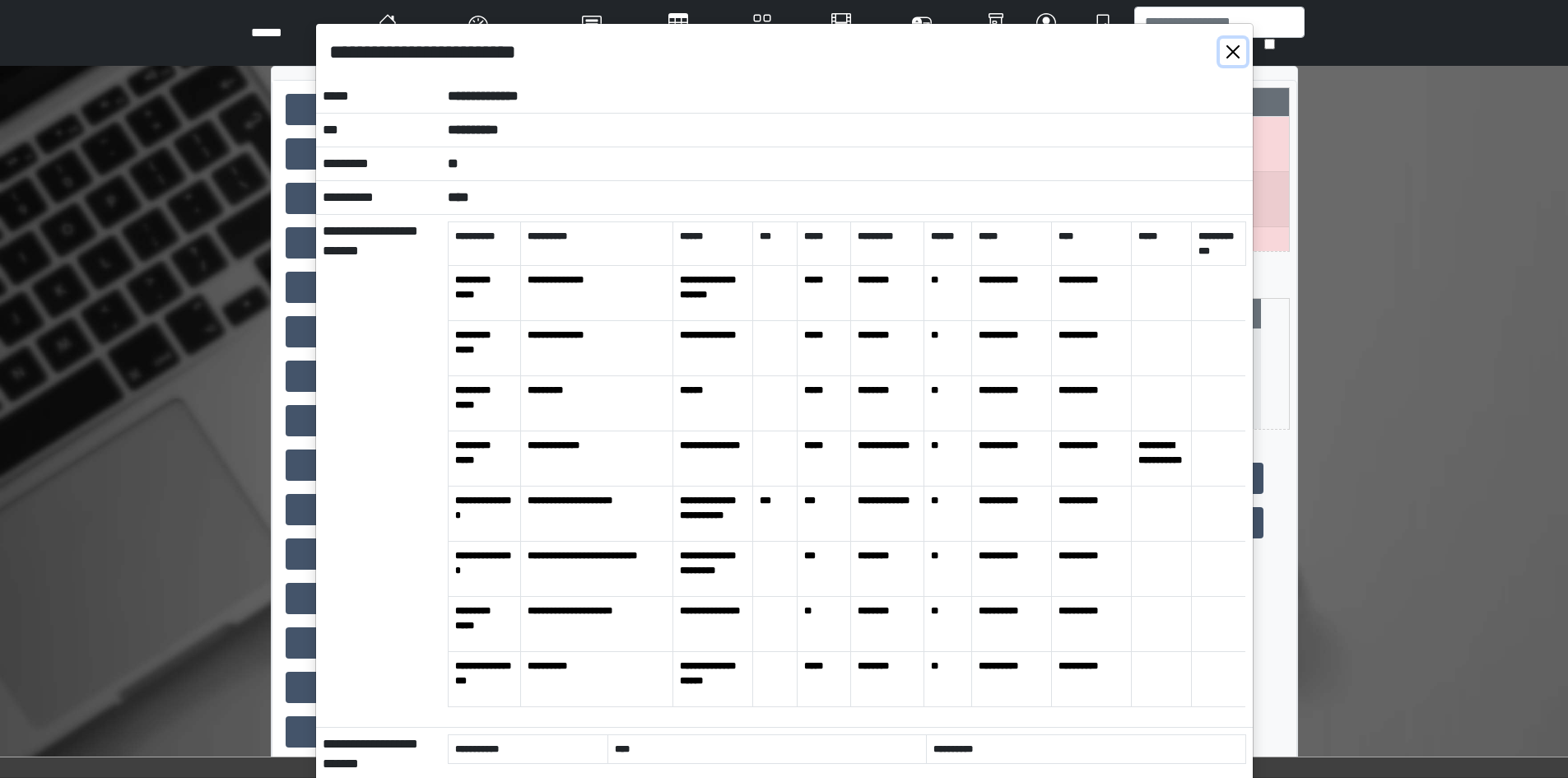 click at bounding box center (1233, 52) 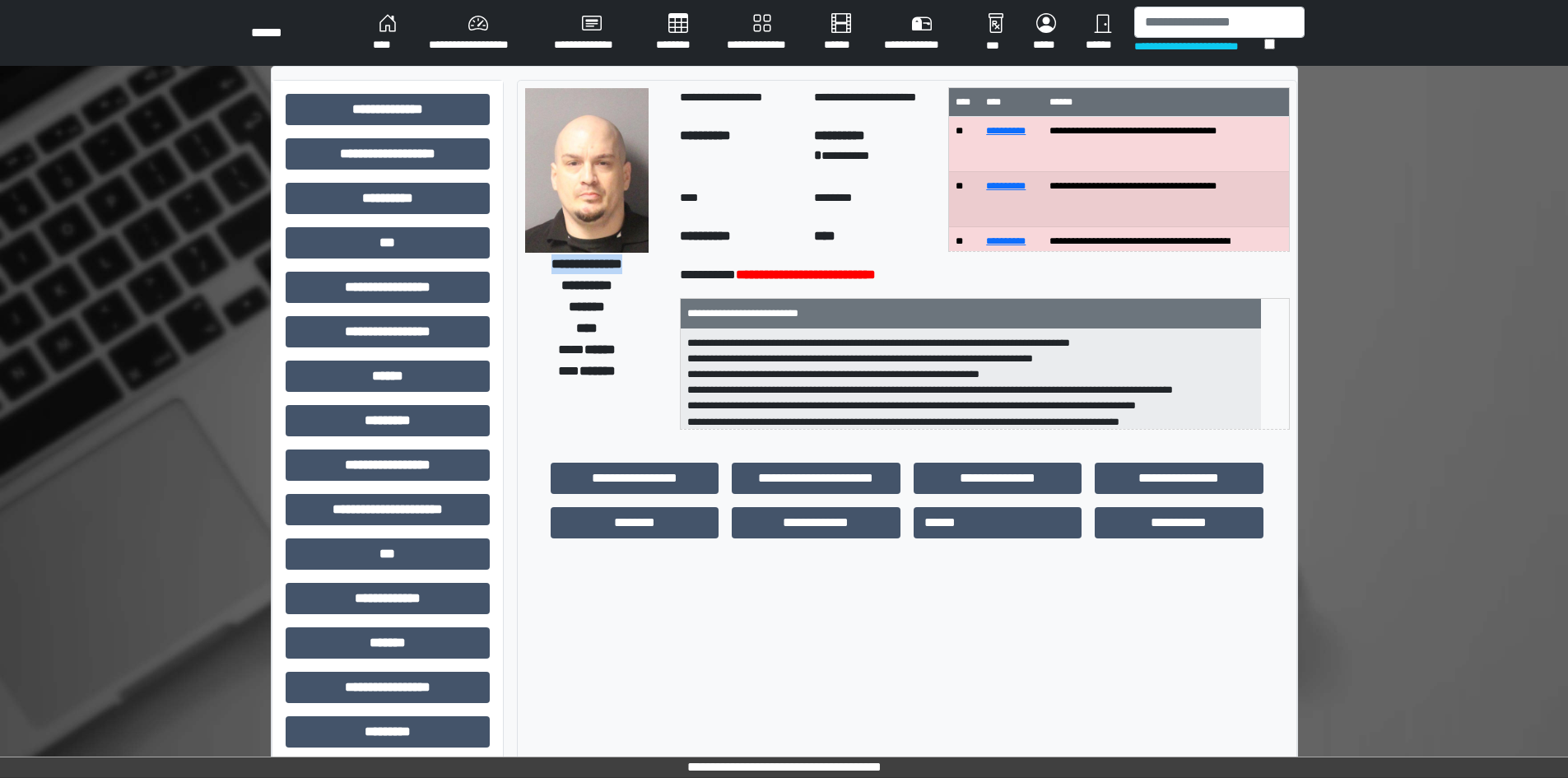 drag, startPoint x: 532, startPoint y: 263, endPoint x: 631, endPoint y: 259, distance: 99.080775 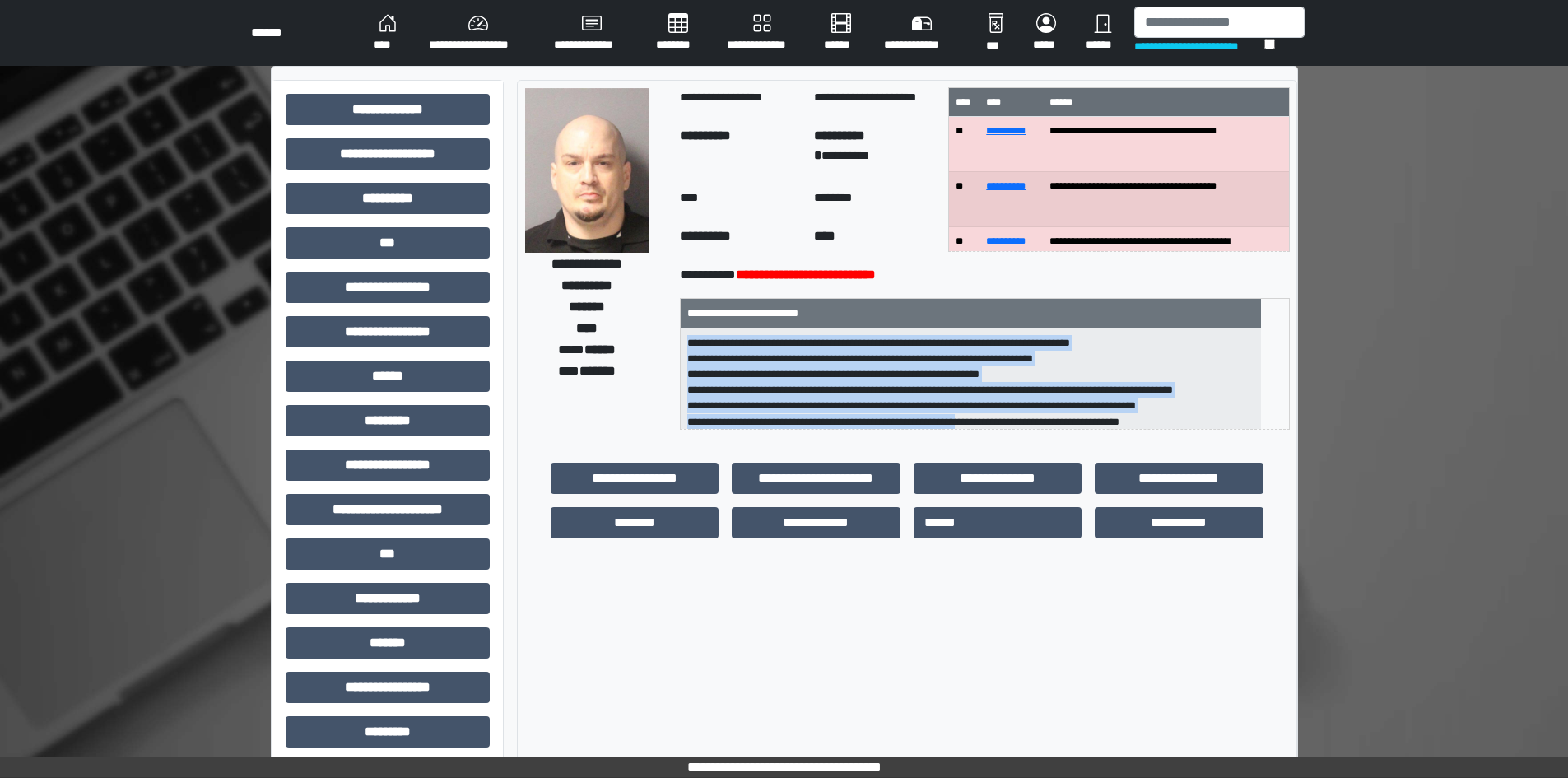 scroll, scrollTop: 32, scrollLeft: 0, axis: vertical 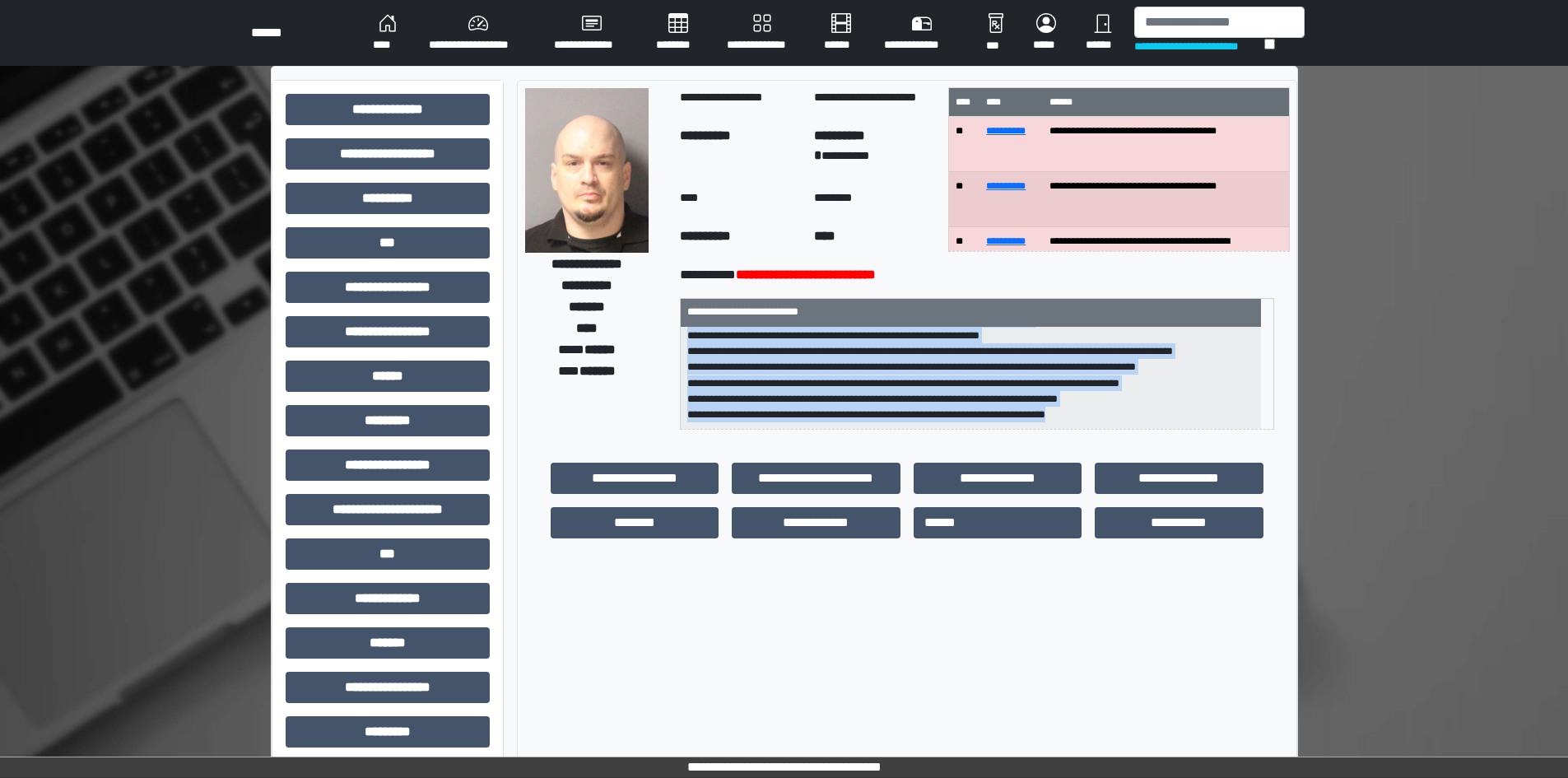 drag, startPoint x: 705, startPoint y: 342, endPoint x: 1130, endPoint y: 417, distance: 431.5669 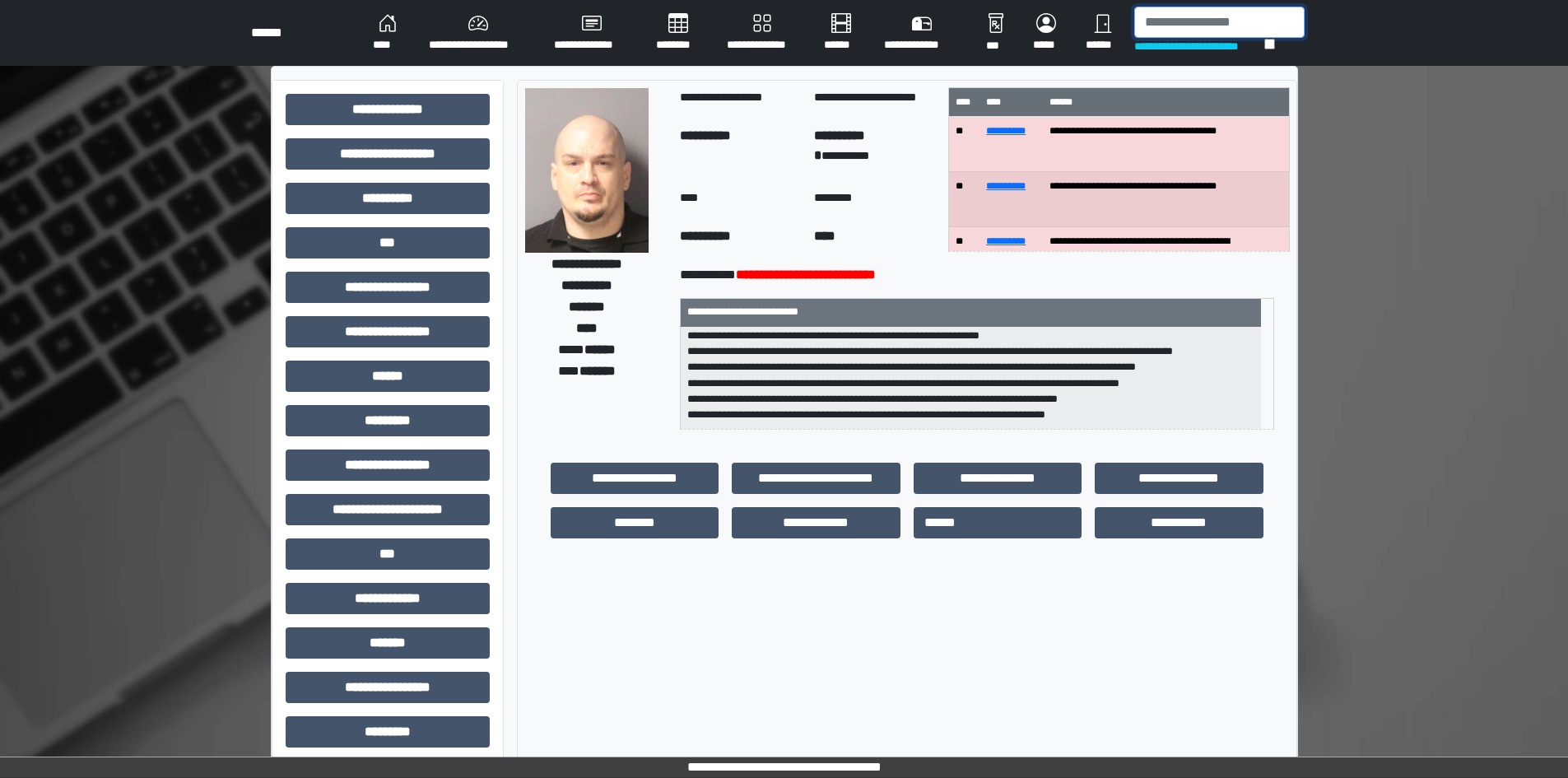 click at bounding box center [1219, 22] 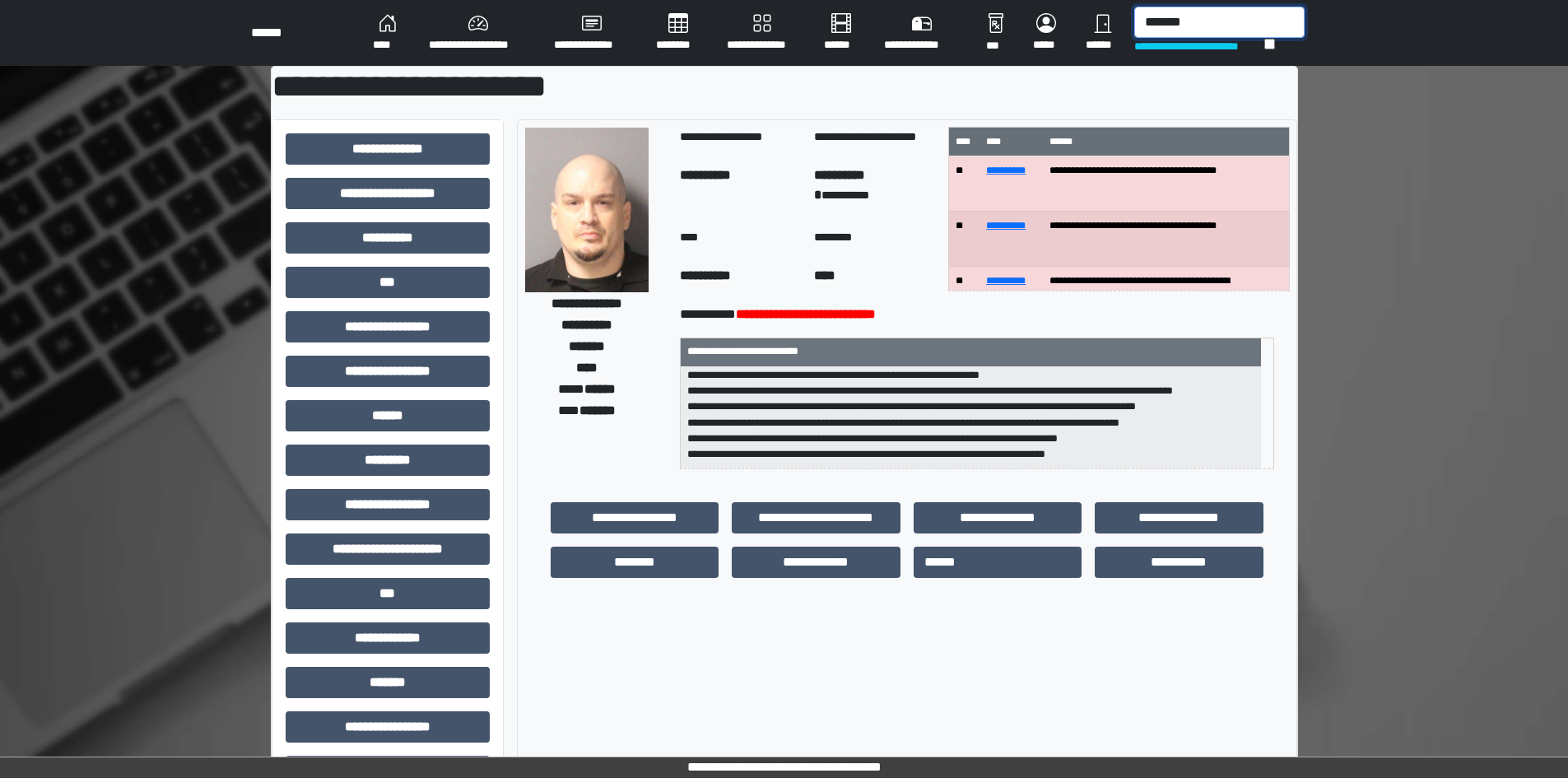 click on "*******" at bounding box center [1219, 22] 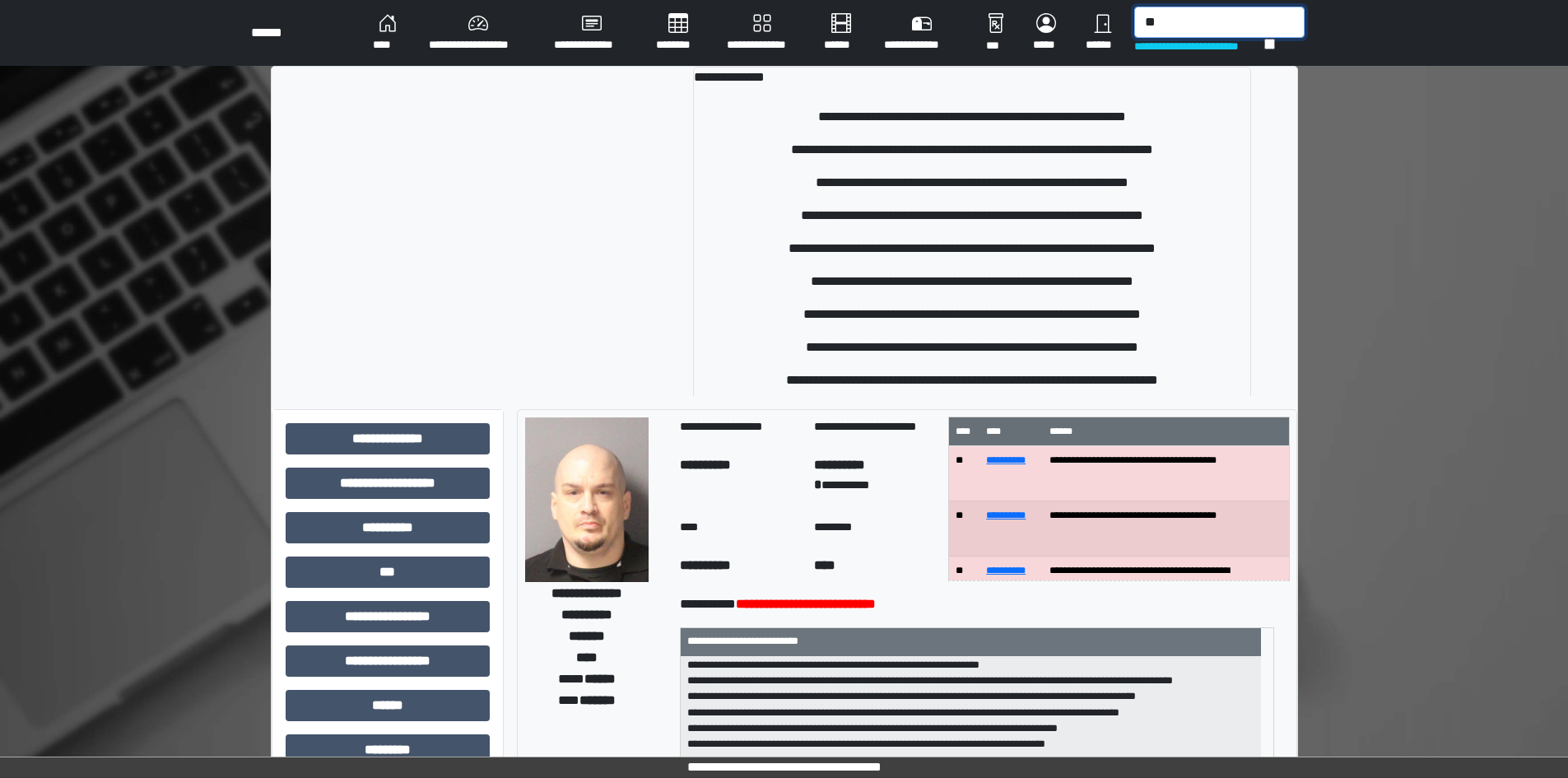 type on "*" 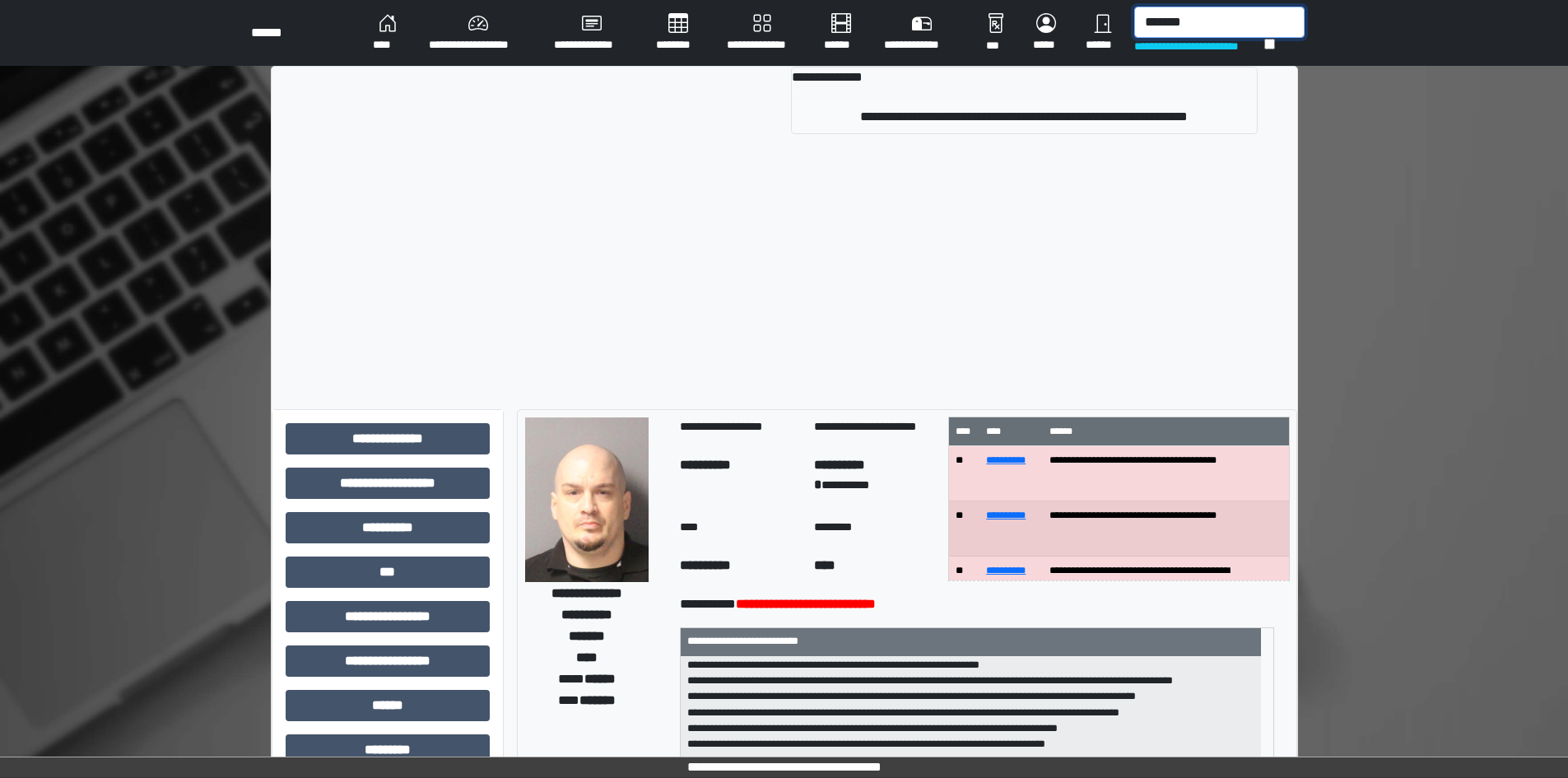 type on "*******" 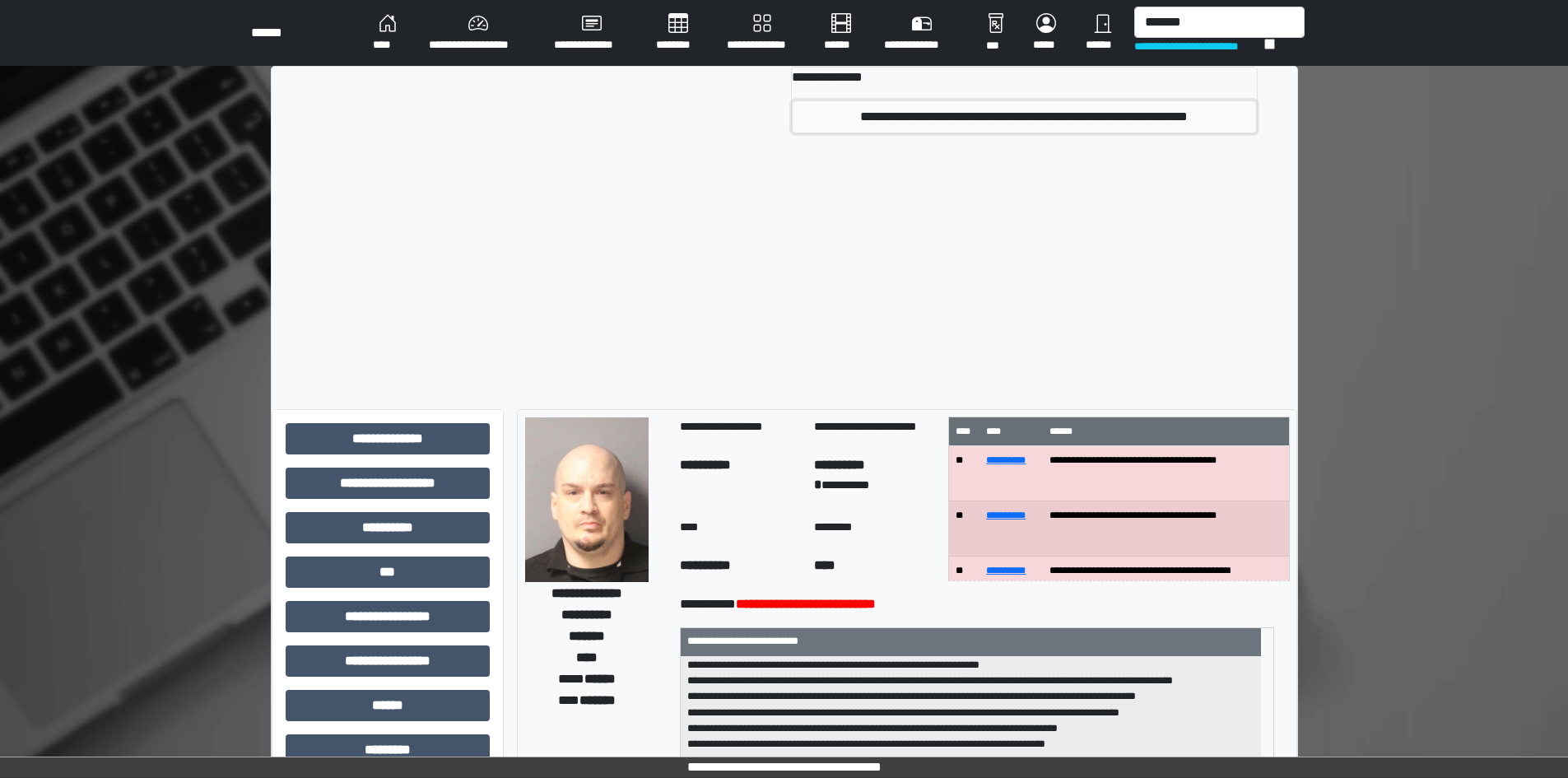 click on "**********" at bounding box center (1024, 117) 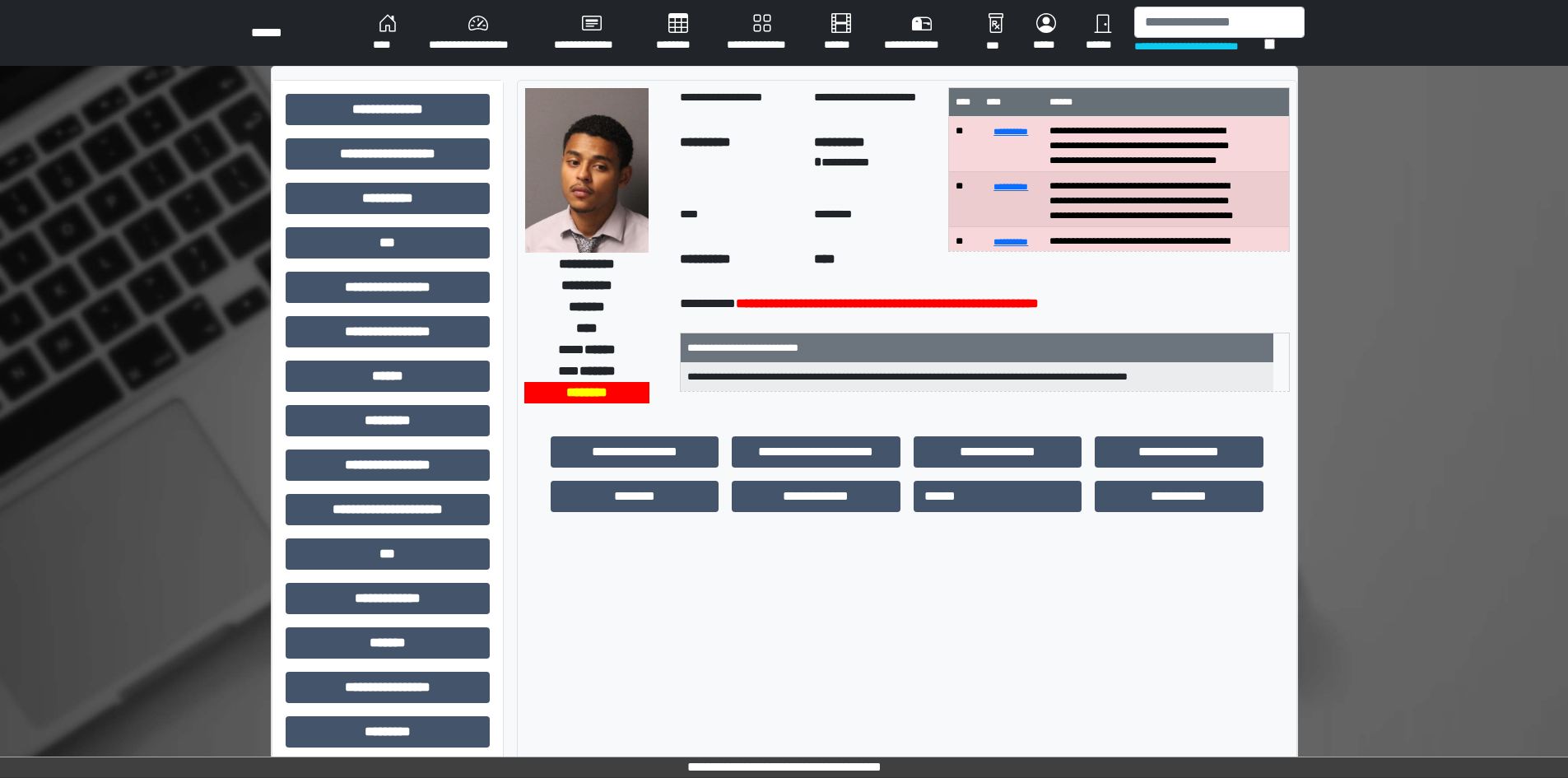 click at bounding box center (587, 170) 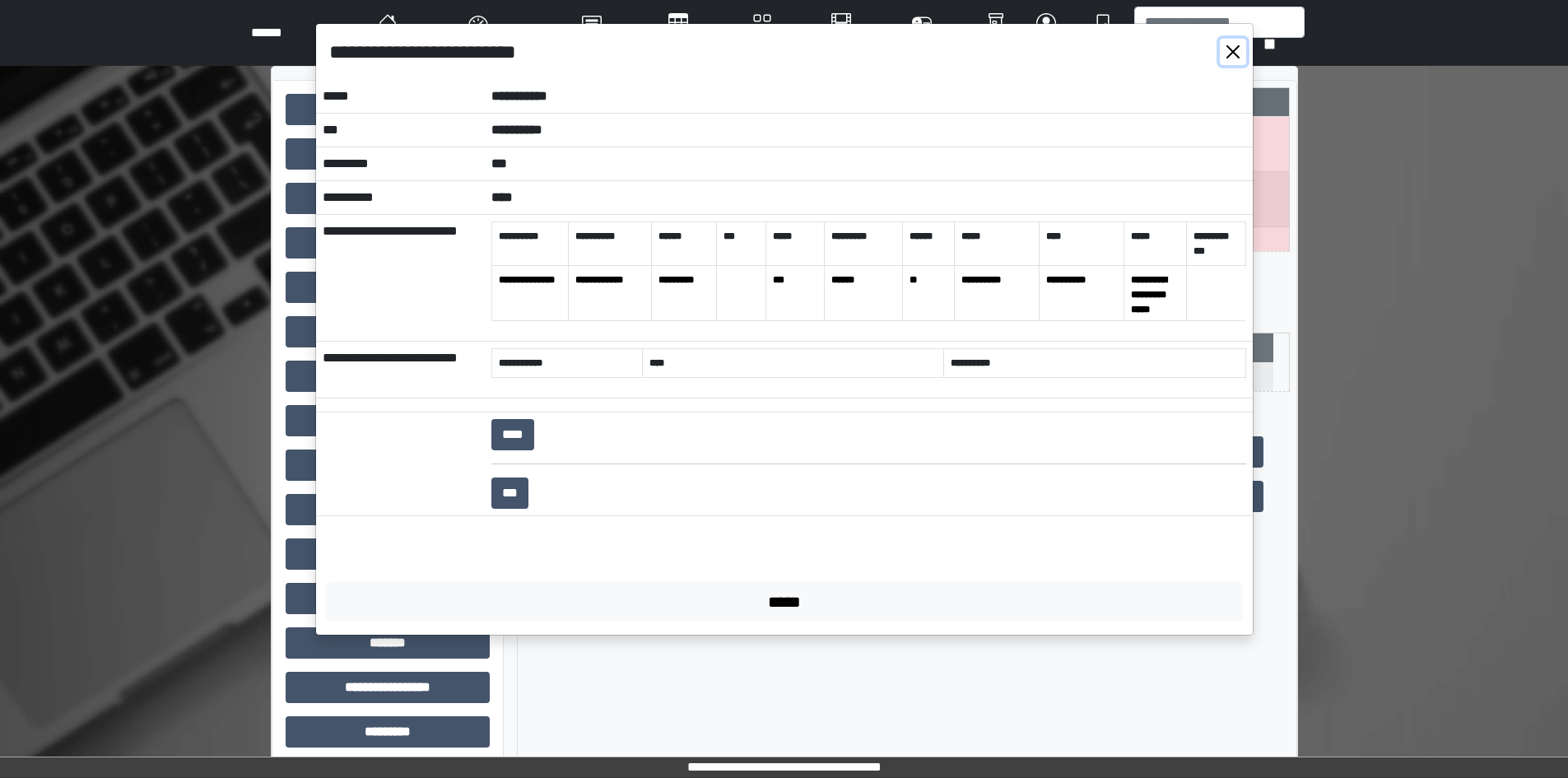 click at bounding box center [1233, 52] 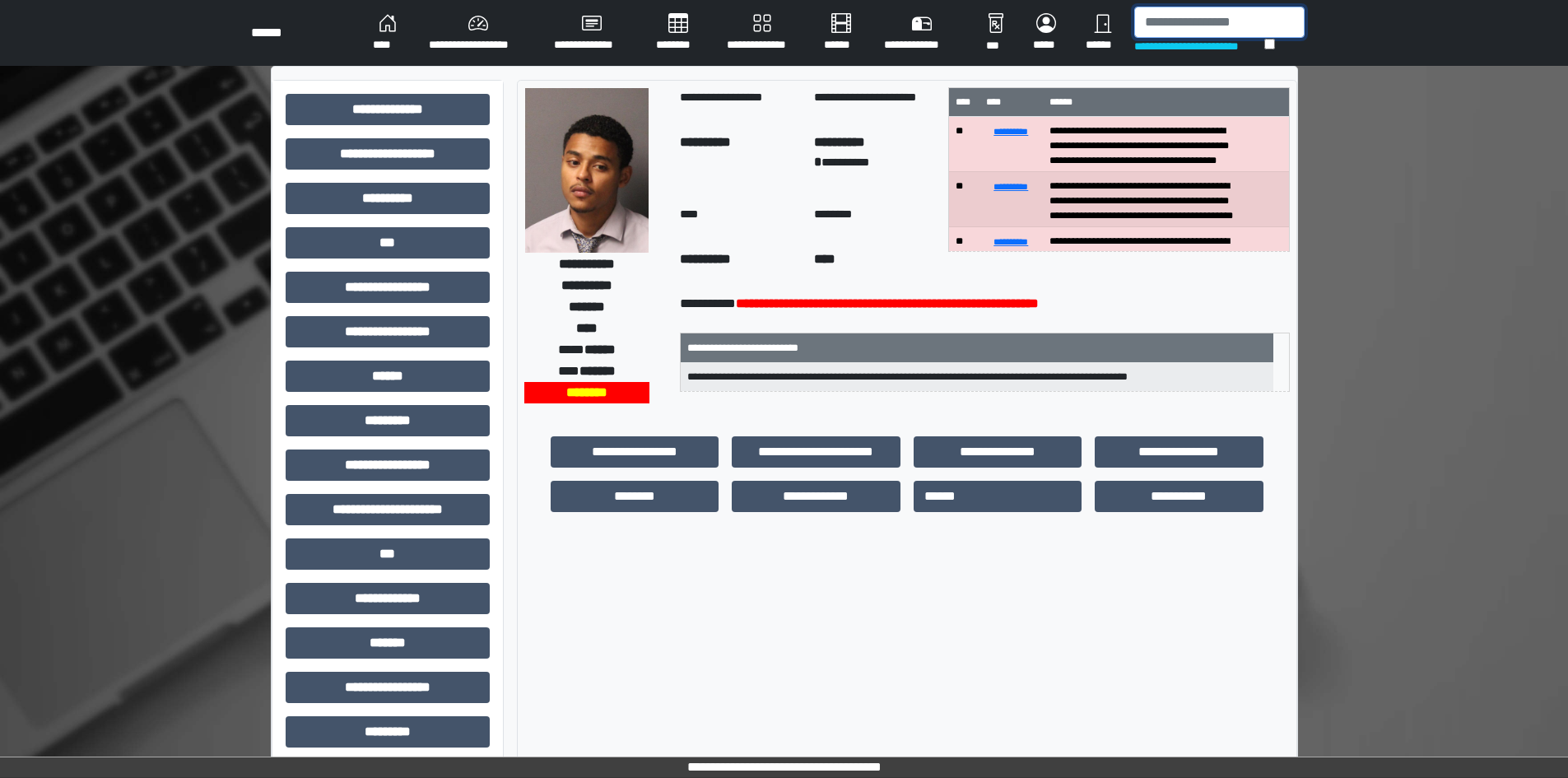 click at bounding box center [1219, 22] 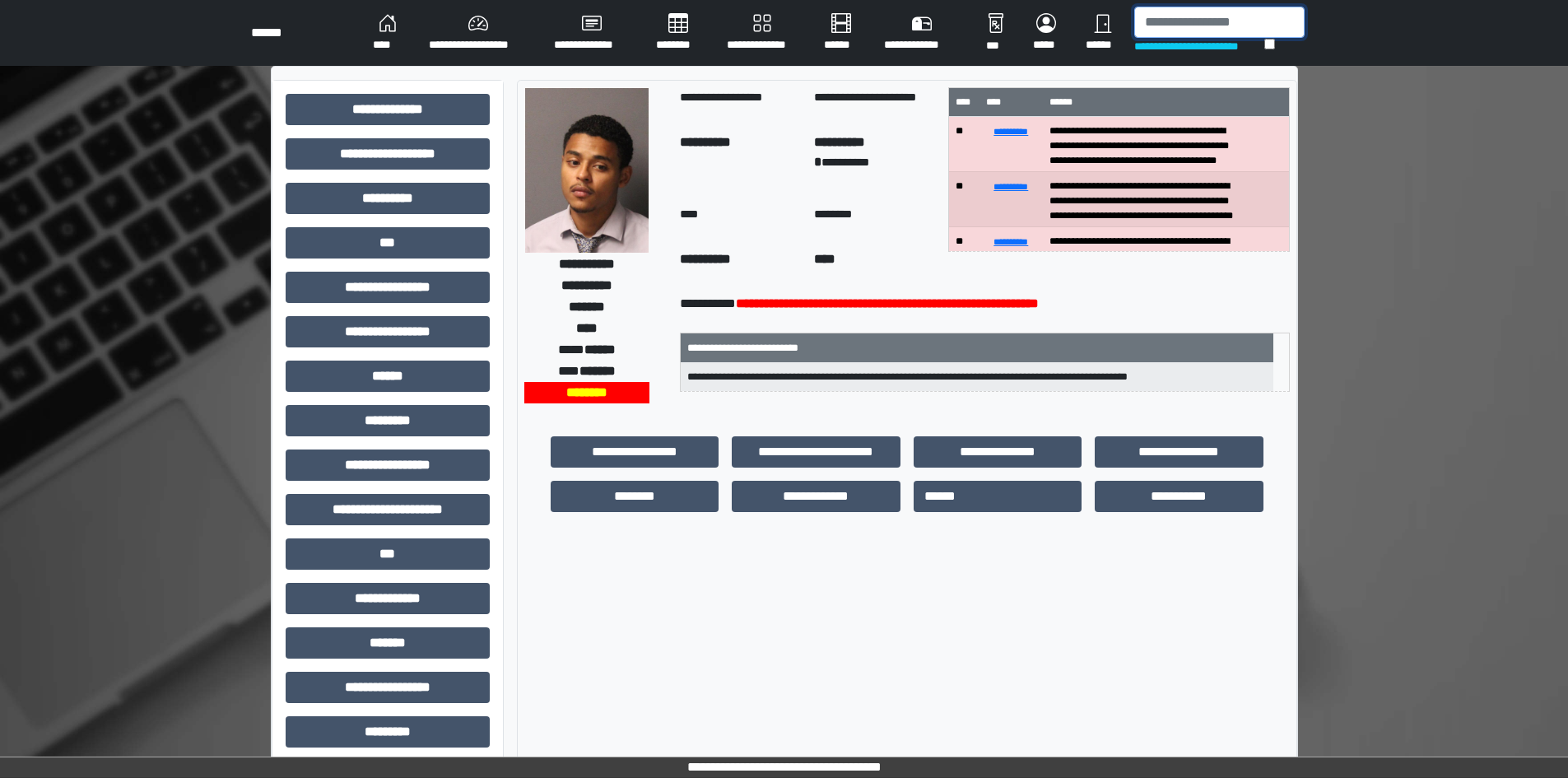 click at bounding box center [1219, 22] 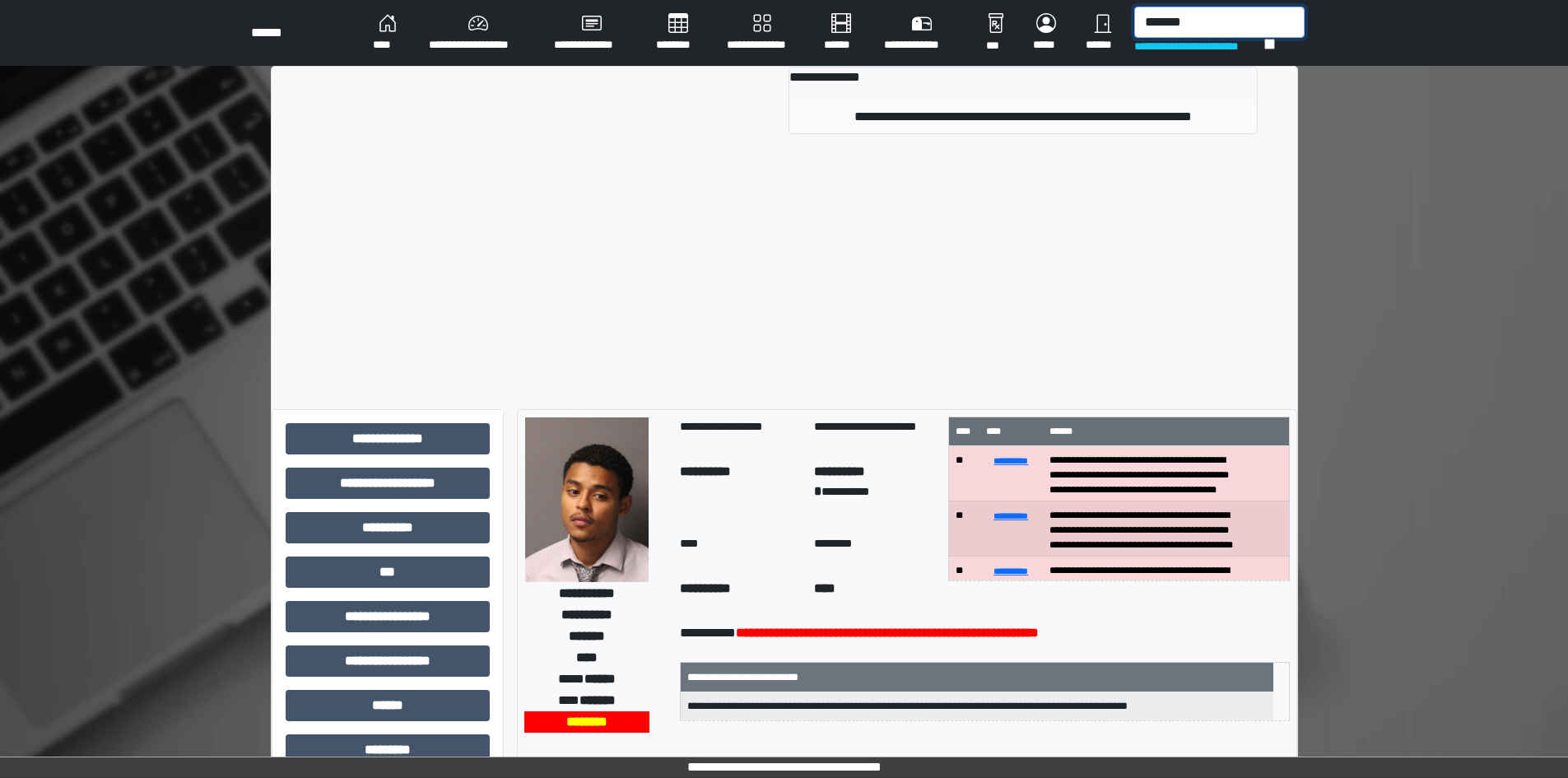 type on "*******" 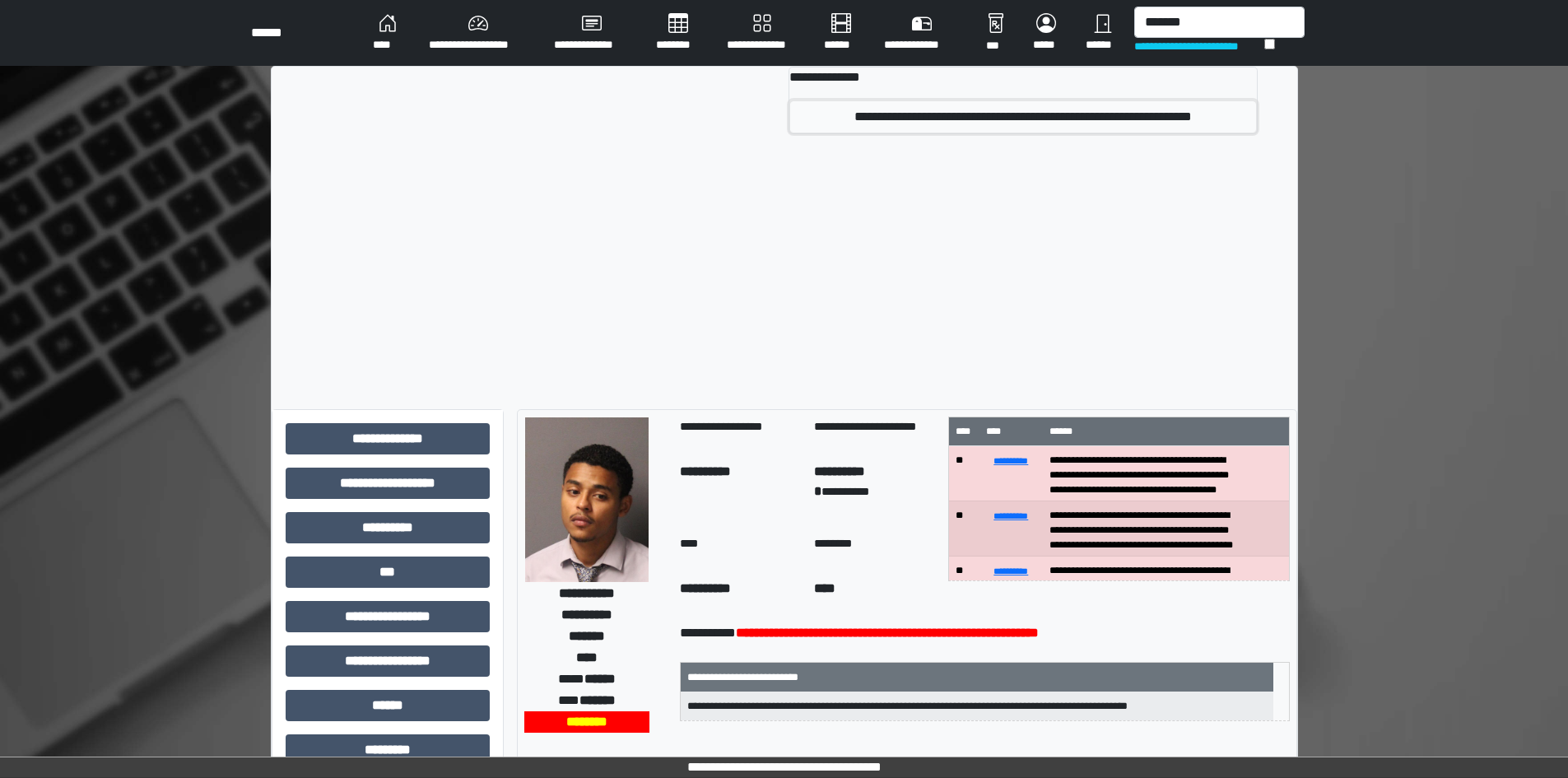 click on "**********" at bounding box center (1022, 117) 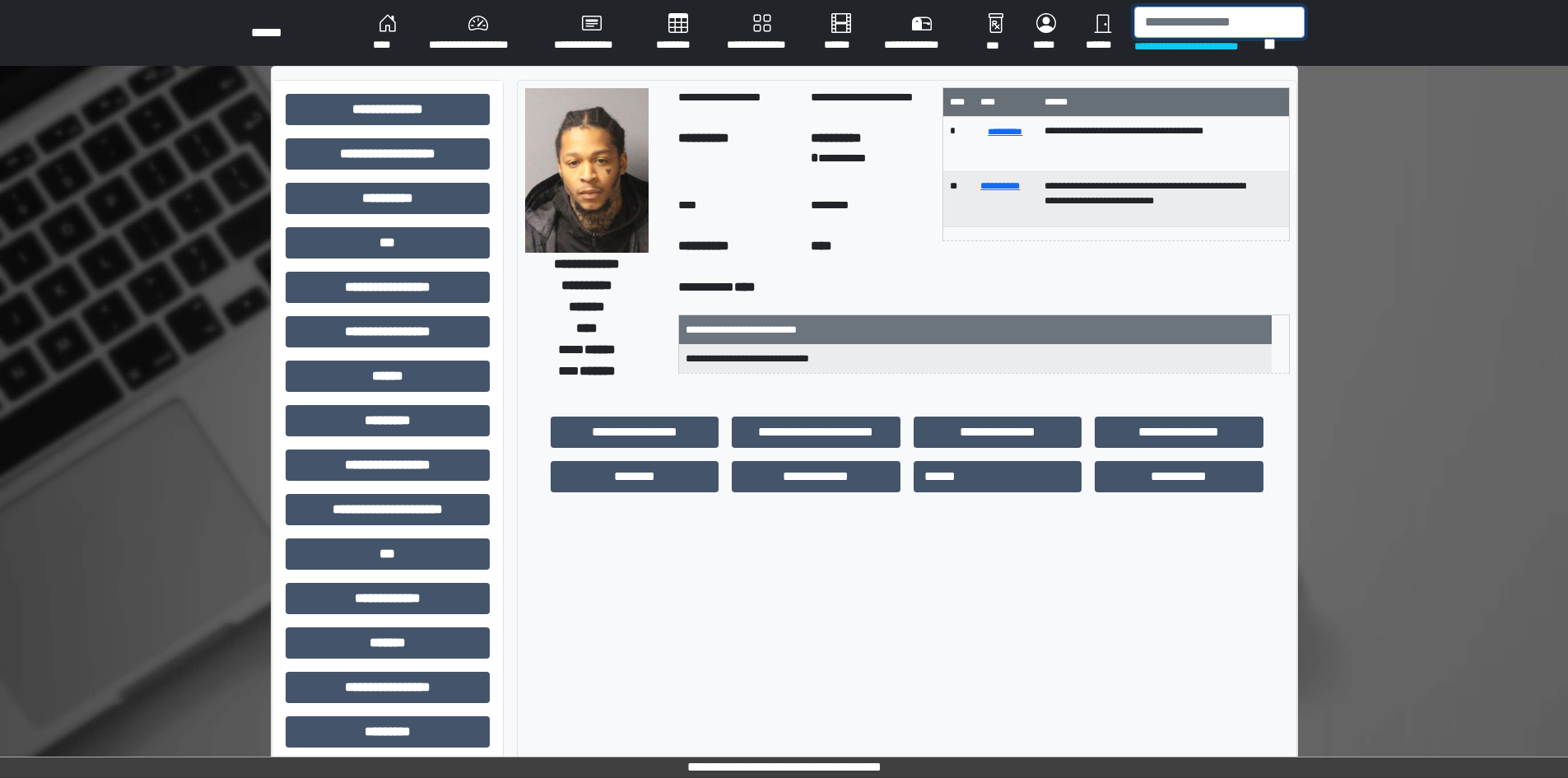 click at bounding box center (1219, 22) 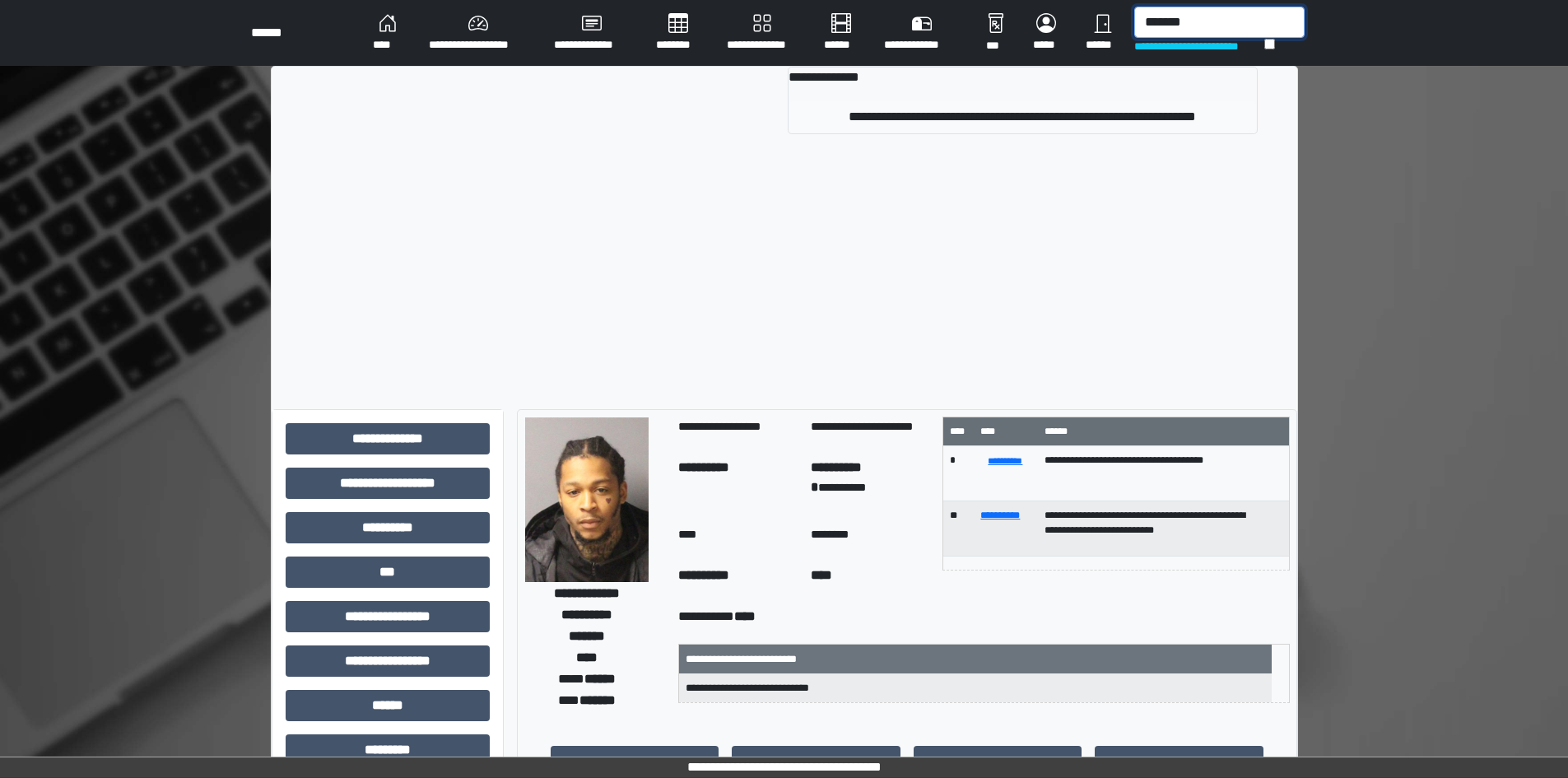 type on "*******" 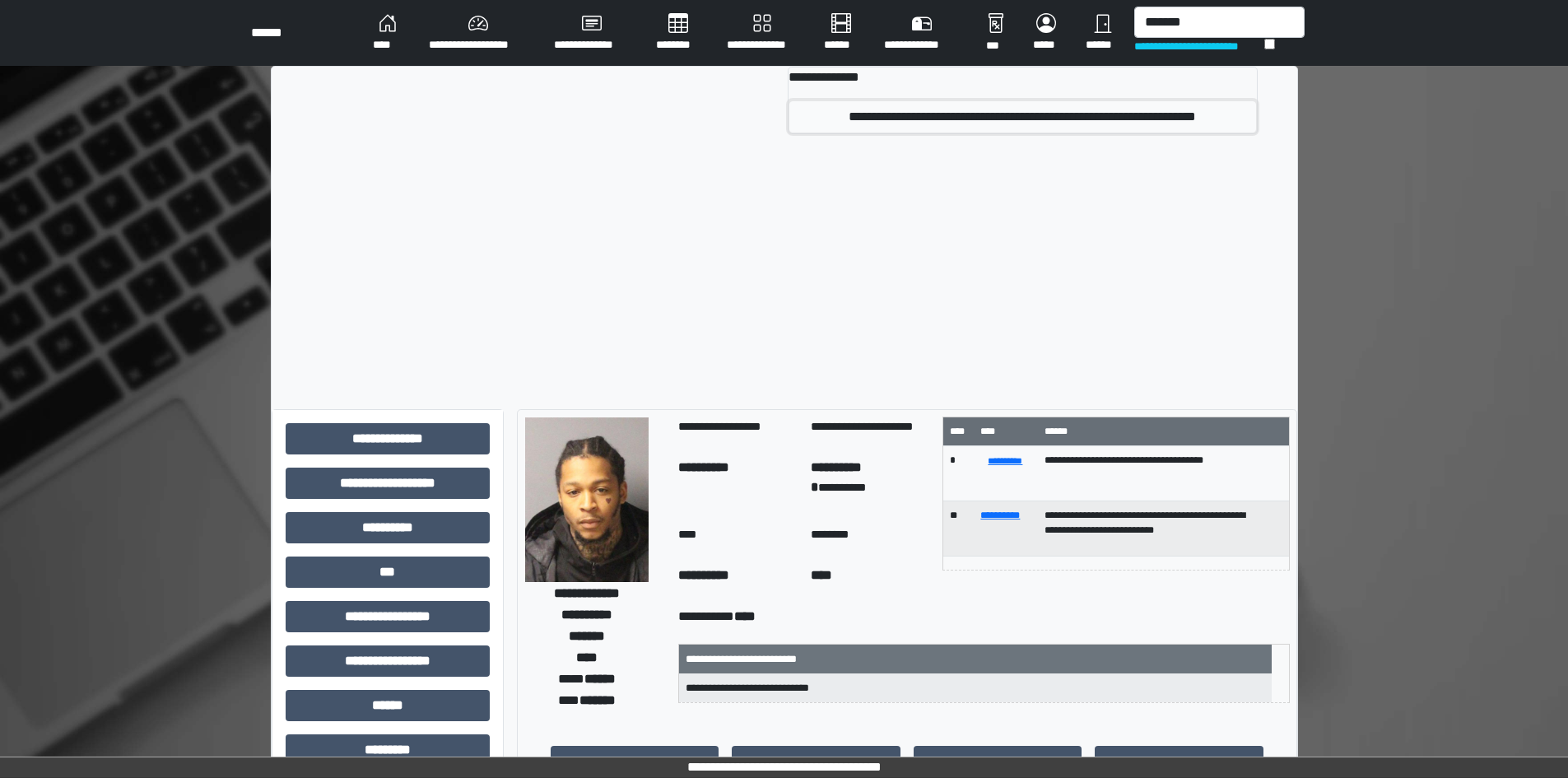 click on "**********" at bounding box center [1022, 117] 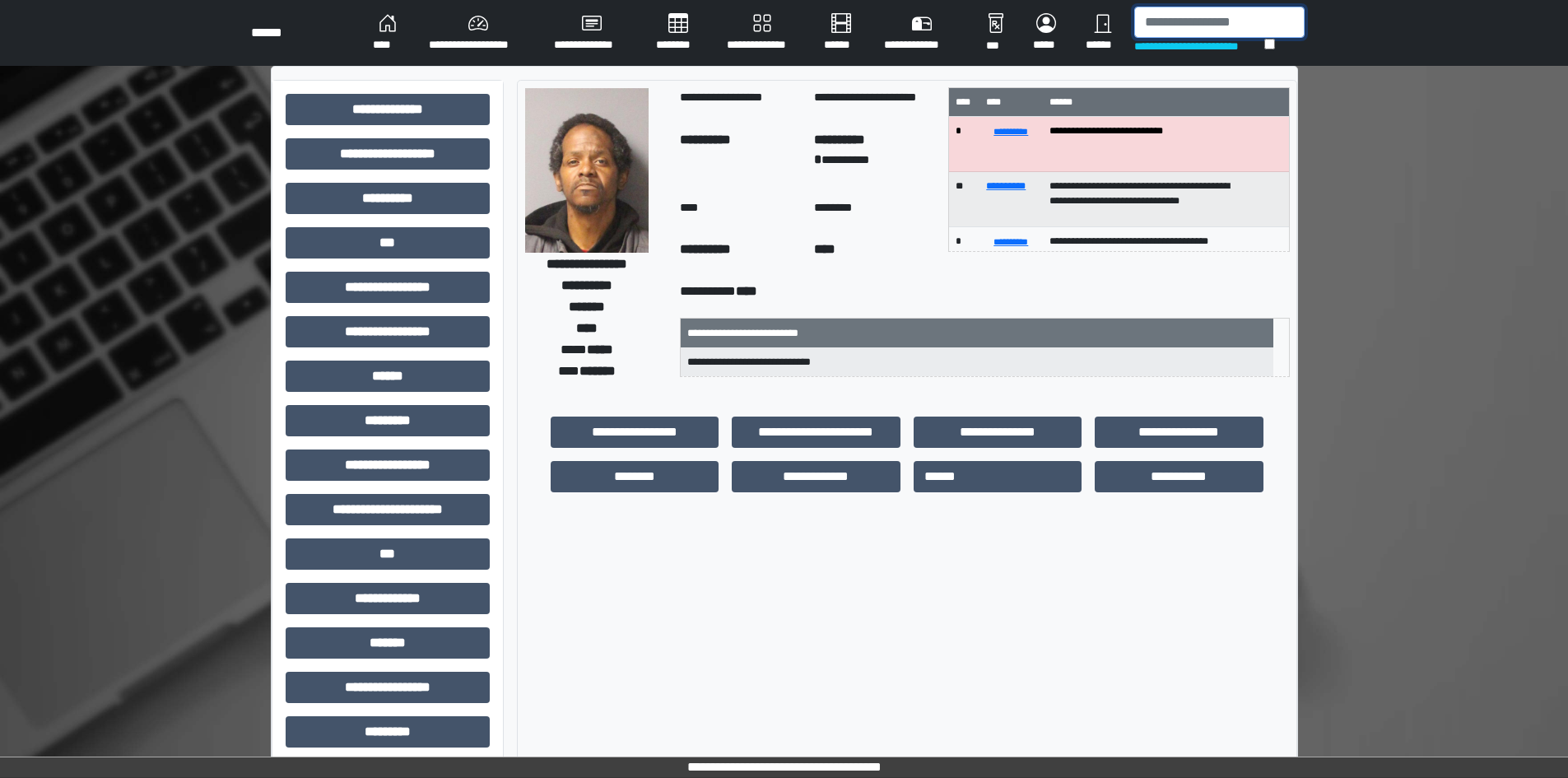 click at bounding box center [1219, 22] 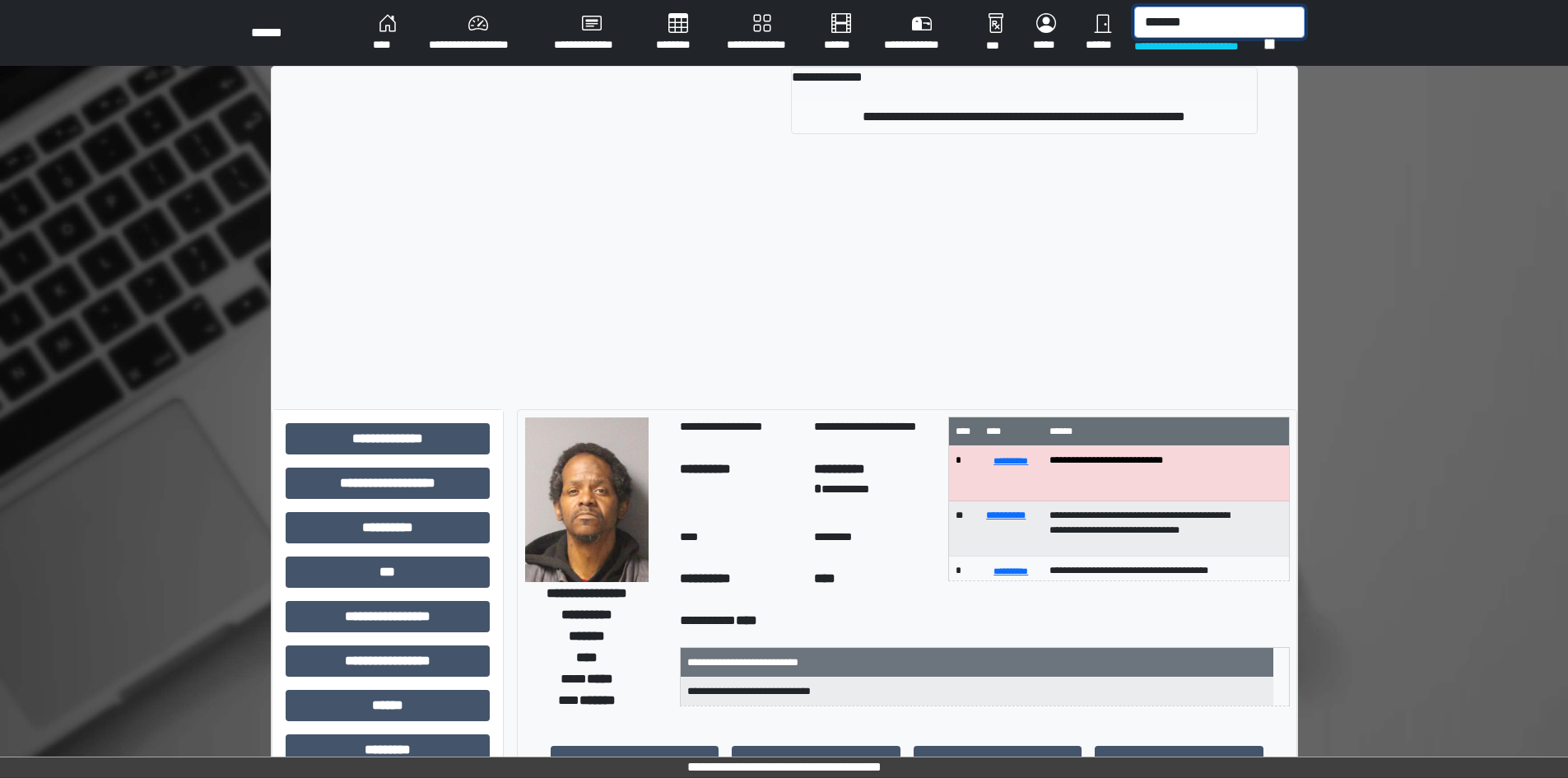 type on "*******" 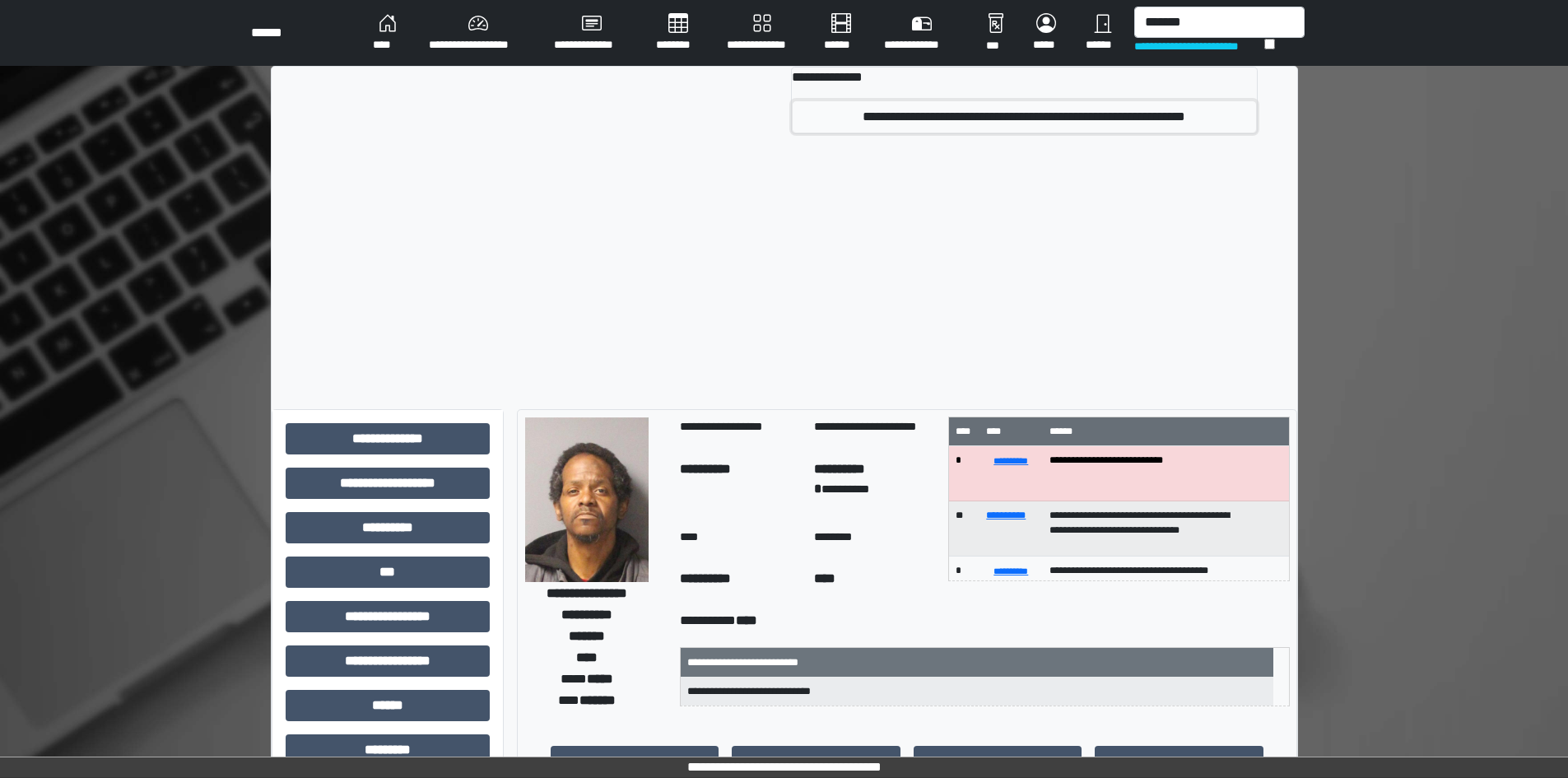 click on "**********" at bounding box center [1024, 117] 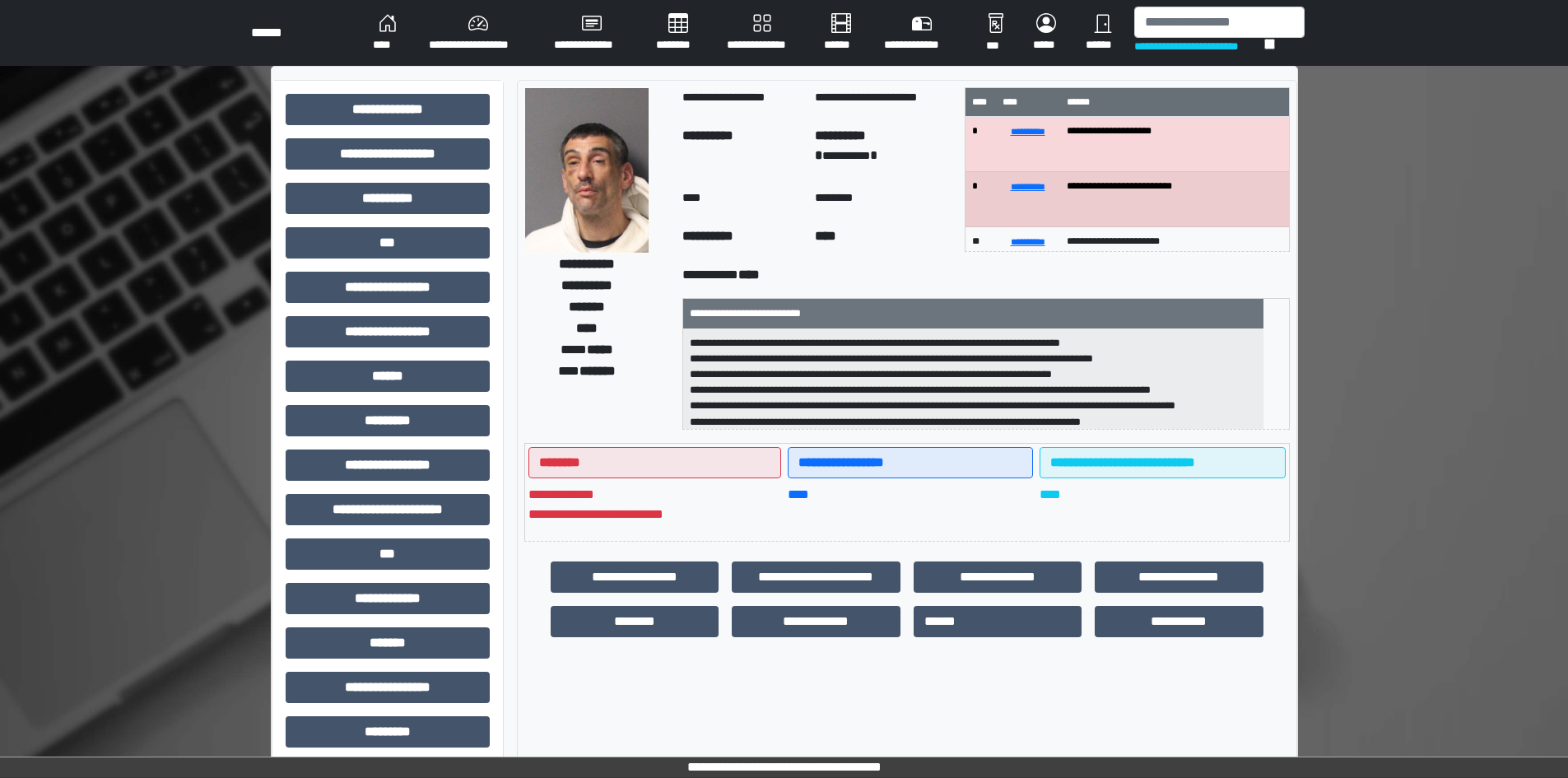 click at bounding box center (587, 170) 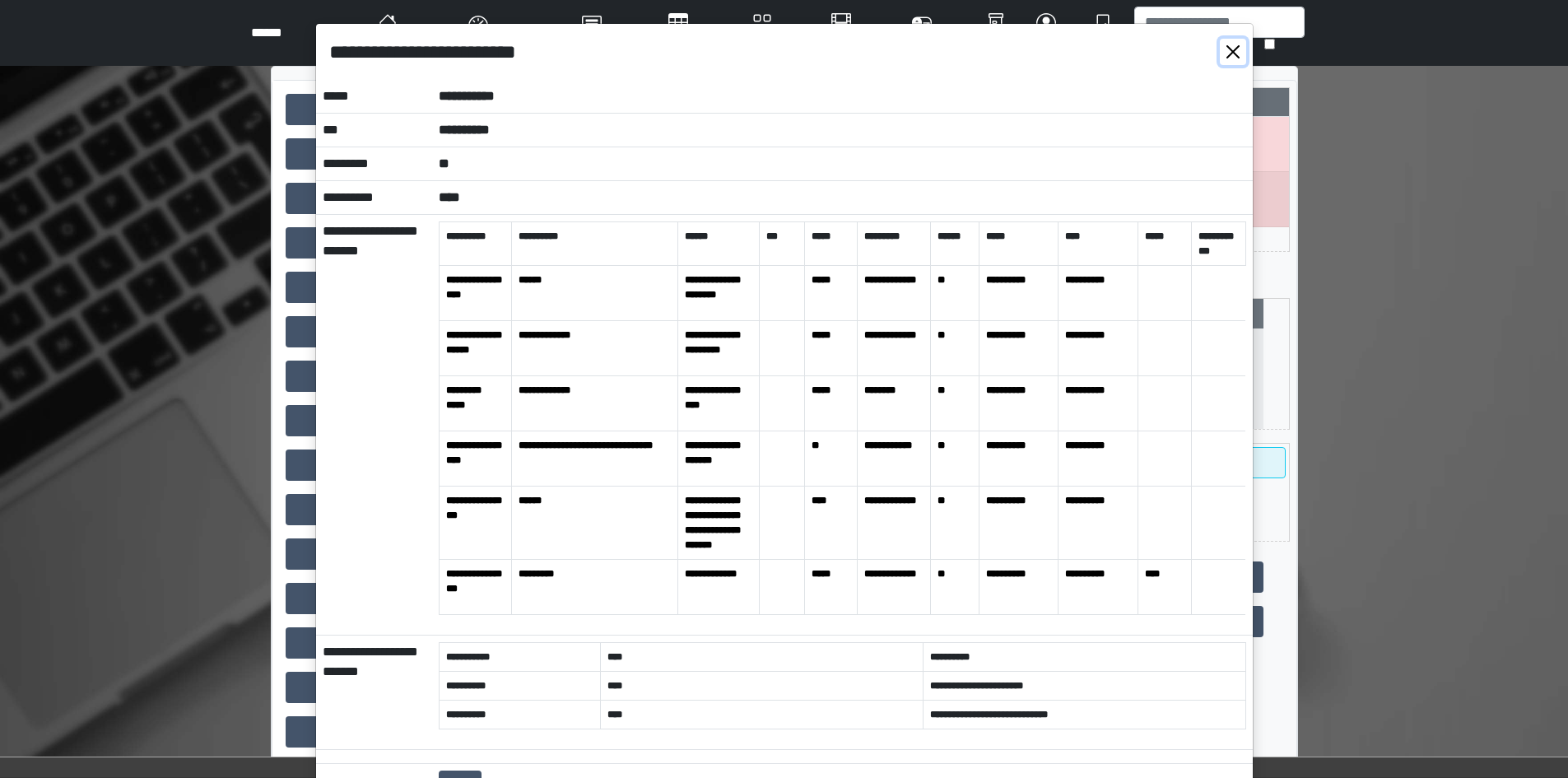 click at bounding box center (1233, 52) 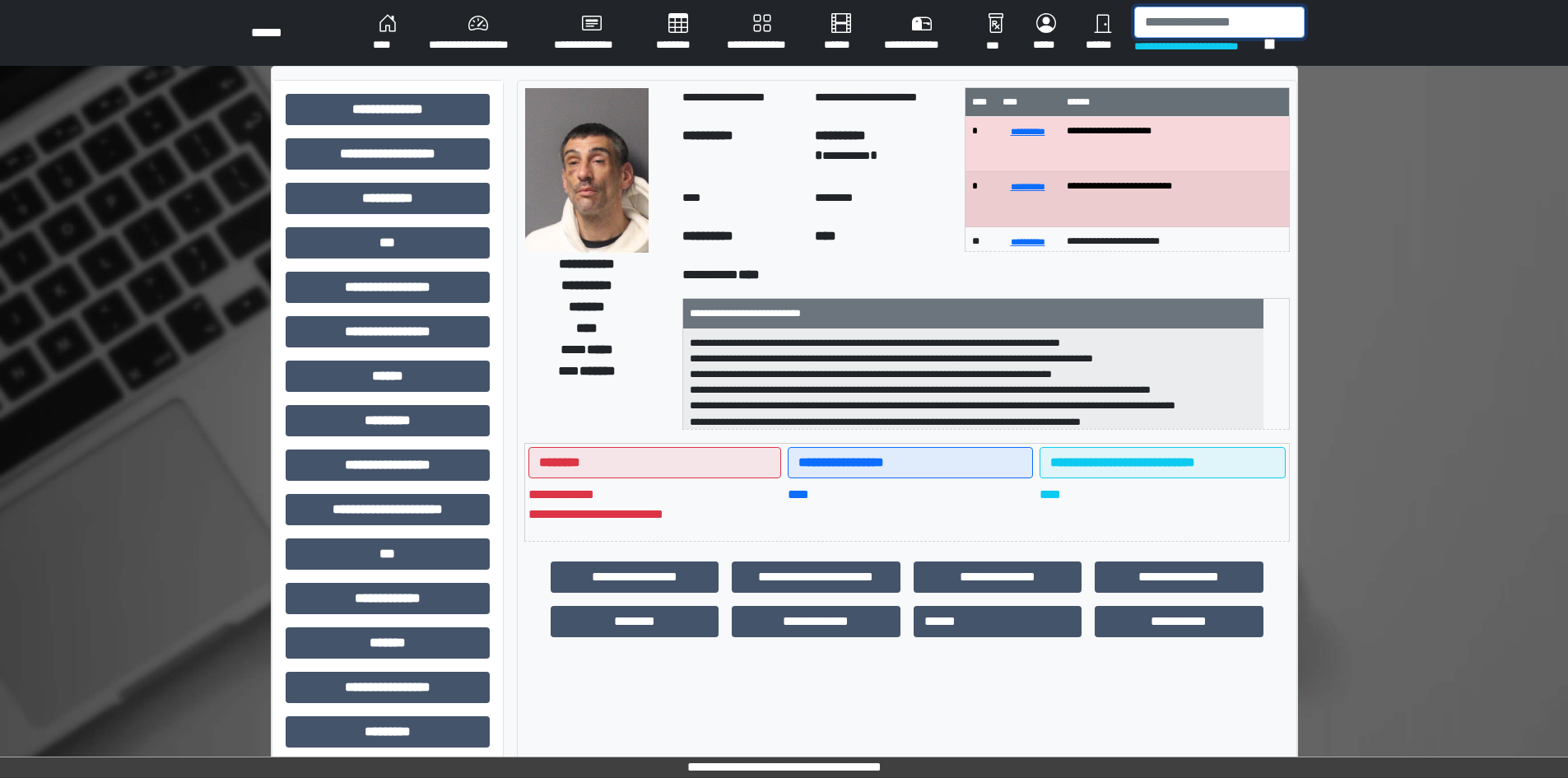 click at bounding box center (1219, 22) 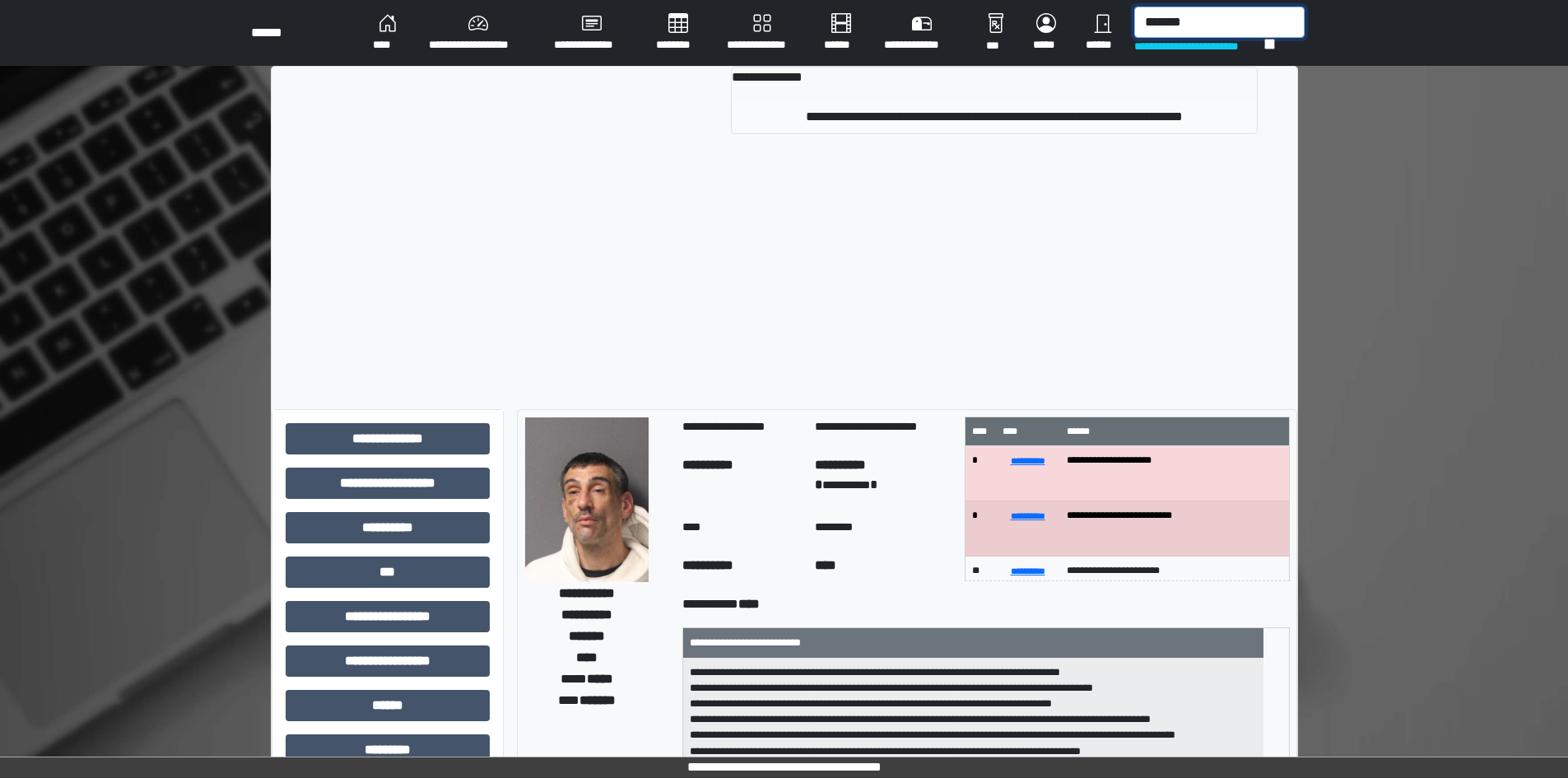 type on "*******" 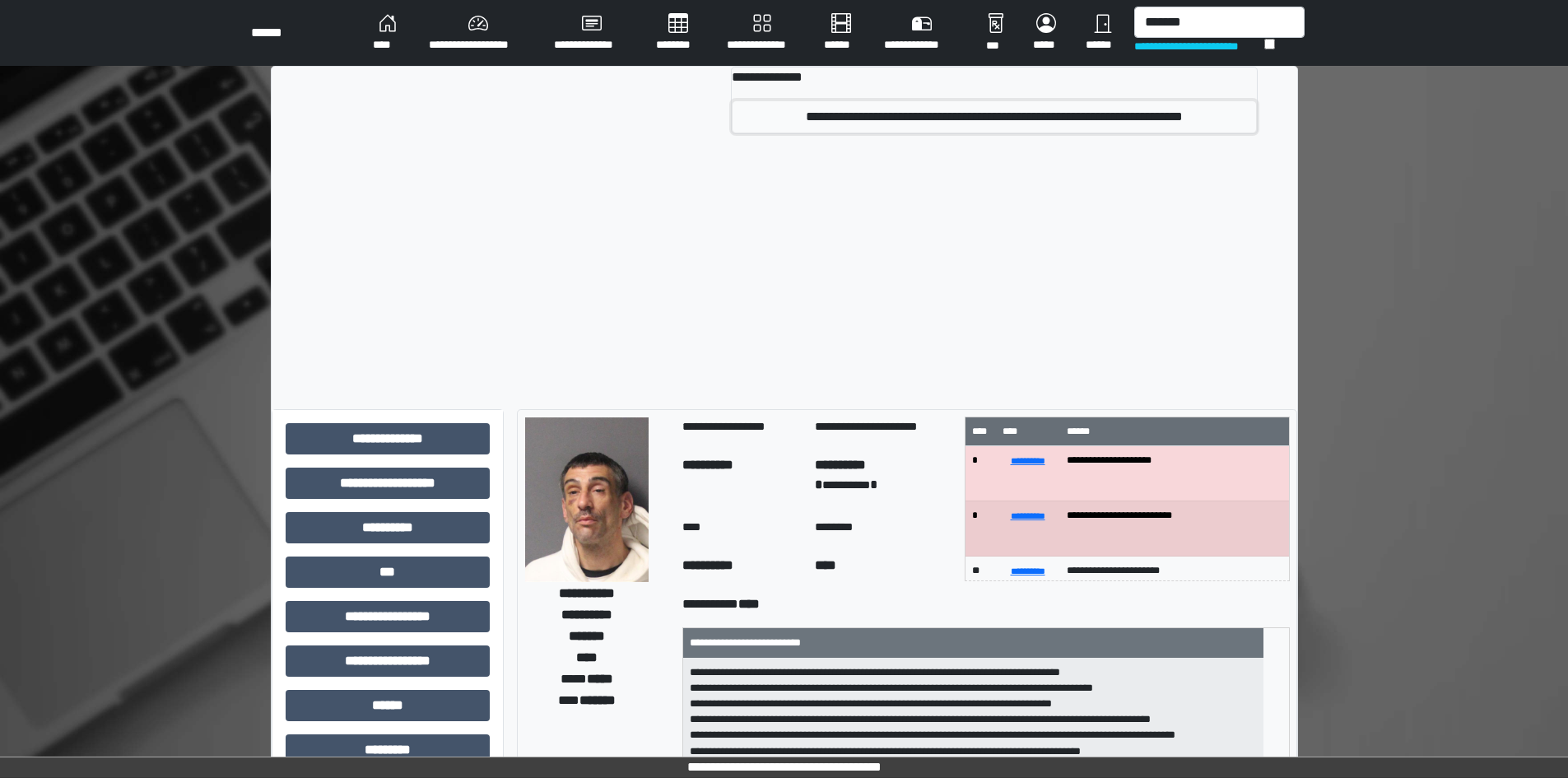 click on "**********" at bounding box center (993, 117) 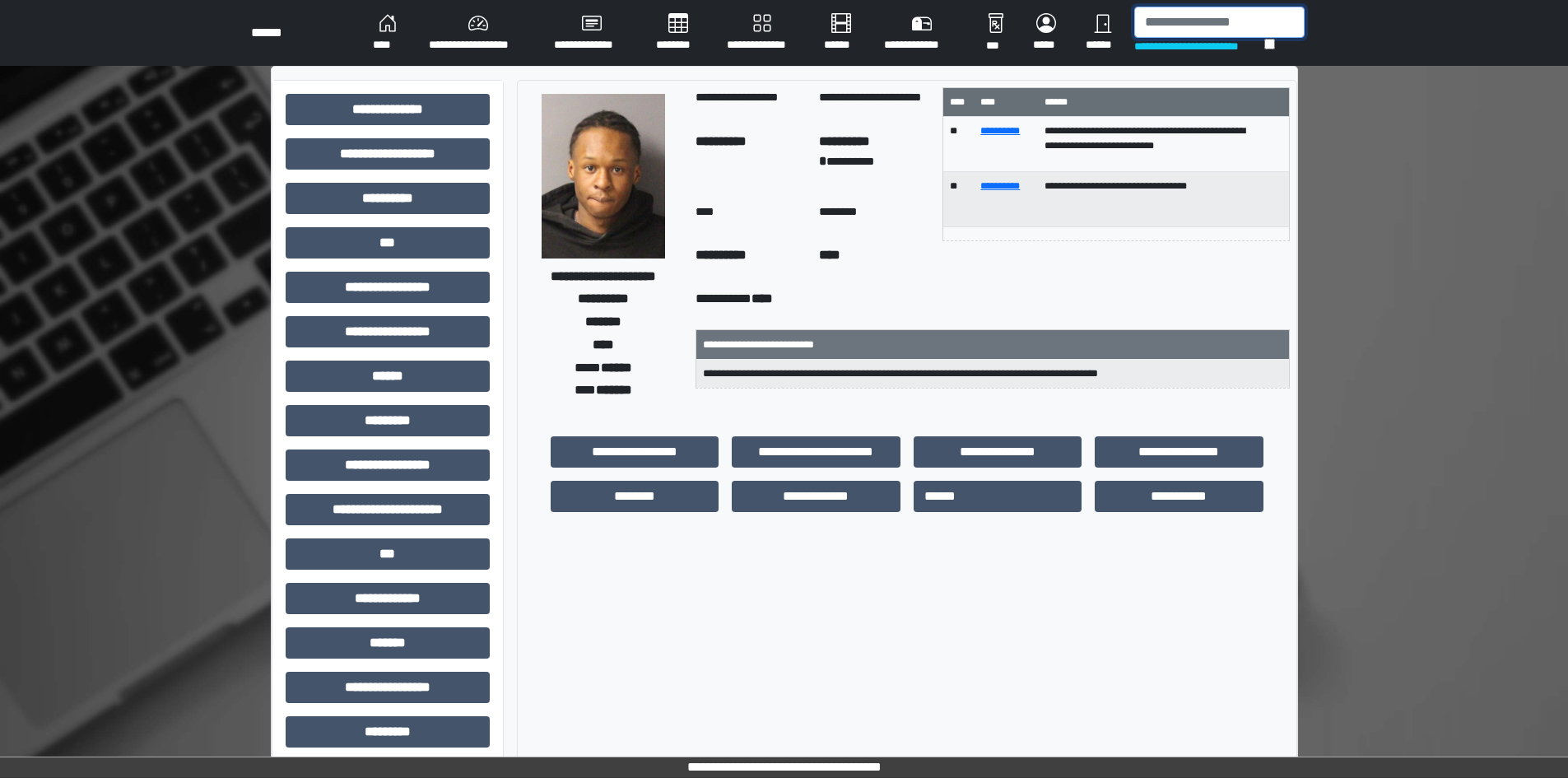 click at bounding box center (1219, 22) 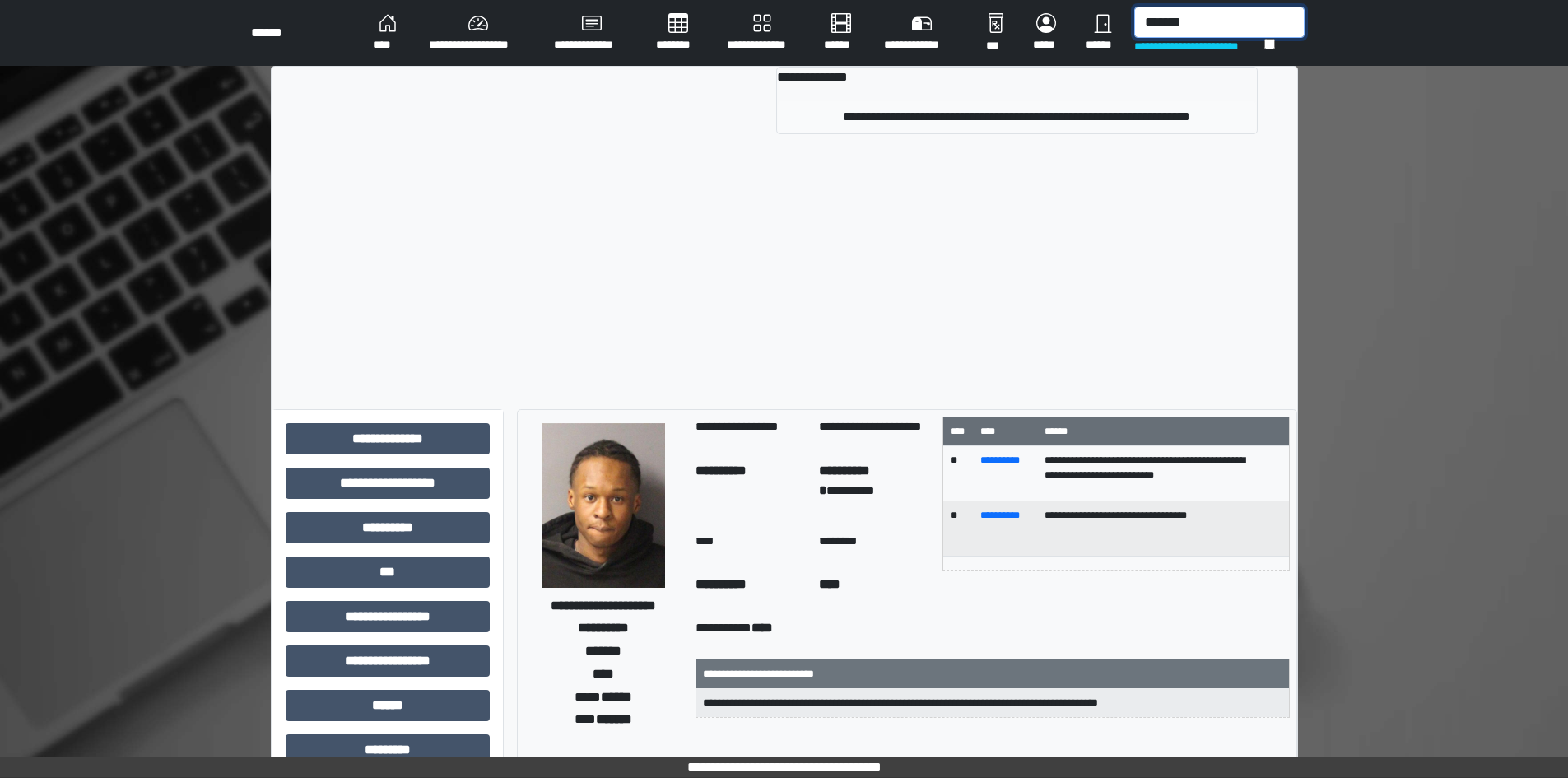 type on "*******" 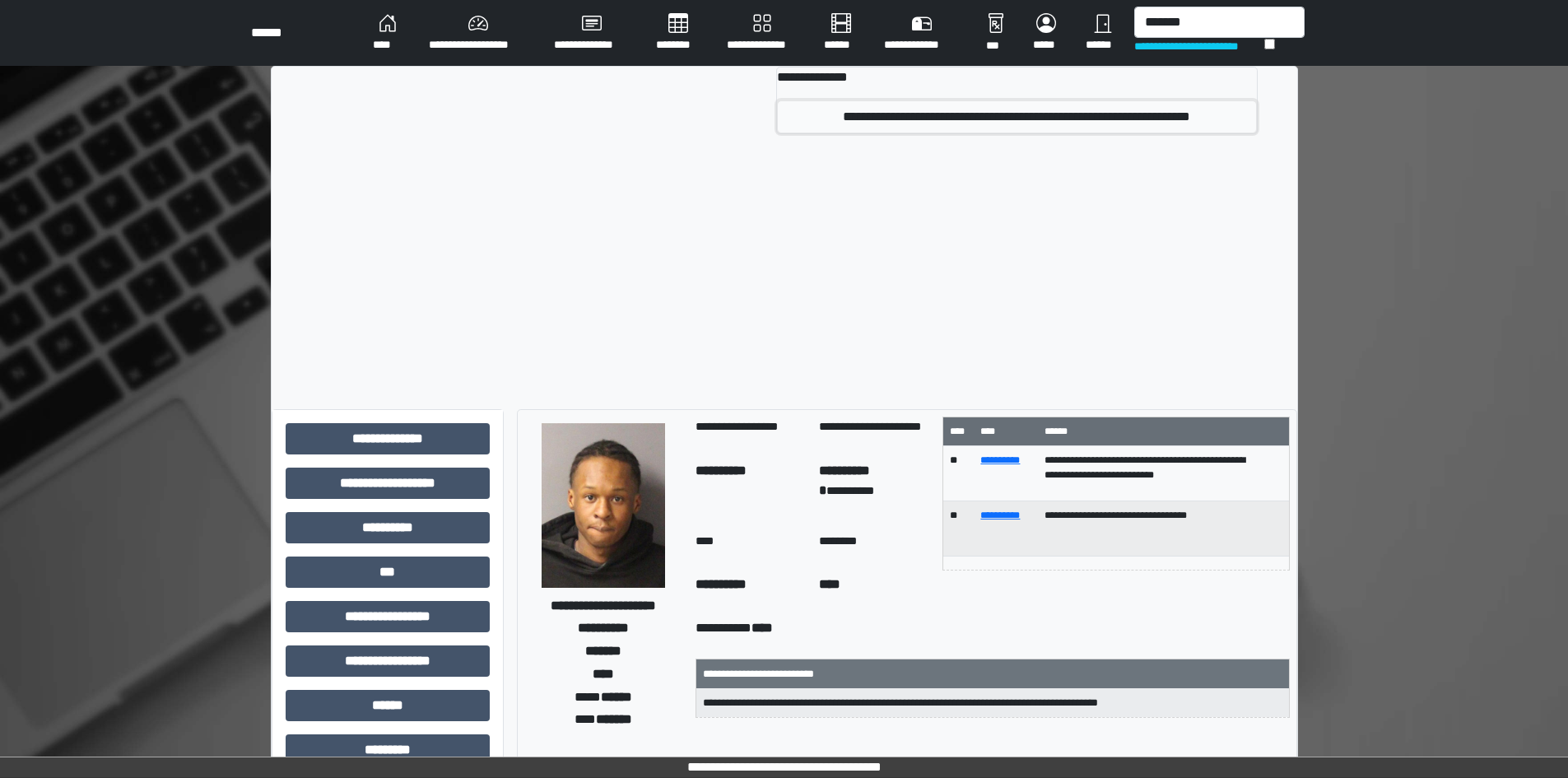 click on "**********" at bounding box center [1017, 117] 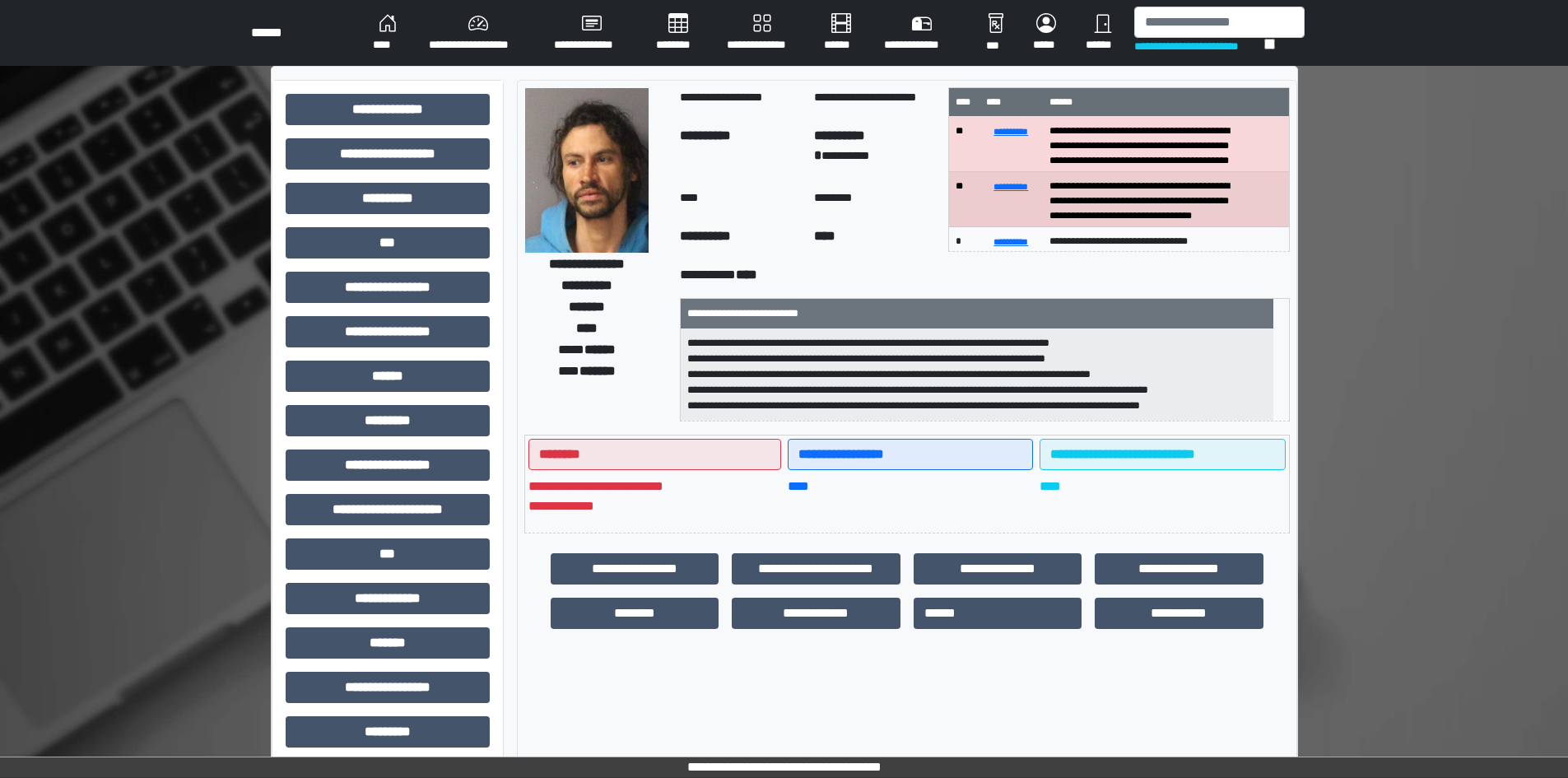 click at bounding box center [587, 170] 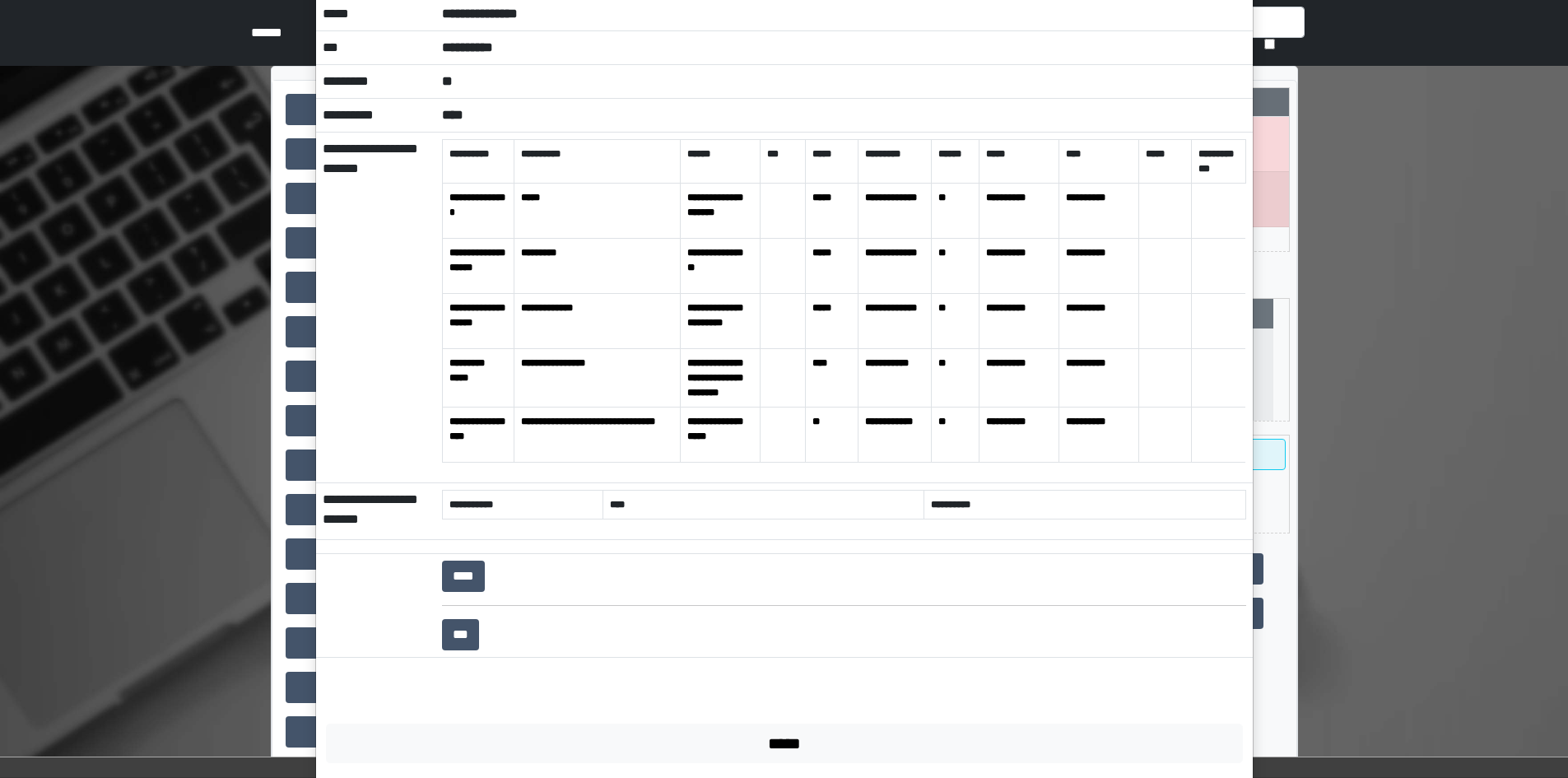 scroll, scrollTop: 0, scrollLeft: 0, axis: both 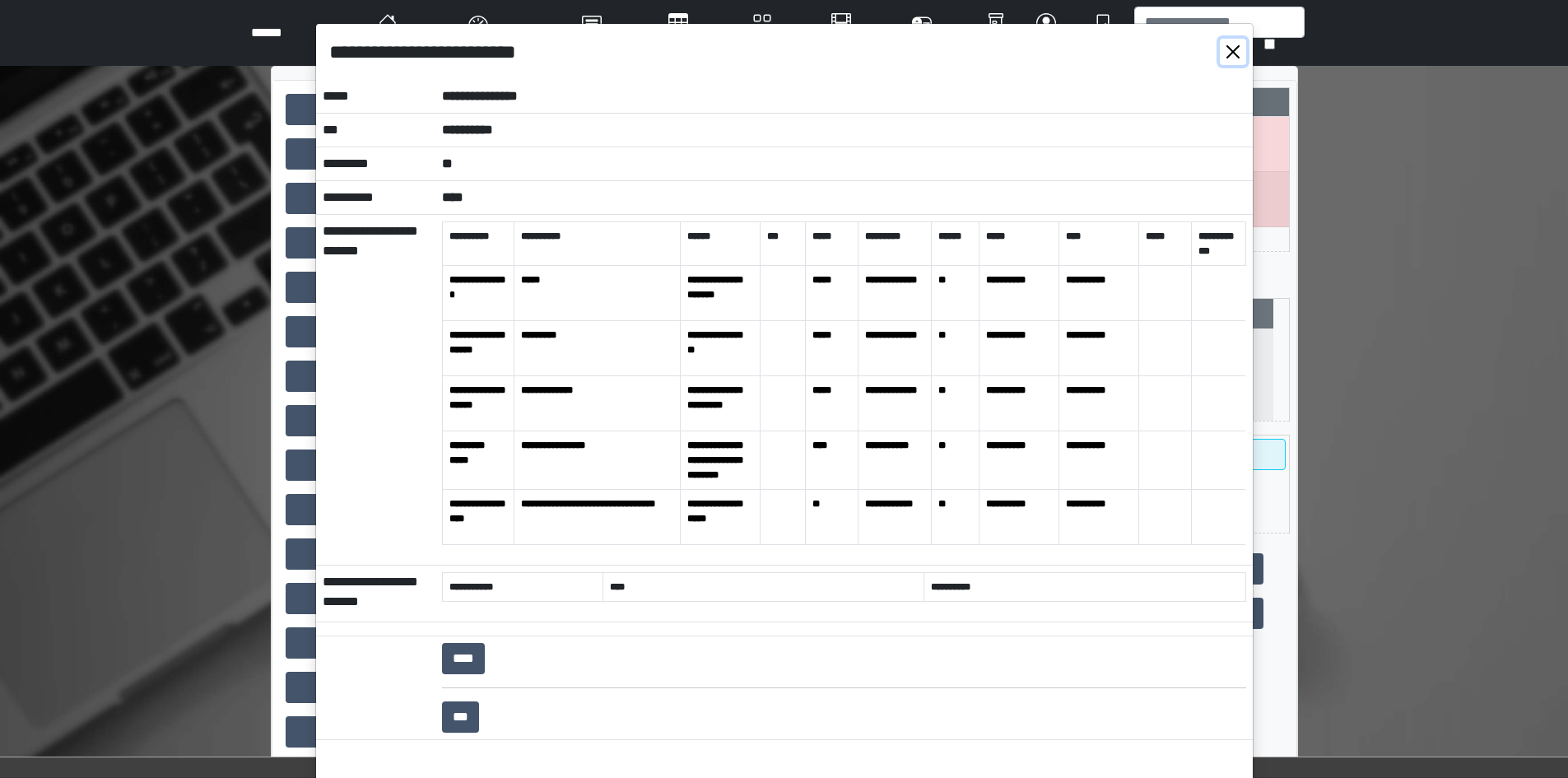 click at bounding box center [1233, 52] 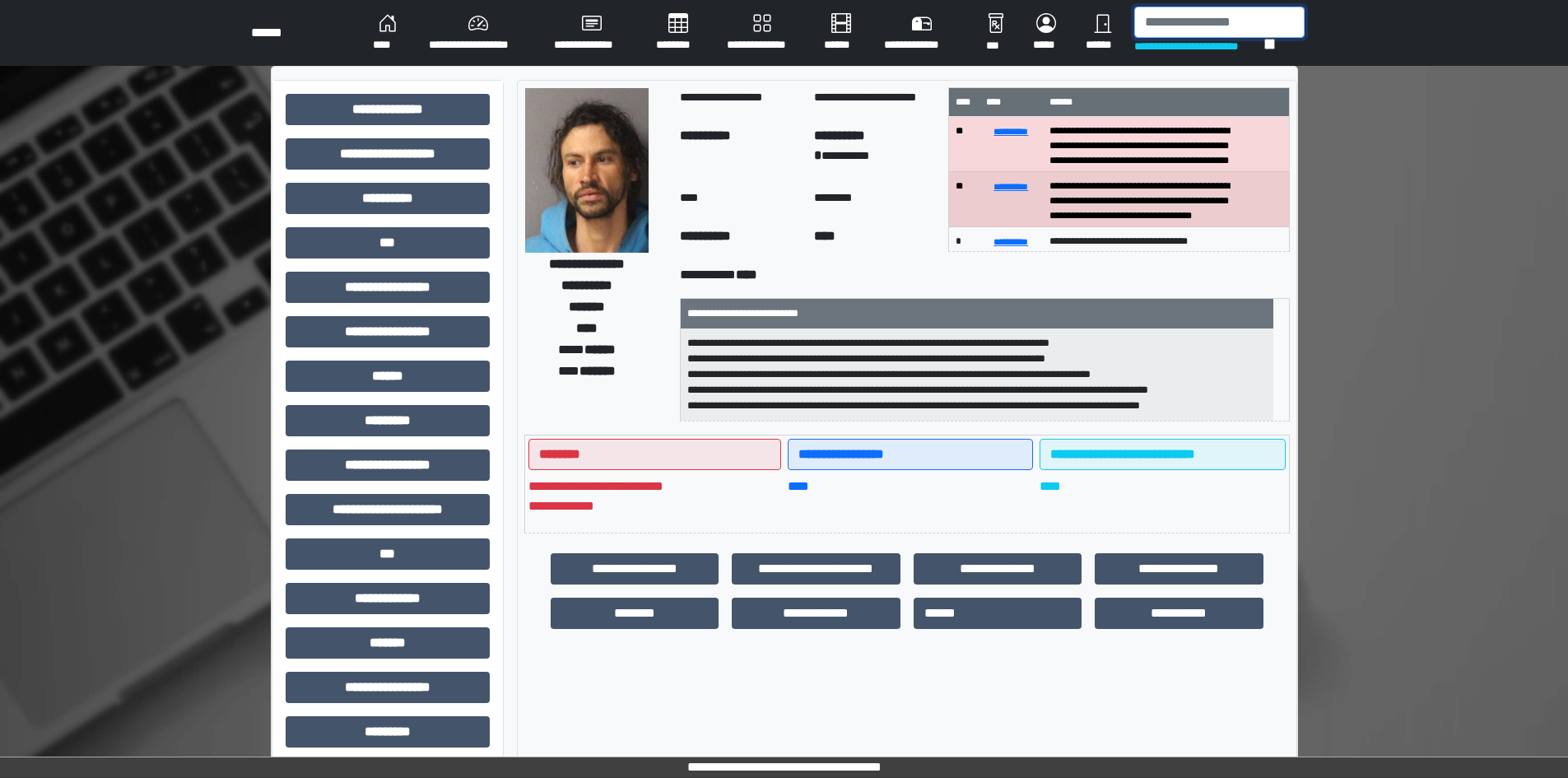 click at bounding box center (1219, 22) 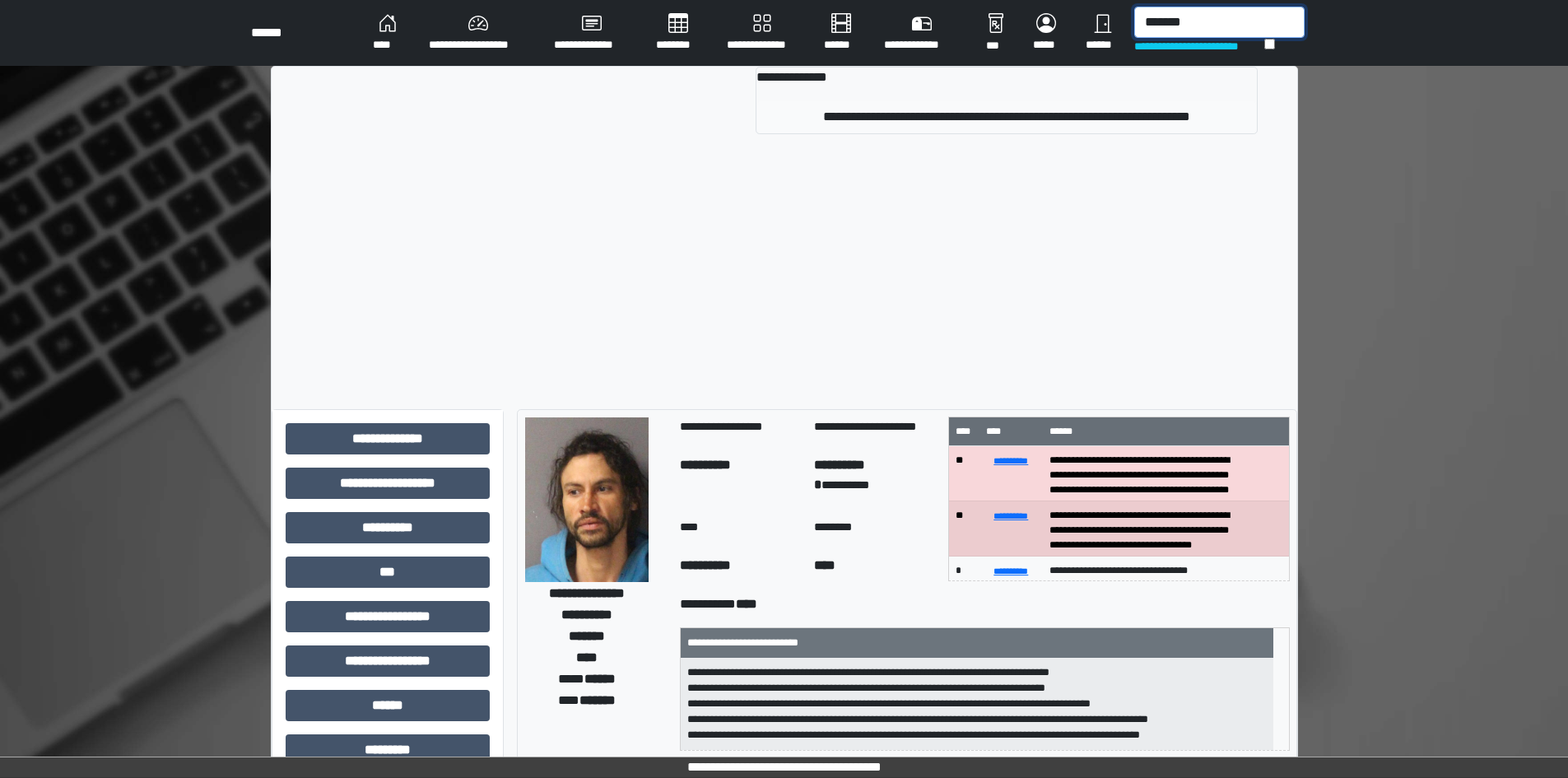type on "*******" 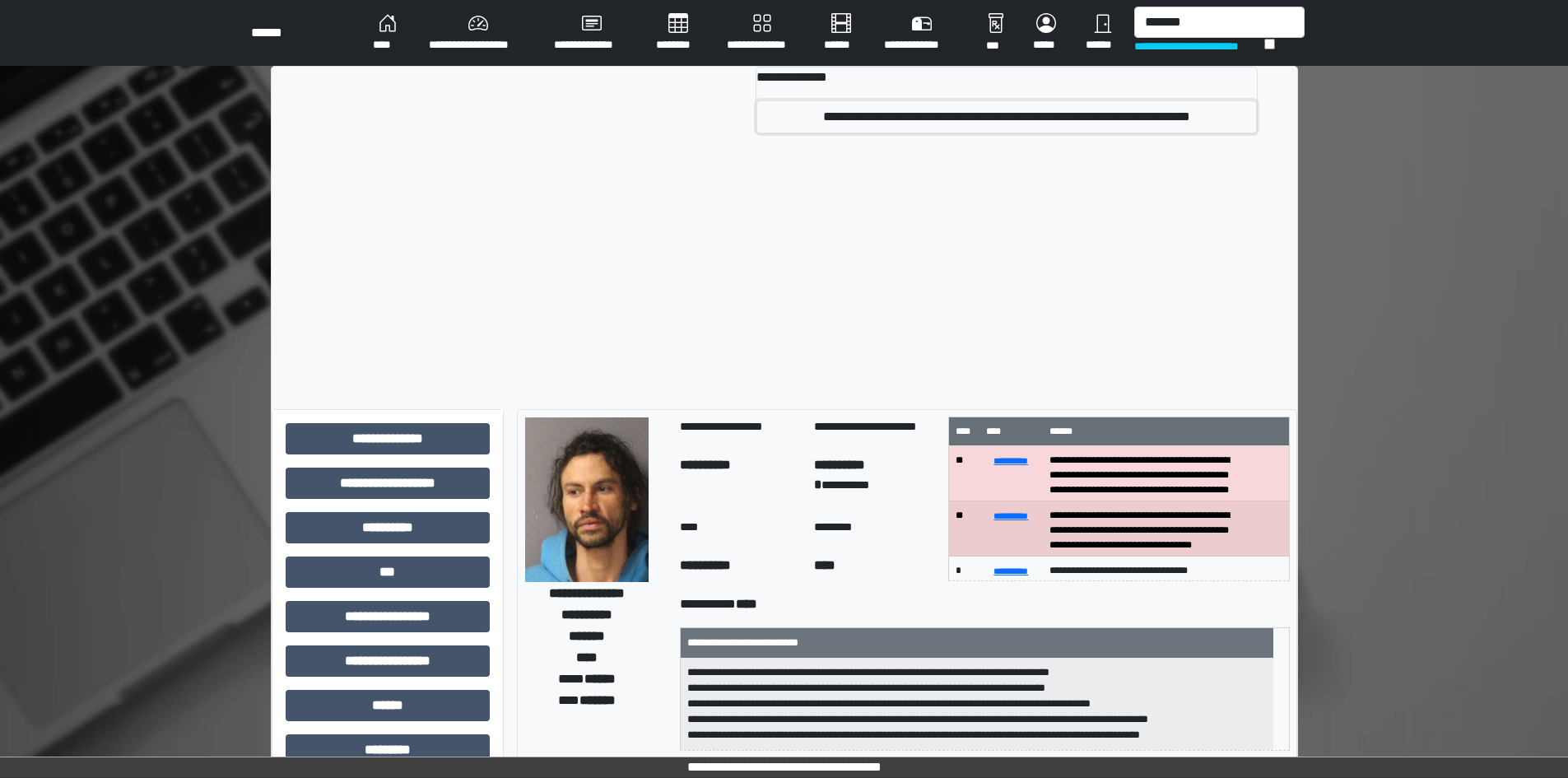 click on "**********" at bounding box center [1007, 117] 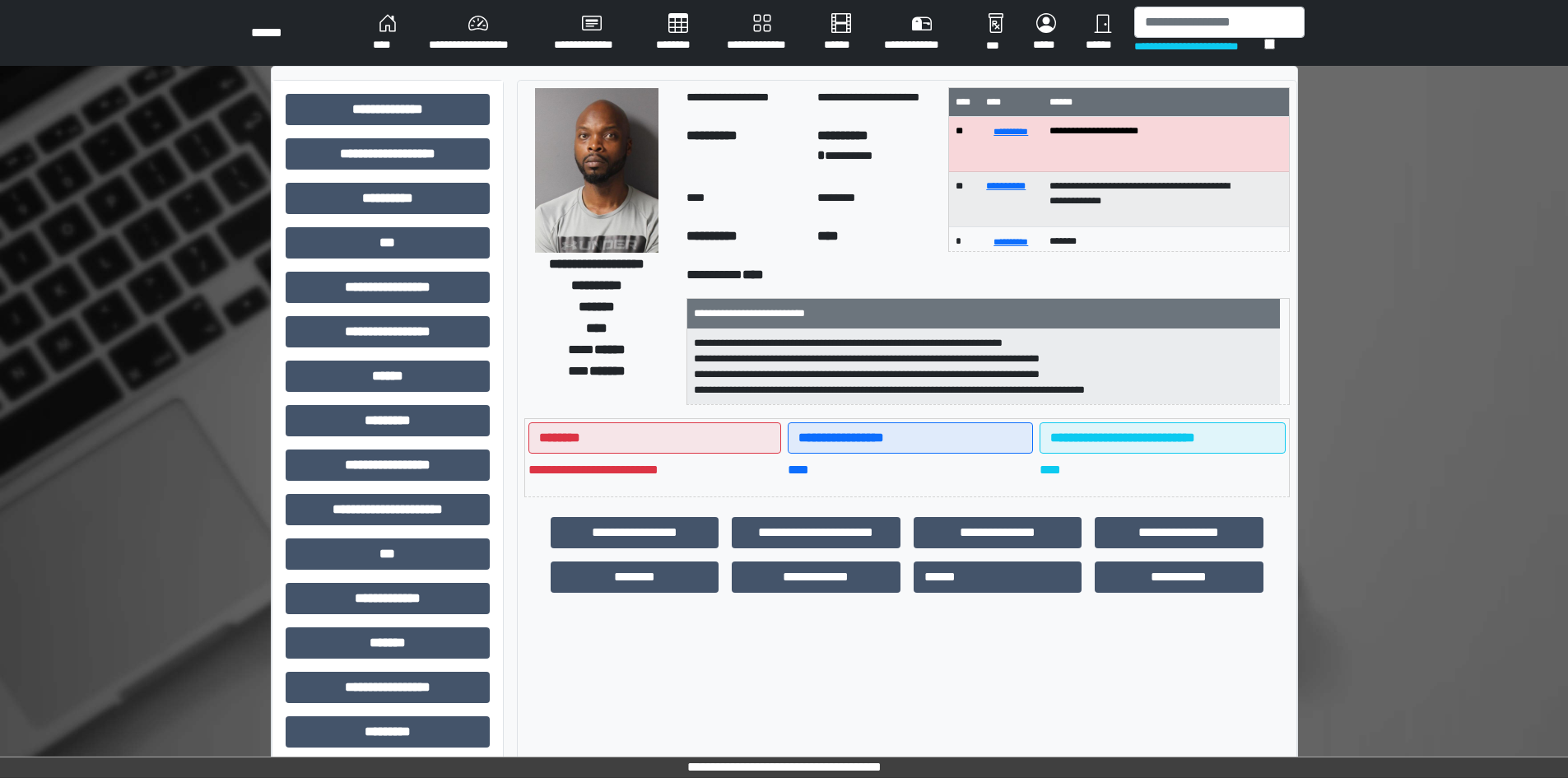 click at bounding box center (597, 170) 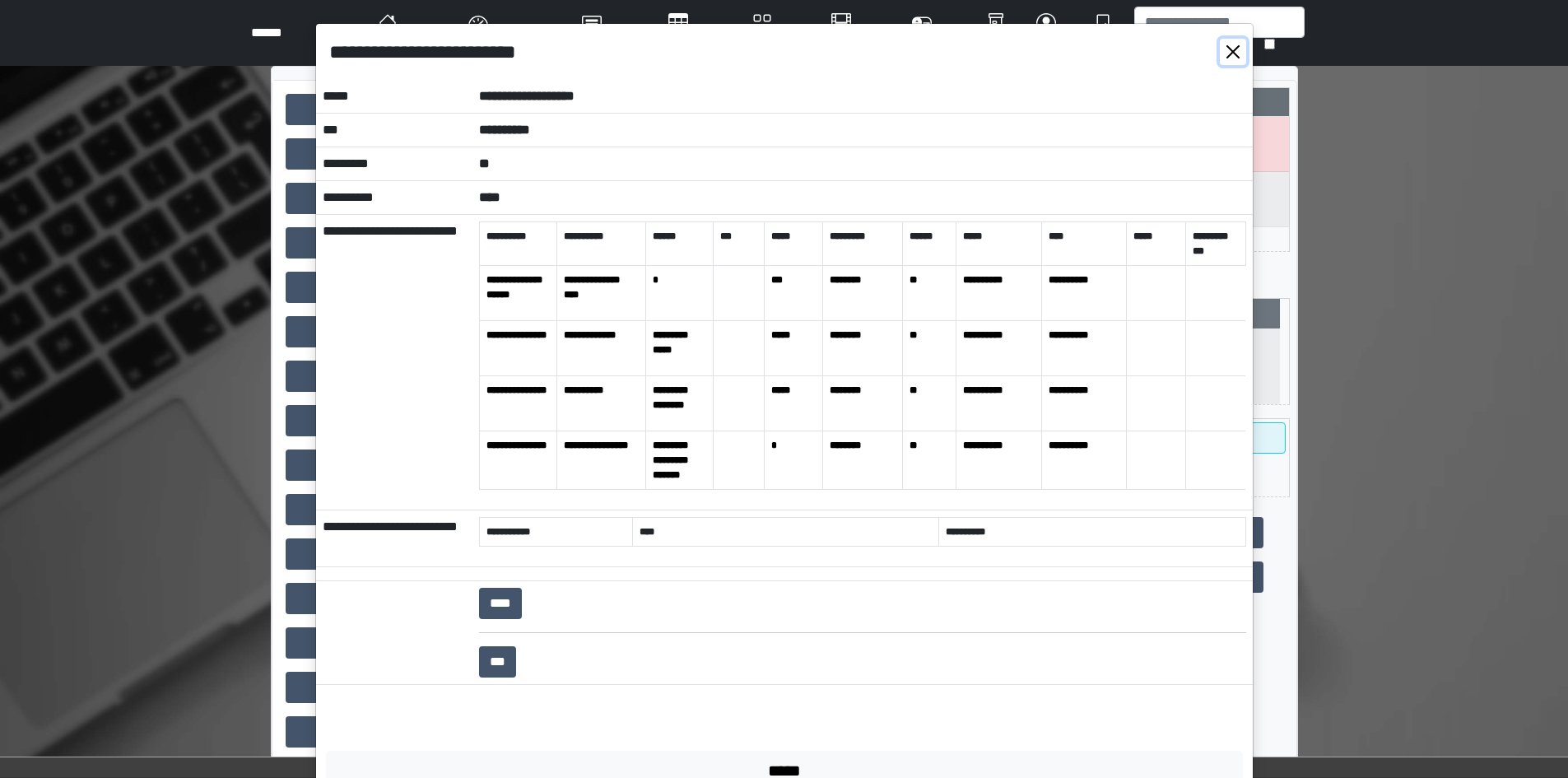 click at bounding box center [1233, 52] 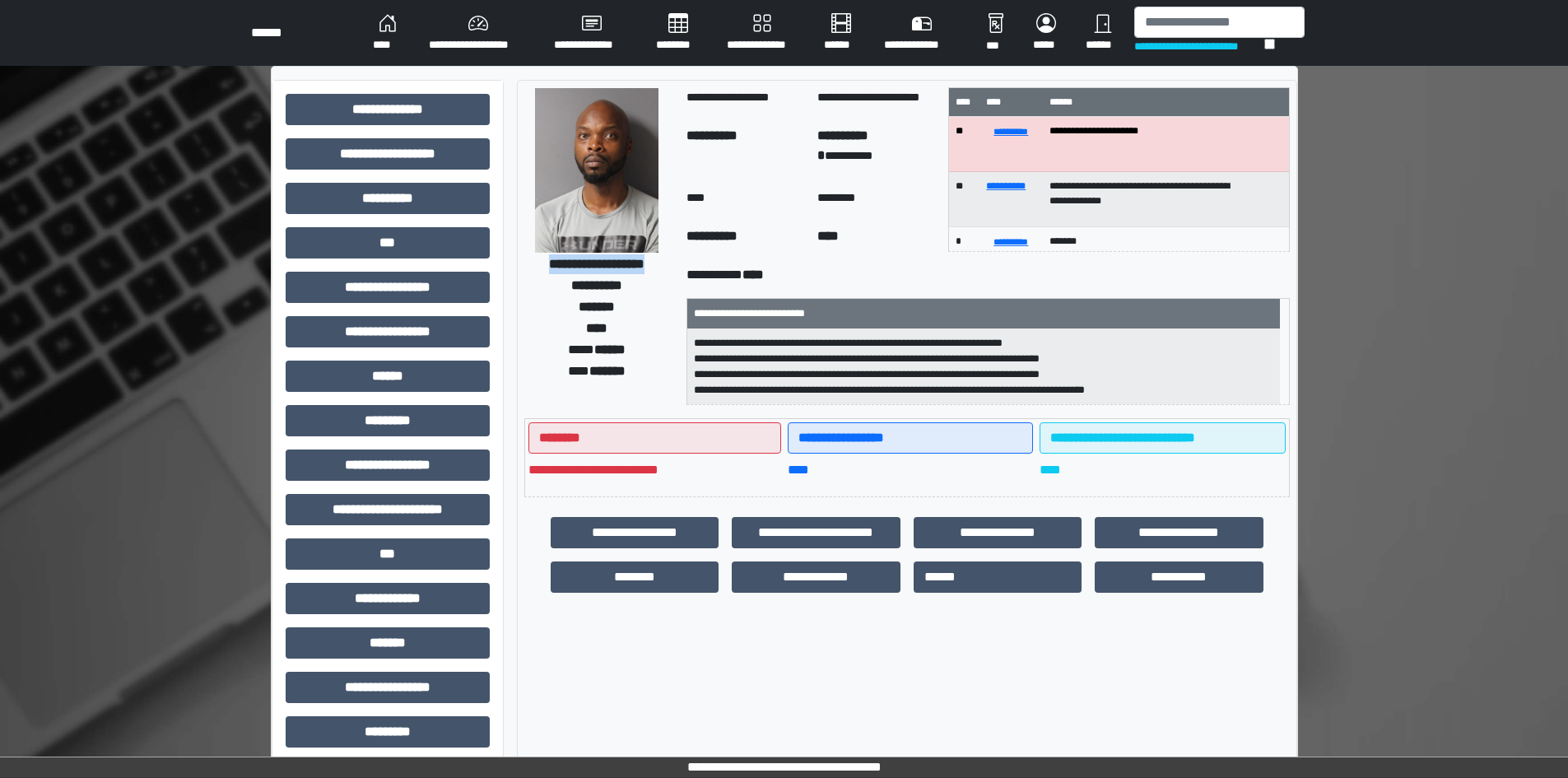 drag, startPoint x: 524, startPoint y: 262, endPoint x: 666, endPoint y: 266, distance: 142.05633 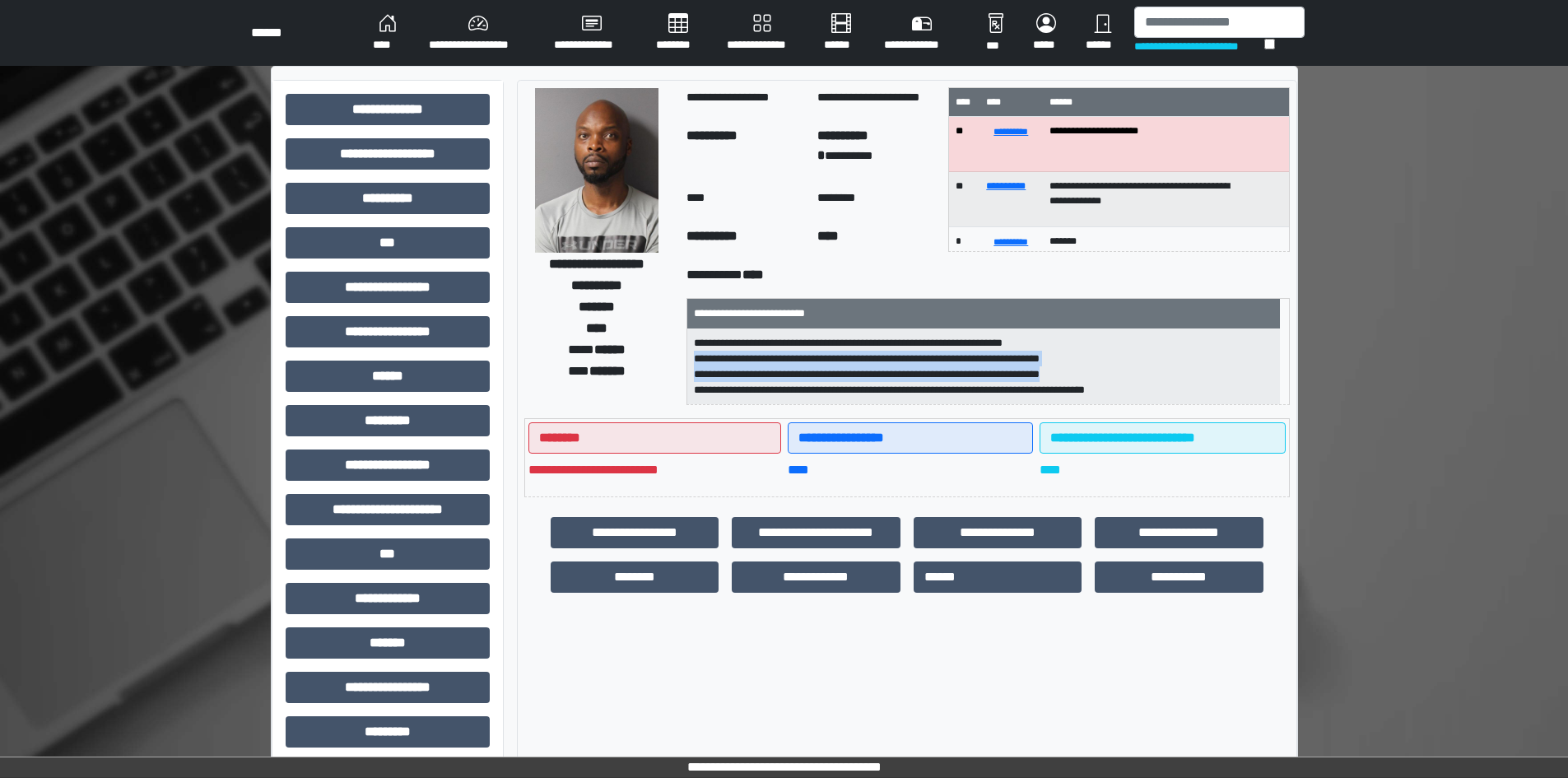 drag, startPoint x: 701, startPoint y: 361, endPoint x: 1102, endPoint y: 375, distance: 401.24431 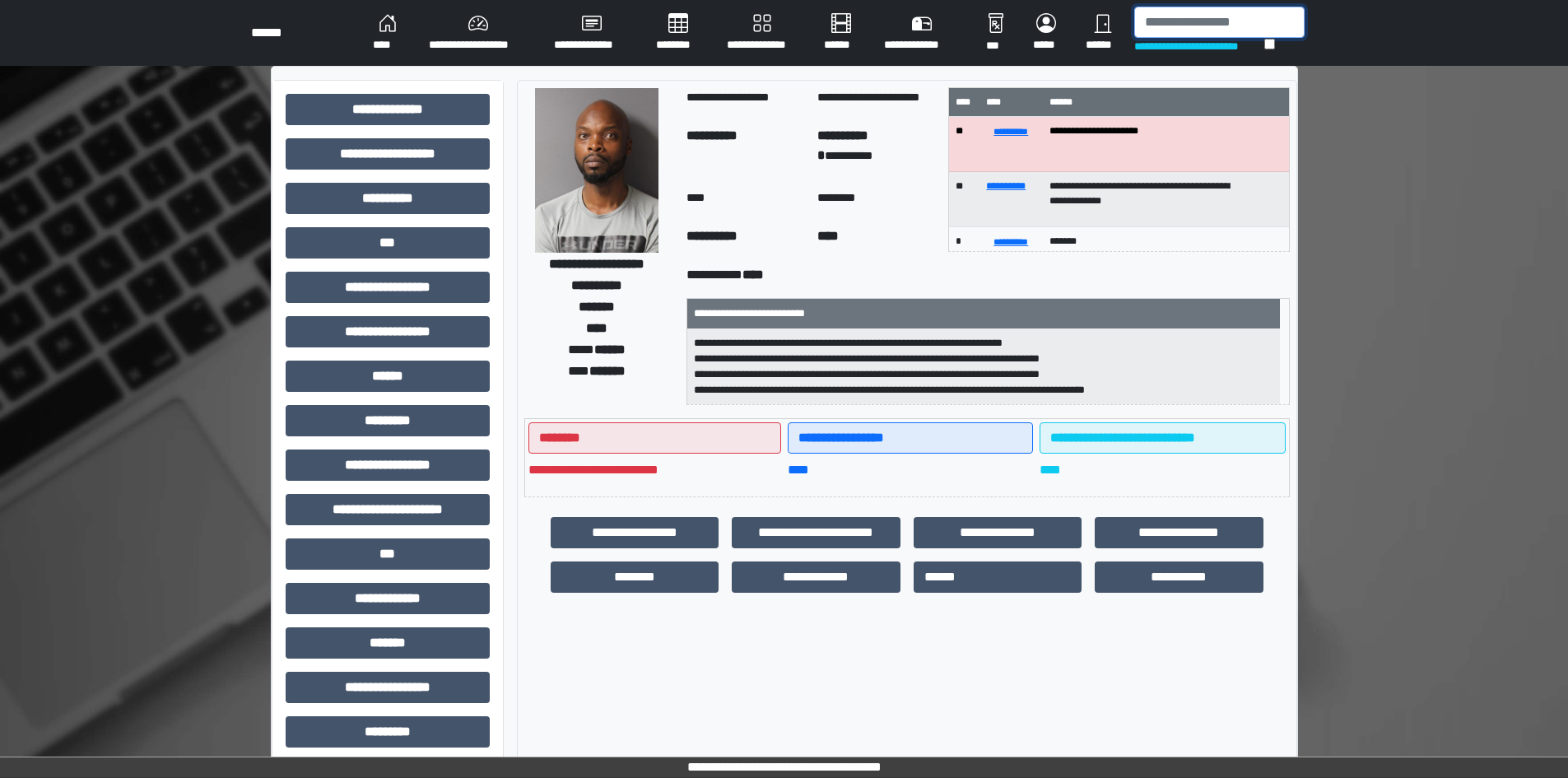 click at bounding box center (1219, 22) 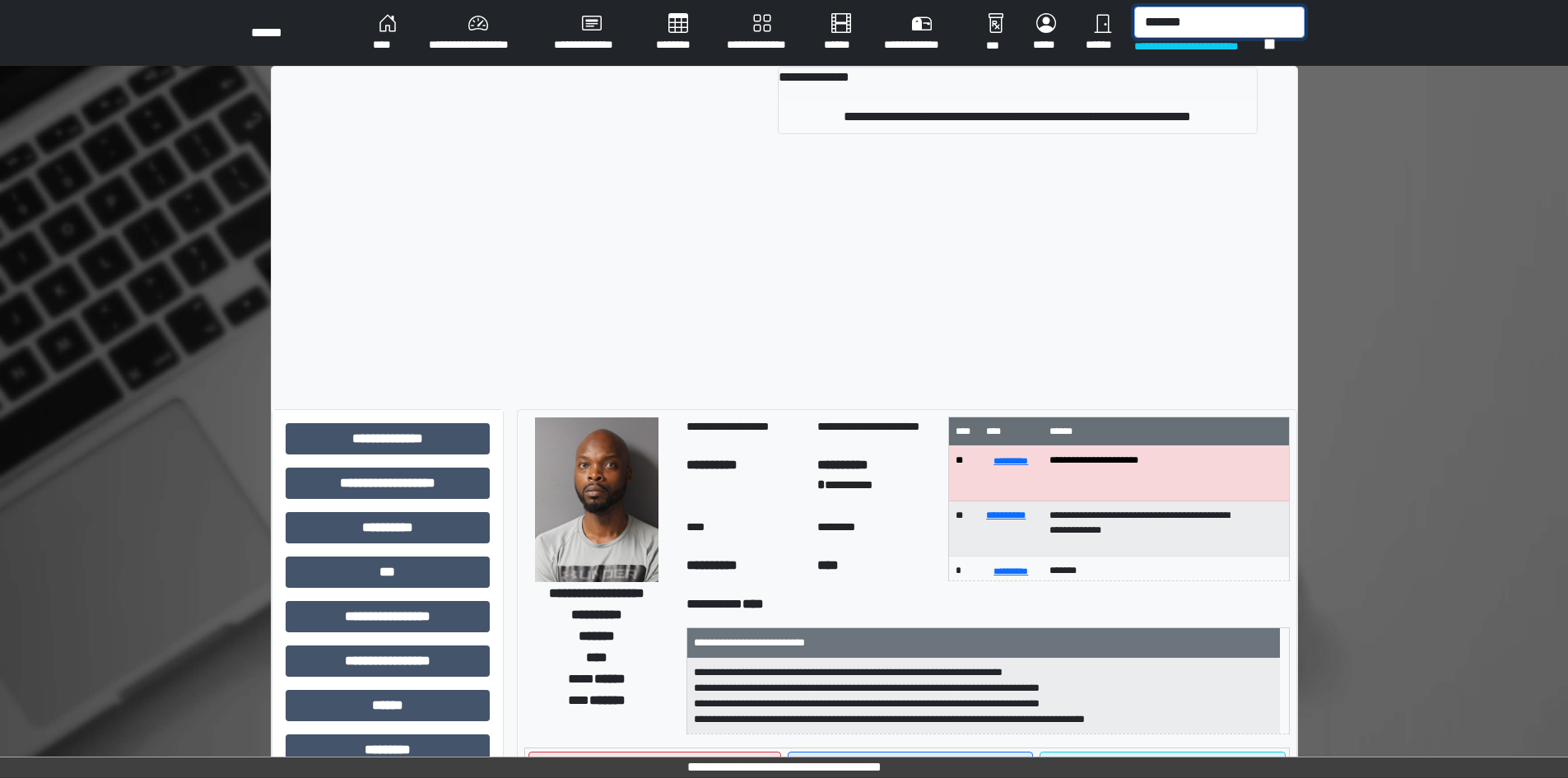 type on "*******" 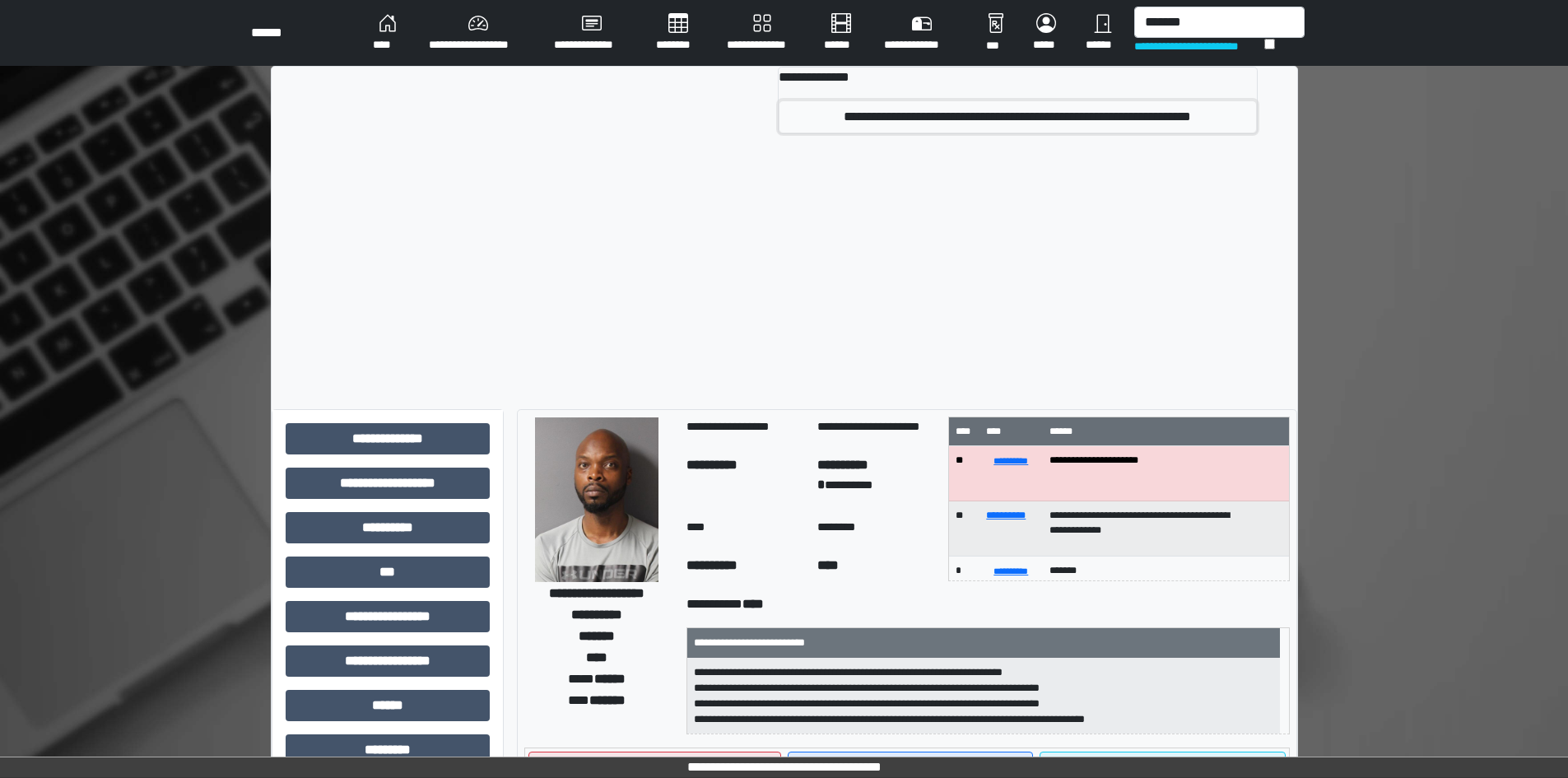 click on "**********" at bounding box center (1017, 117) 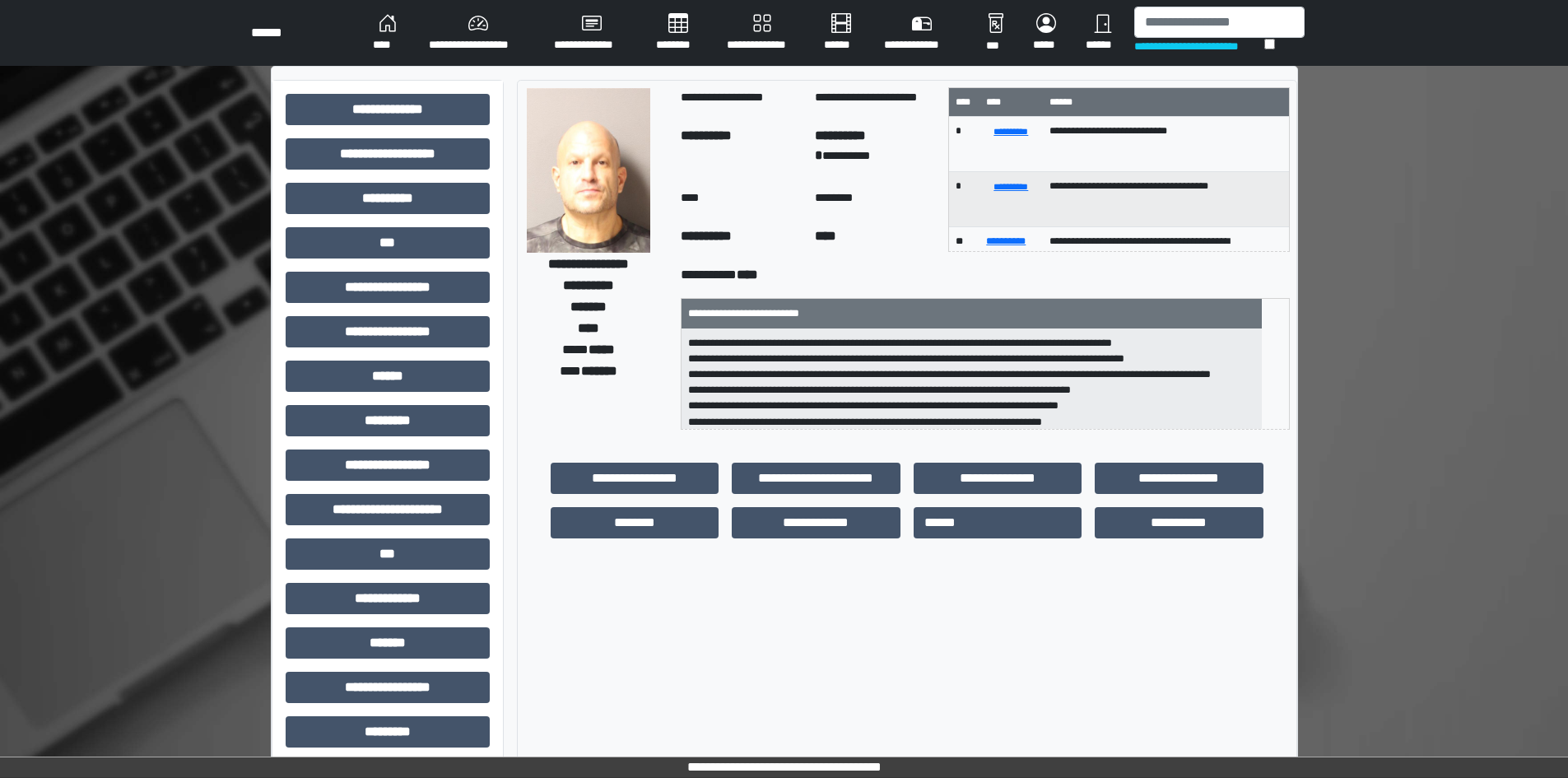 click at bounding box center [589, 170] 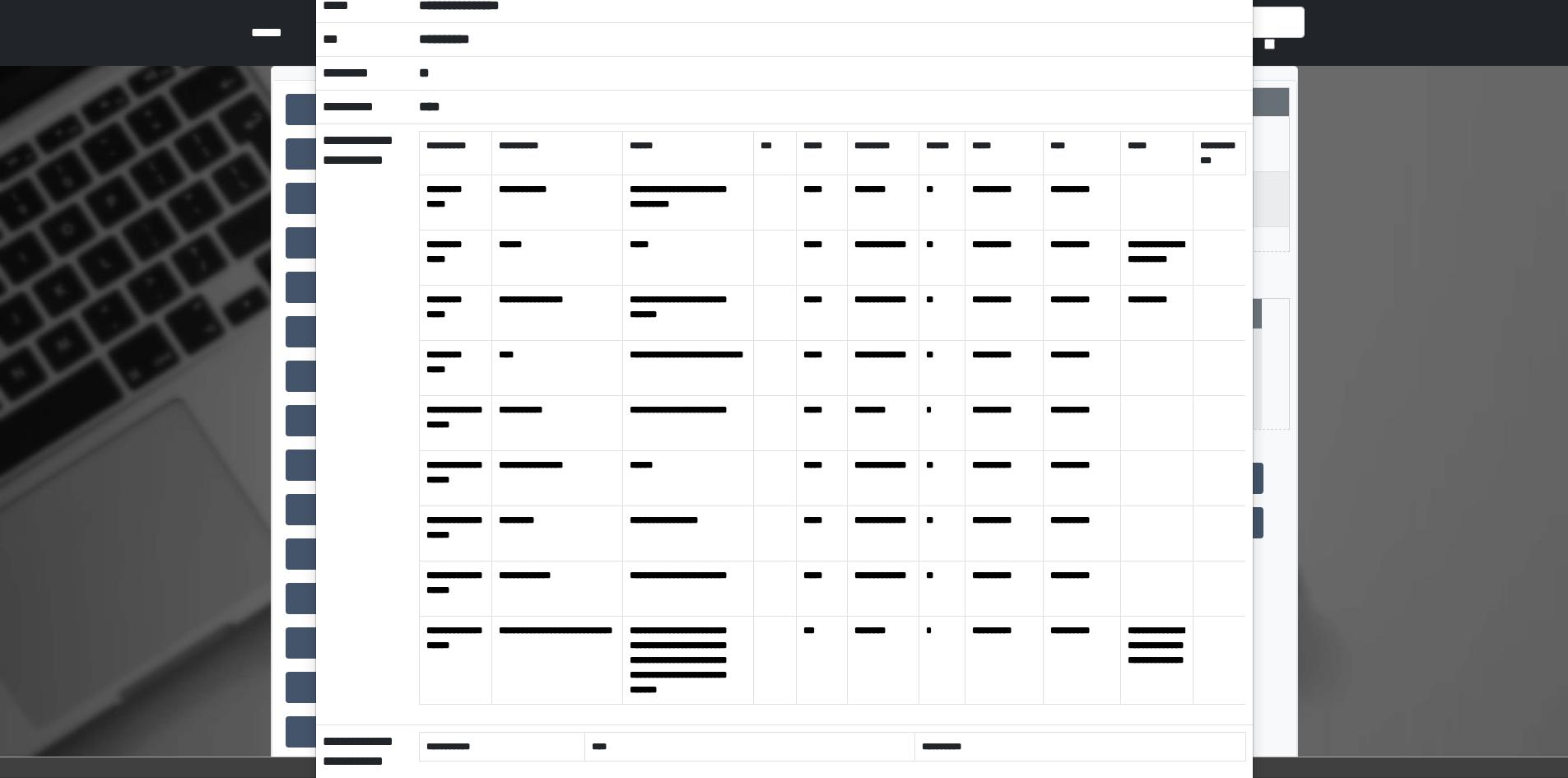 scroll, scrollTop: 0, scrollLeft: 0, axis: both 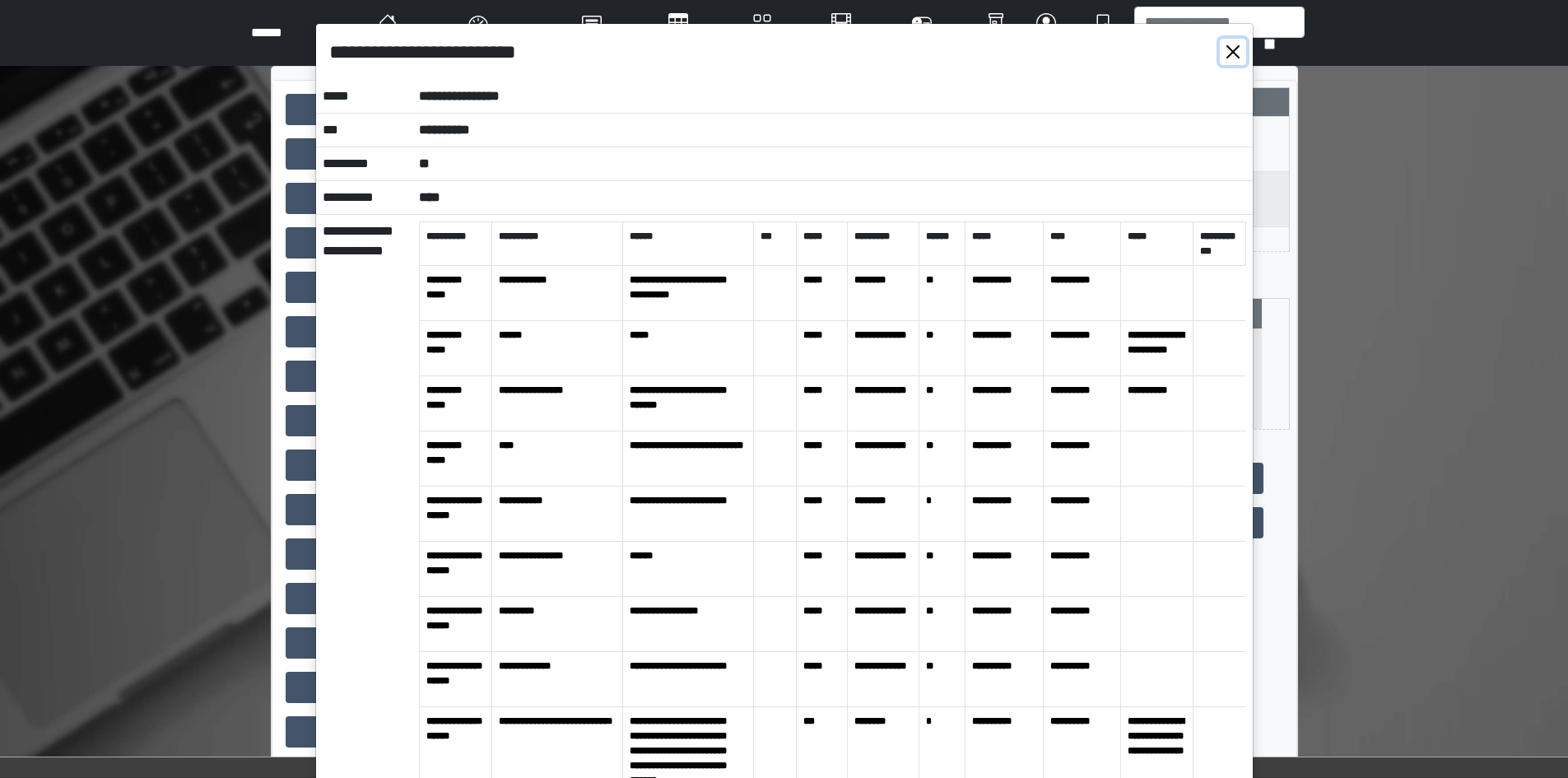 click at bounding box center (1233, 52) 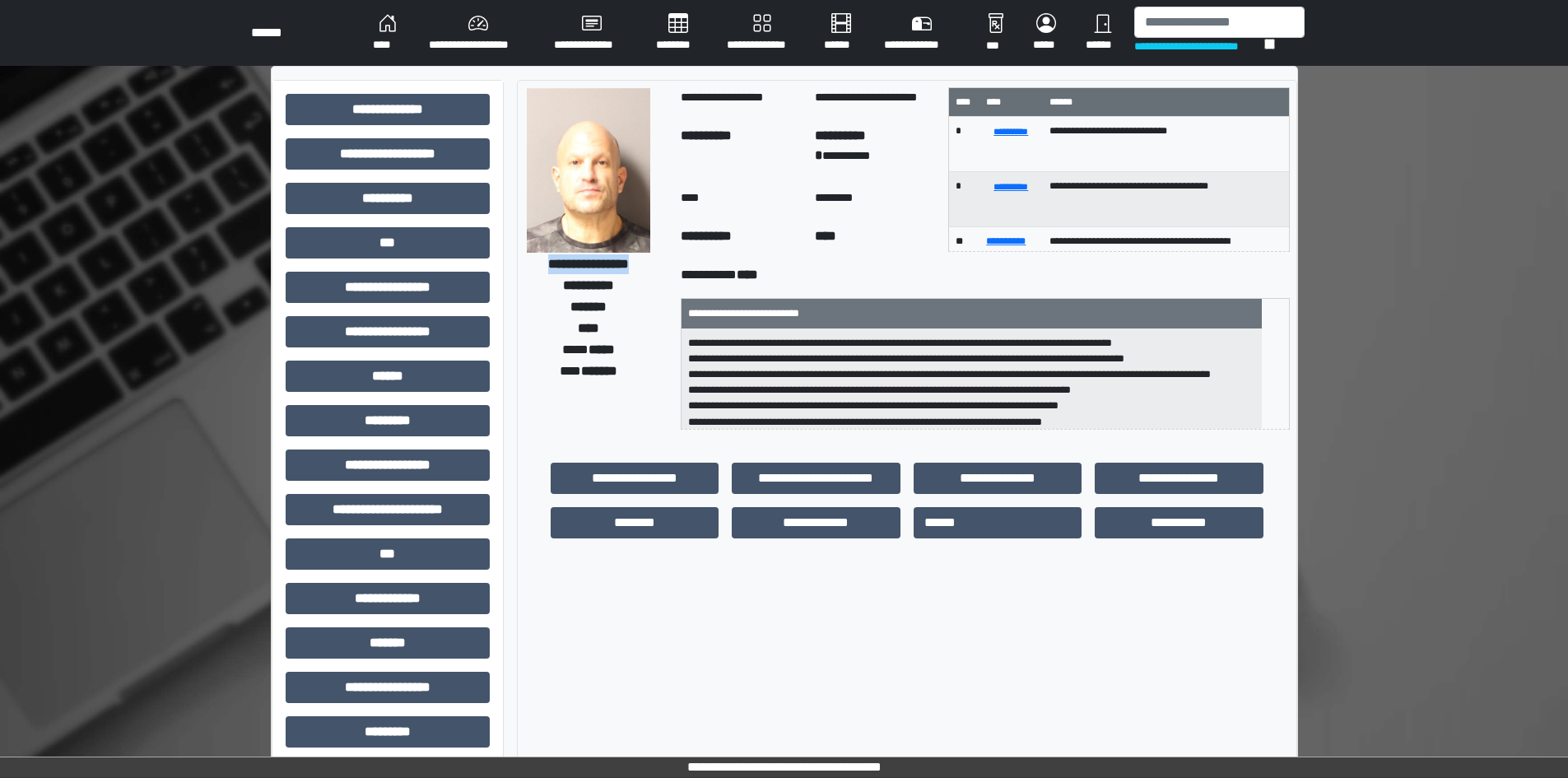 drag, startPoint x: 524, startPoint y: 261, endPoint x: 652, endPoint y: 263, distance: 128.01562 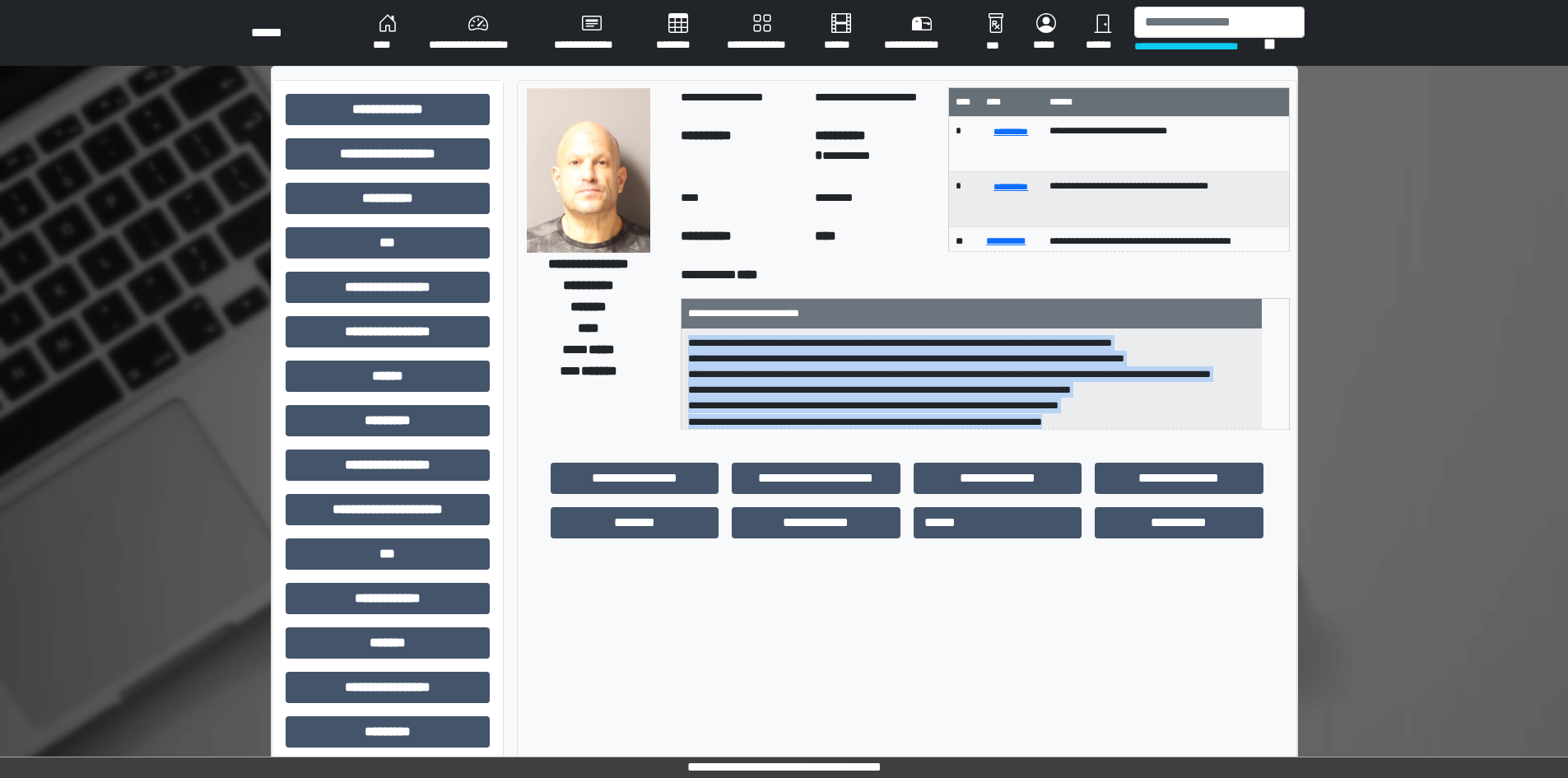 scroll, scrollTop: 40, scrollLeft: 0, axis: vertical 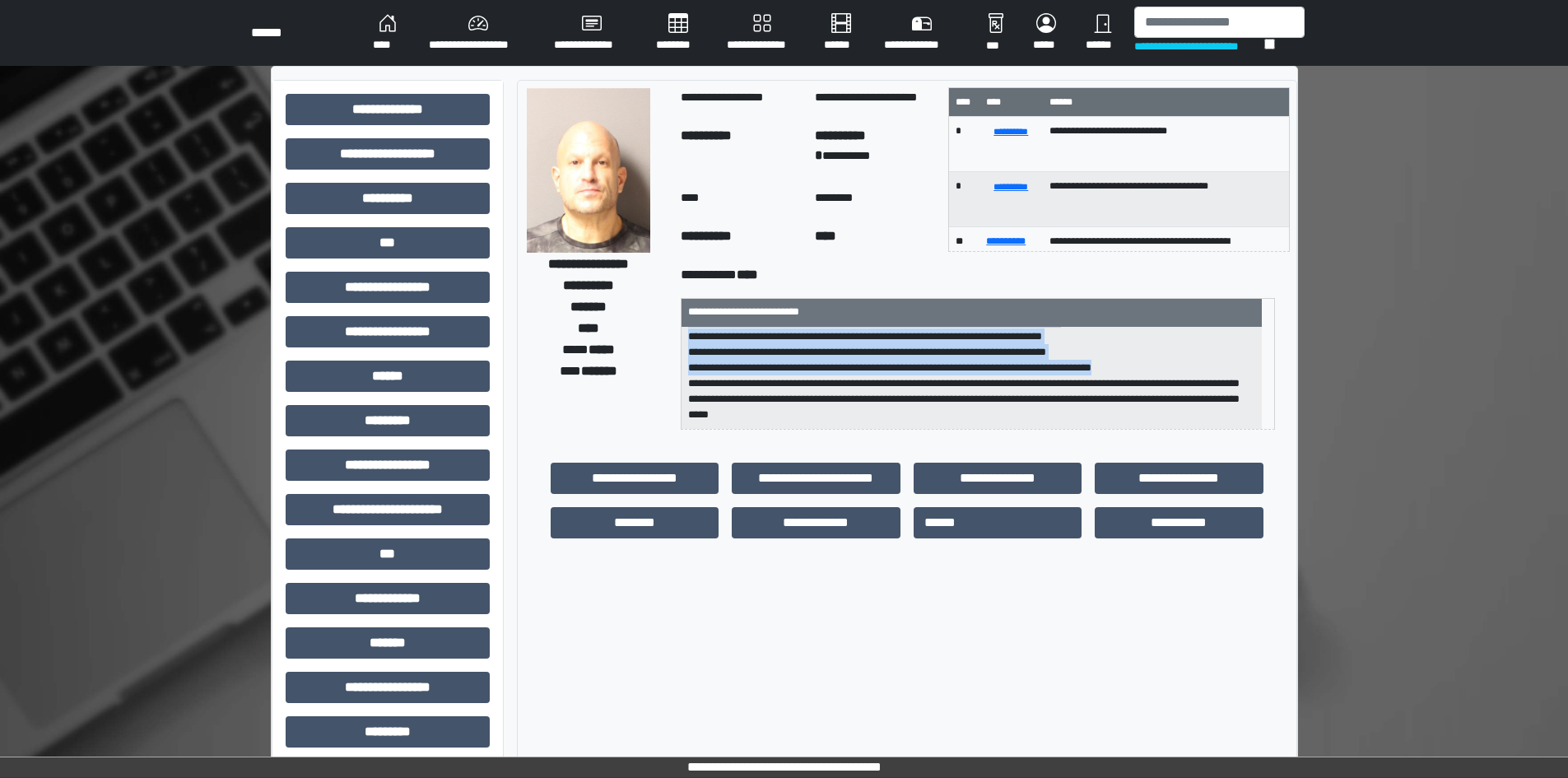 drag, startPoint x: 705, startPoint y: 344, endPoint x: 1188, endPoint y: 364, distance: 483.4139 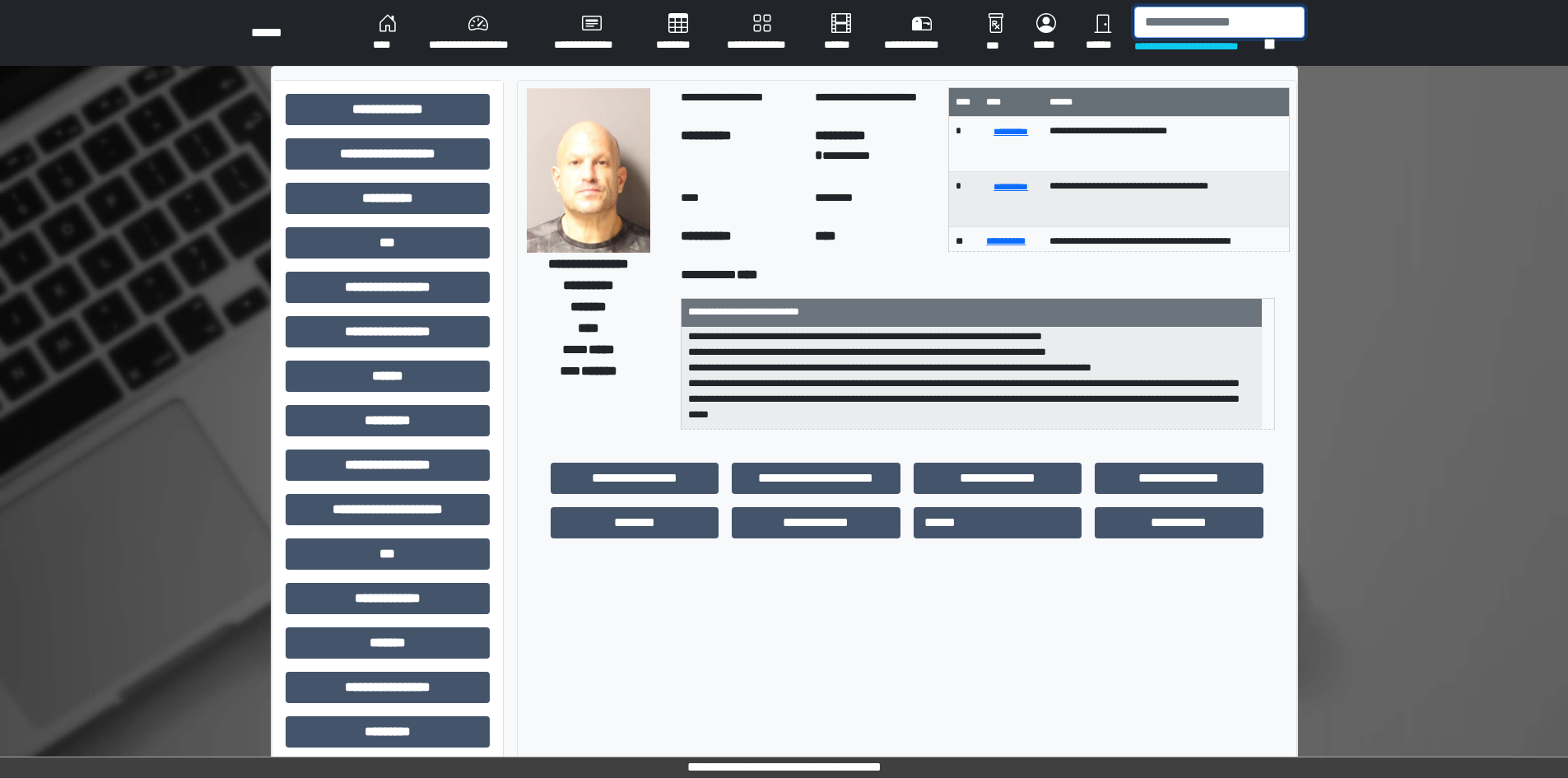 click at bounding box center (1219, 22) 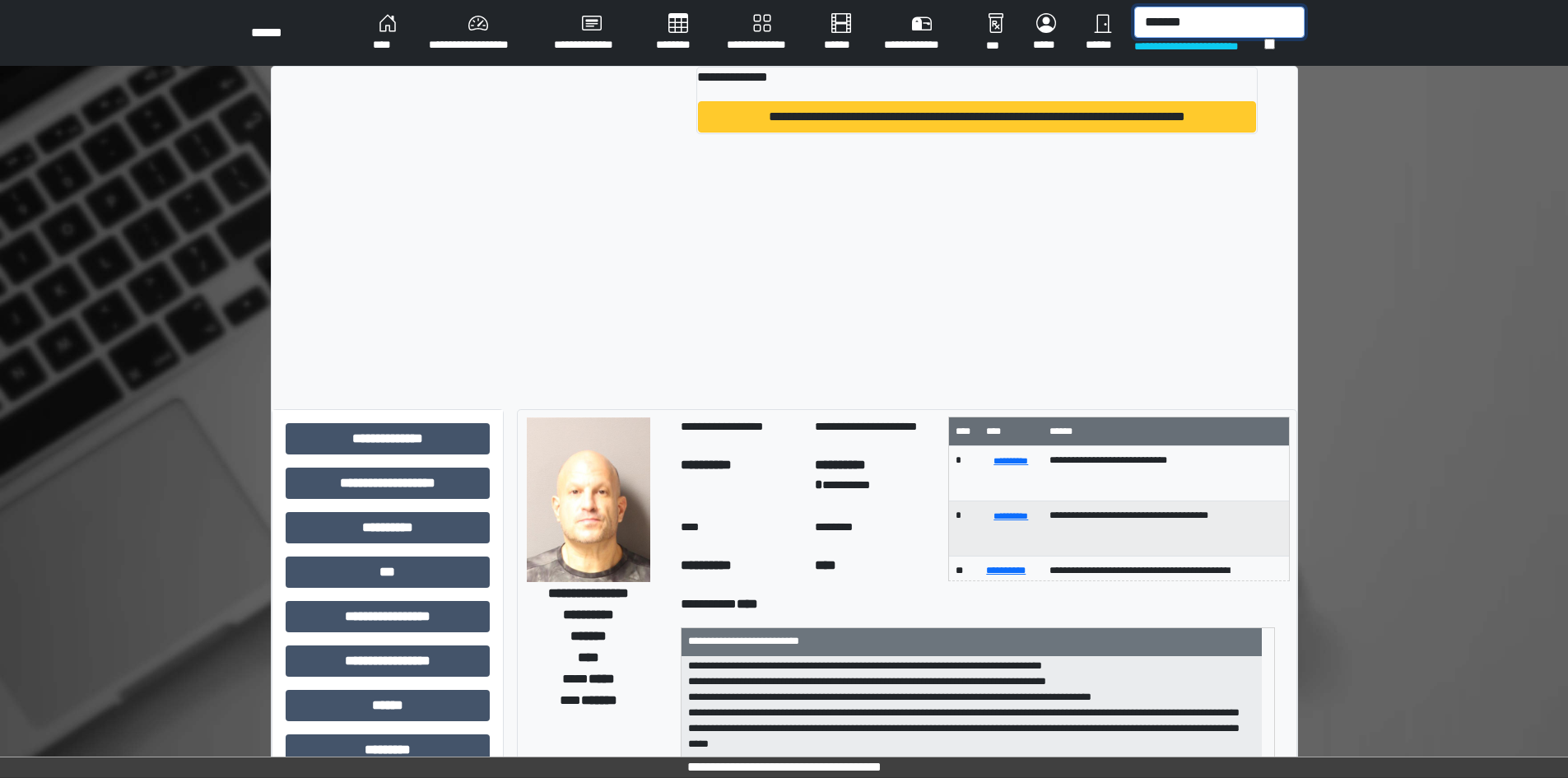type on "*******" 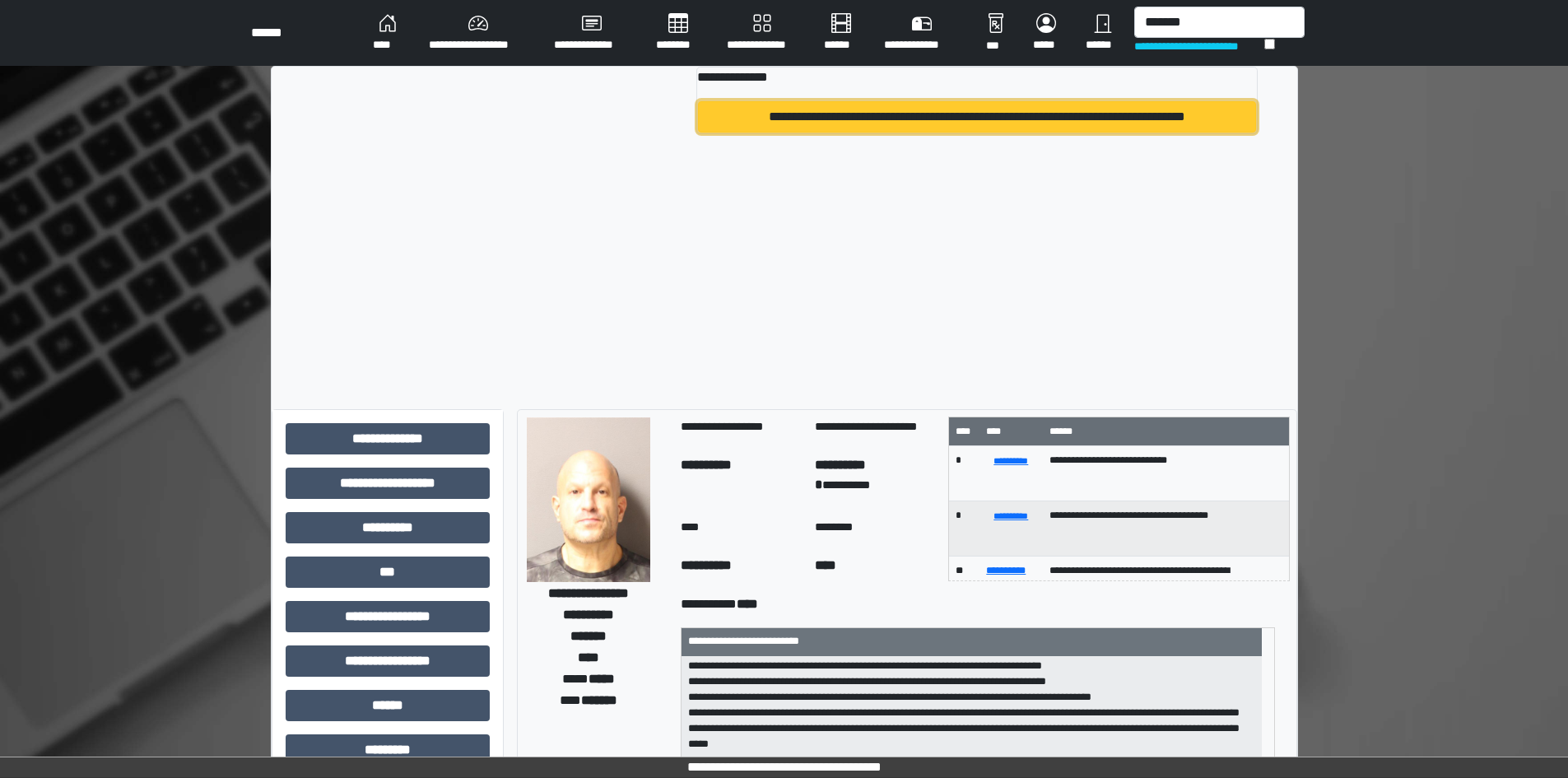 click on "**********" at bounding box center [977, 117] 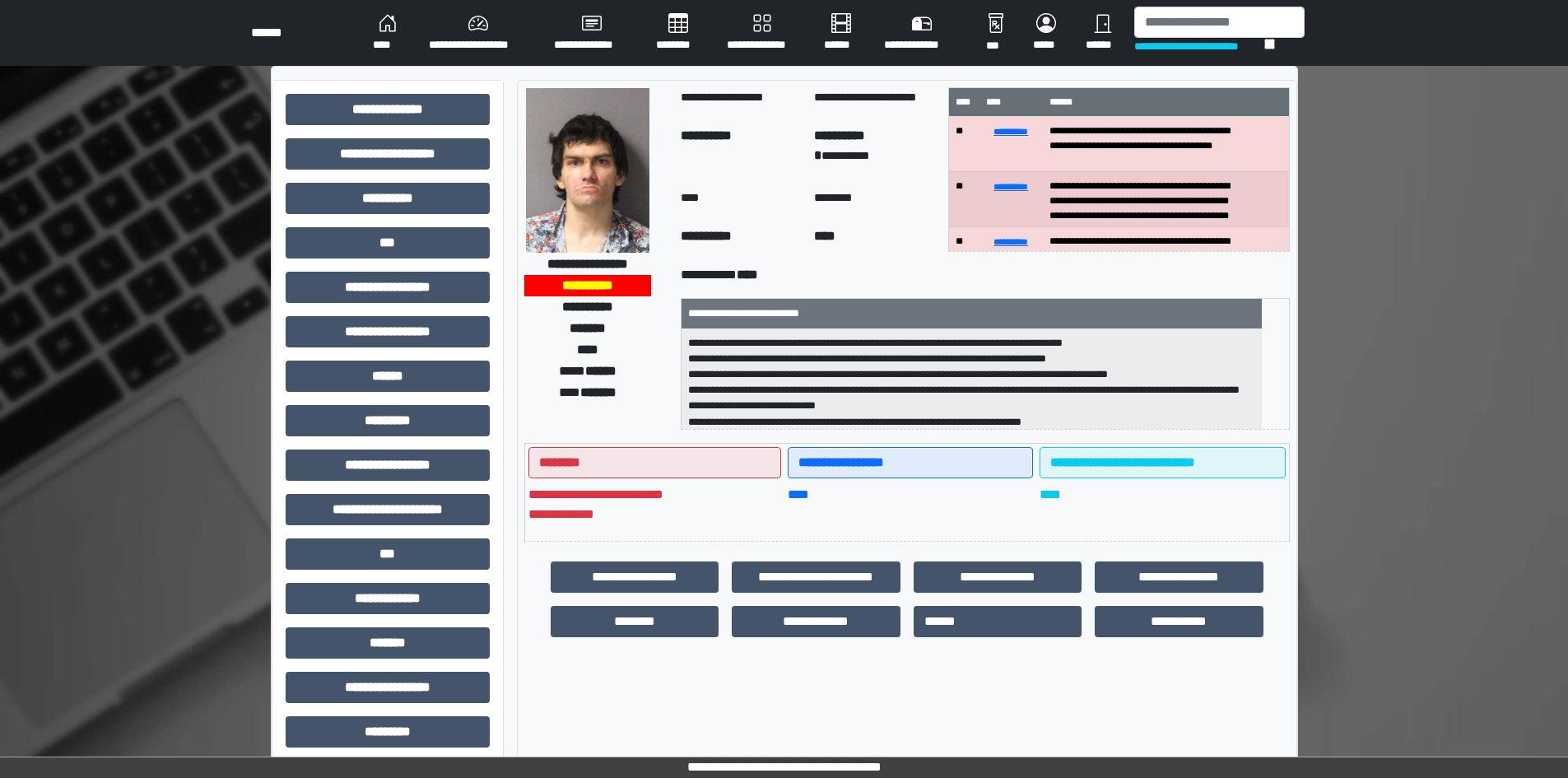 click at bounding box center [588, 170] 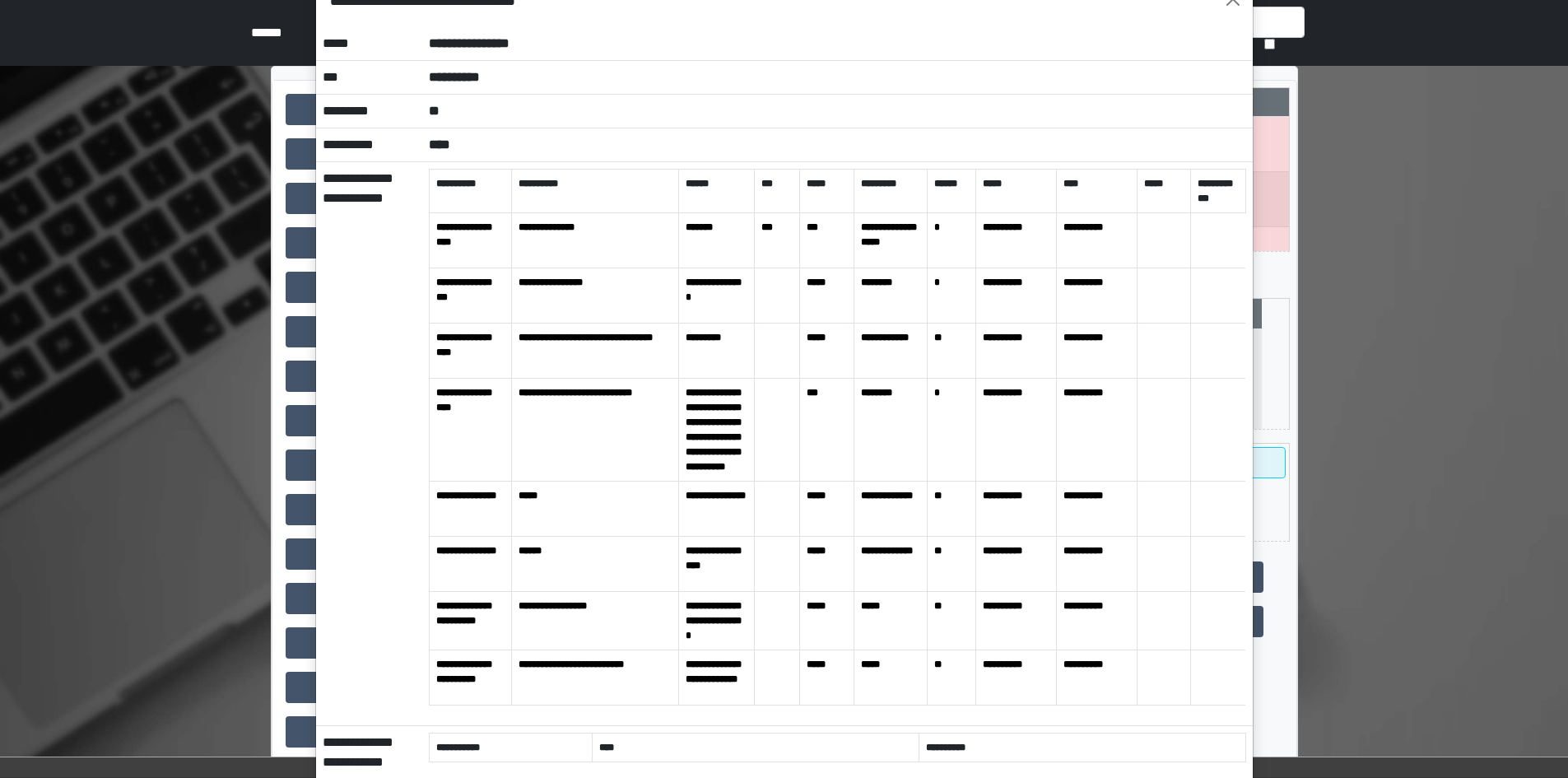scroll, scrollTop: 0, scrollLeft: 0, axis: both 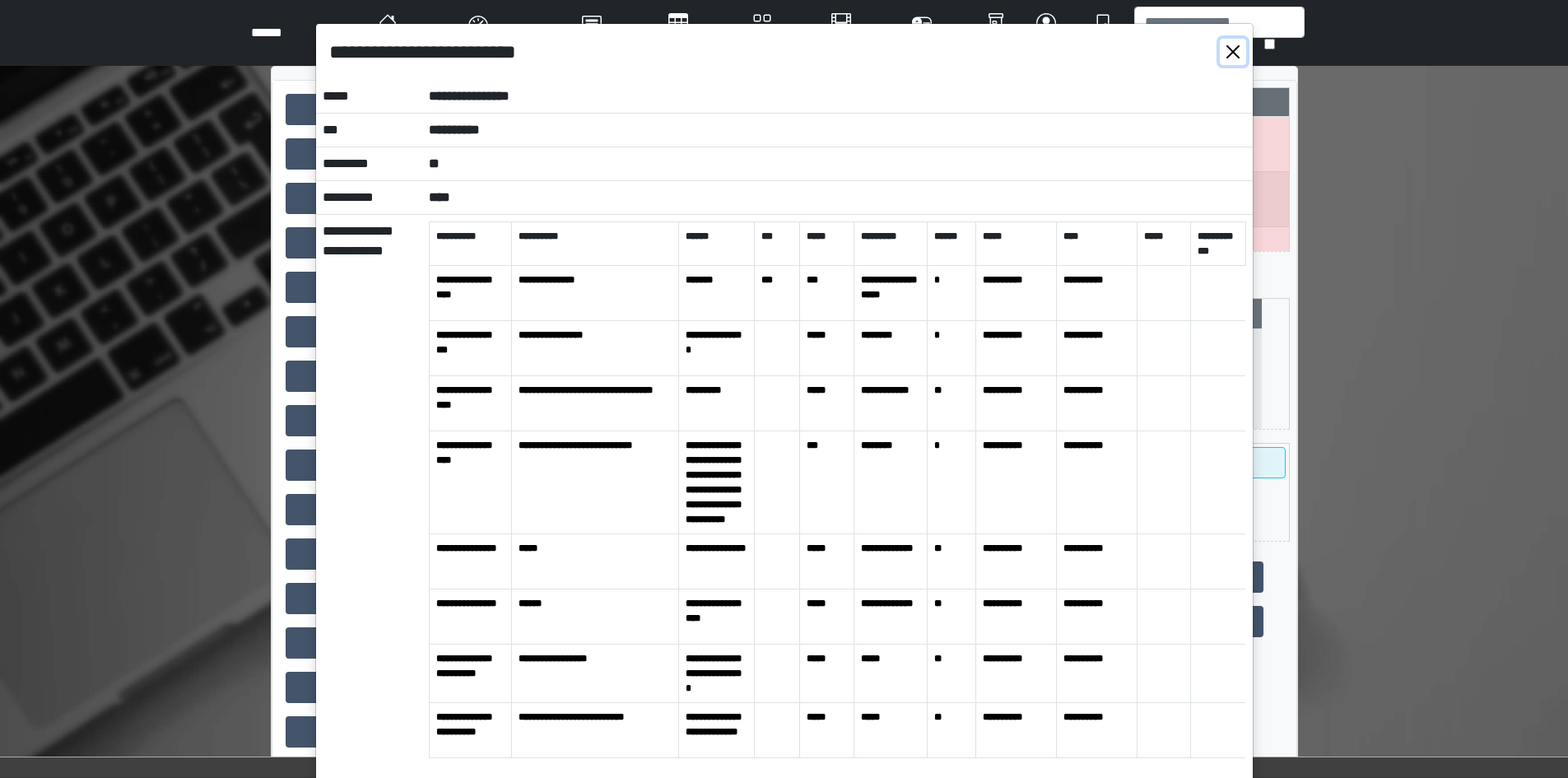 click at bounding box center [1233, 52] 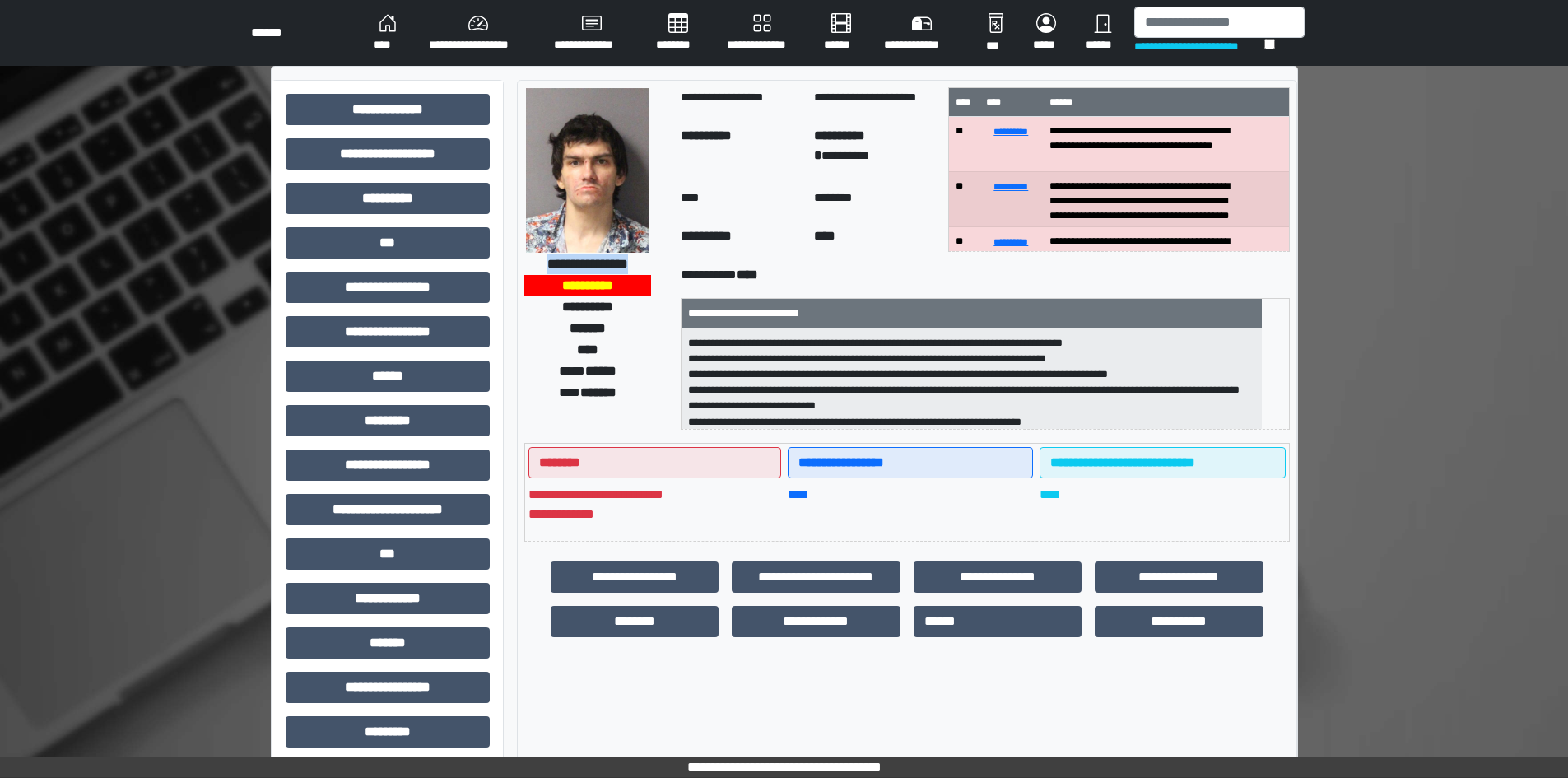 drag, startPoint x: 524, startPoint y: 263, endPoint x: 649, endPoint y: 263, distance: 125 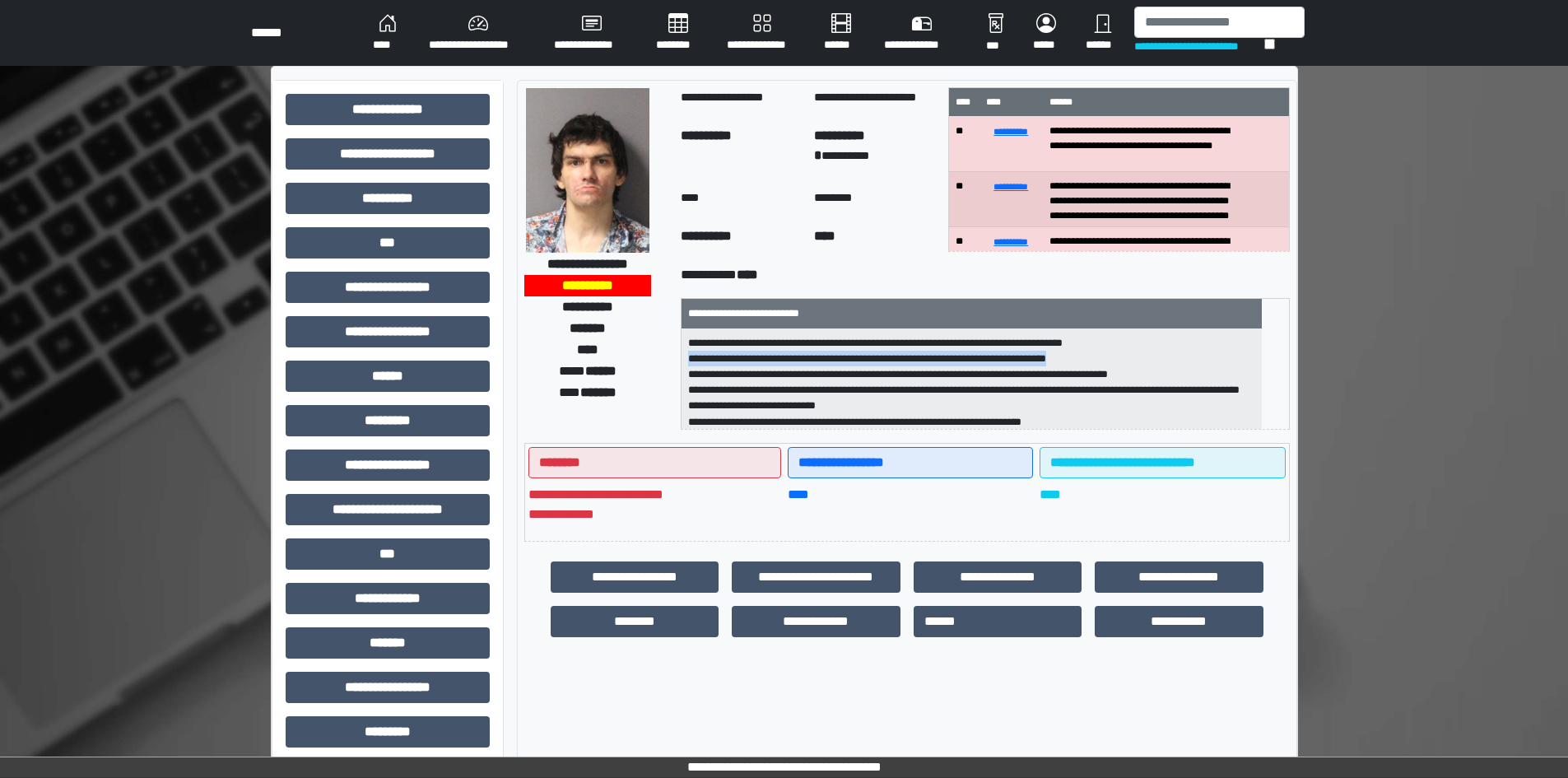 drag, startPoint x: 724, startPoint y: 358, endPoint x: 1128, endPoint y: 354, distance: 404.0198 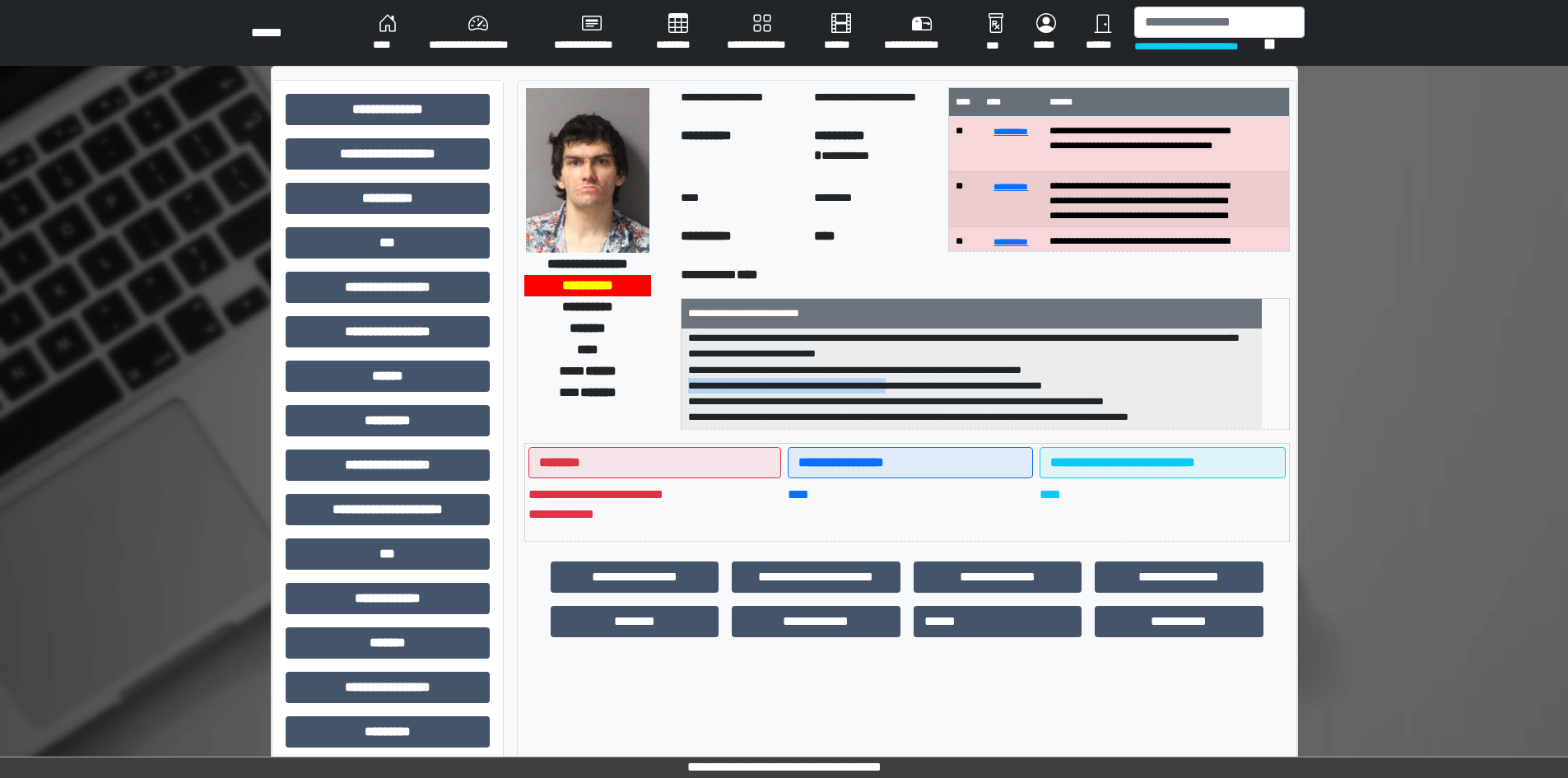 drag, startPoint x: 702, startPoint y: 385, endPoint x: 923, endPoint y: 387, distance: 221.00905 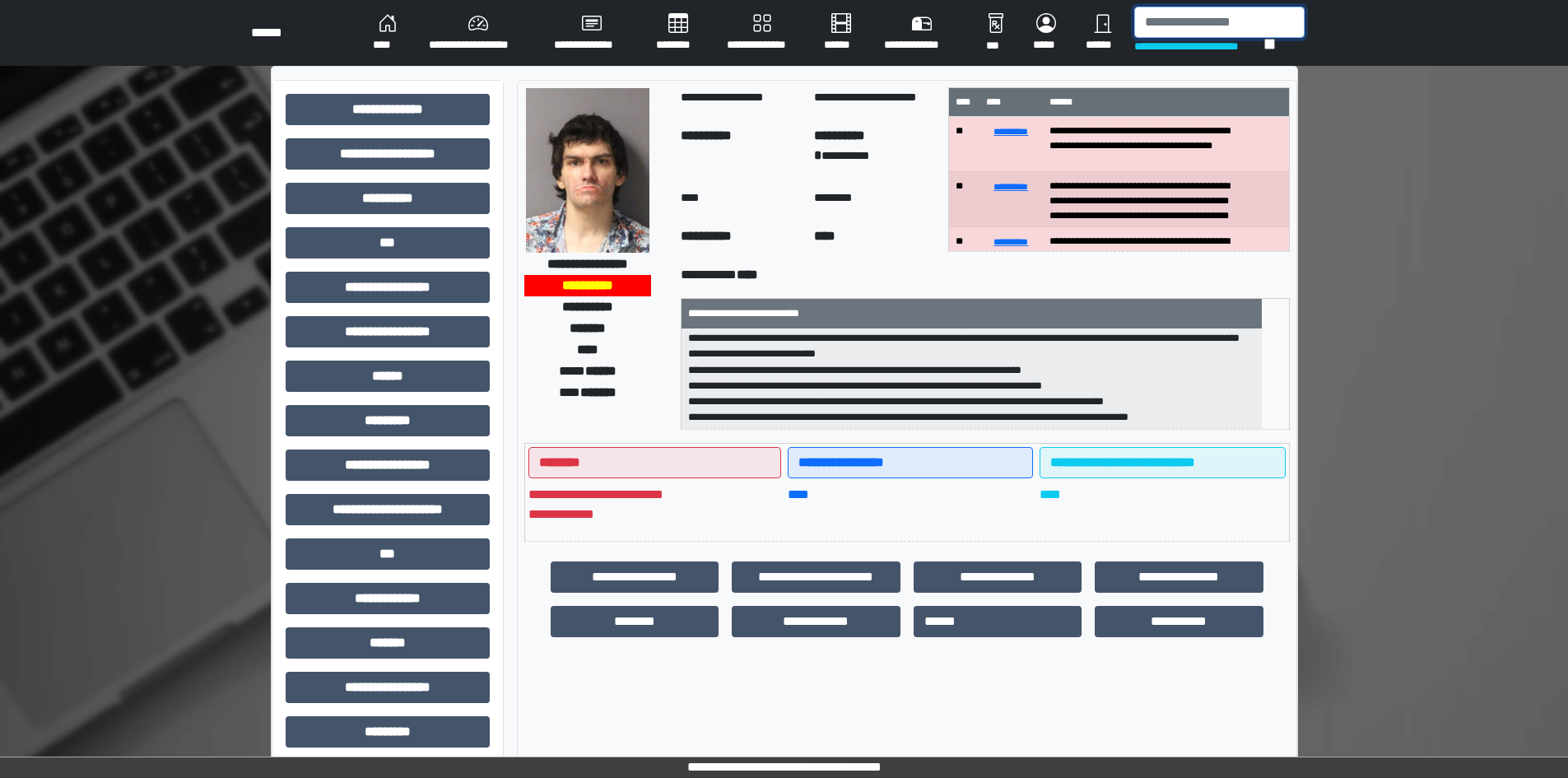 click at bounding box center [1219, 22] 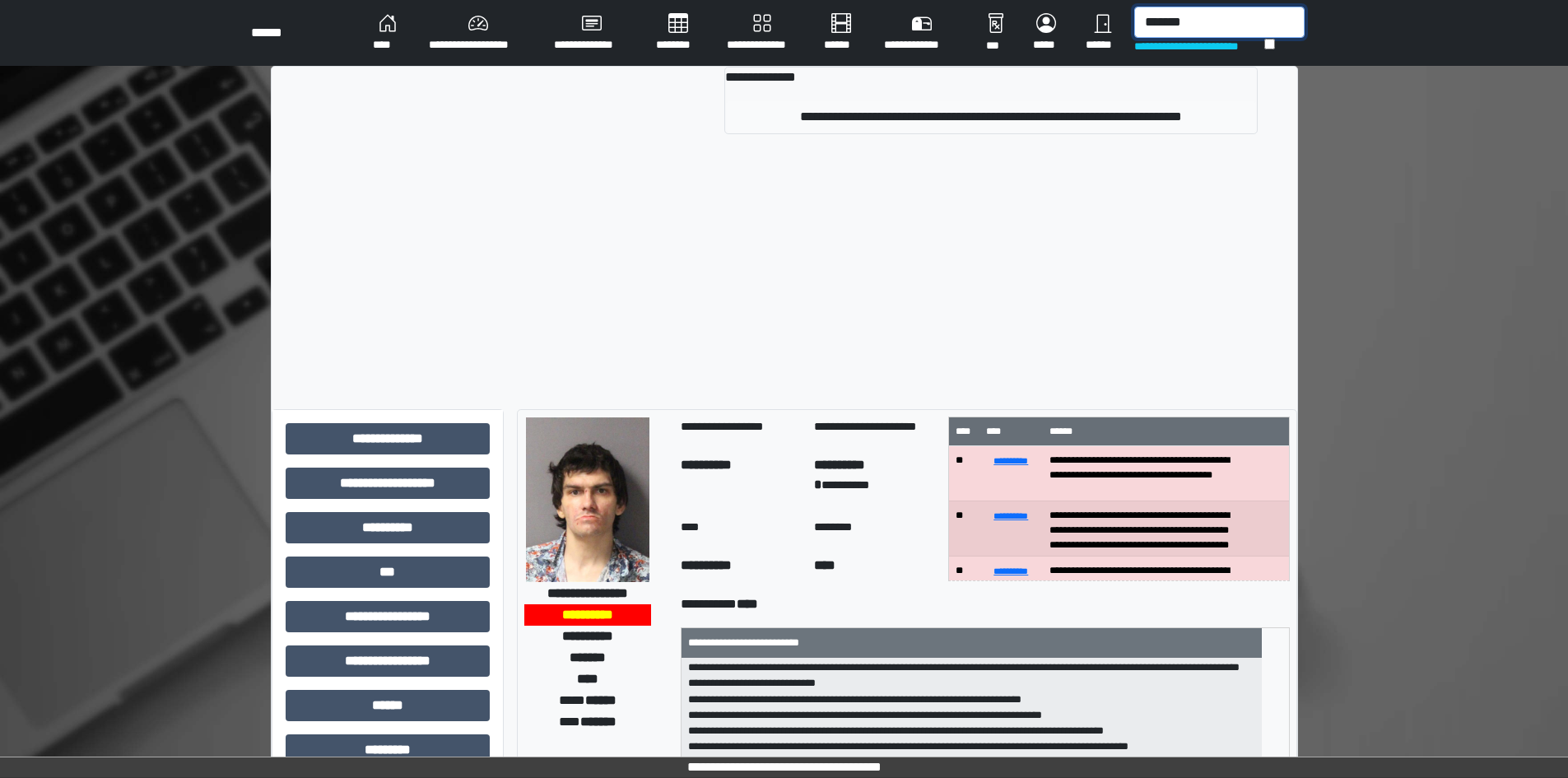 type on "*******" 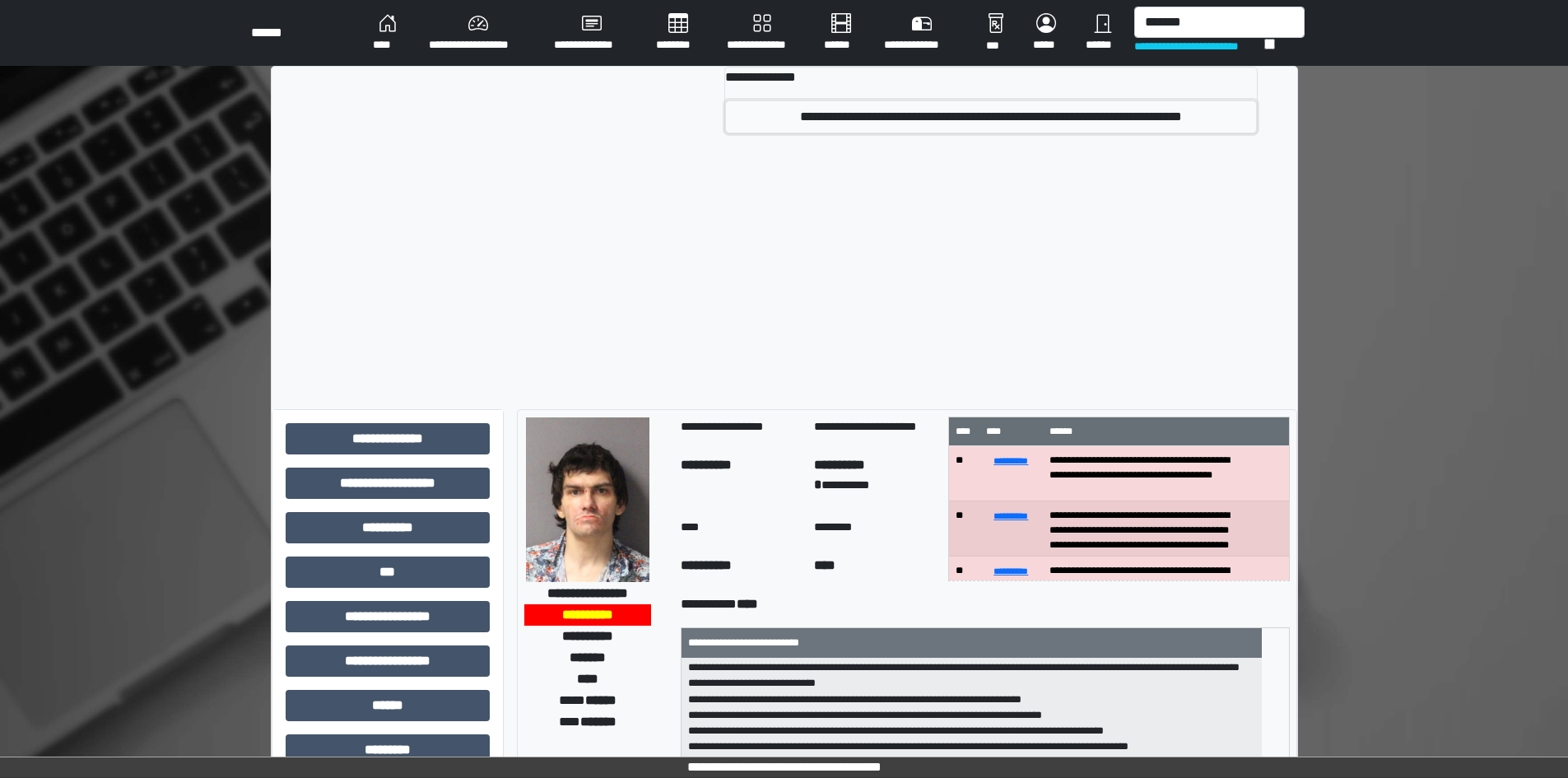 click on "**********" at bounding box center [990, 117] 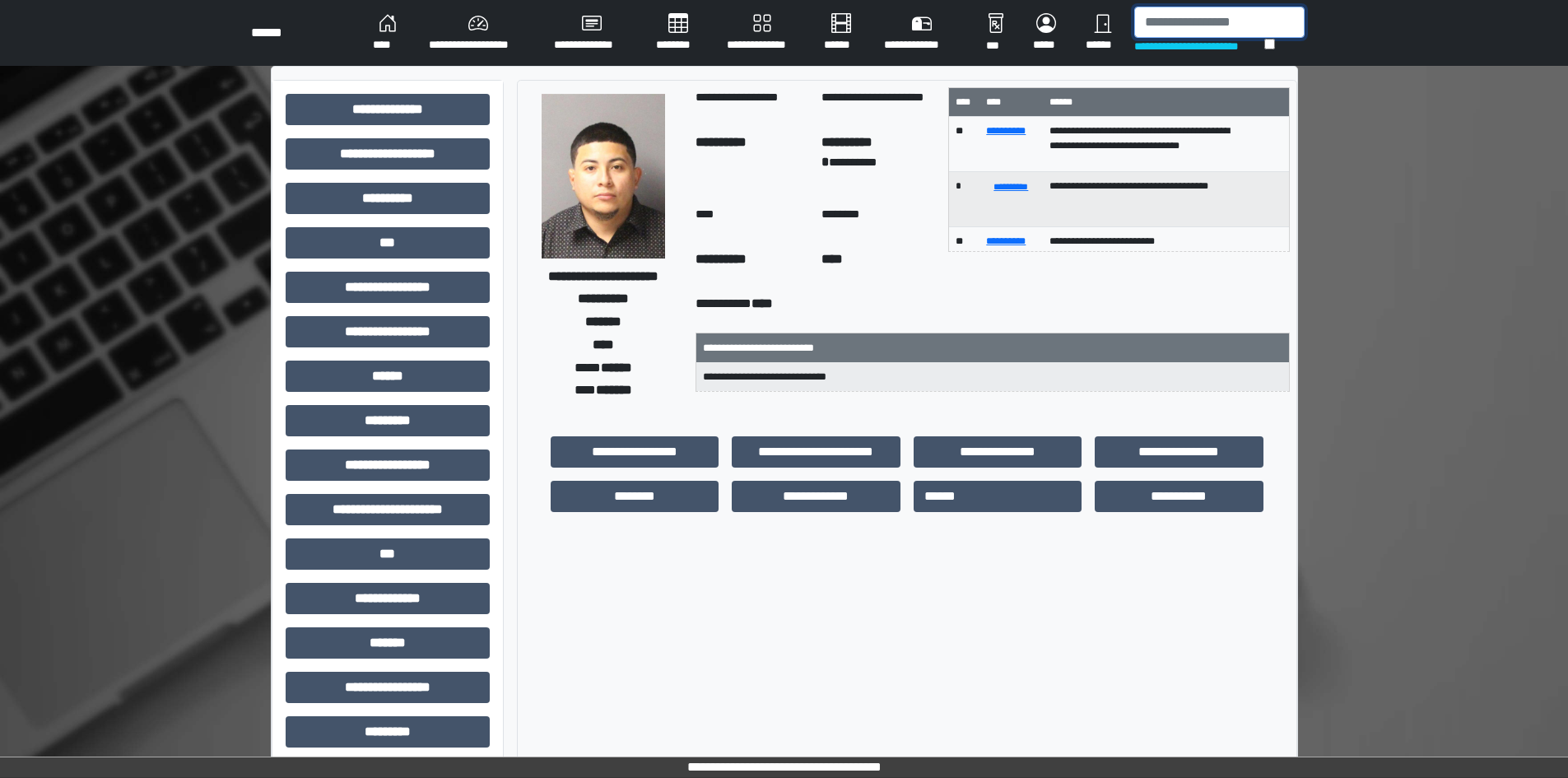 click at bounding box center (1219, 22) 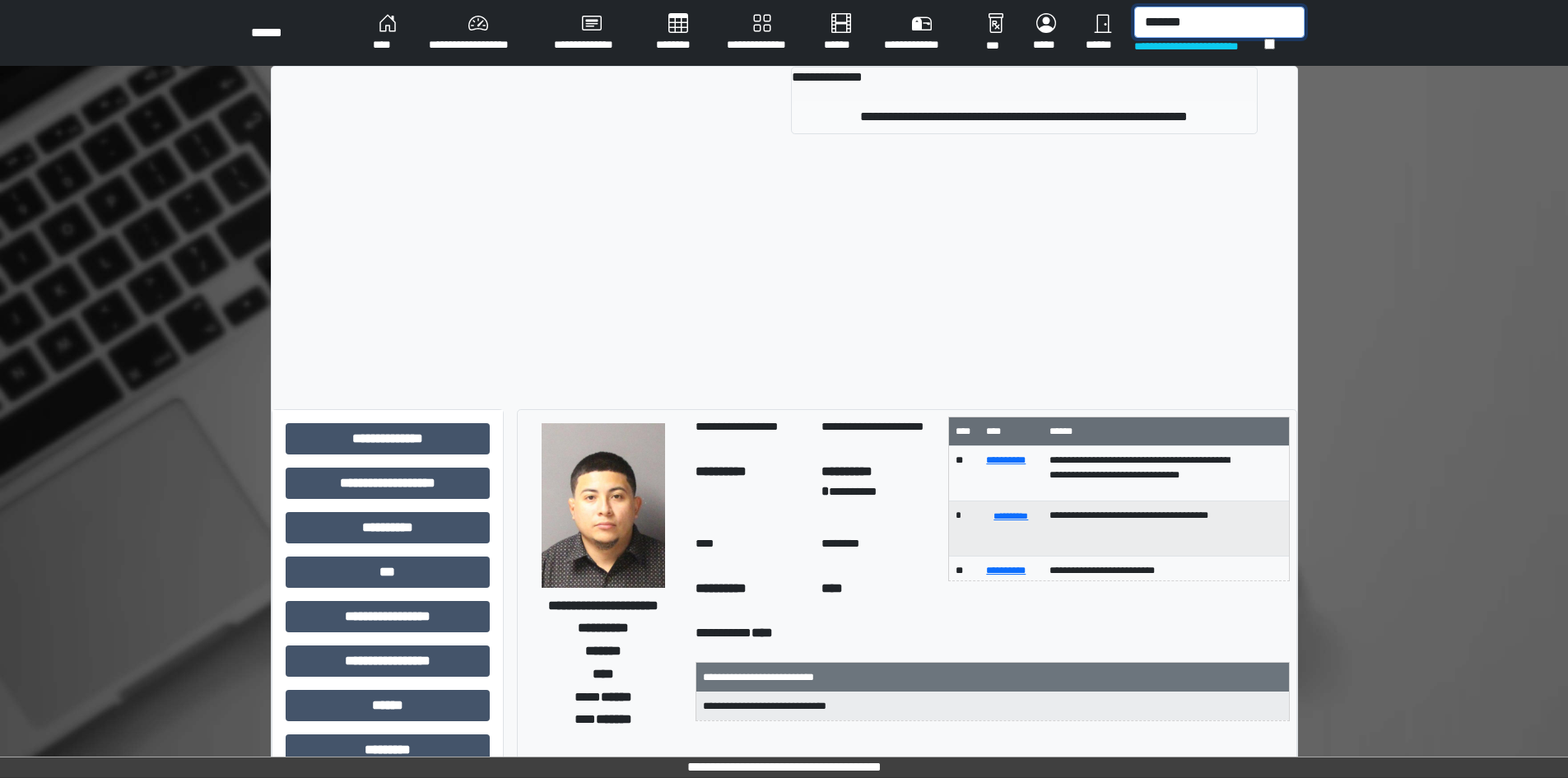 type on "*******" 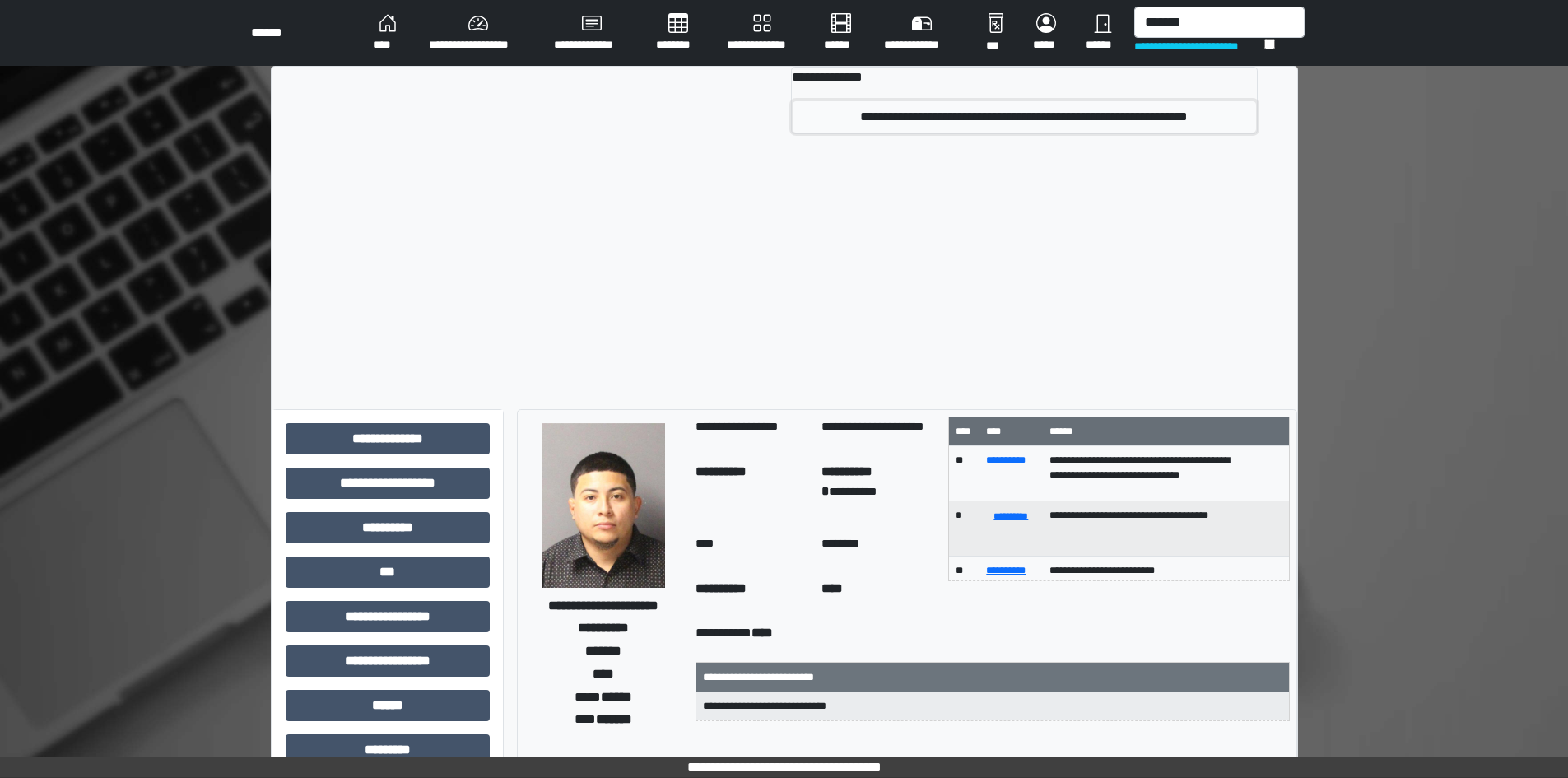 click on "**********" at bounding box center (1024, 117) 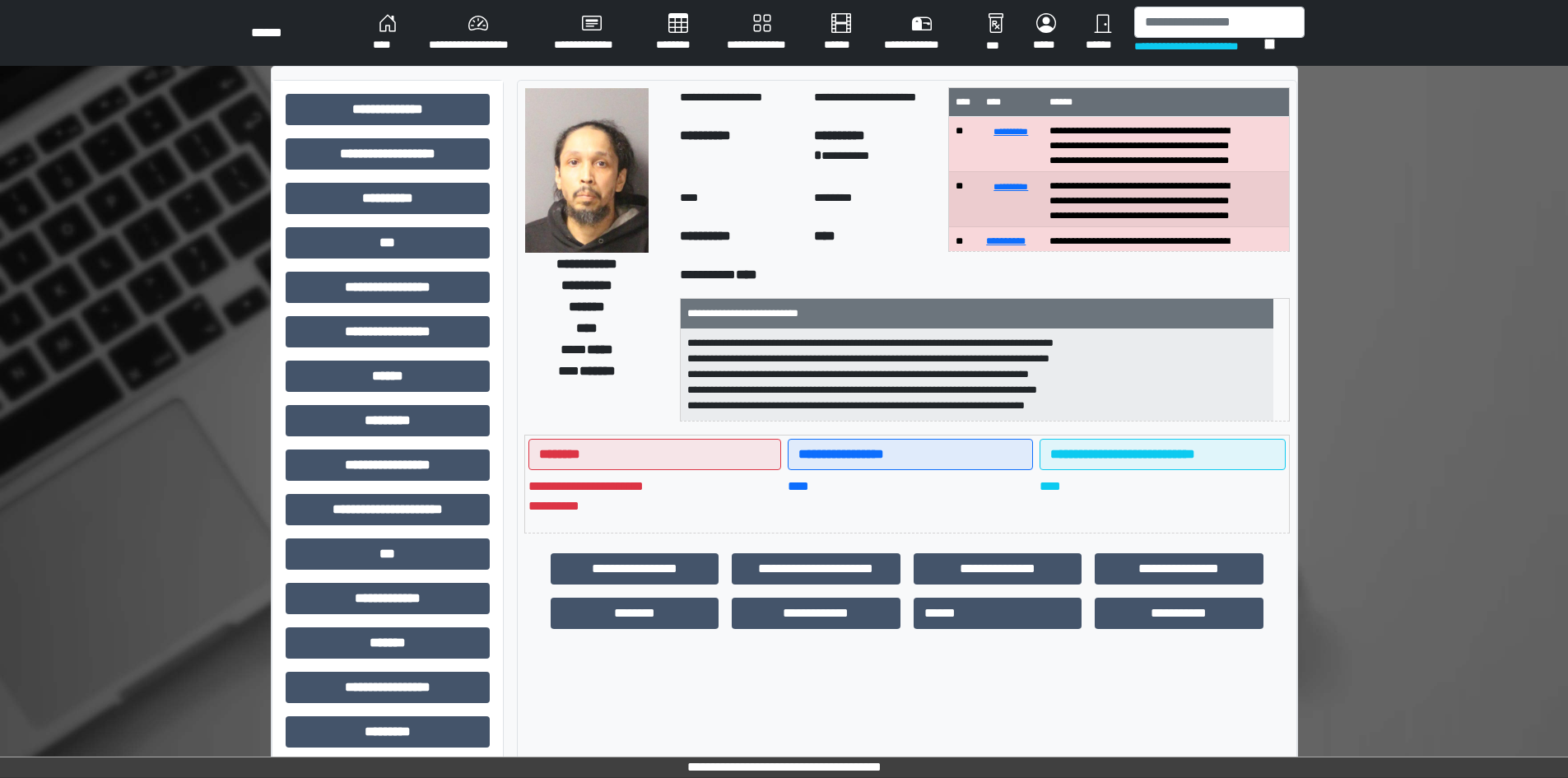 click at bounding box center (587, 170) 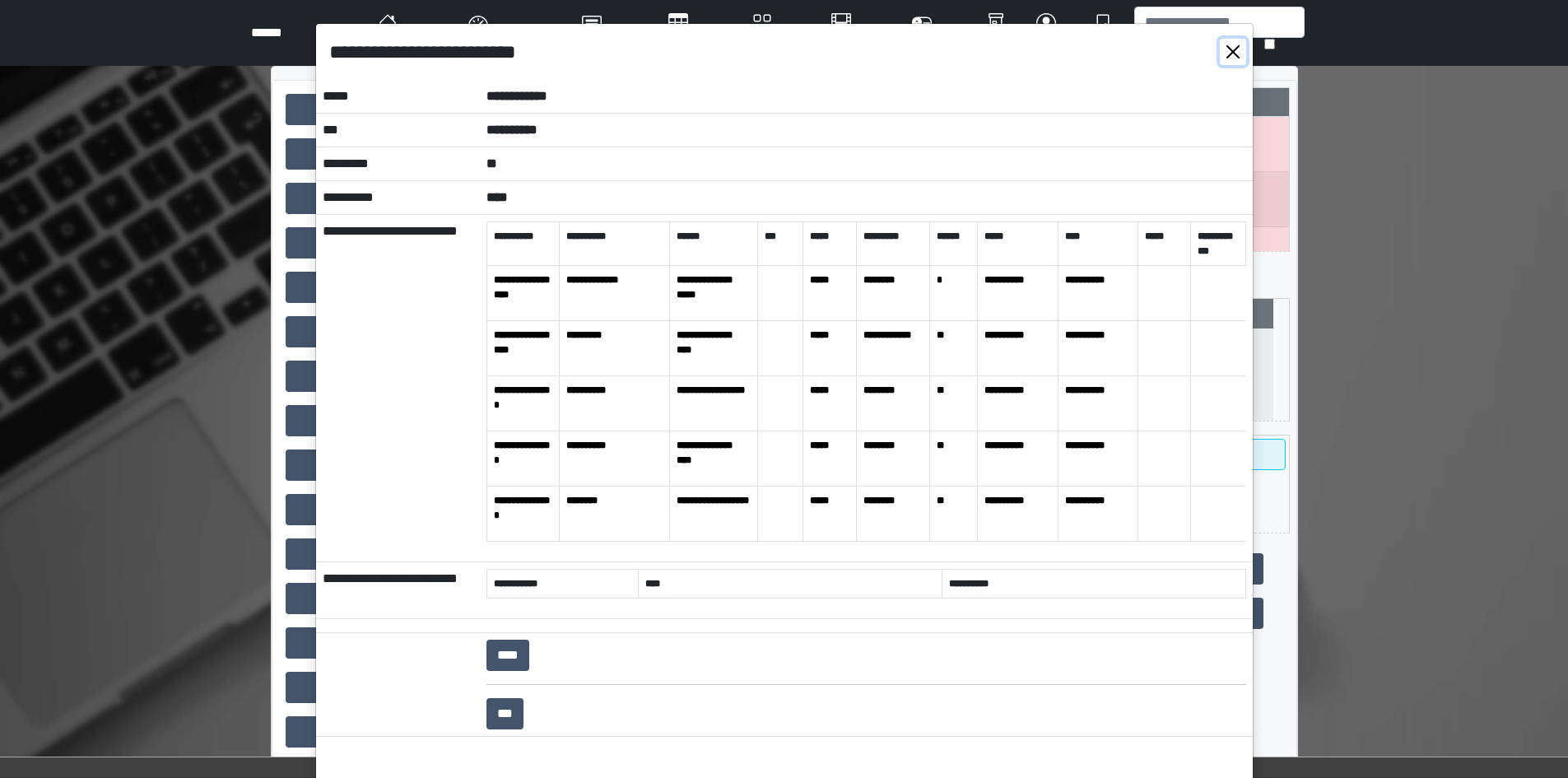click at bounding box center (1233, 52) 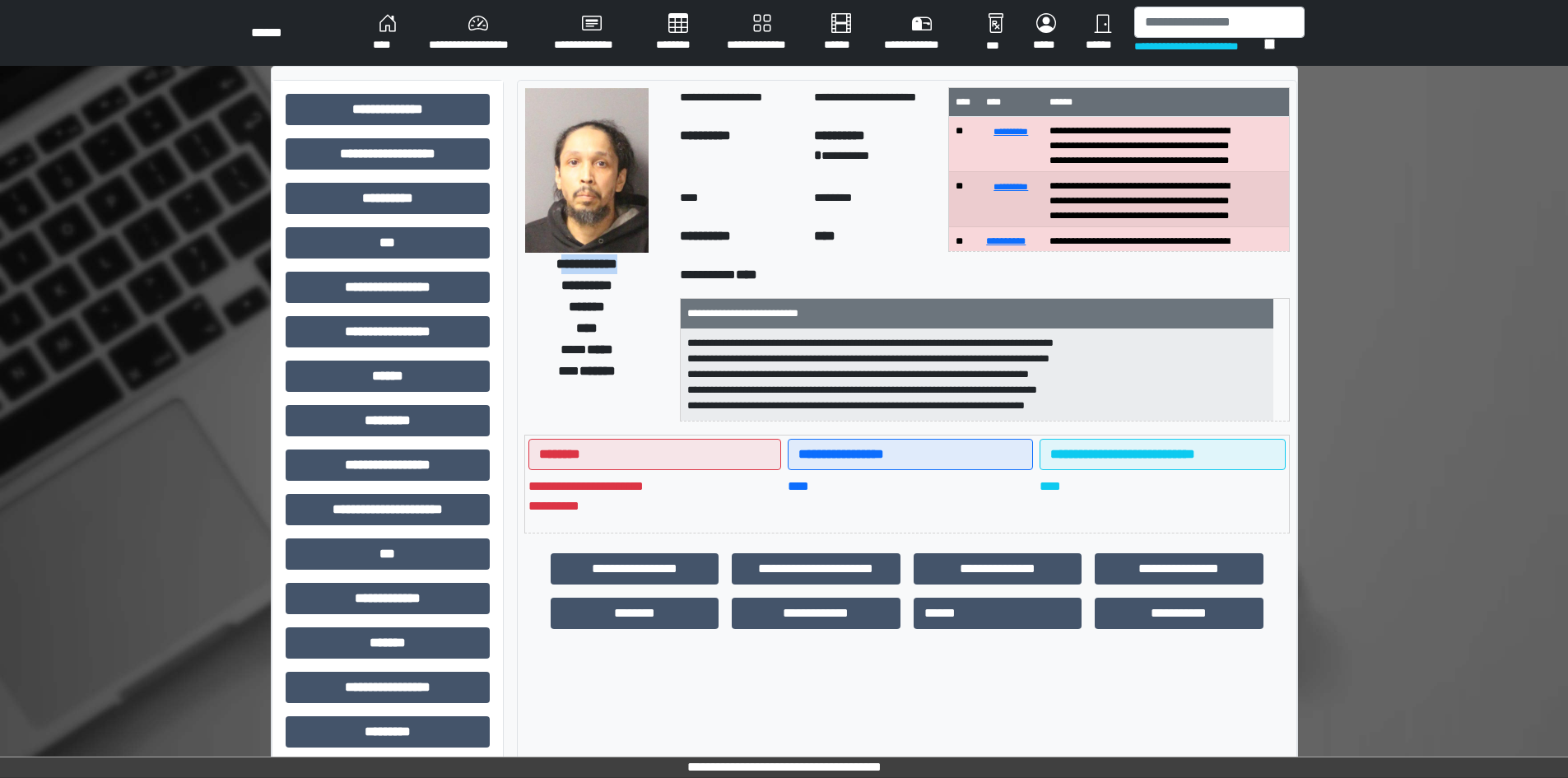 drag, startPoint x: 548, startPoint y: 268, endPoint x: 639, endPoint y: 260, distance: 91.35097 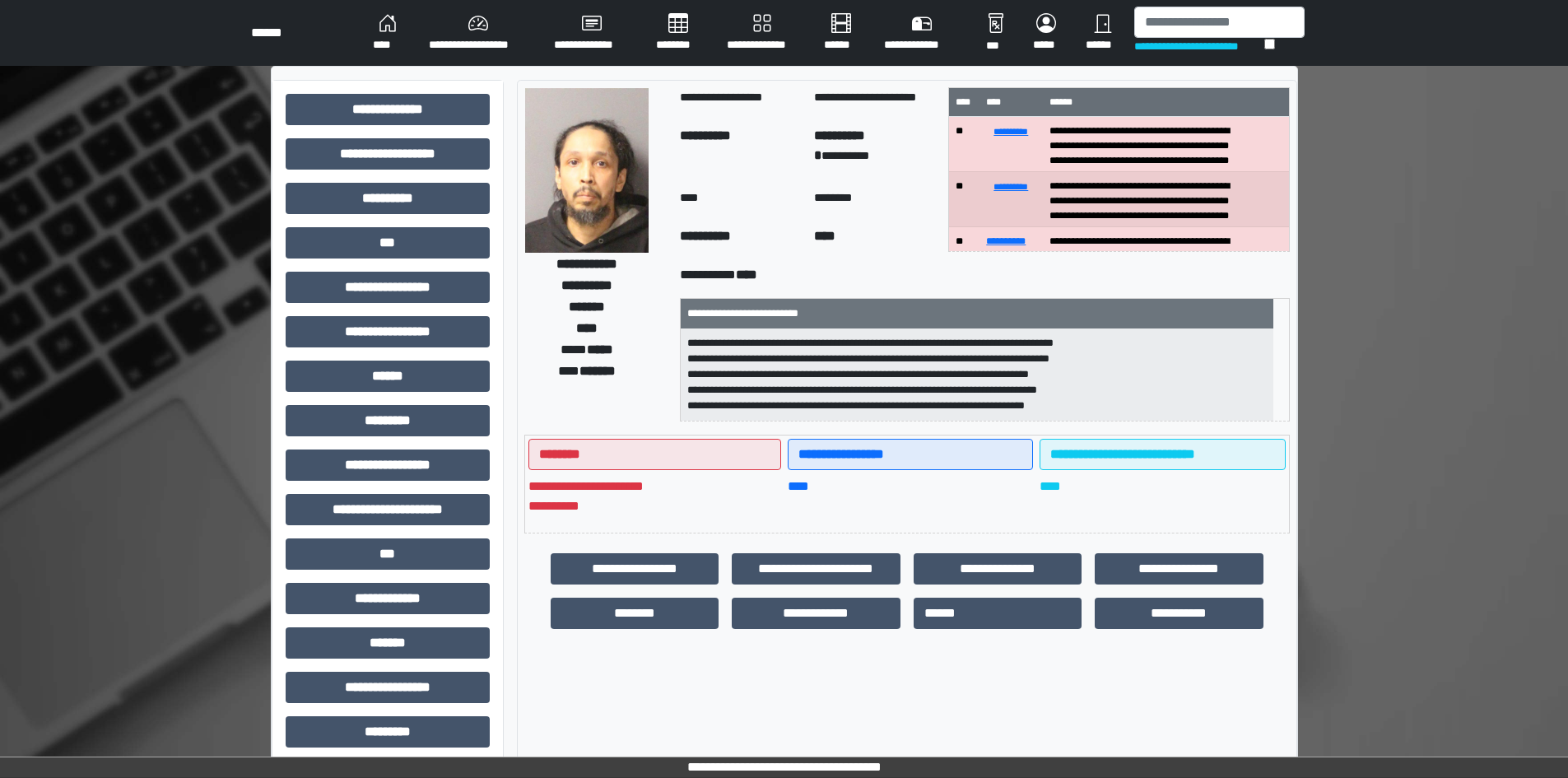 click on "**********" at bounding box center (587, 263) 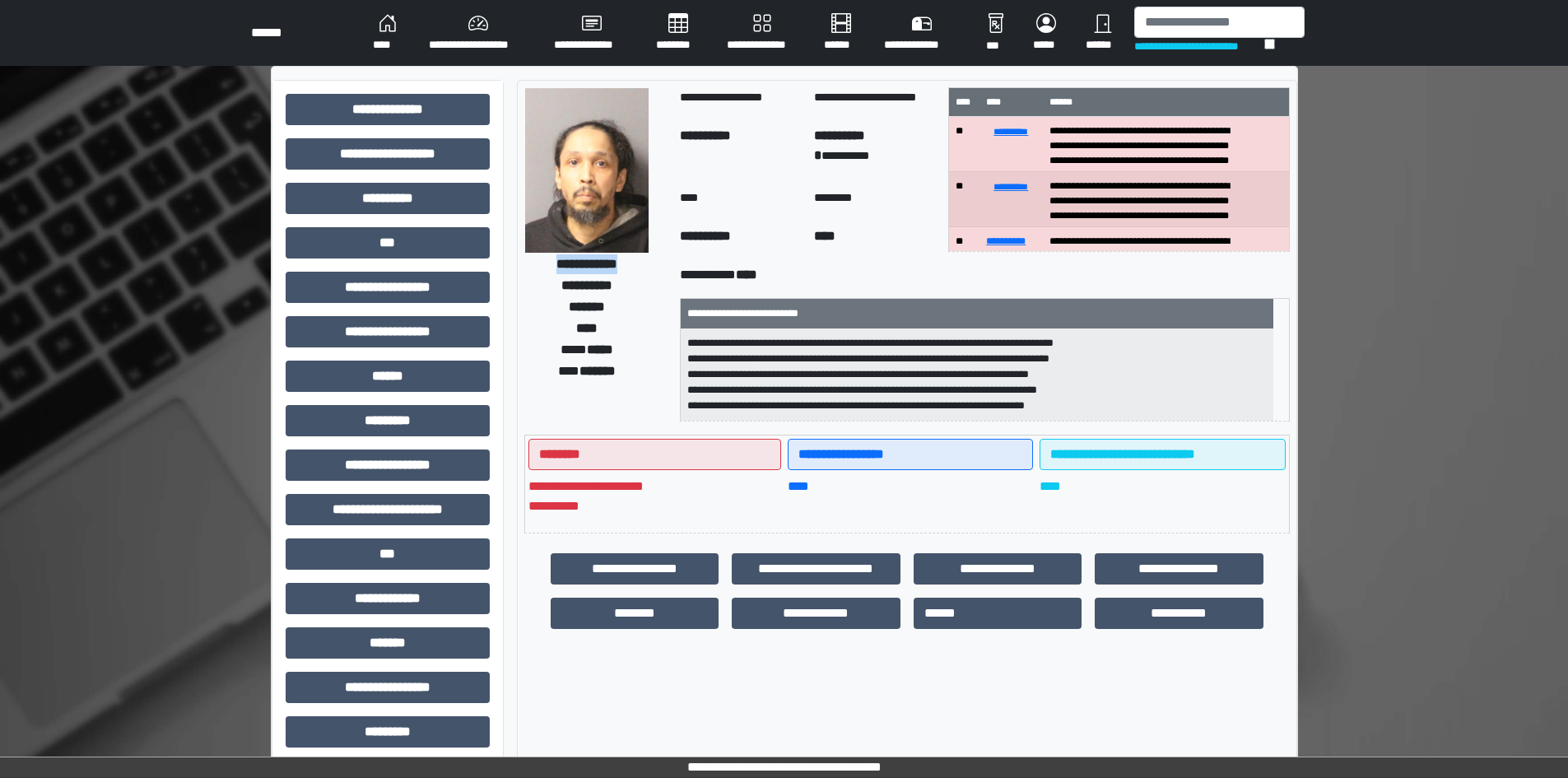drag, startPoint x: 545, startPoint y: 264, endPoint x: 628, endPoint y: 262, distance: 83.02409 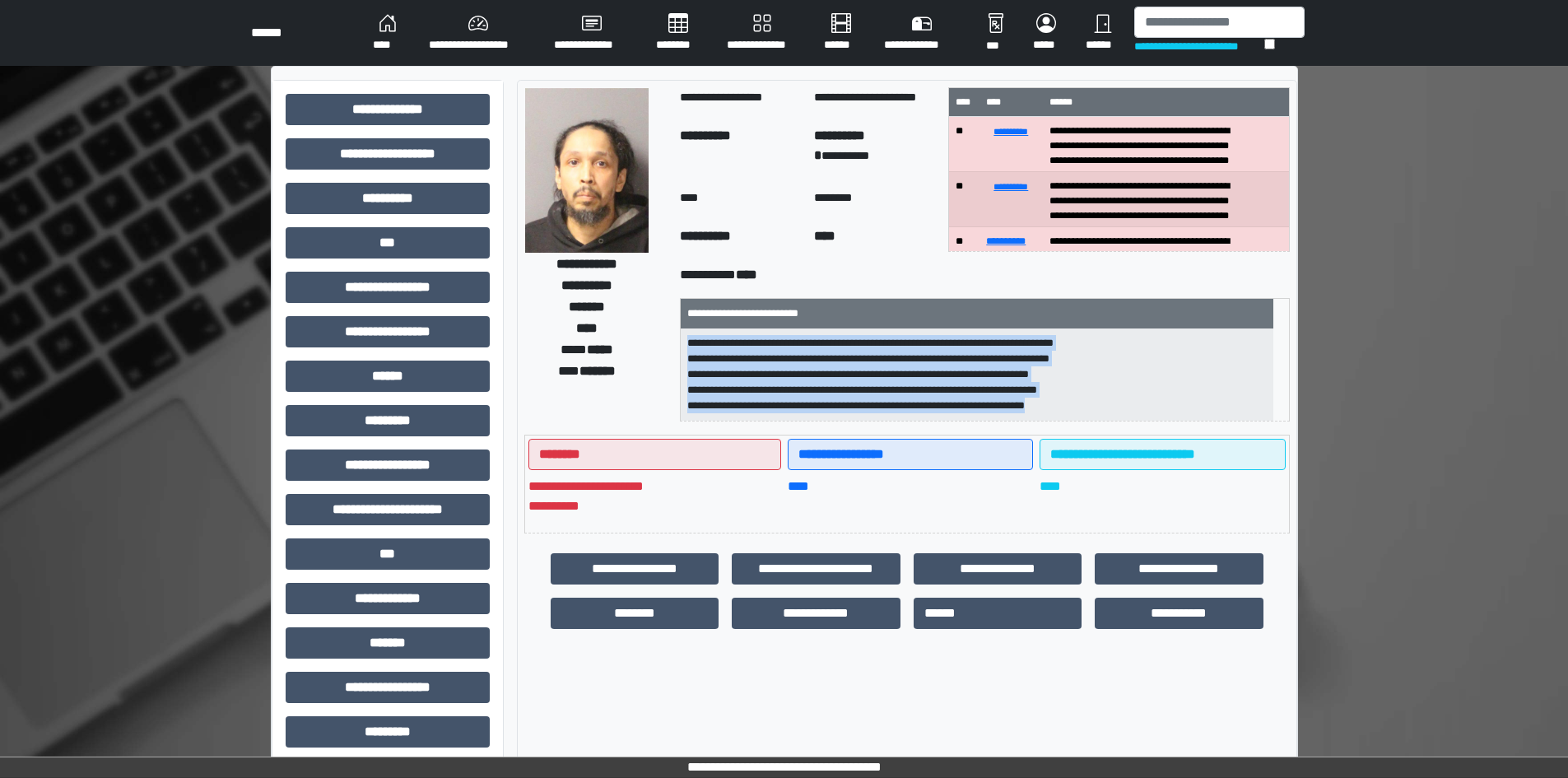 drag, startPoint x: 702, startPoint y: 343, endPoint x: 1100, endPoint y: 416, distance: 404.6393 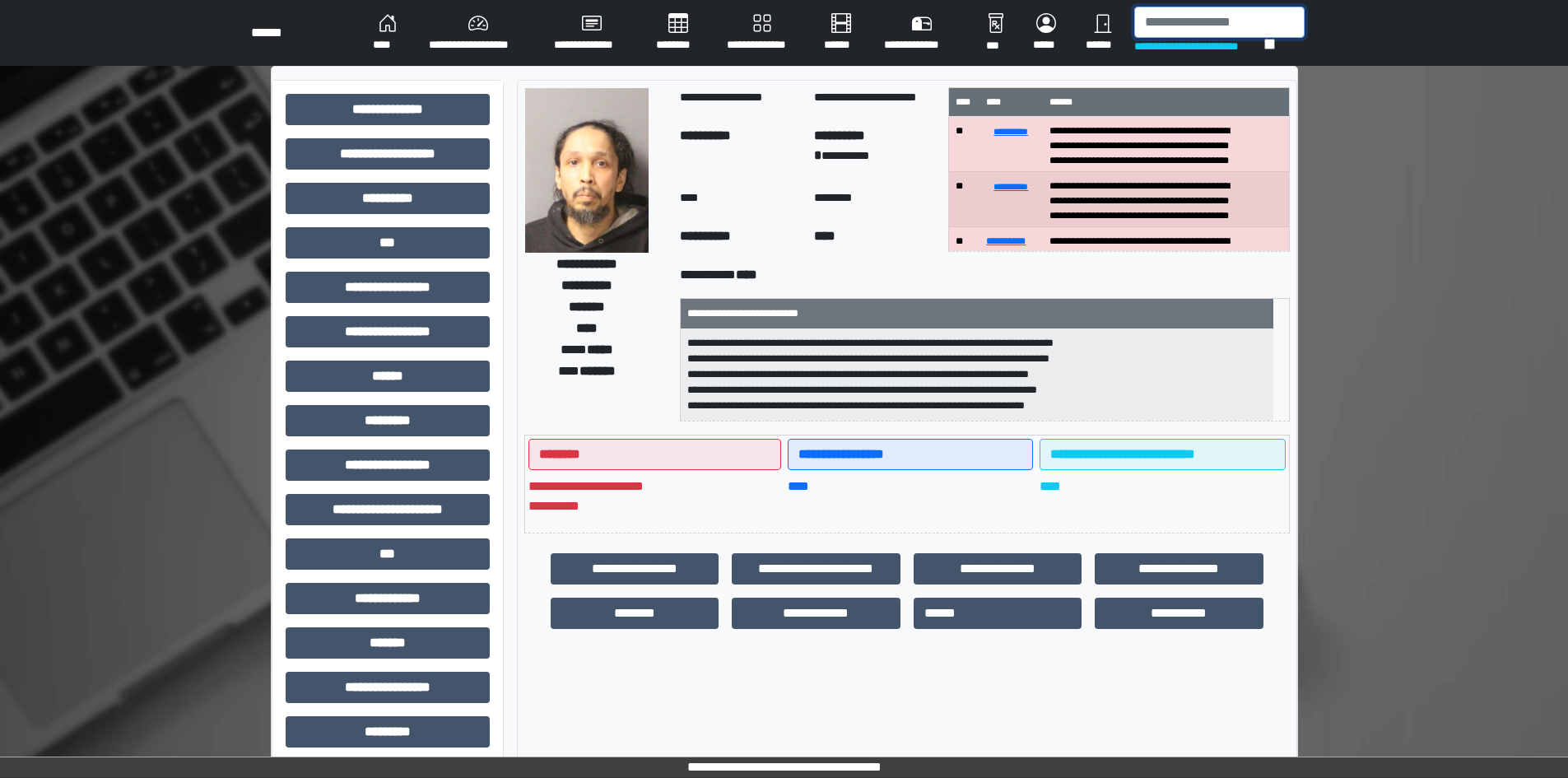 click at bounding box center (1219, 22) 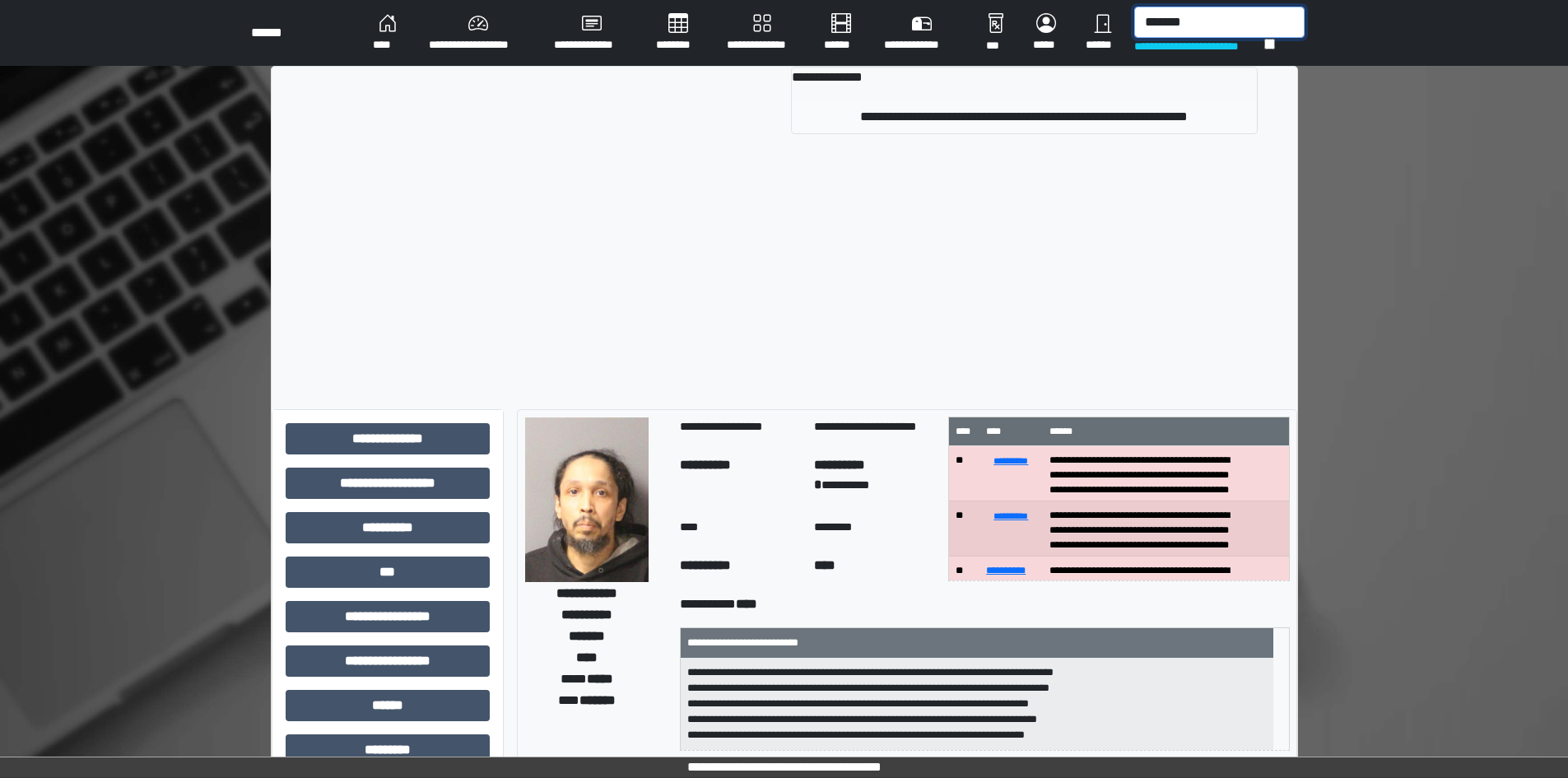 type on "*******" 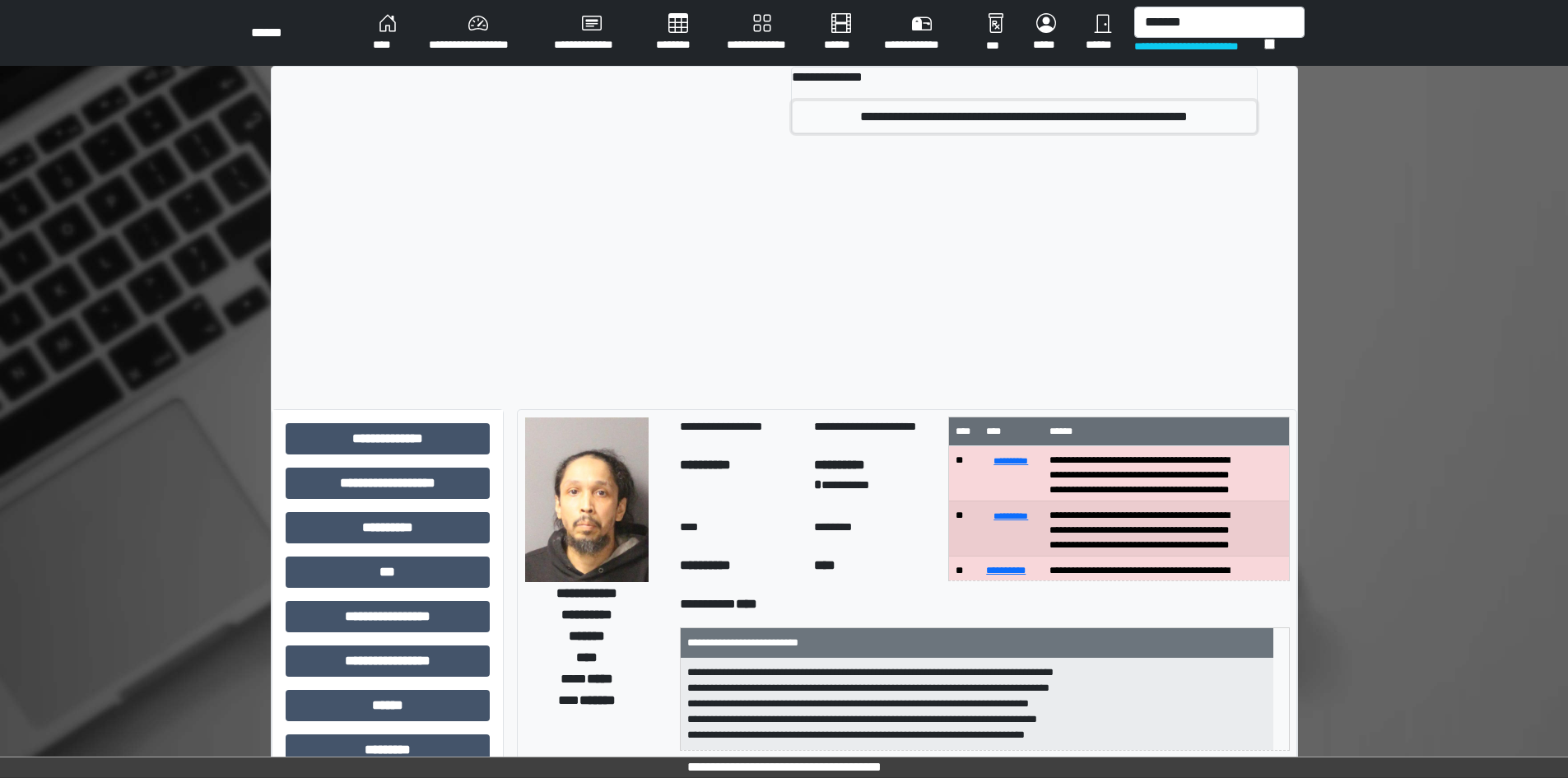 click on "**********" at bounding box center [1024, 117] 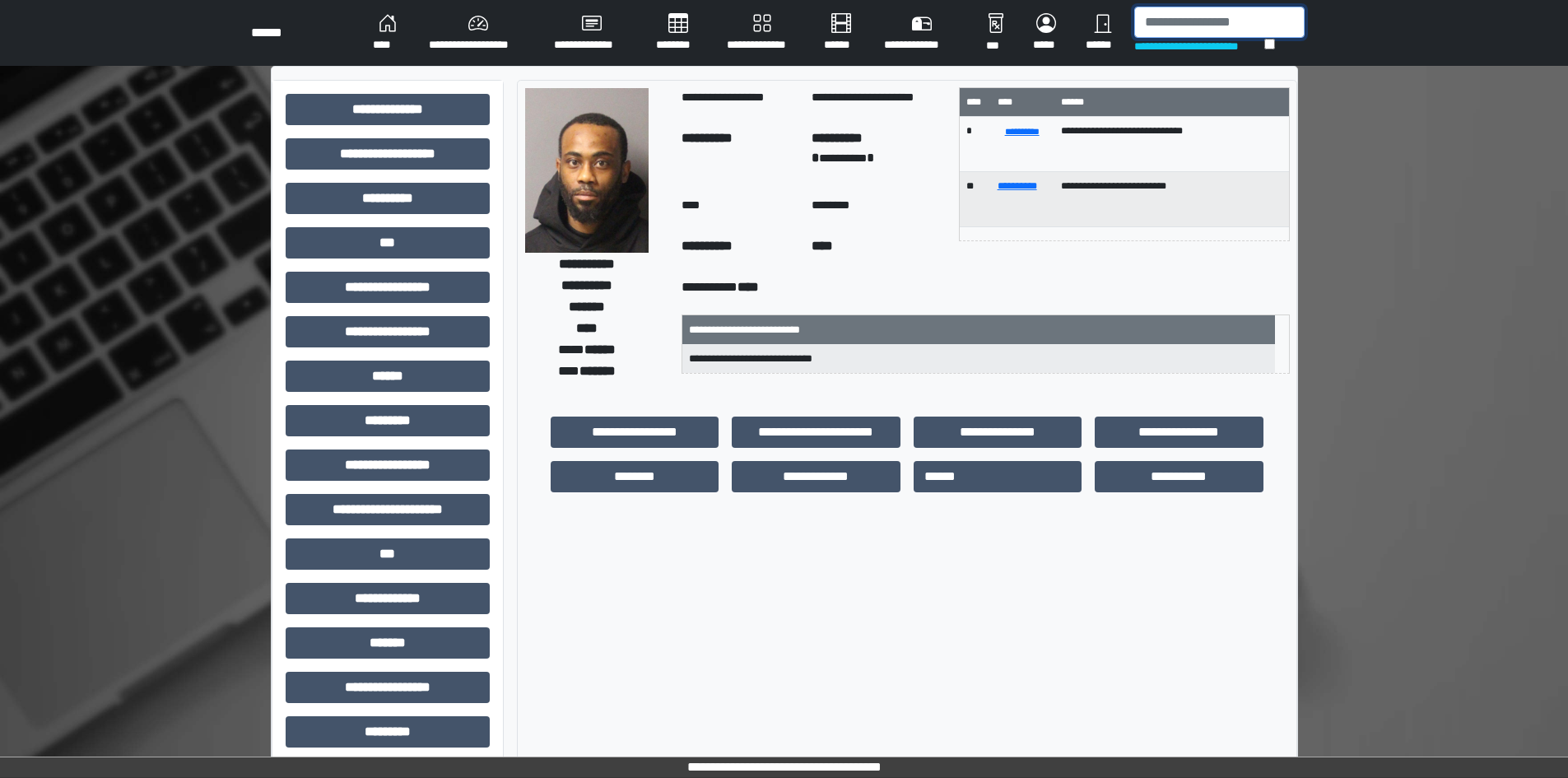 click at bounding box center [1219, 22] 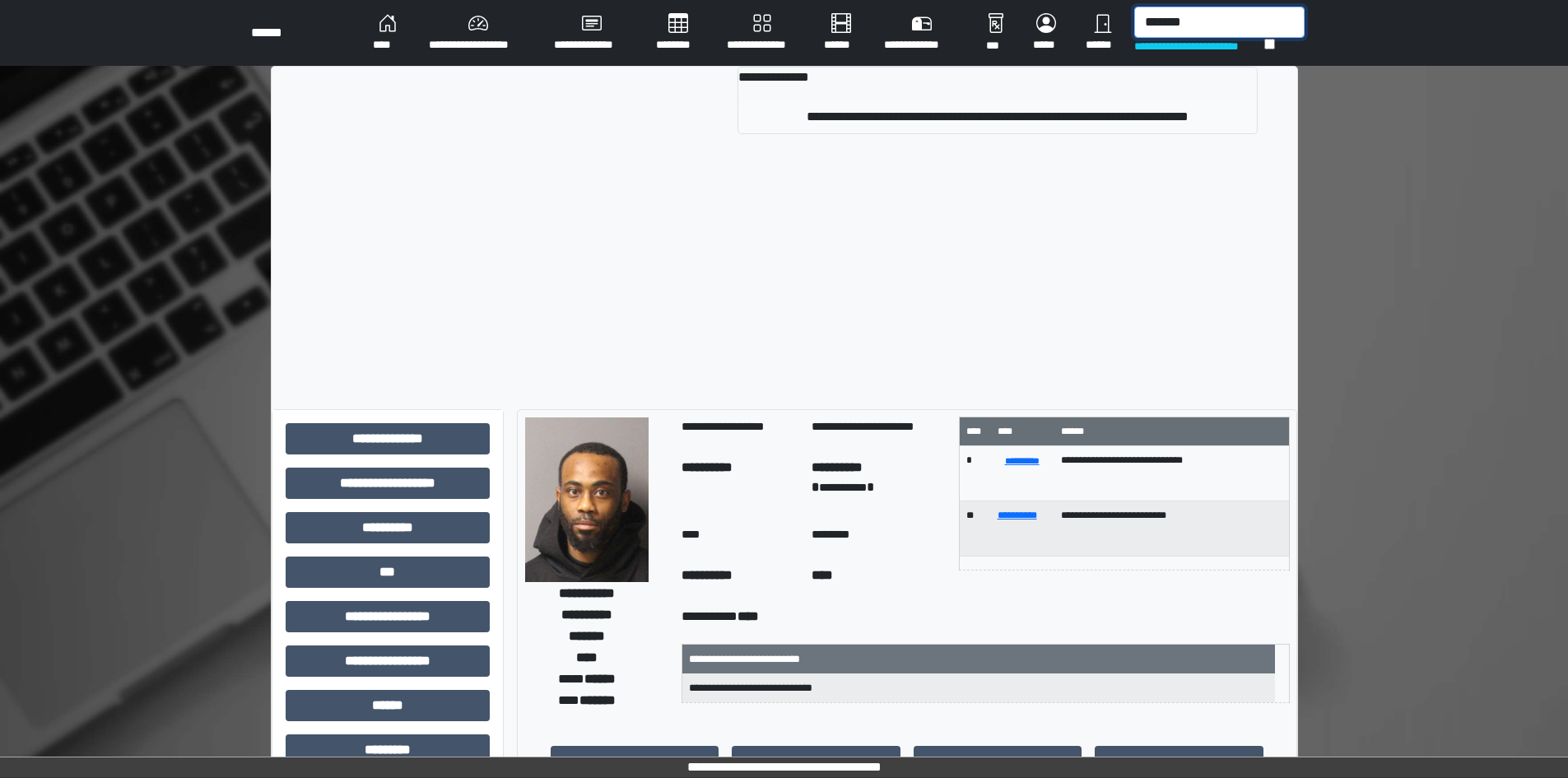 type on "*******" 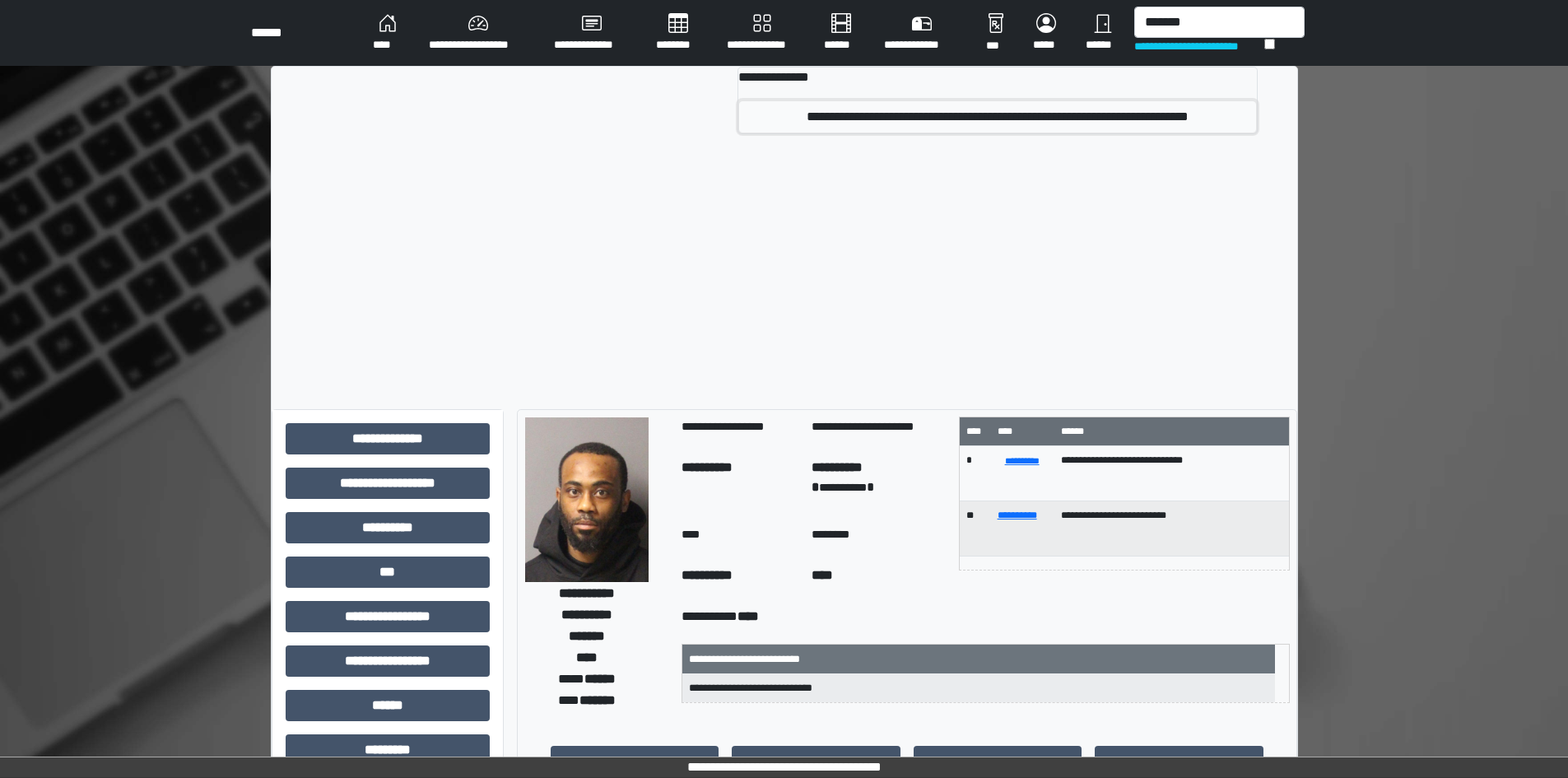 click on "**********" at bounding box center (998, 117) 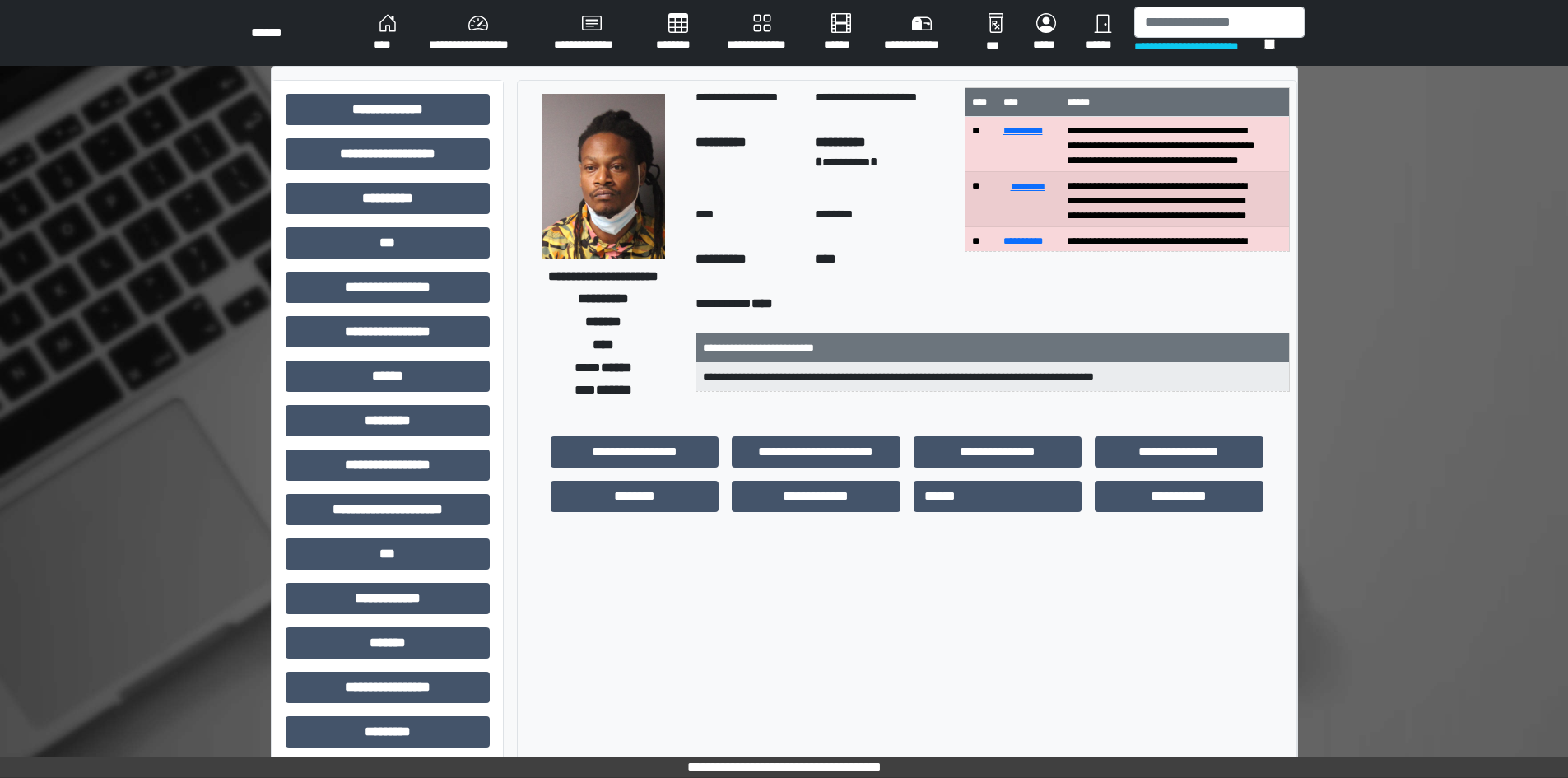 click at bounding box center (603, 176) 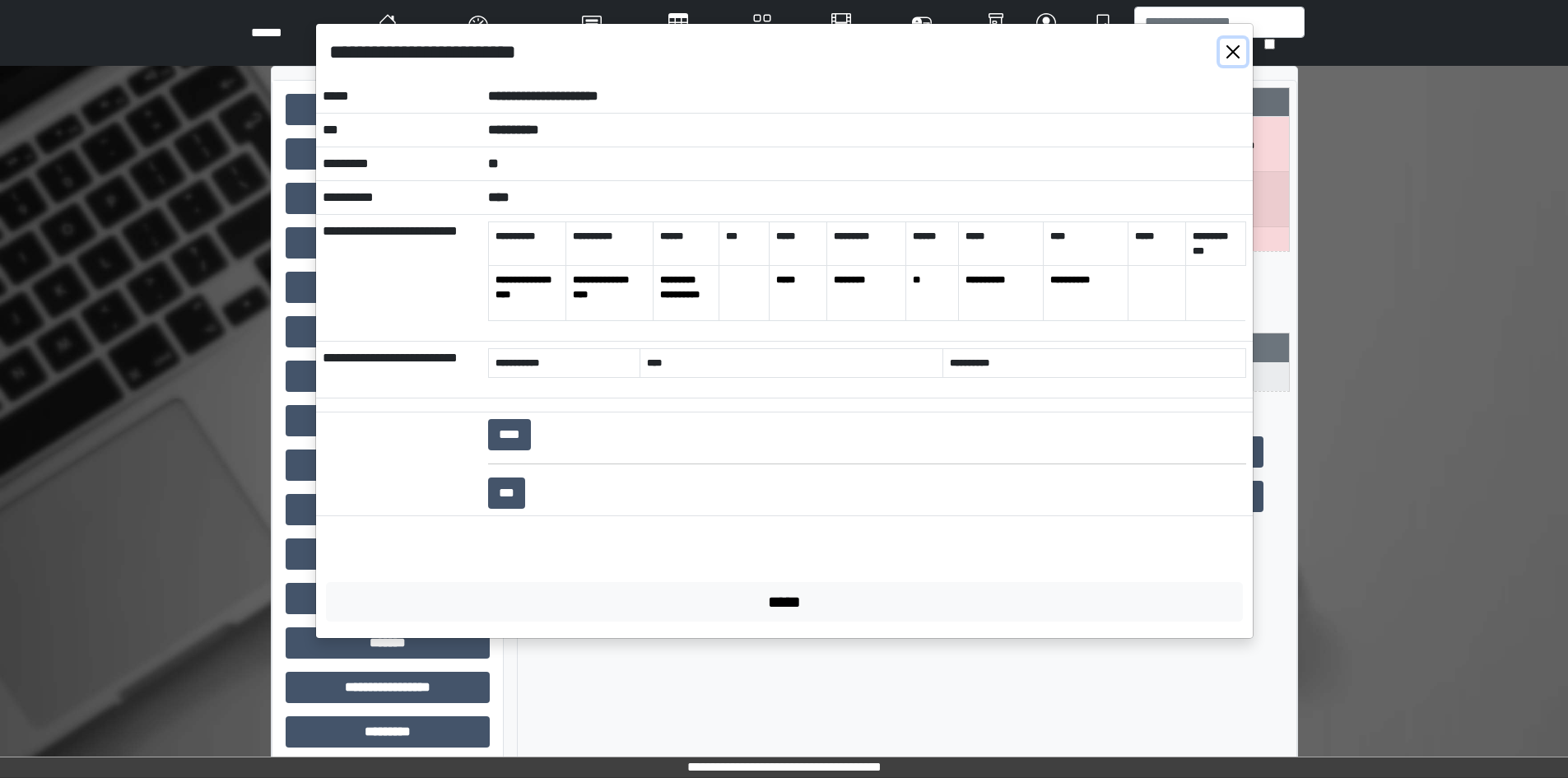 click at bounding box center (1233, 52) 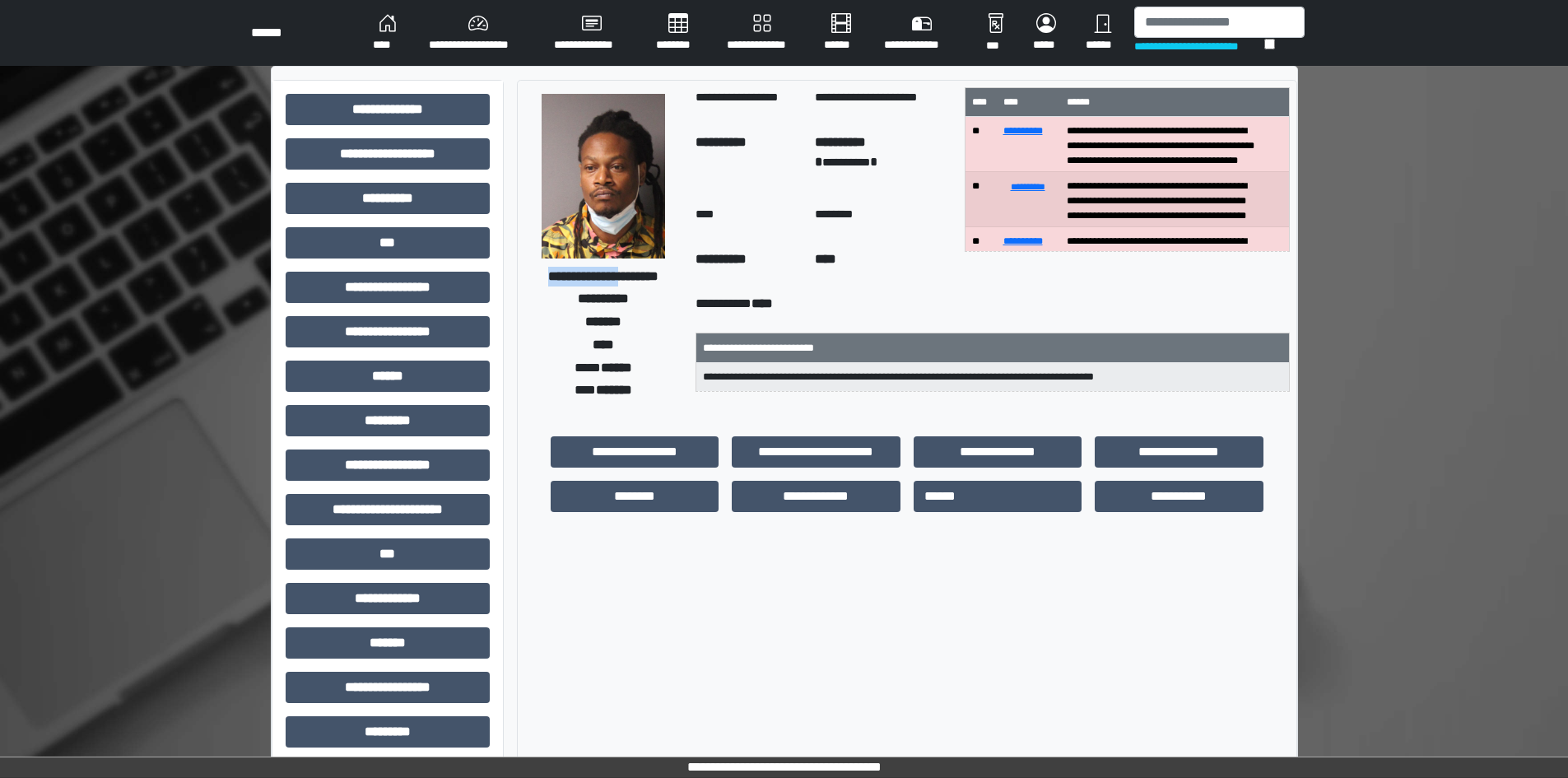drag, startPoint x: 556, startPoint y: 264, endPoint x: 639, endPoint y: 259, distance: 83.15047 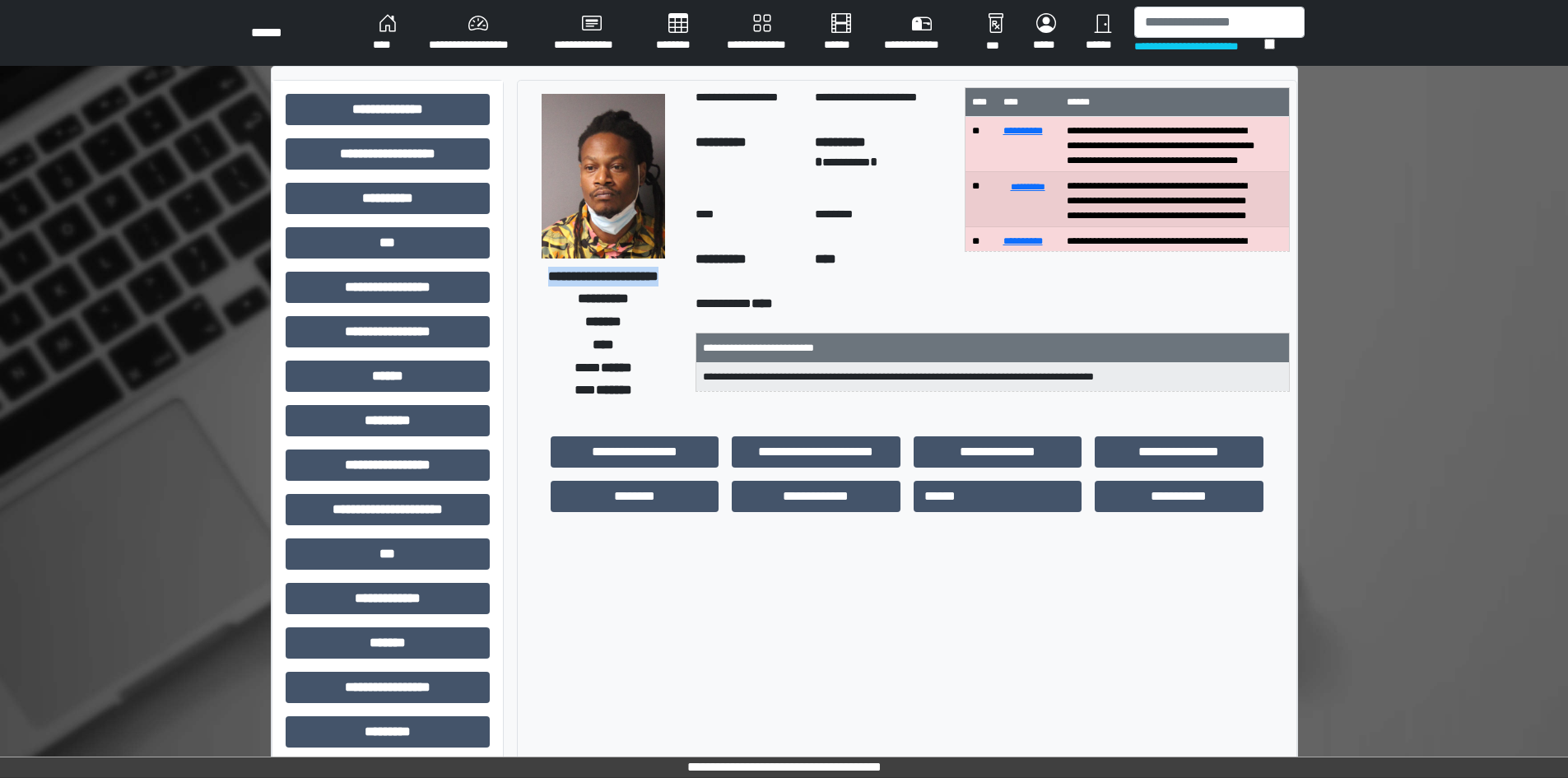 drag, startPoint x: 553, startPoint y: 259, endPoint x: 629, endPoint y: 275, distance: 77.665951 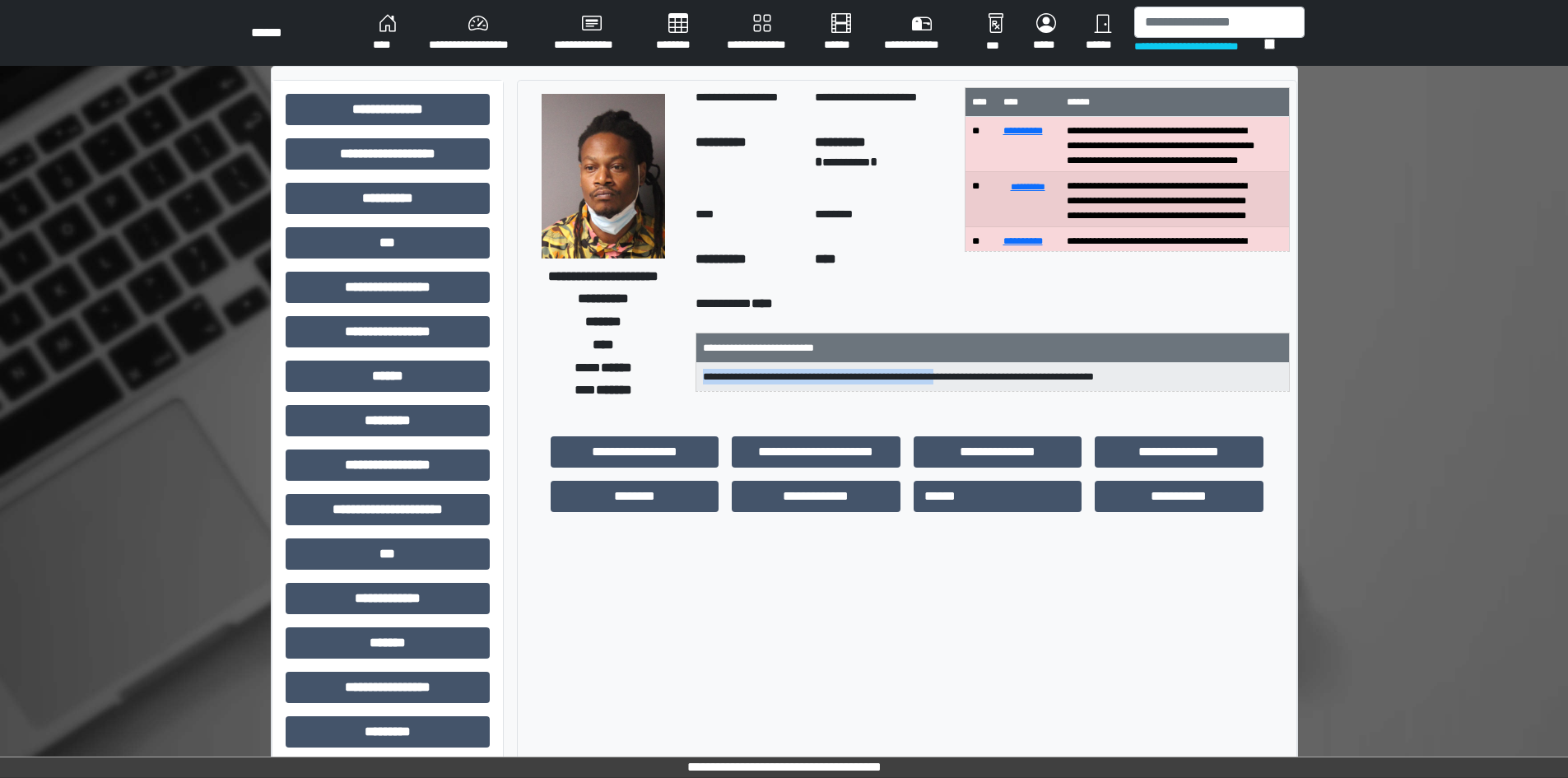 drag, startPoint x: 703, startPoint y: 379, endPoint x: 970, endPoint y: 377, distance: 267.00749 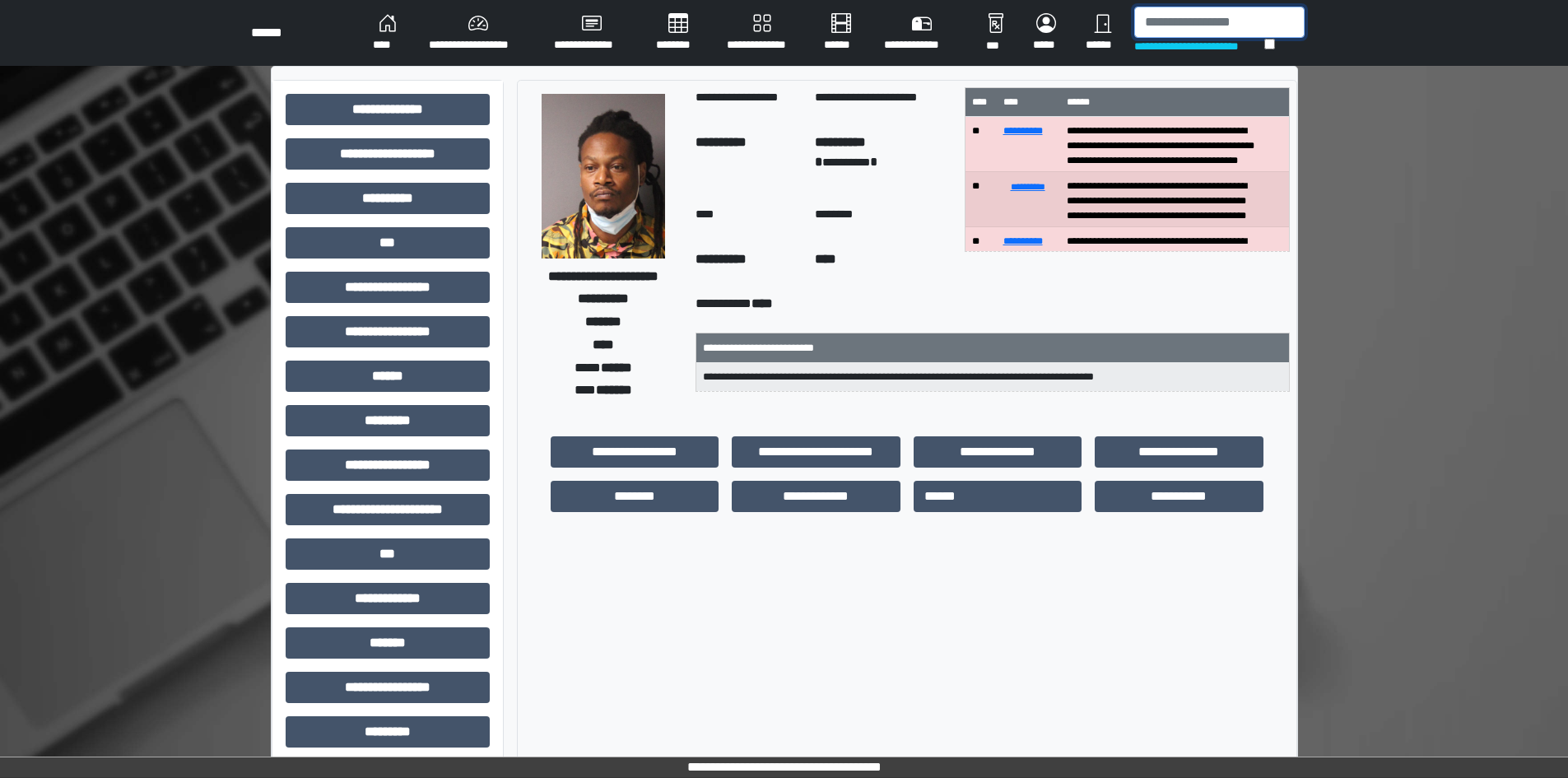 click at bounding box center [1219, 22] 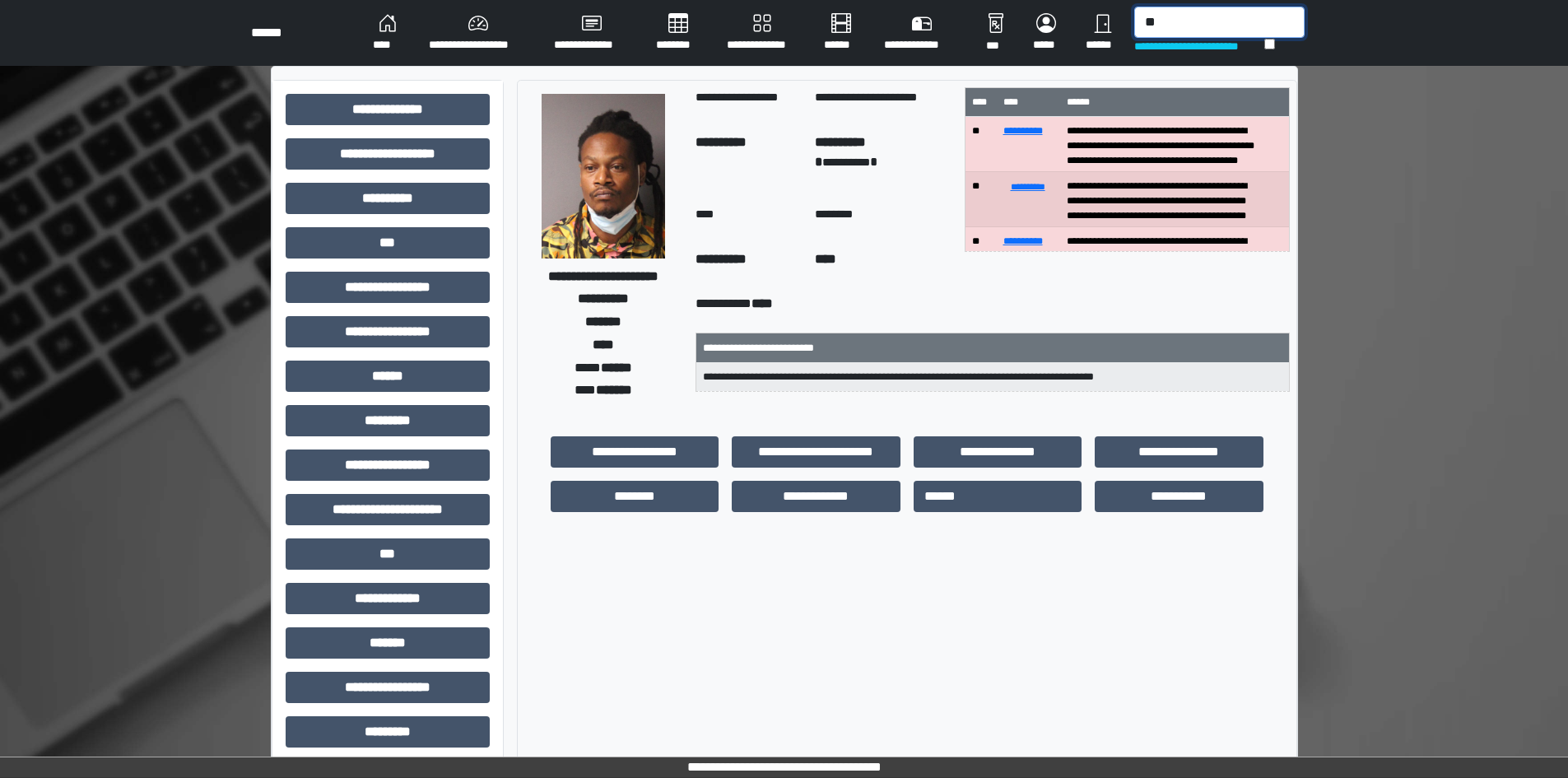 type on "***" 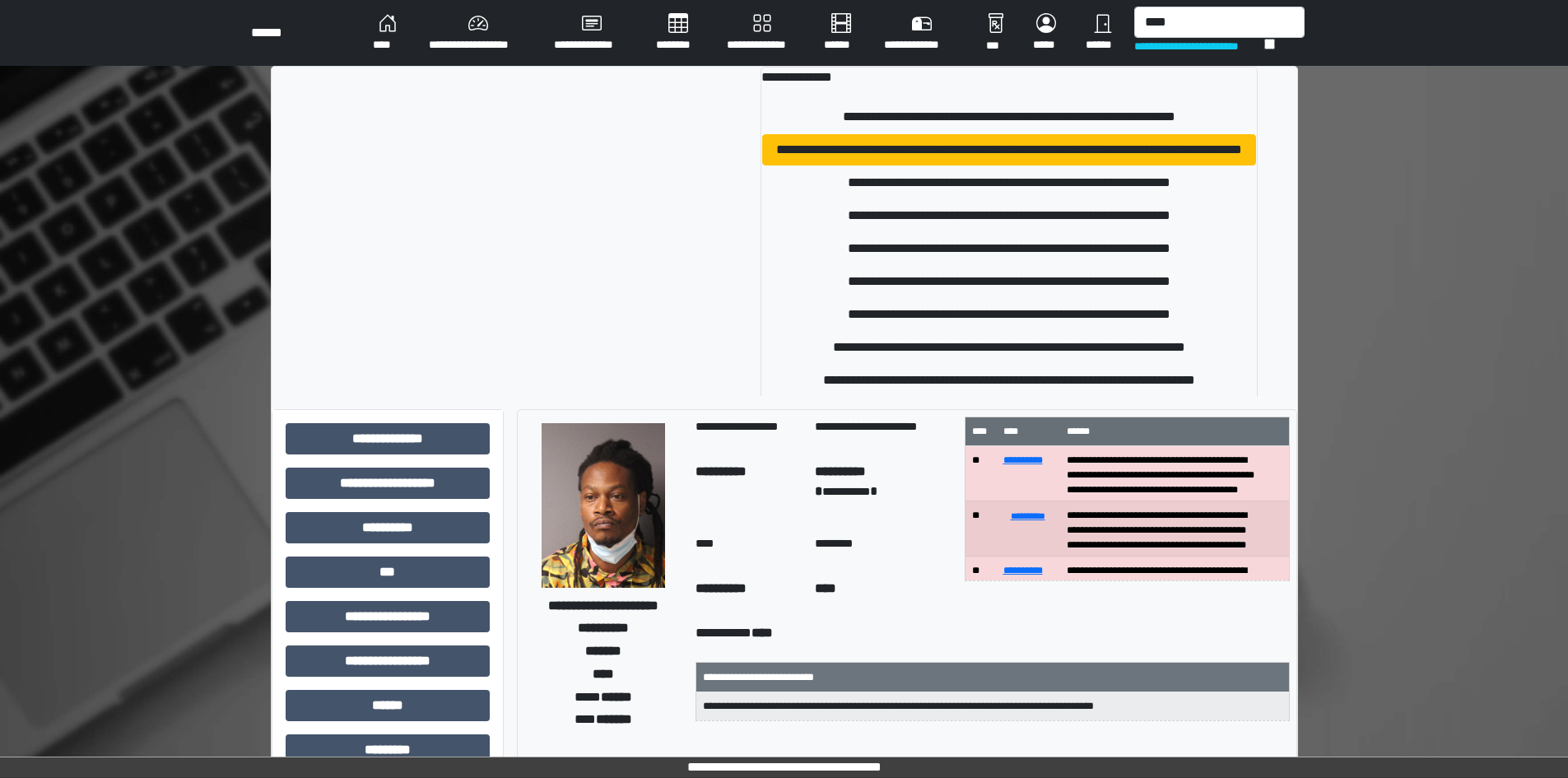scroll, scrollTop: 0, scrollLeft: 0, axis: both 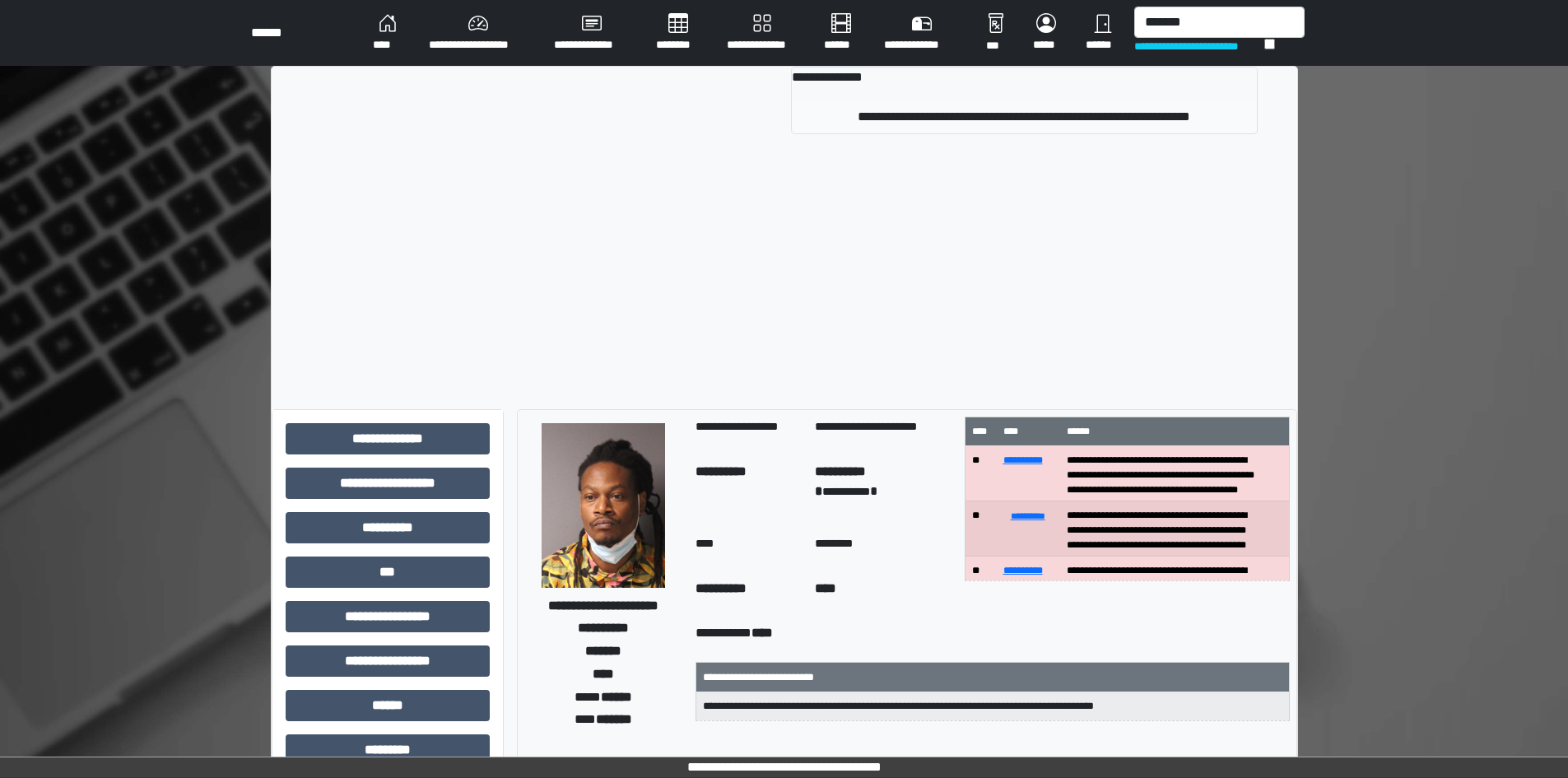 type on "*******" 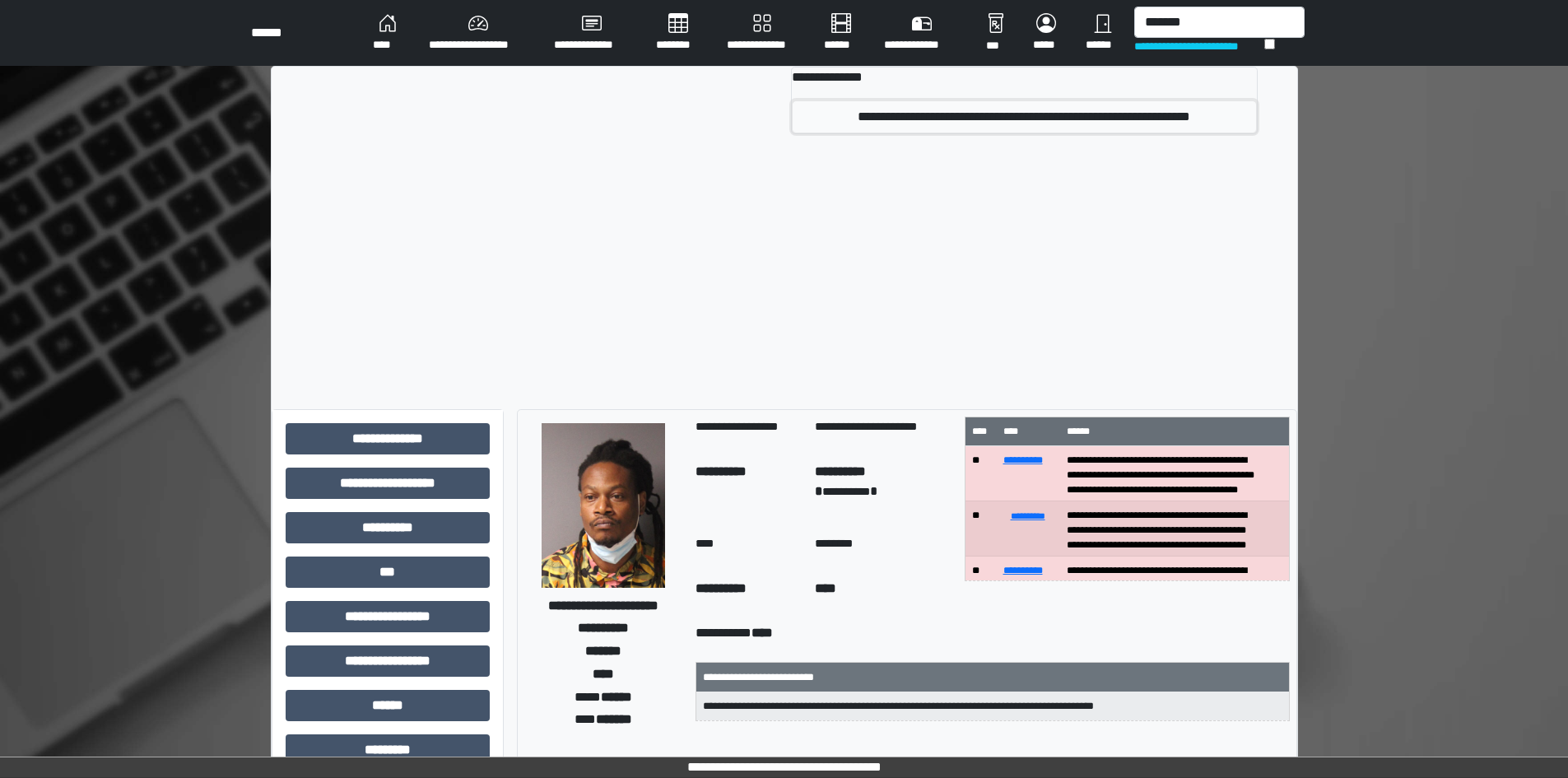 click on "**********" at bounding box center [1024, 117] 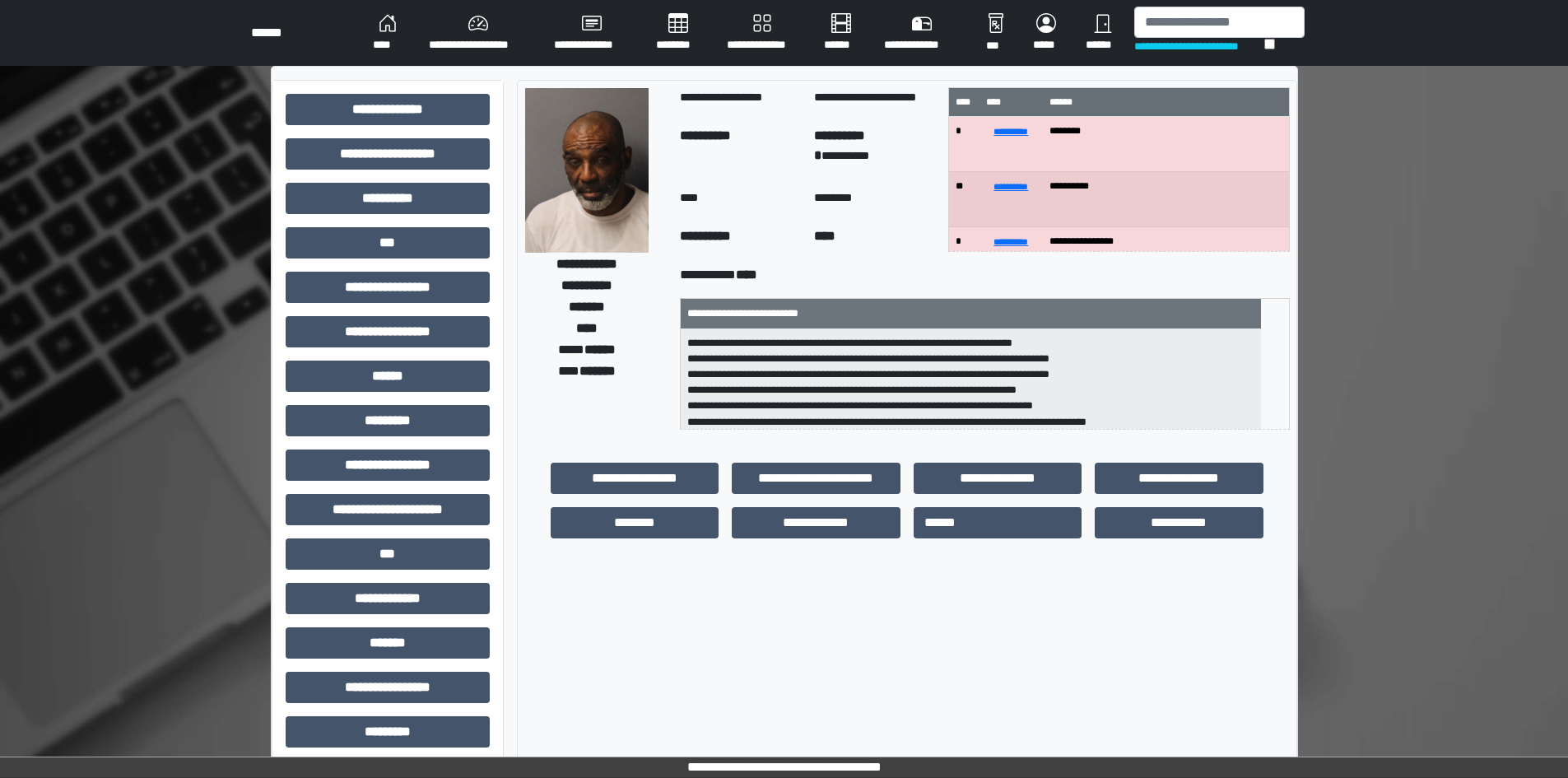 click at bounding box center [587, 170] 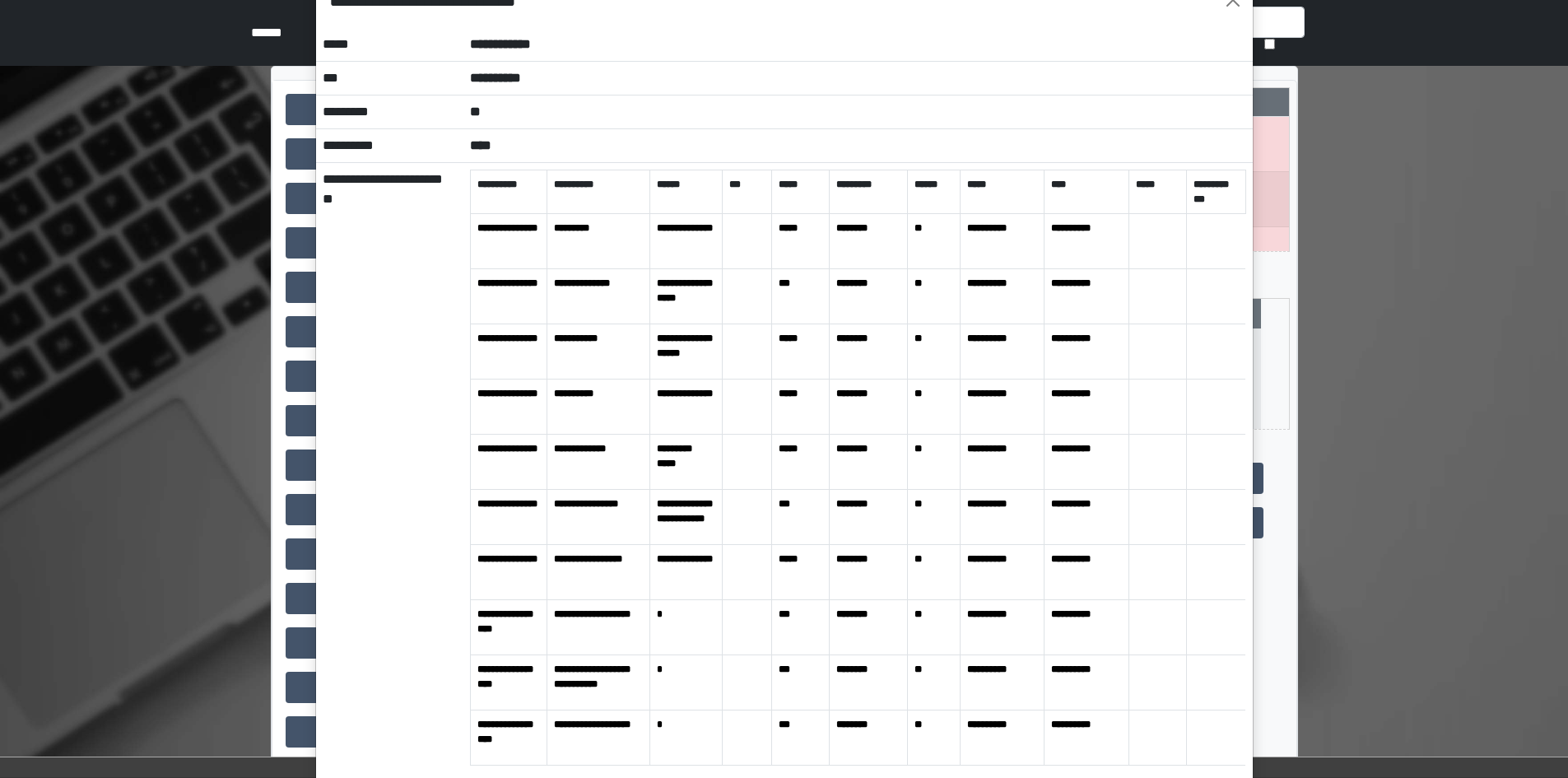 scroll, scrollTop: 0, scrollLeft: 0, axis: both 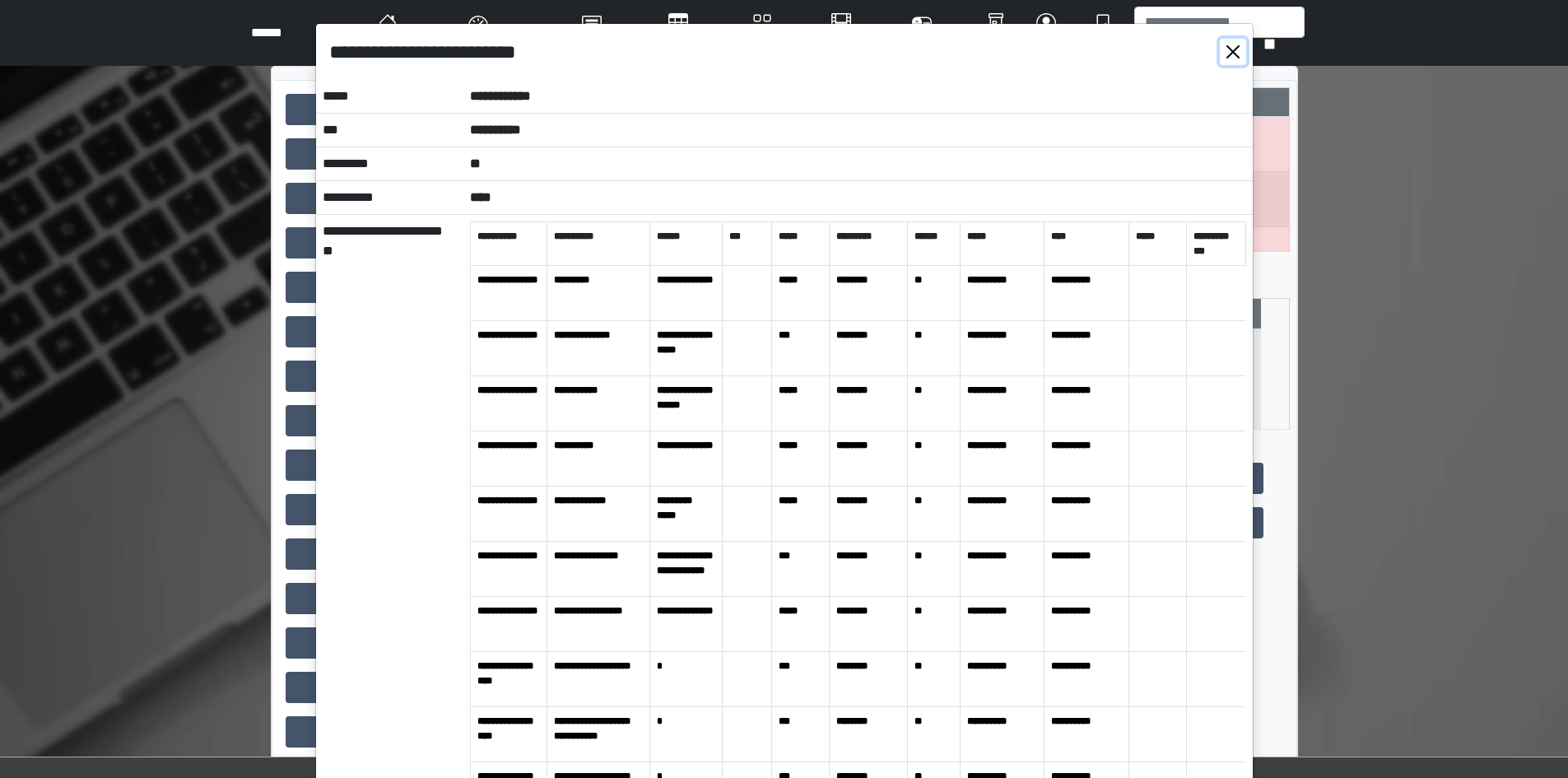 click at bounding box center [1233, 52] 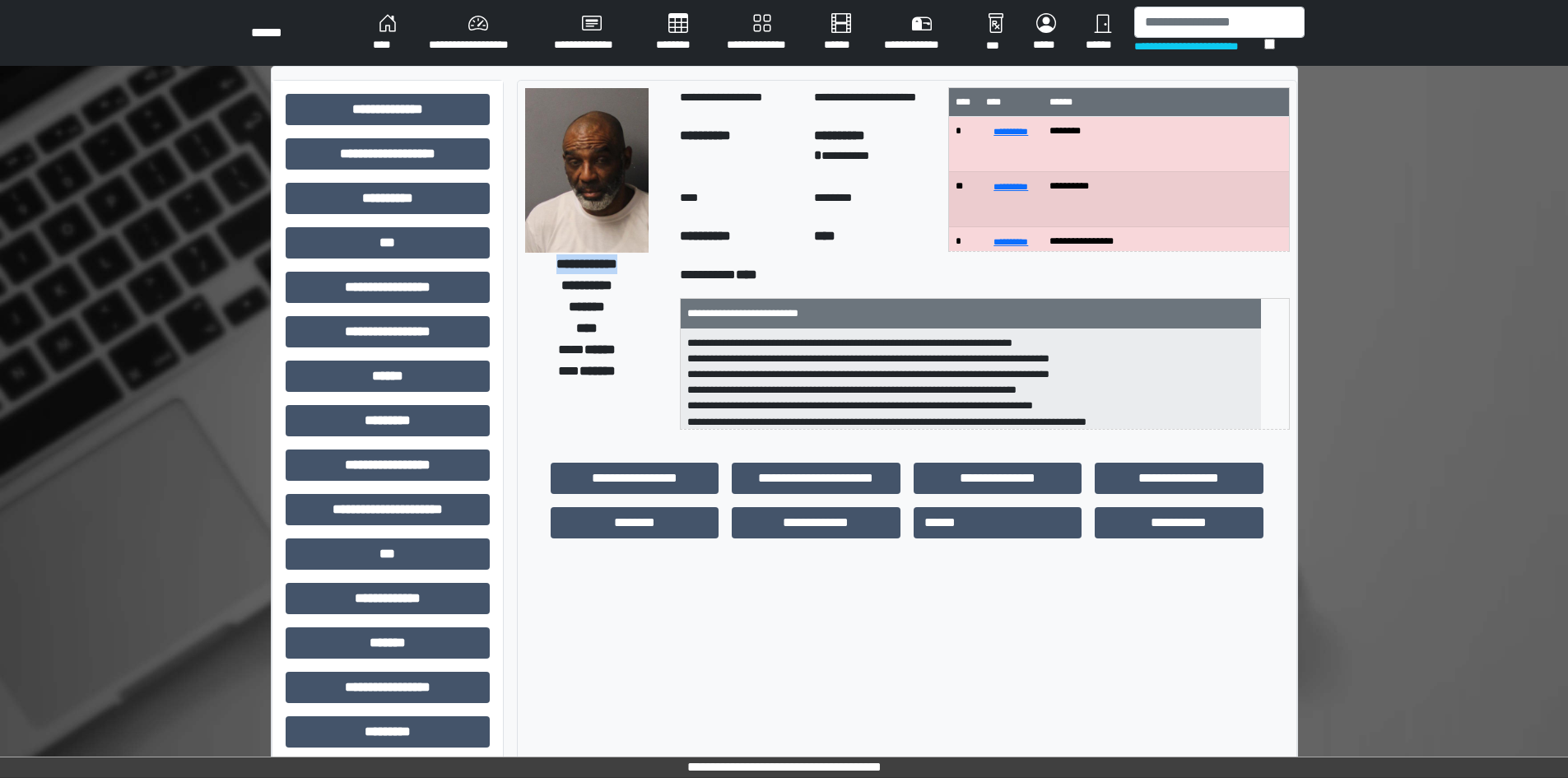 drag, startPoint x: 538, startPoint y: 265, endPoint x: 648, endPoint y: 269, distance: 110.0727 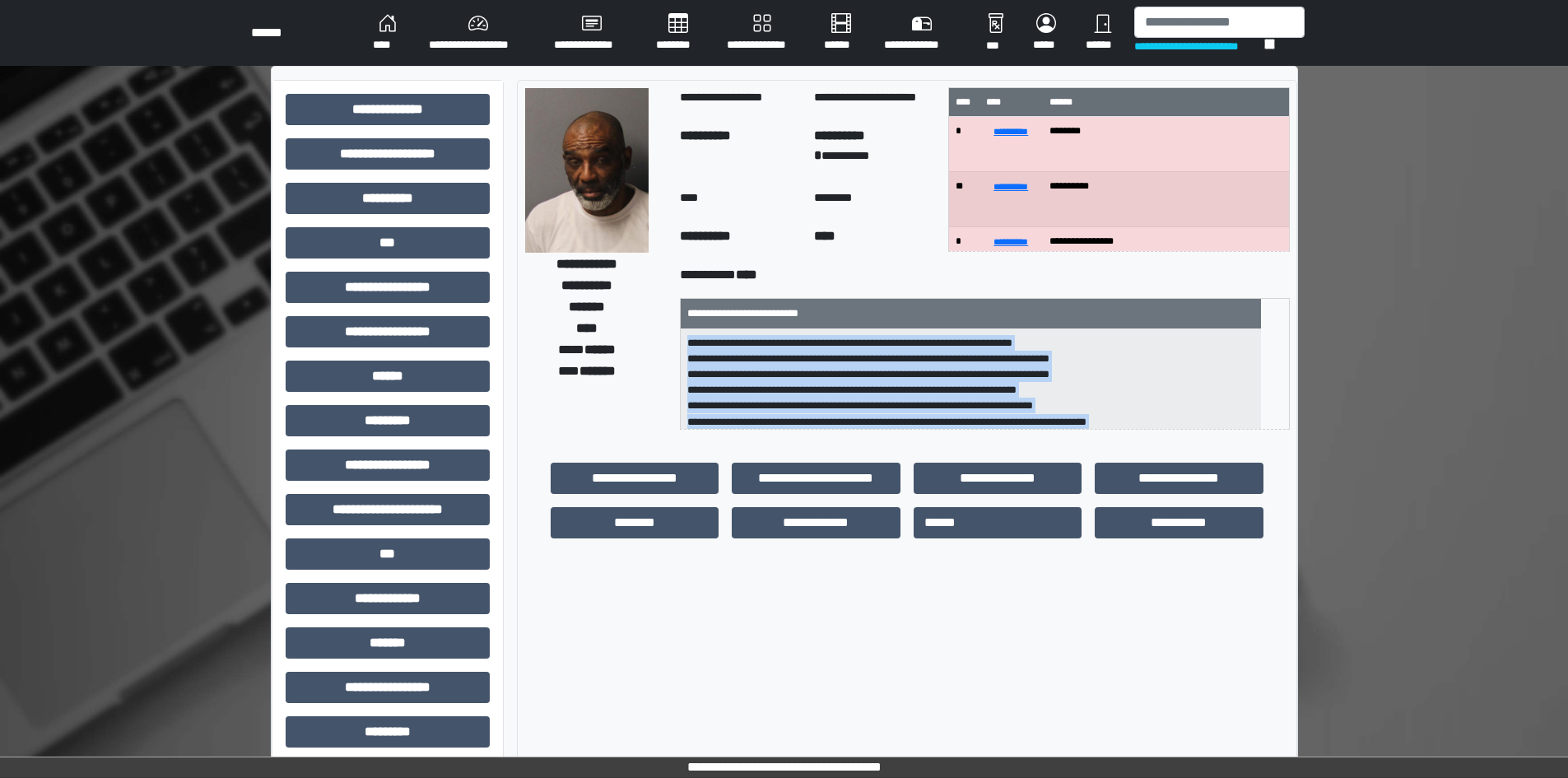 scroll, scrollTop: 68, scrollLeft: 0, axis: vertical 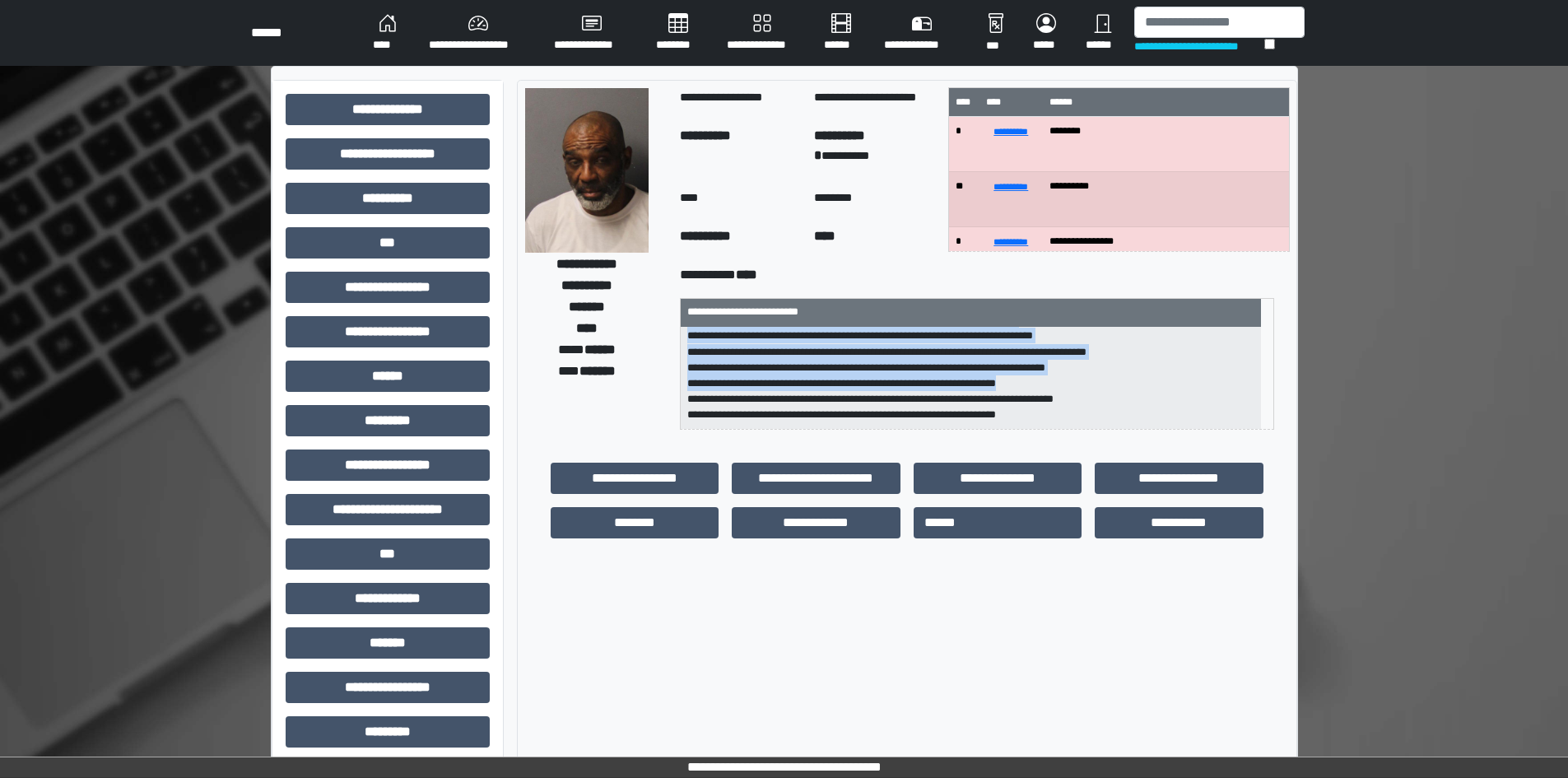 drag, startPoint x: 703, startPoint y: 340, endPoint x: 1139, endPoint y: 375, distance: 437.40256 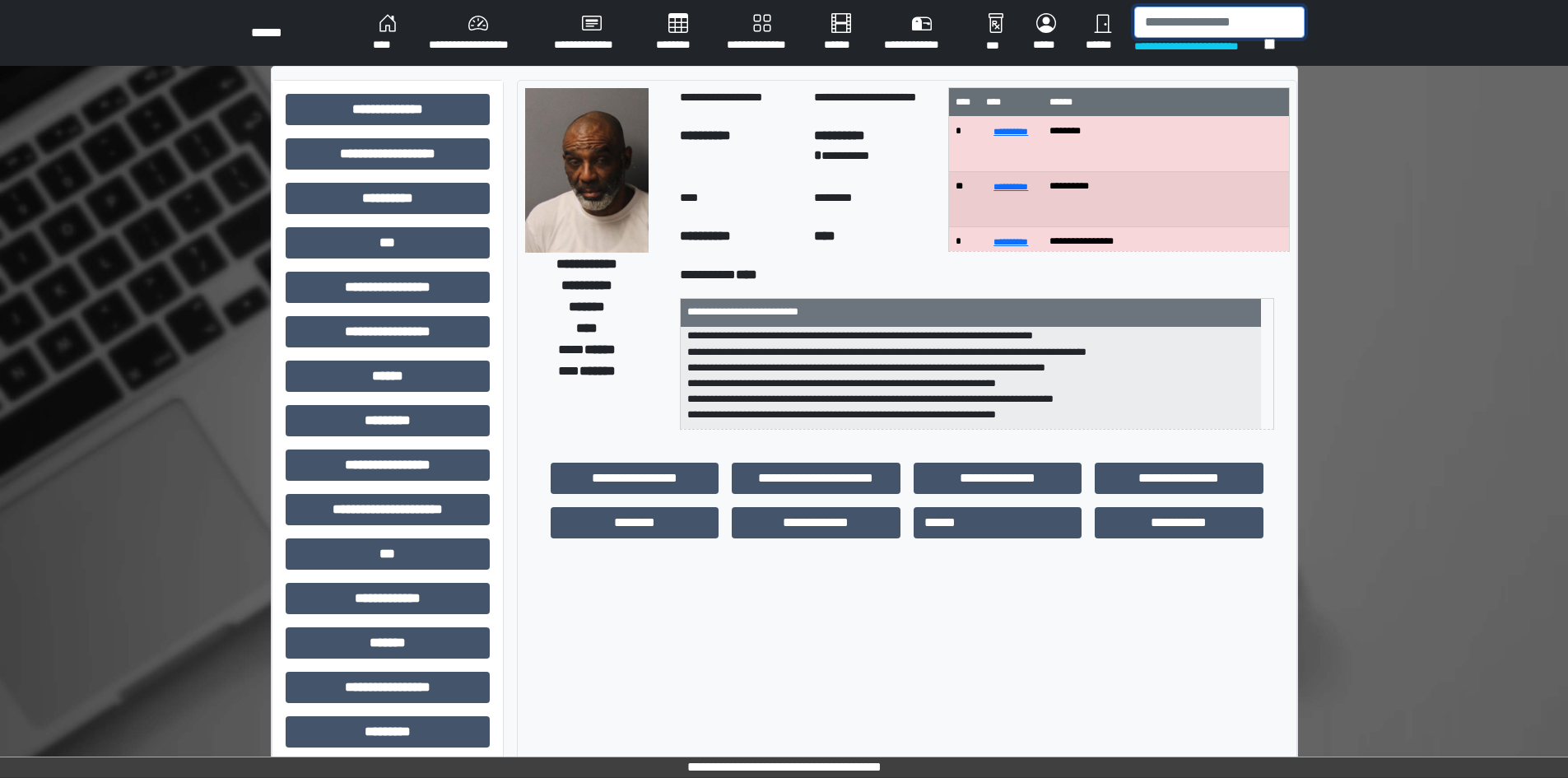 click at bounding box center (1219, 22) 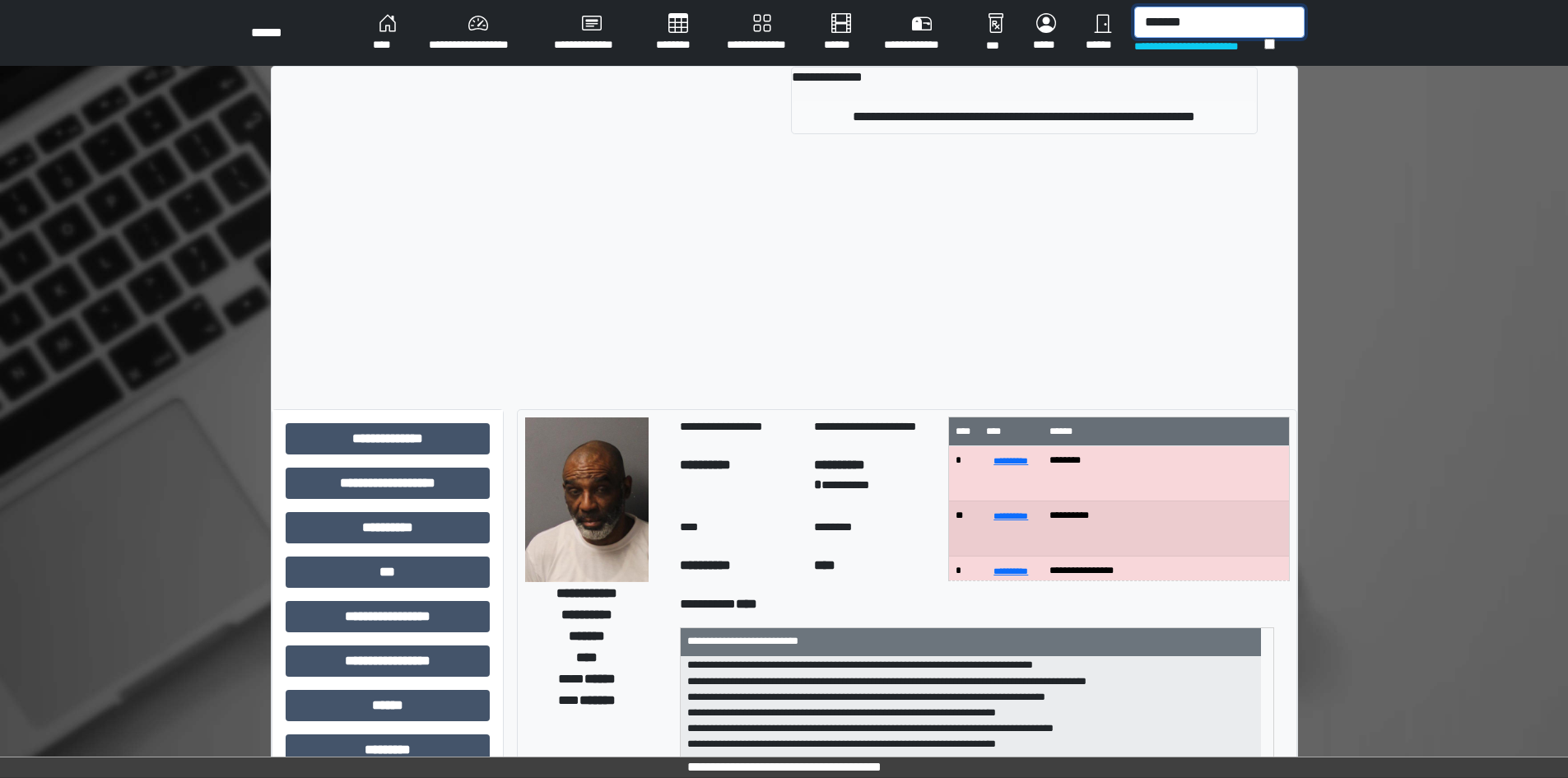 type on "*******" 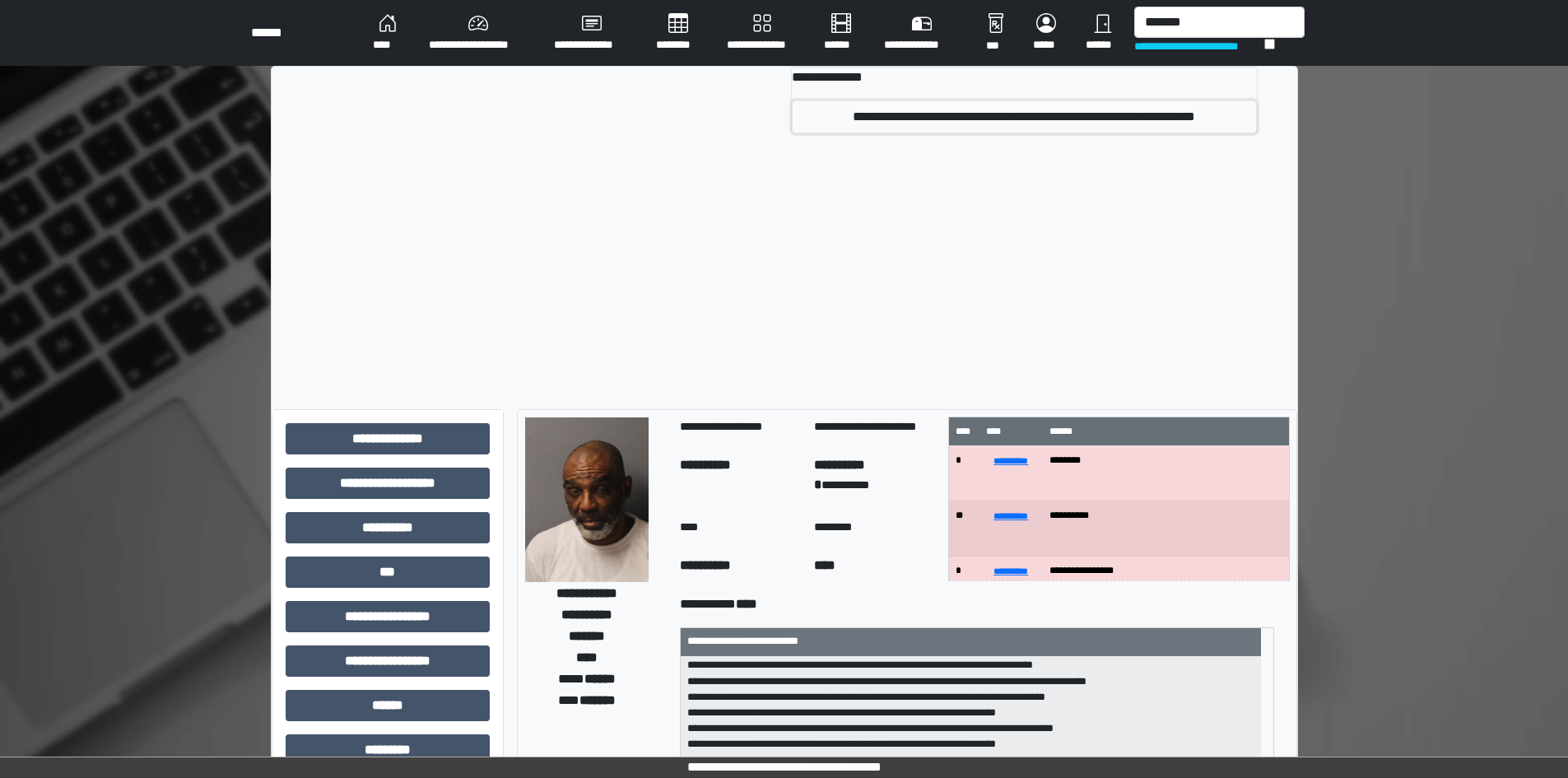 click on "**********" at bounding box center [1024, 117] 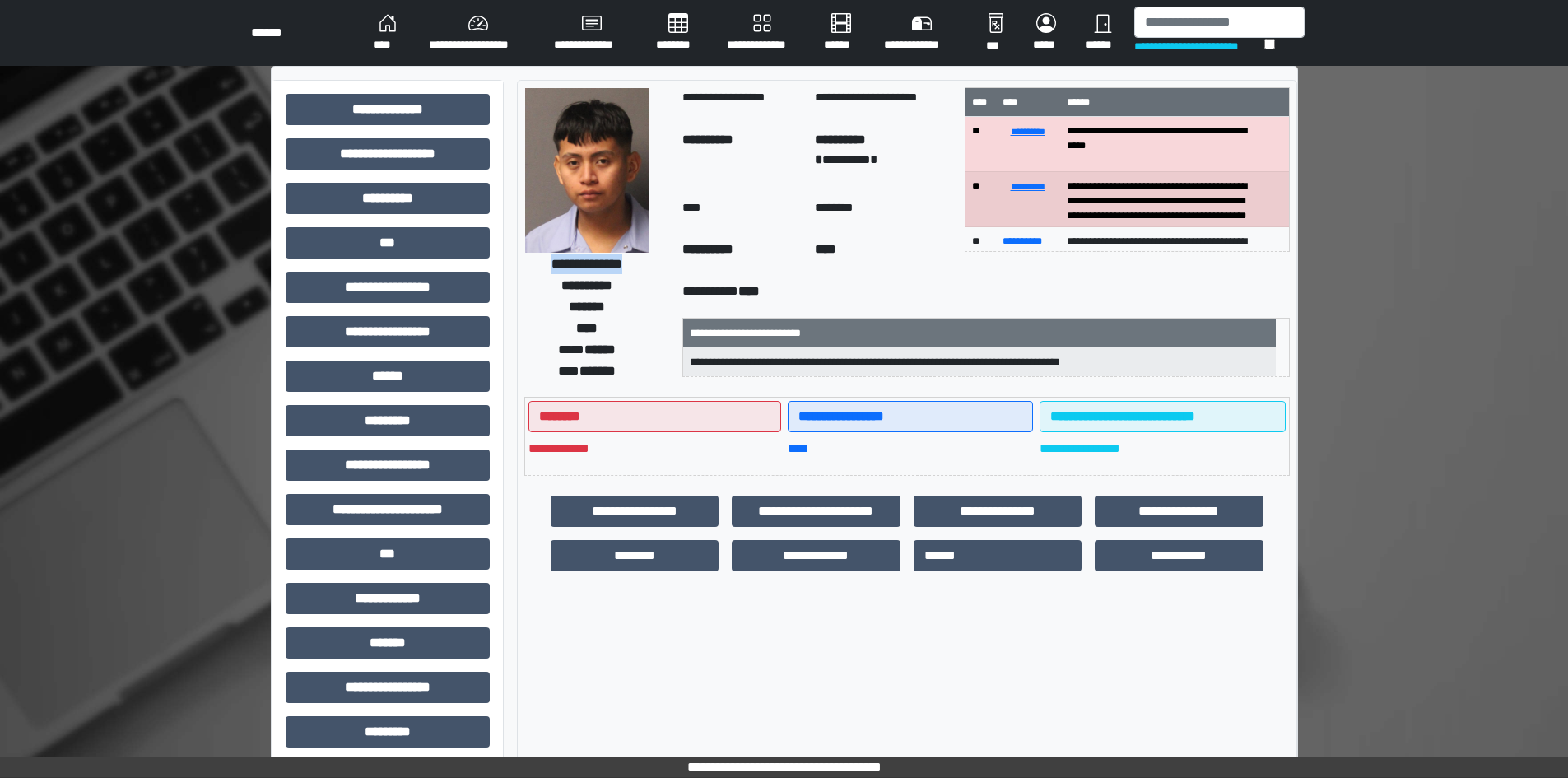 drag, startPoint x: 530, startPoint y: 267, endPoint x: 637, endPoint y: 269, distance: 107.0187 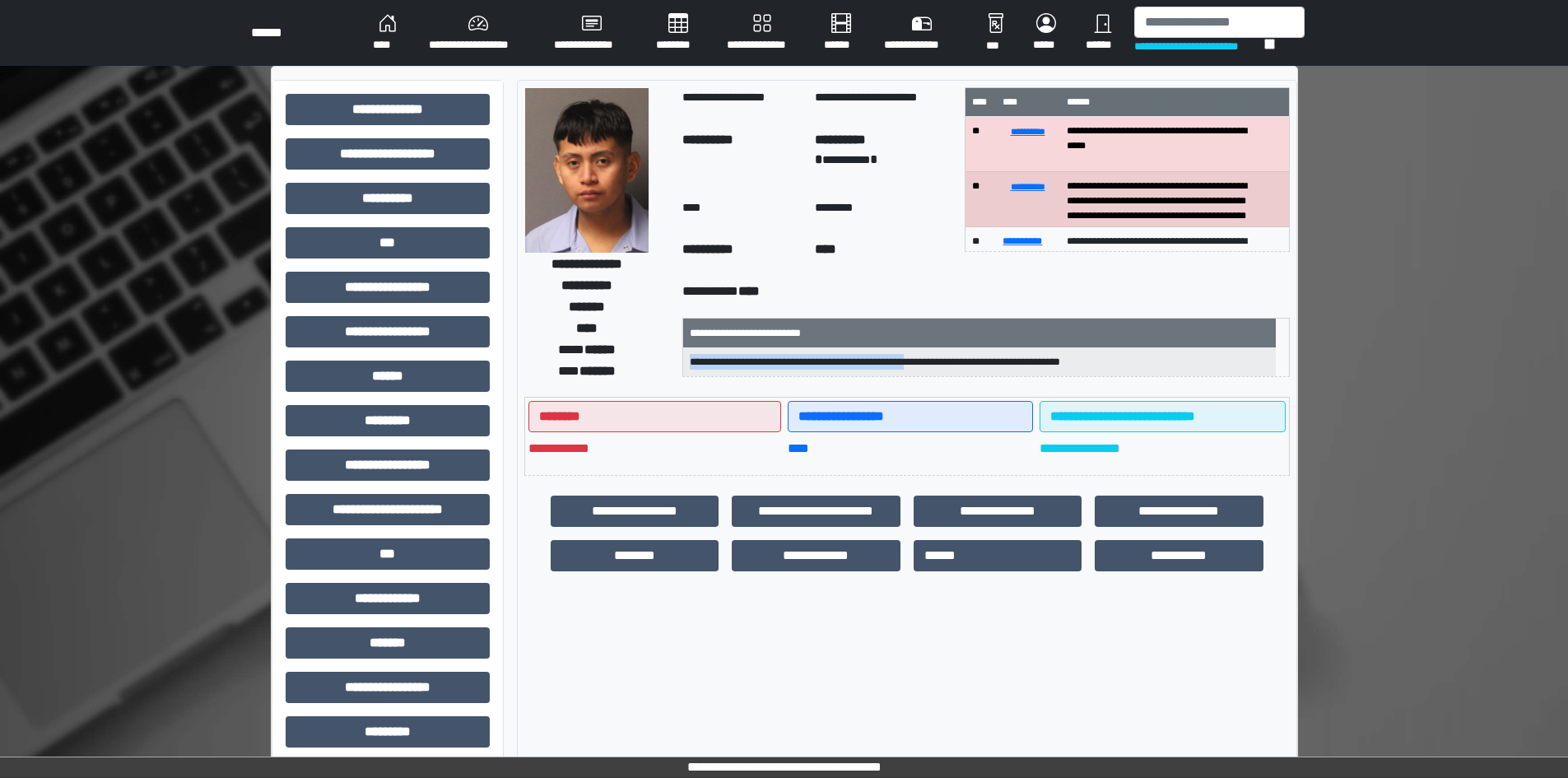drag, startPoint x: 705, startPoint y: 362, endPoint x: 948, endPoint y: 362, distance: 243 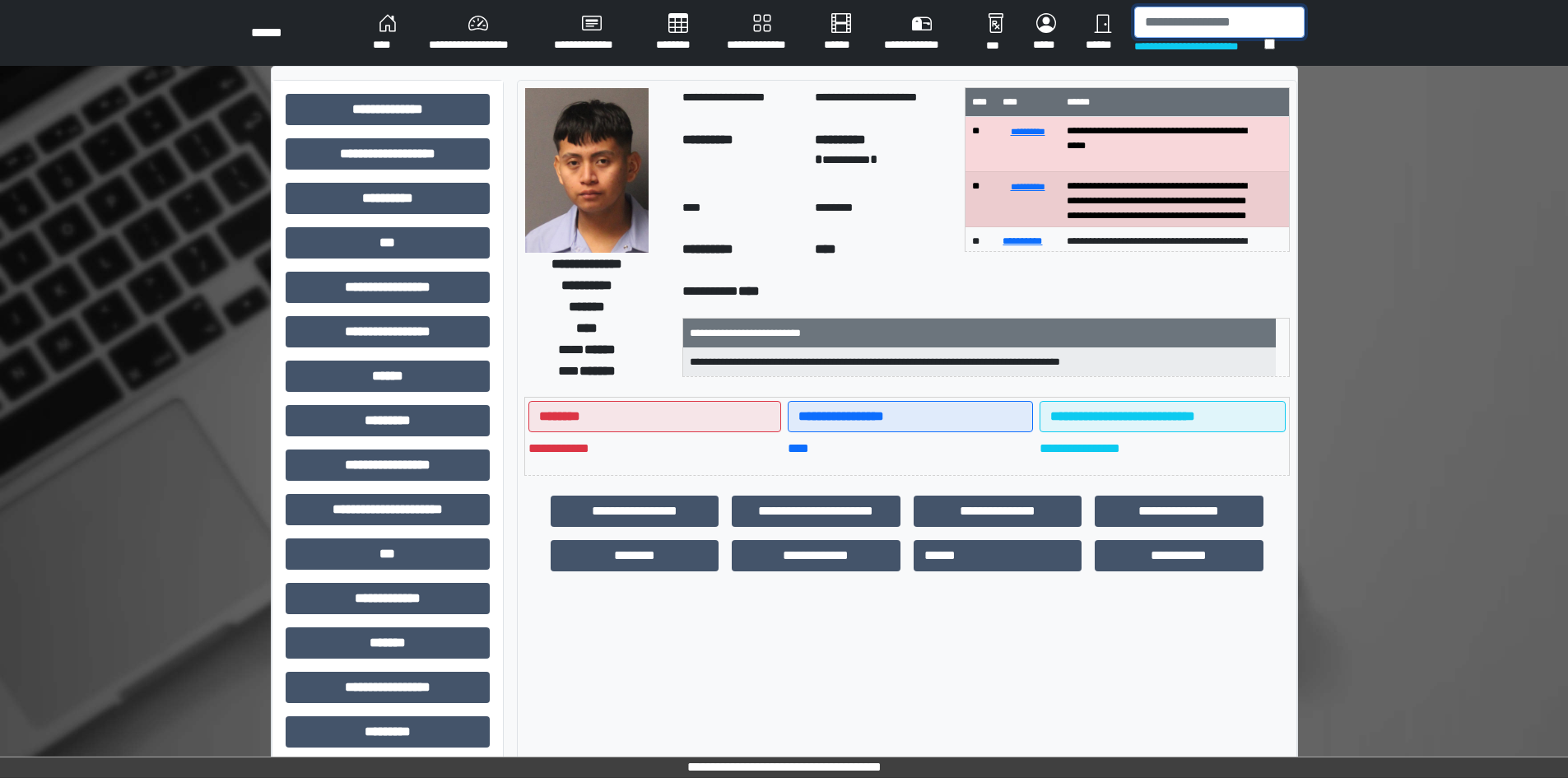 click at bounding box center [1219, 22] 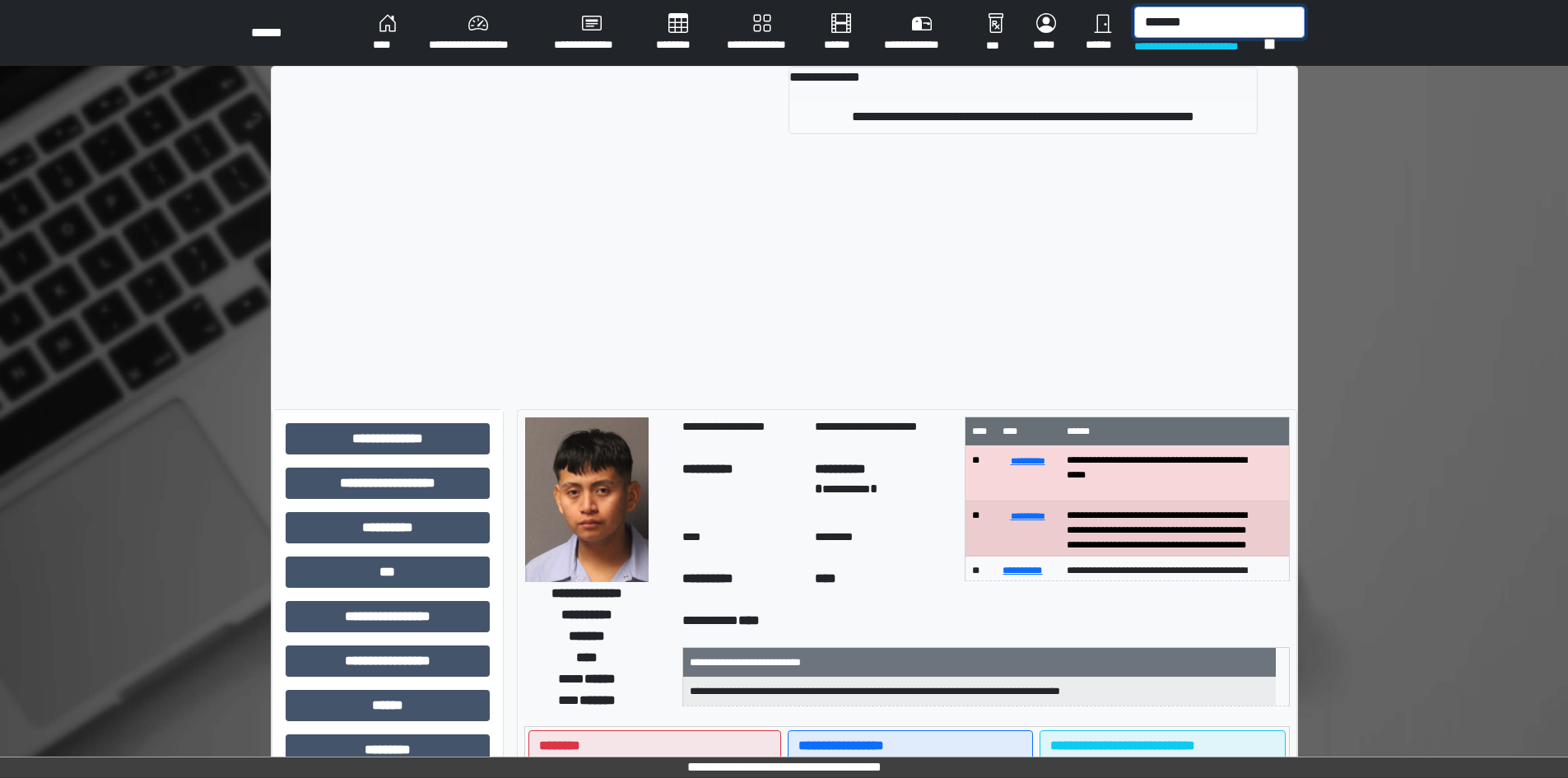 type on "*******" 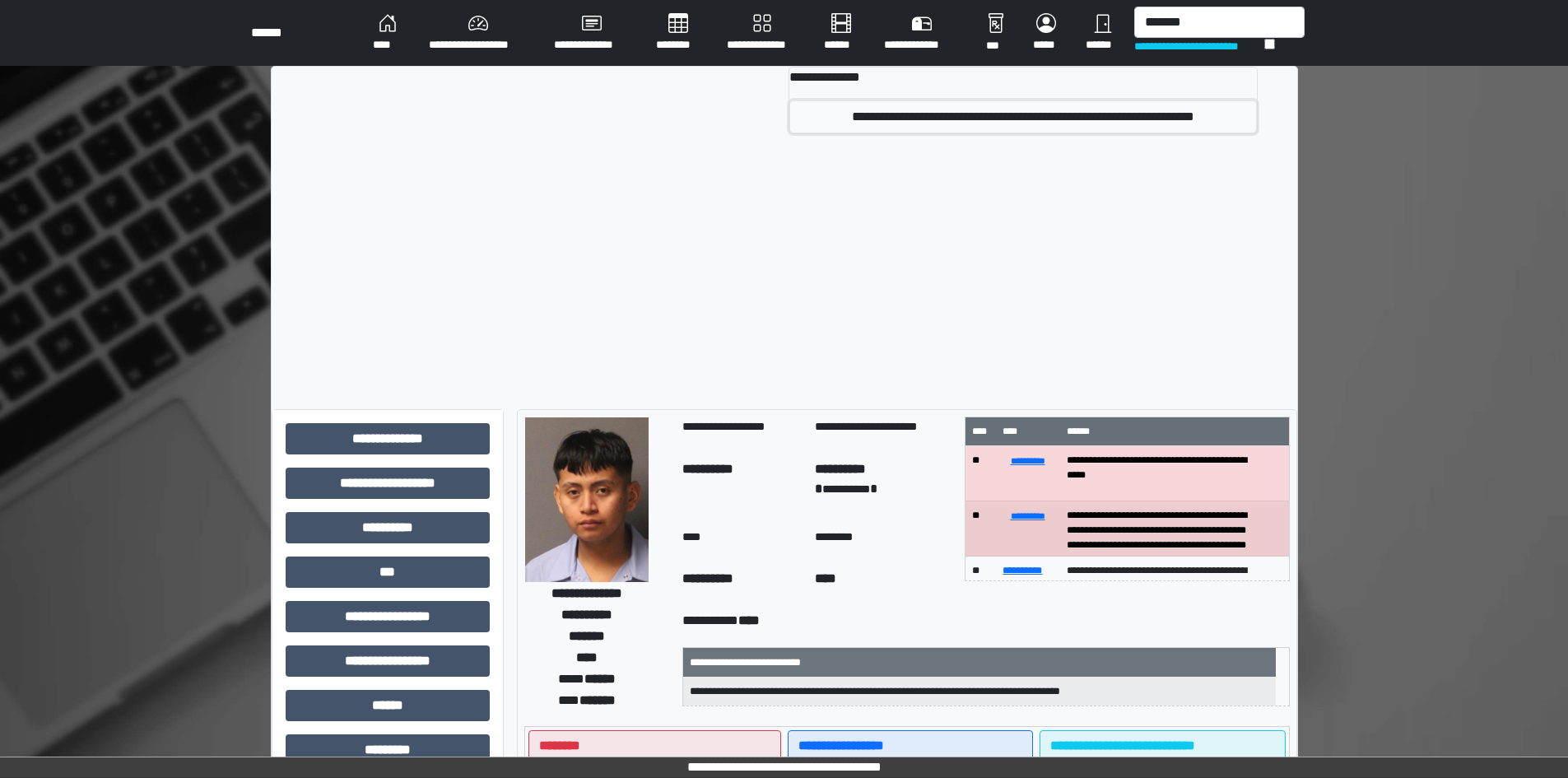 click on "**********" at bounding box center [1022, 117] 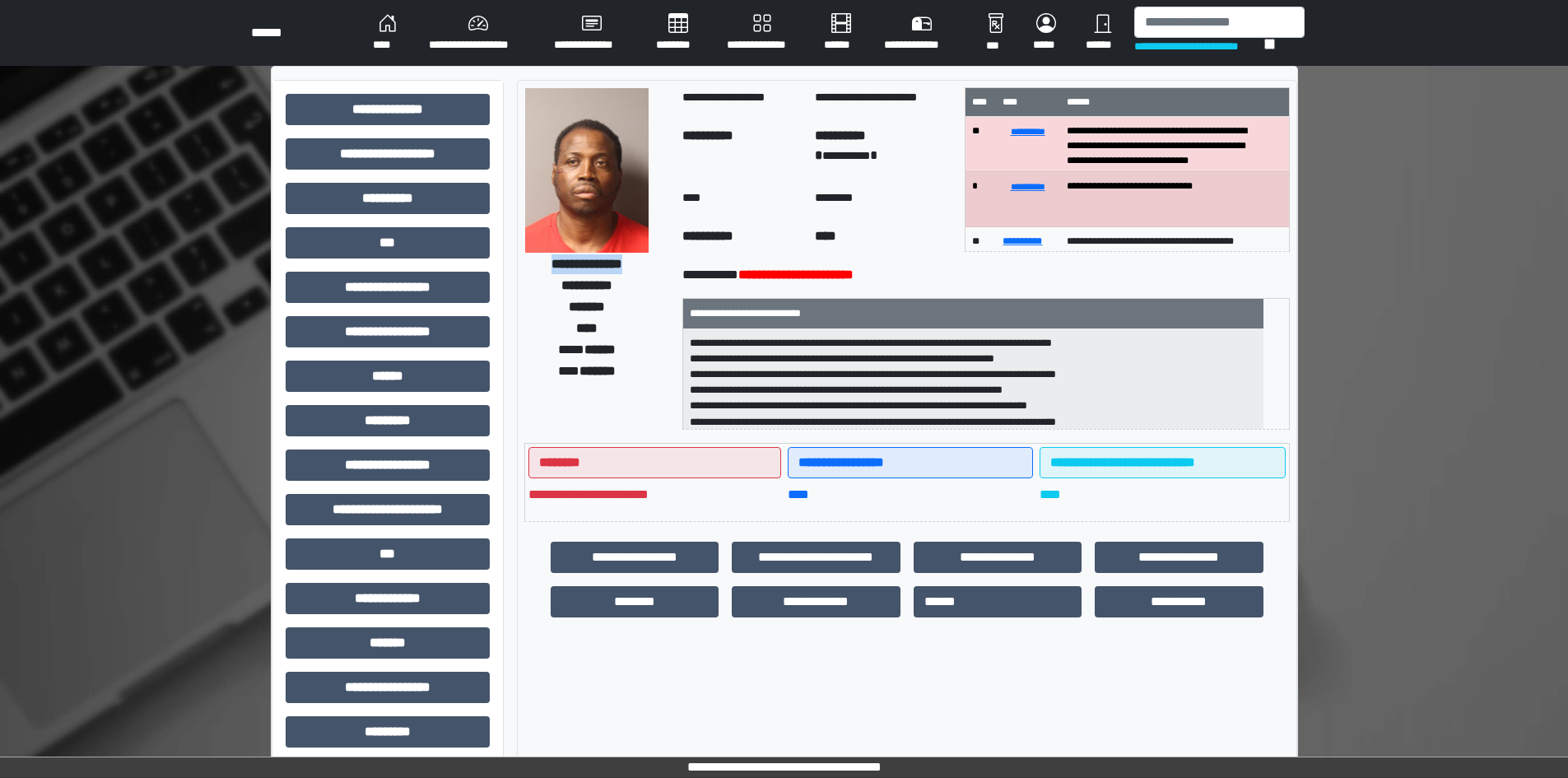 drag, startPoint x: 529, startPoint y: 265, endPoint x: 640, endPoint y: 261, distance: 111.07205 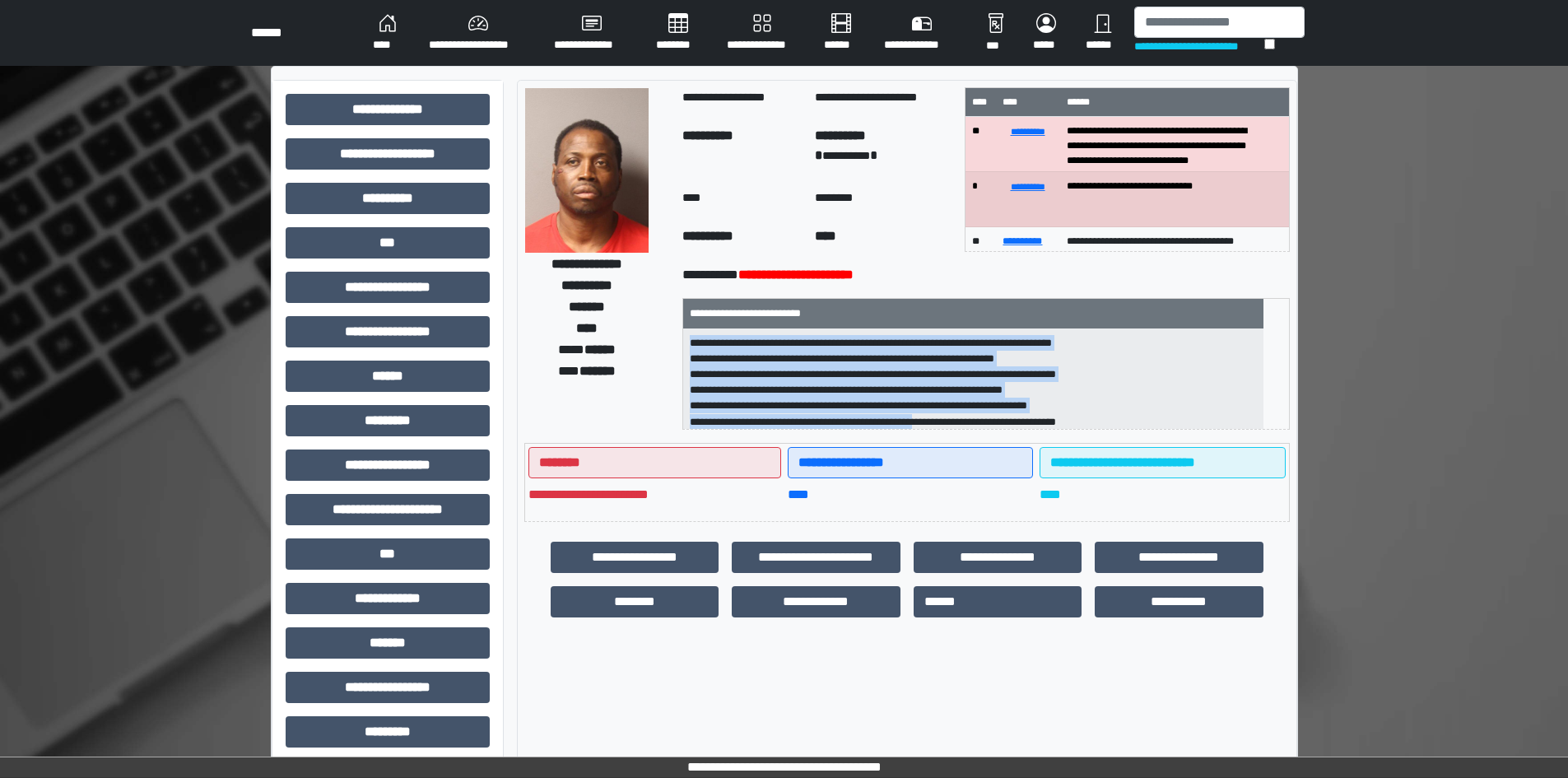 scroll, scrollTop: 37, scrollLeft: 0, axis: vertical 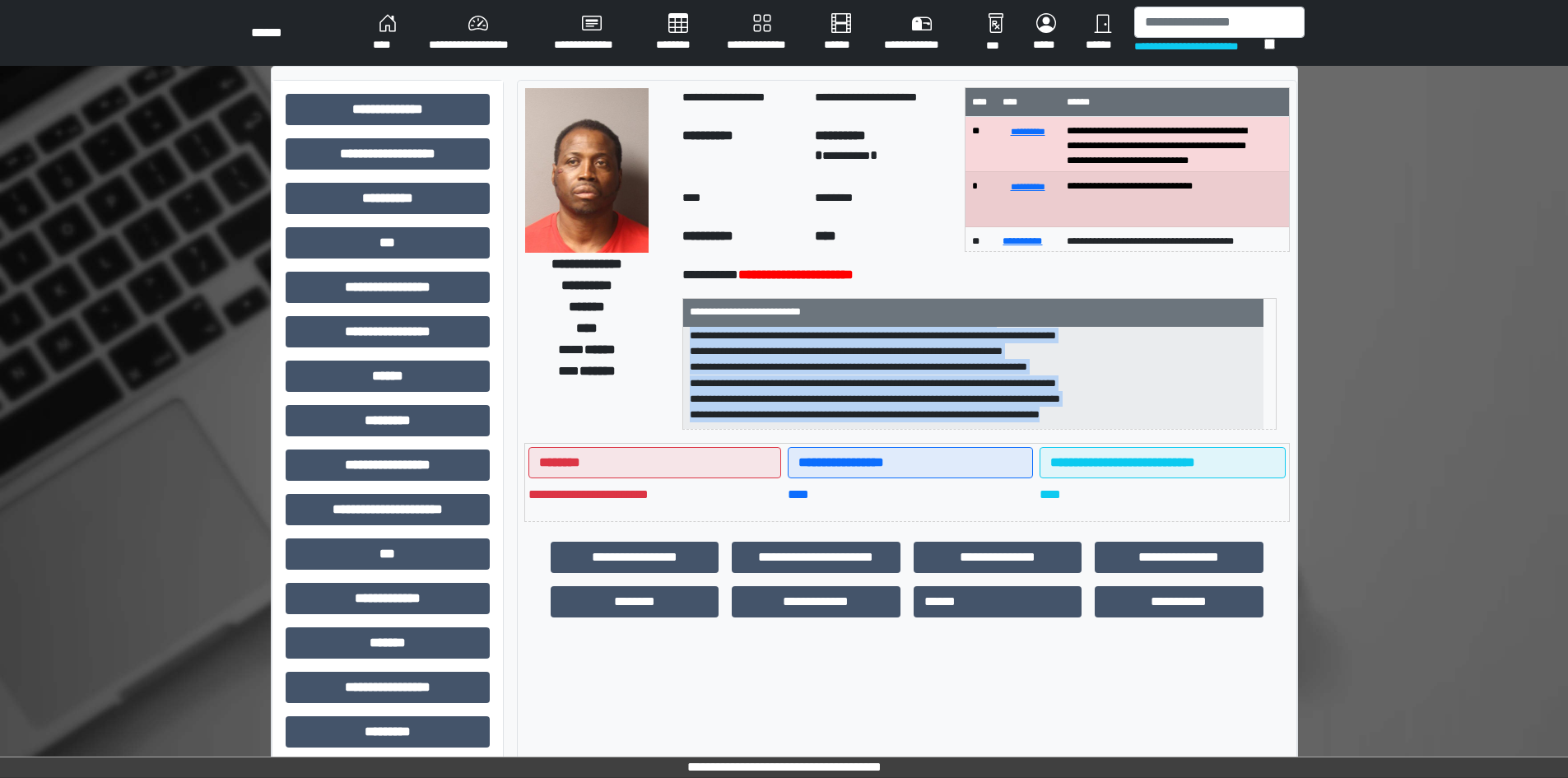 drag, startPoint x: 703, startPoint y: 345, endPoint x: 1076, endPoint y: 420, distance: 380.4655 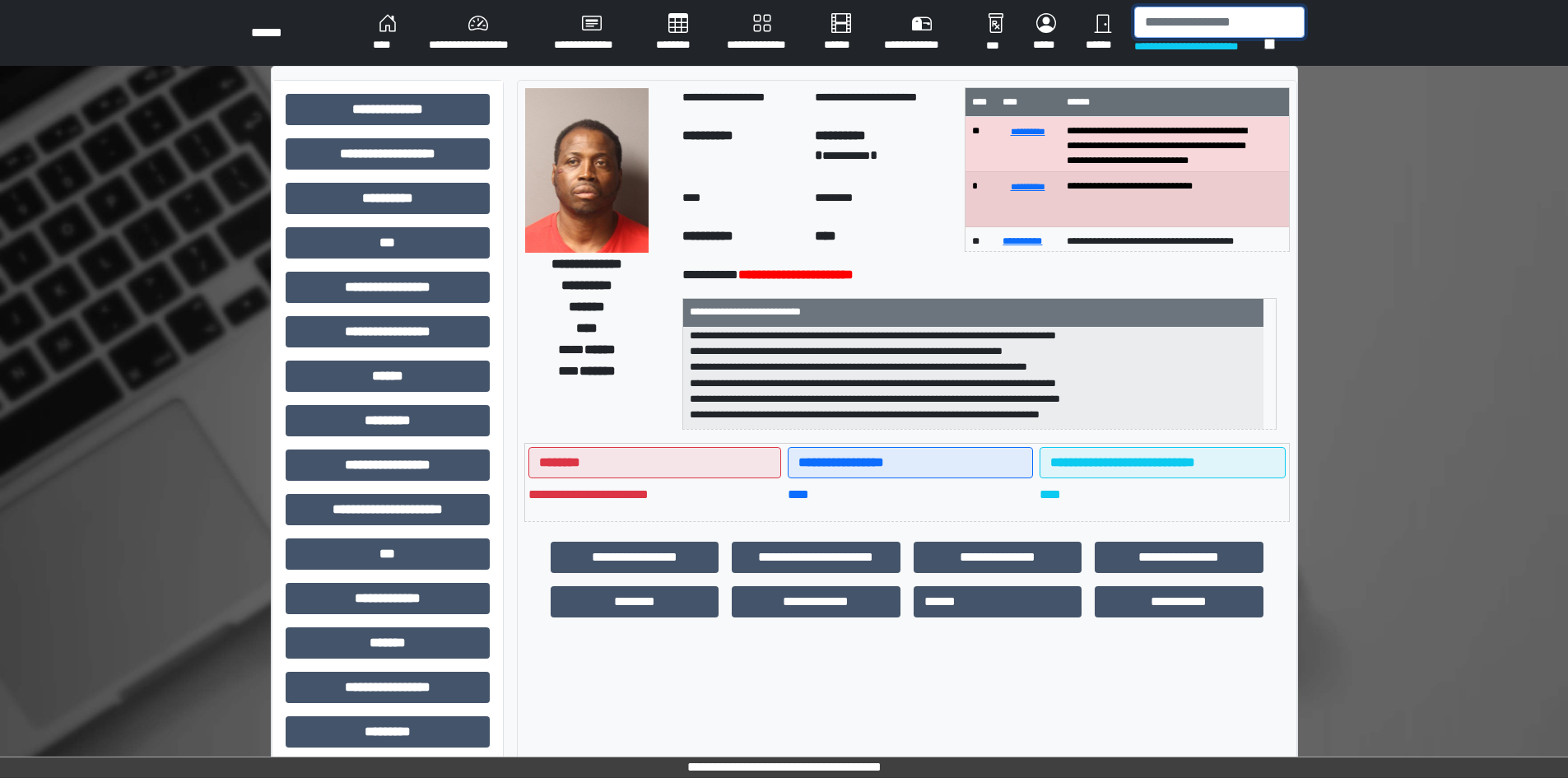 click at bounding box center [1219, 22] 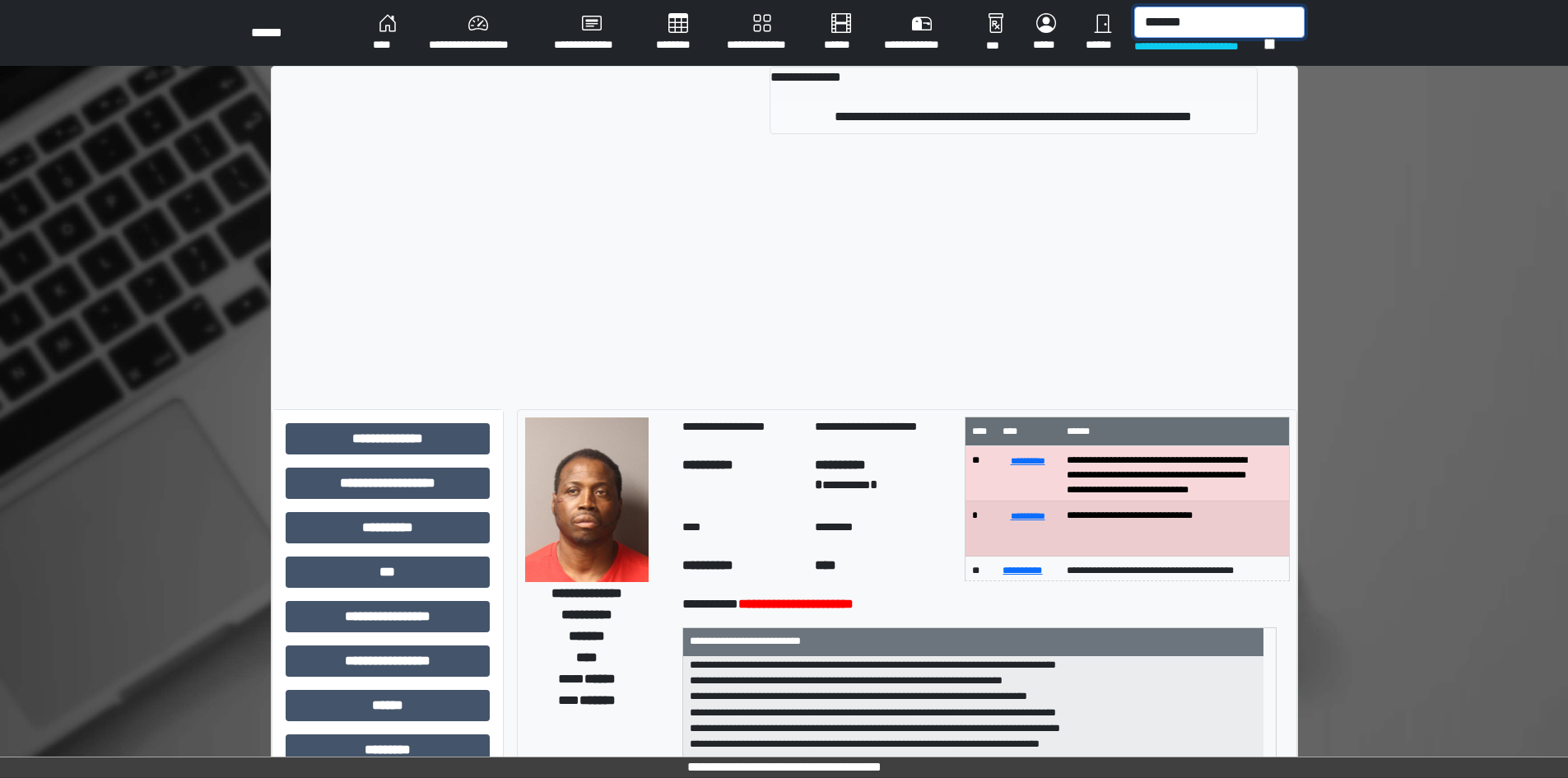 type on "*******" 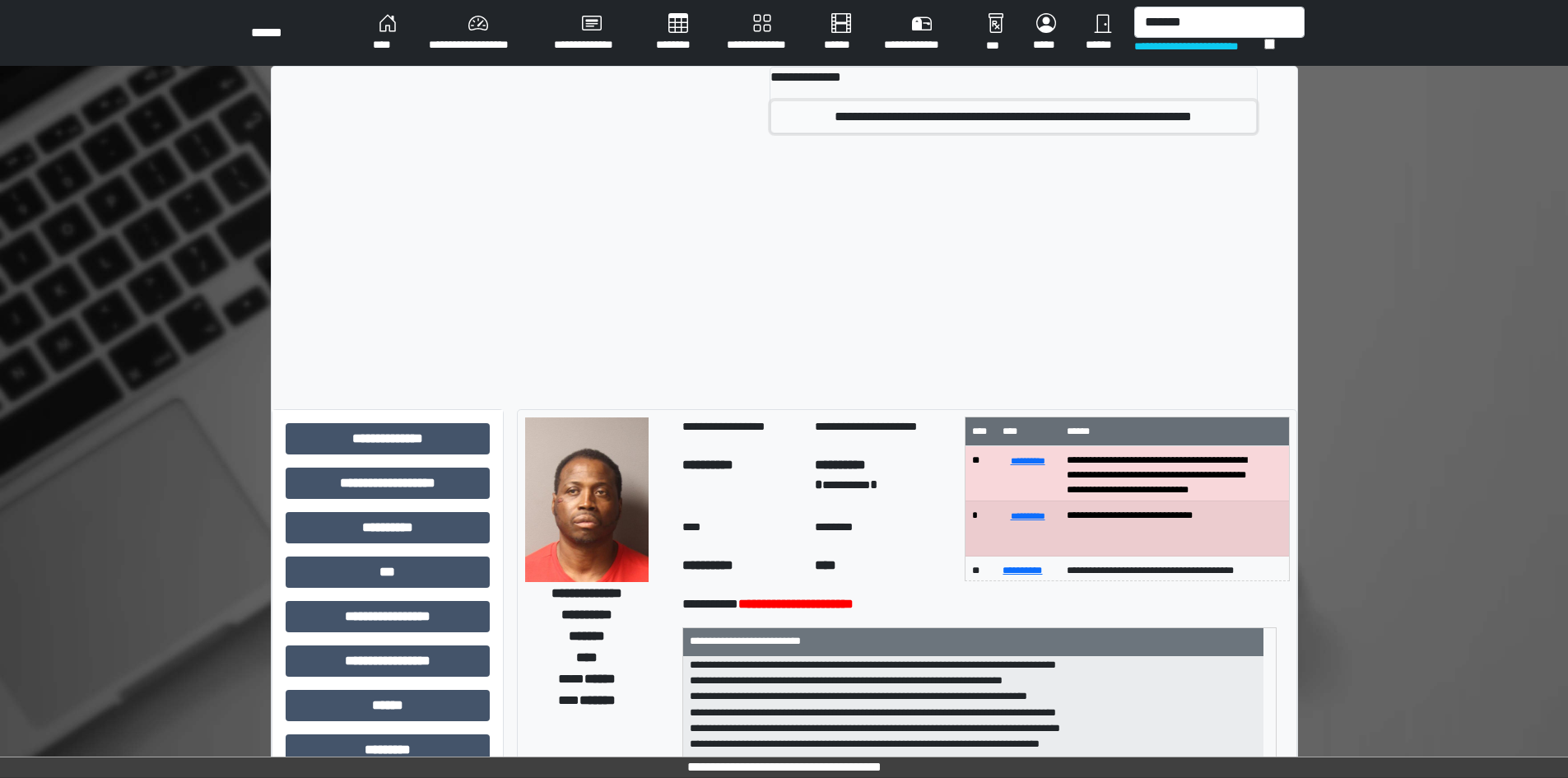click on "**********" at bounding box center [1013, 117] 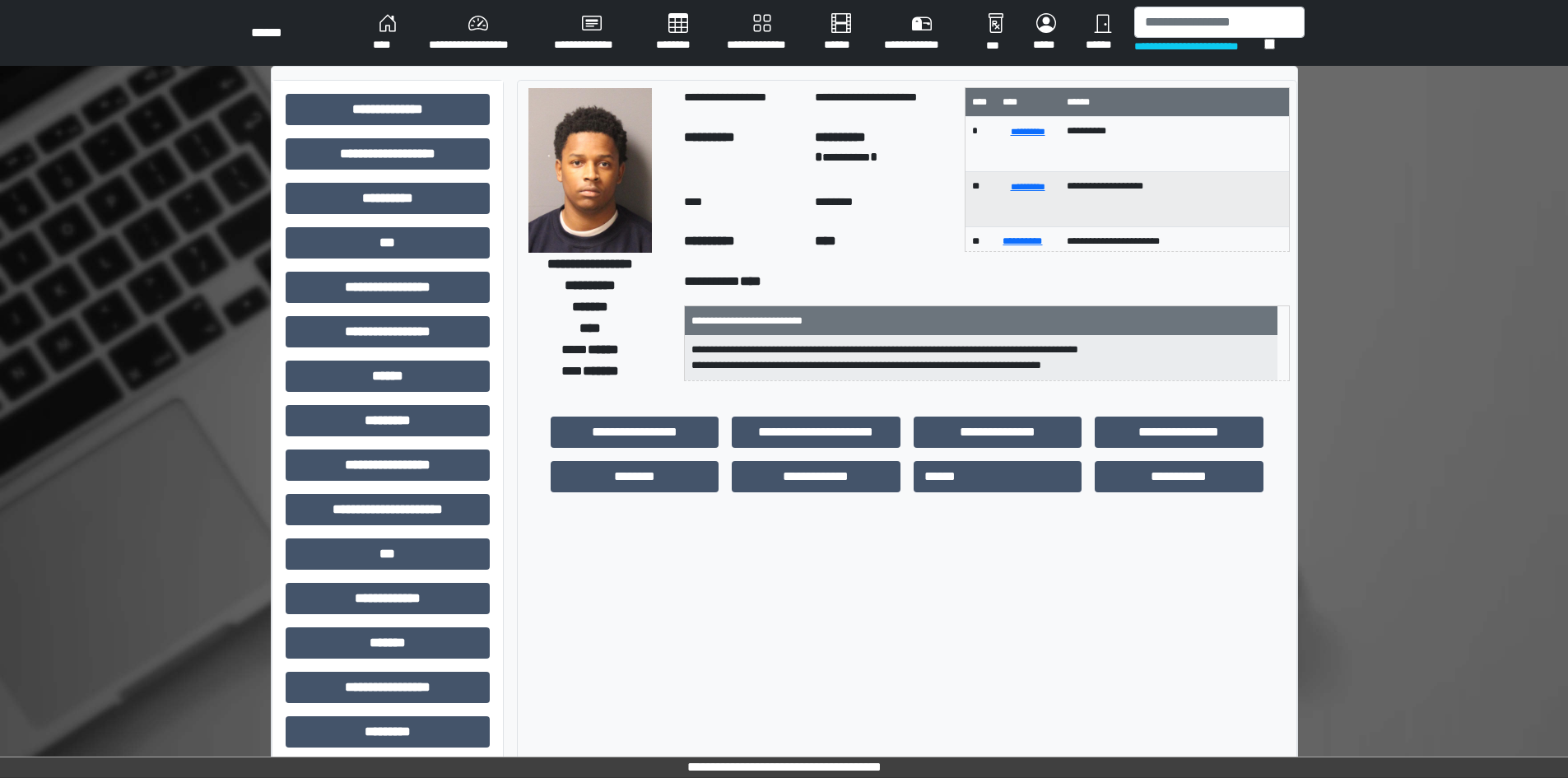 click at bounding box center [590, 170] 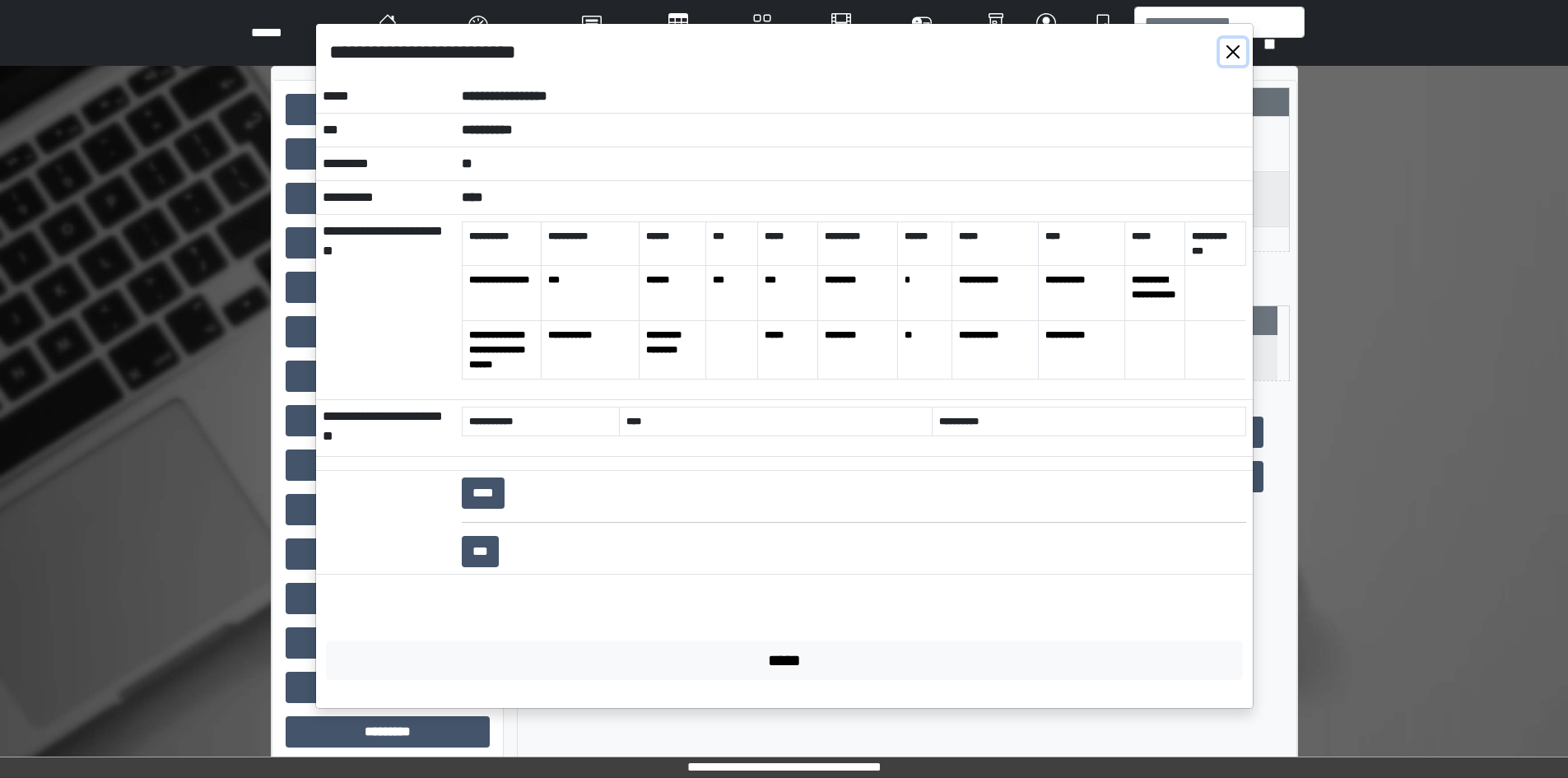 click at bounding box center [1233, 52] 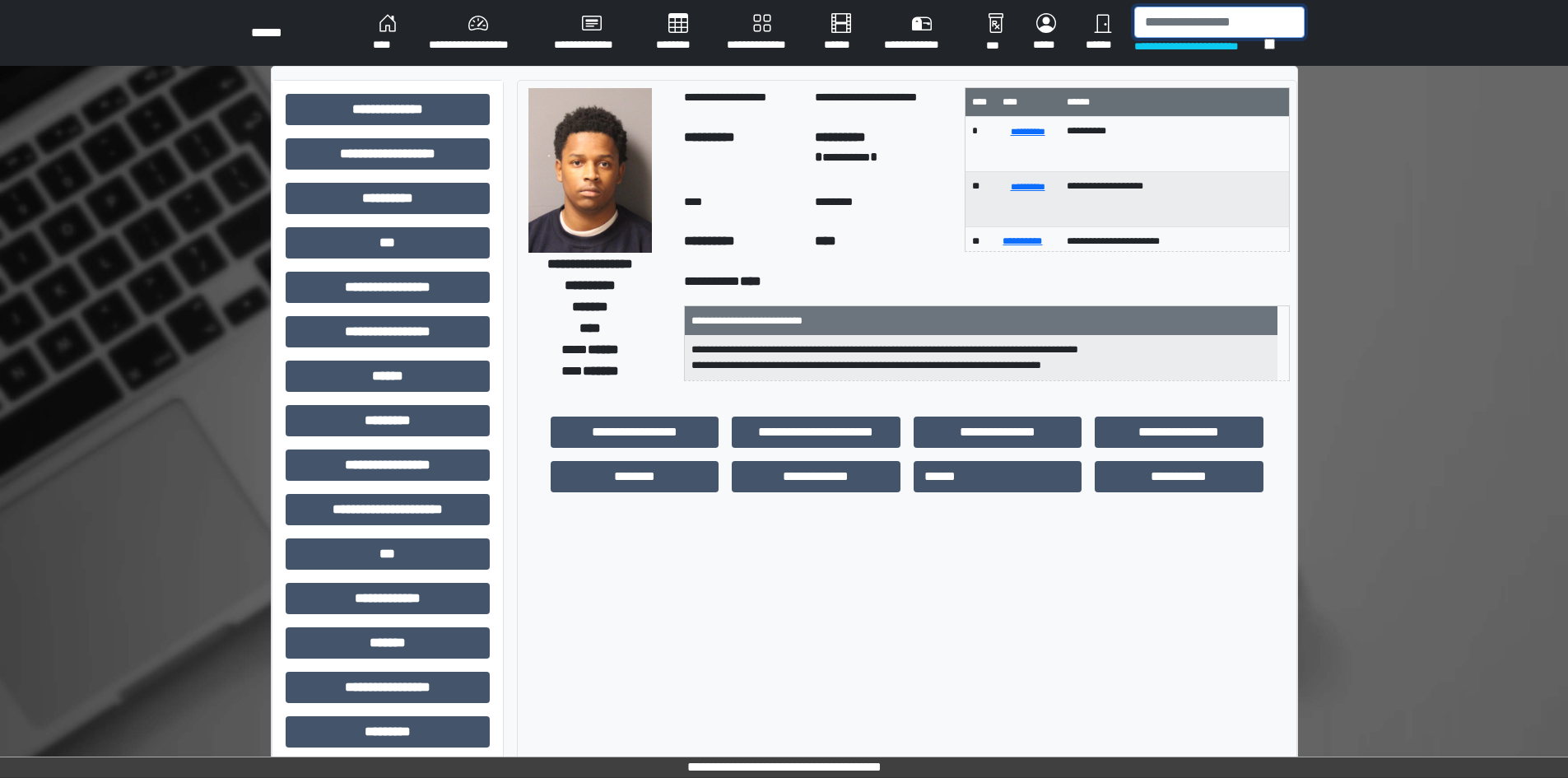 click at bounding box center [1219, 22] 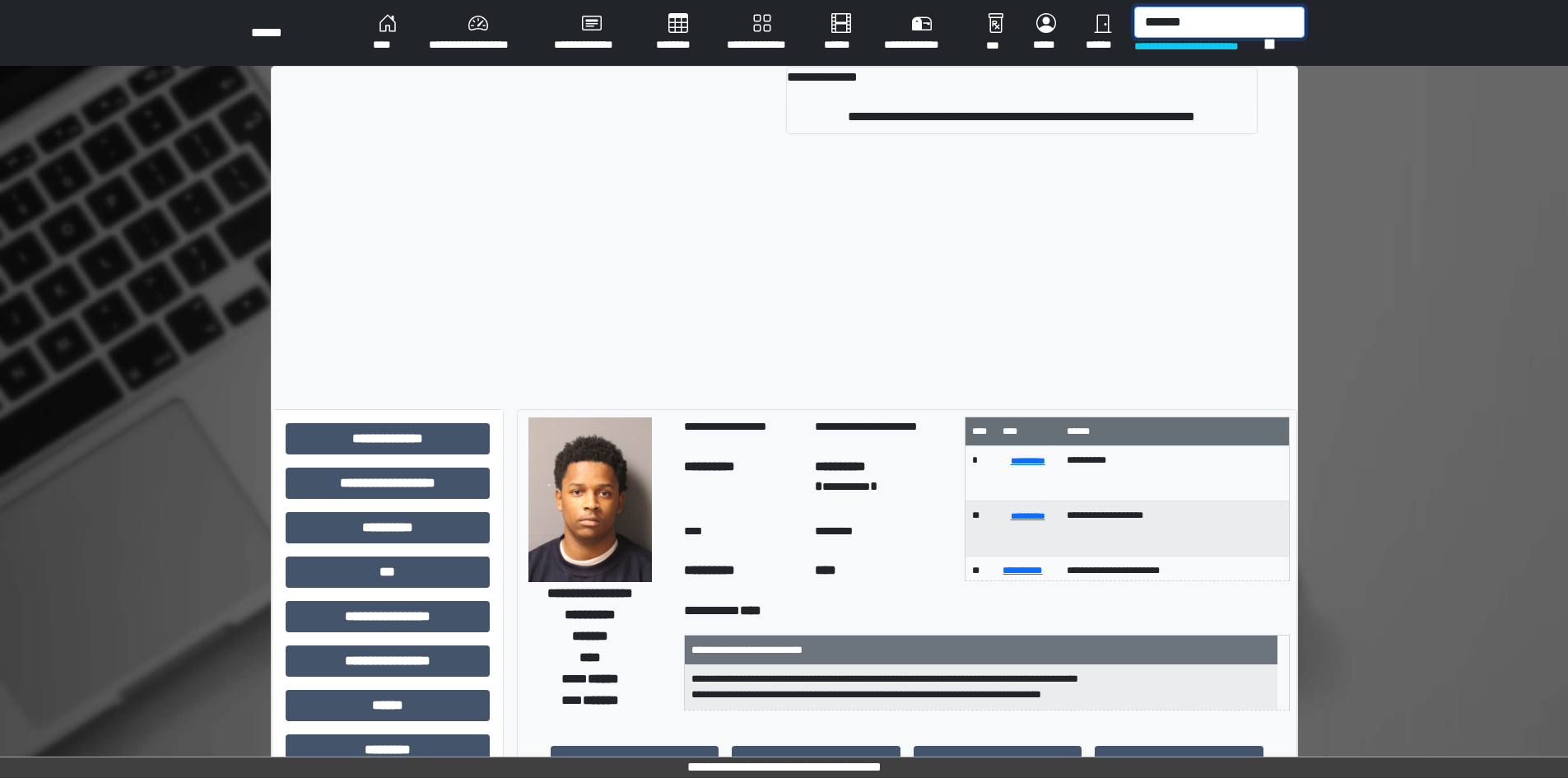 type on "*******" 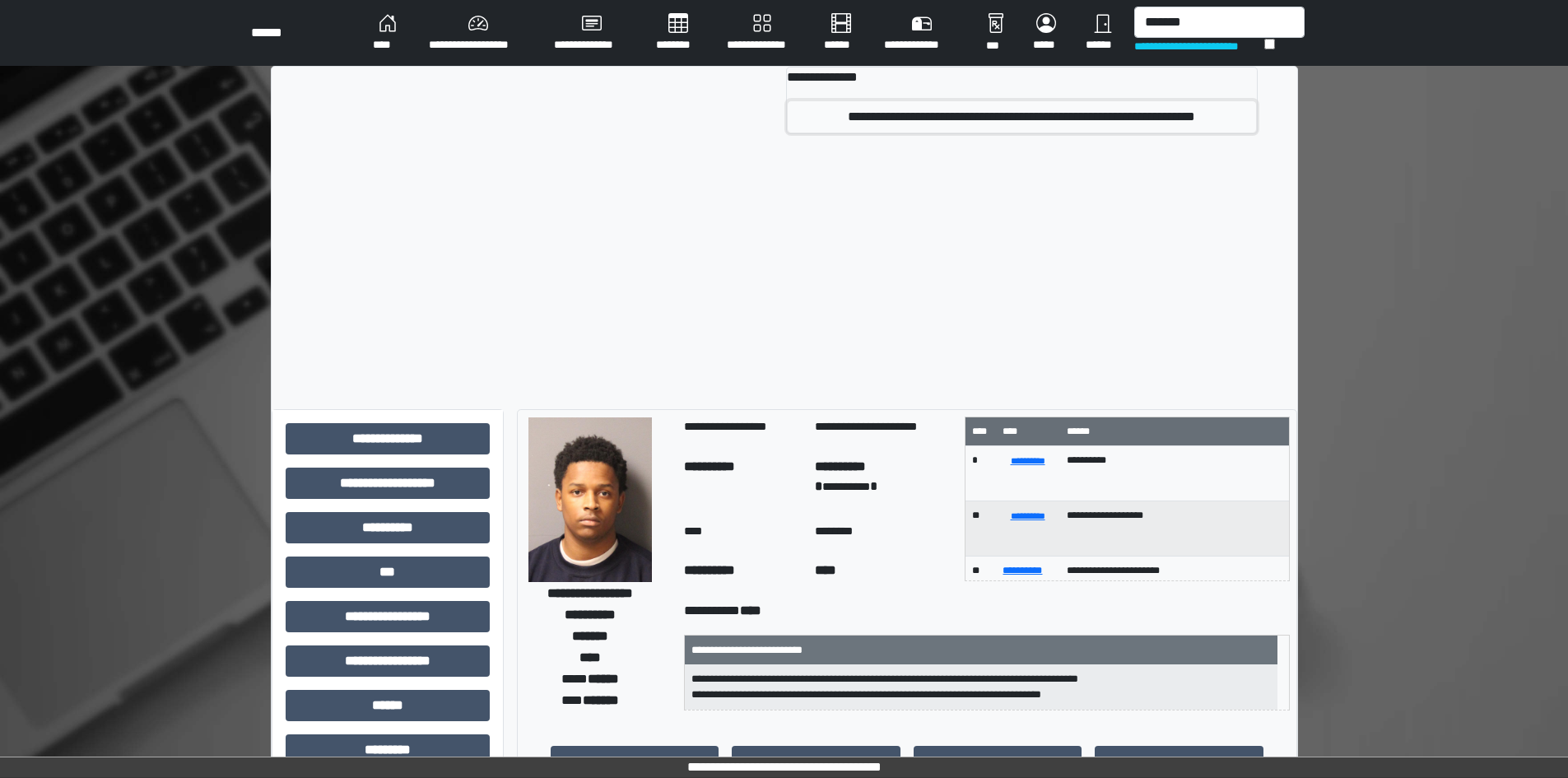 click on "**********" at bounding box center (1021, 117) 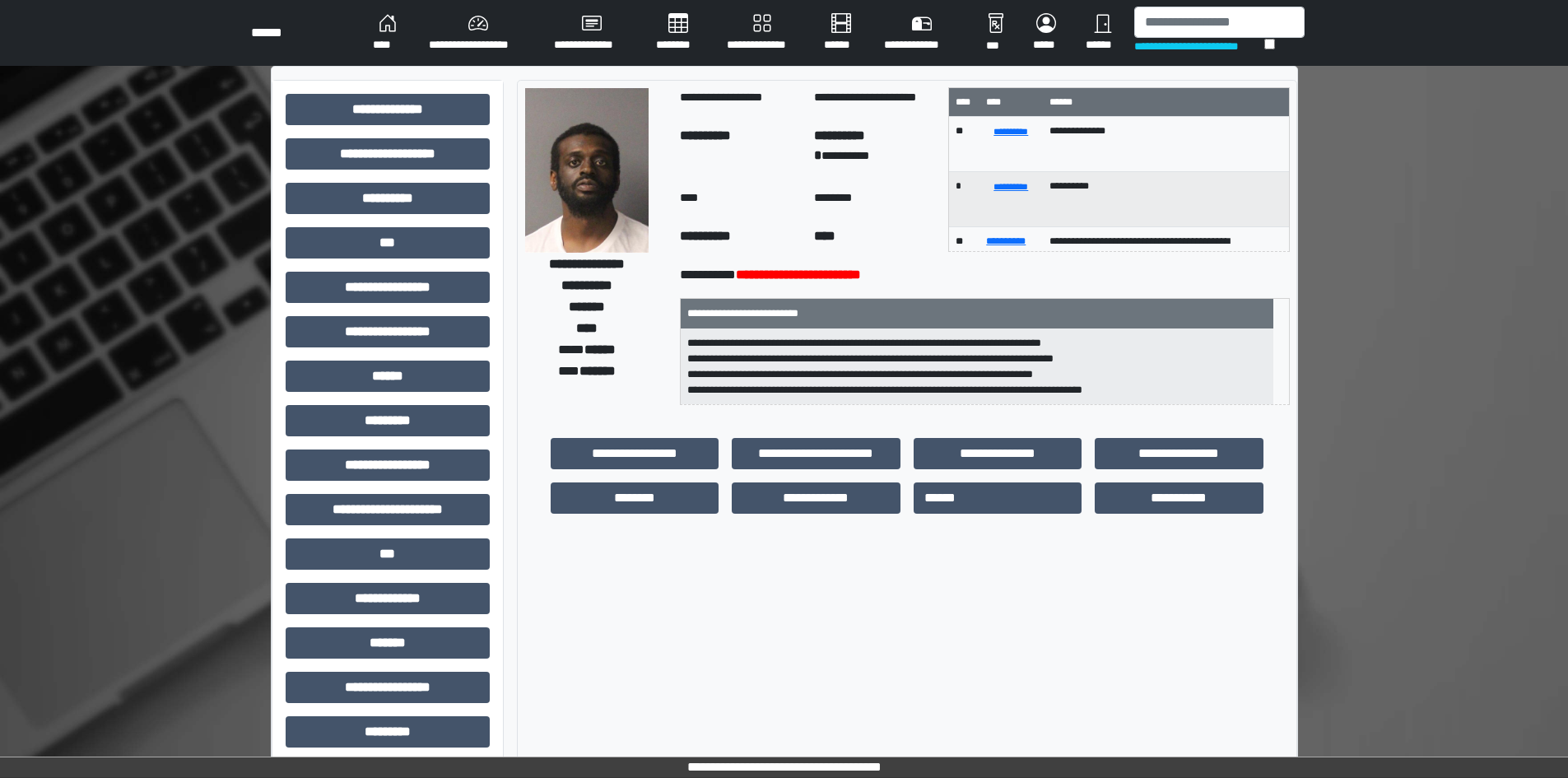 click at bounding box center [587, 170] 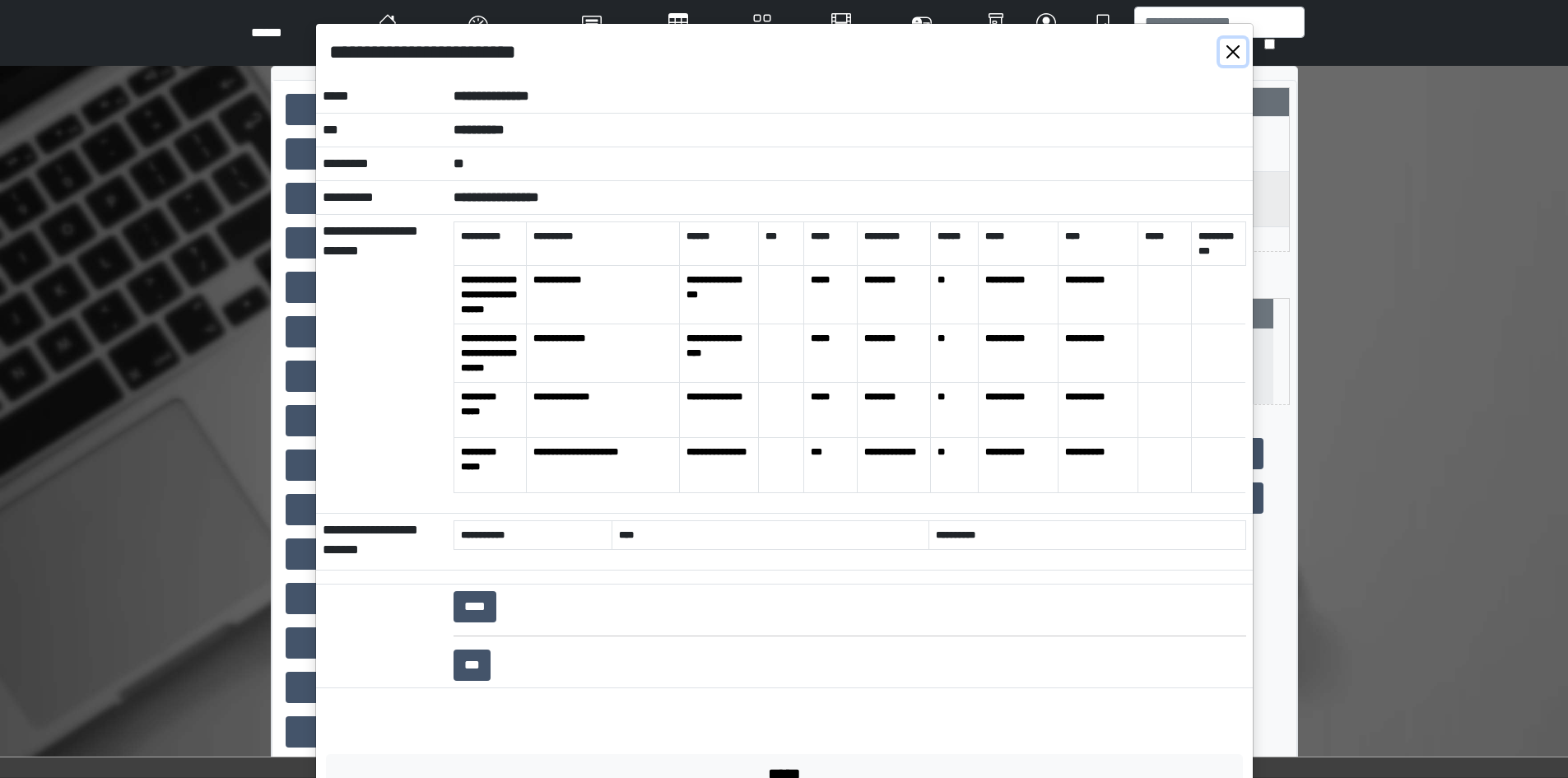 click at bounding box center [1233, 52] 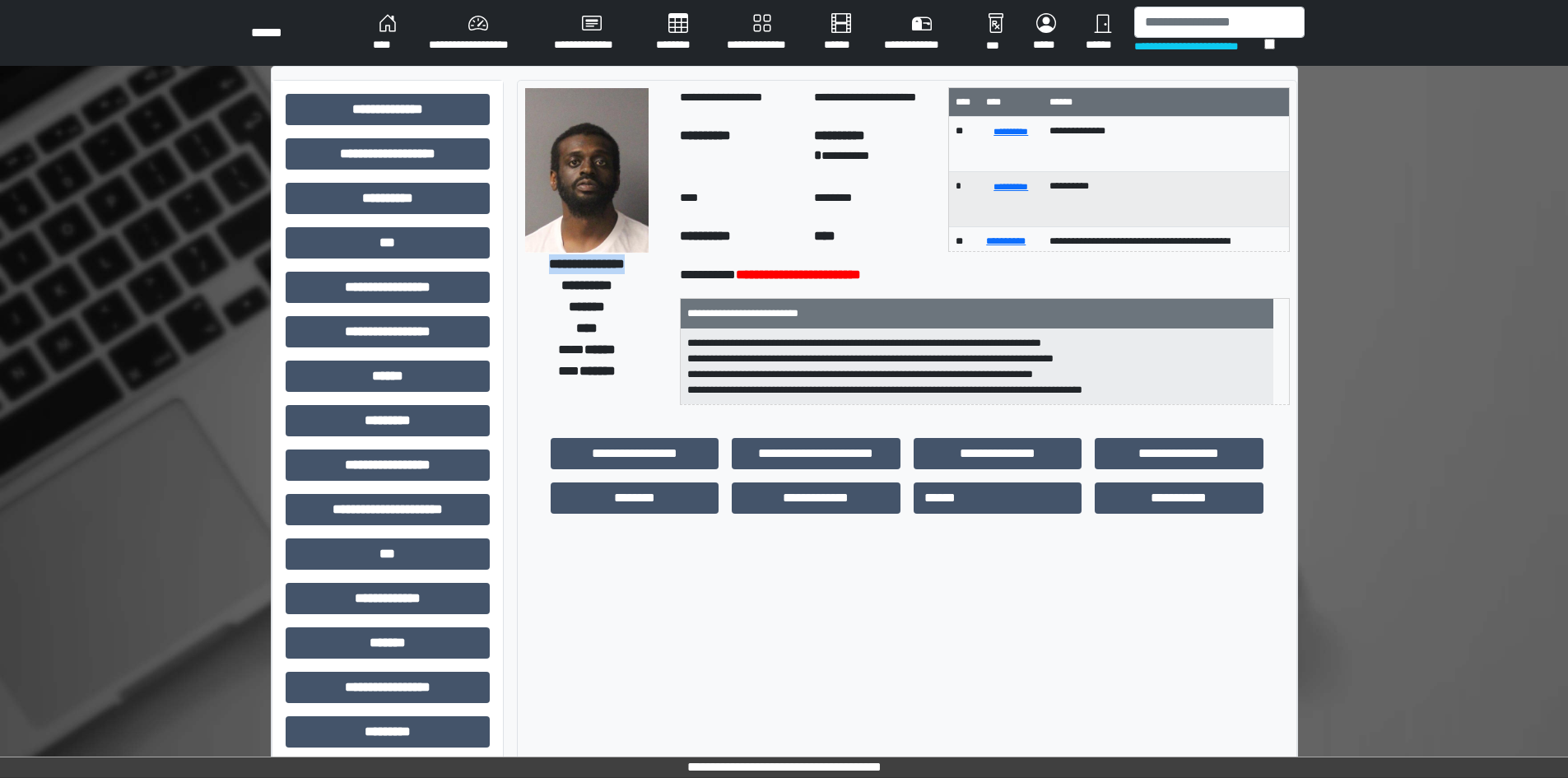 drag, startPoint x: 532, startPoint y: 265, endPoint x: 641, endPoint y: 266, distance: 109.00459 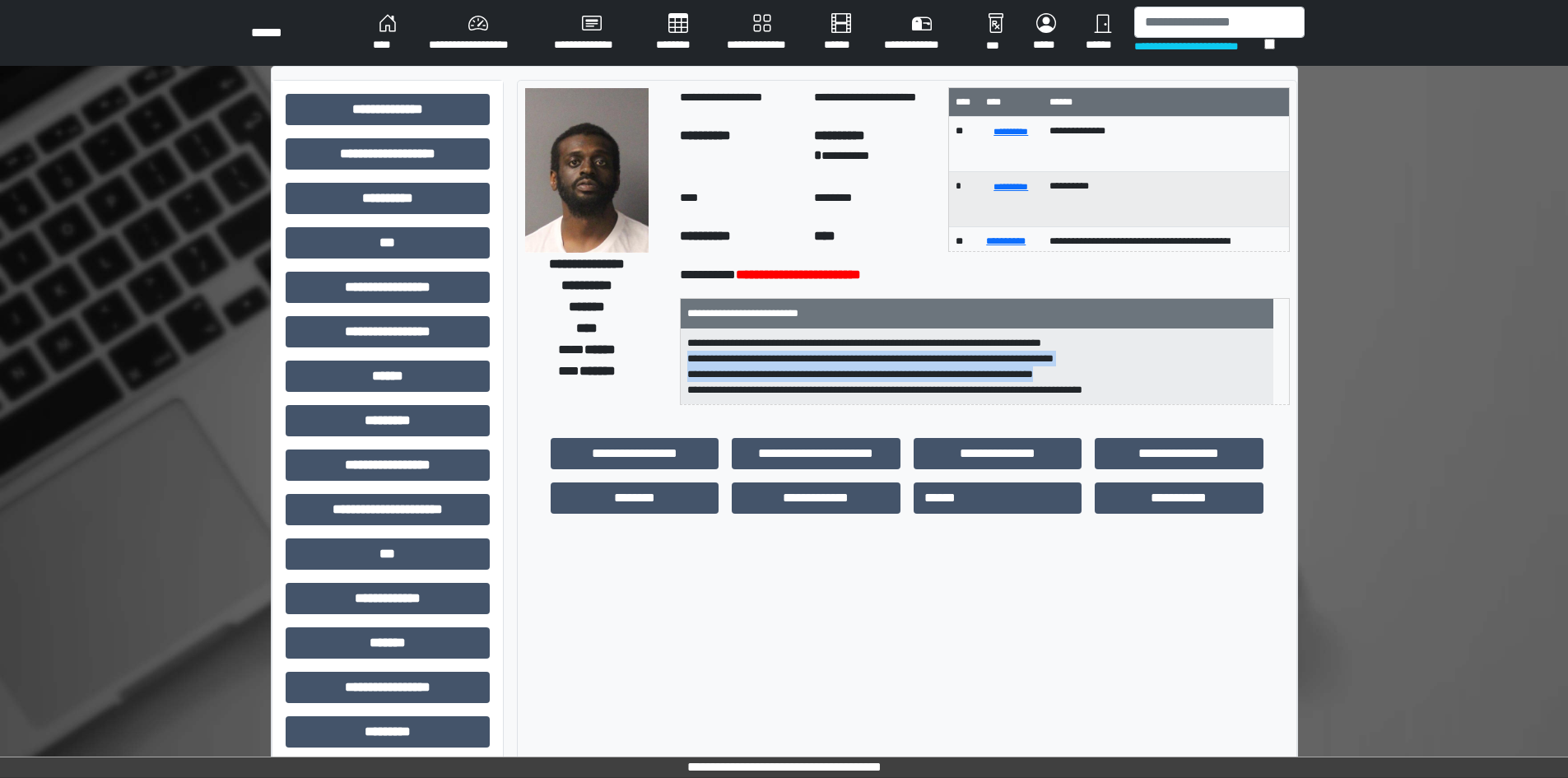 drag, startPoint x: 703, startPoint y: 363, endPoint x: 1009, endPoint y: 371, distance: 306.1046 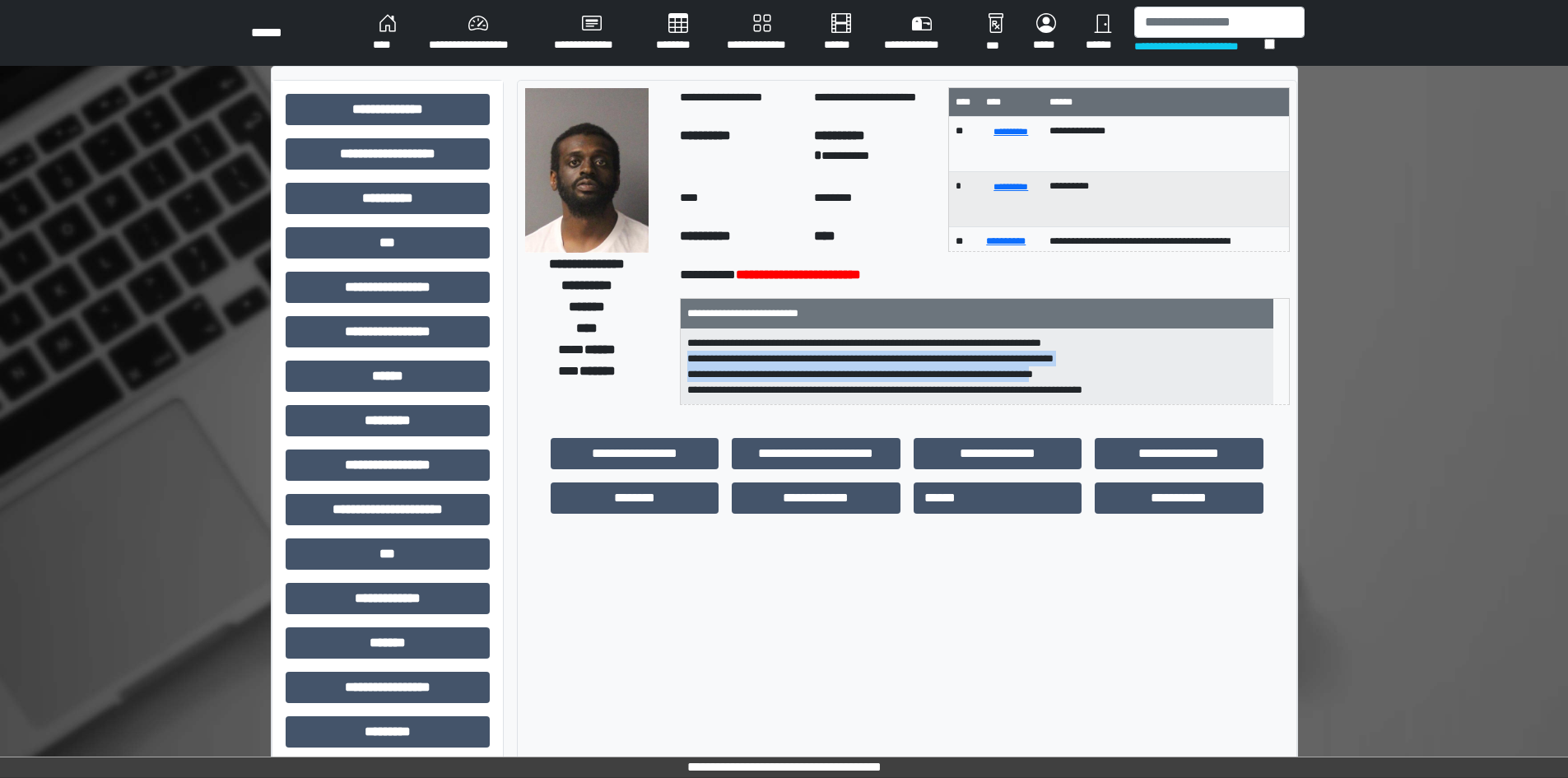 copy on "**********" 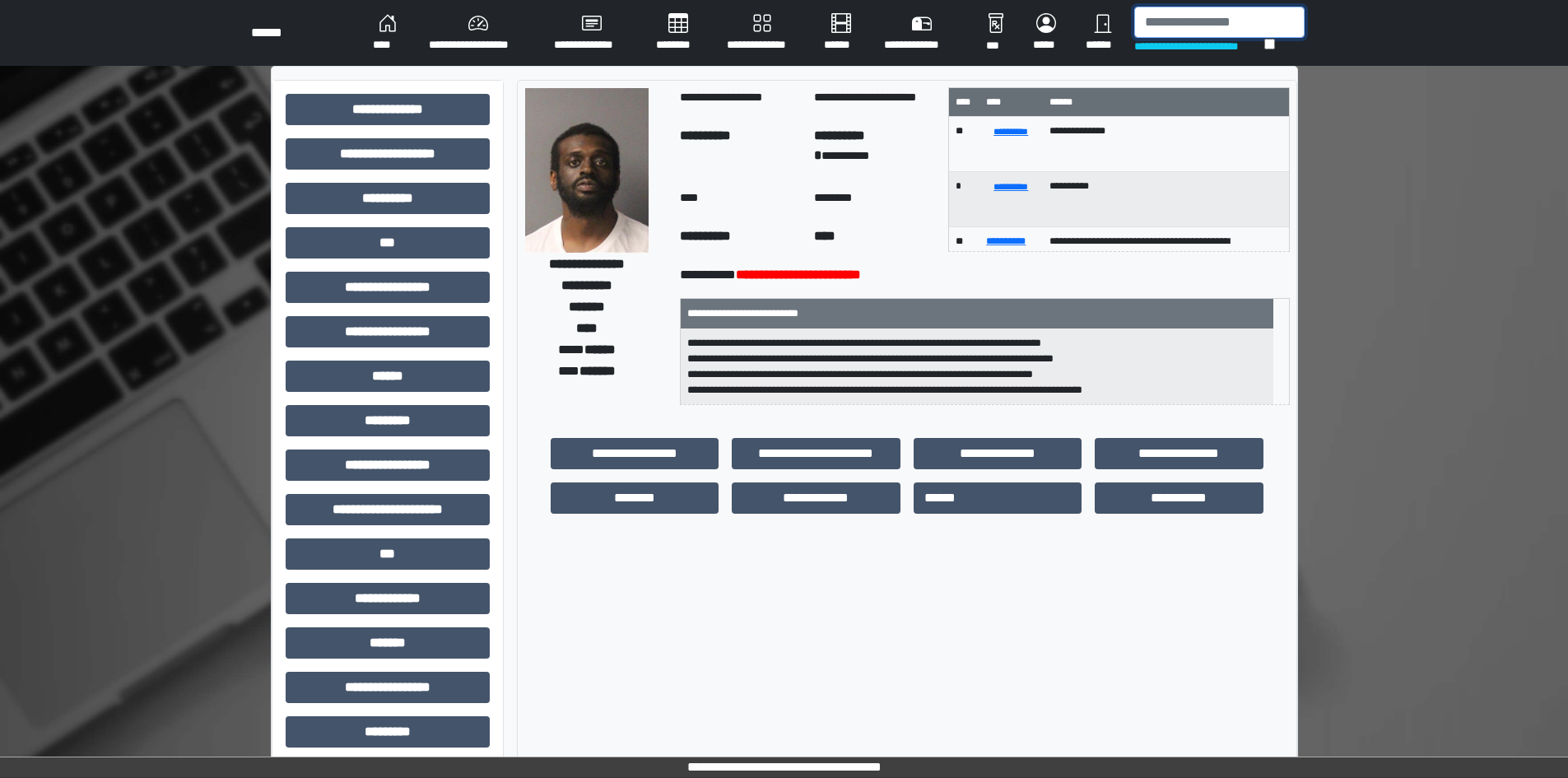 click at bounding box center (1219, 22) 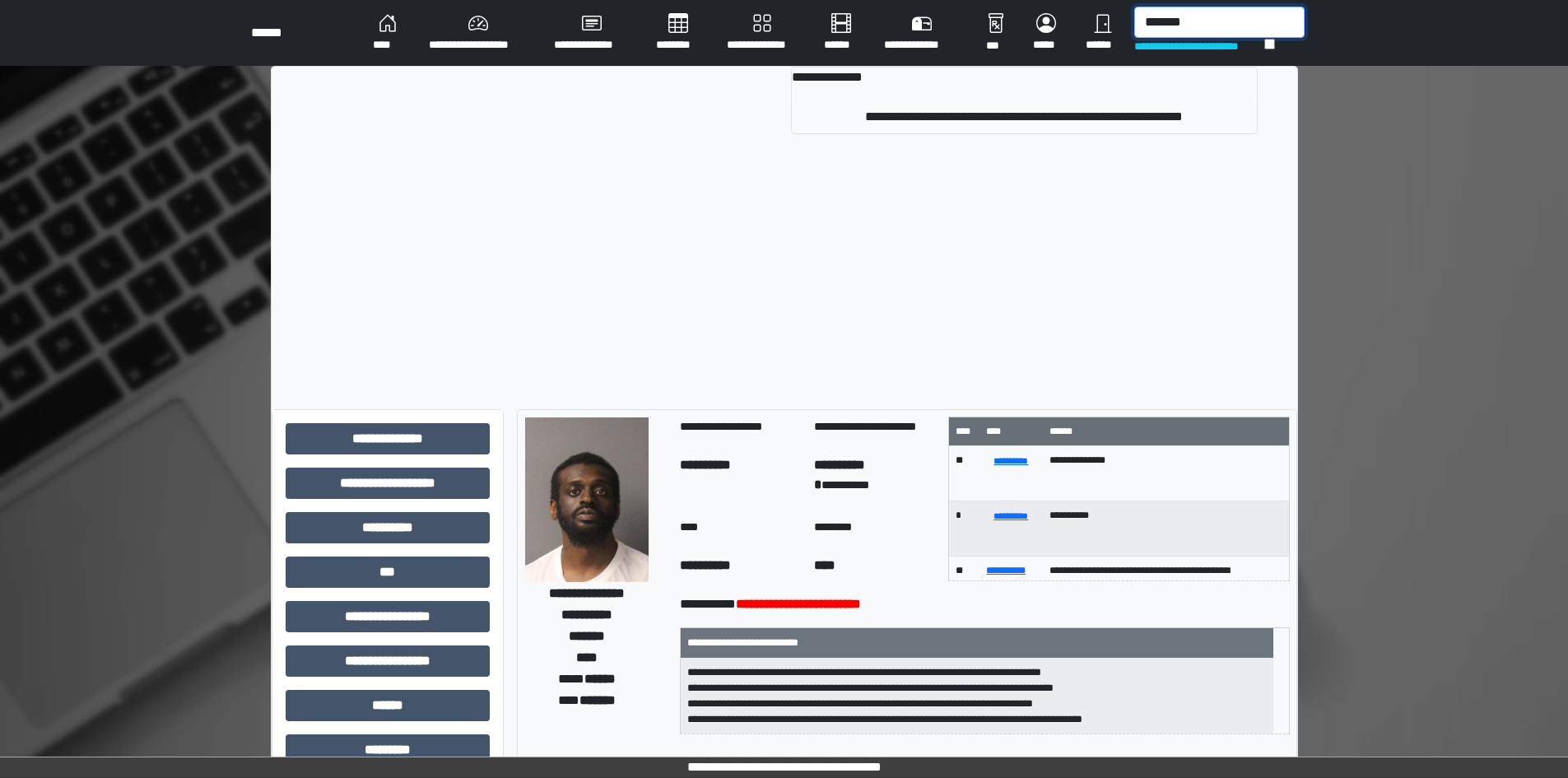 type on "*******" 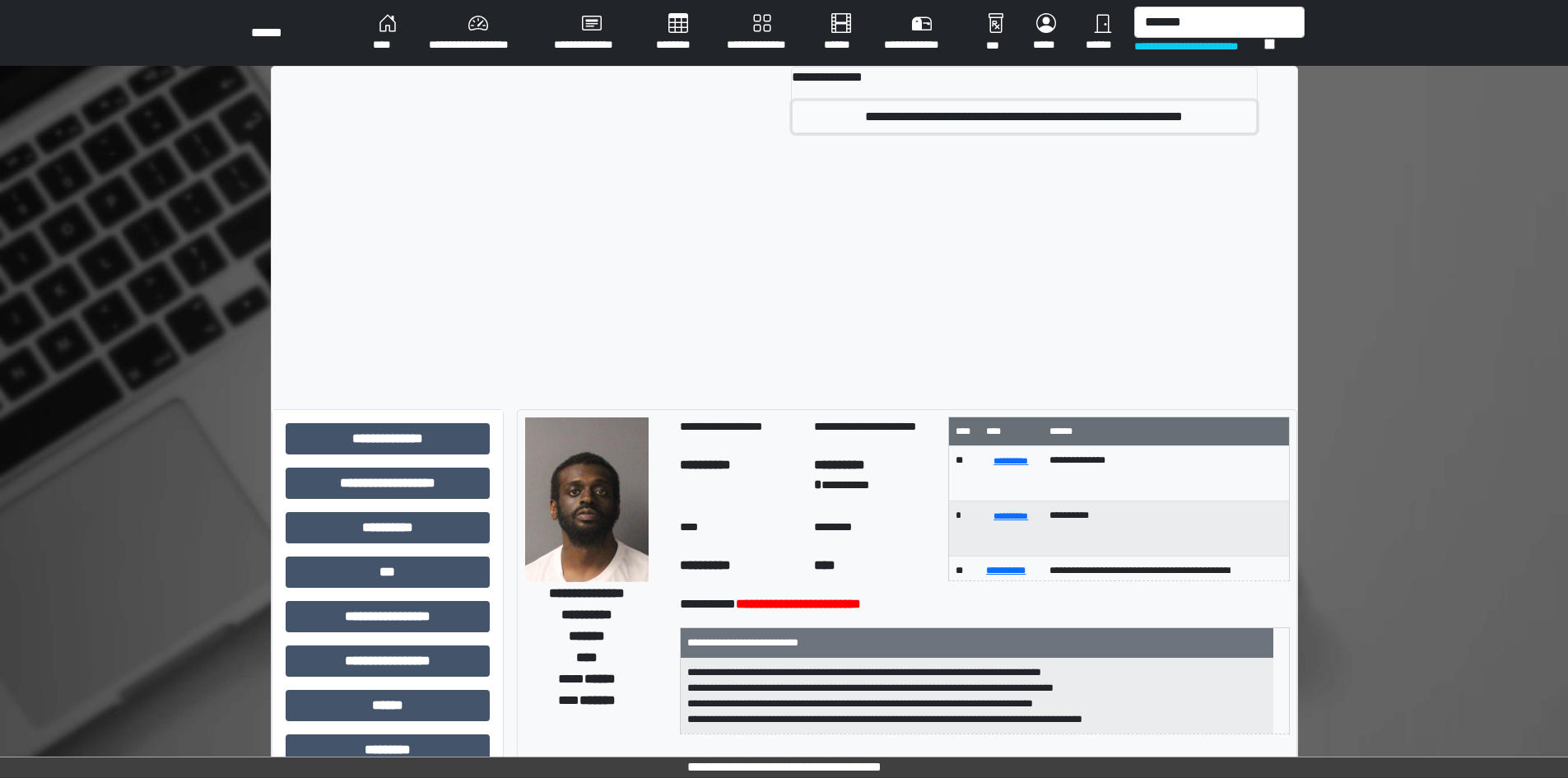 click on "**********" at bounding box center (1024, 117) 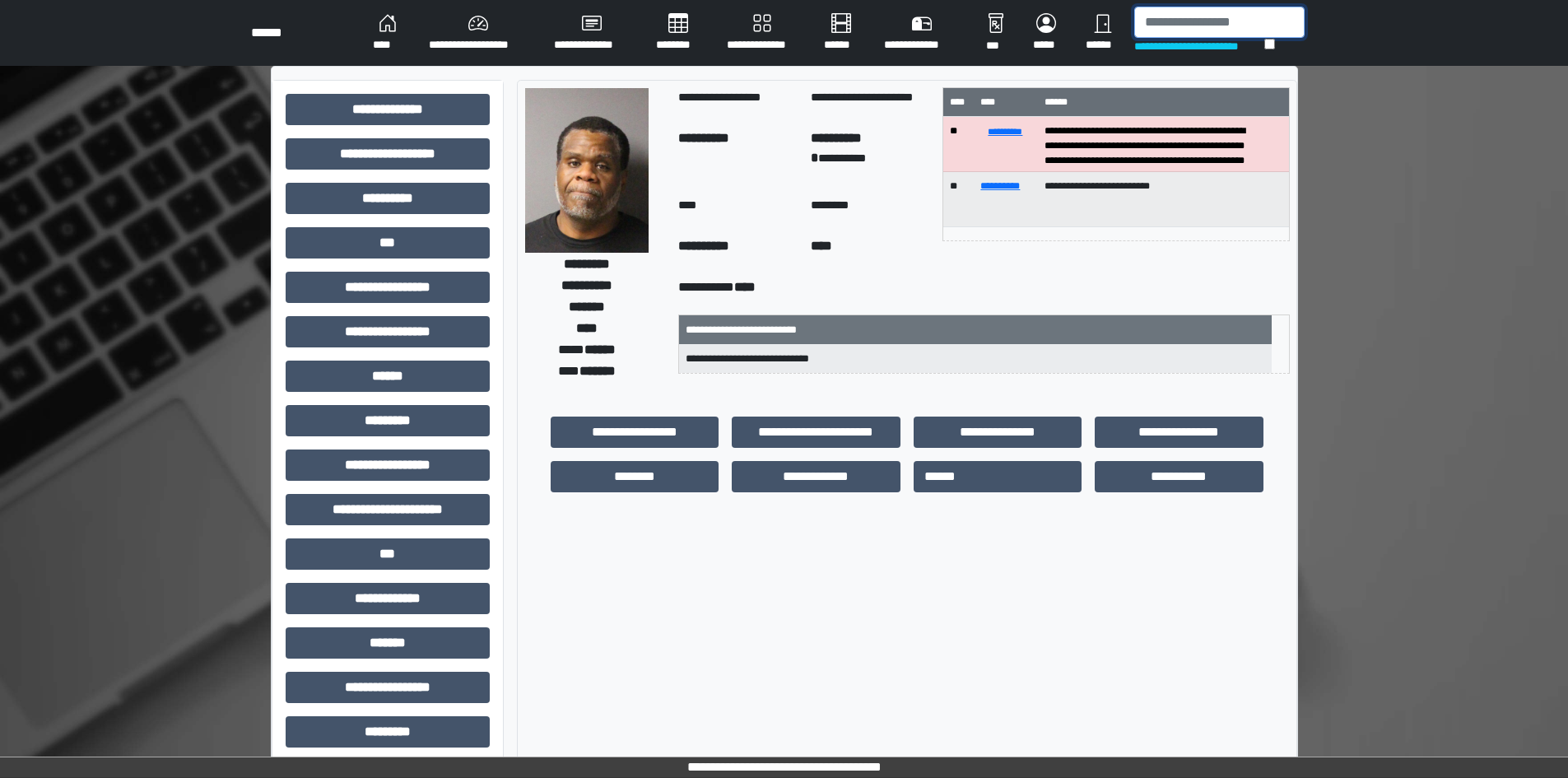 click at bounding box center [1219, 22] 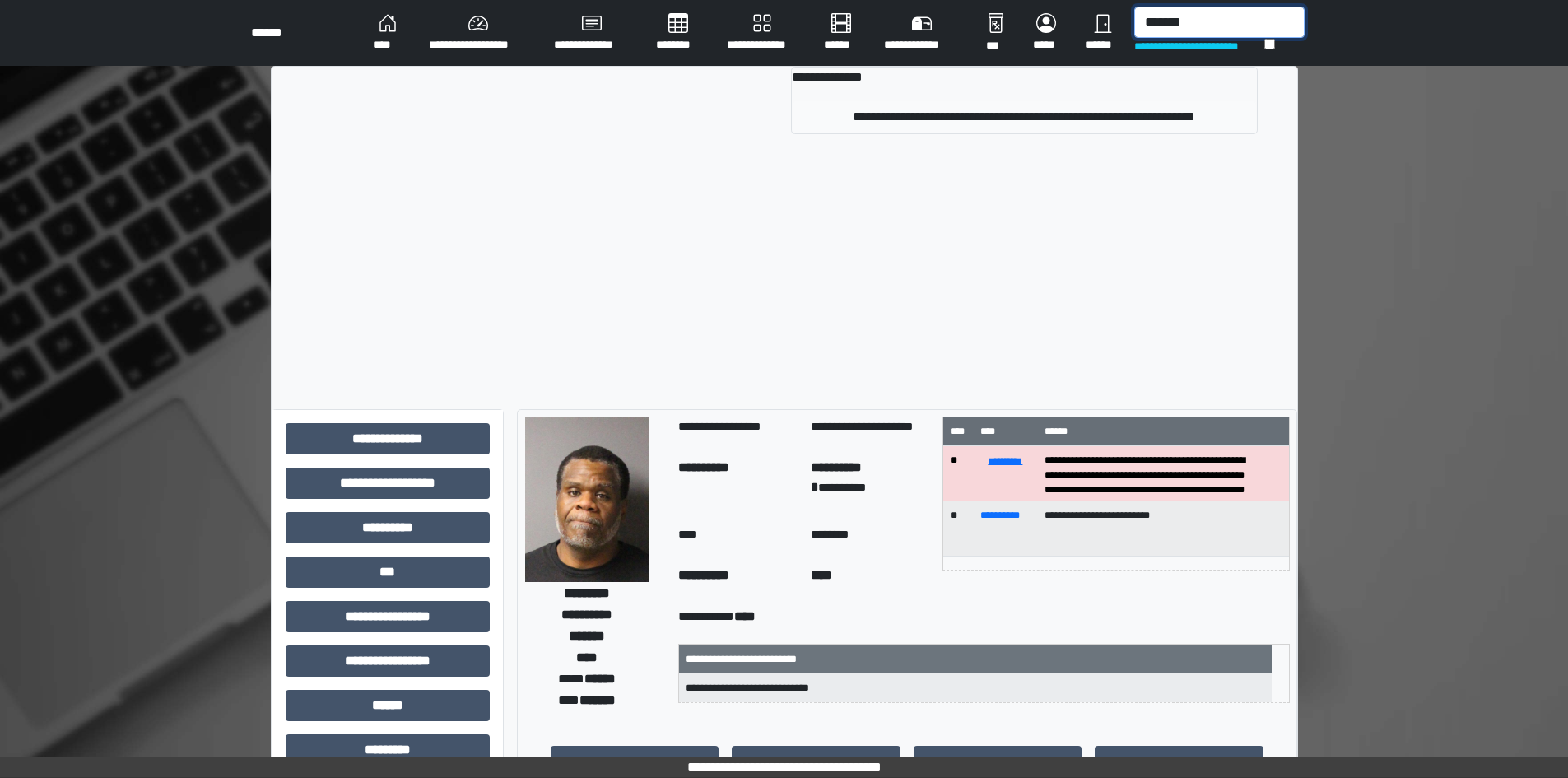 type on "*******" 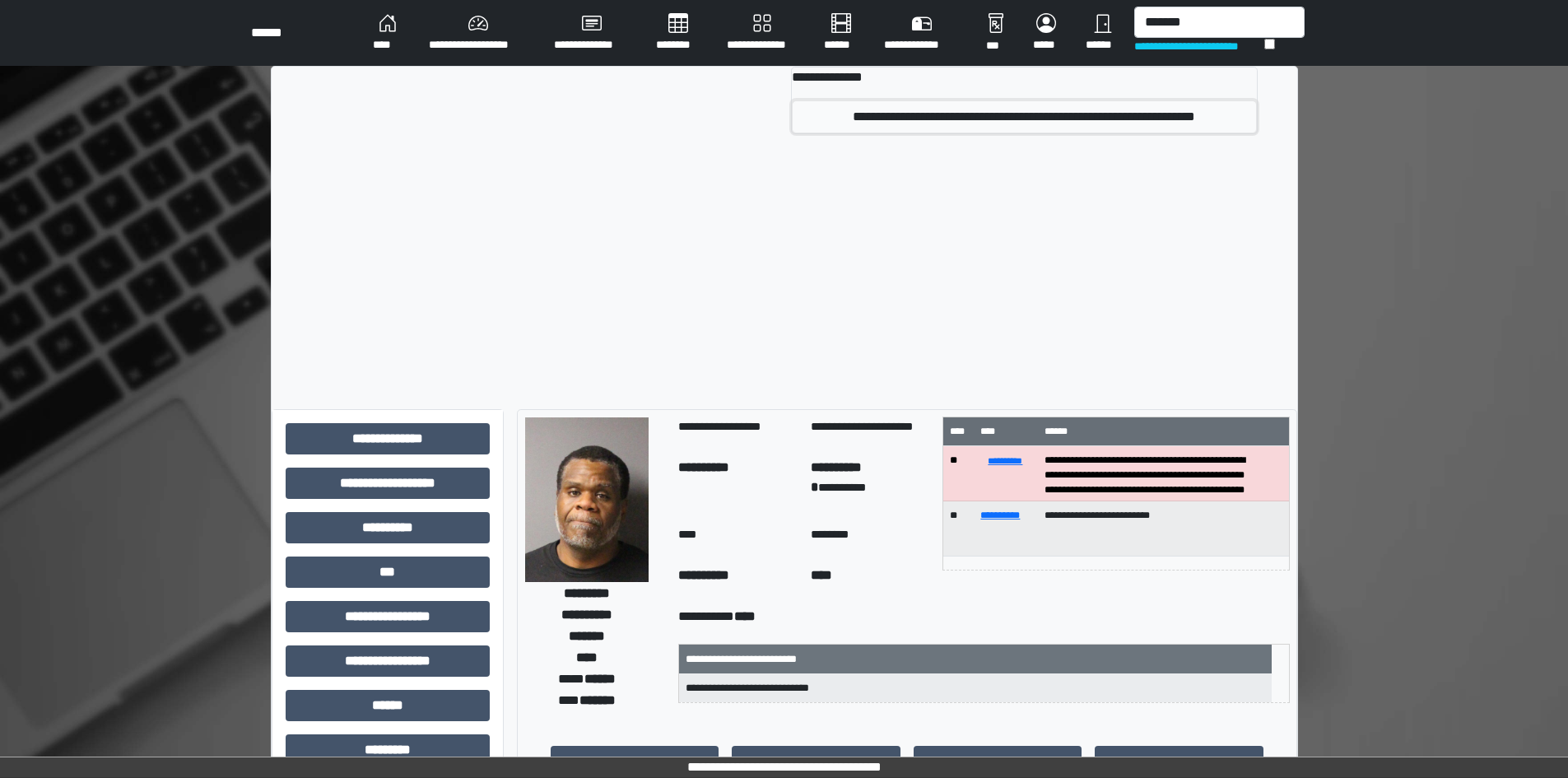click on "**********" at bounding box center [1024, 117] 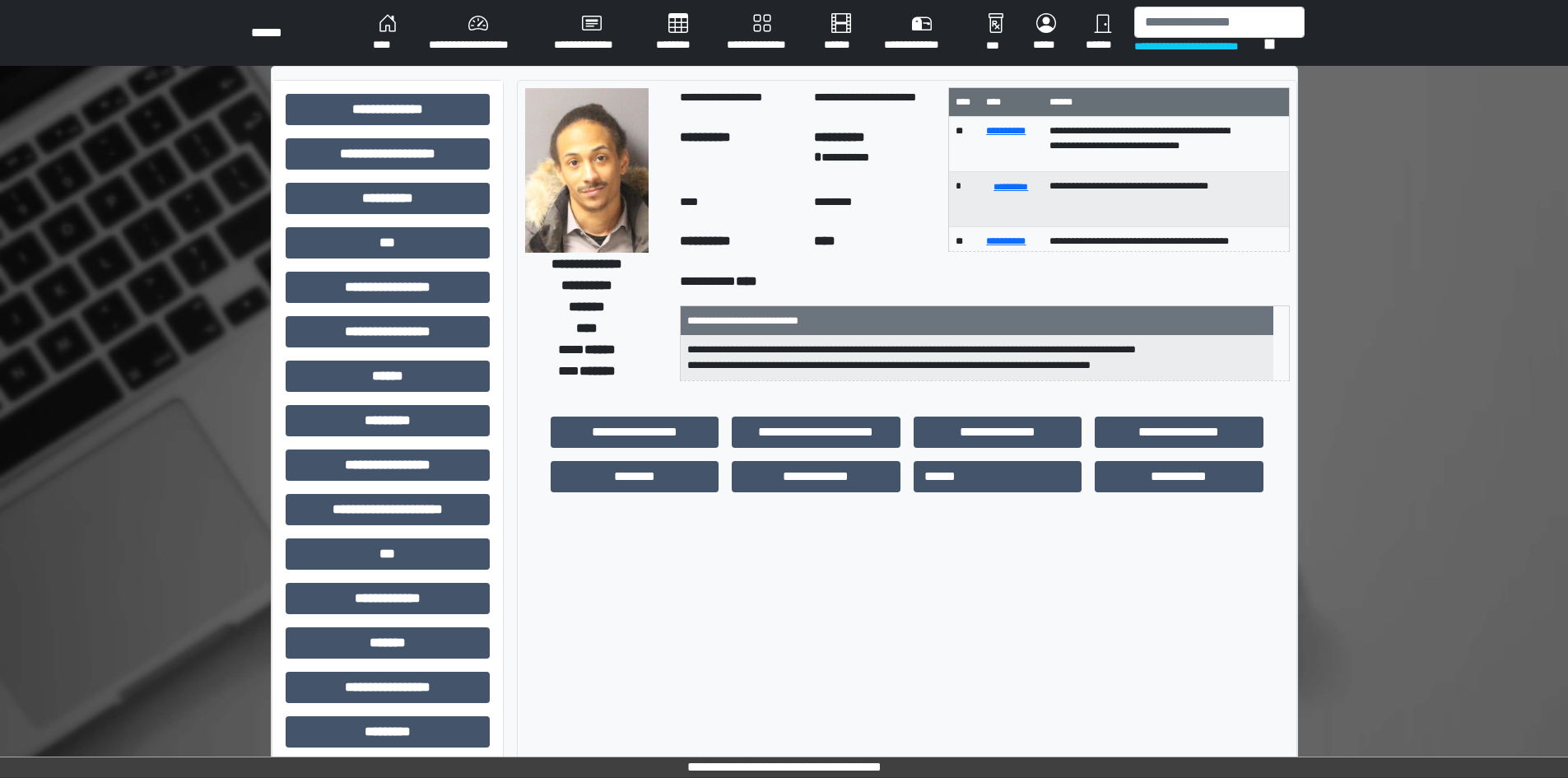 click at bounding box center [587, 170] 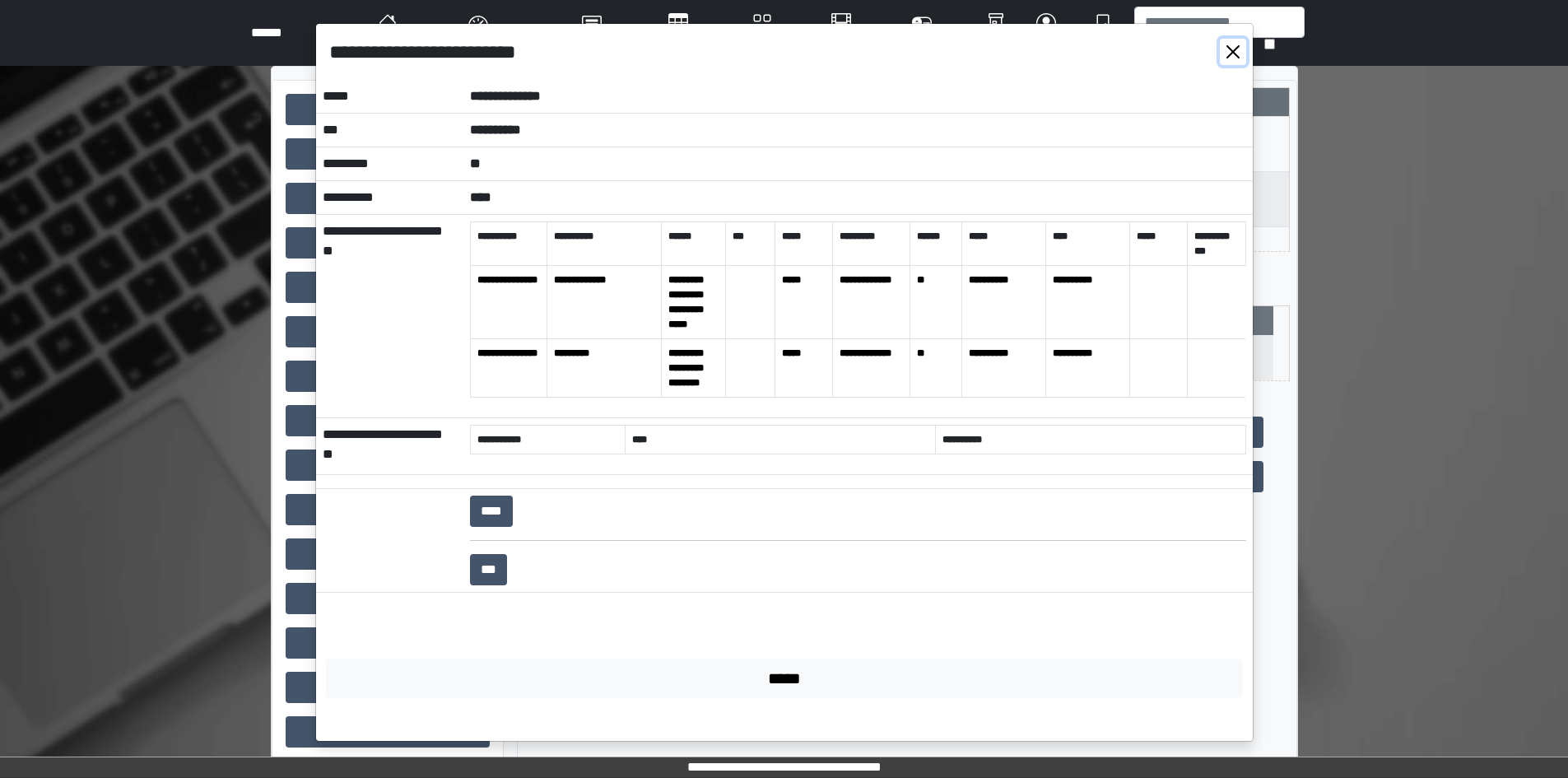 click at bounding box center [1233, 52] 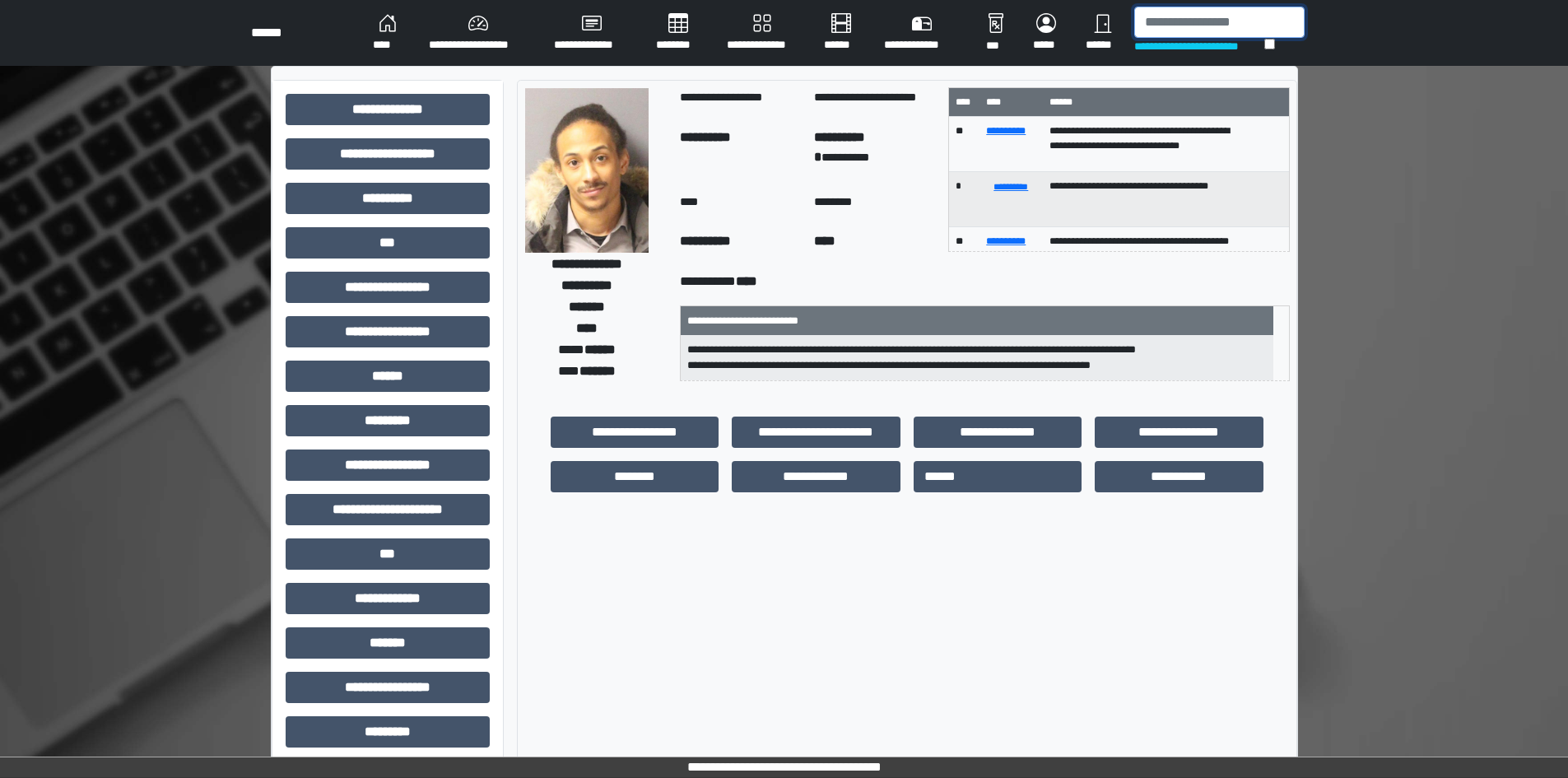 click at bounding box center [1219, 22] 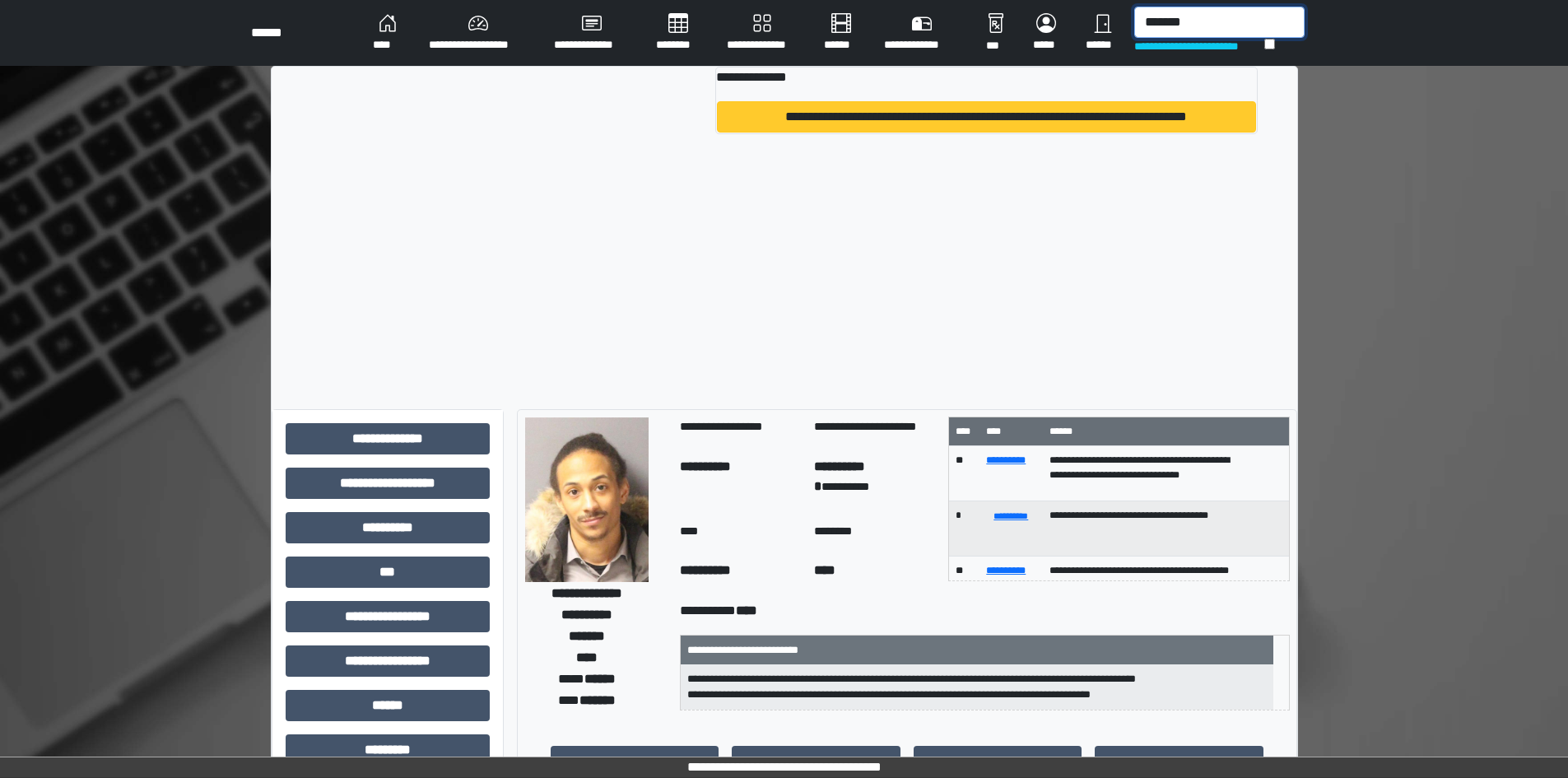 type on "*******" 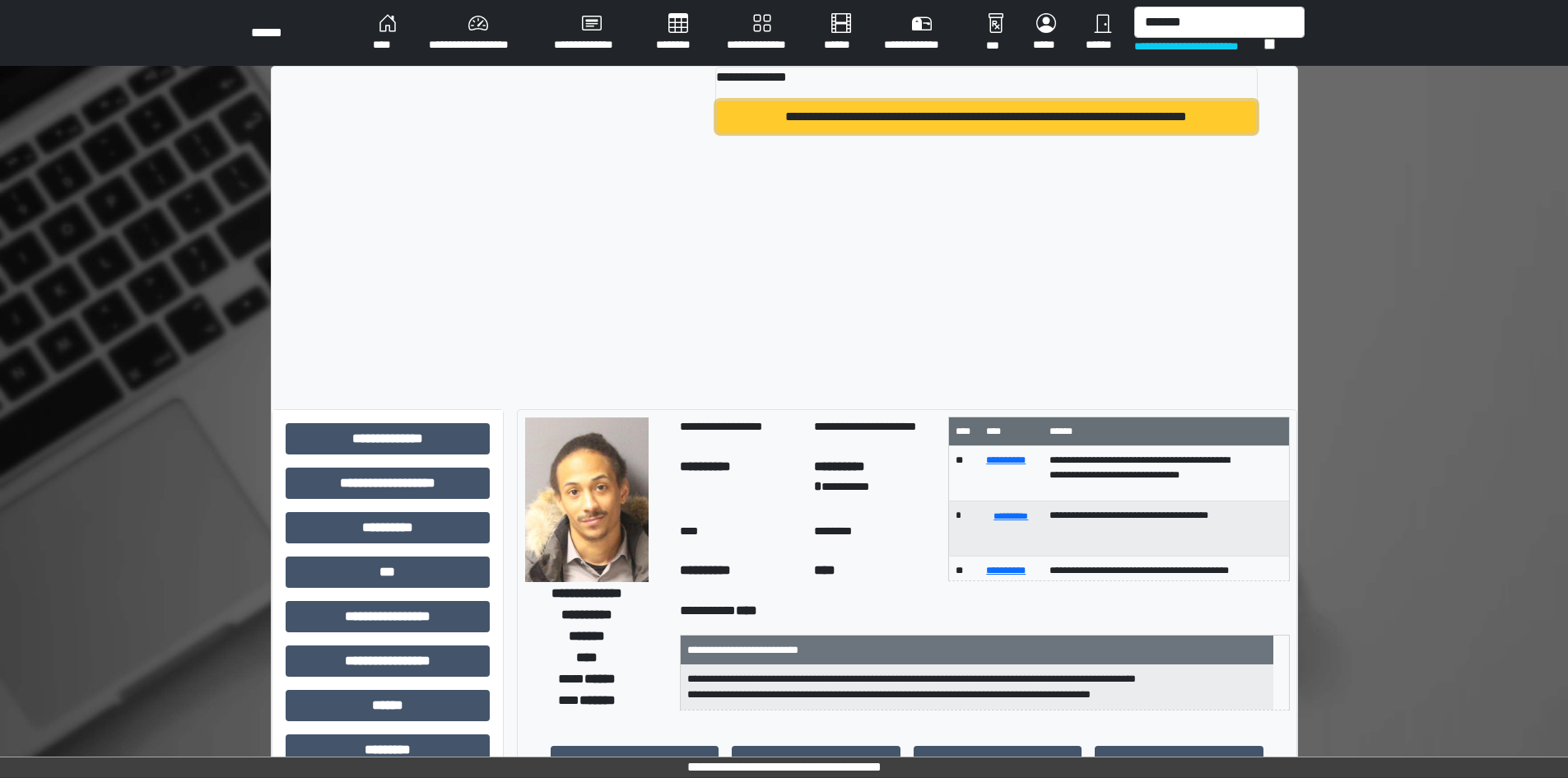 click on "**********" at bounding box center [986, 117] 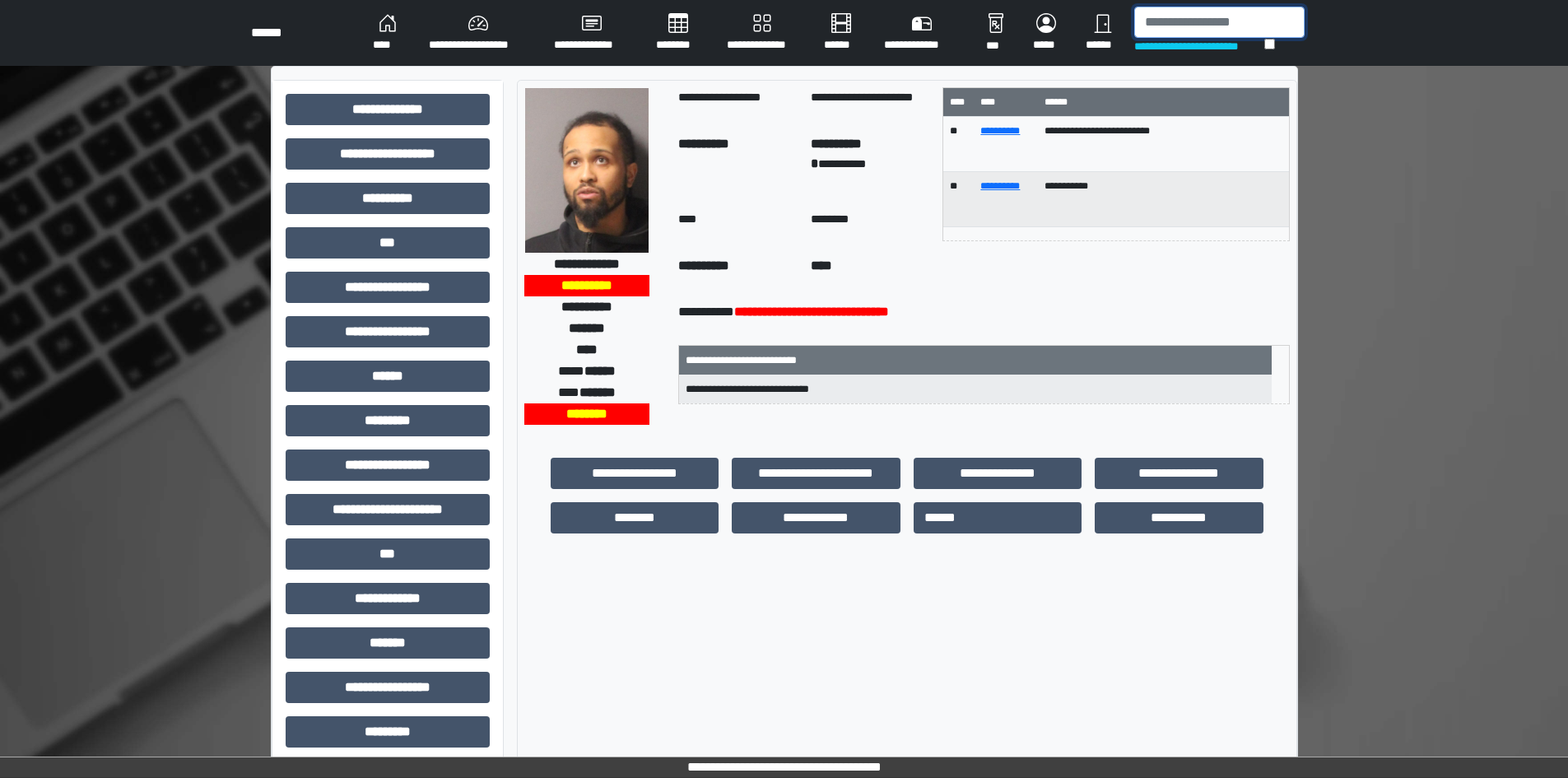 click at bounding box center (1219, 22) 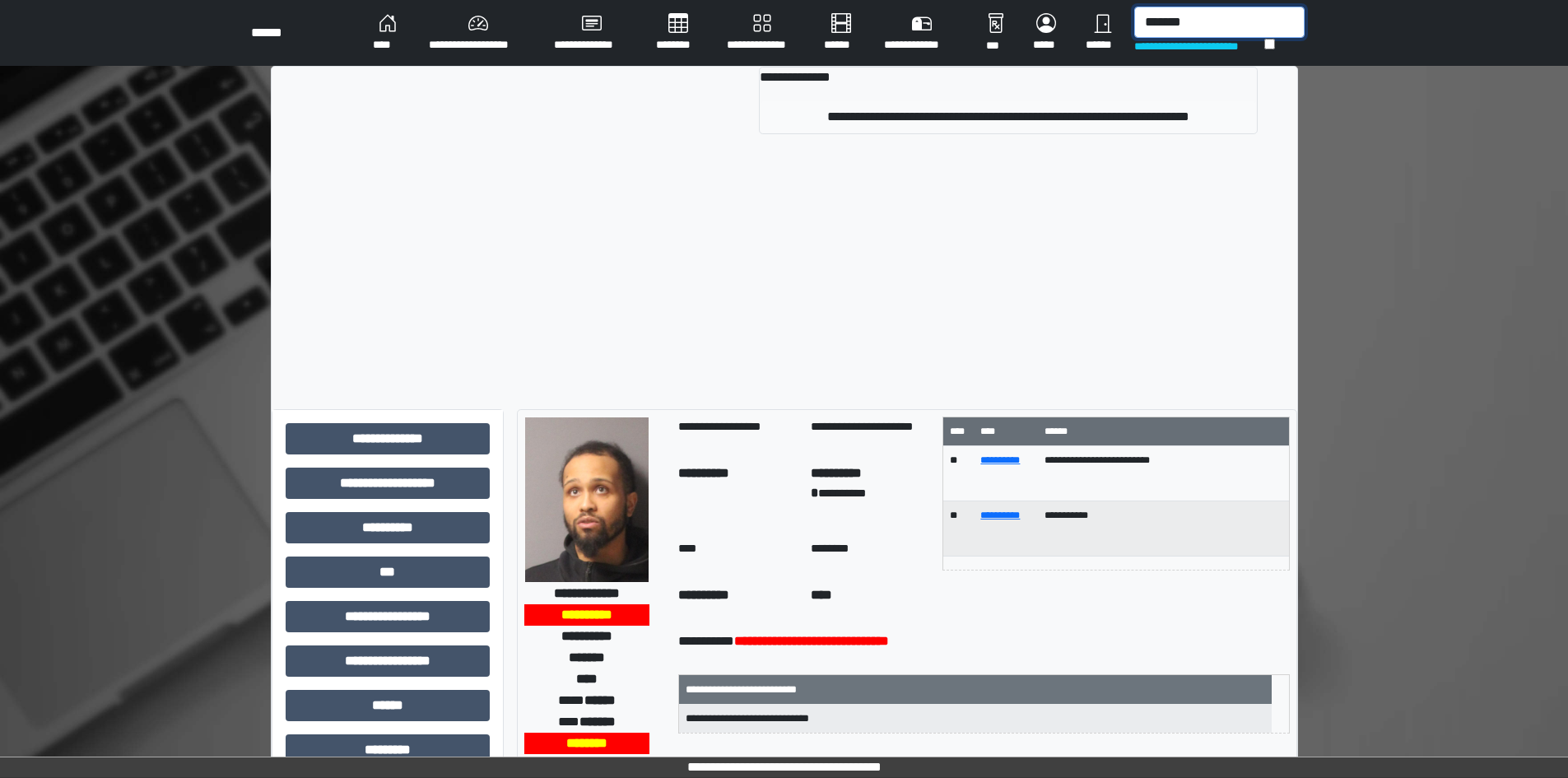 type on "*******" 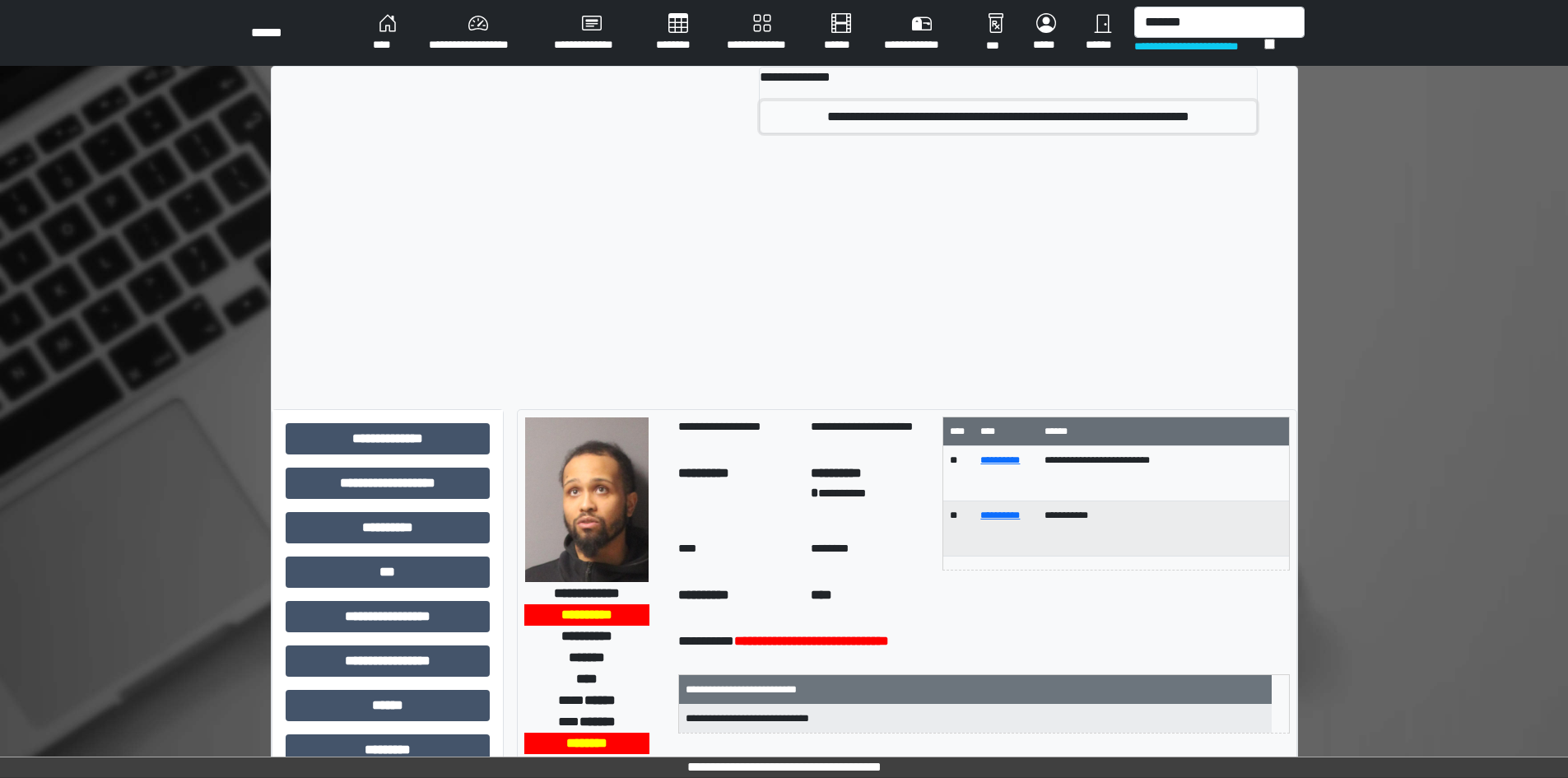 click on "**********" at bounding box center (1008, 117) 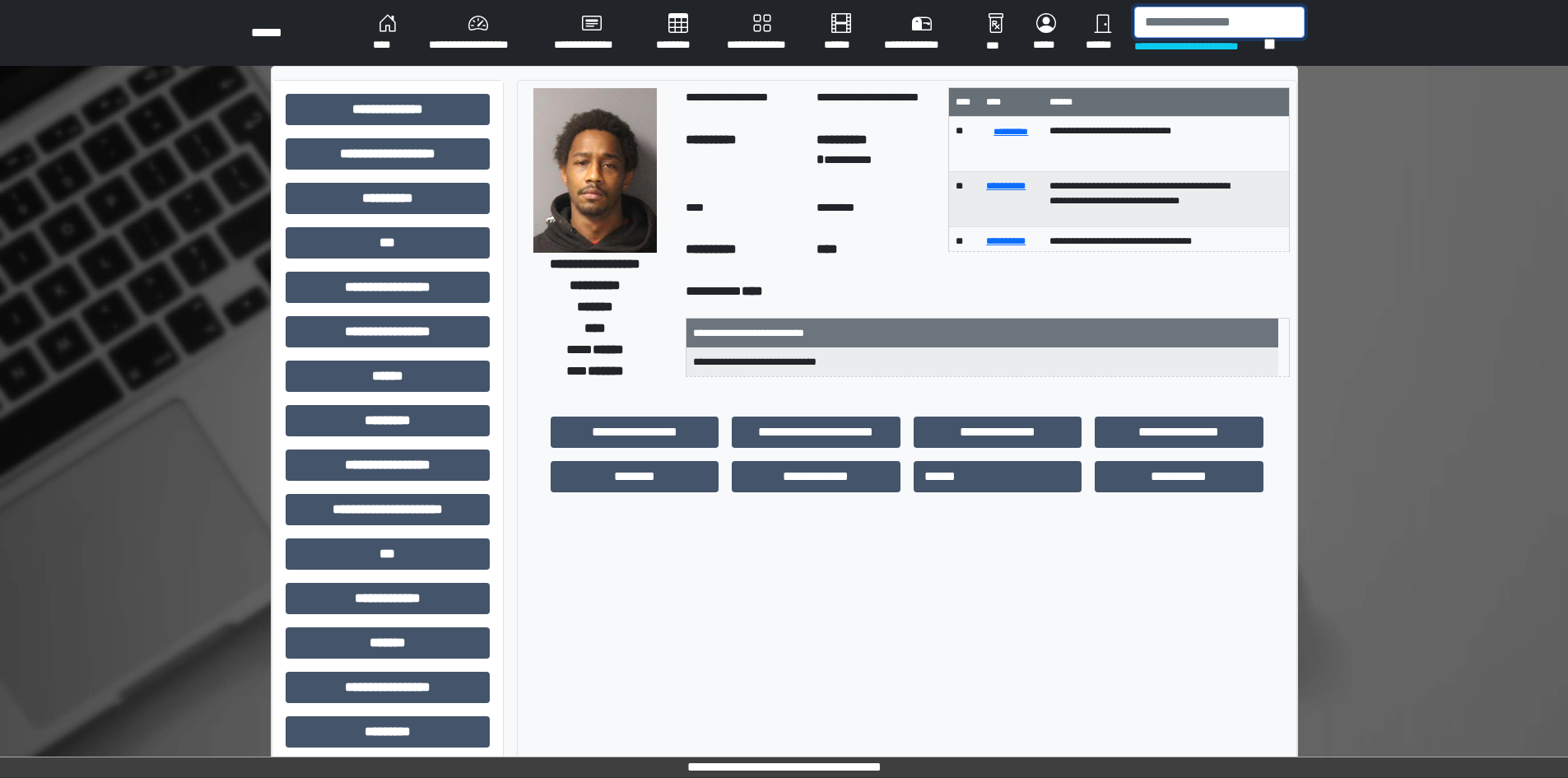 click at bounding box center (1219, 22) 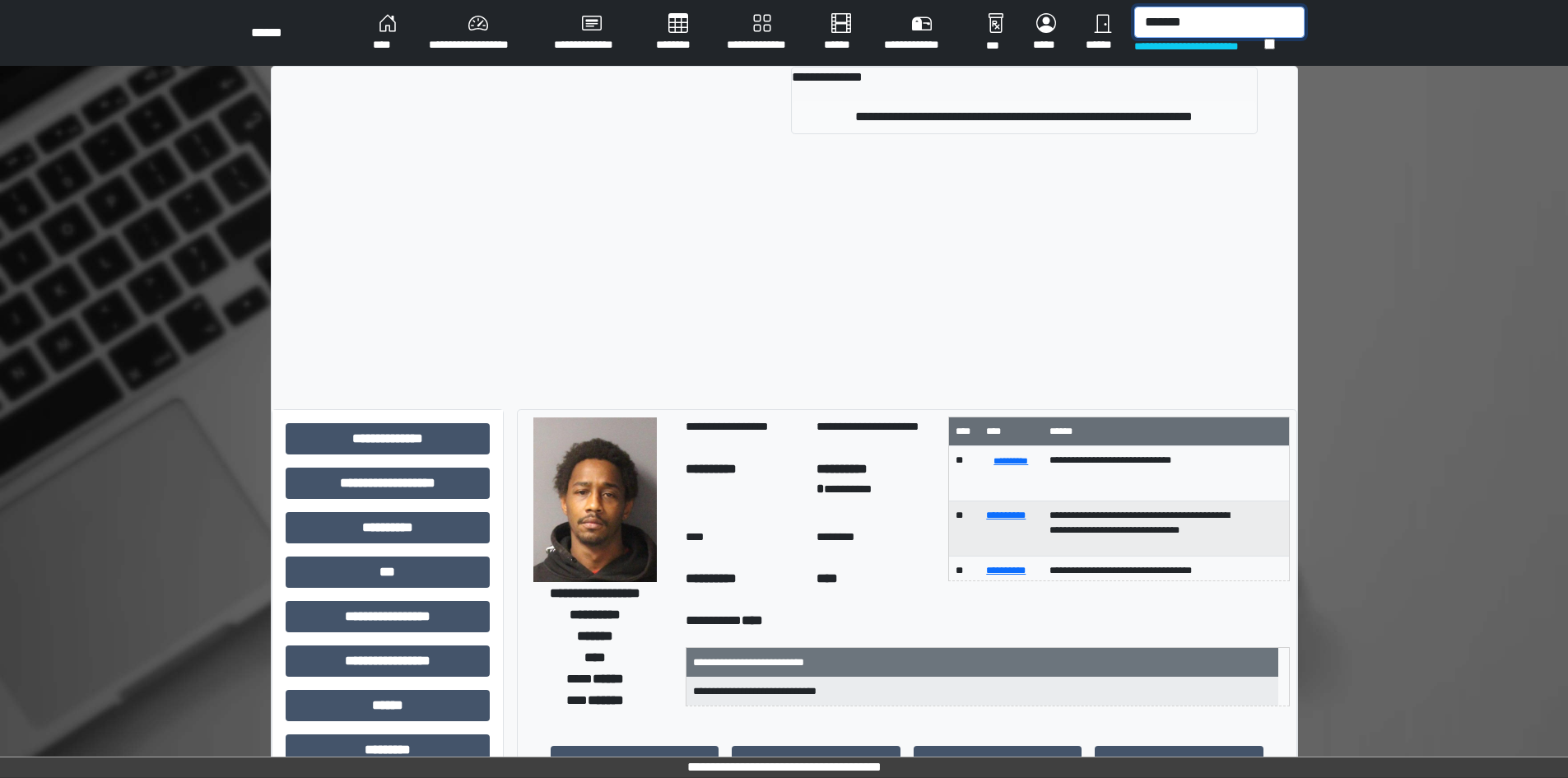 type on "*******" 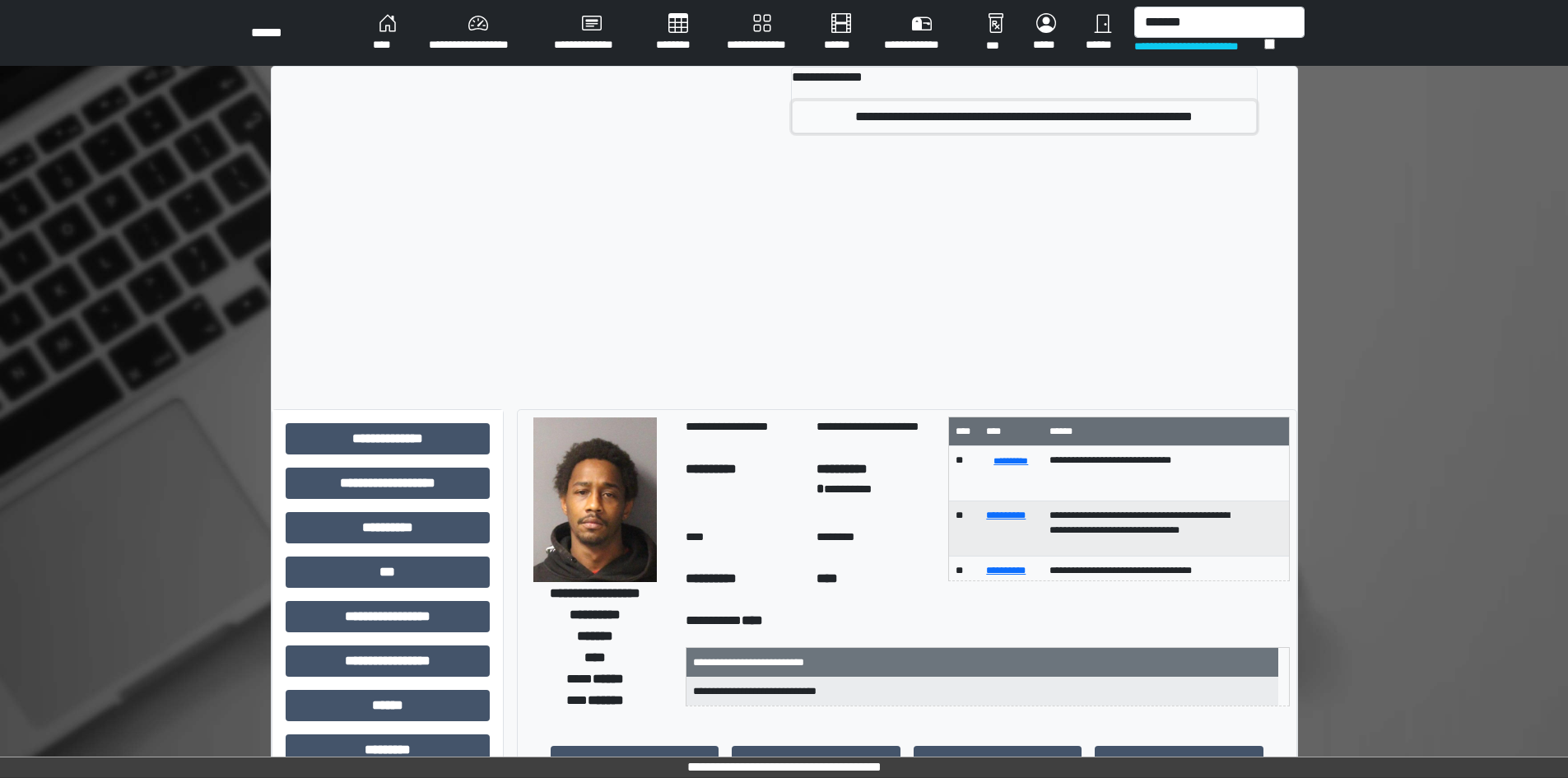 click on "**********" at bounding box center [1024, 117] 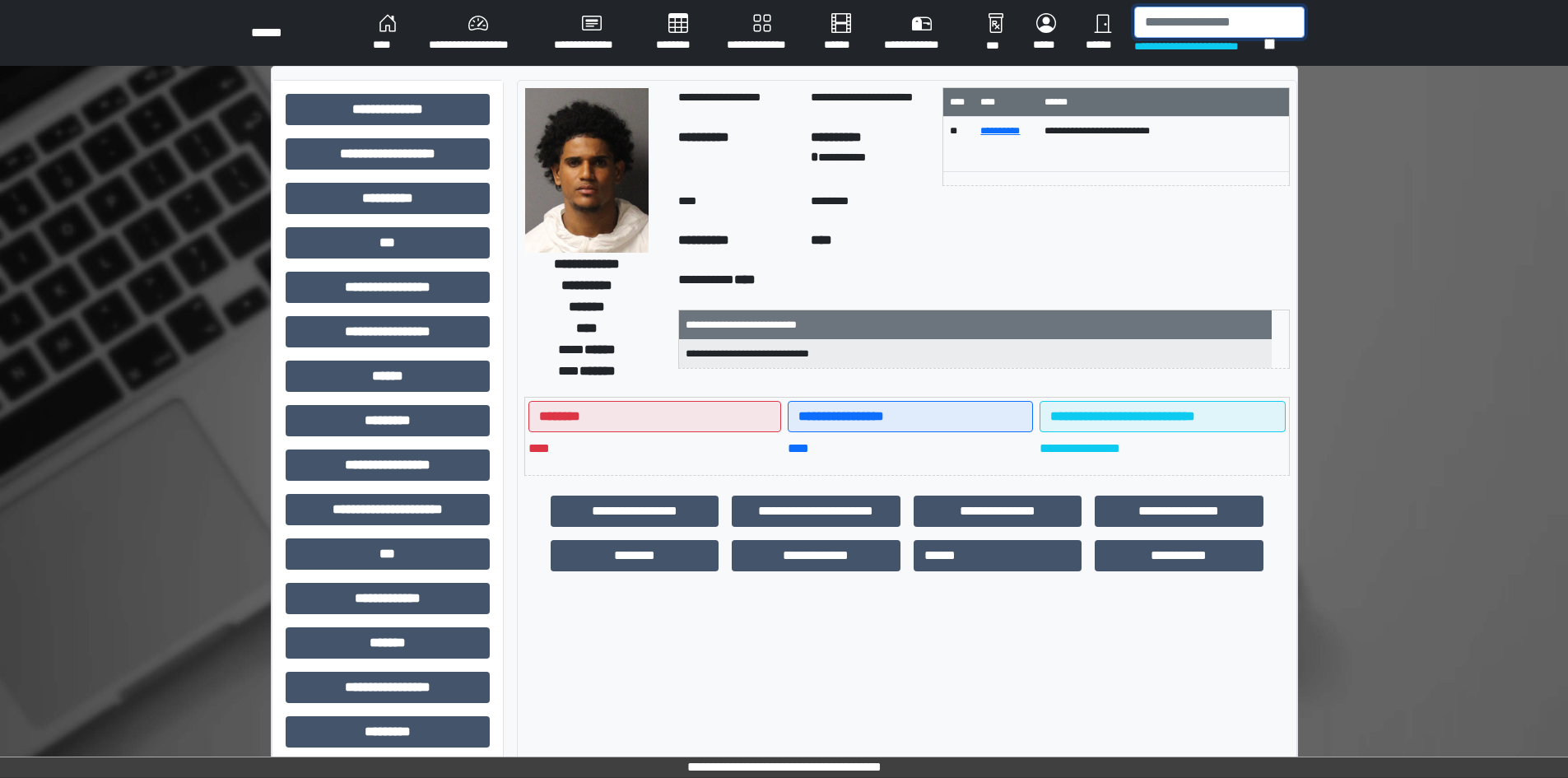 click at bounding box center (1219, 22) 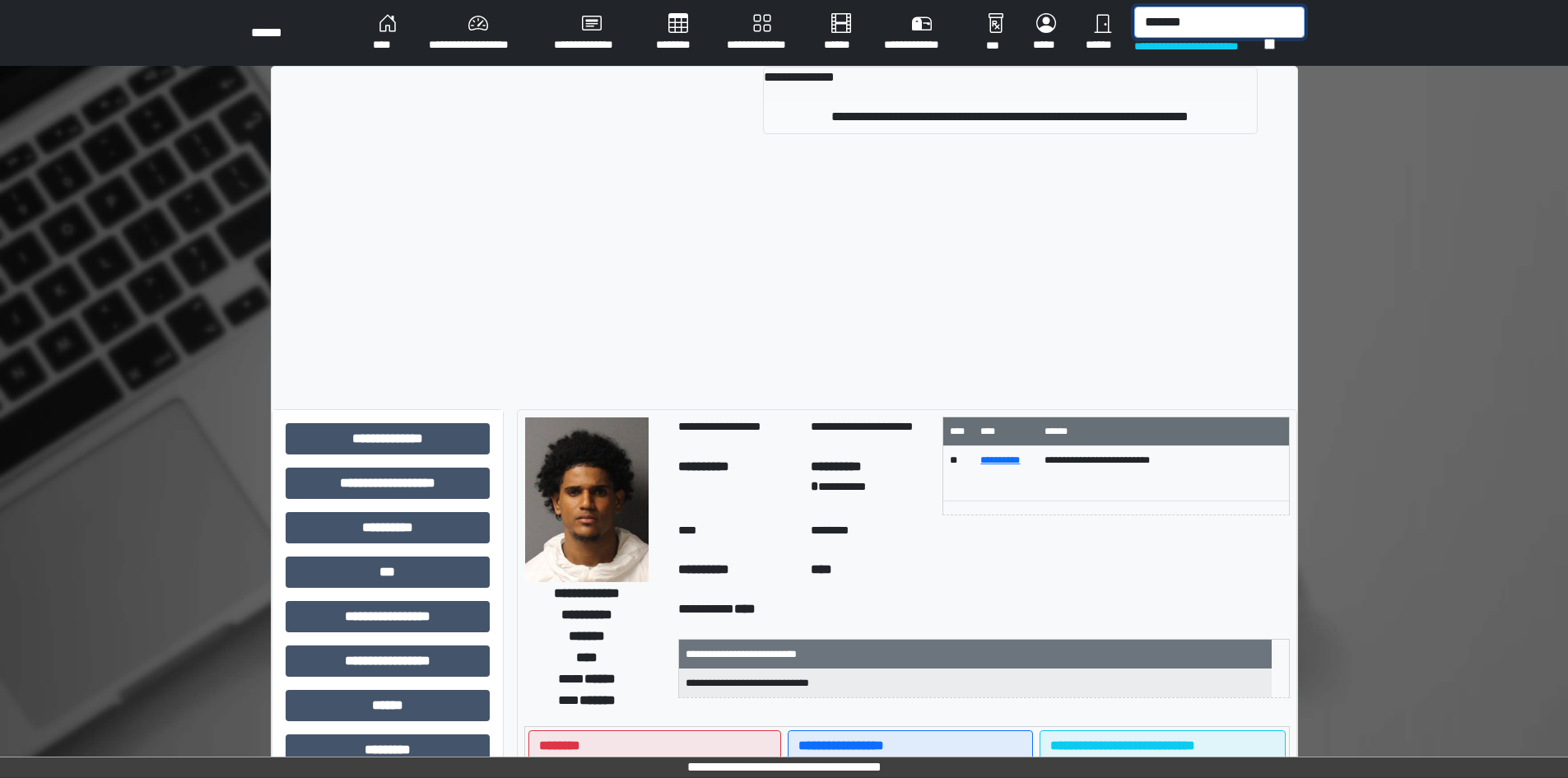 type on "*******" 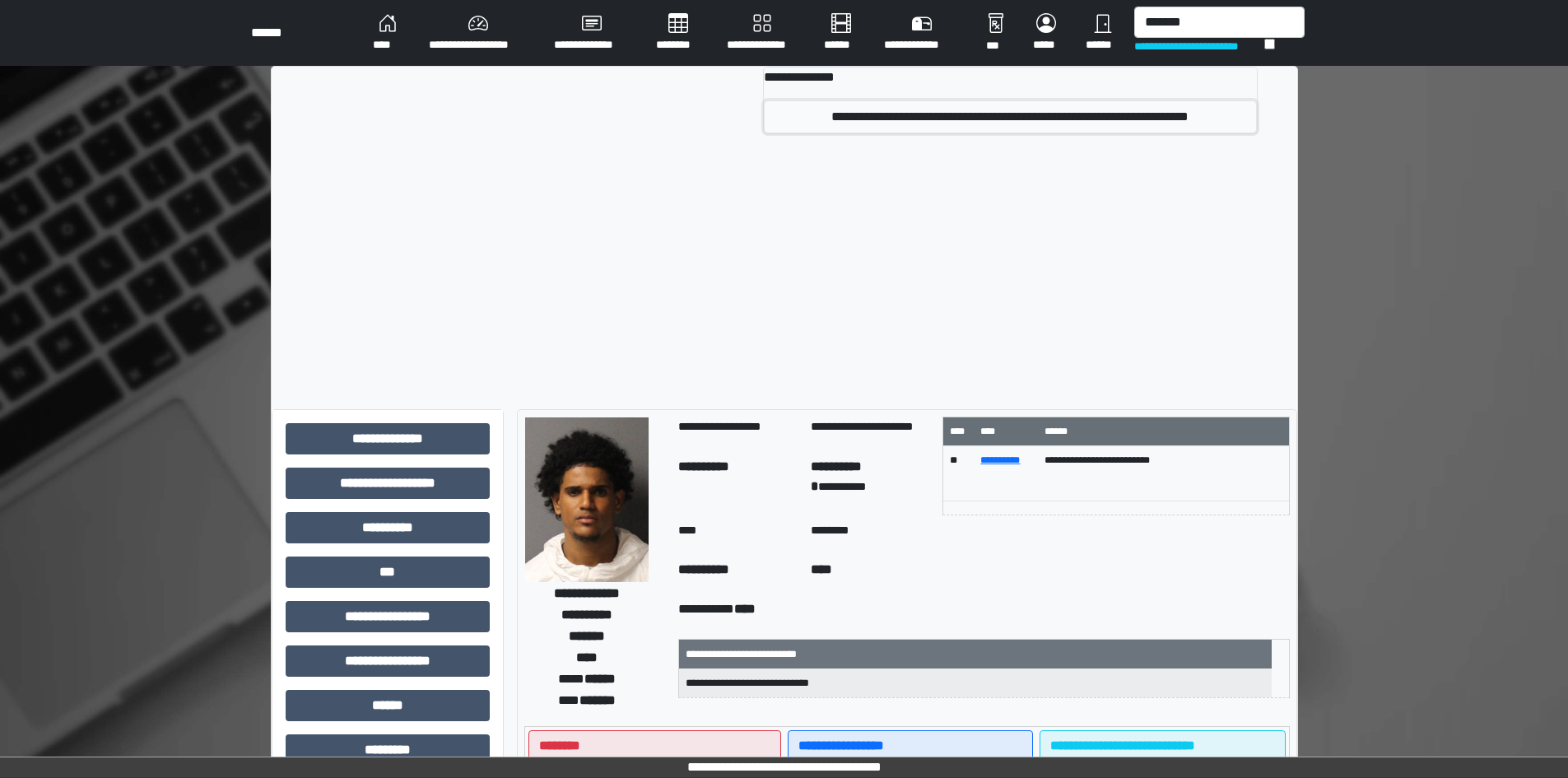 click on "**********" at bounding box center (1010, 117) 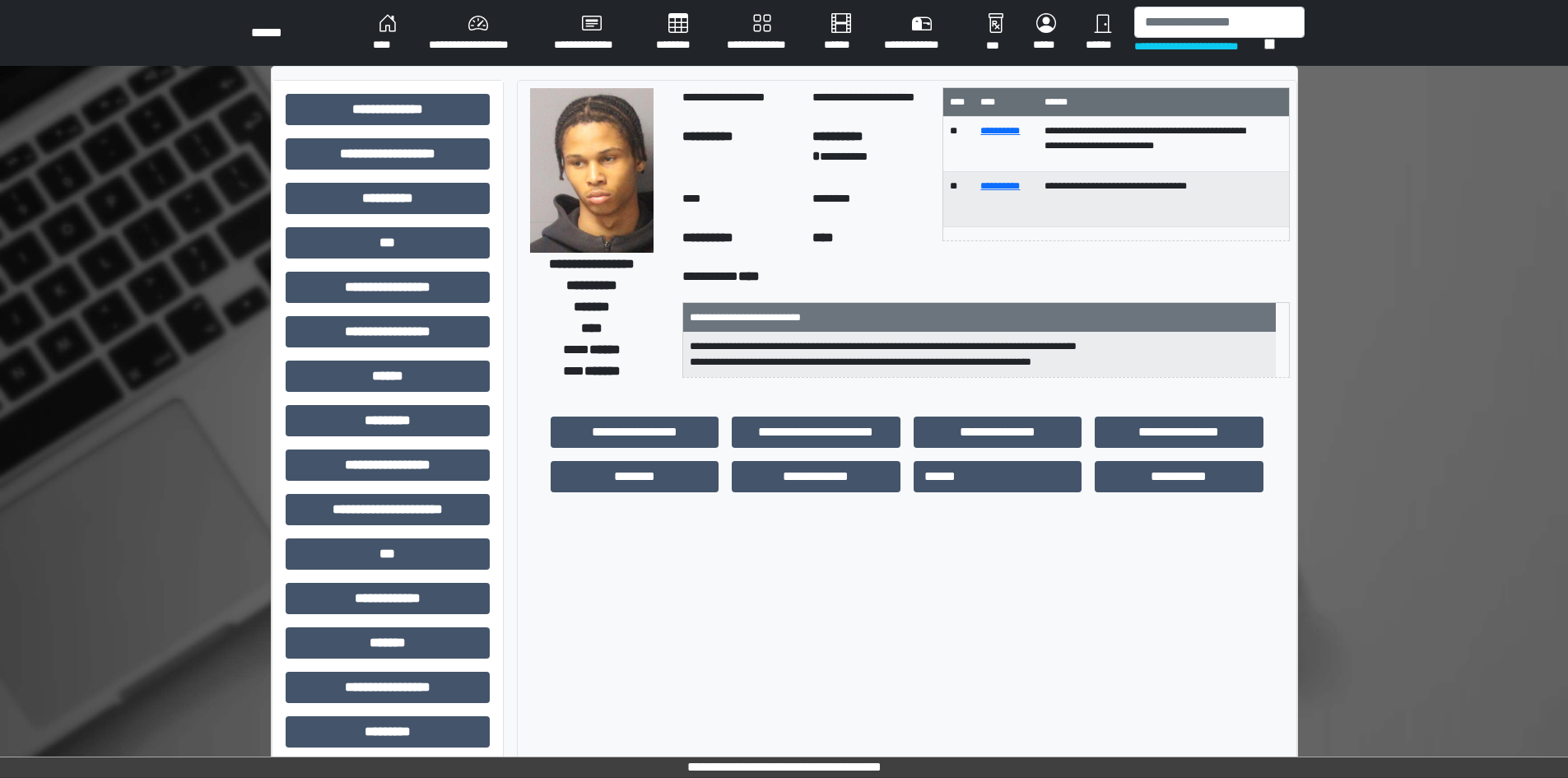 click at bounding box center [592, 170] 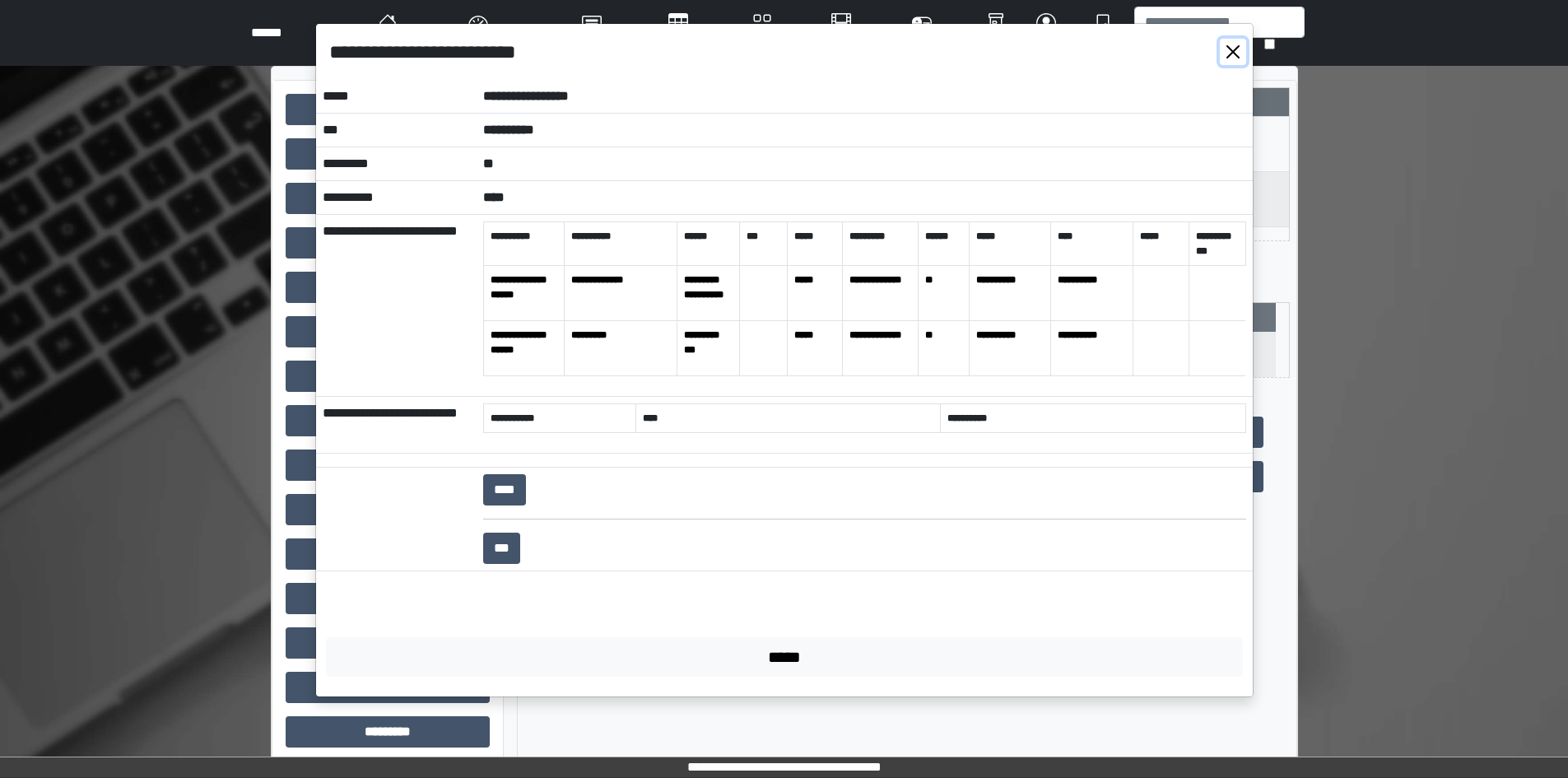 click at bounding box center [1233, 52] 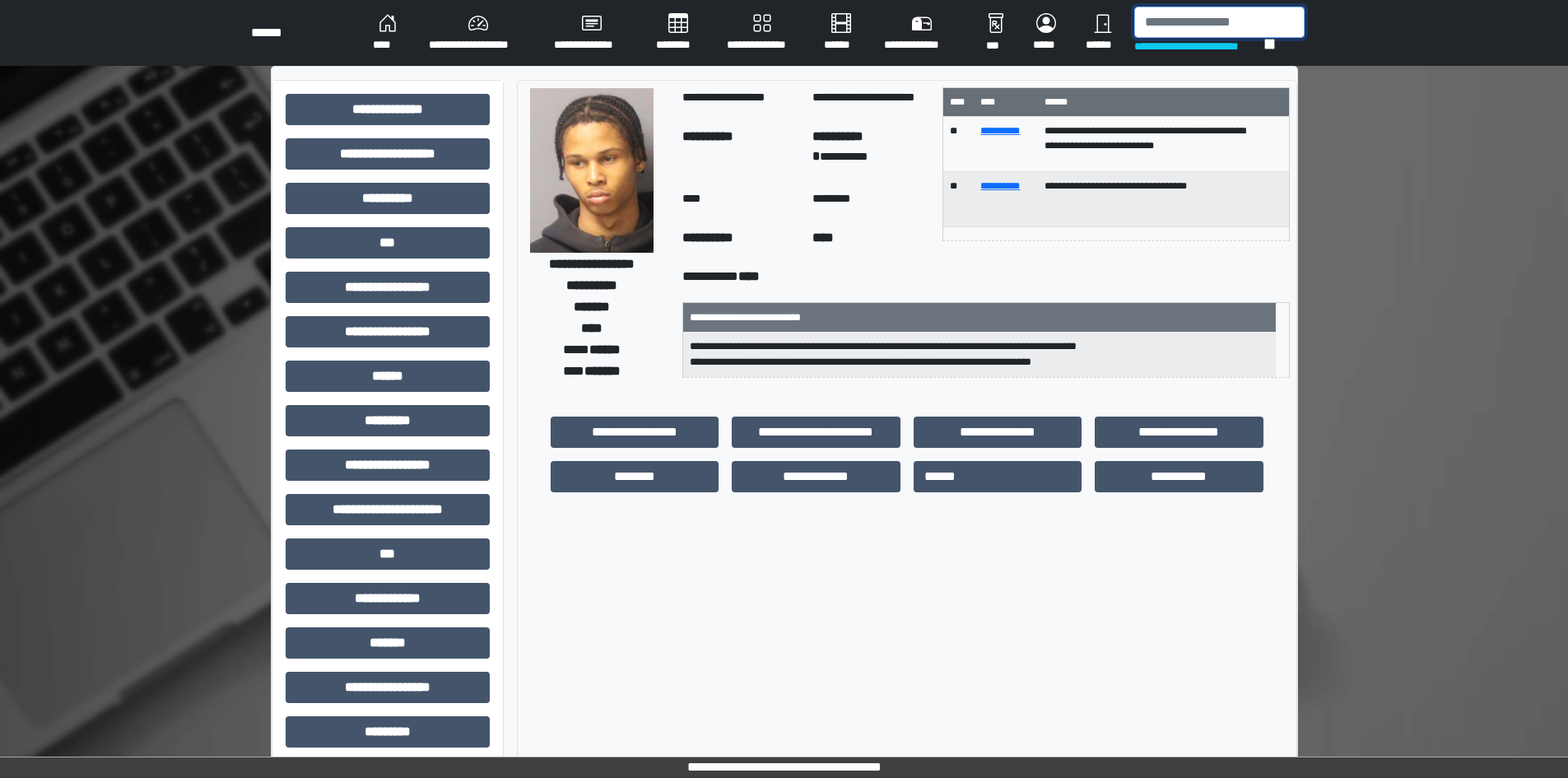 click at bounding box center (1219, 22) 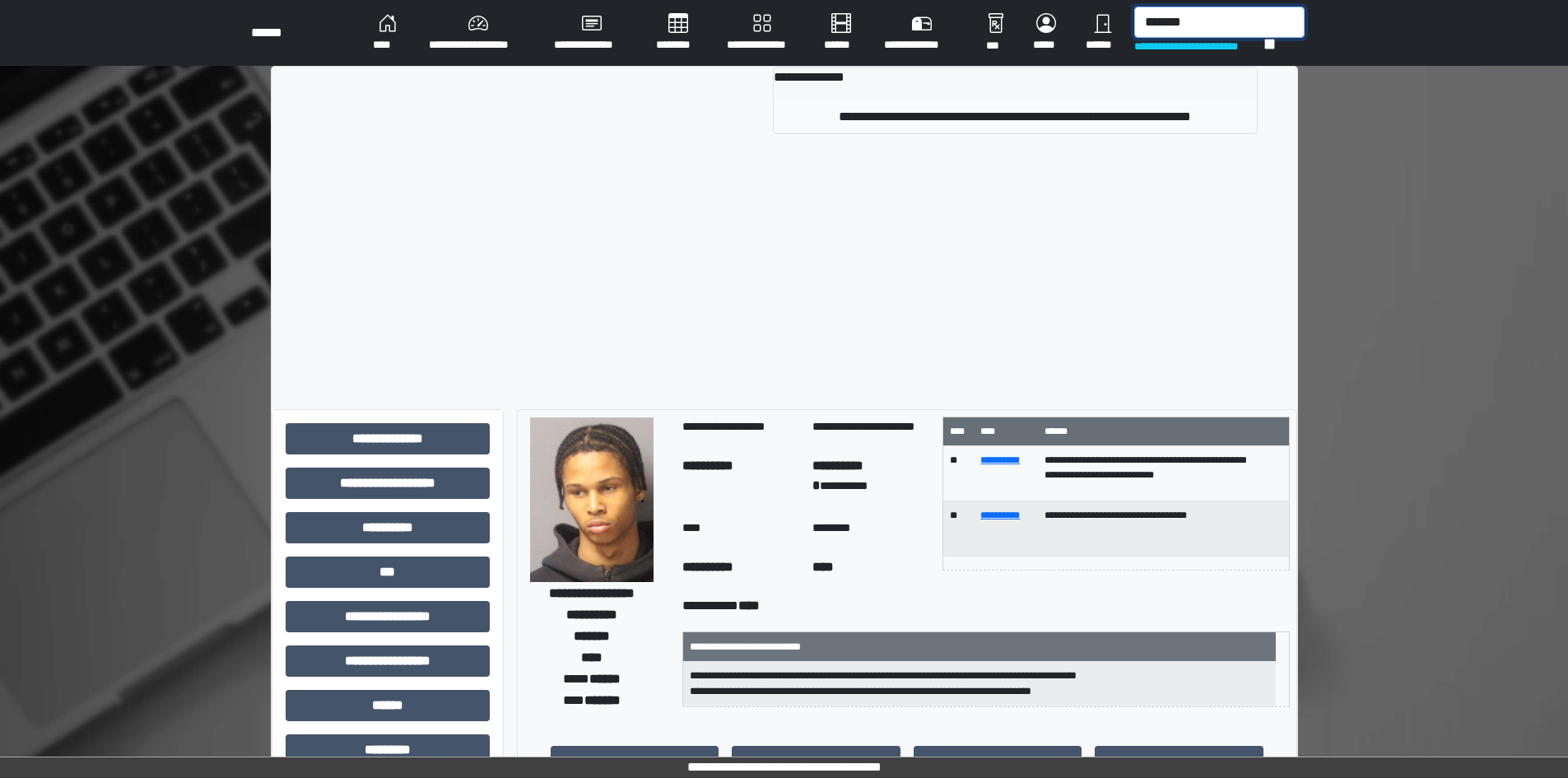 type on "*******" 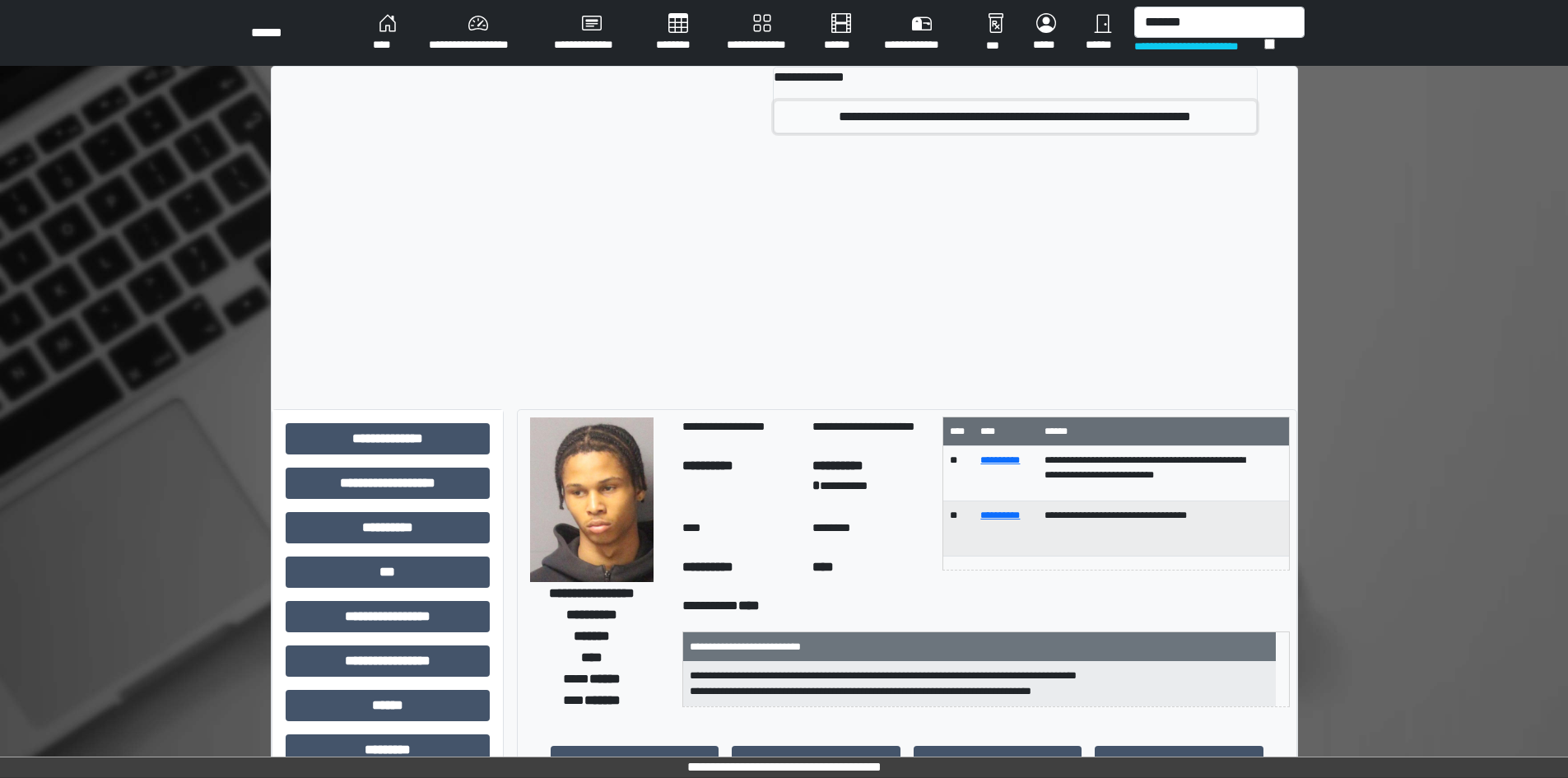 click on "**********" at bounding box center (1015, 117) 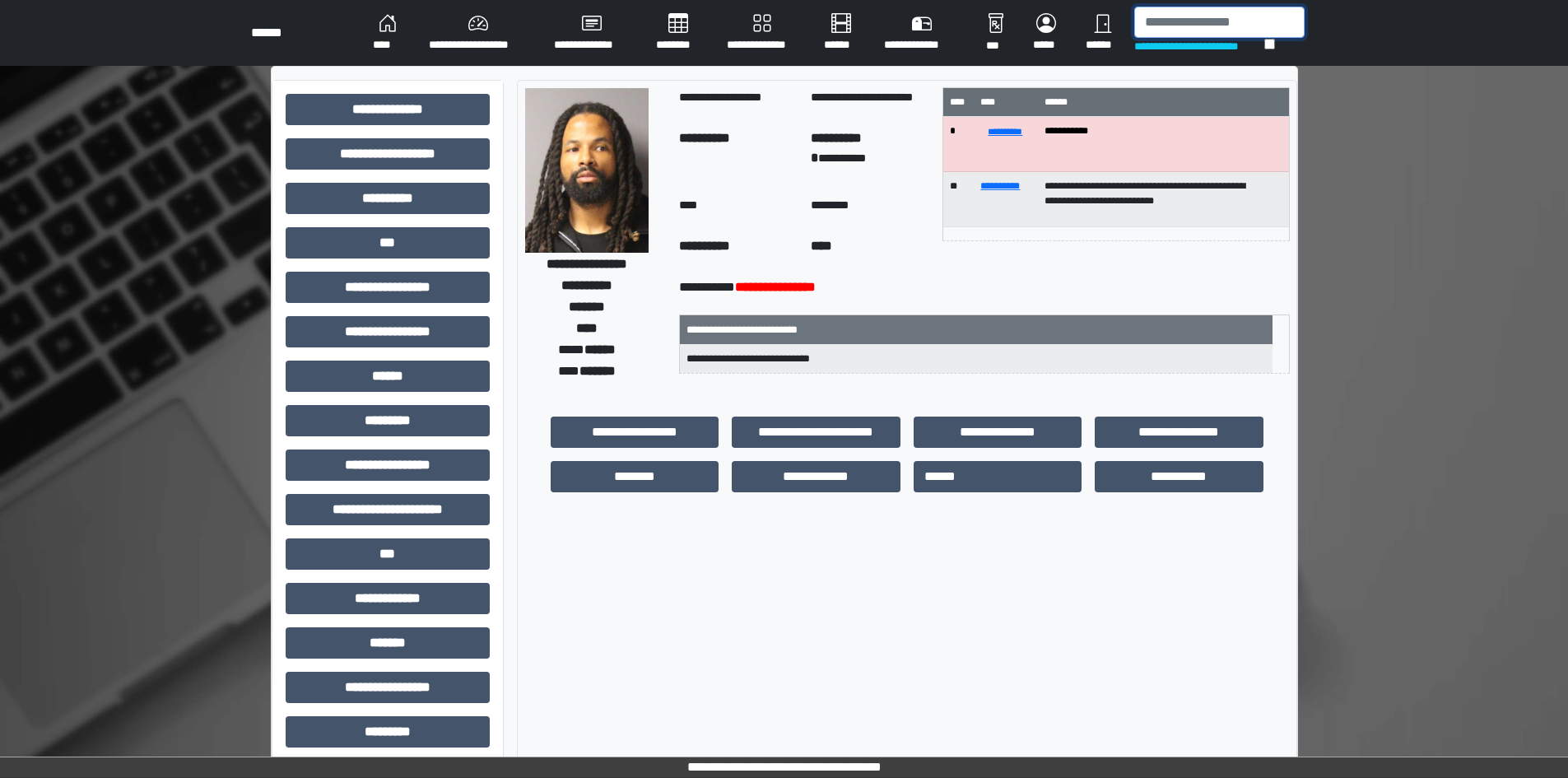 click at bounding box center [1219, 22] 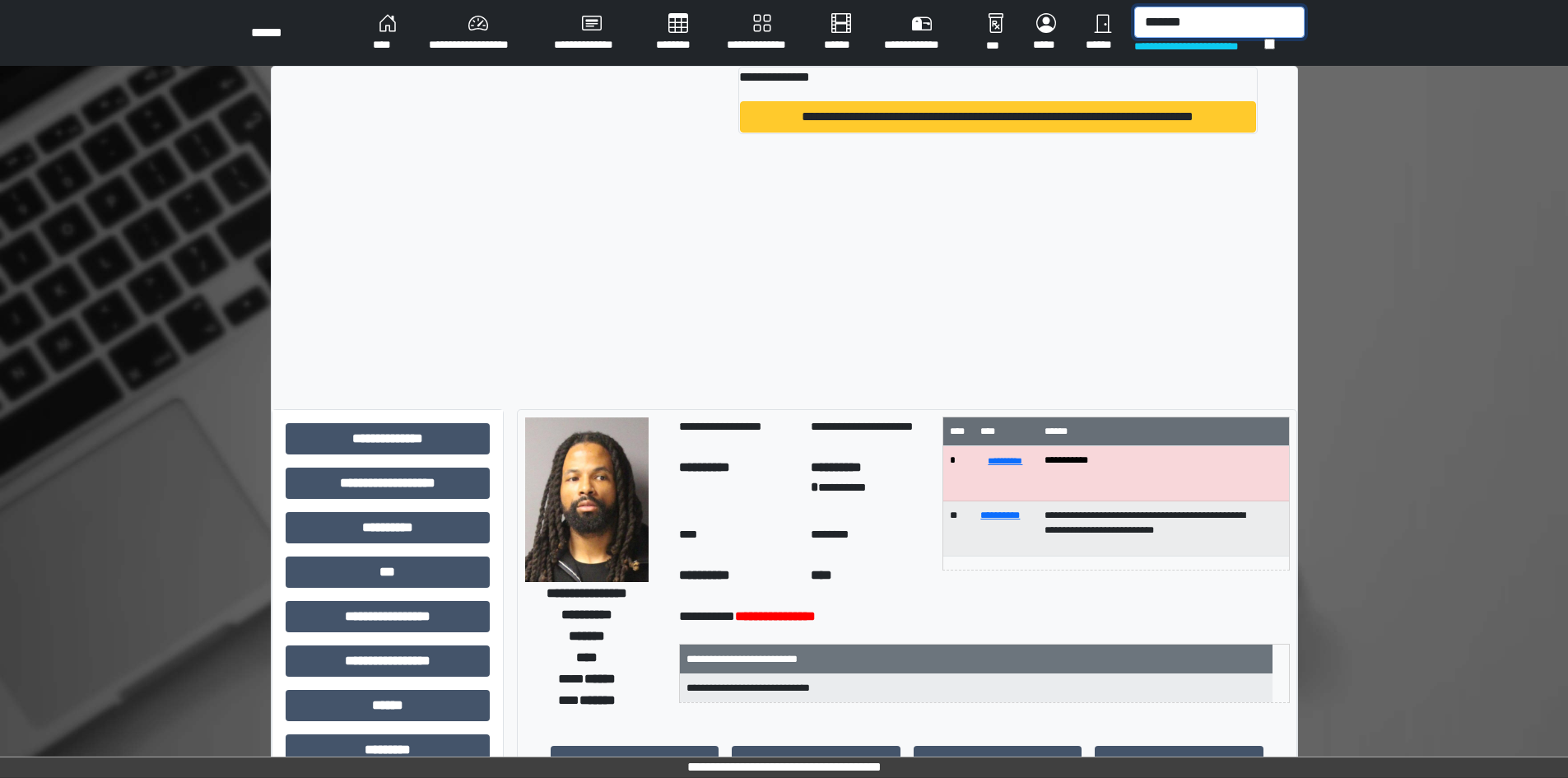 type on "*******" 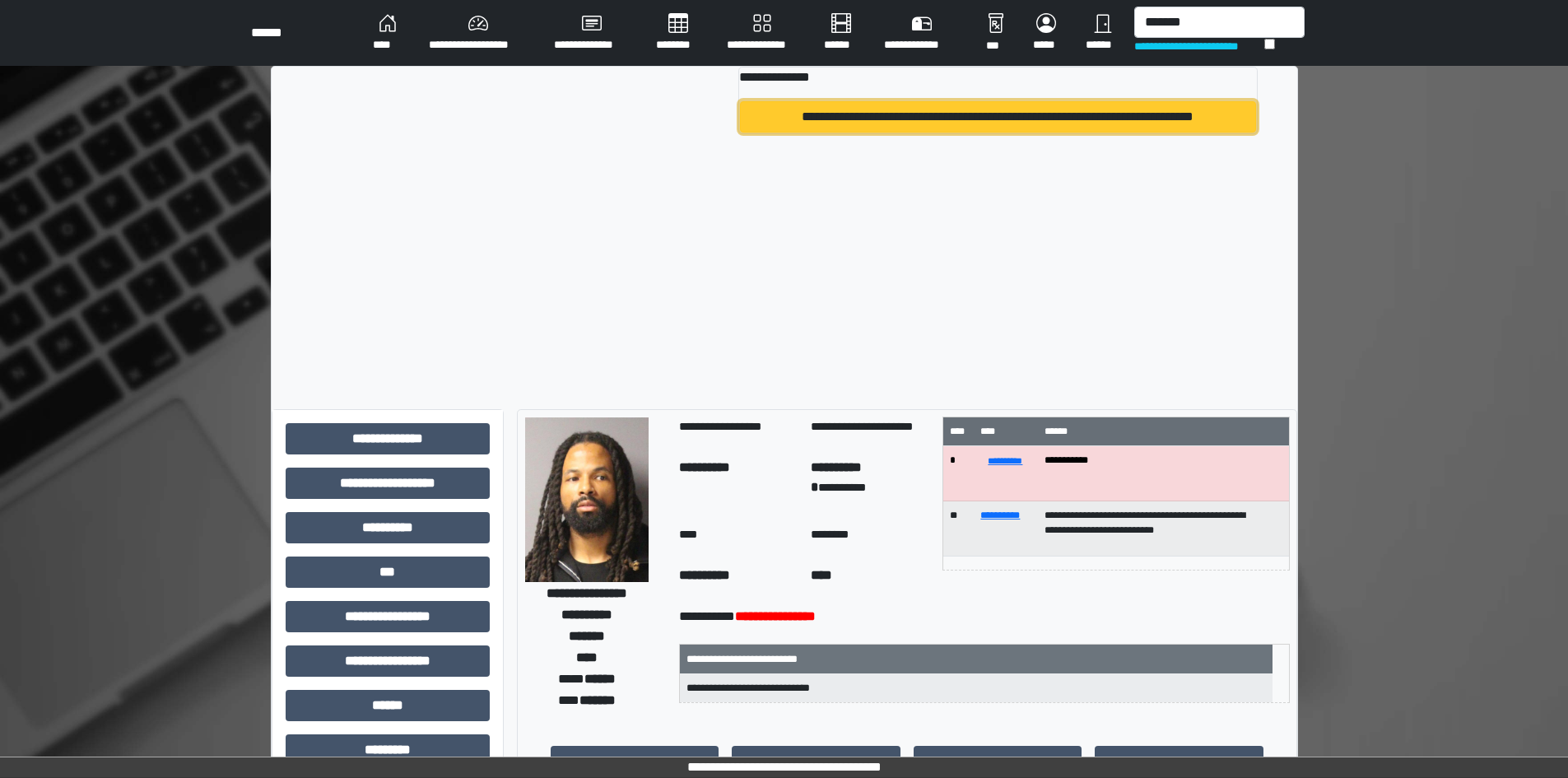 click on "**********" at bounding box center [998, 117] 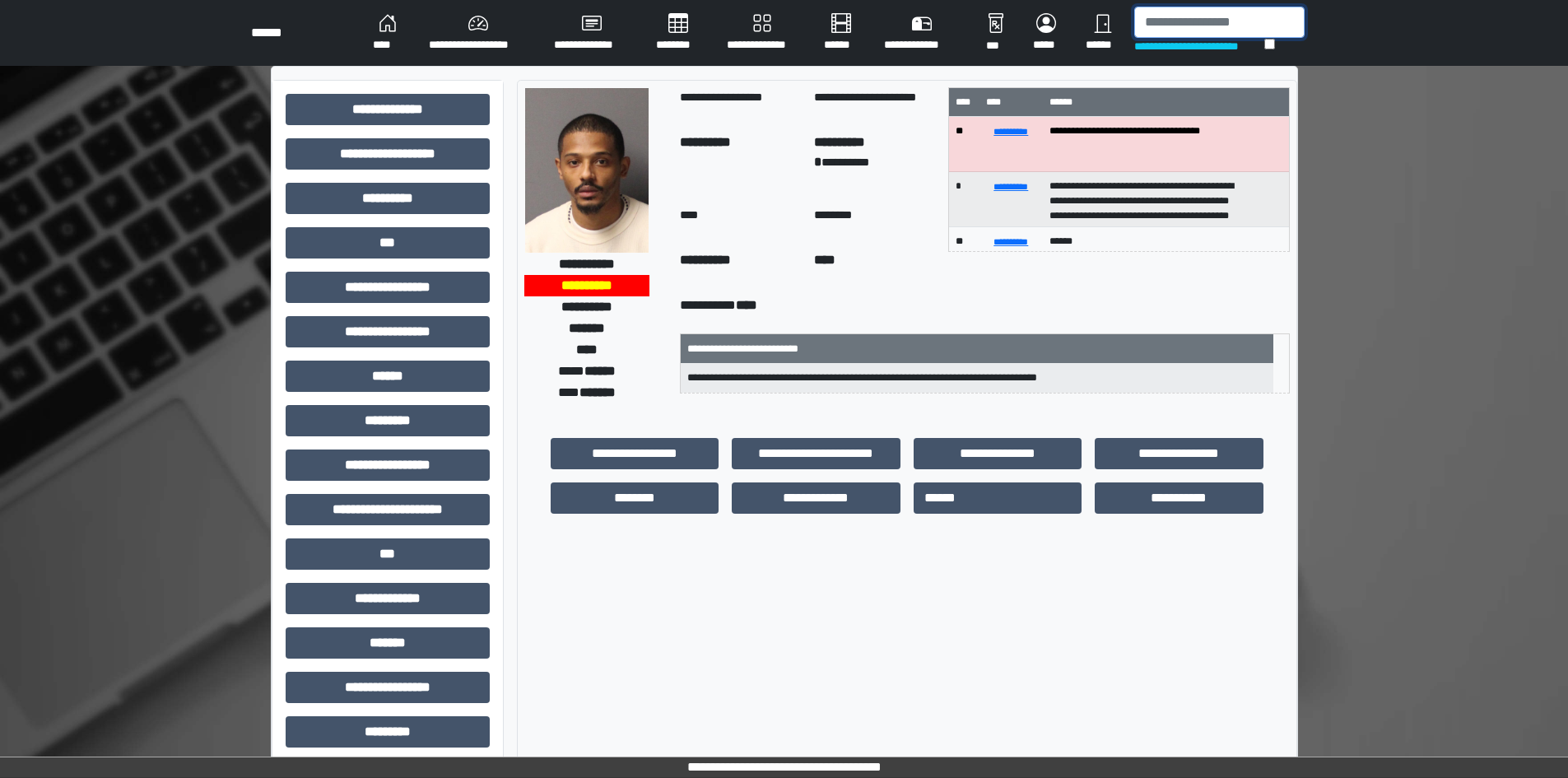 click at bounding box center (1219, 22) 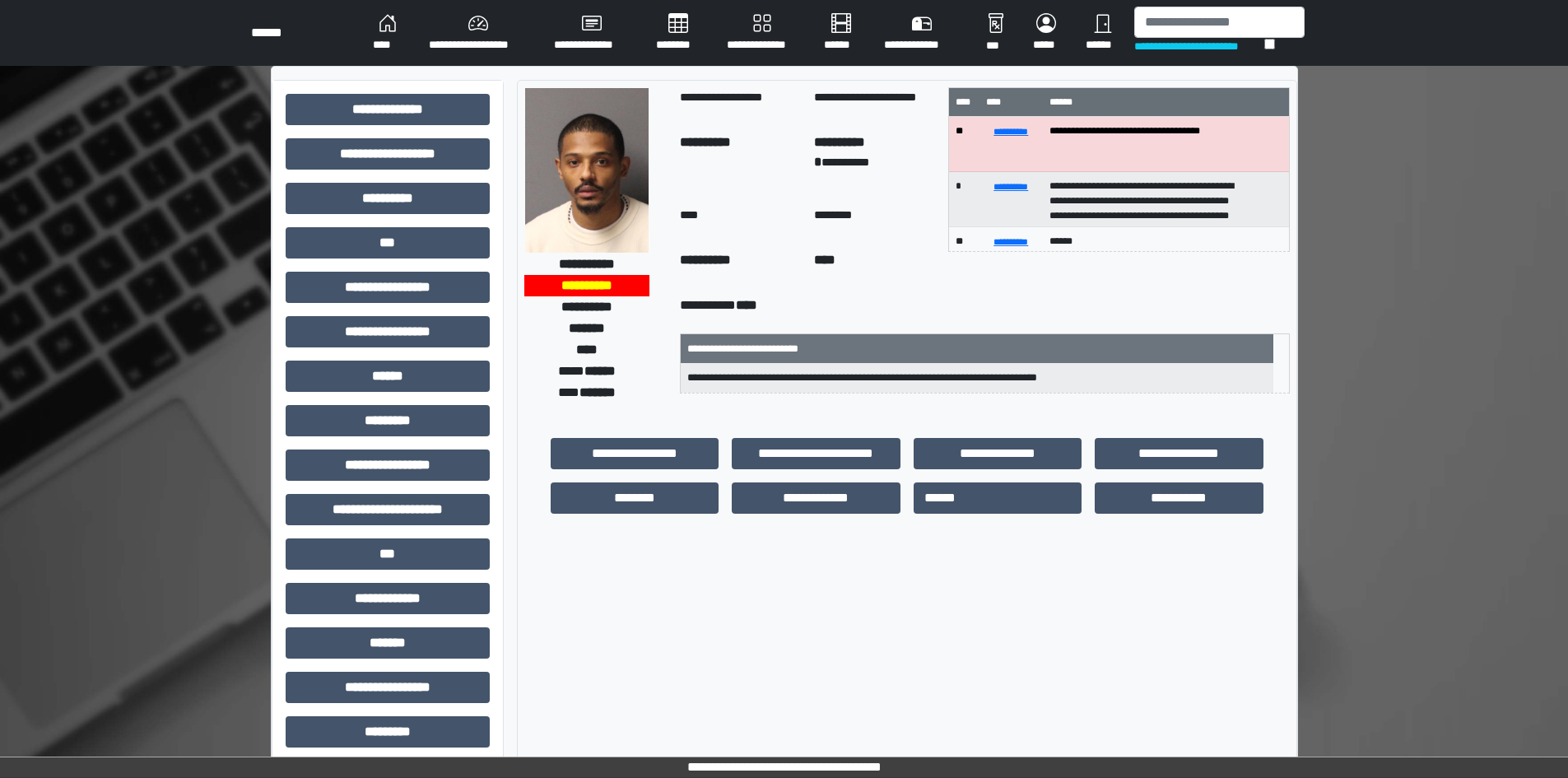 click at bounding box center (587, 170) 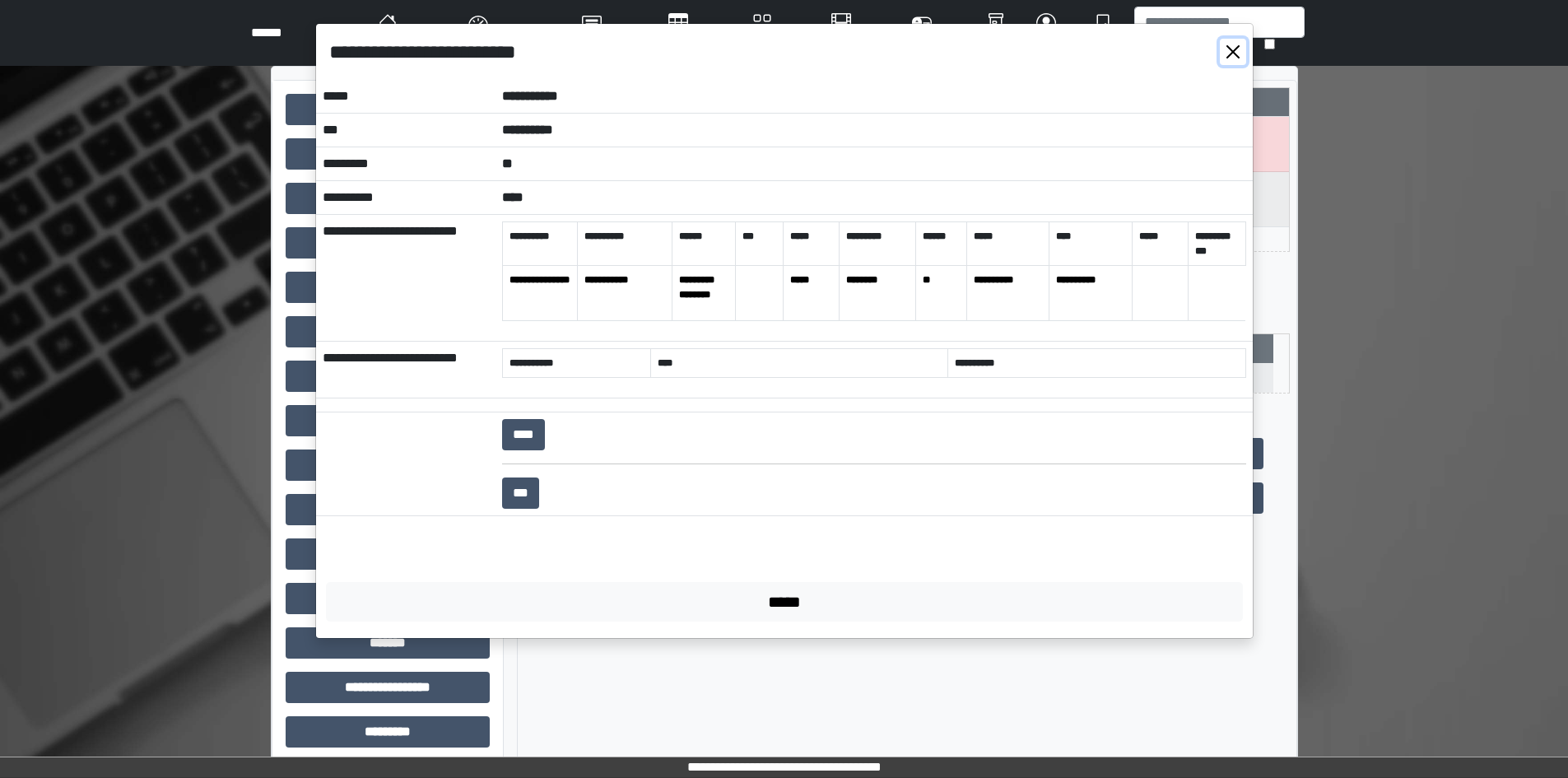 click at bounding box center (1233, 52) 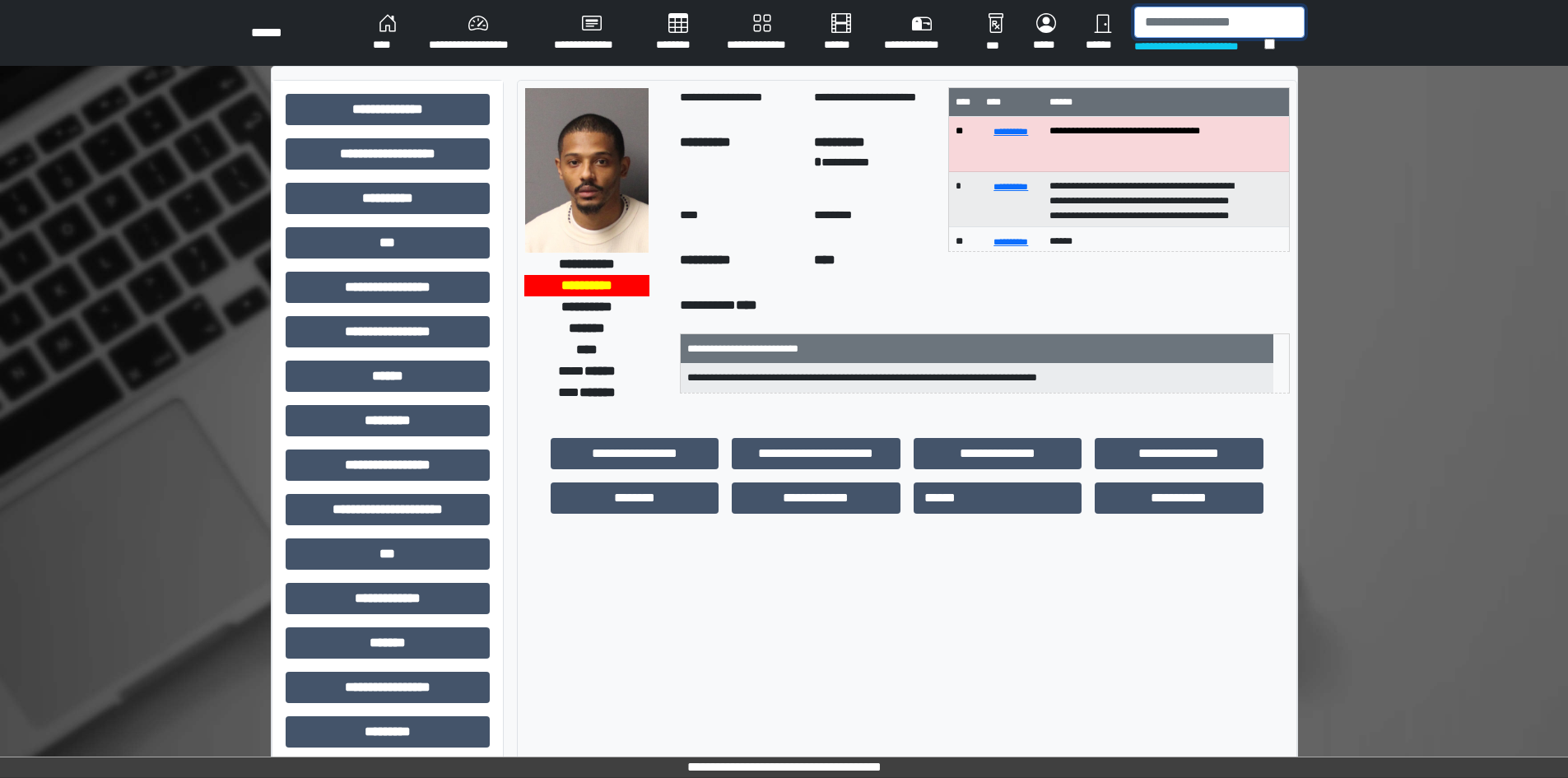 click at bounding box center (1219, 22) 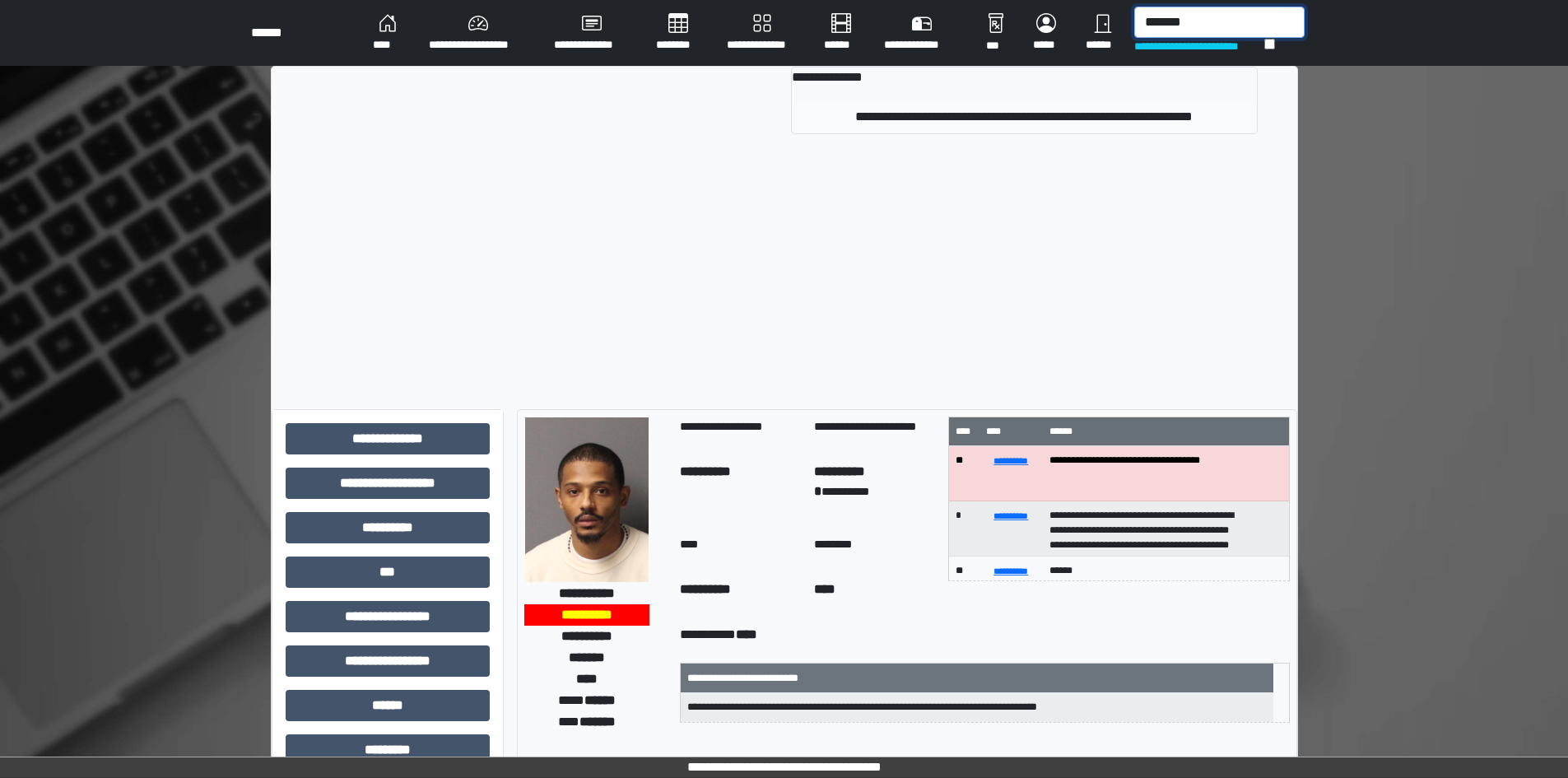 type on "*******" 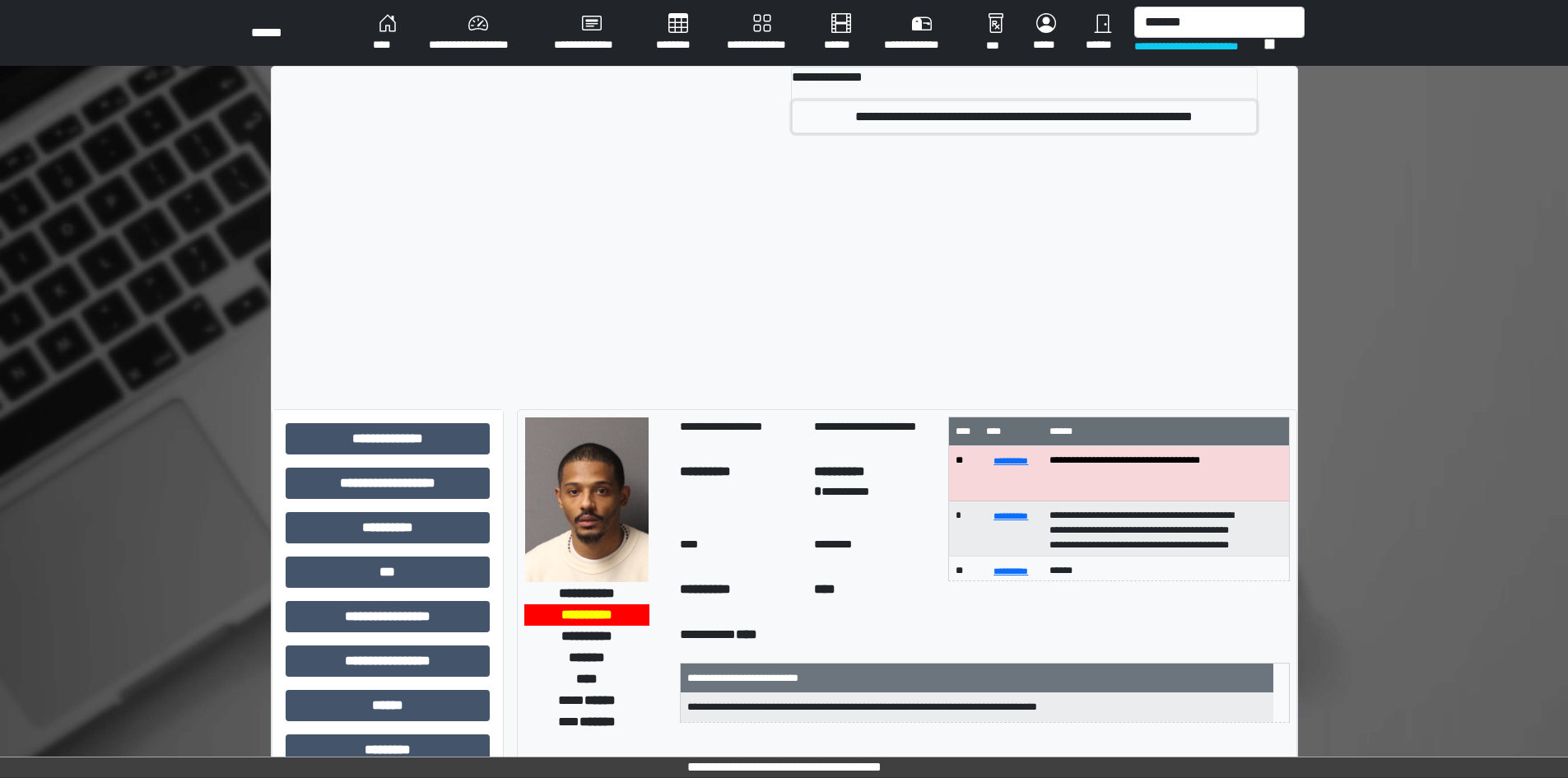 click on "**********" at bounding box center [1024, 117] 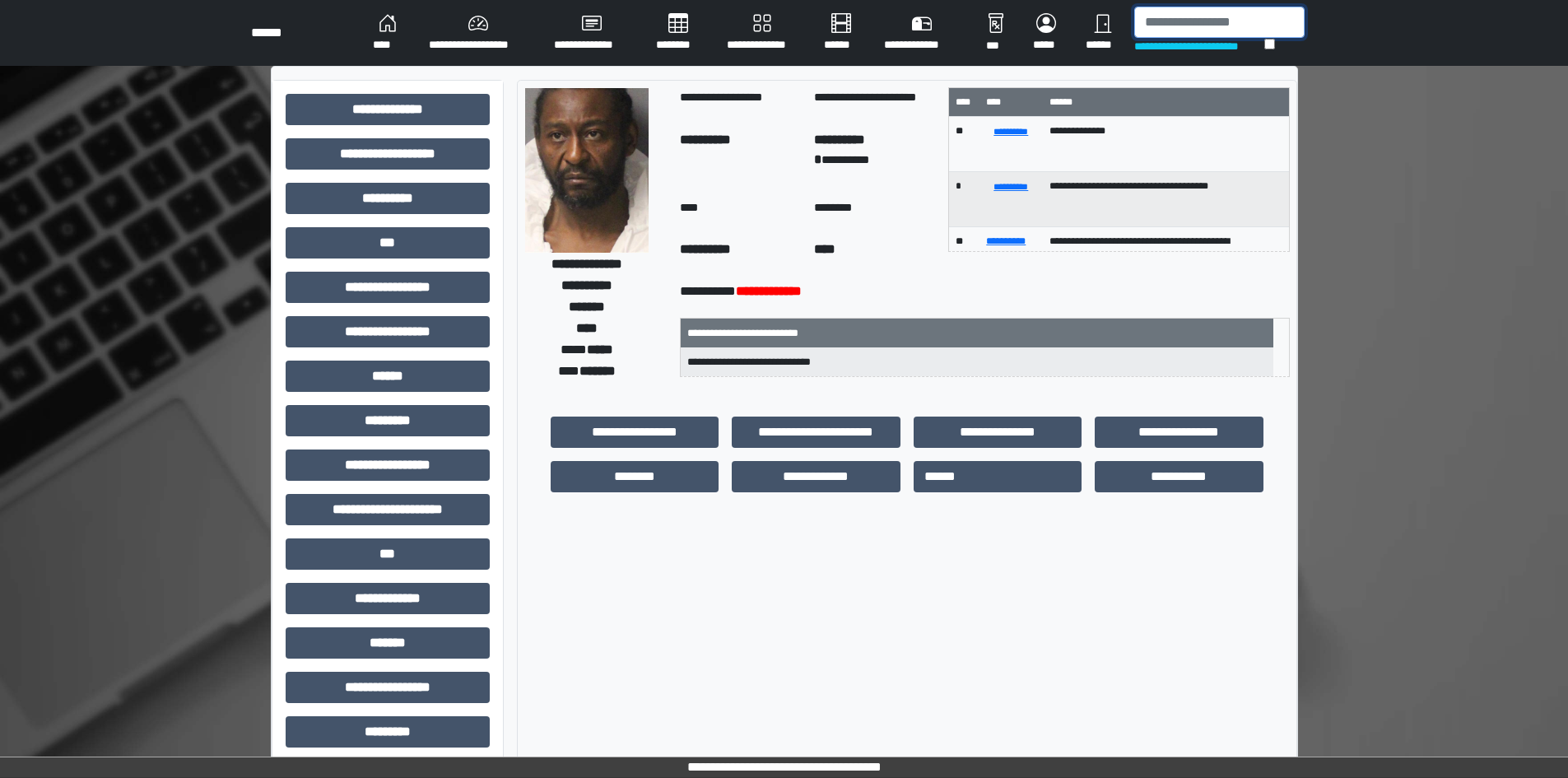 click at bounding box center [1219, 22] 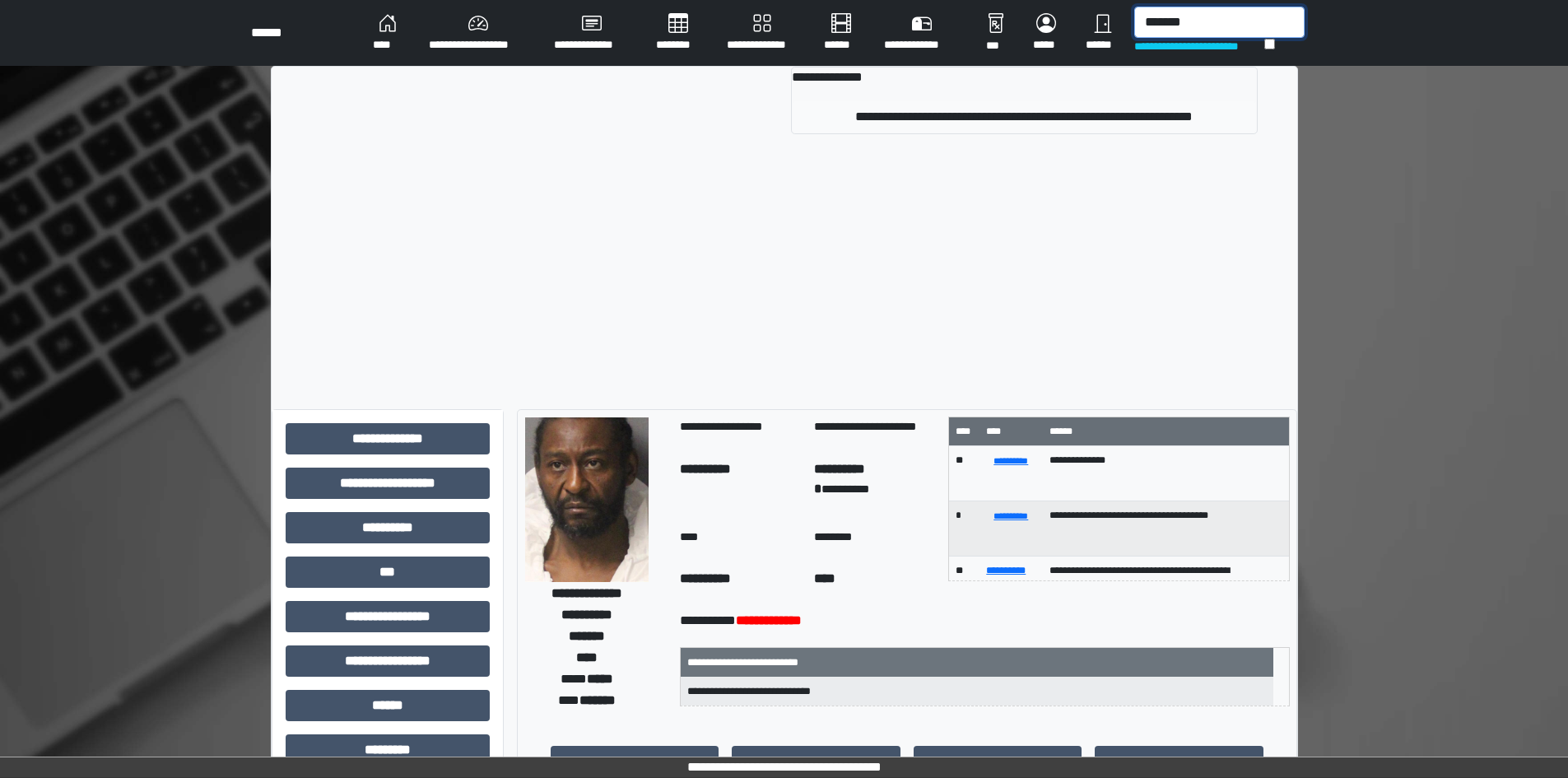 type on "*******" 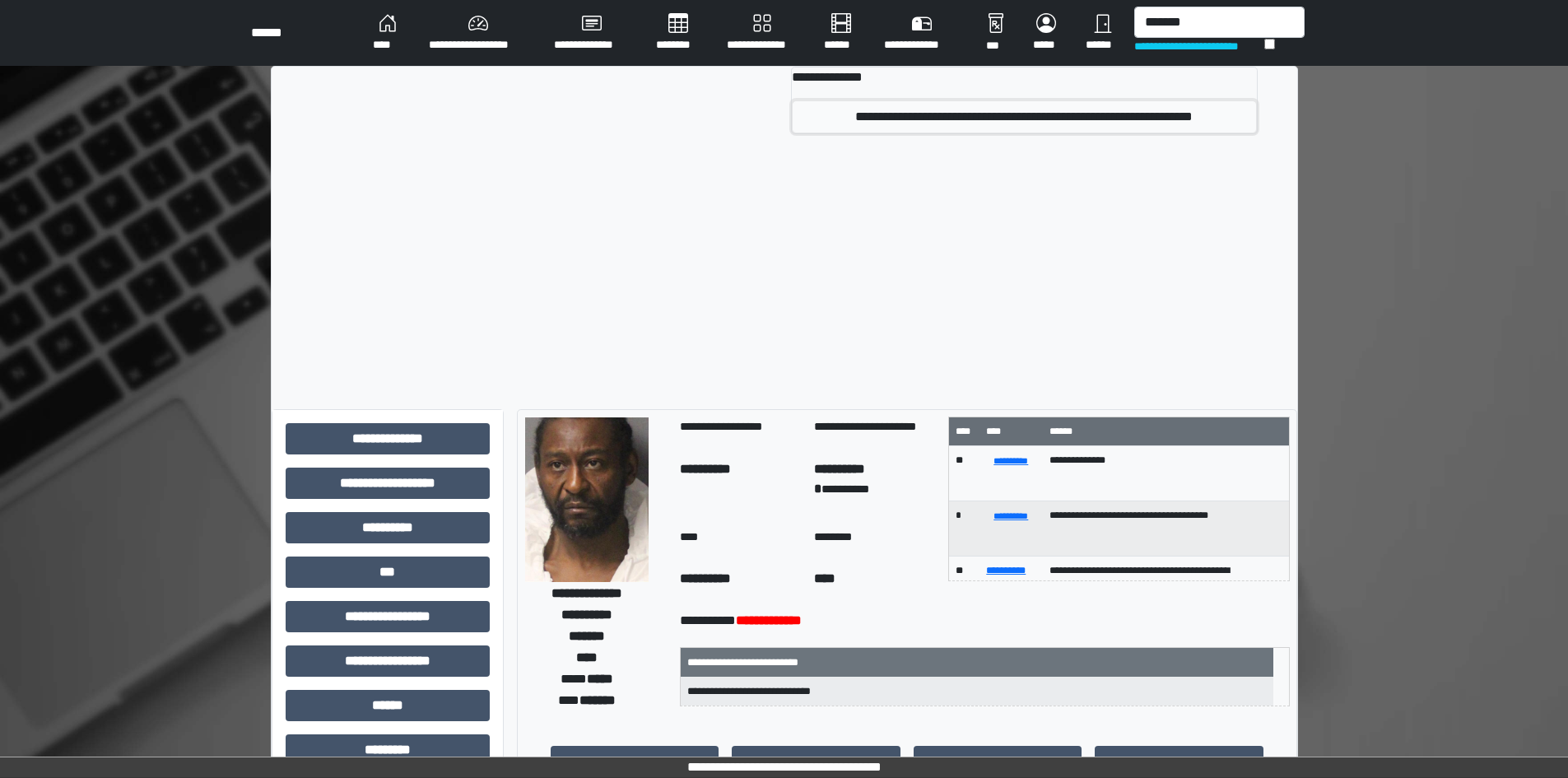 click on "**********" at bounding box center (1024, 117) 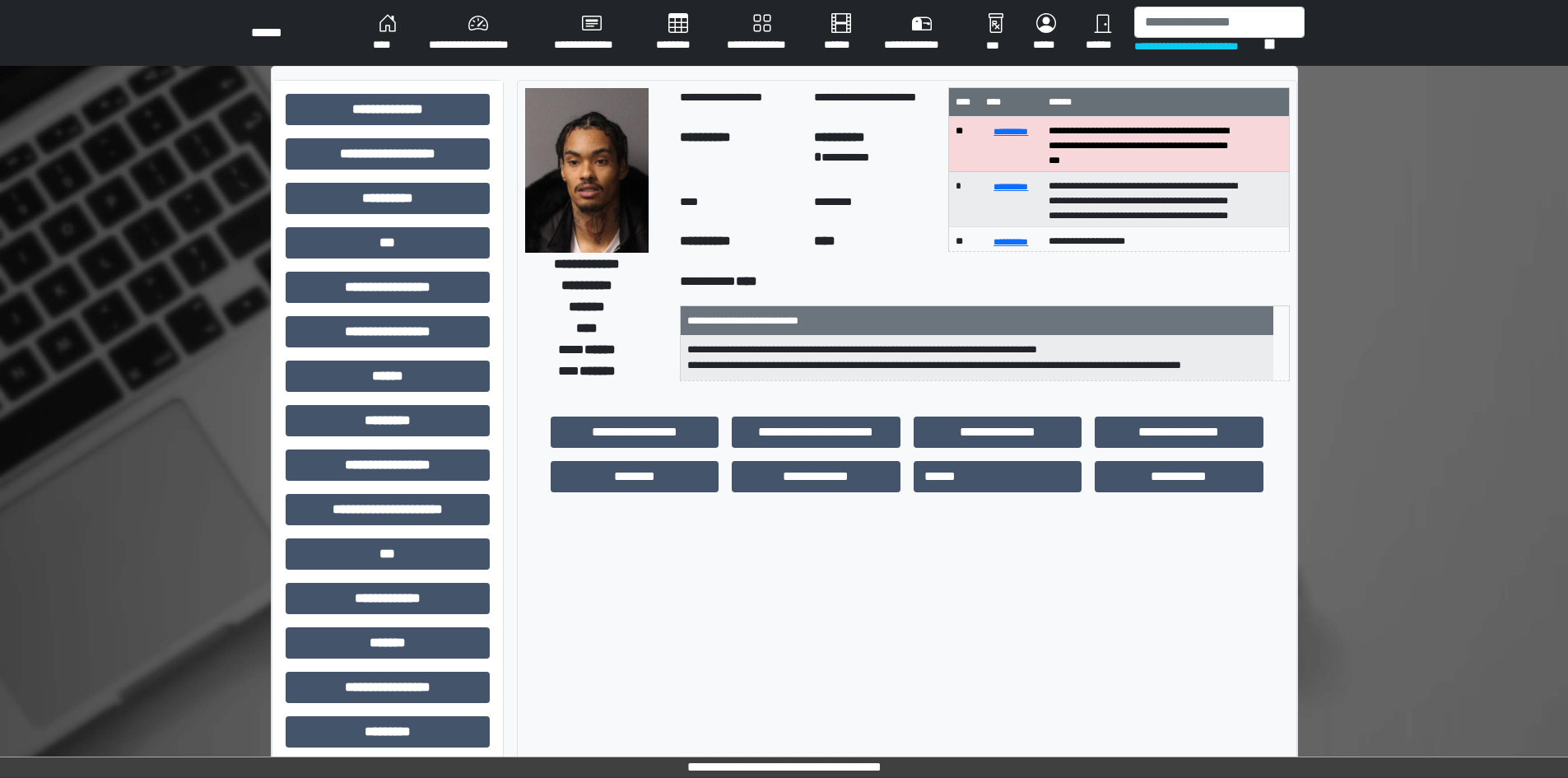 click at bounding box center [587, 170] 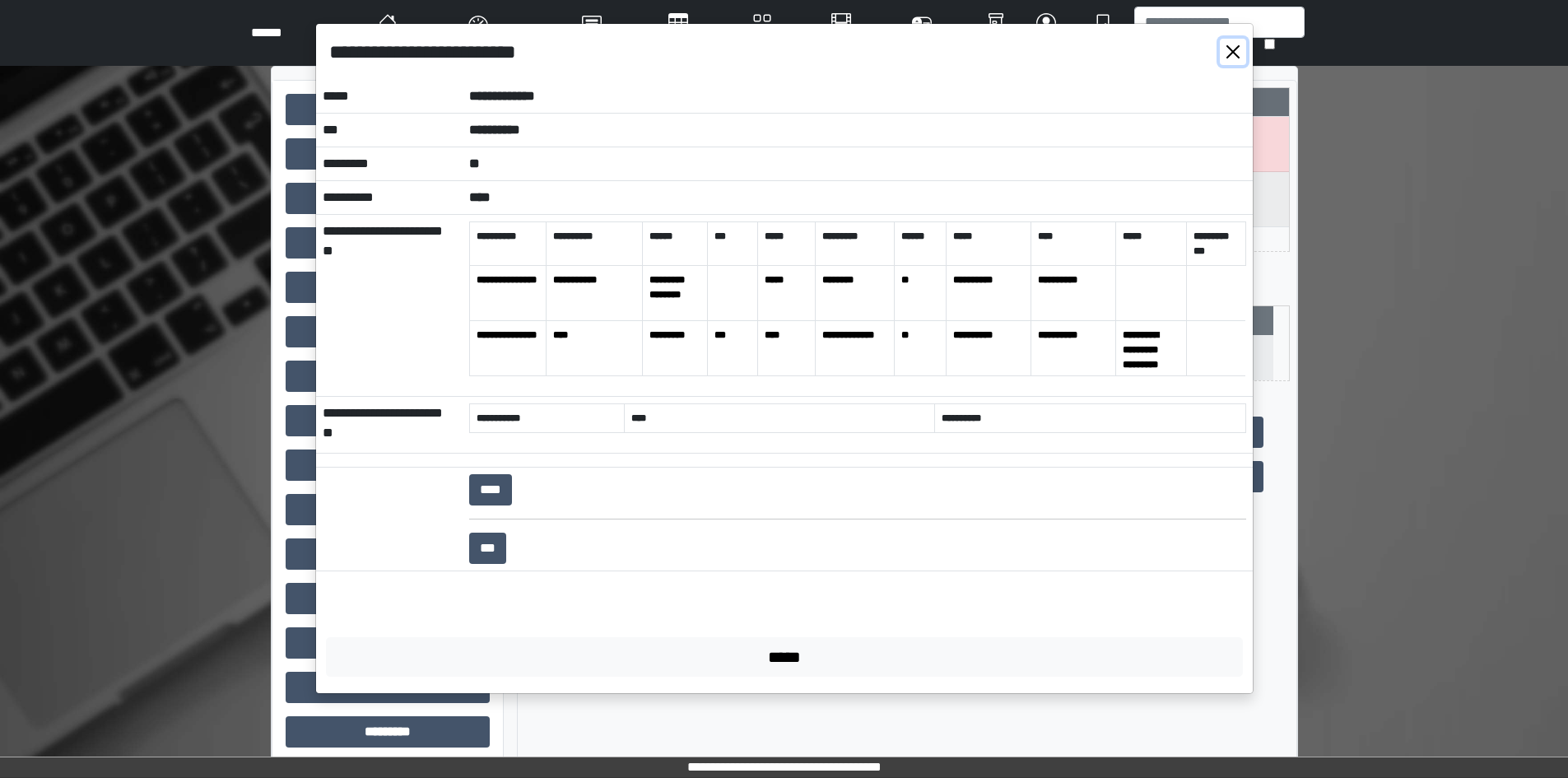 click at bounding box center [1233, 52] 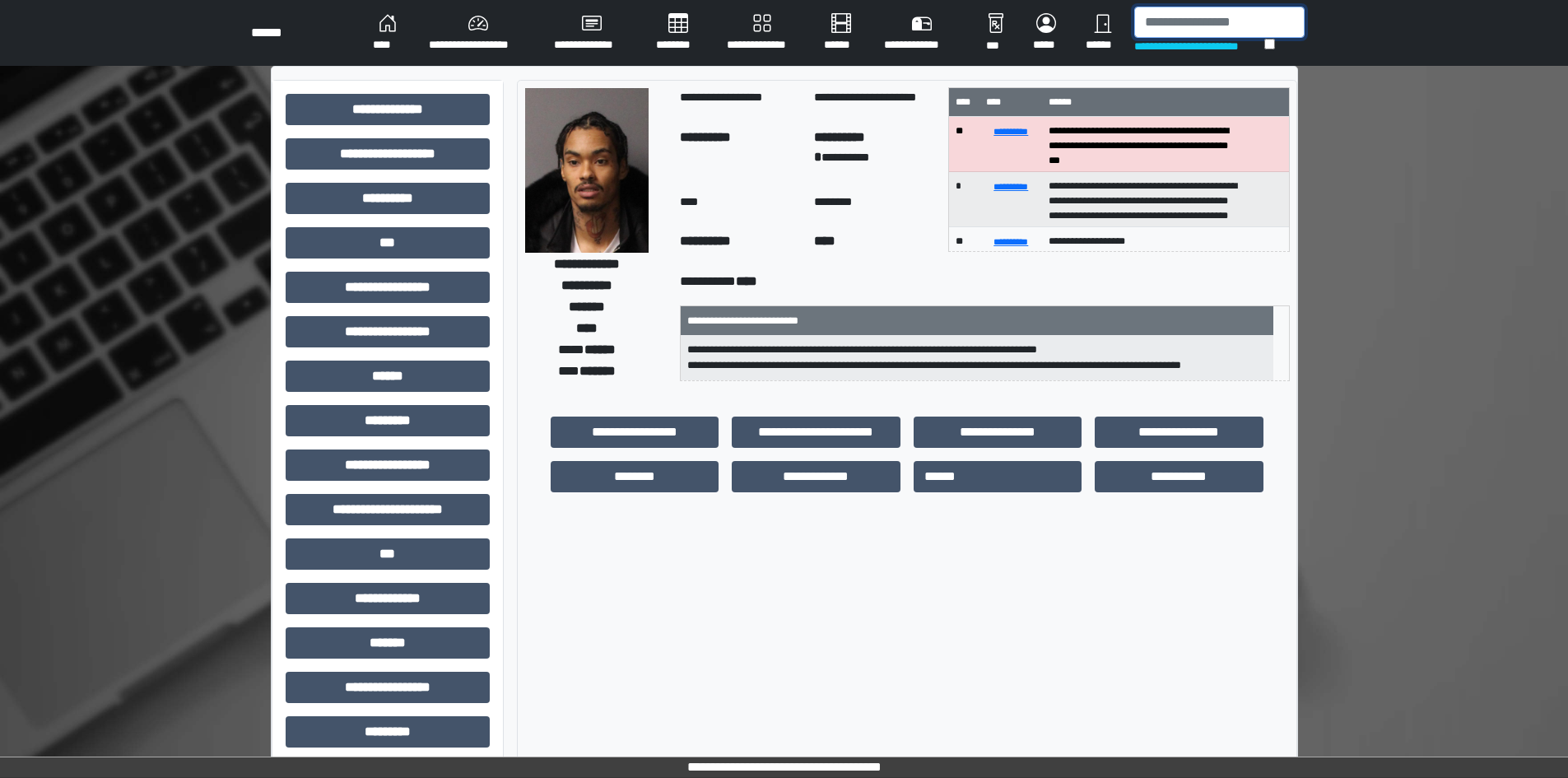 click at bounding box center (1219, 22) 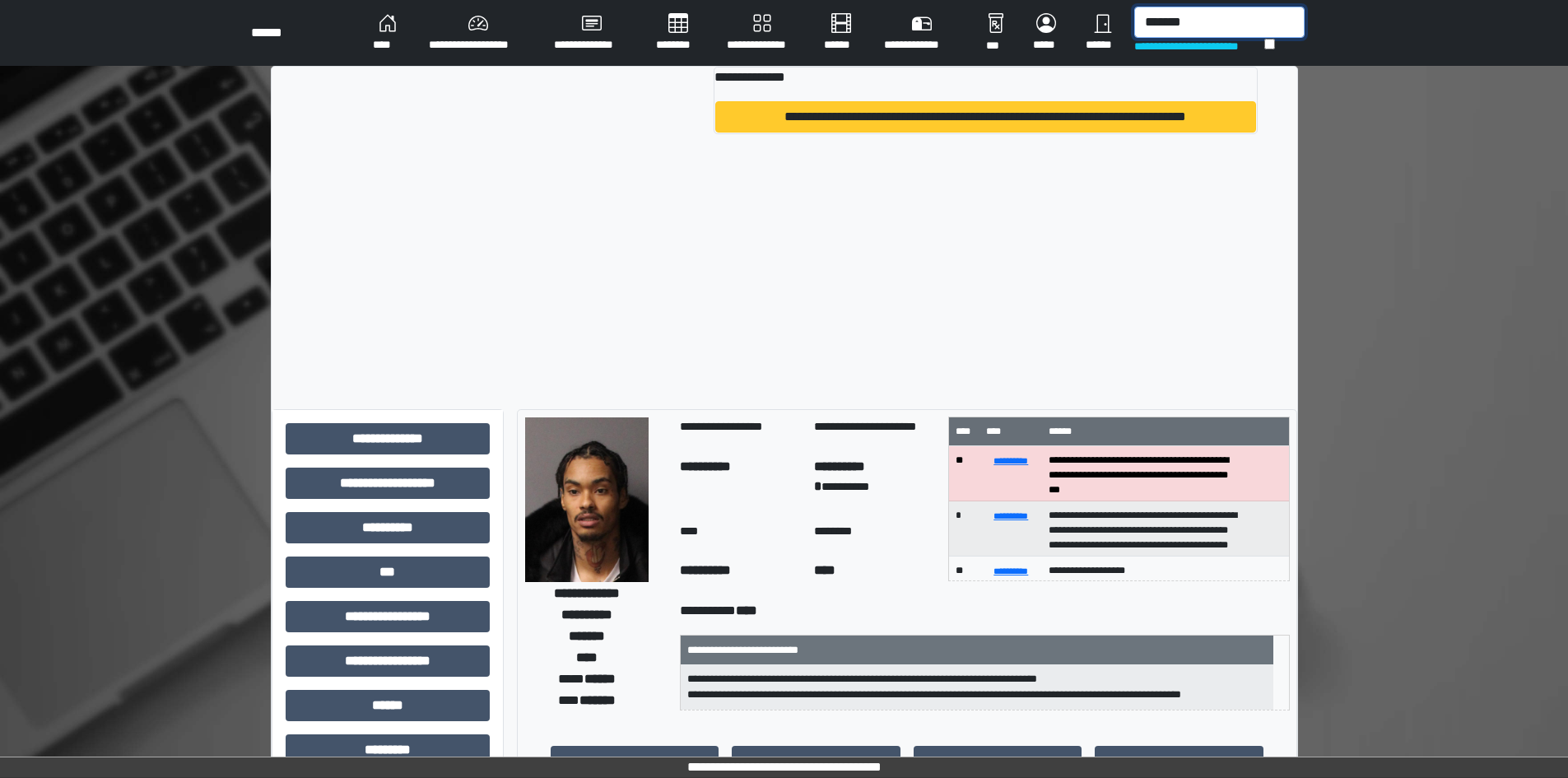 type on "*******" 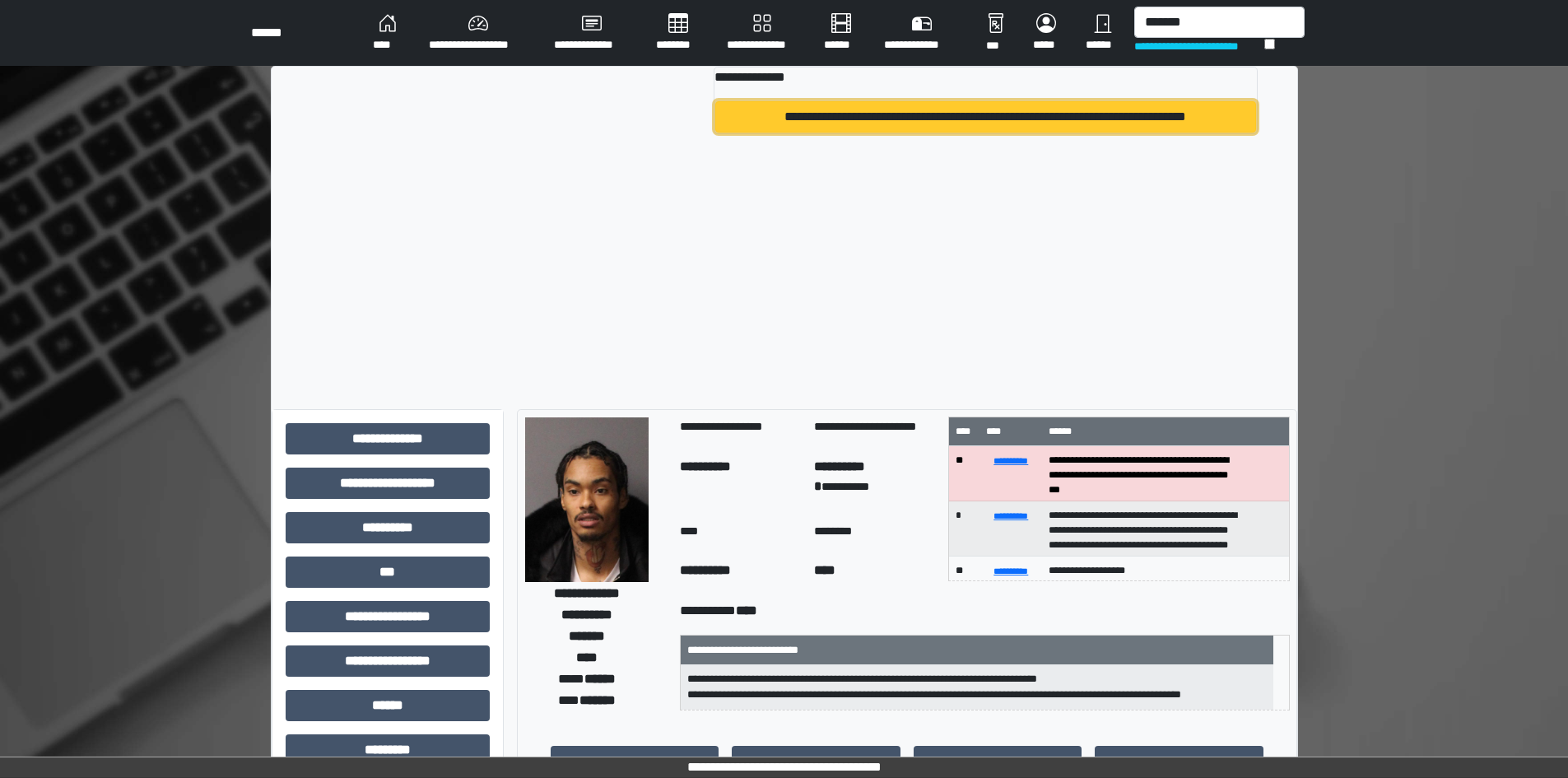 click on "**********" at bounding box center [985, 117] 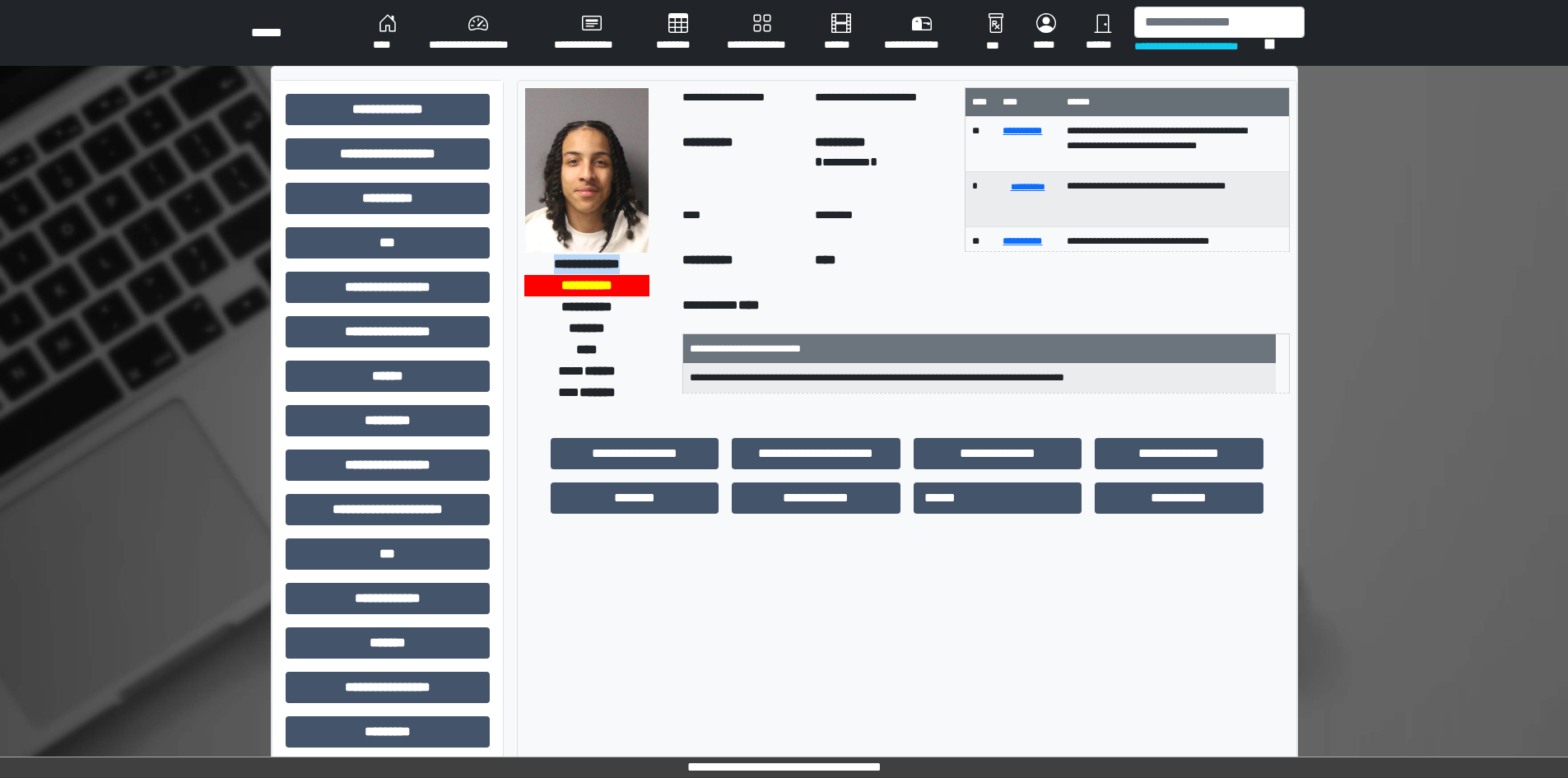 drag, startPoint x: 538, startPoint y: 261, endPoint x: 647, endPoint y: 262, distance: 109.00459 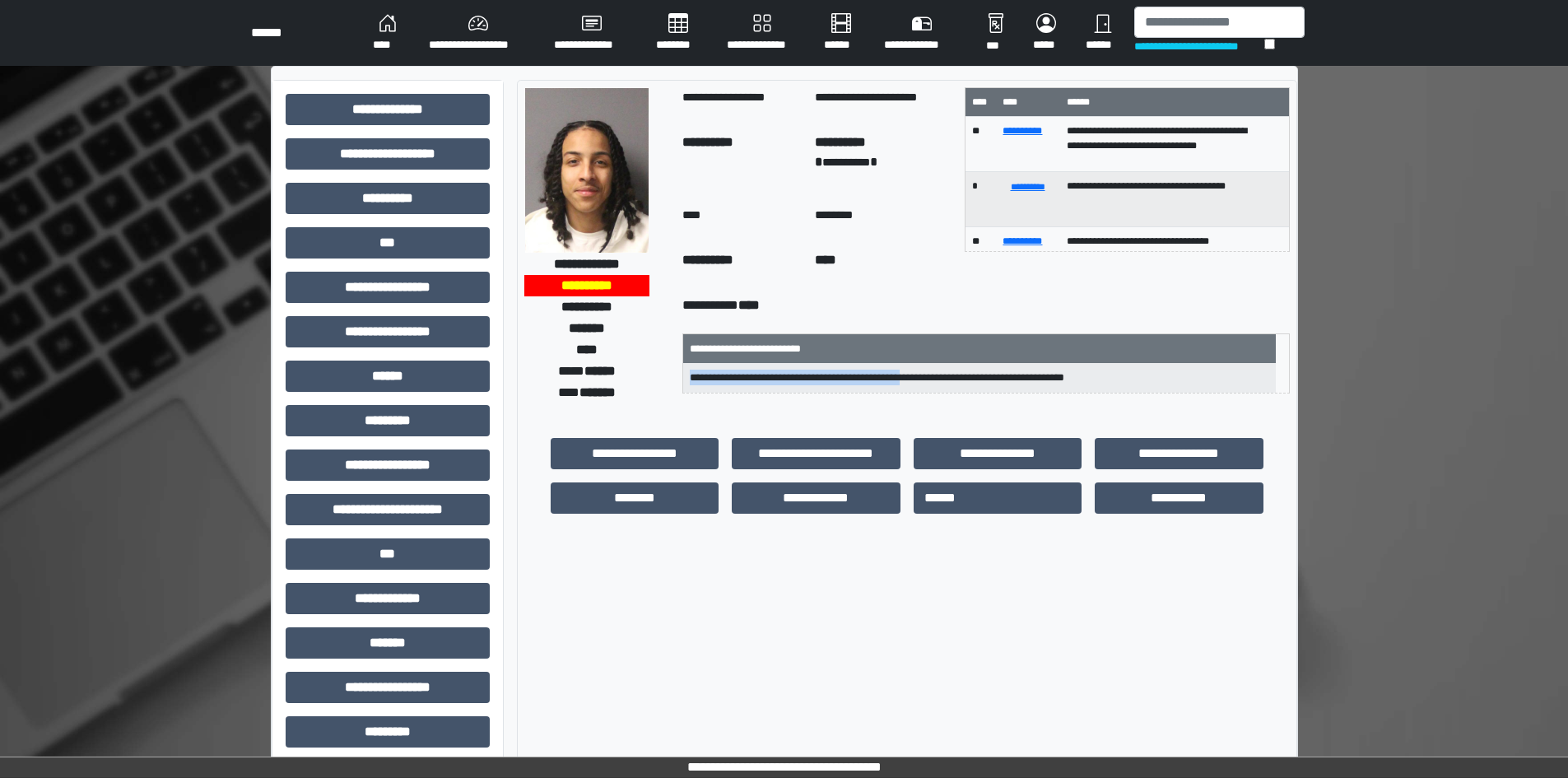drag, startPoint x: 703, startPoint y: 377, endPoint x: 942, endPoint y: 382, distance: 239.0523 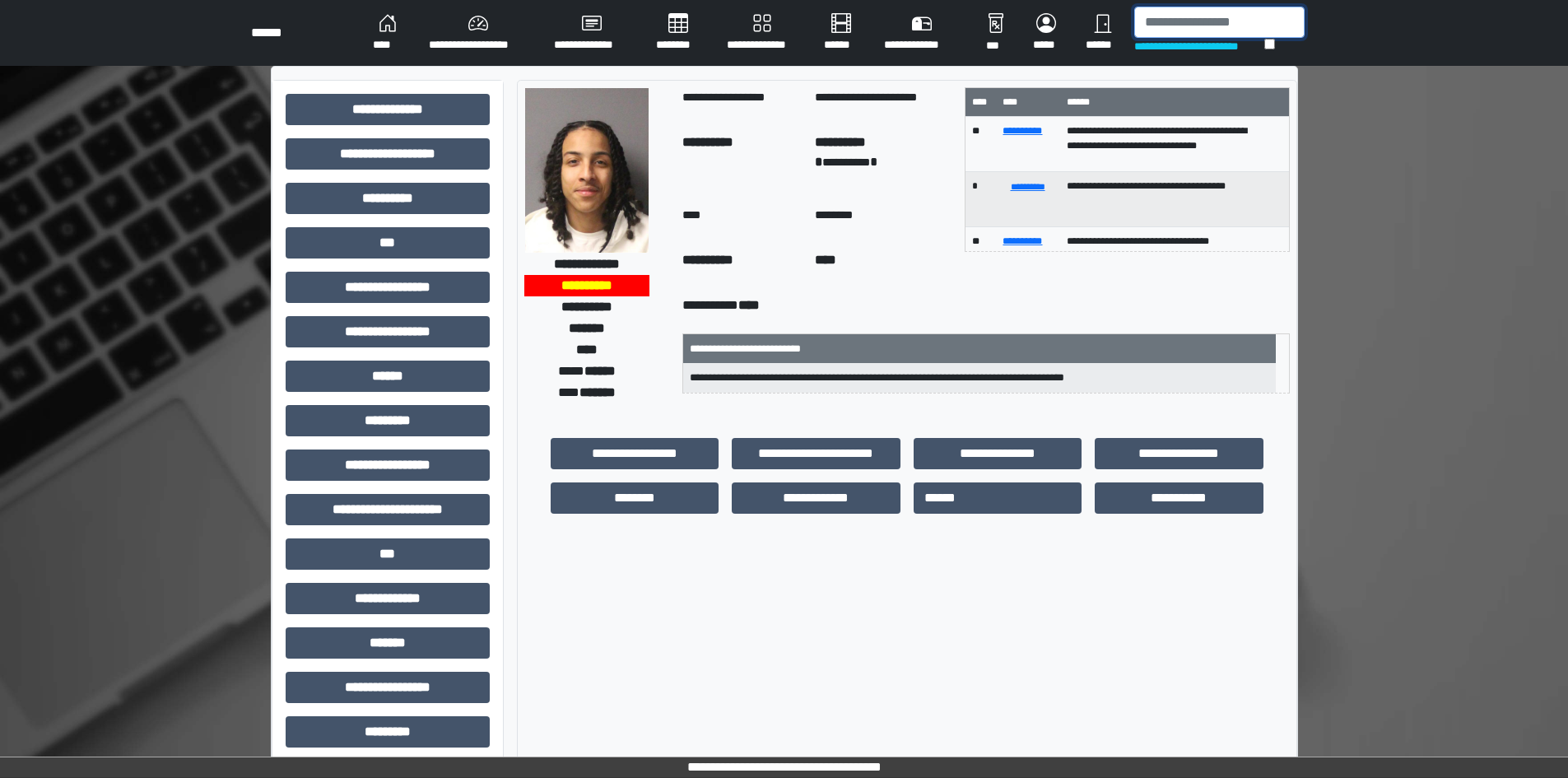 click at bounding box center (1219, 22) 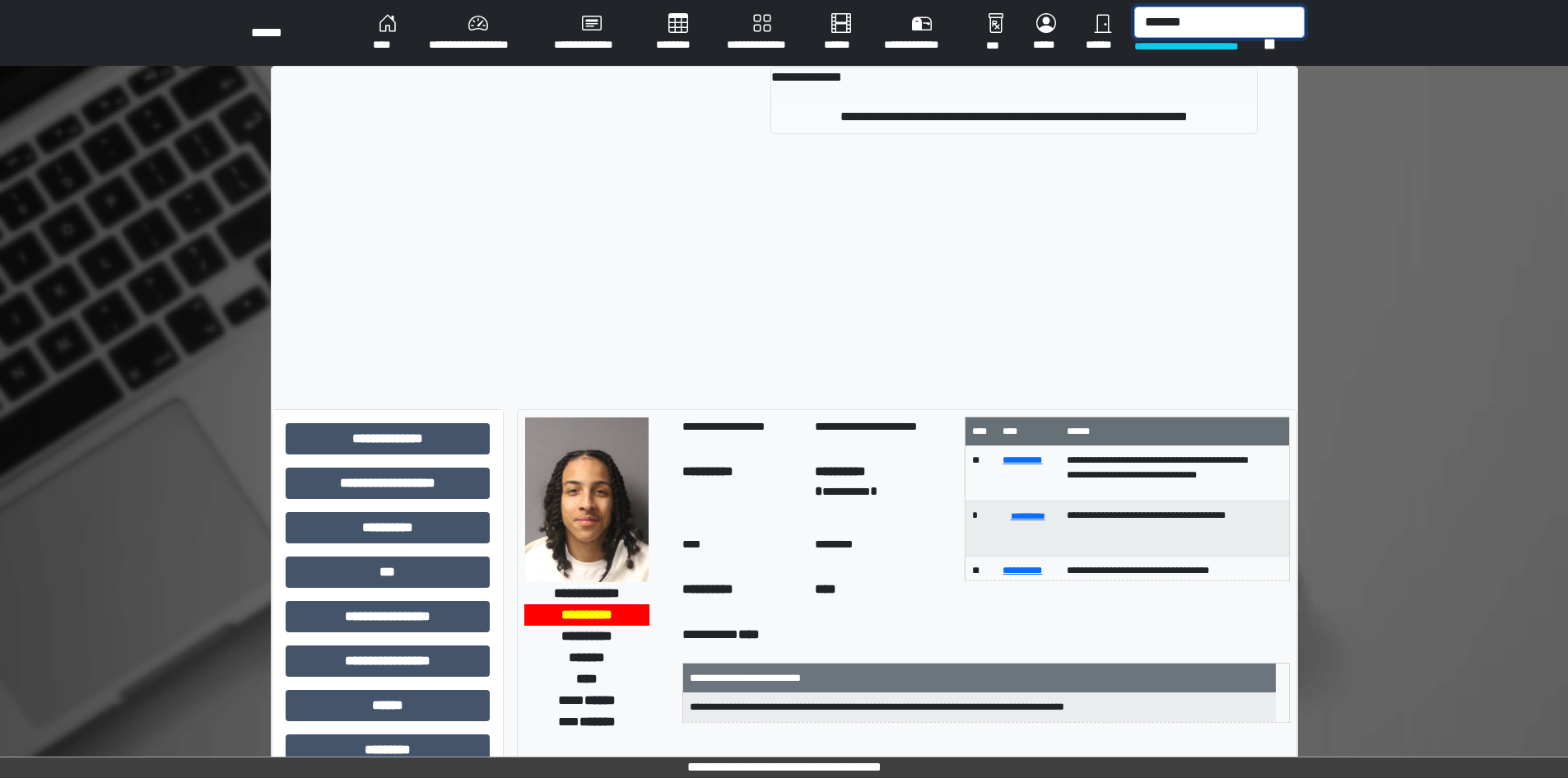 type on "*******" 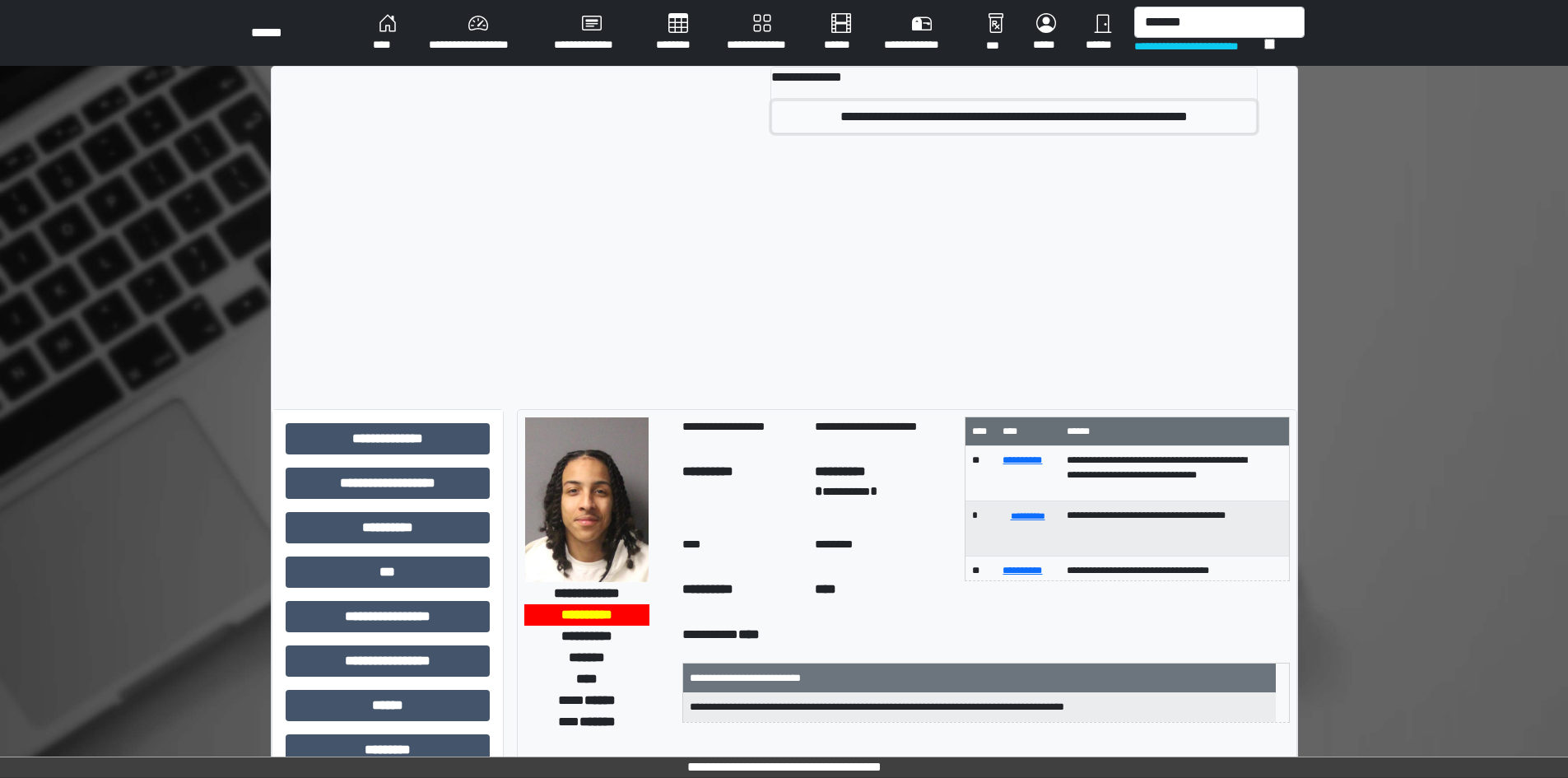 click on "**********" at bounding box center [1013, 117] 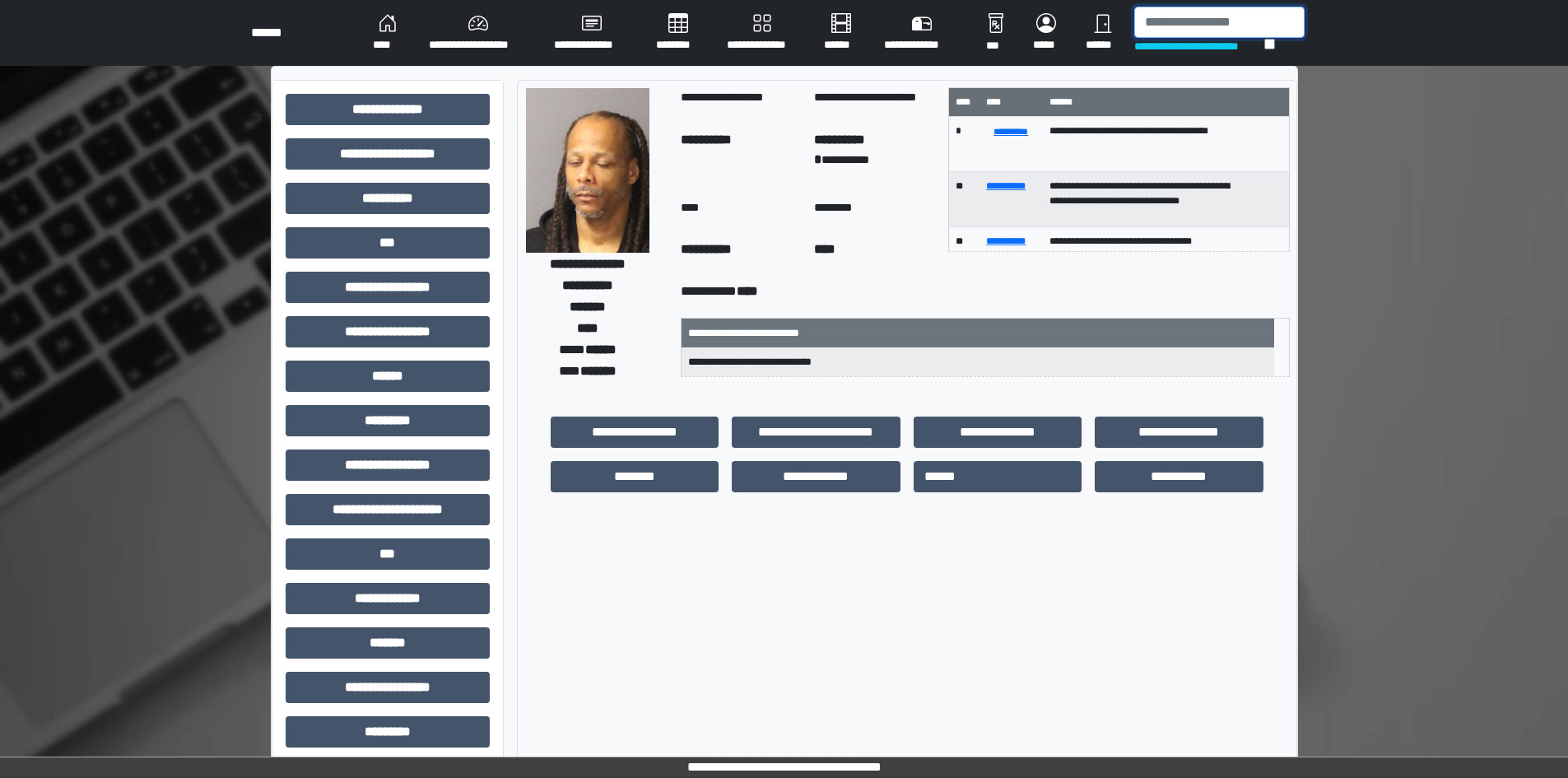 click at bounding box center [1219, 22] 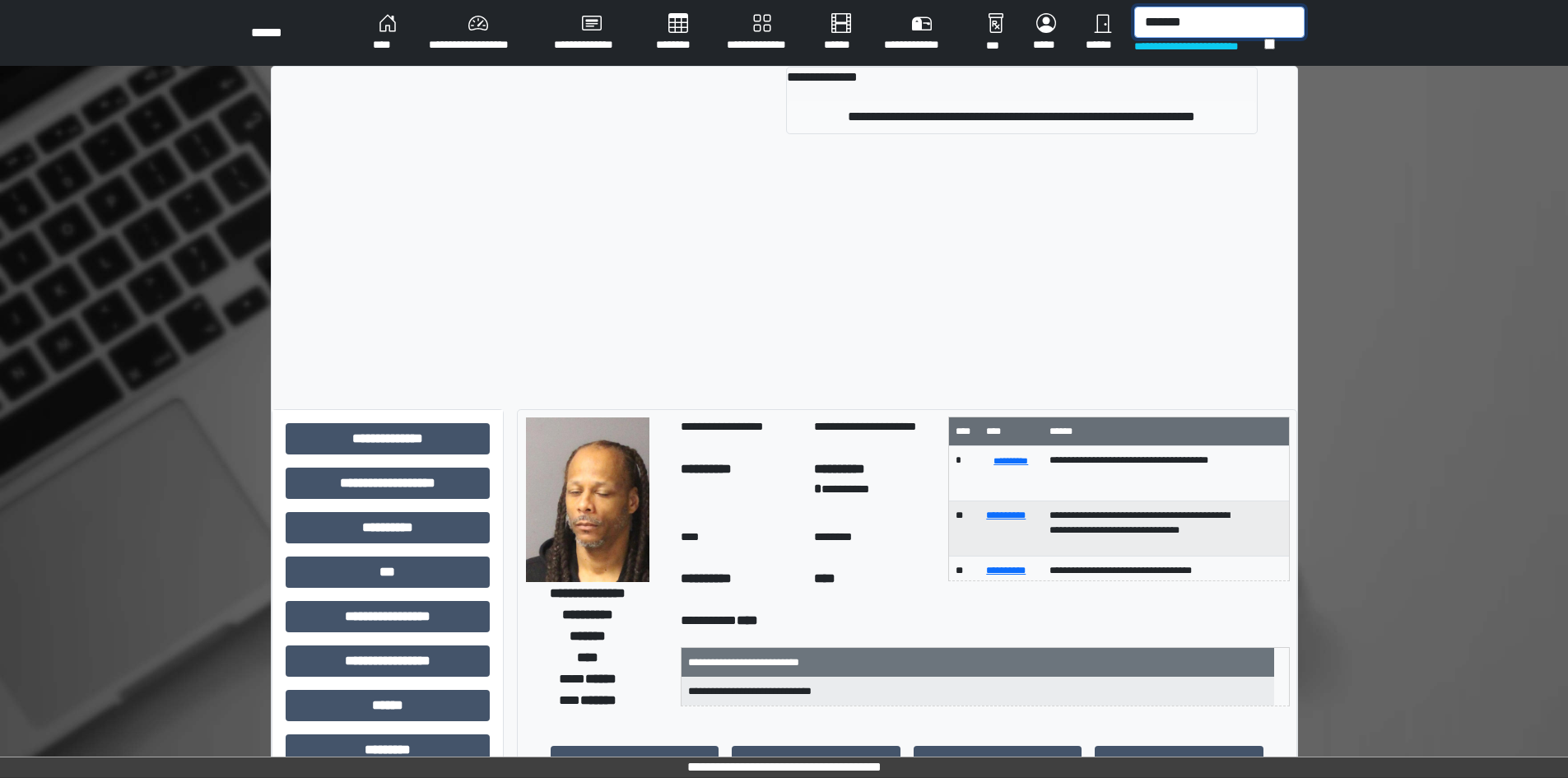 type on "*******" 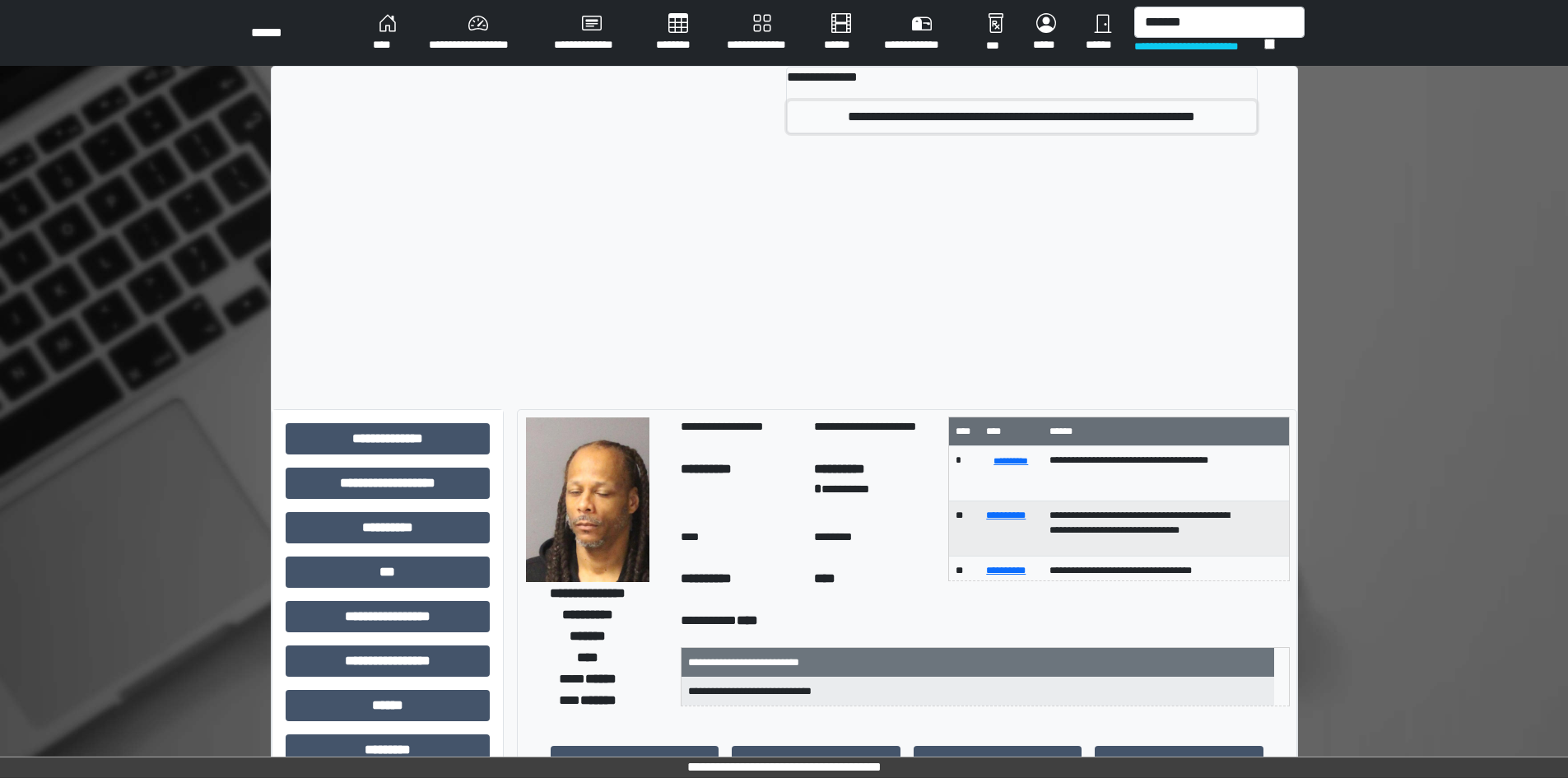 click on "**********" at bounding box center (1021, 117) 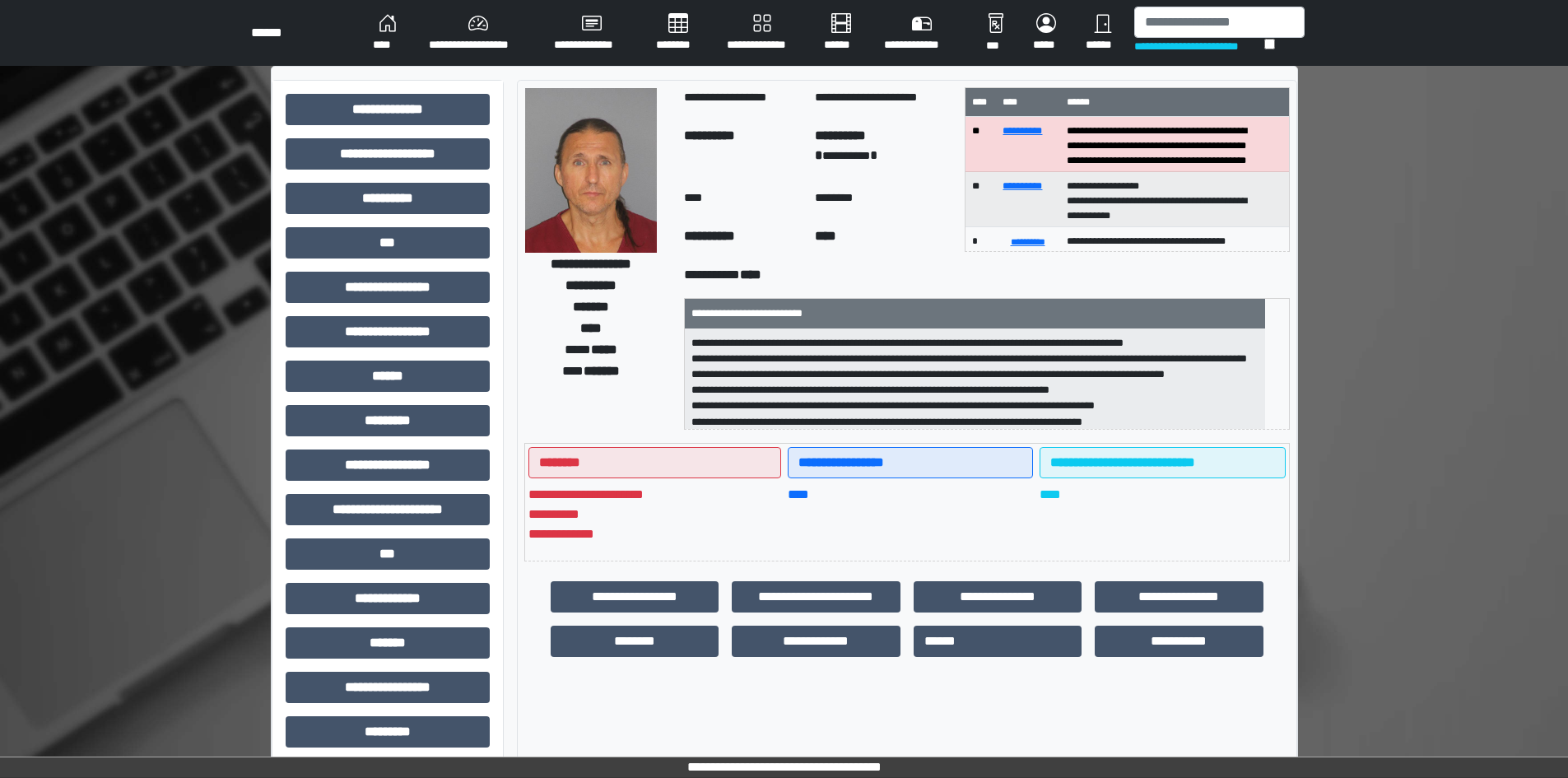 click at bounding box center [591, 170] 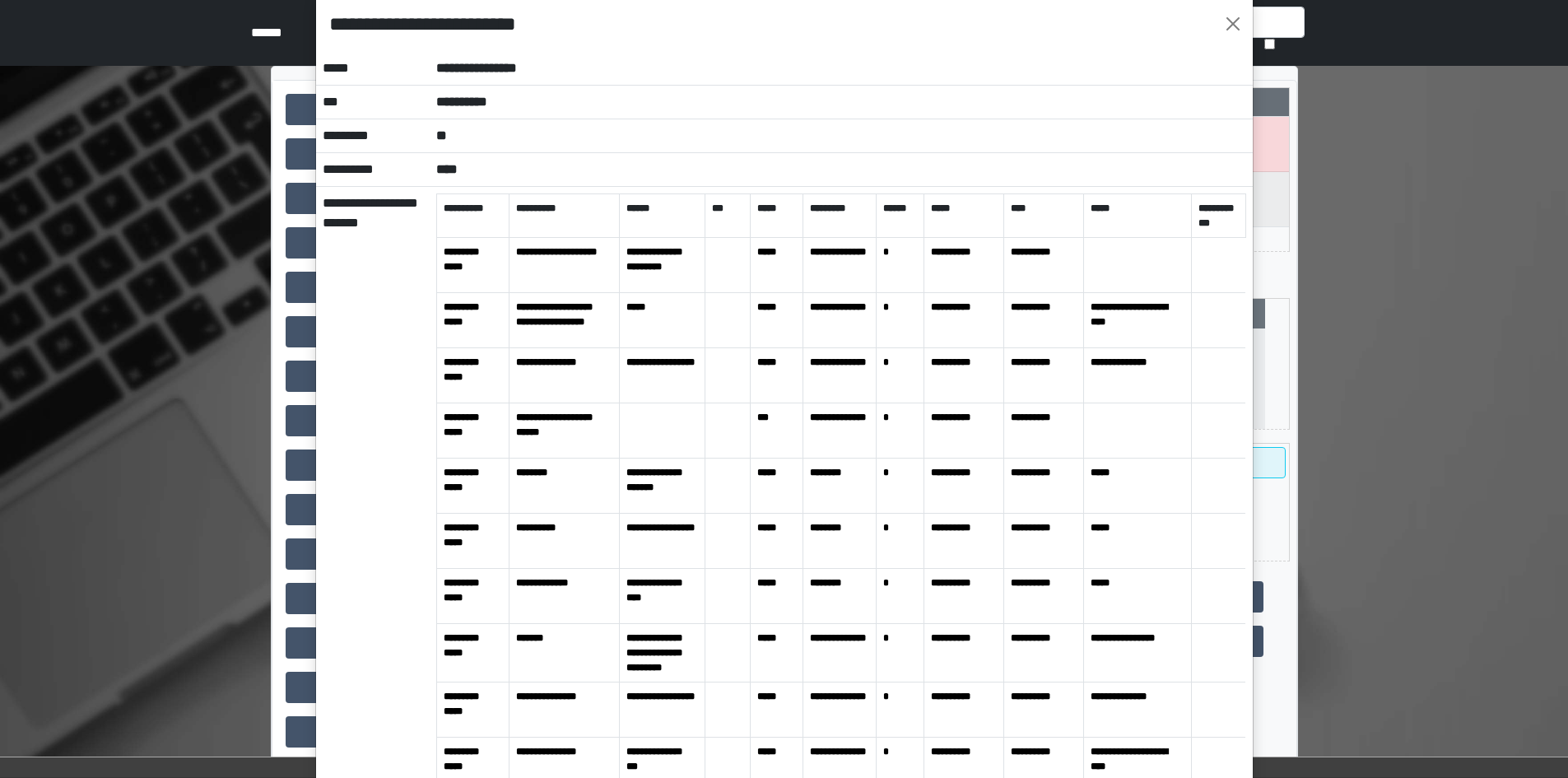 scroll, scrollTop: 0, scrollLeft: 0, axis: both 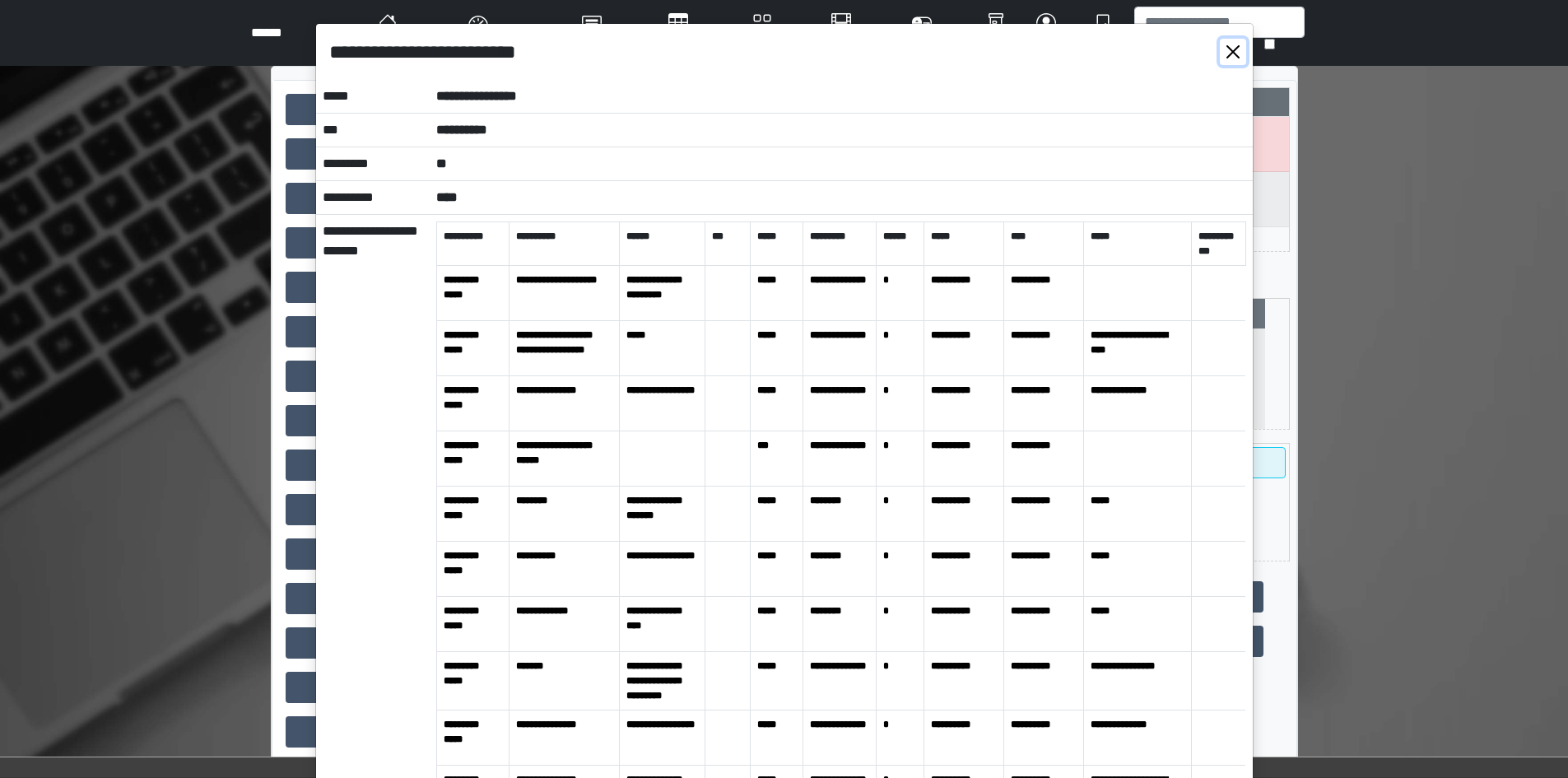 click at bounding box center (1233, 52) 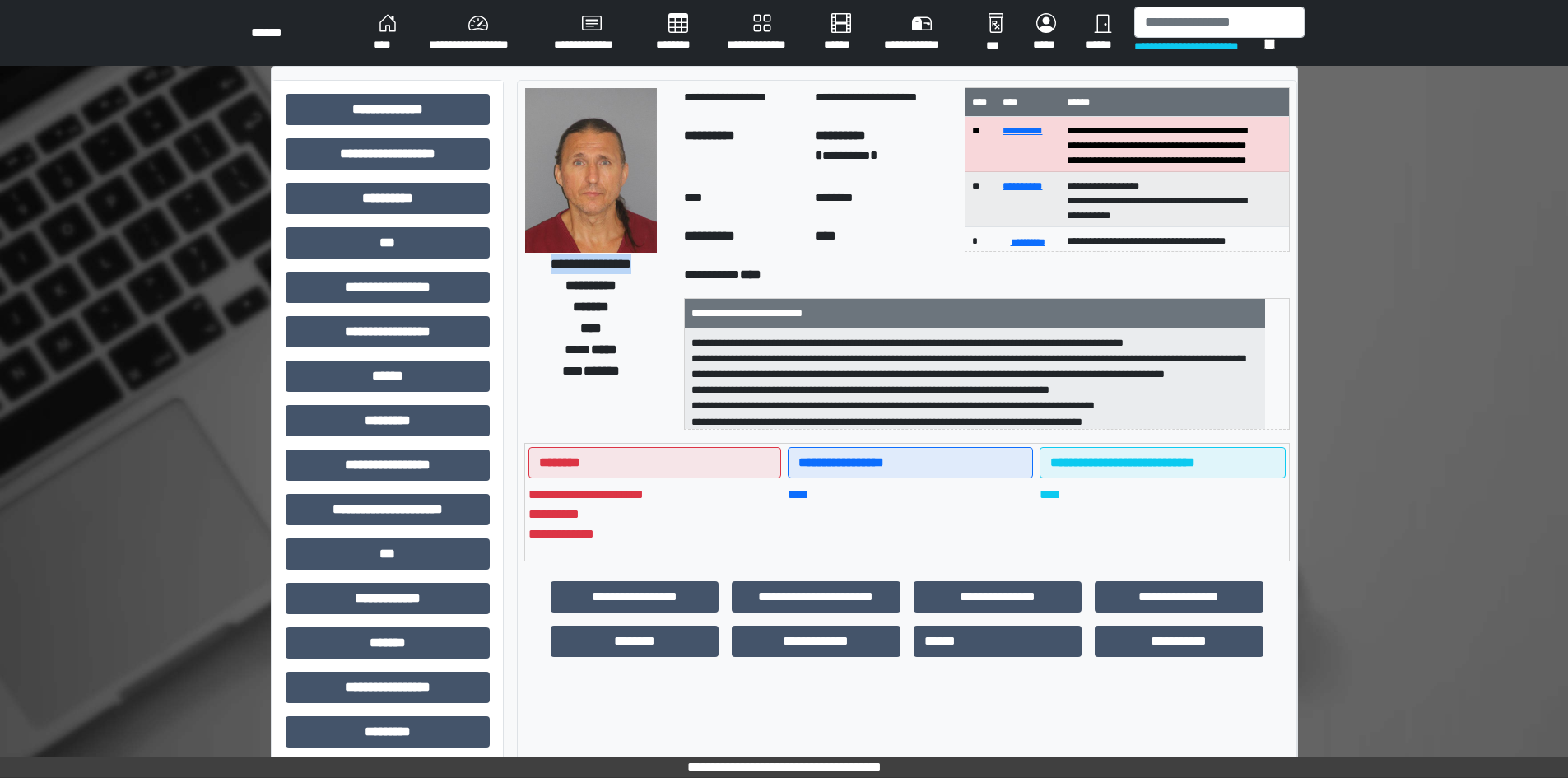 drag, startPoint x: 530, startPoint y: 264, endPoint x: 650, endPoint y: 263, distance: 120.0042 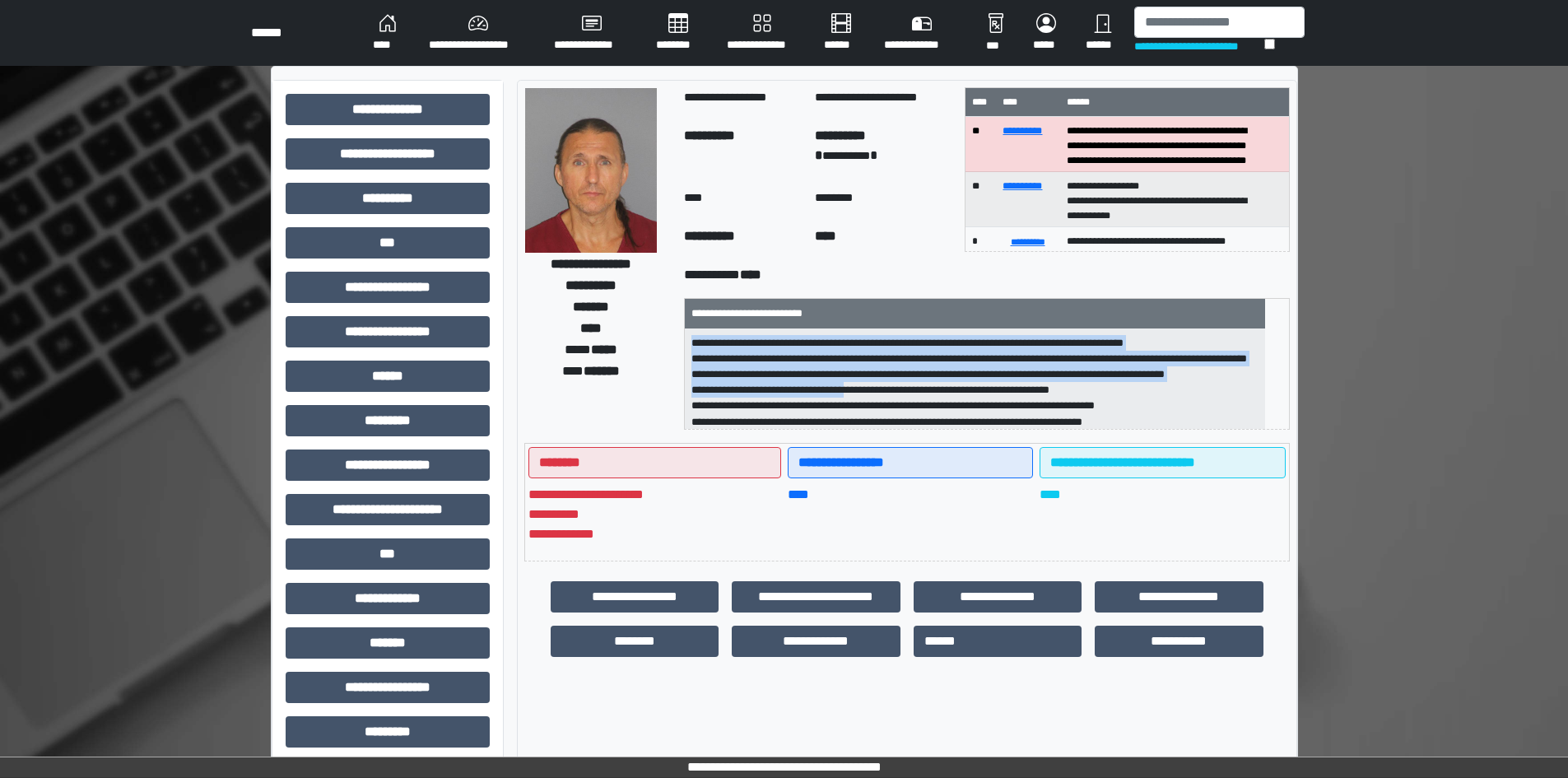 scroll, scrollTop: 41, scrollLeft: 0, axis: vertical 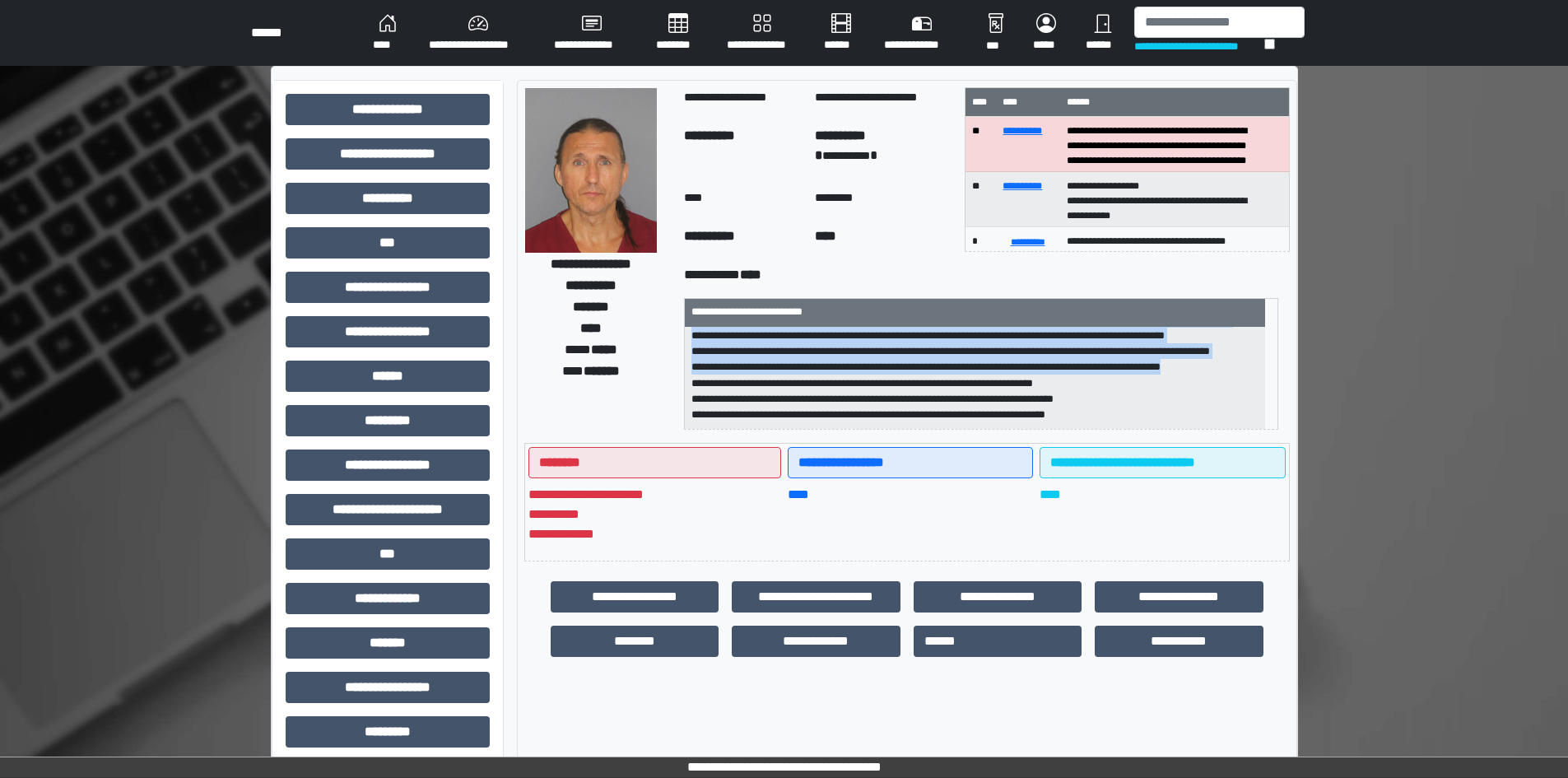 drag, startPoint x: 704, startPoint y: 342, endPoint x: 1250, endPoint y: 372, distance: 546.8236 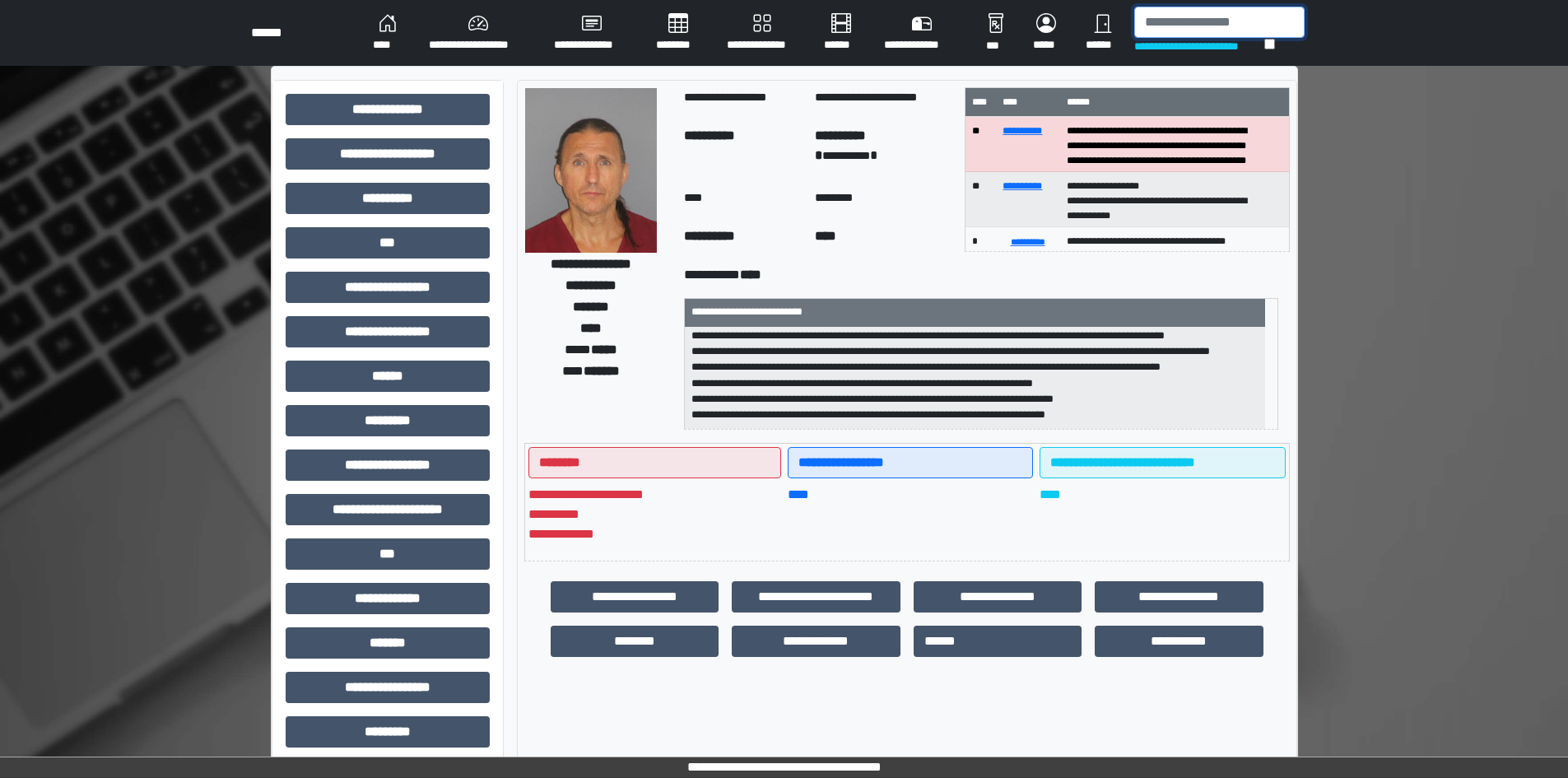 click at bounding box center [1219, 22] 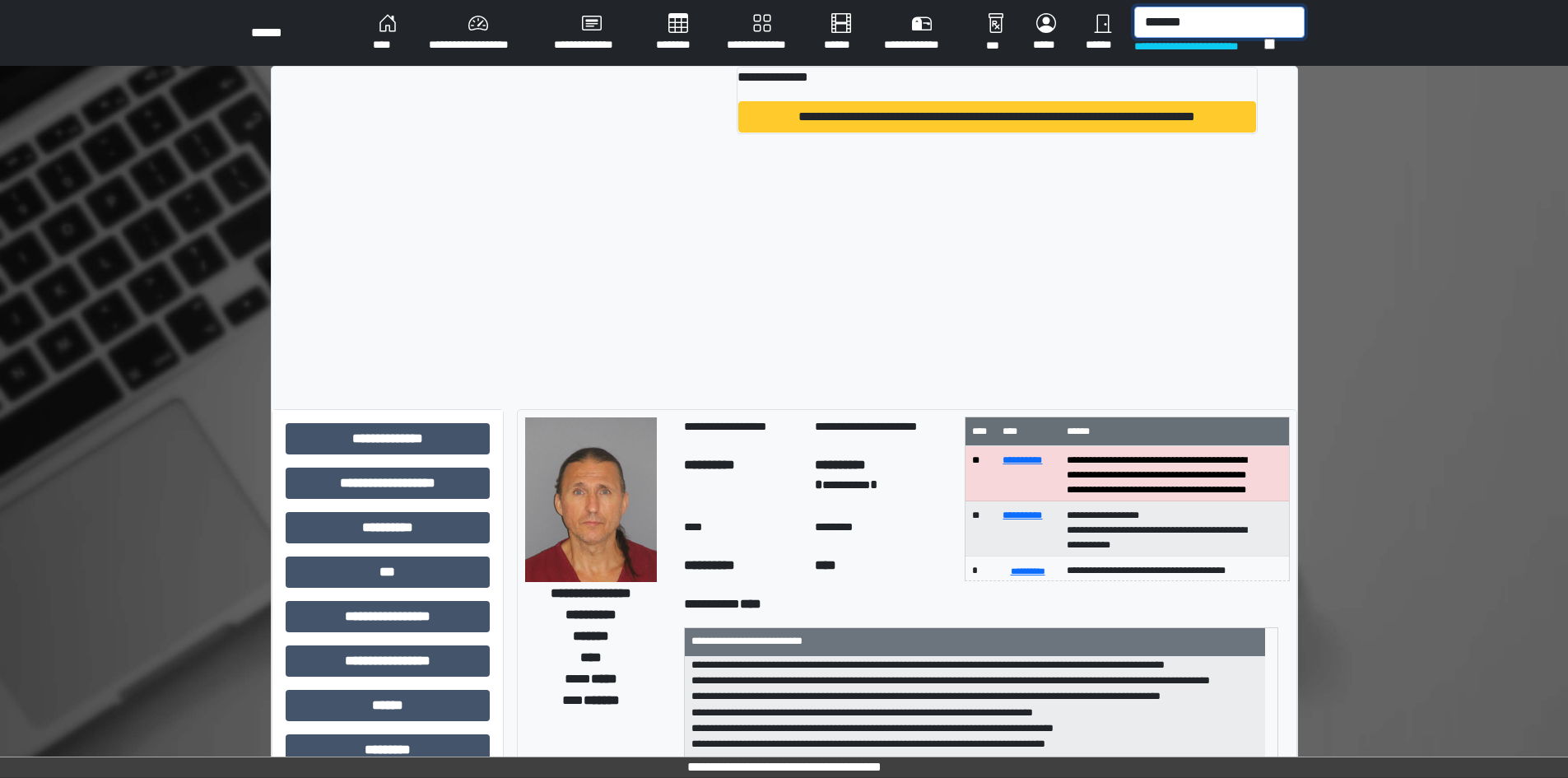 type on "*******" 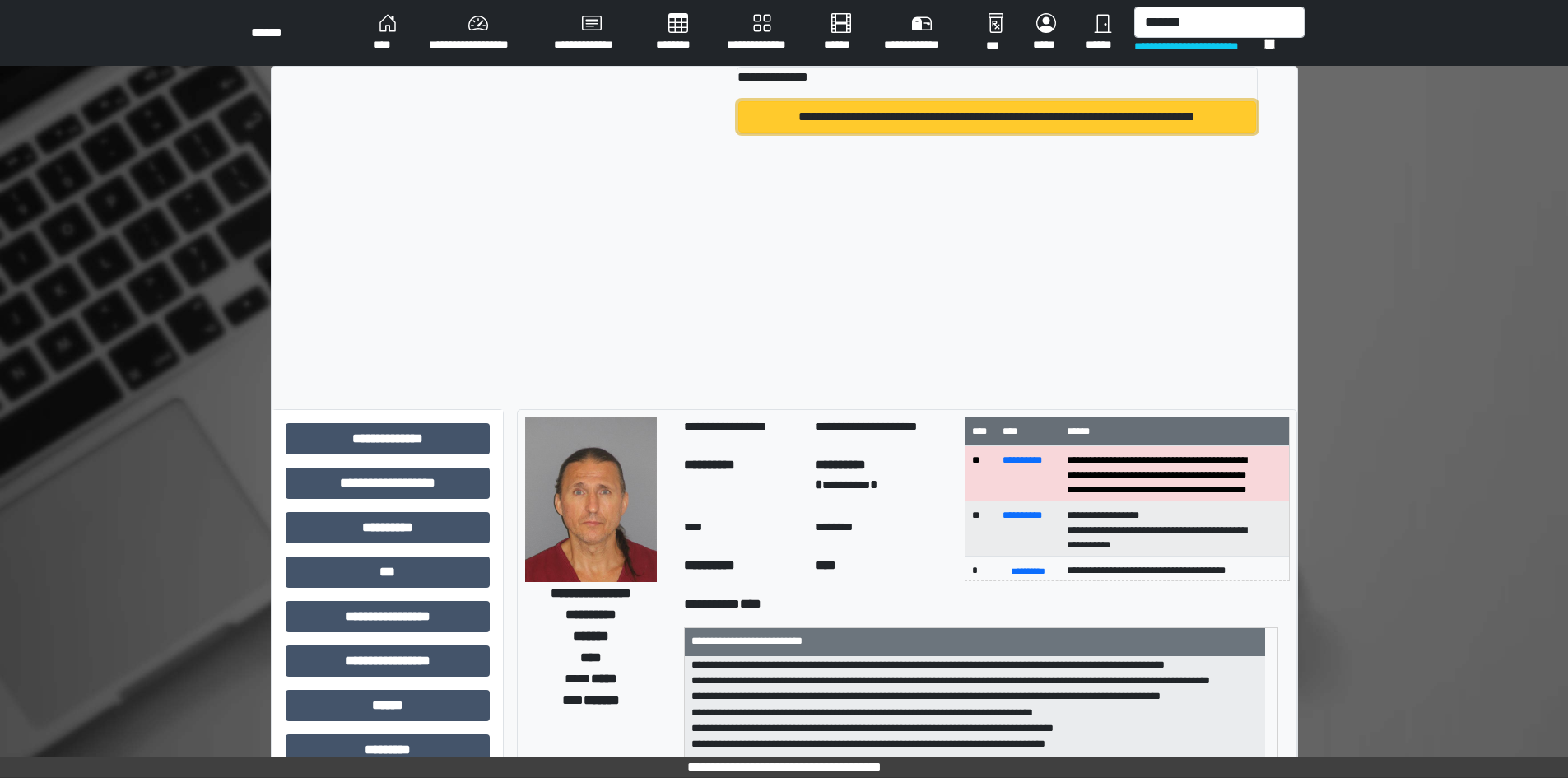 click on "**********" at bounding box center [997, 117] 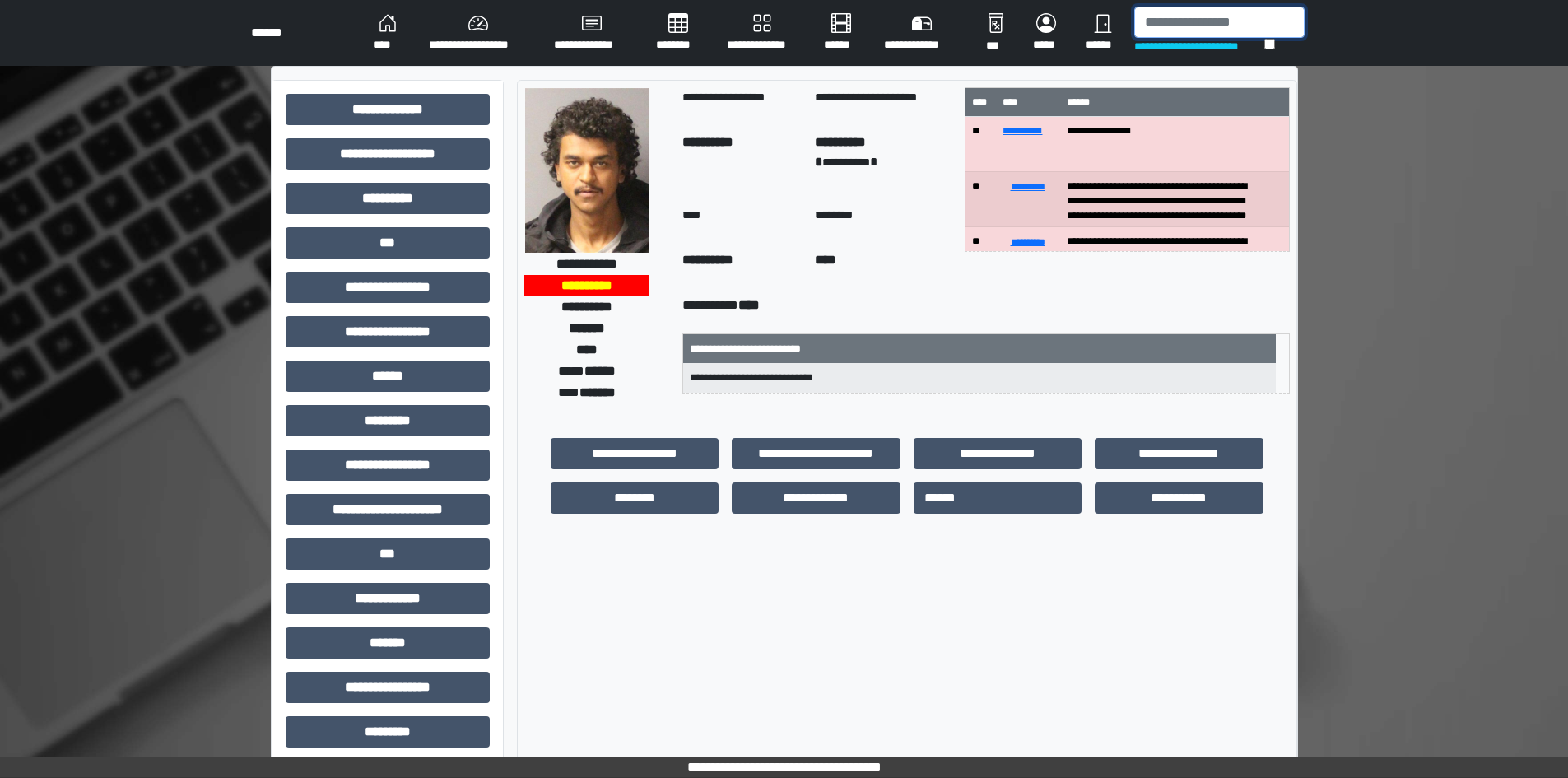 click at bounding box center (1219, 22) 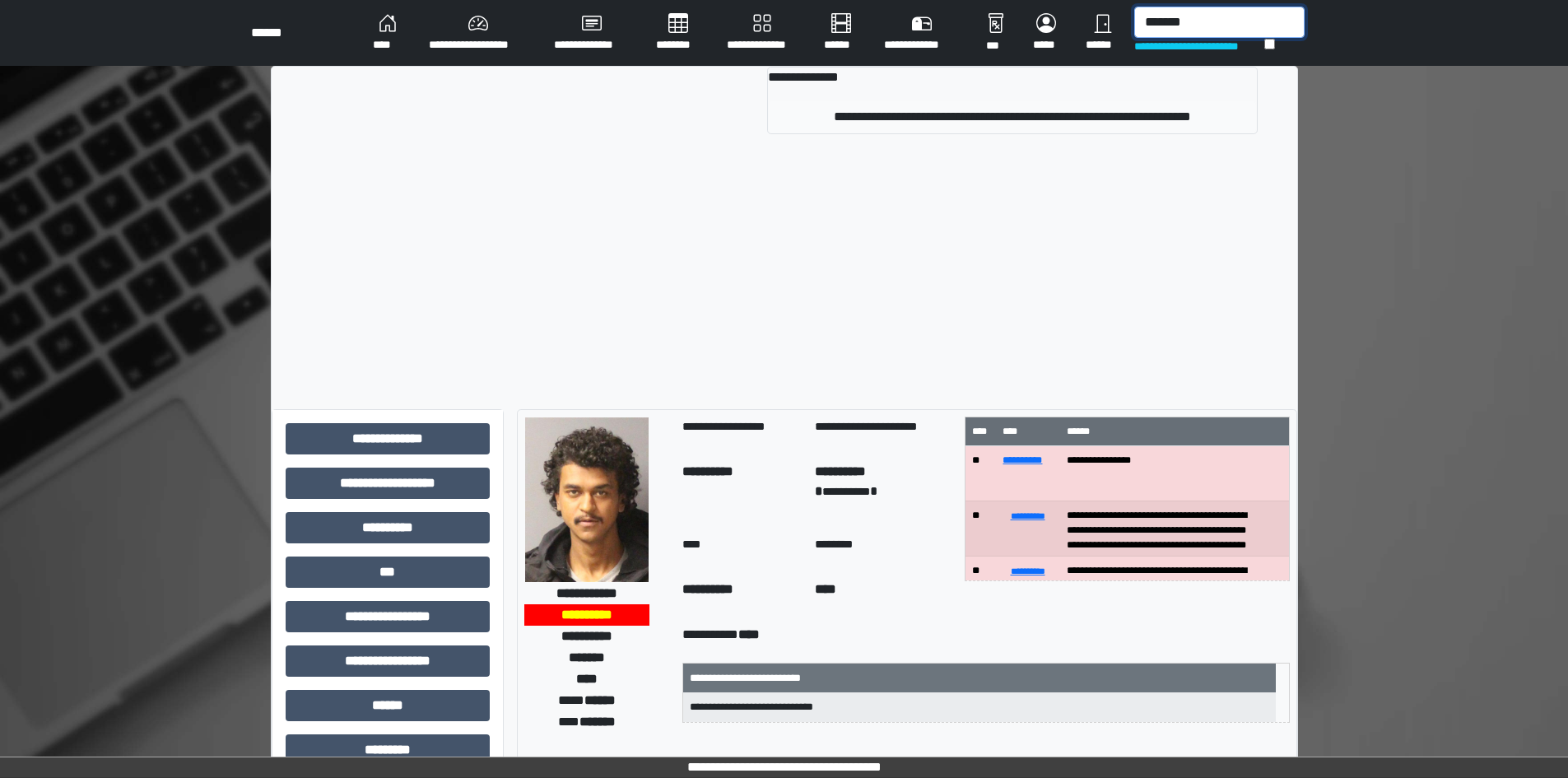 type on "*******" 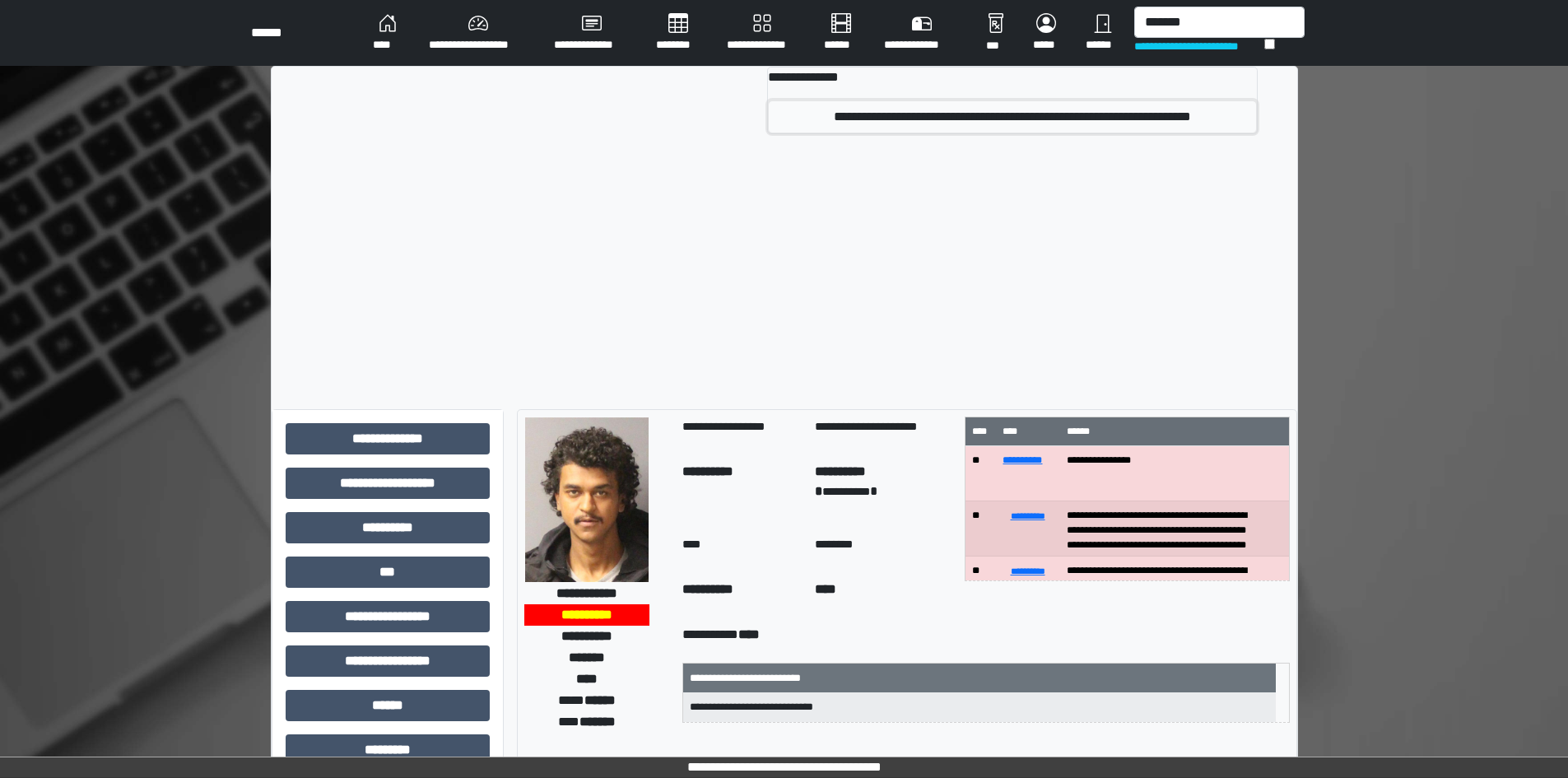click on "**********" at bounding box center (1012, 117) 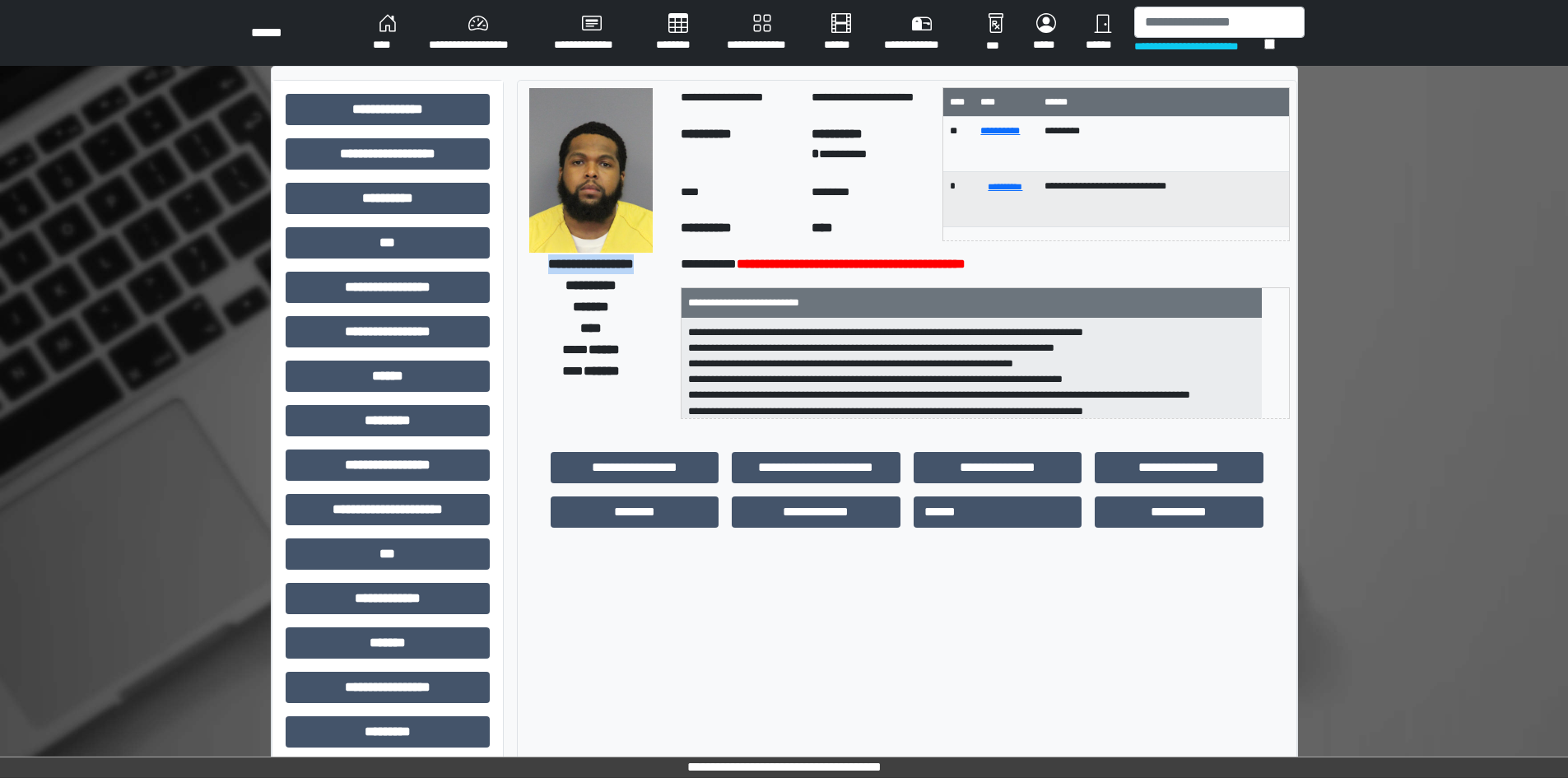 drag, startPoint x: 523, startPoint y: 265, endPoint x: 654, endPoint y: 265, distance: 131 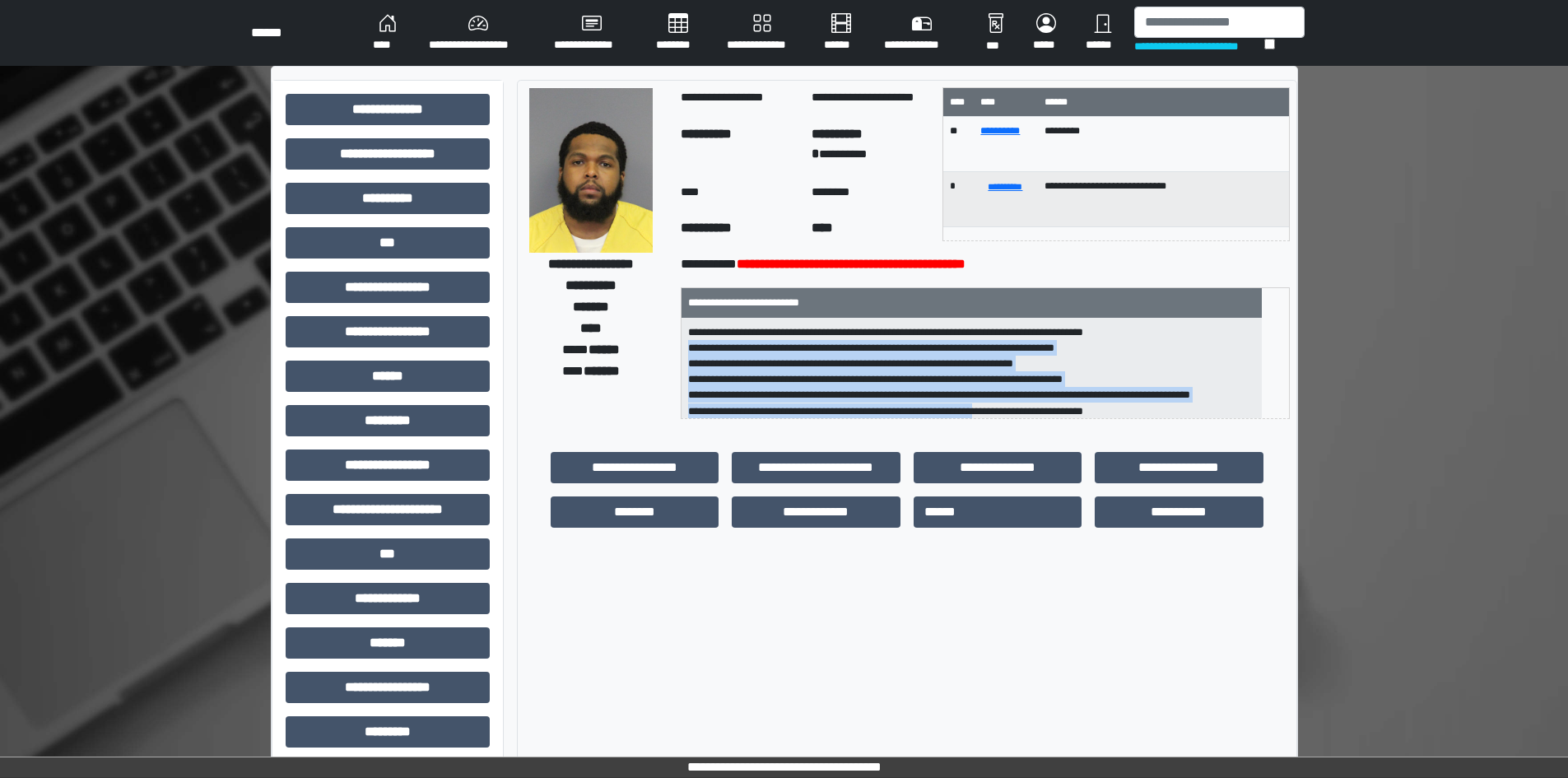 scroll, scrollTop: 37, scrollLeft: 0, axis: vertical 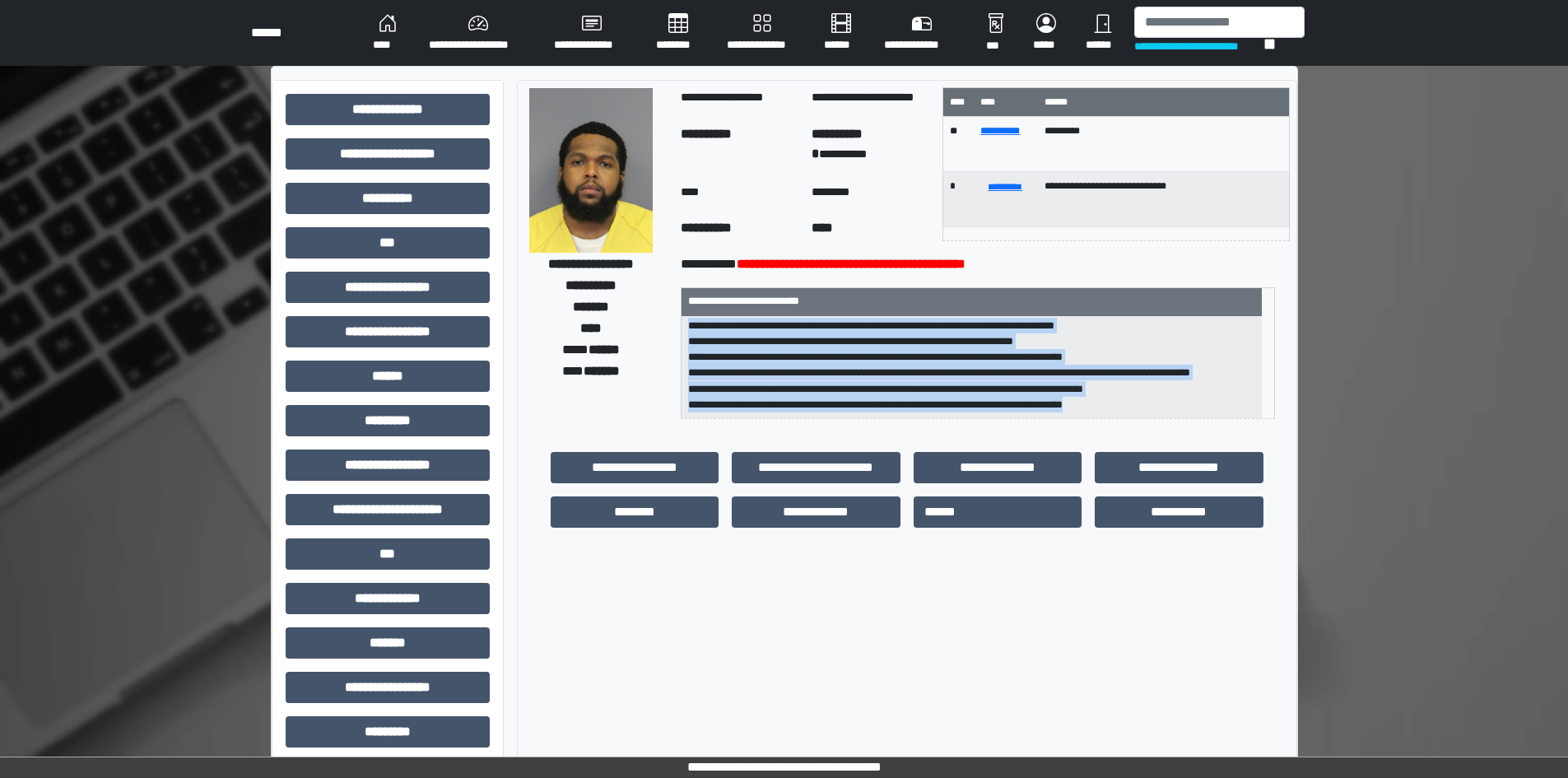 drag, startPoint x: 704, startPoint y: 352, endPoint x: 1147, endPoint y: 417, distance: 447.7432 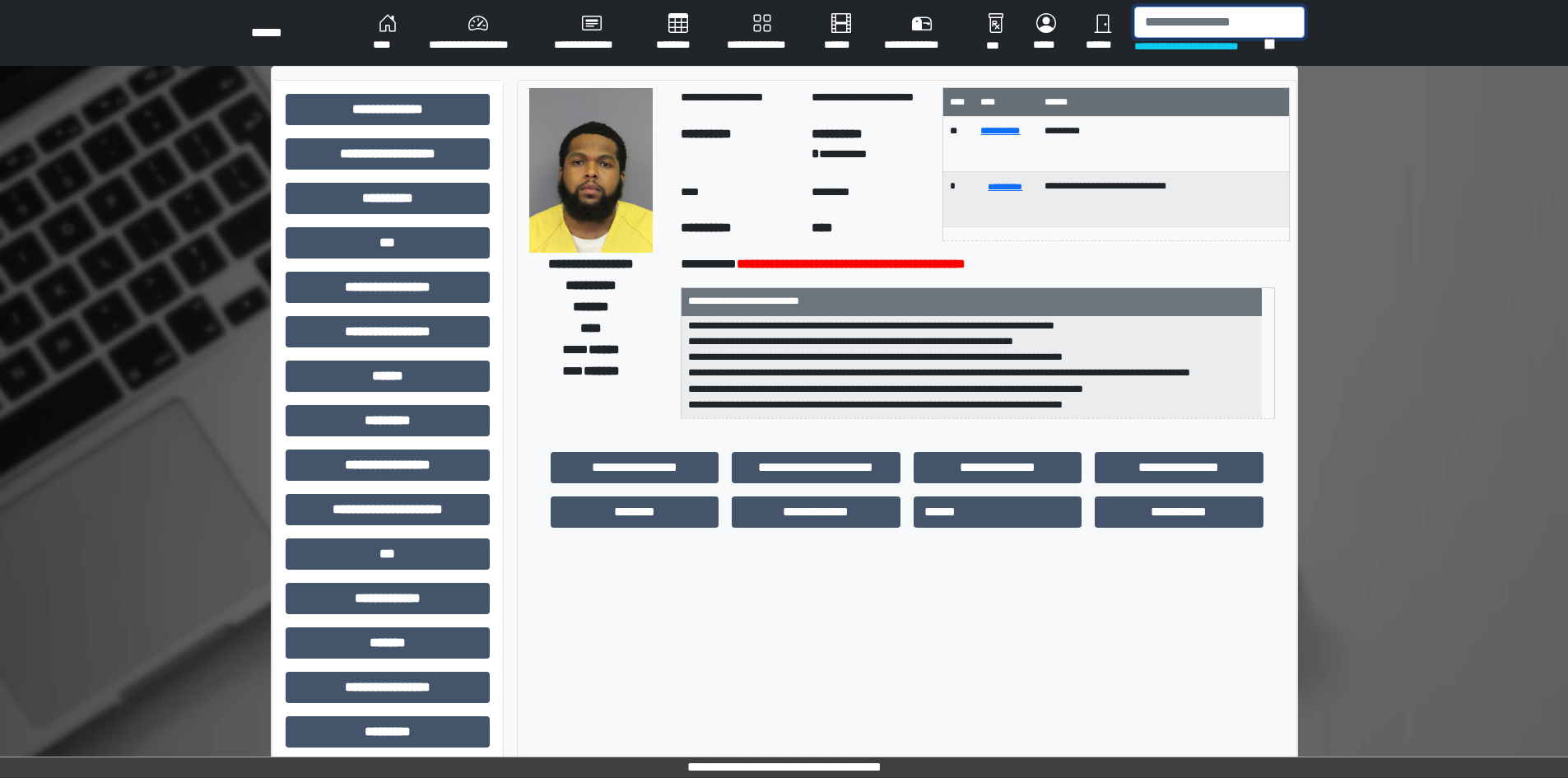 click at bounding box center [1219, 22] 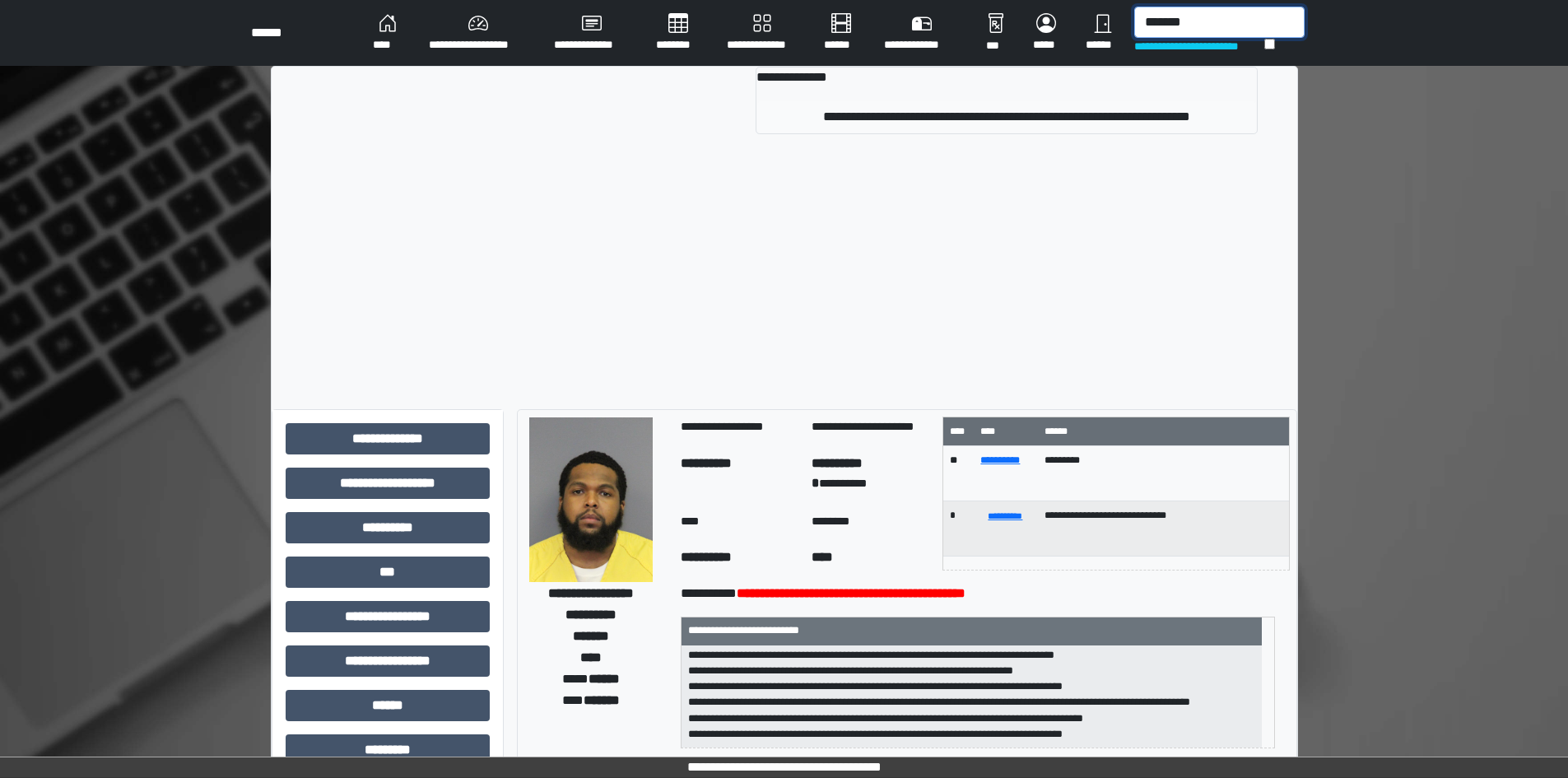 type on "*******" 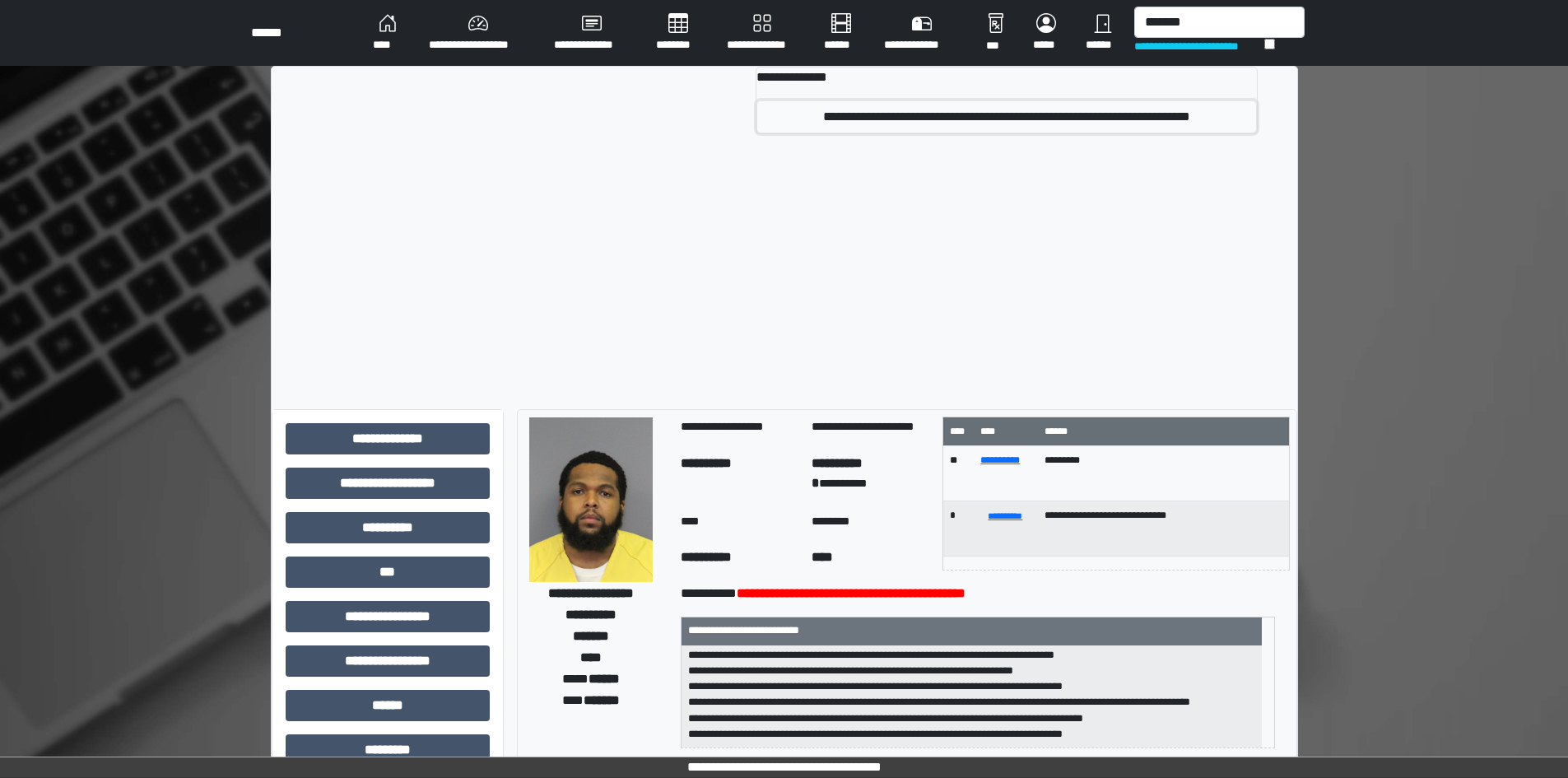 click on "**********" at bounding box center (1007, 117) 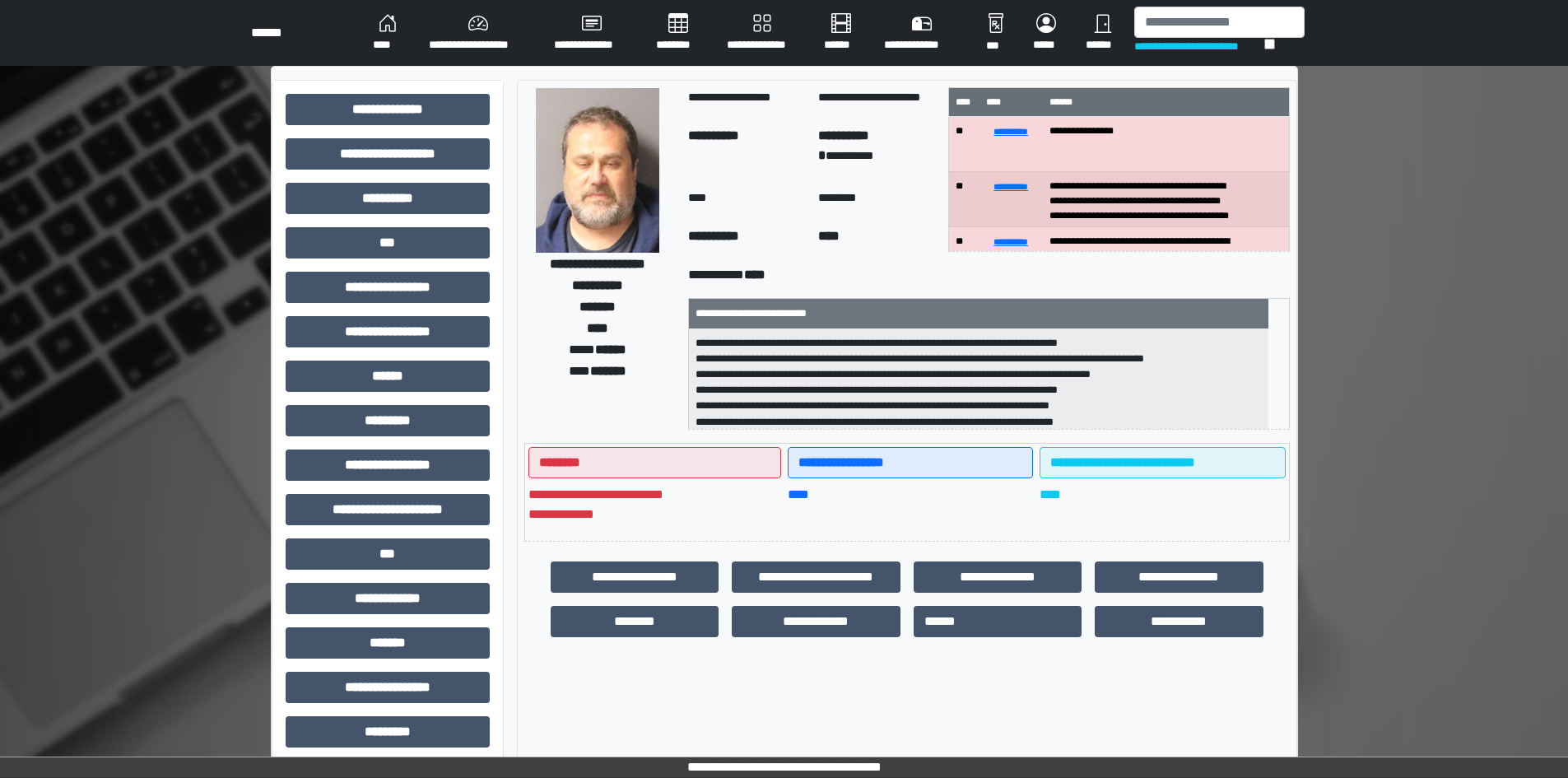 click at bounding box center [598, 170] 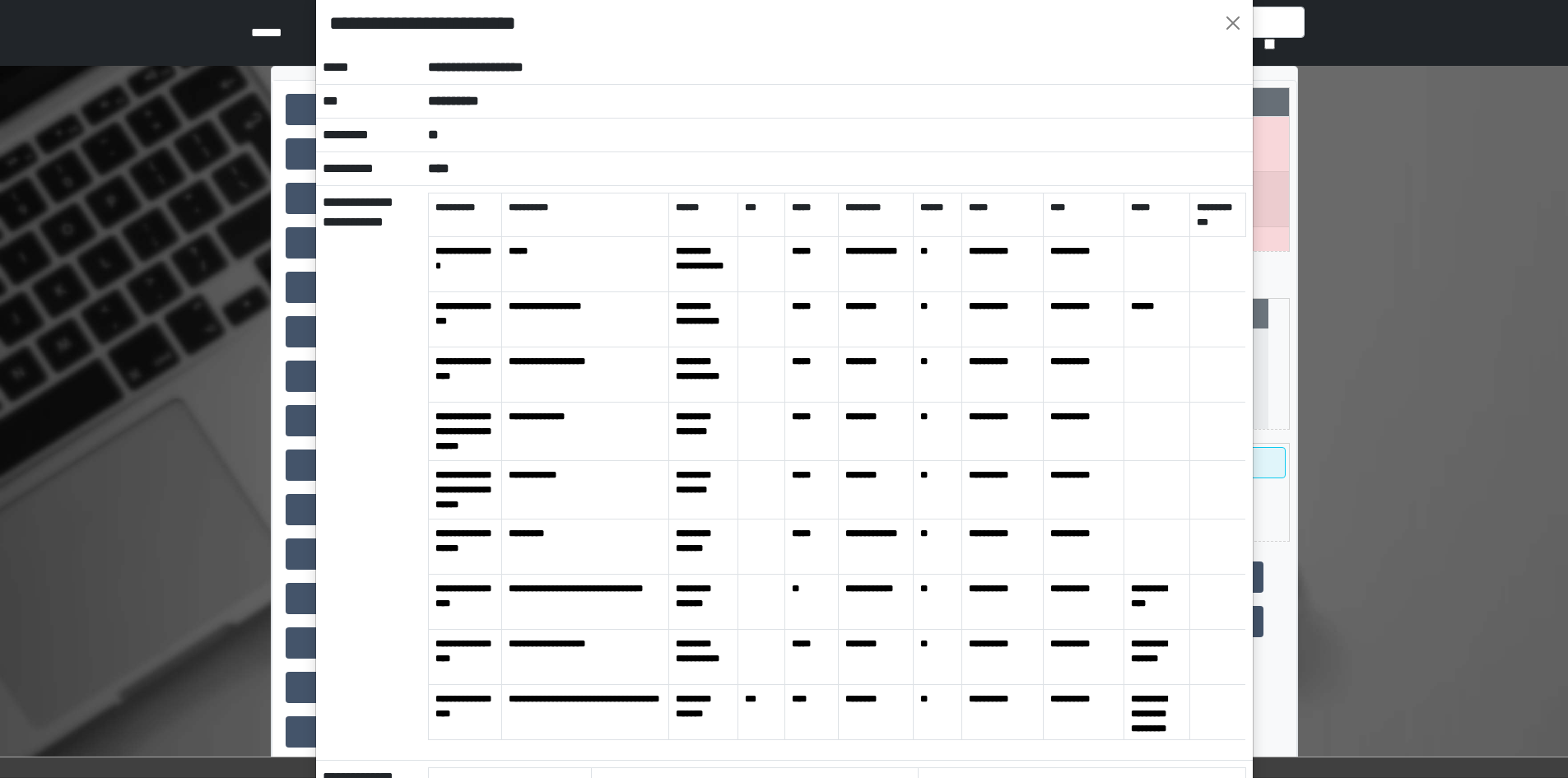 scroll, scrollTop: 0, scrollLeft: 0, axis: both 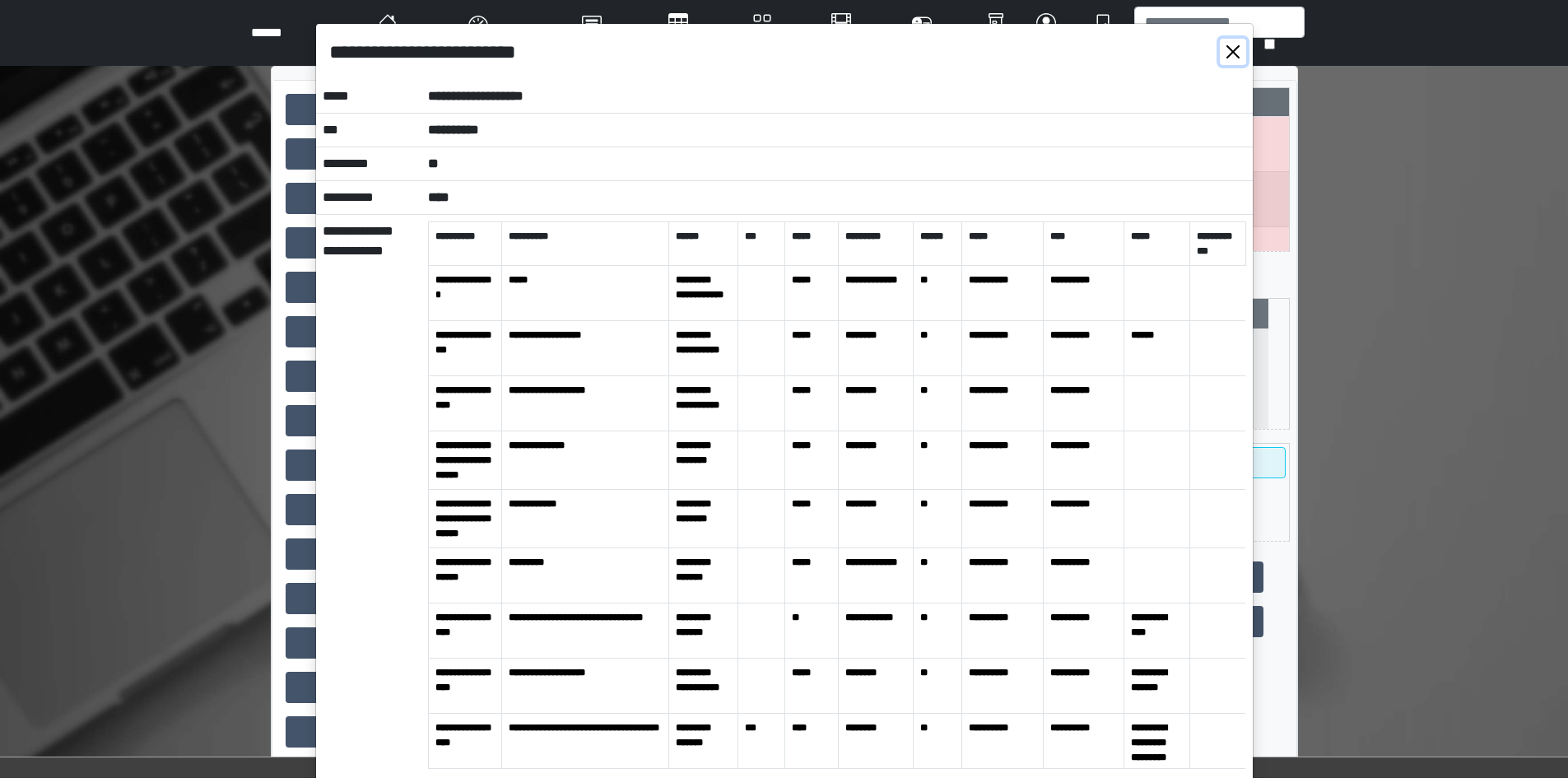 click at bounding box center (1233, 52) 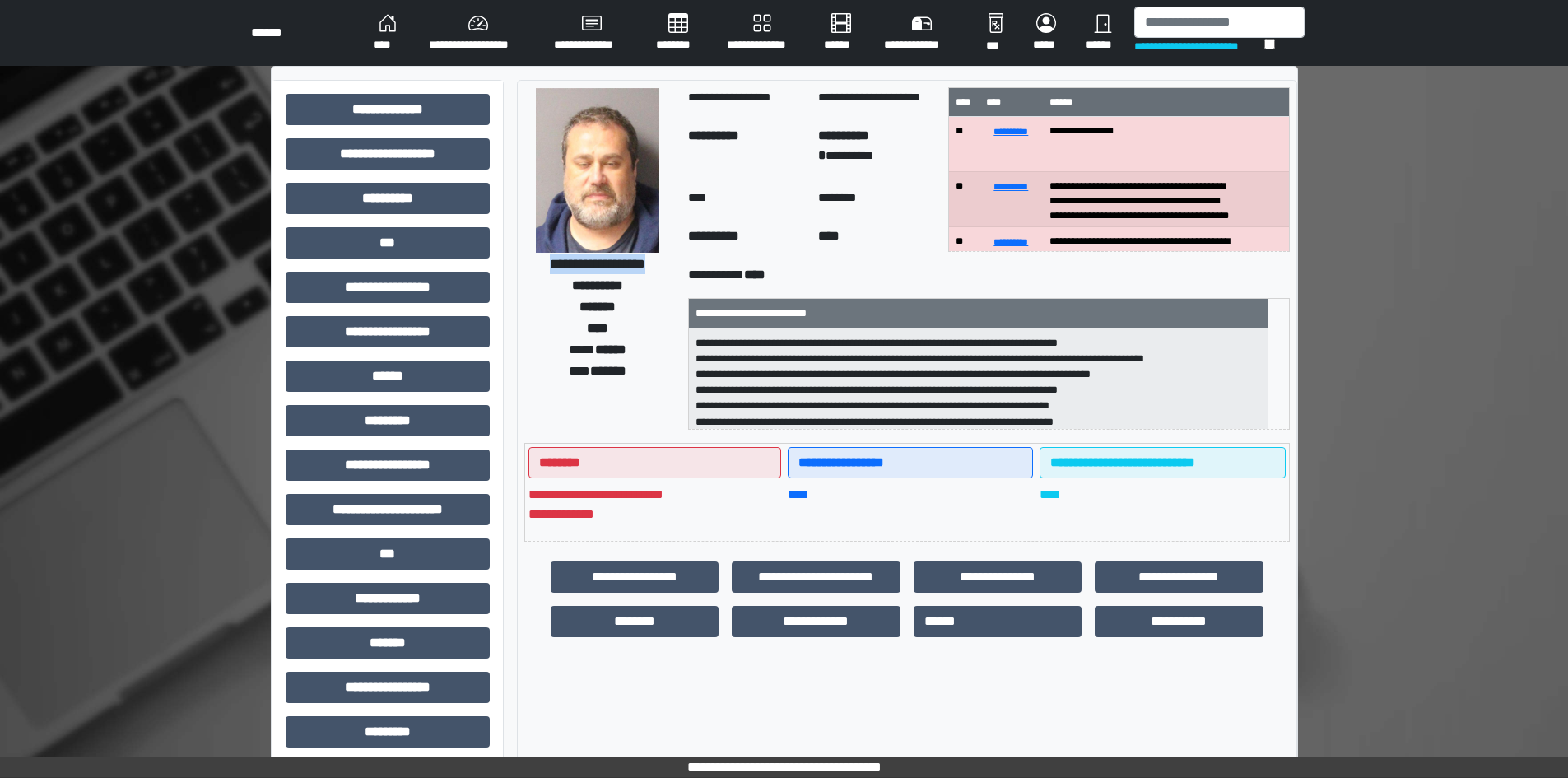 drag, startPoint x: 525, startPoint y: 263, endPoint x: 654, endPoint y: 264, distance: 129.00388 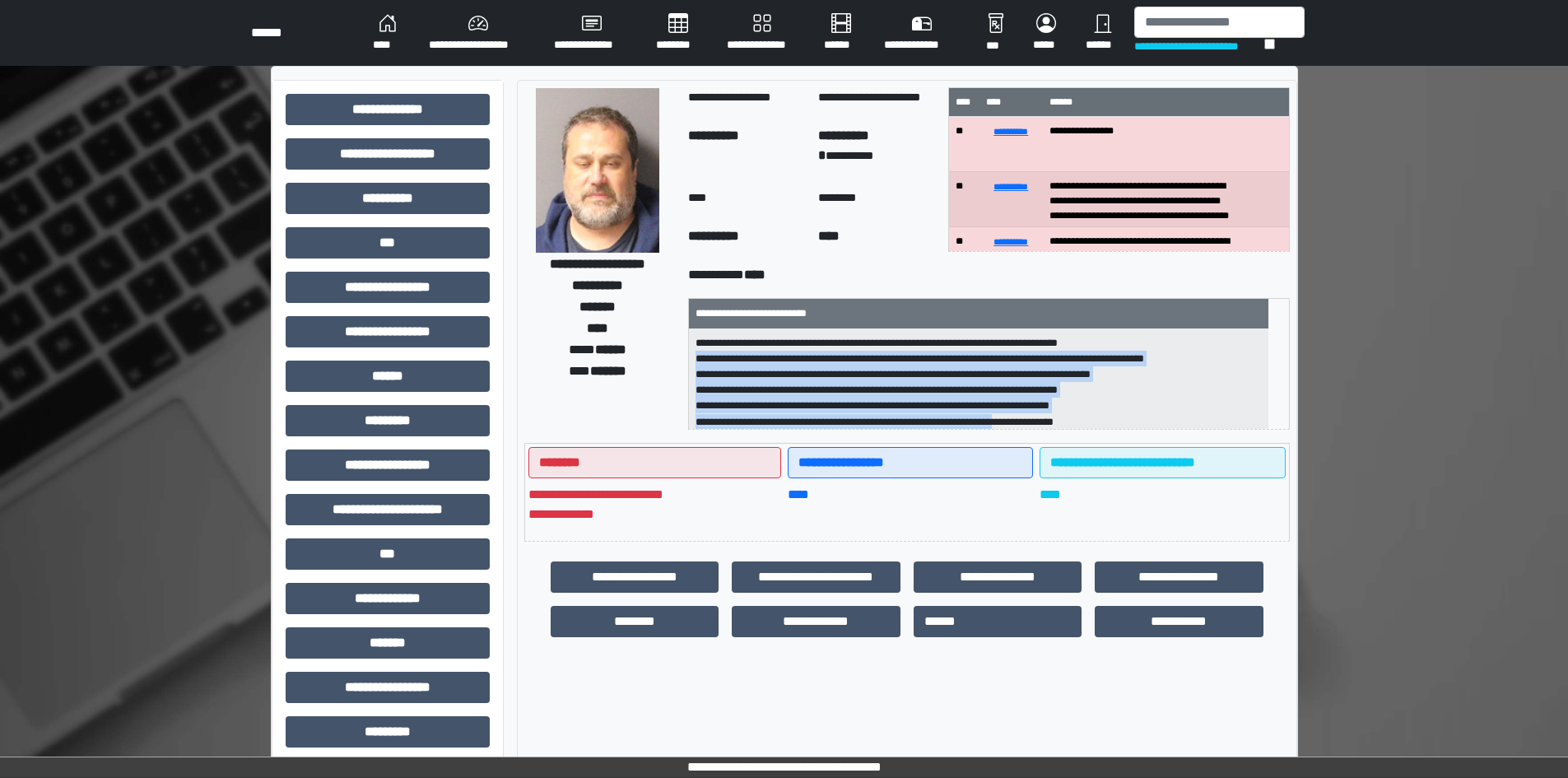 scroll, scrollTop: 41, scrollLeft: 0, axis: vertical 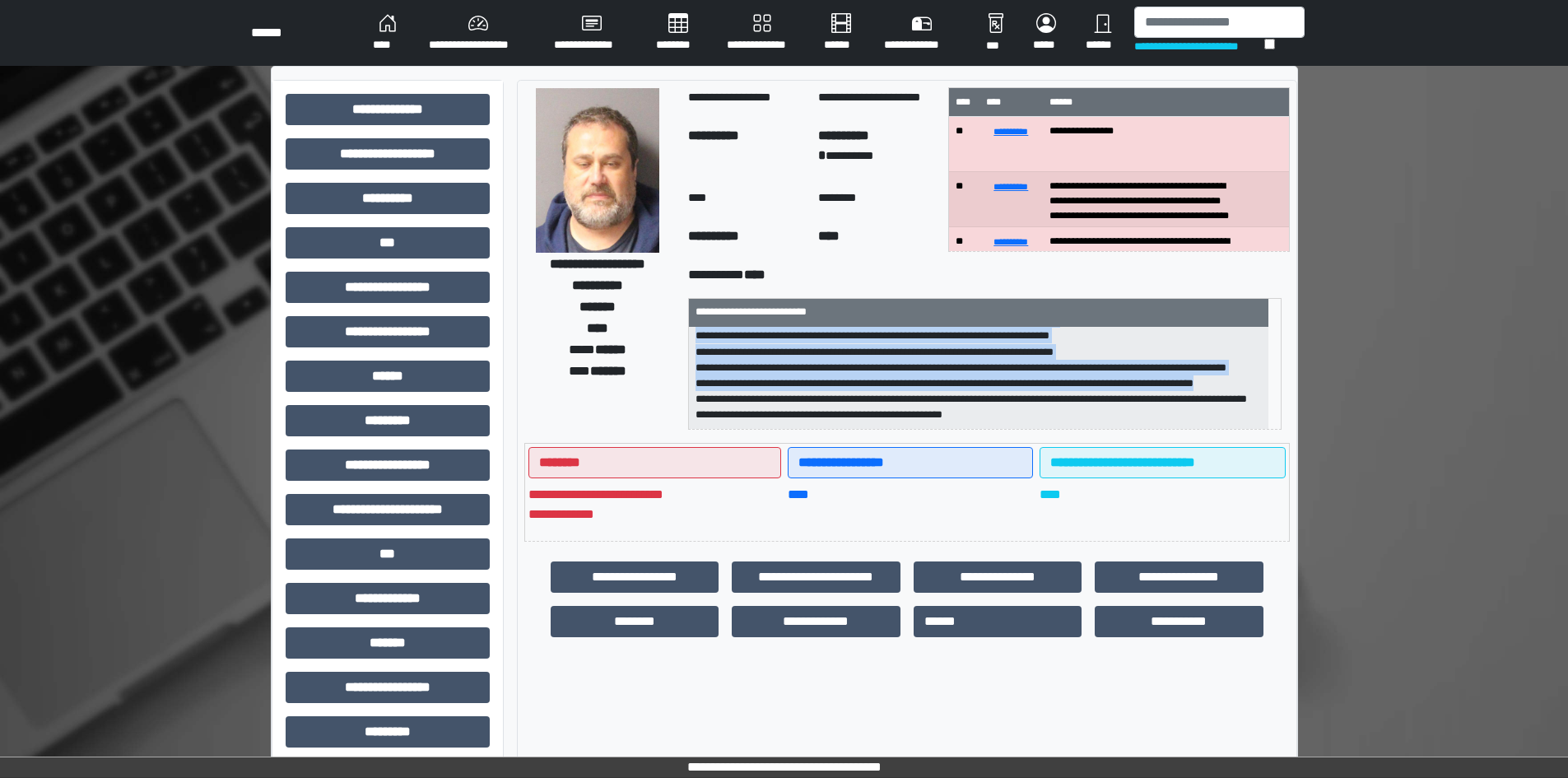 drag, startPoint x: 702, startPoint y: 362, endPoint x: 1097, endPoint y: 378, distance: 395.3239 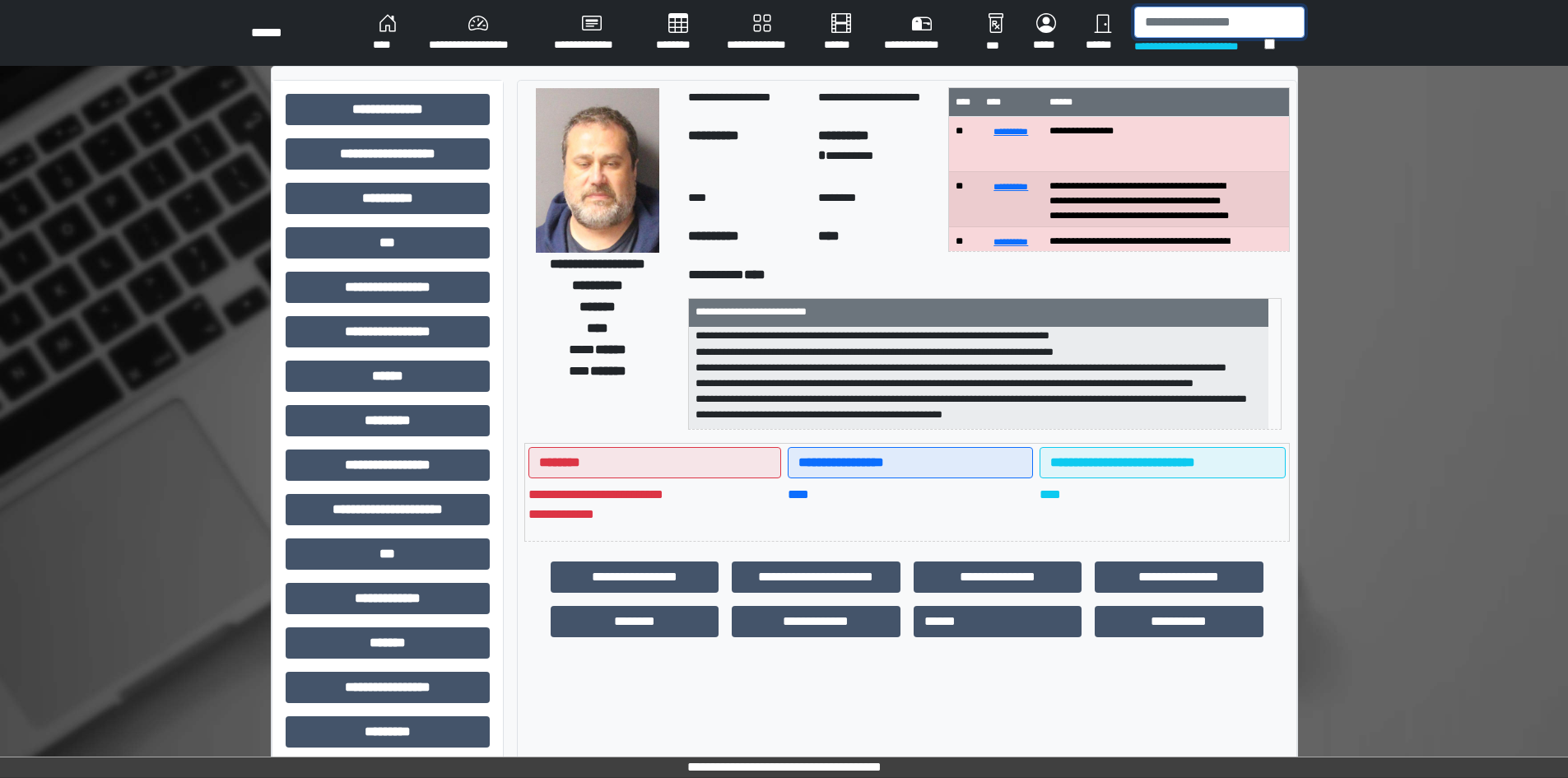 click at bounding box center [1219, 22] 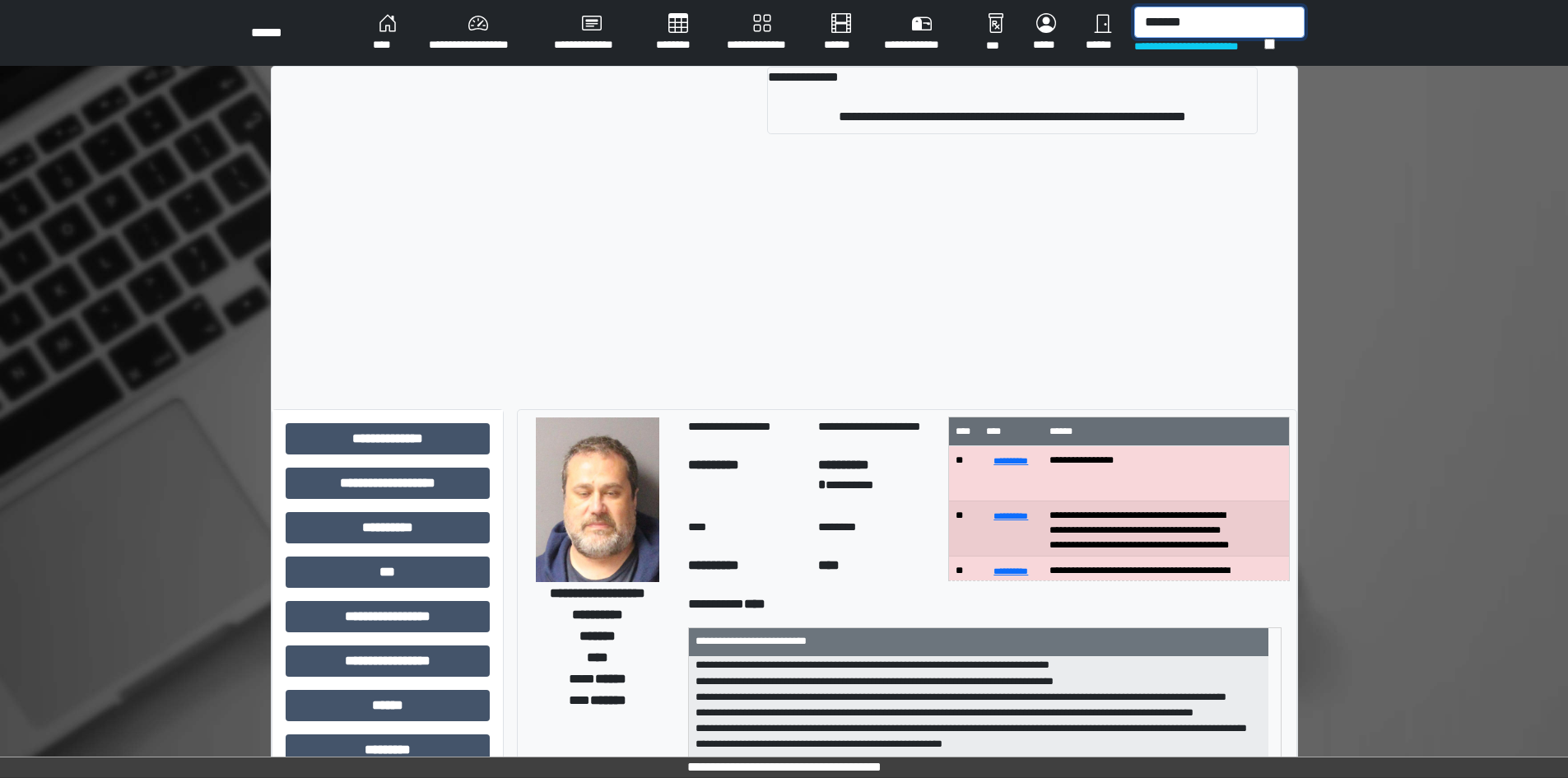 type on "*******" 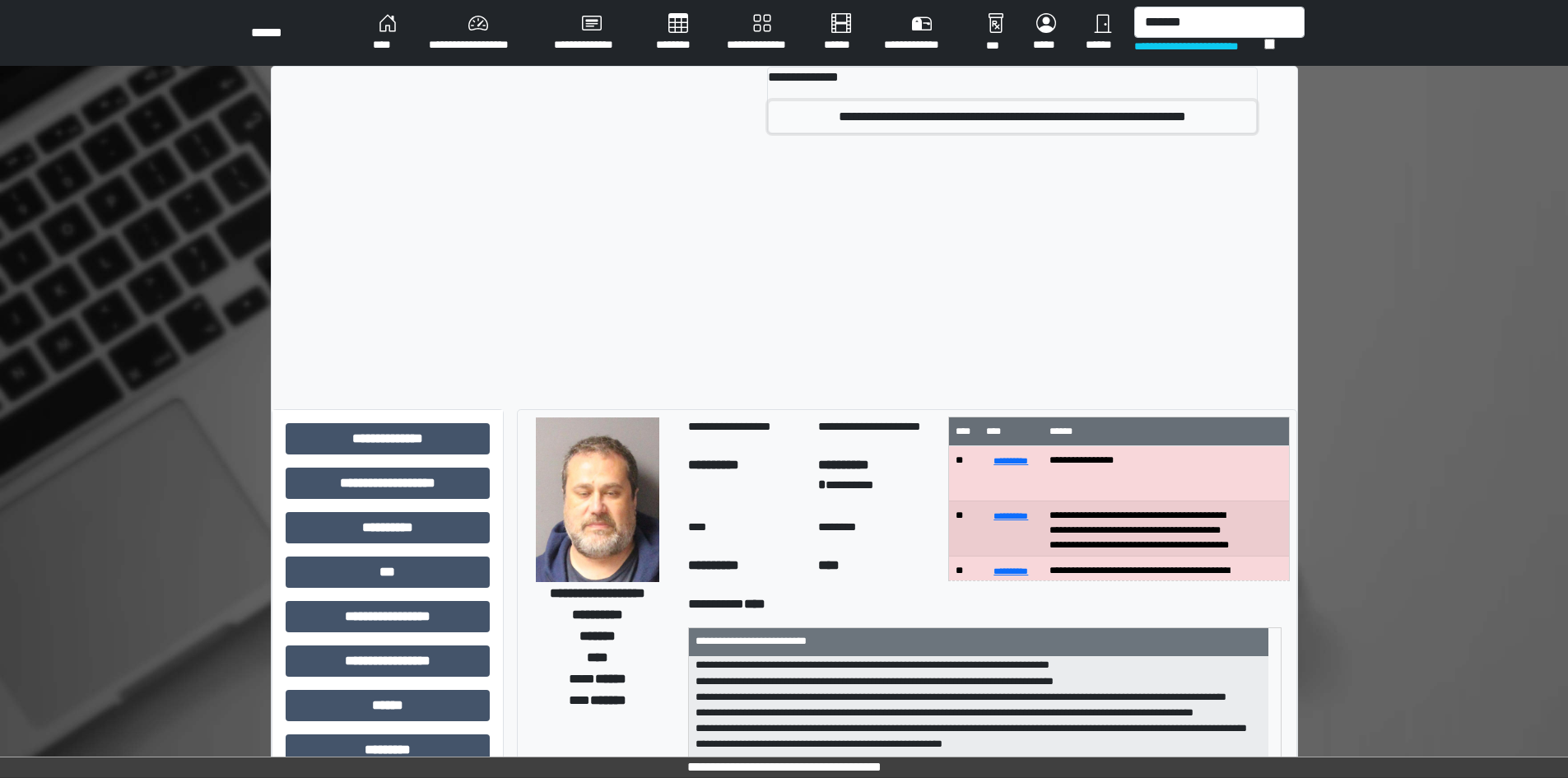 click on "**********" at bounding box center (1012, 117) 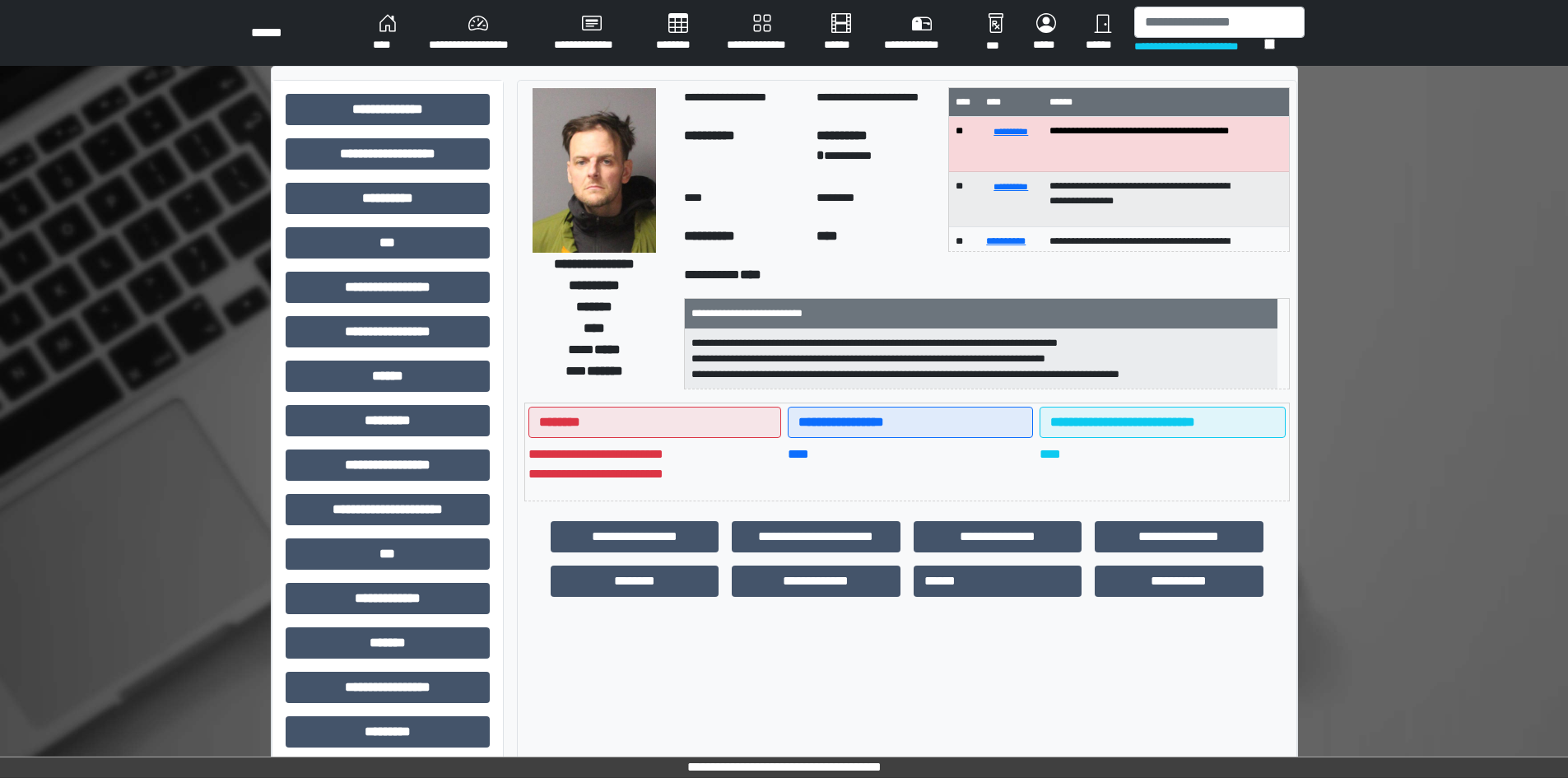 click at bounding box center (594, 170) 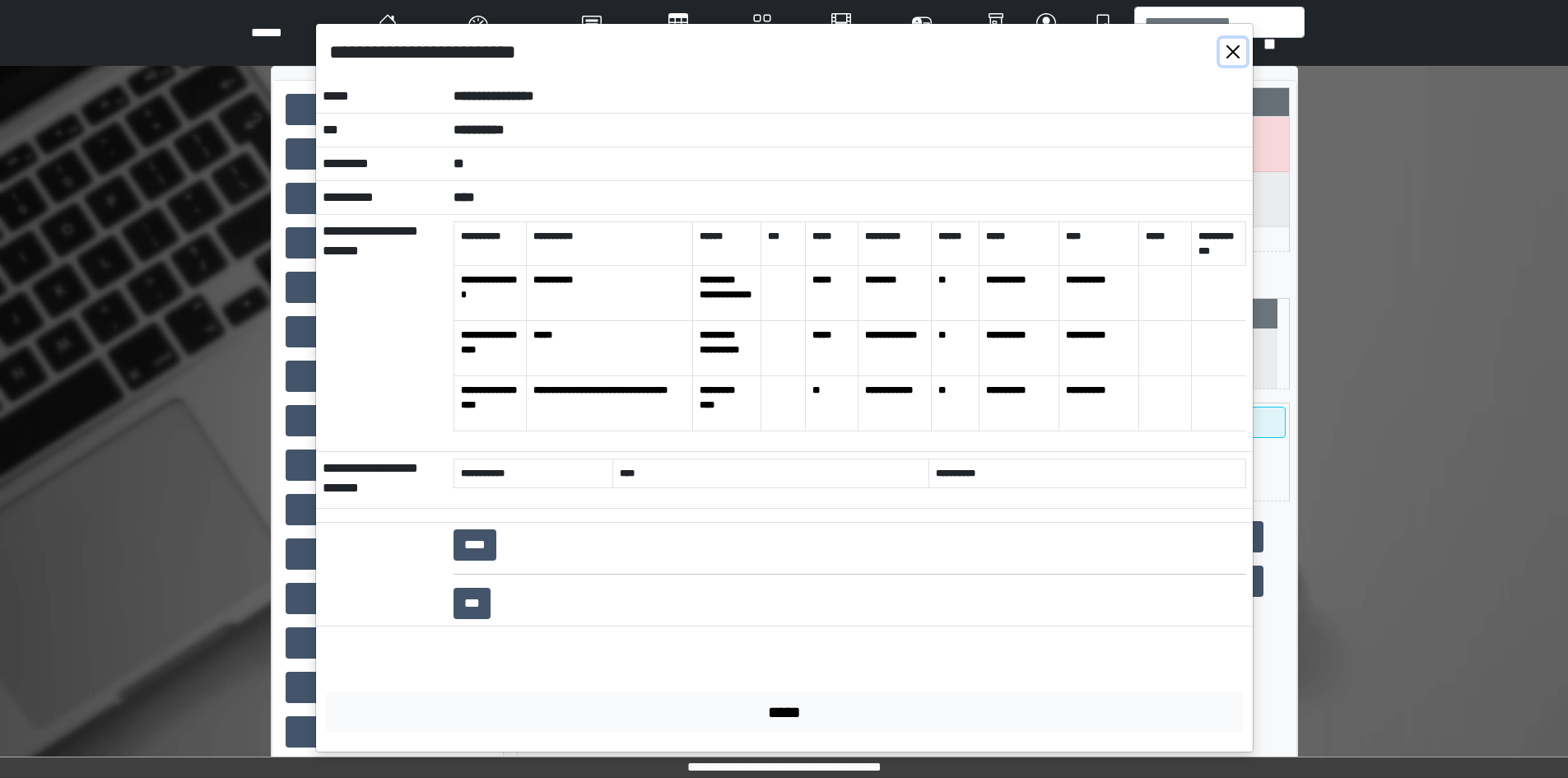 click at bounding box center [1233, 52] 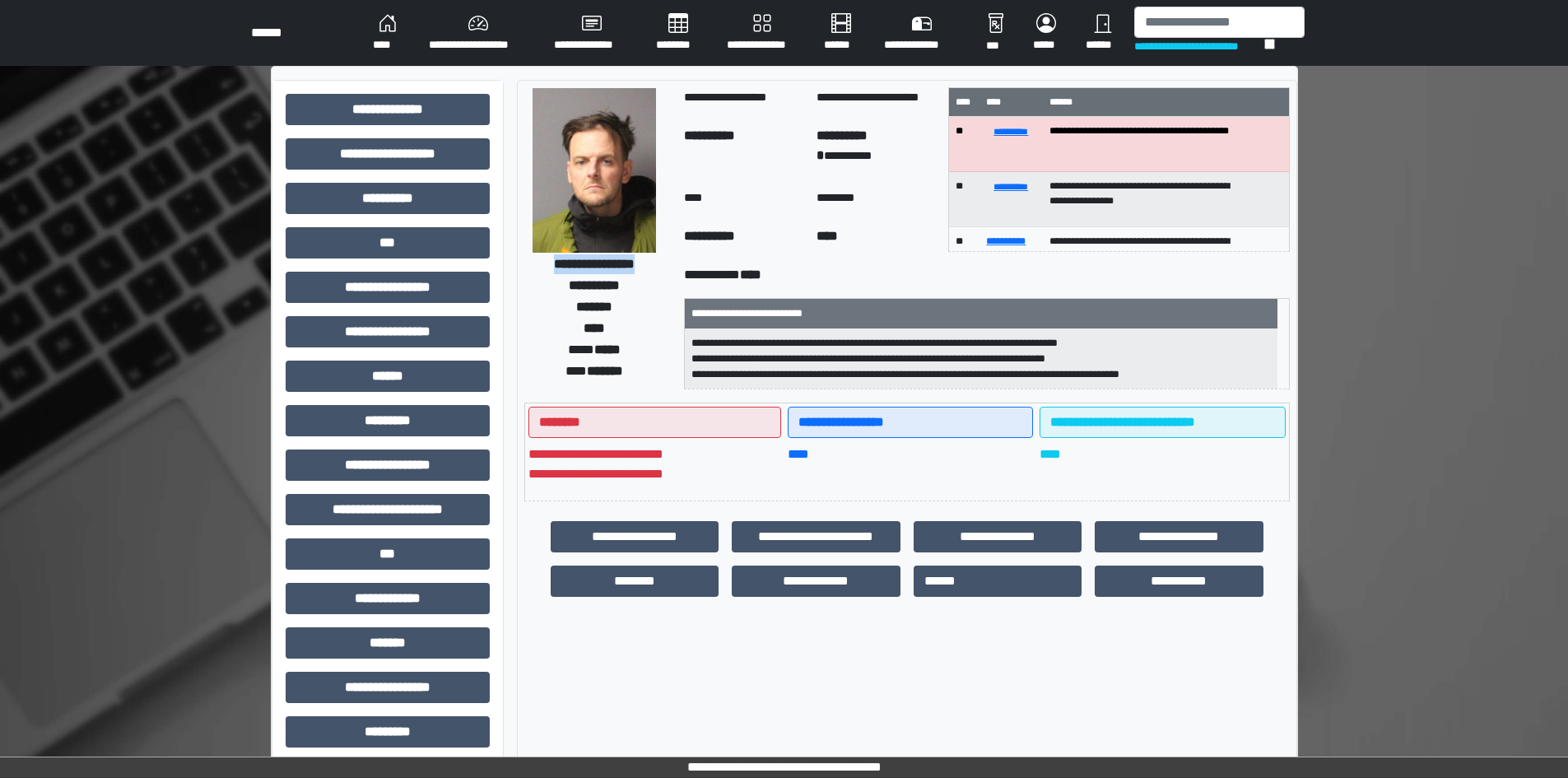 drag, startPoint x: 524, startPoint y: 262, endPoint x: 662, endPoint y: 270, distance: 138.23169 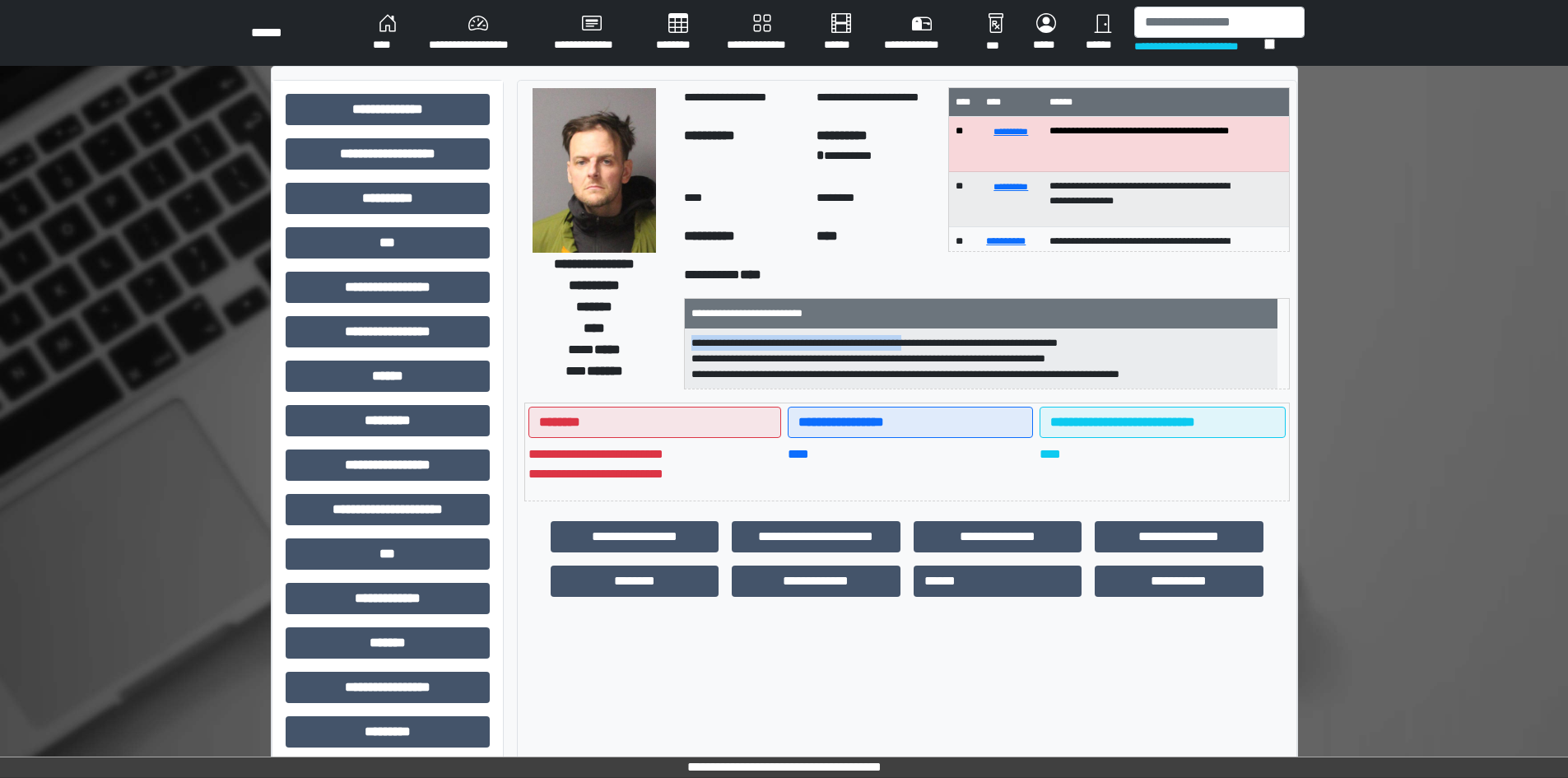 drag, startPoint x: 708, startPoint y: 342, endPoint x: 922, endPoint y: 344, distance: 214.0093 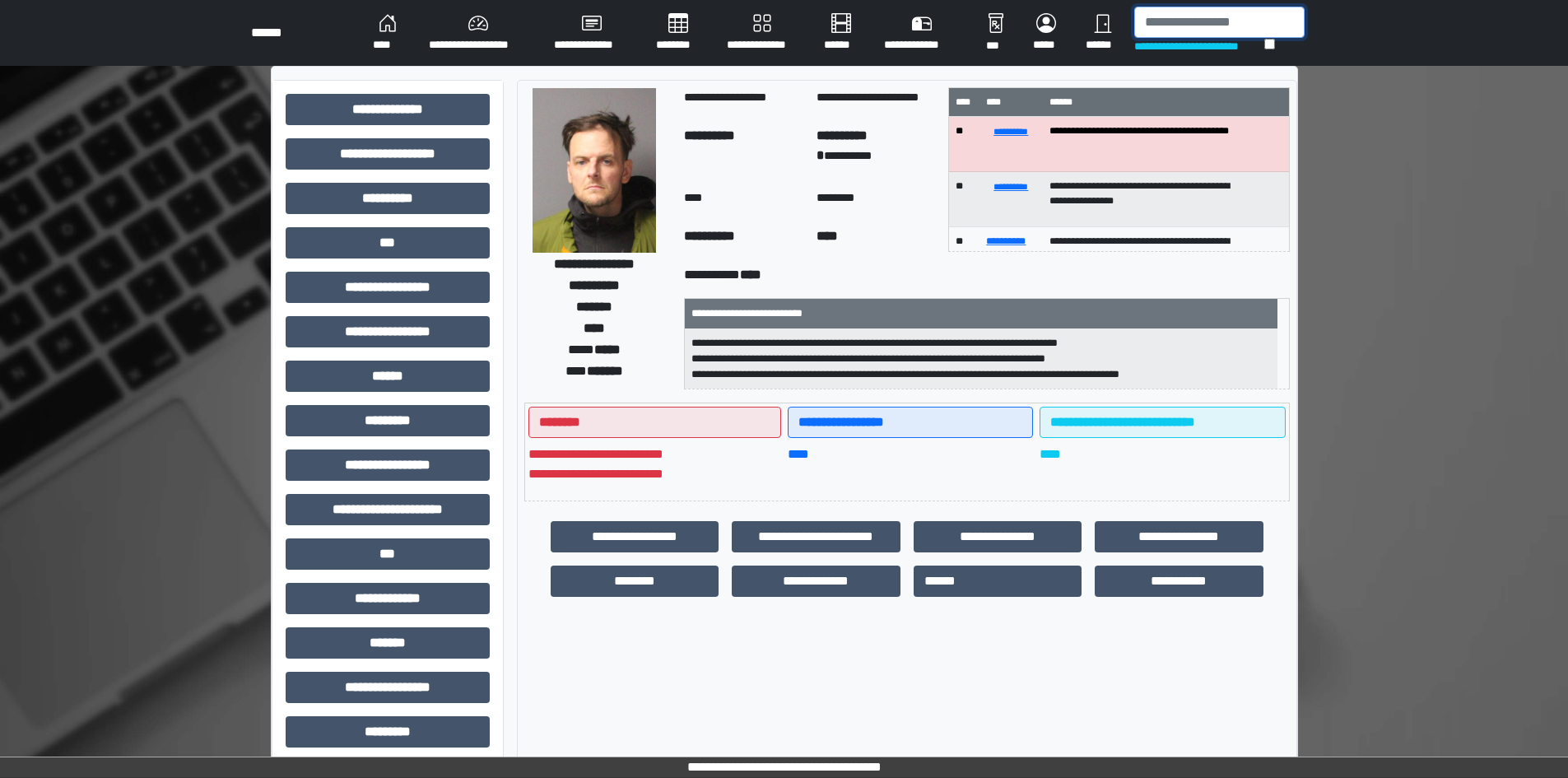 click at bounding box center (1219, 22) 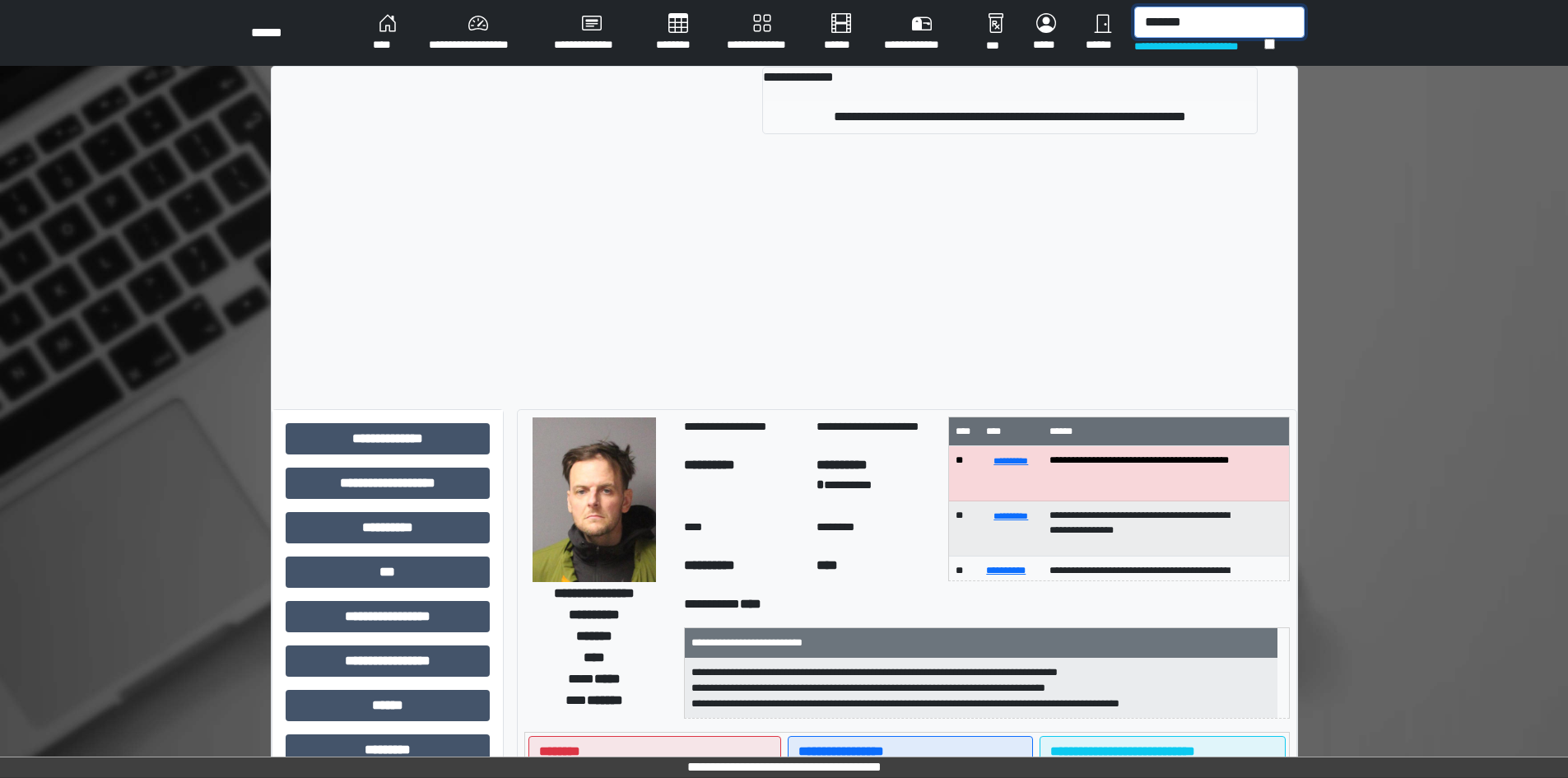 type on "*******" 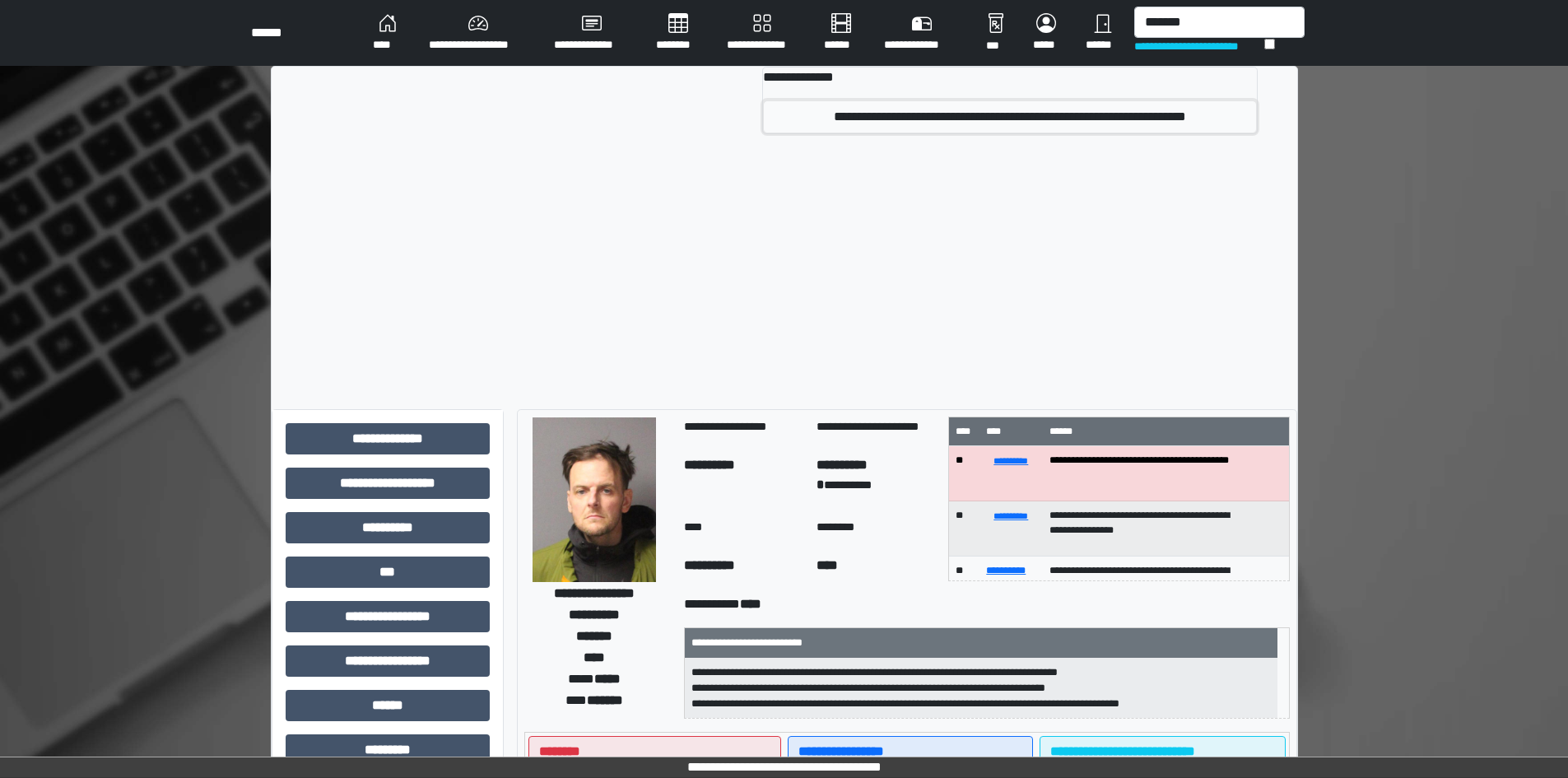 click on "**********" at bounding box center (1010, 117) 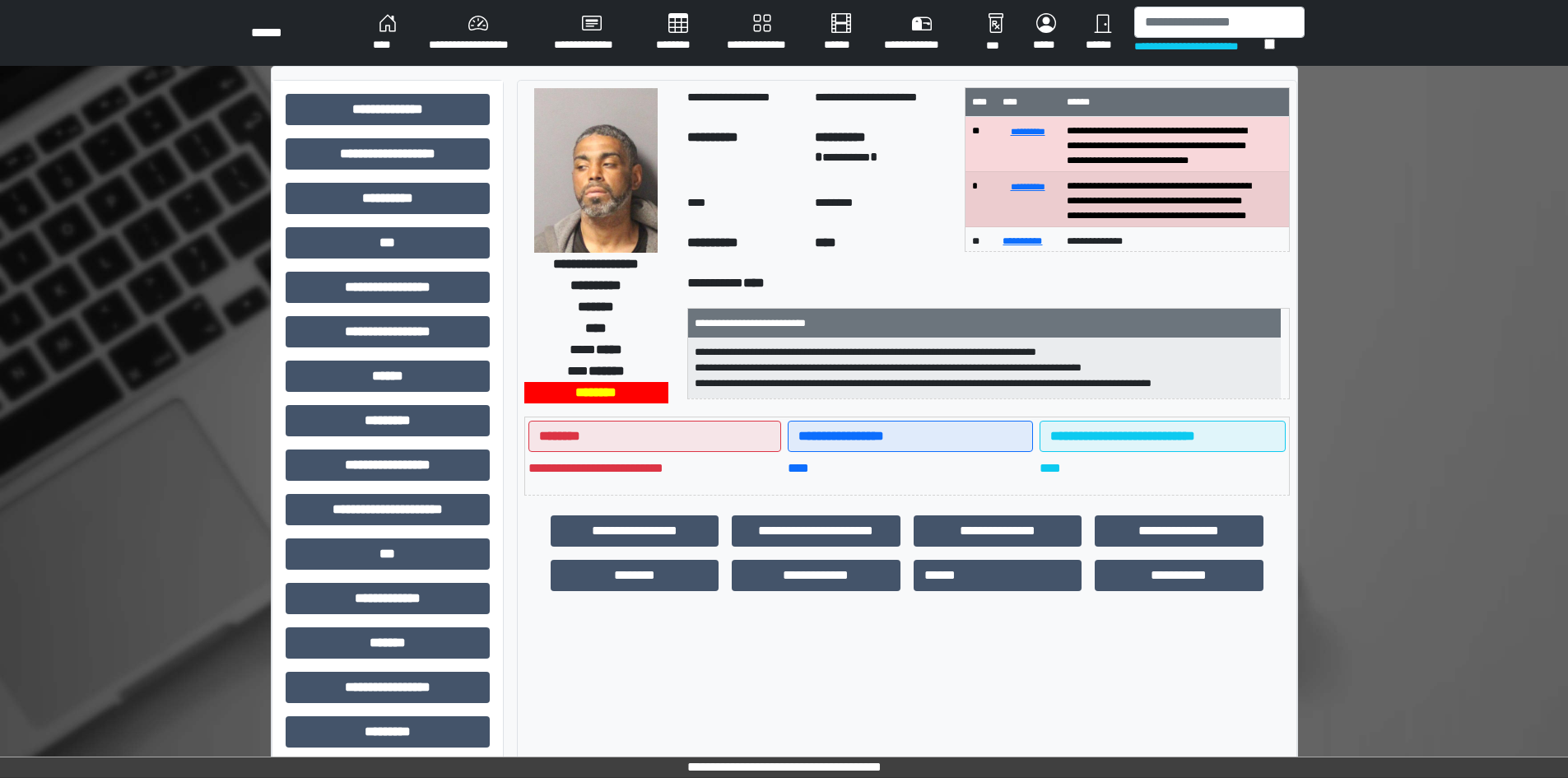 click at bounding box center [596, 170] 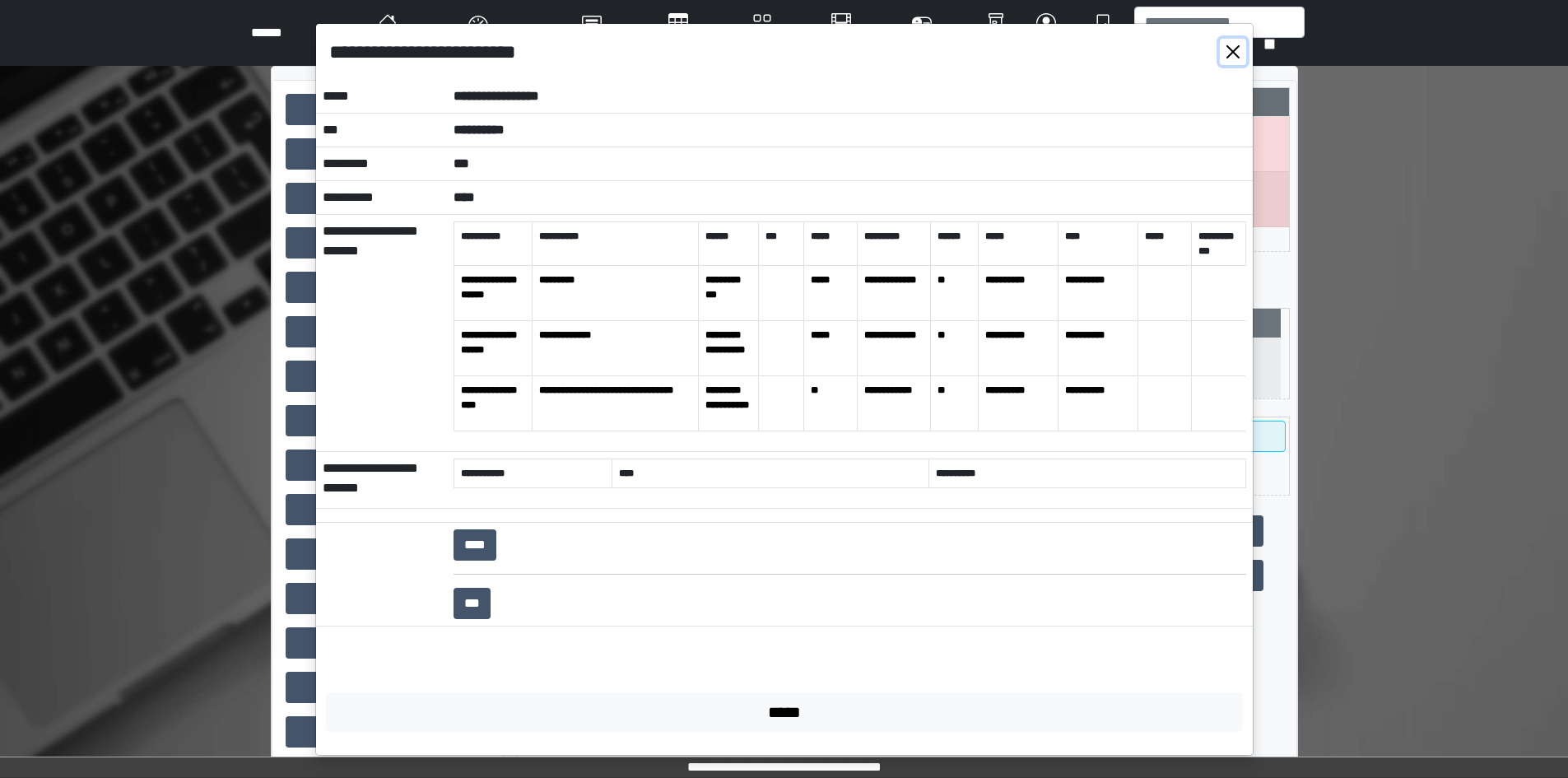 click at bounding box center [1233, 52] 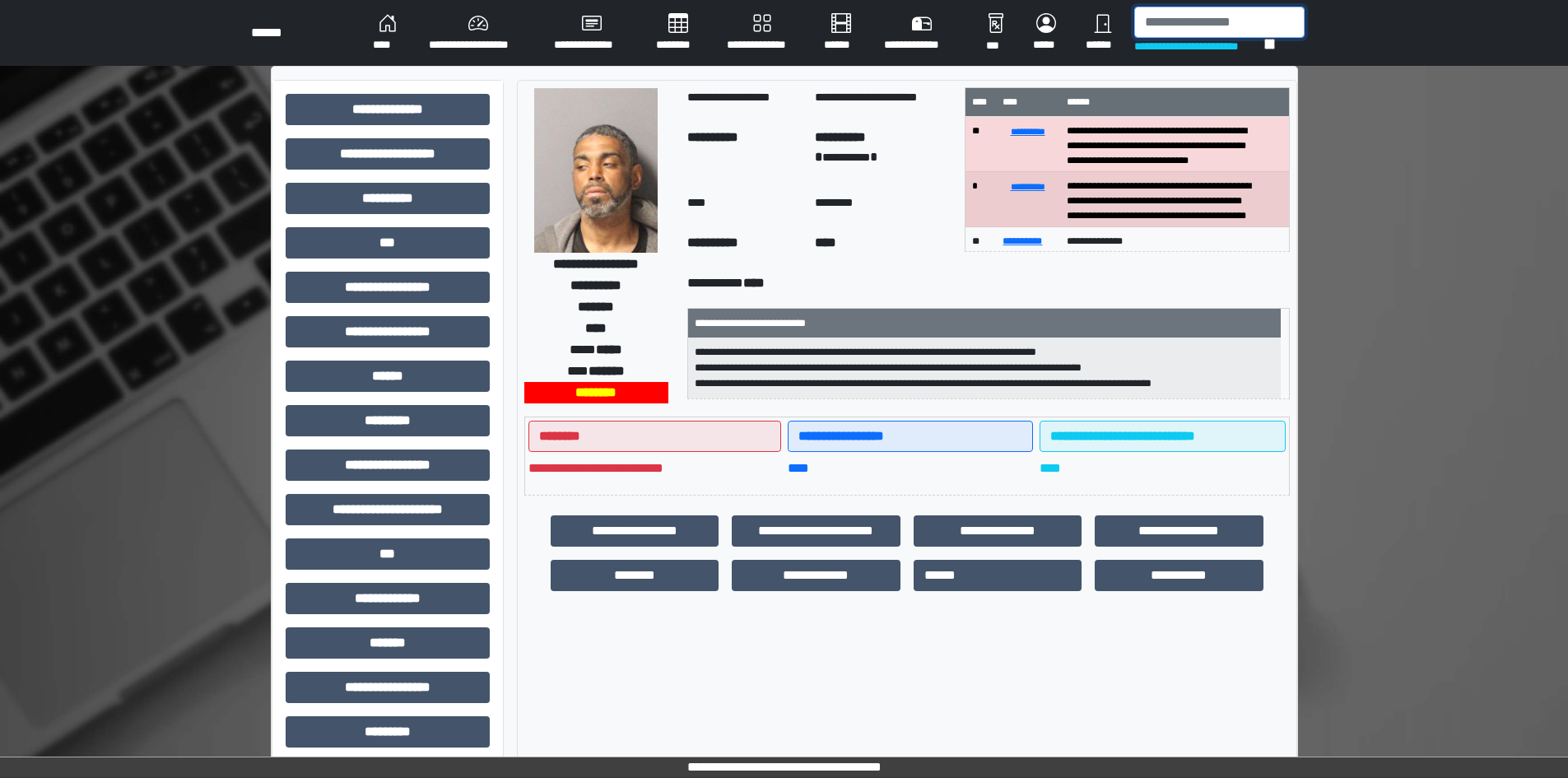 click at bounding box center (1219, 22) 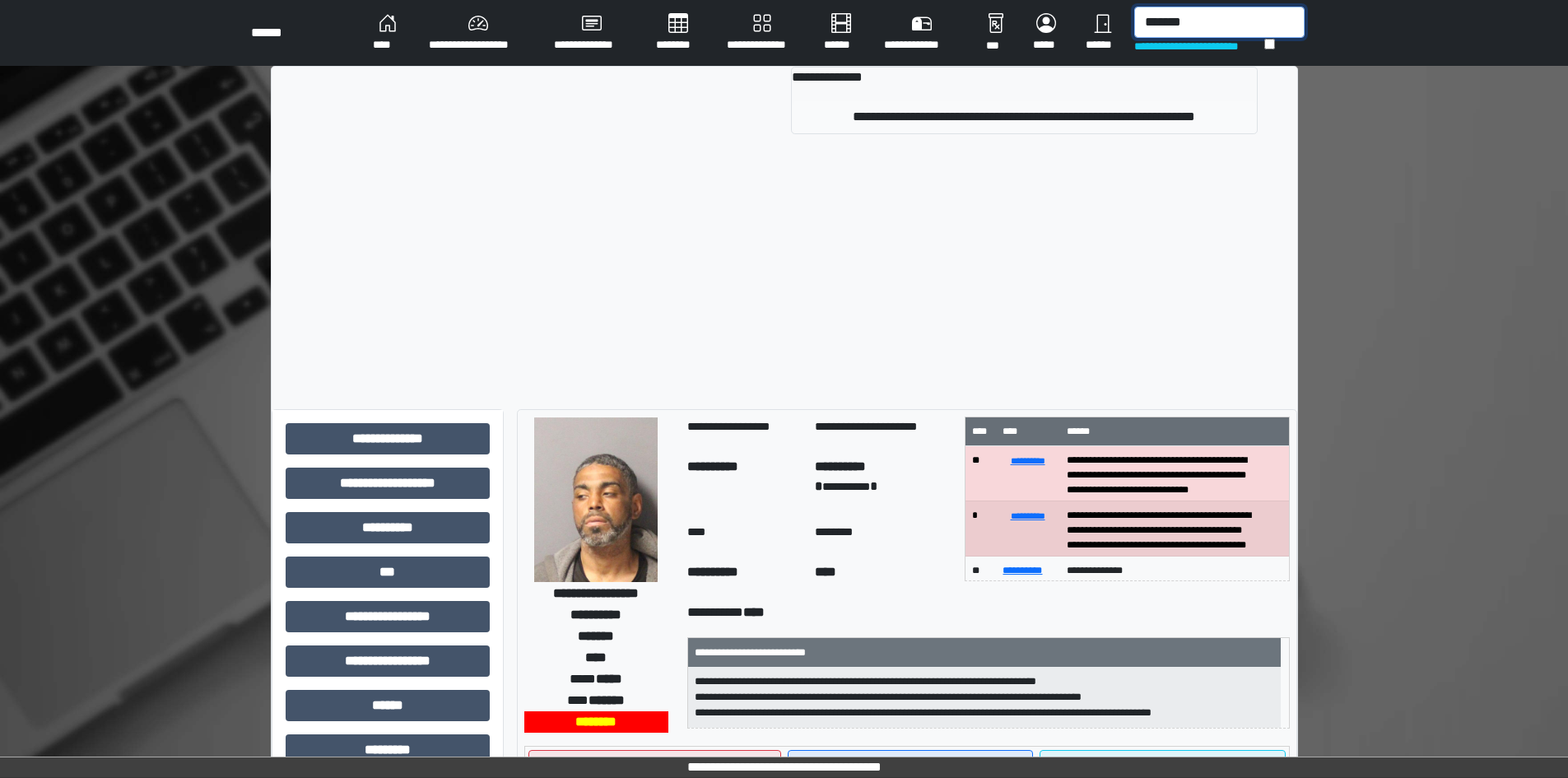 type on "*******" 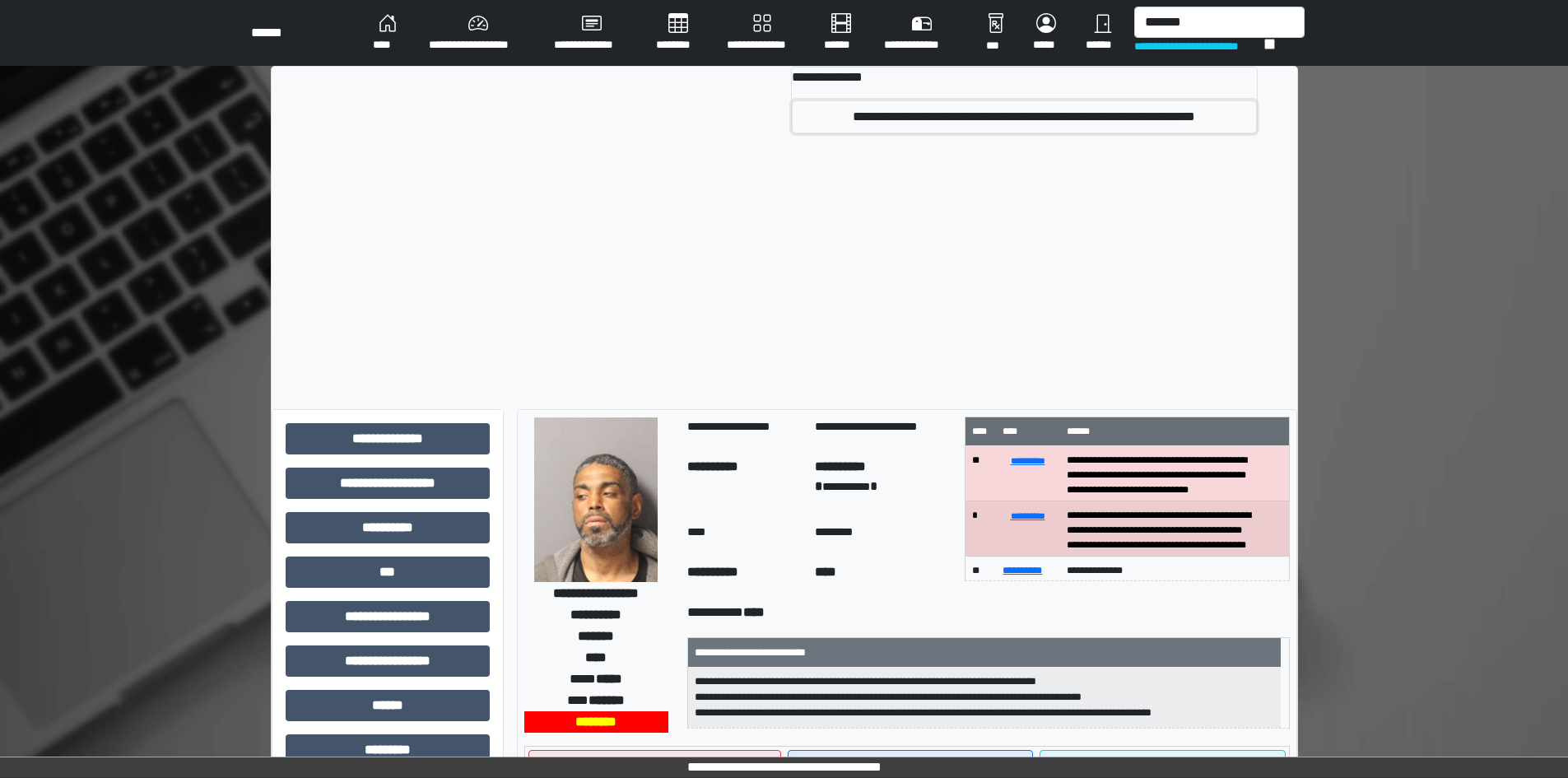 click on "**********" at bounding box center [1024, 117] 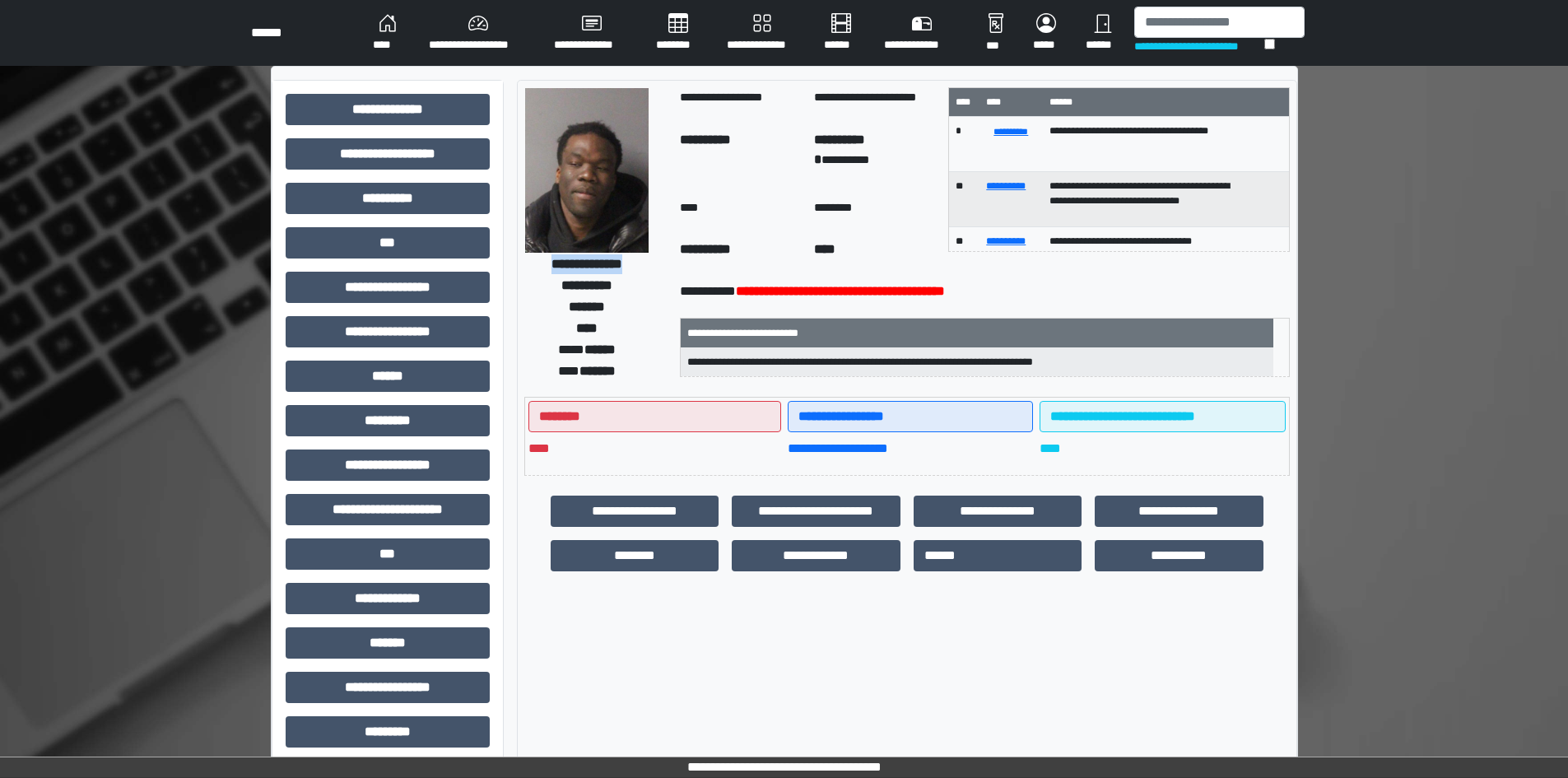 drag, startPoint x: 535, startPoint y: 268, endPoint x: 598, endPoint y: 266, distance: 63.03174 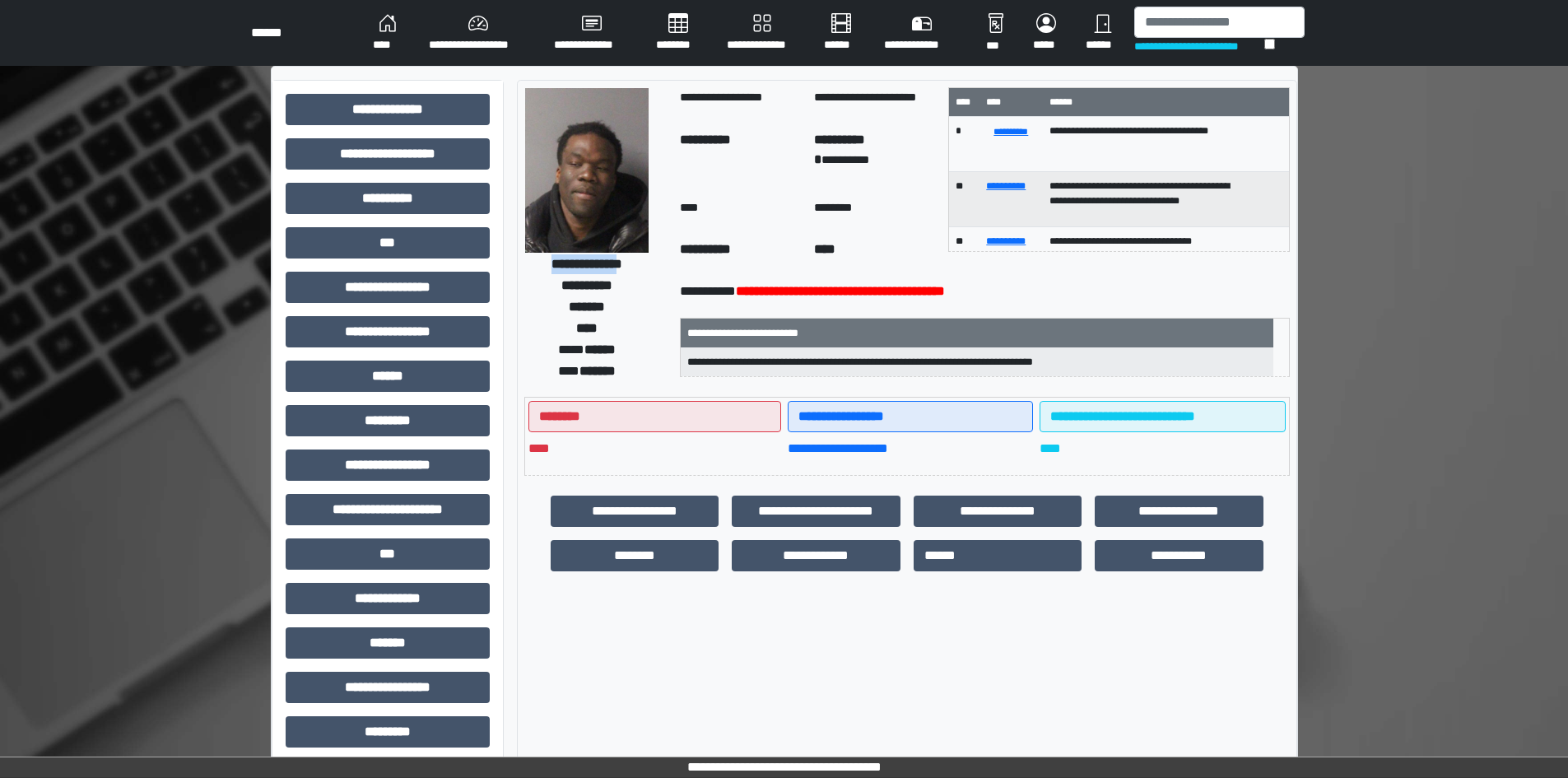 click on "**********" at bounding box center (587, 263) 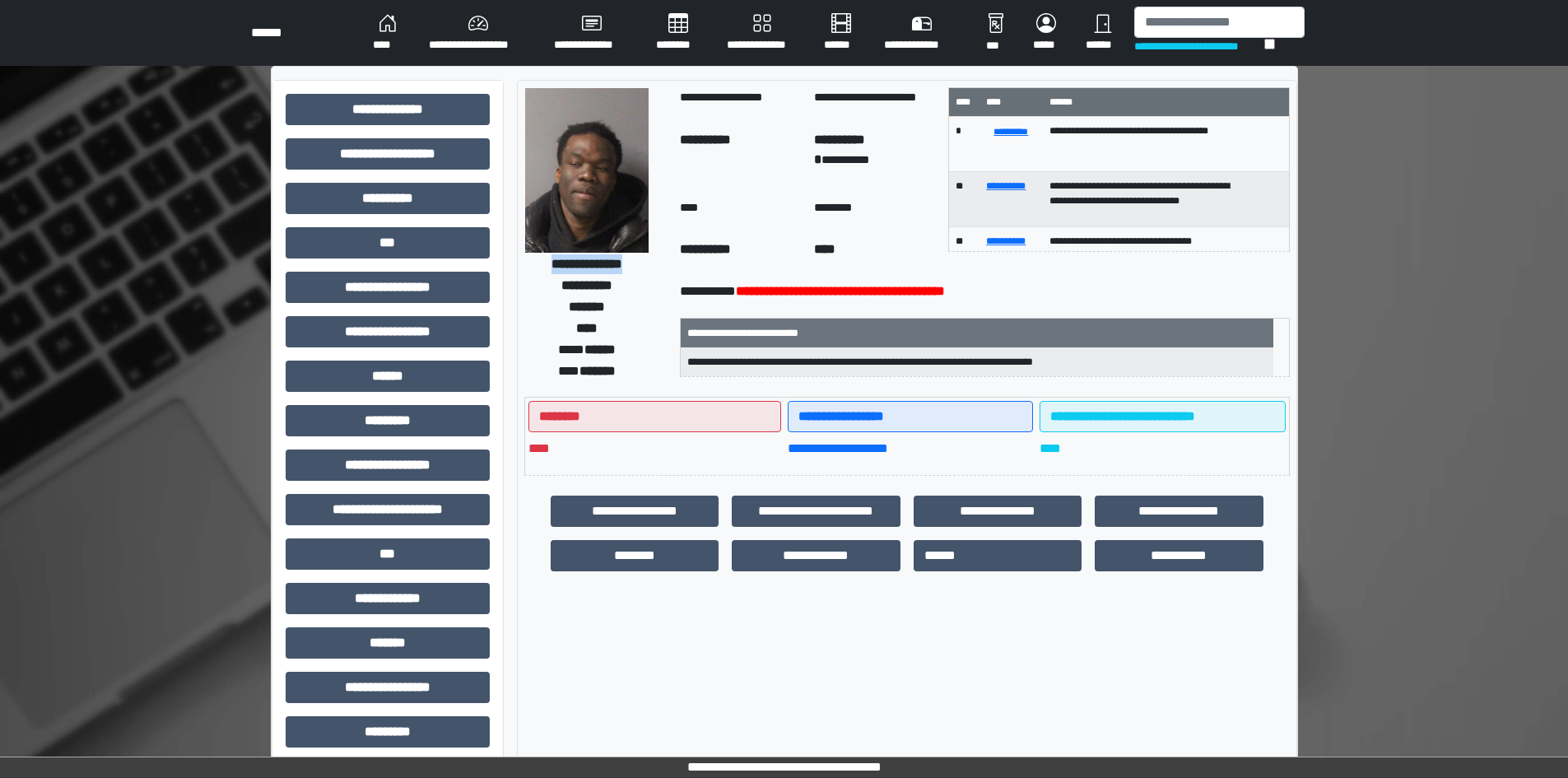 drag, startPoint x: 534, startPoint y: 268, endPoint x: 640, endPoint y: 268, distance: 106 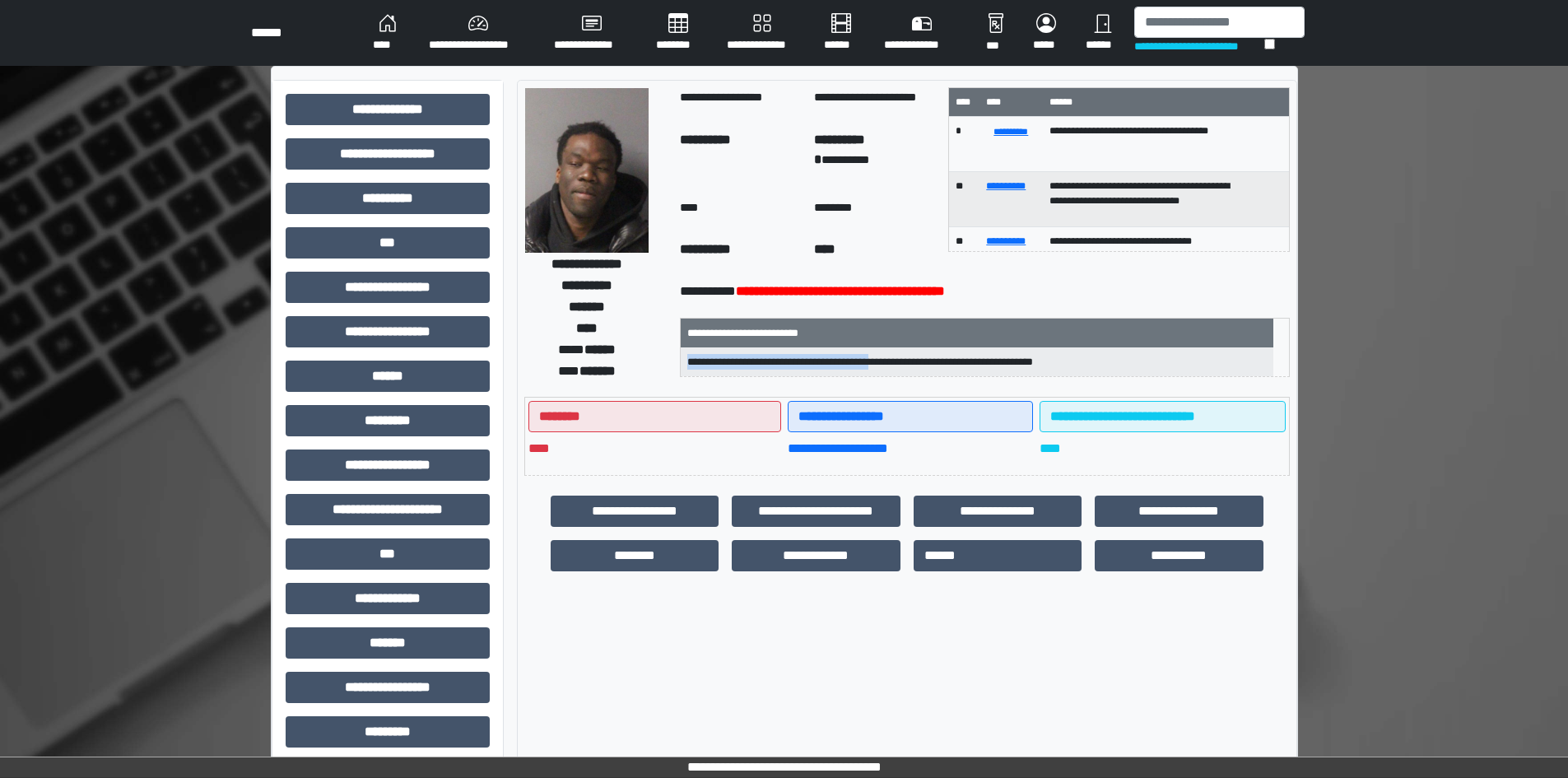 drag, startPoint x: 701, startPoint y: 364, endPoint x: 911, endPoint y: 363, distance: 210.00238 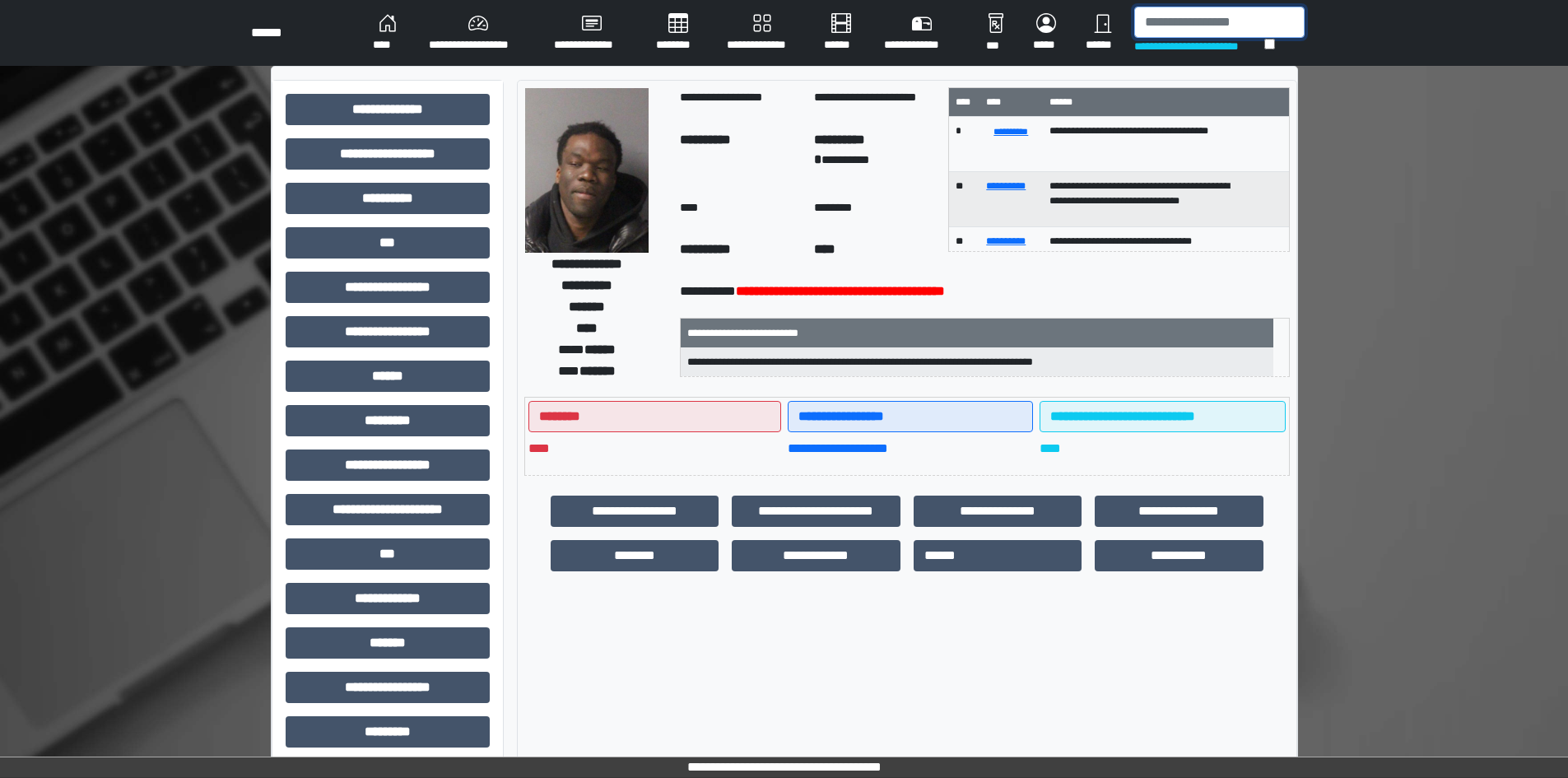 click at bounding box center [1219, 22] 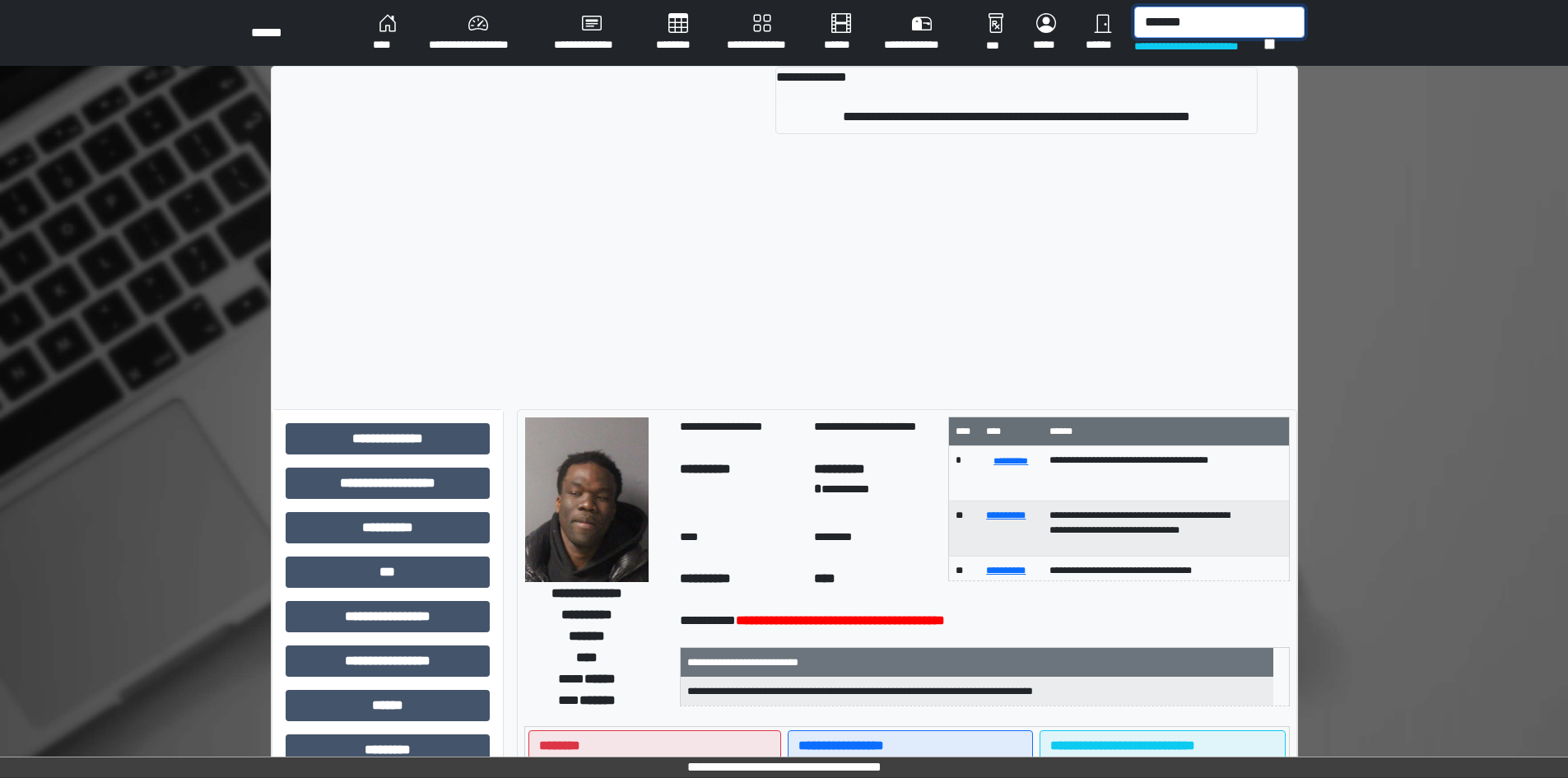 type on "*******" 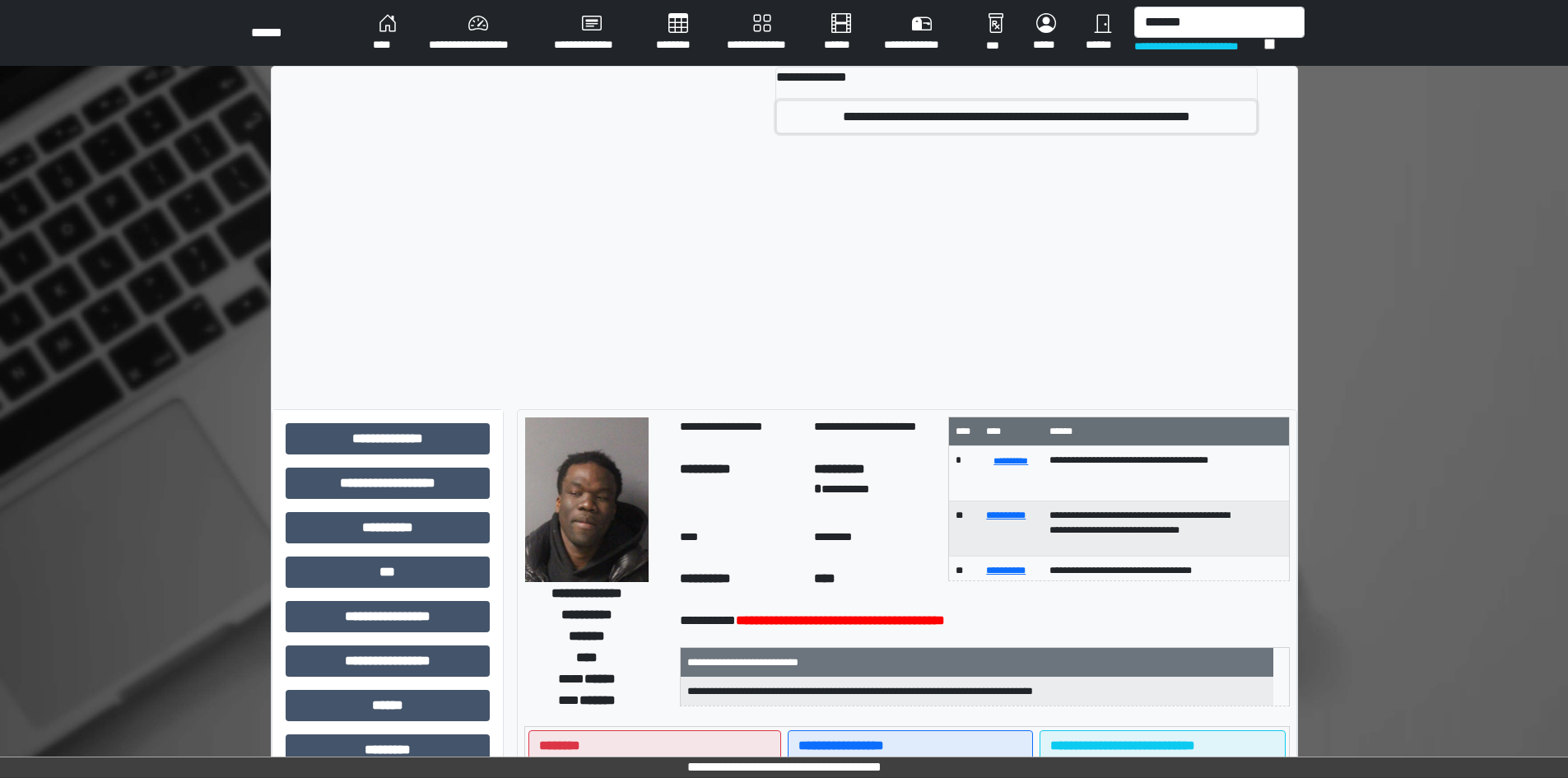 click on "**********" at bounding box center [1017, 117] 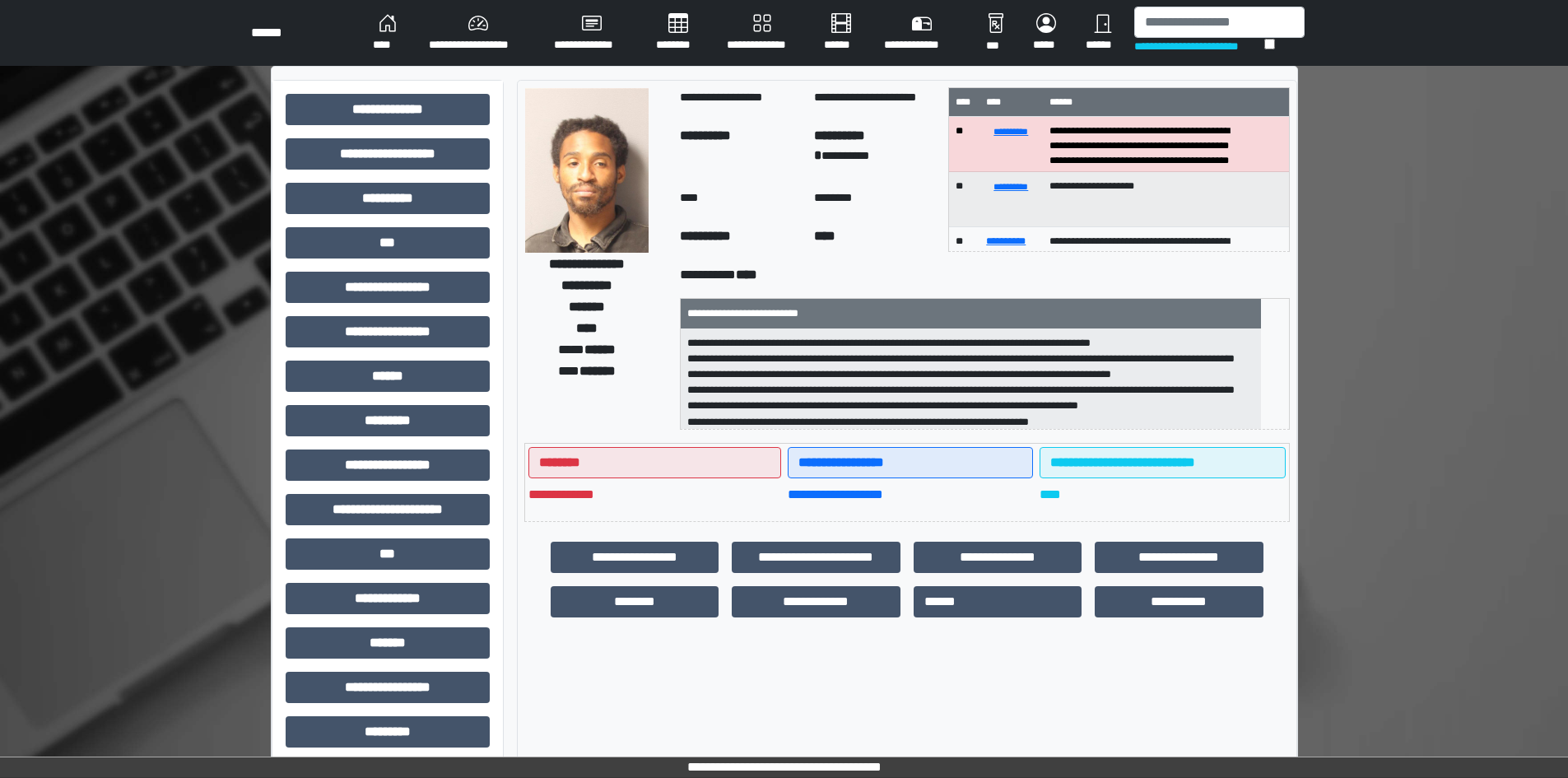 click at bounding box center (587, 170) 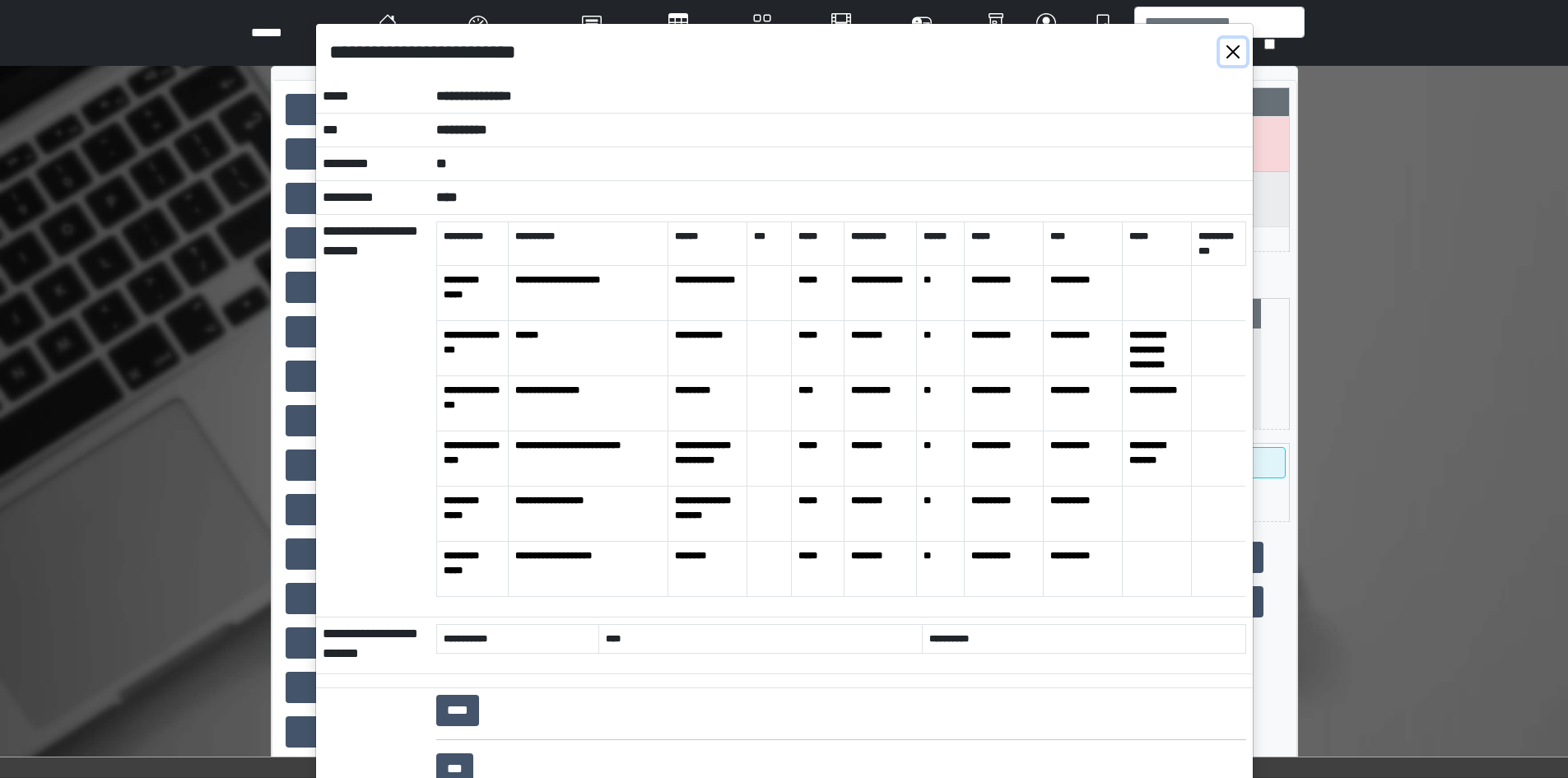 click at bounding box center (1233, 52) 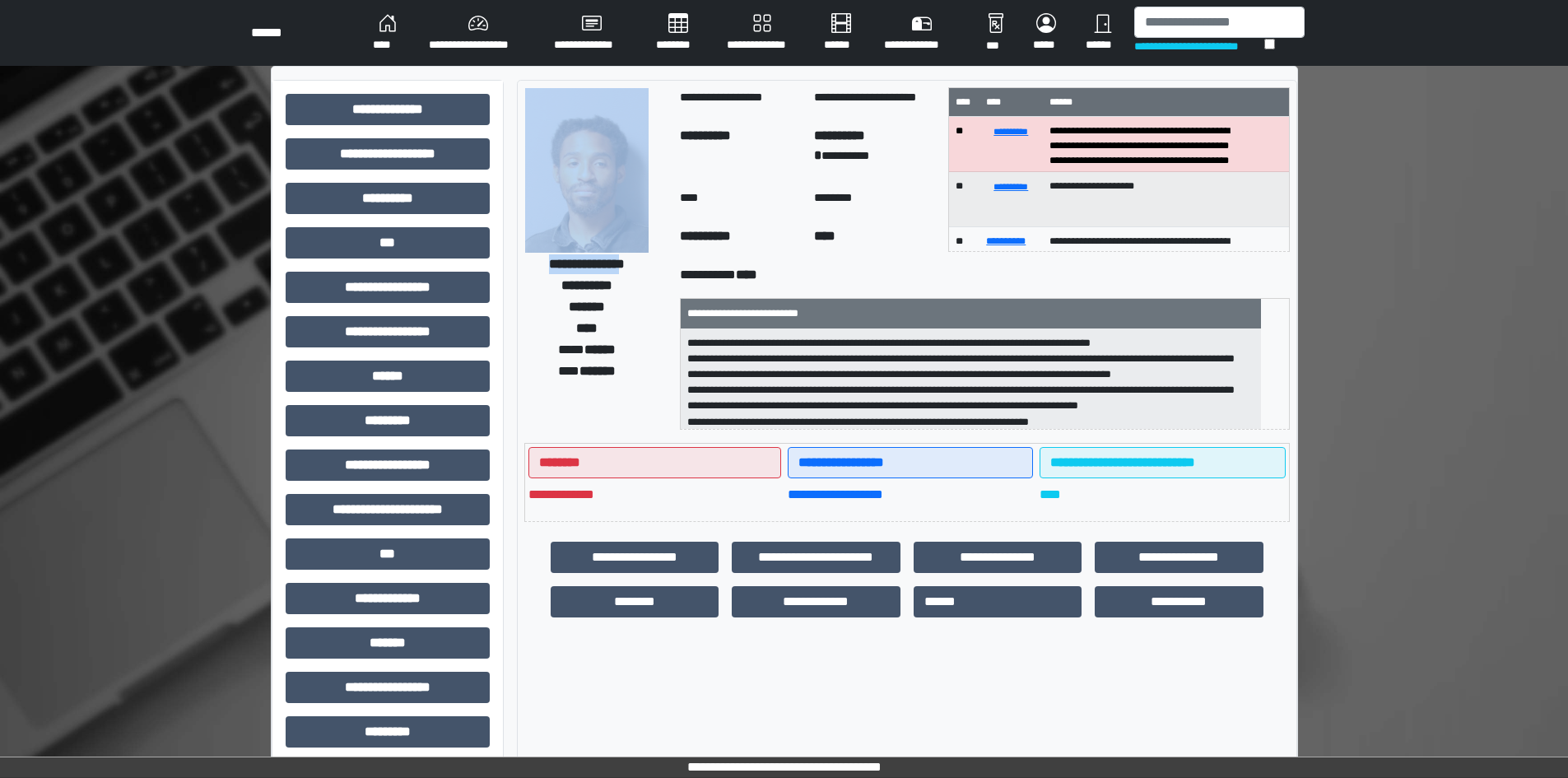 drag, startPoint x: 522, startPoint y: 261, endPoint x: 640, endPoint y: 260, distance: 118.0042 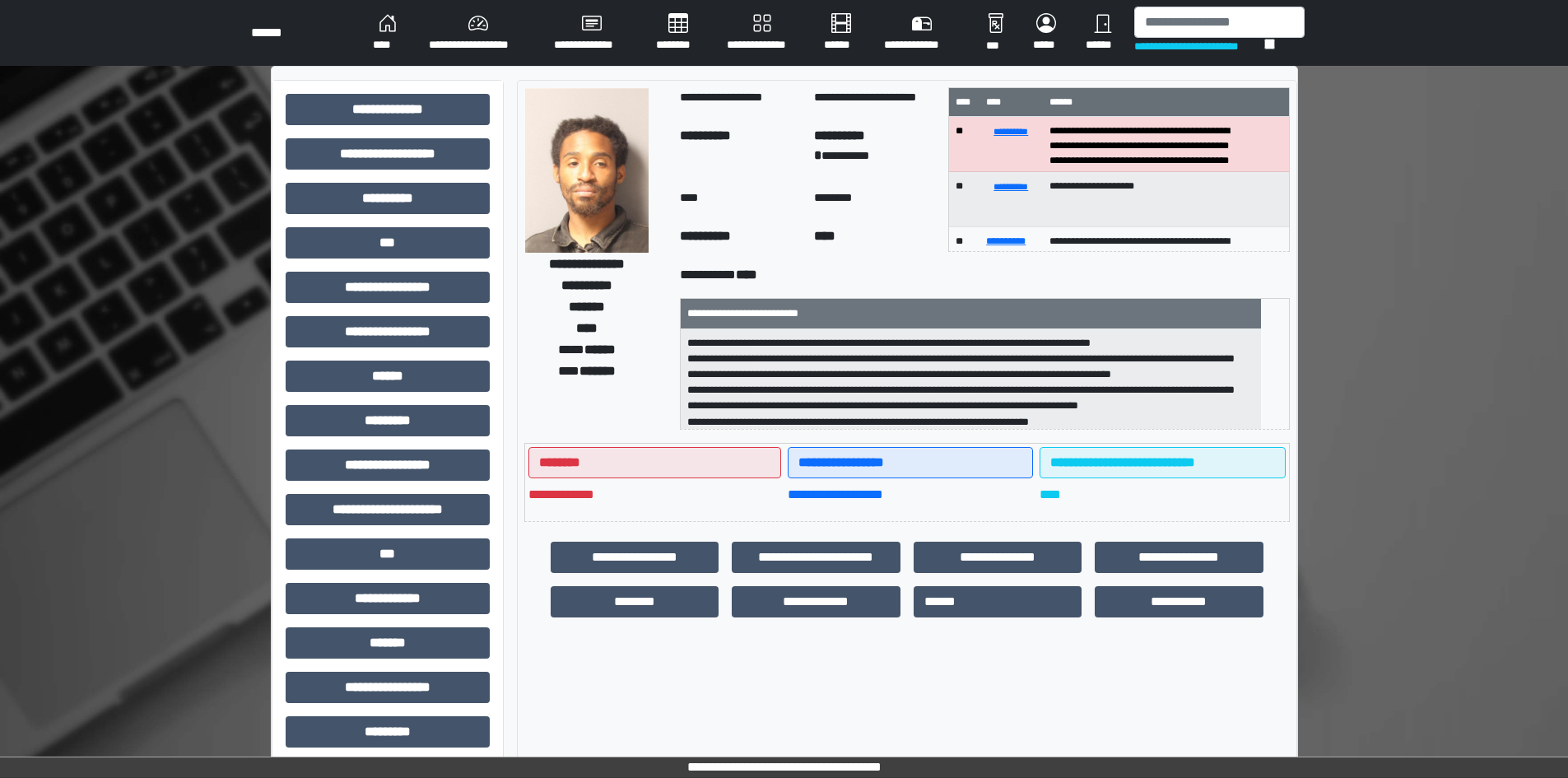 click on "**********" at bounding box center (596, 259) 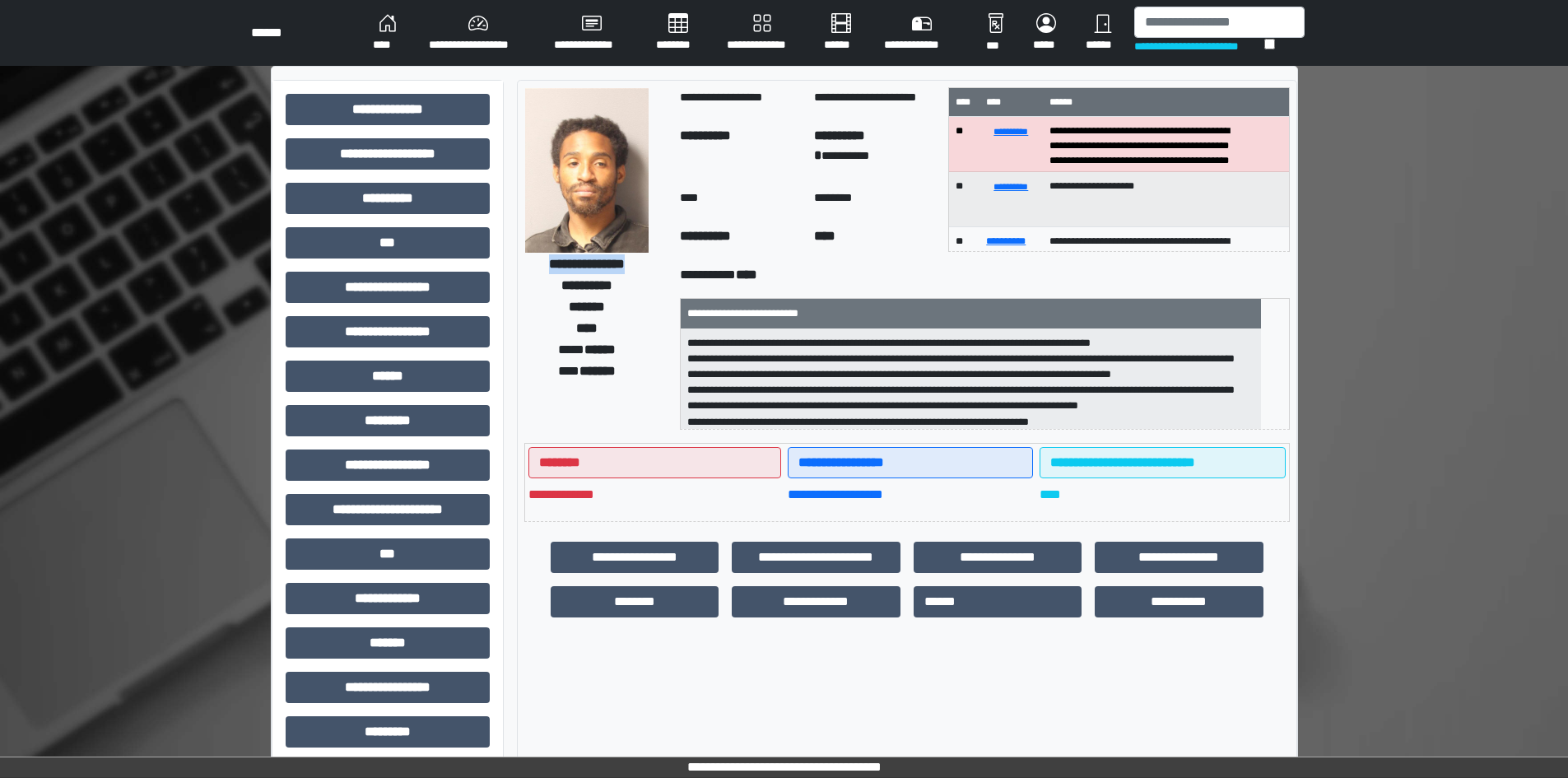 drag, startPoint x: 646, startPoint y: 263, endPoint x: 528, endPoint y: 270, distance: 118.2074 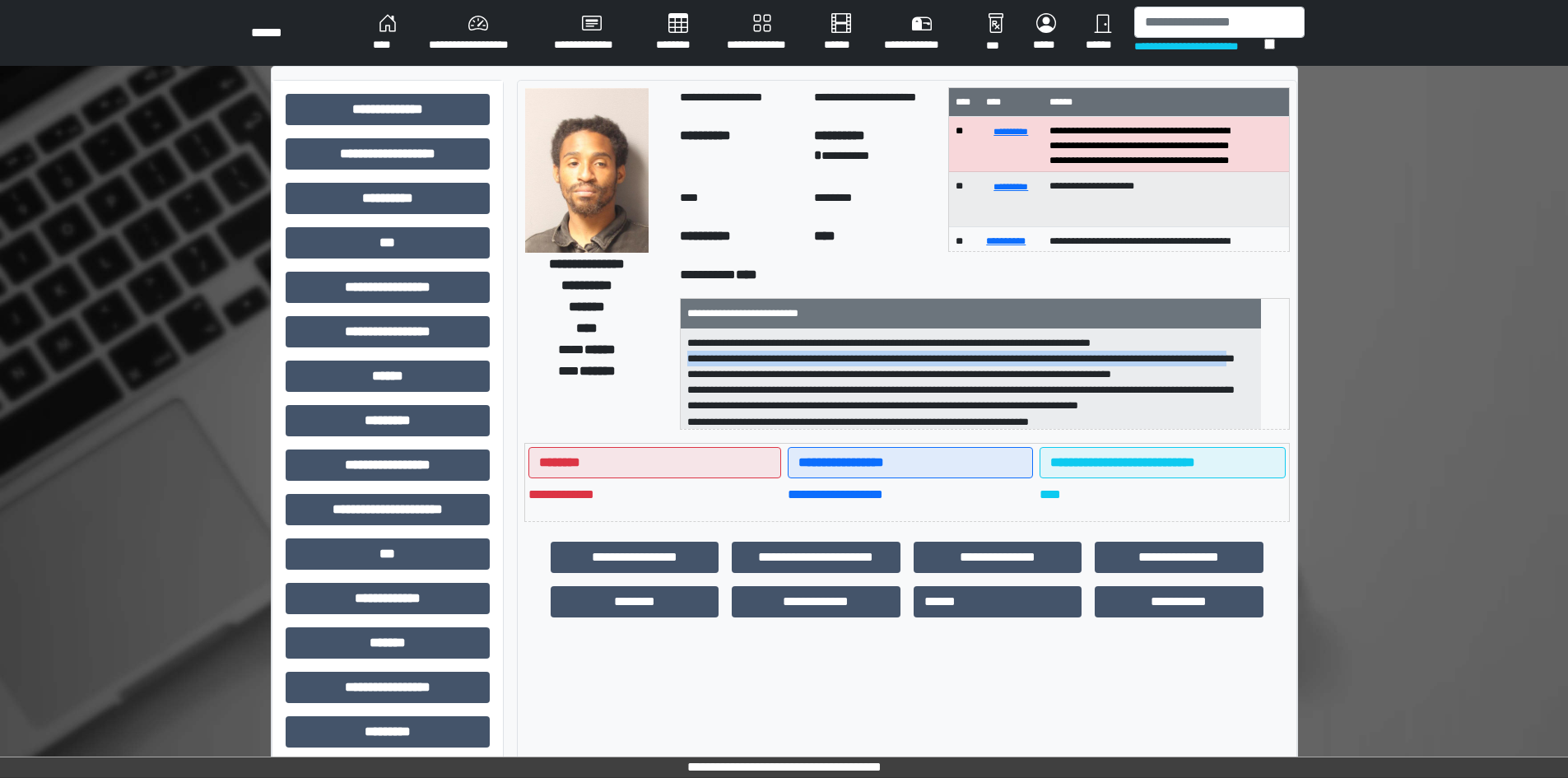 drag, startPoint x: 703, startPoint y: 363, endPoint x: 759, endPoint y: 370, distance: 56.436 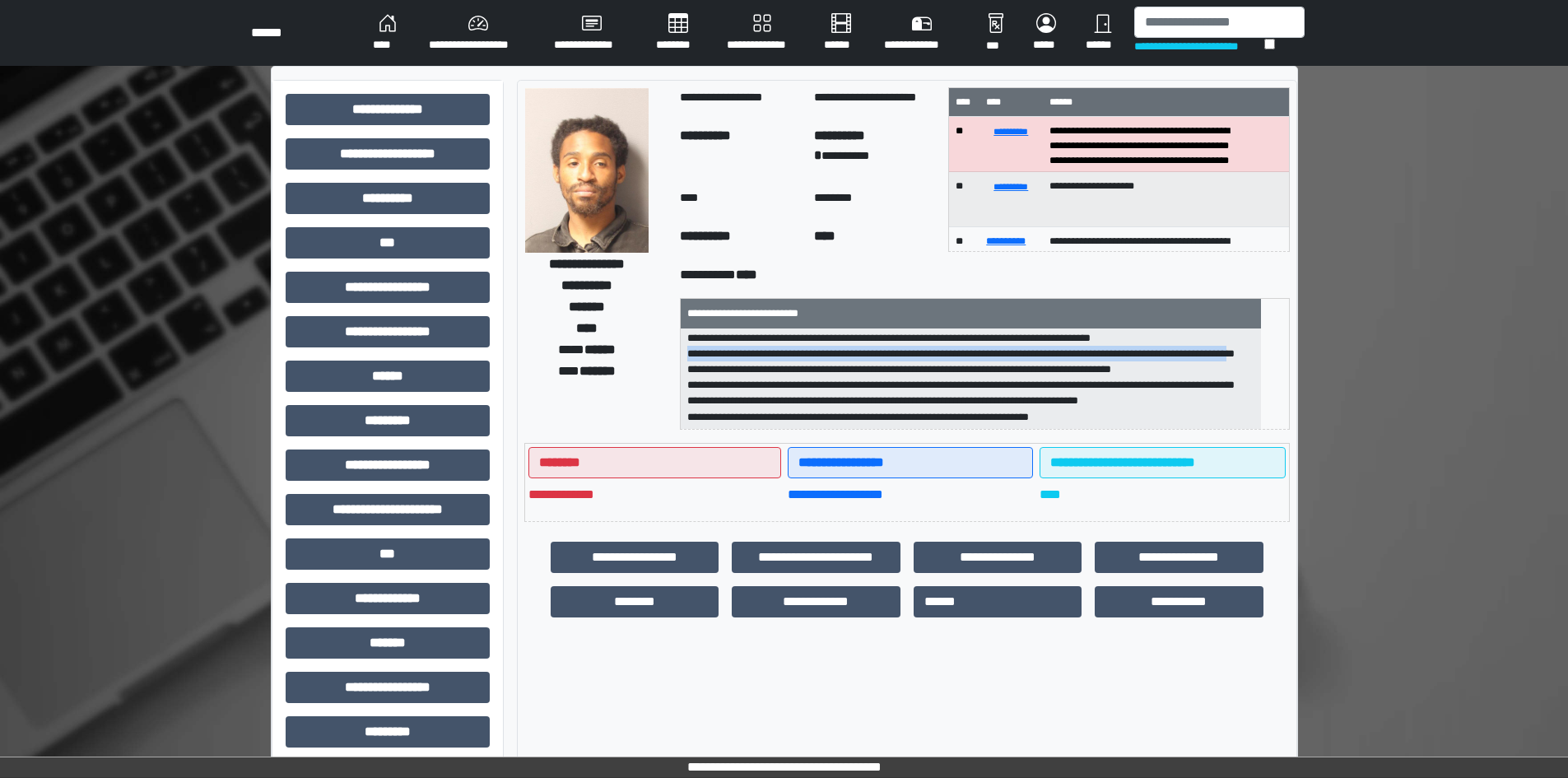 scroll, scrollTop: 36, scrollLeft: 0, axis: vertical 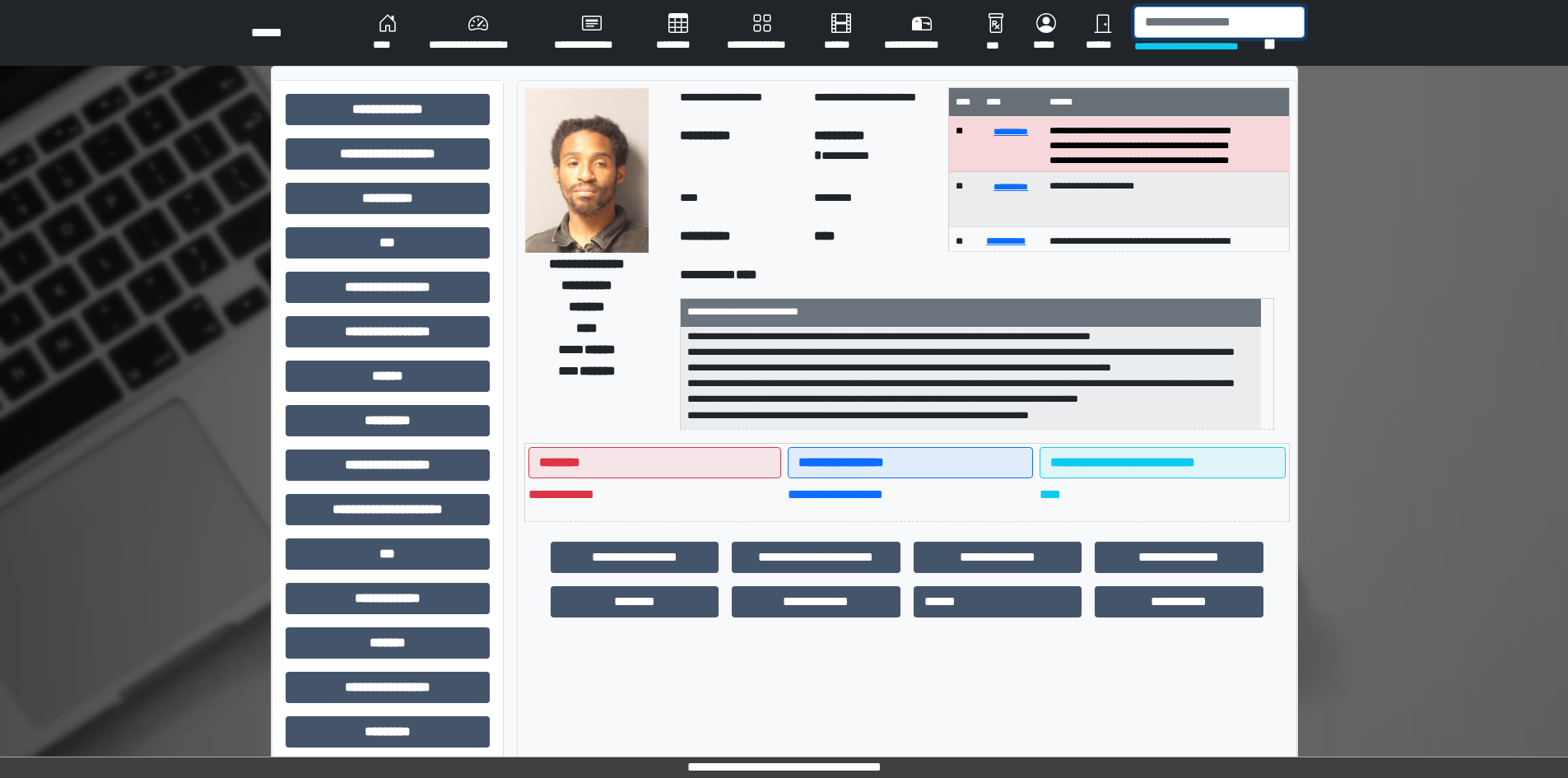 click at bounding box center [1219, 22] 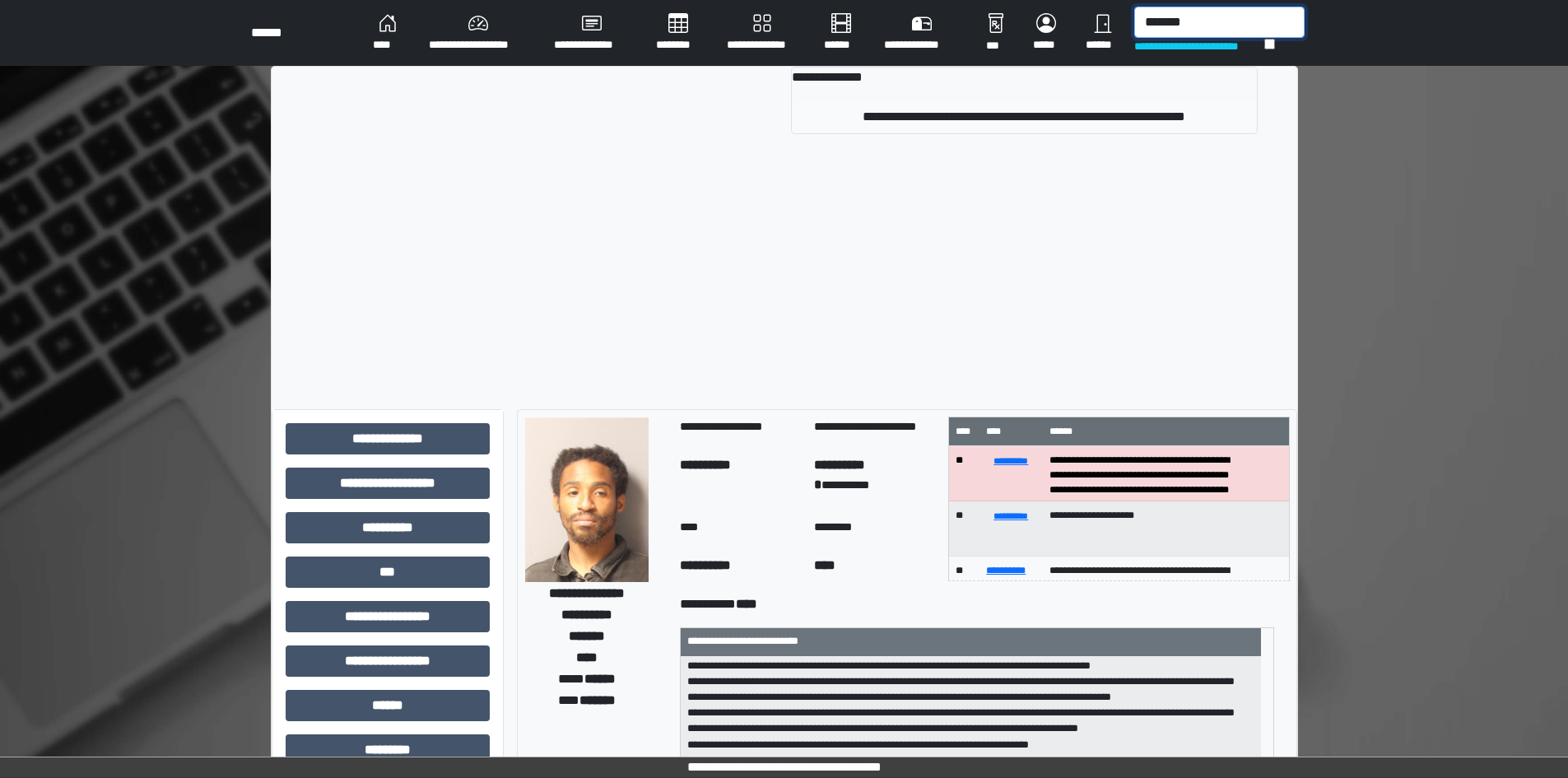 type on "*******" 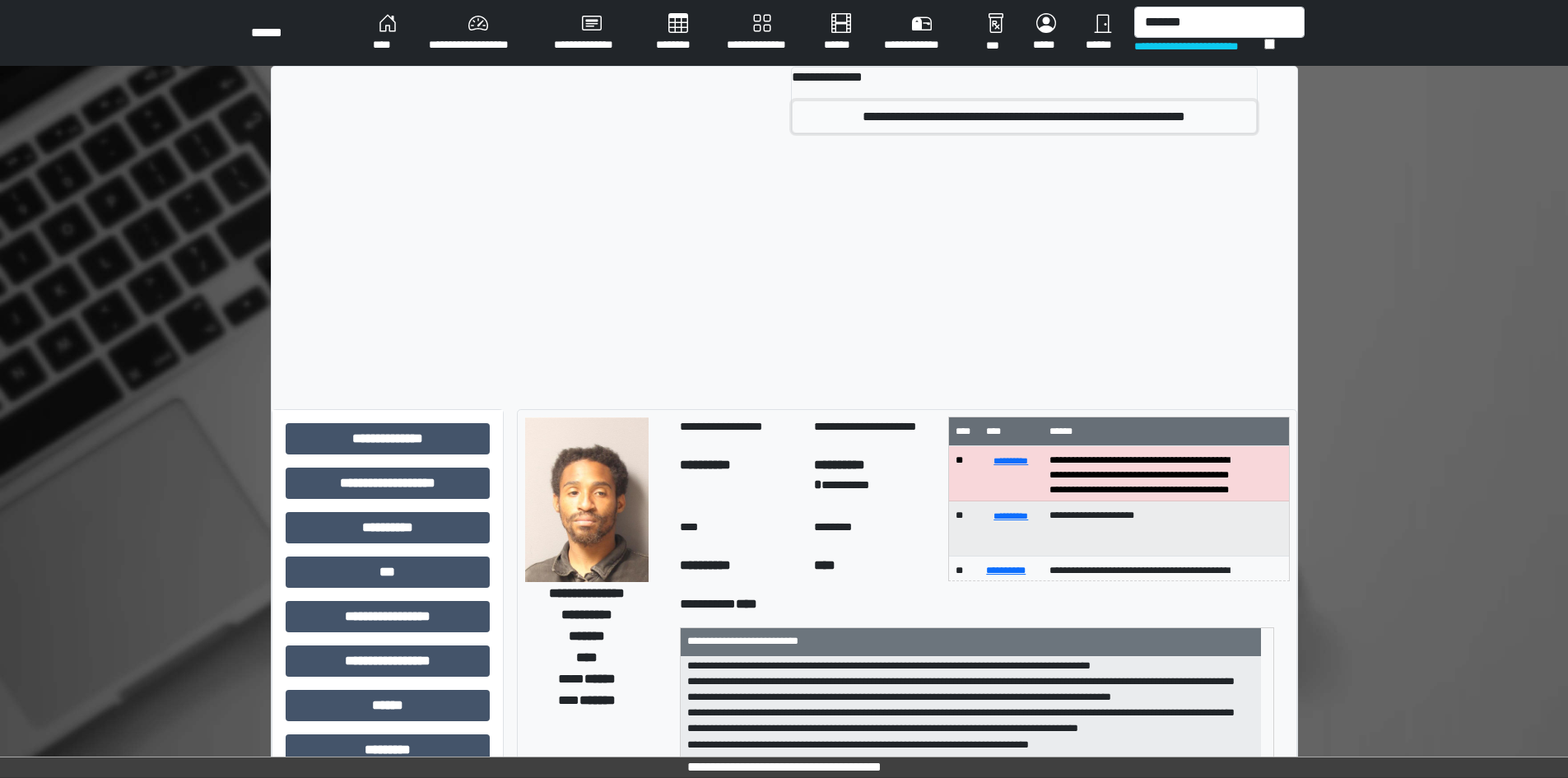 click on "**********" at bounding box center [1024, 117] 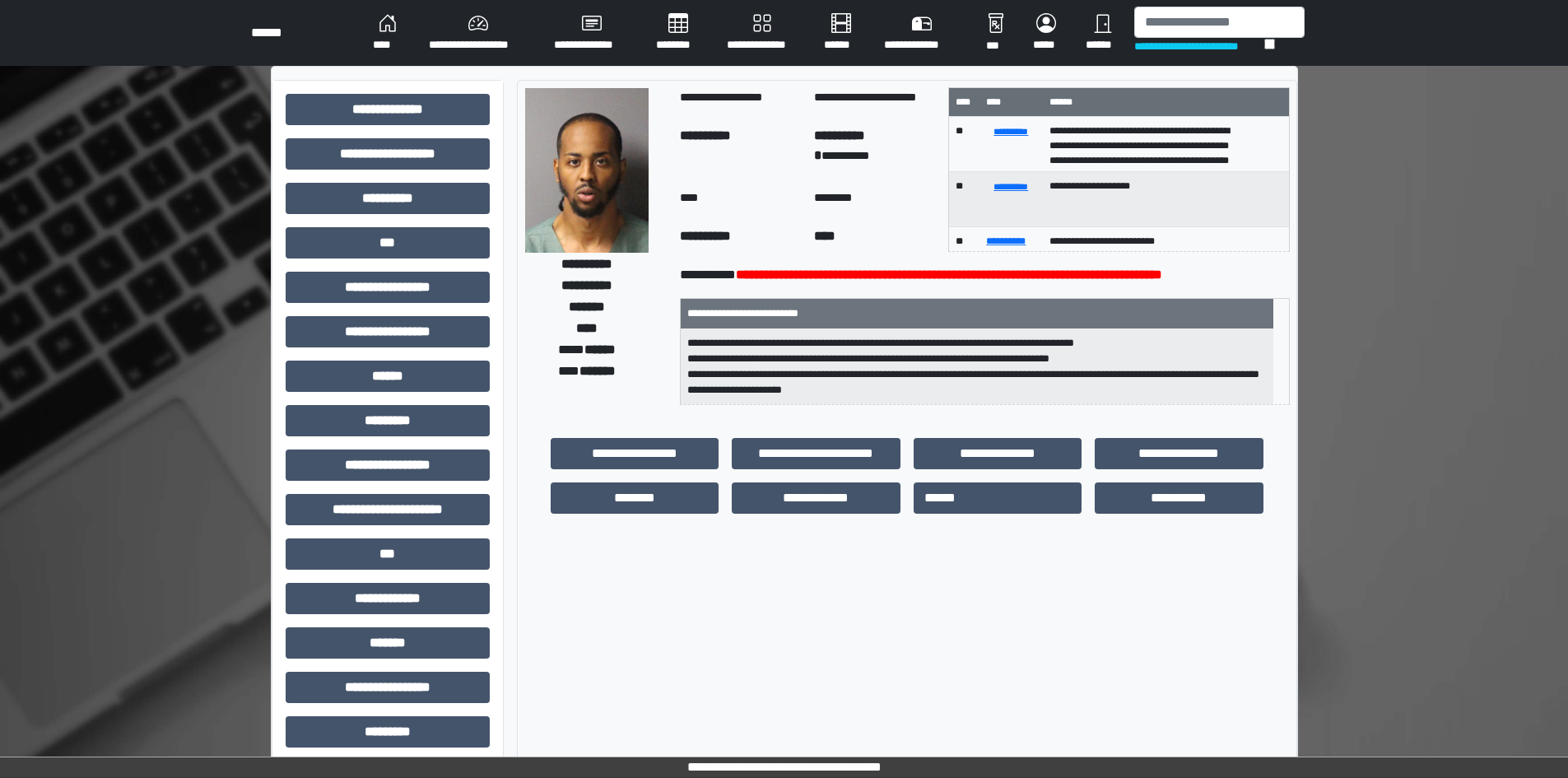 click at bounding box center [587, 170] 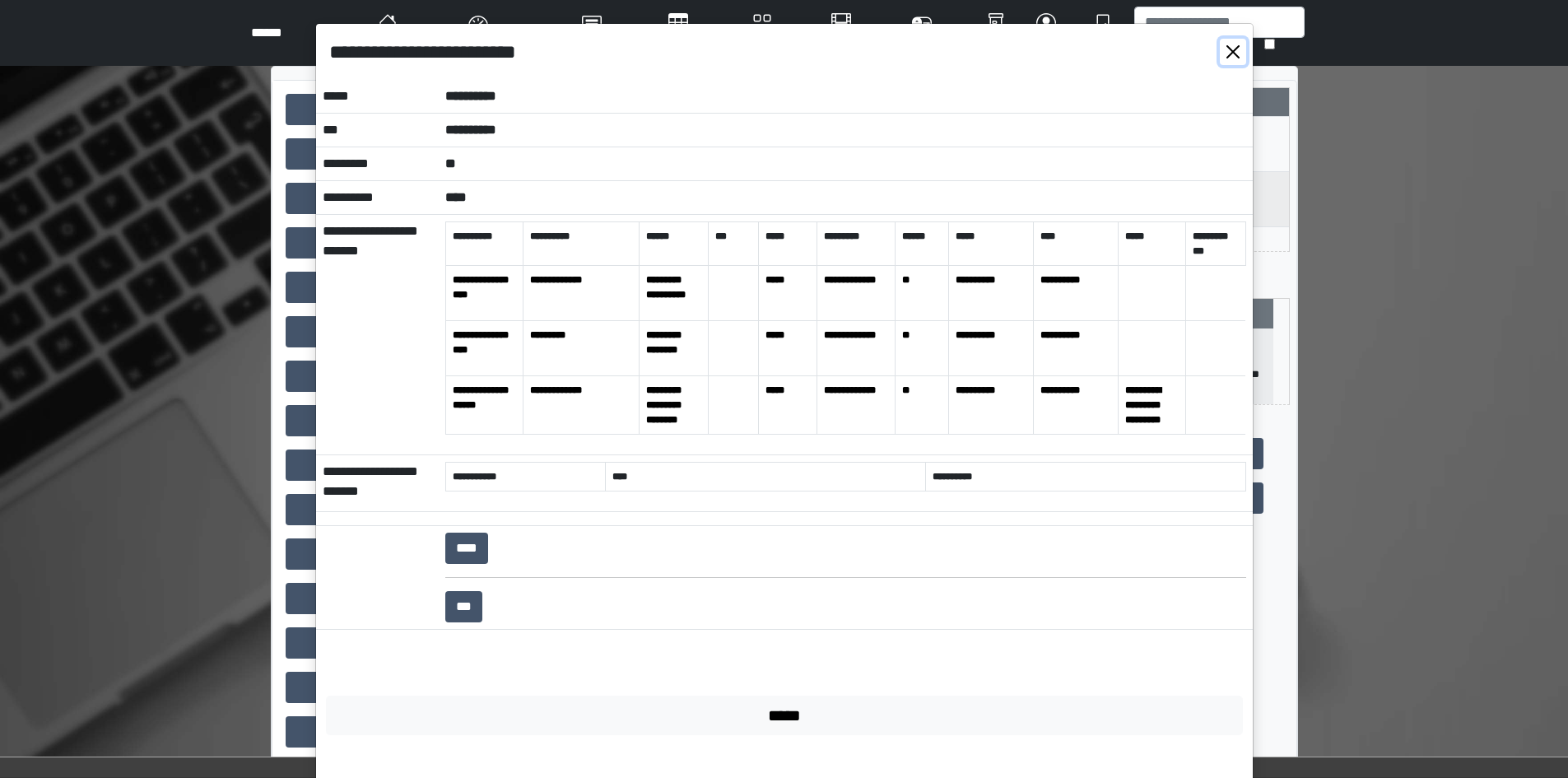 click at bounding box center [1233, 52] 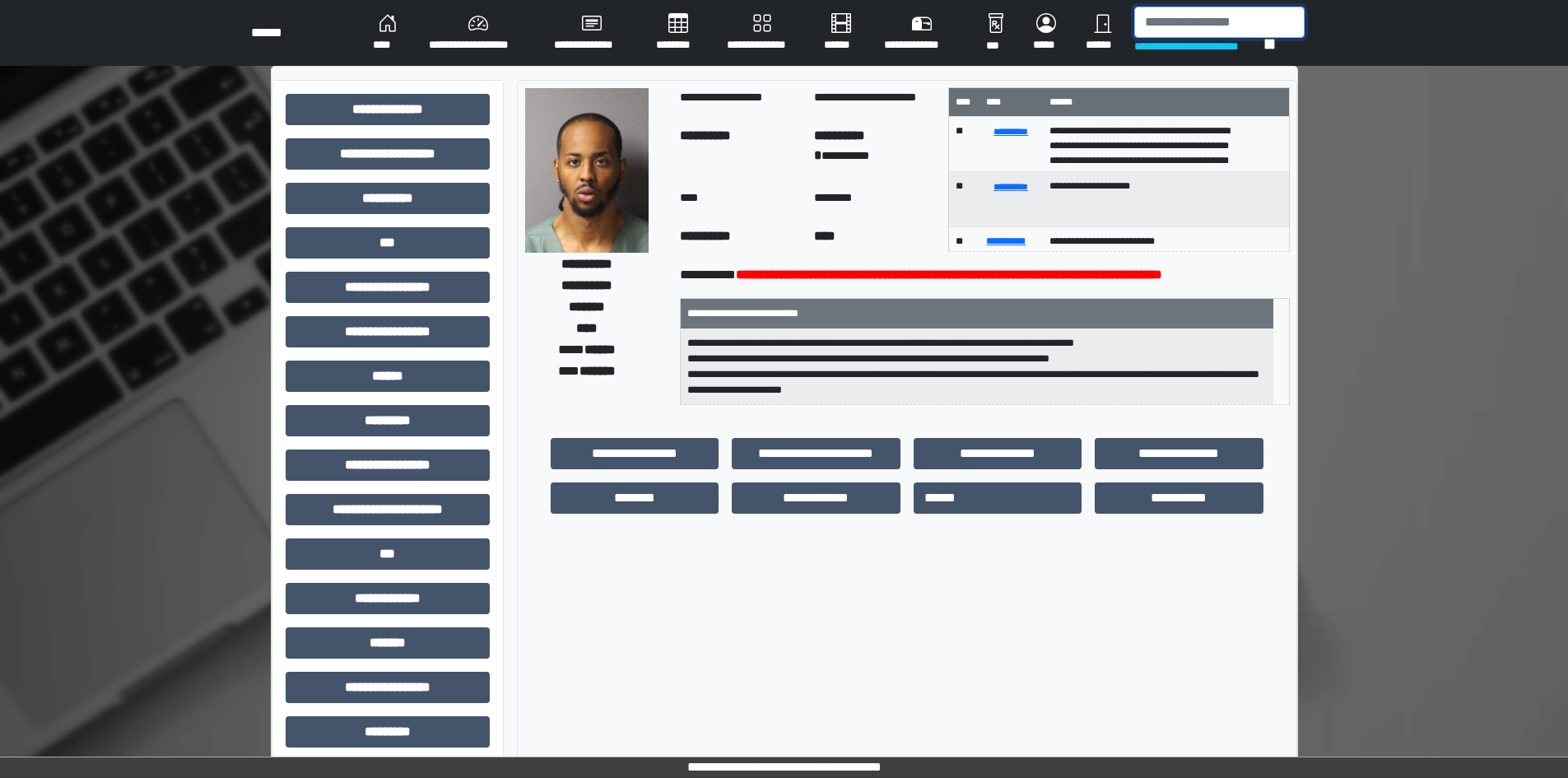 click at bounding box center (1219, 22) 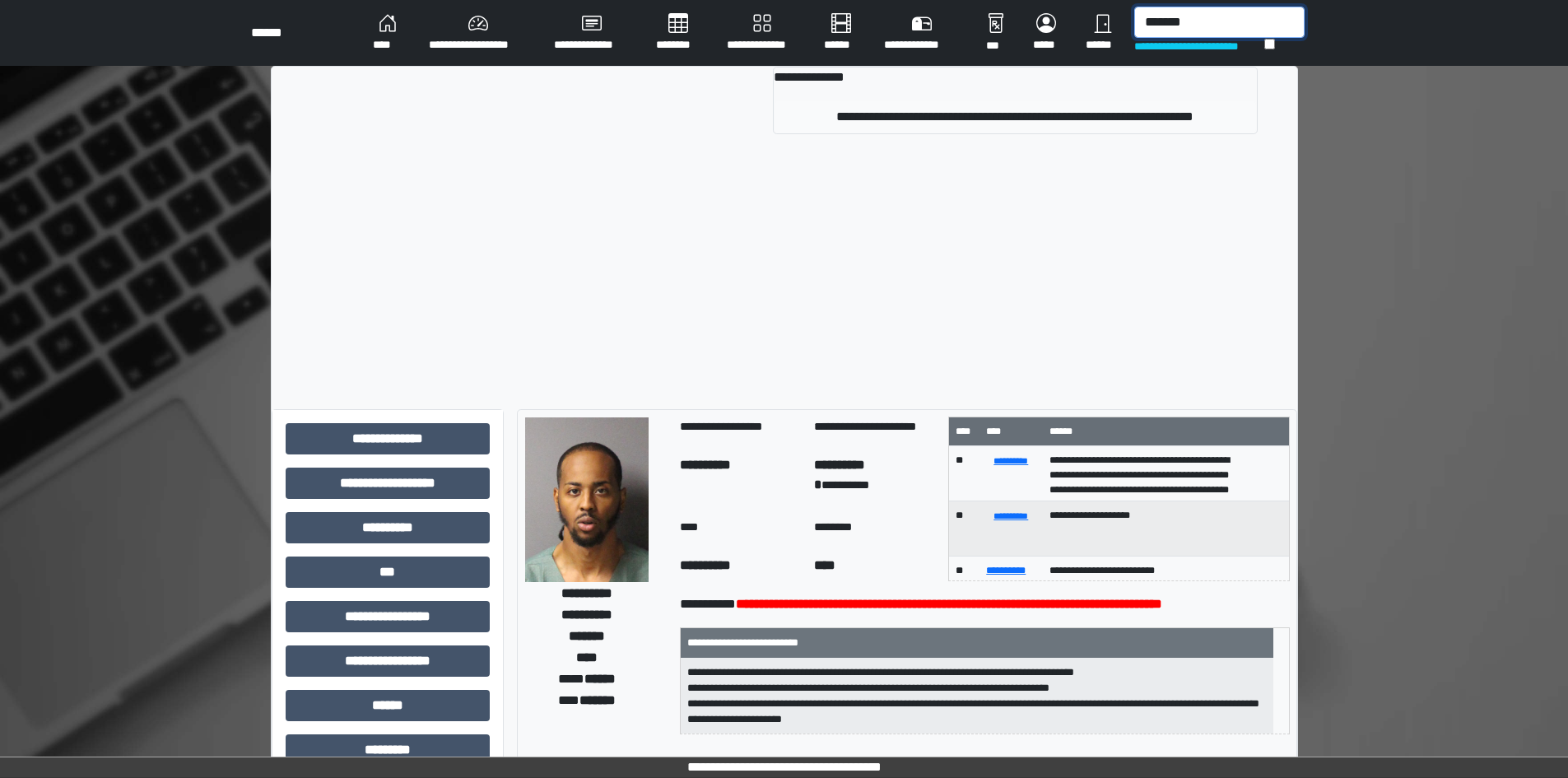 type on "*******" 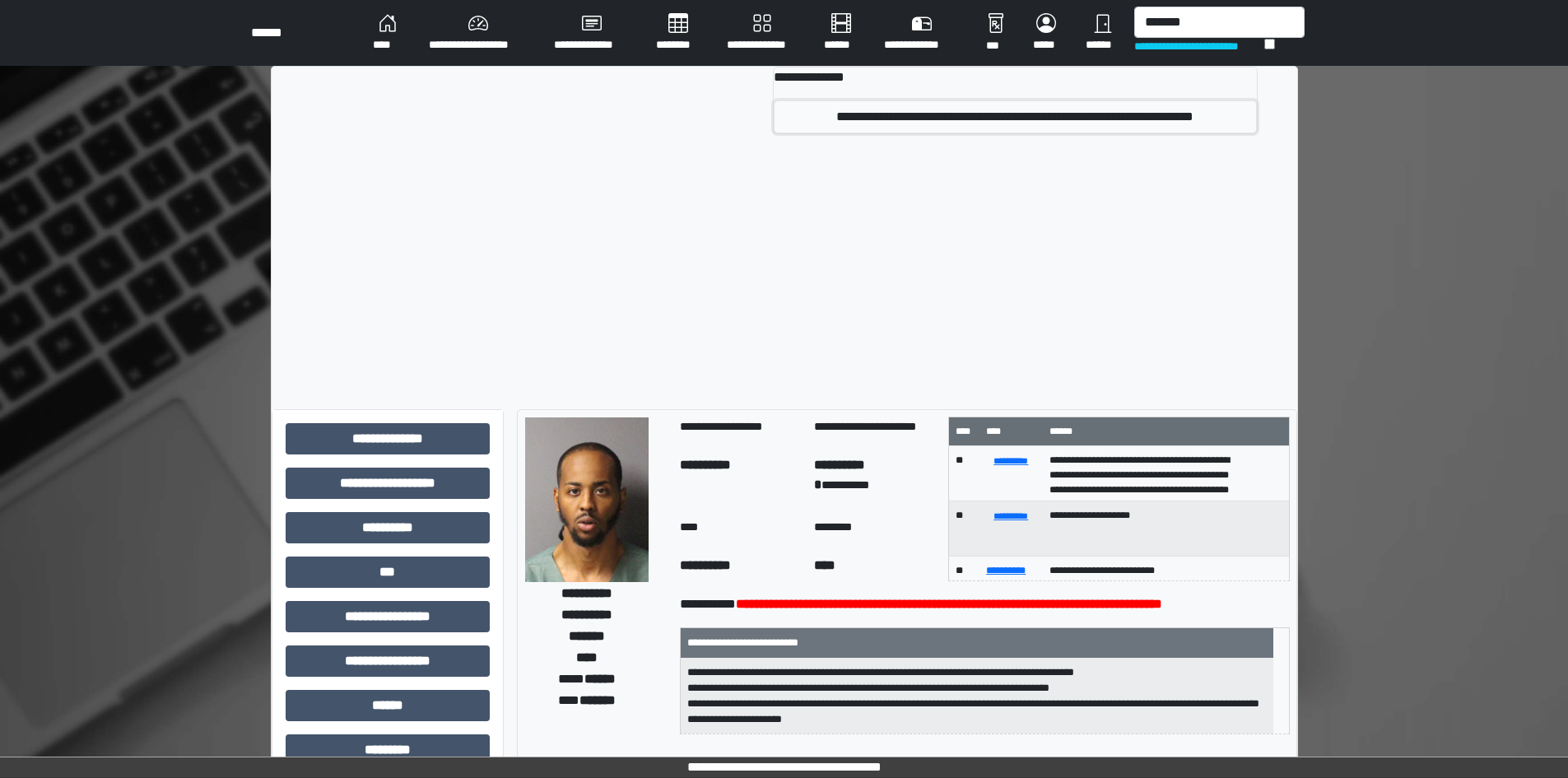 click on "**********" at bounding box center [1015, 117] 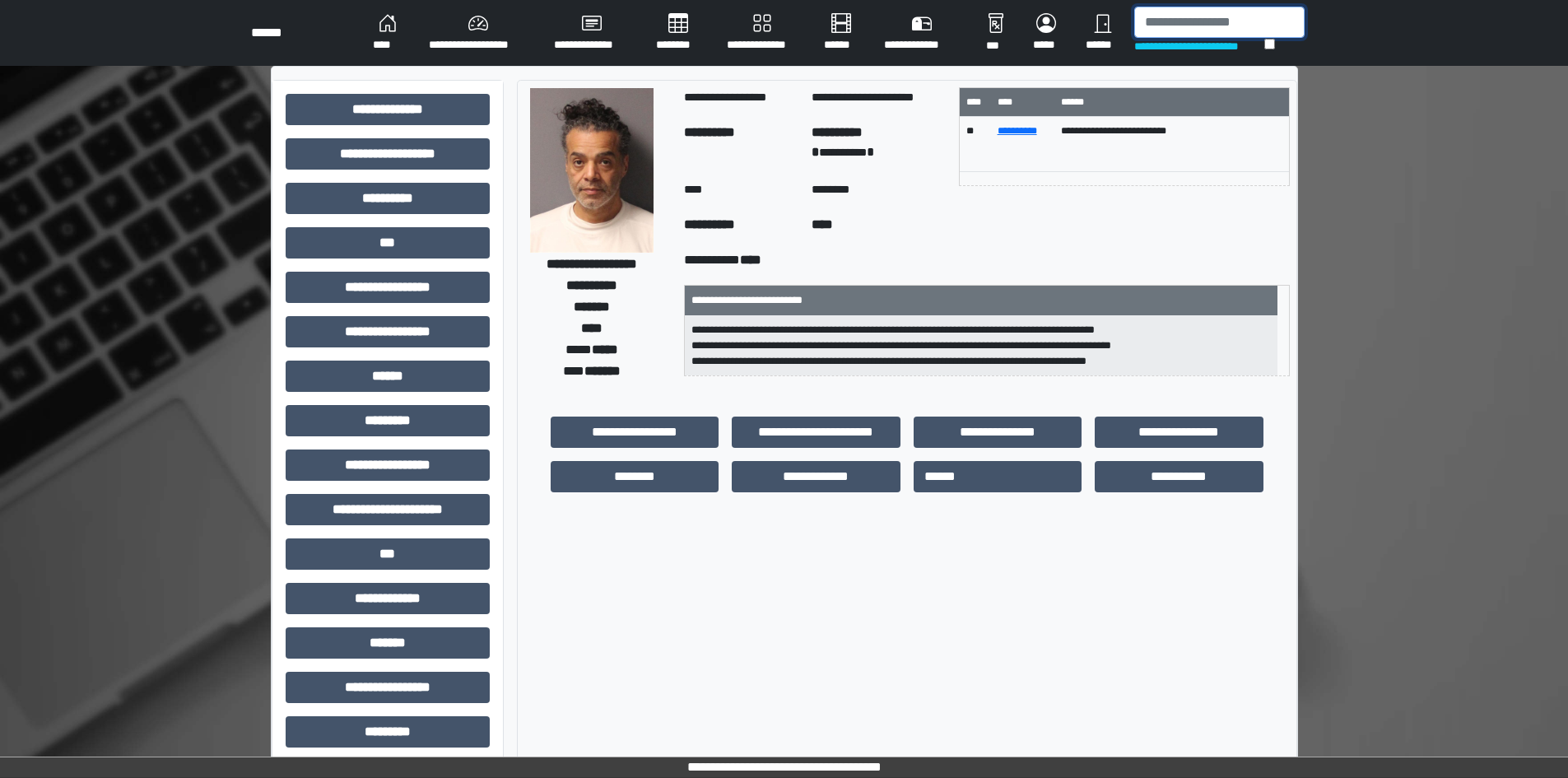 click at bounding box center (1219, 22) 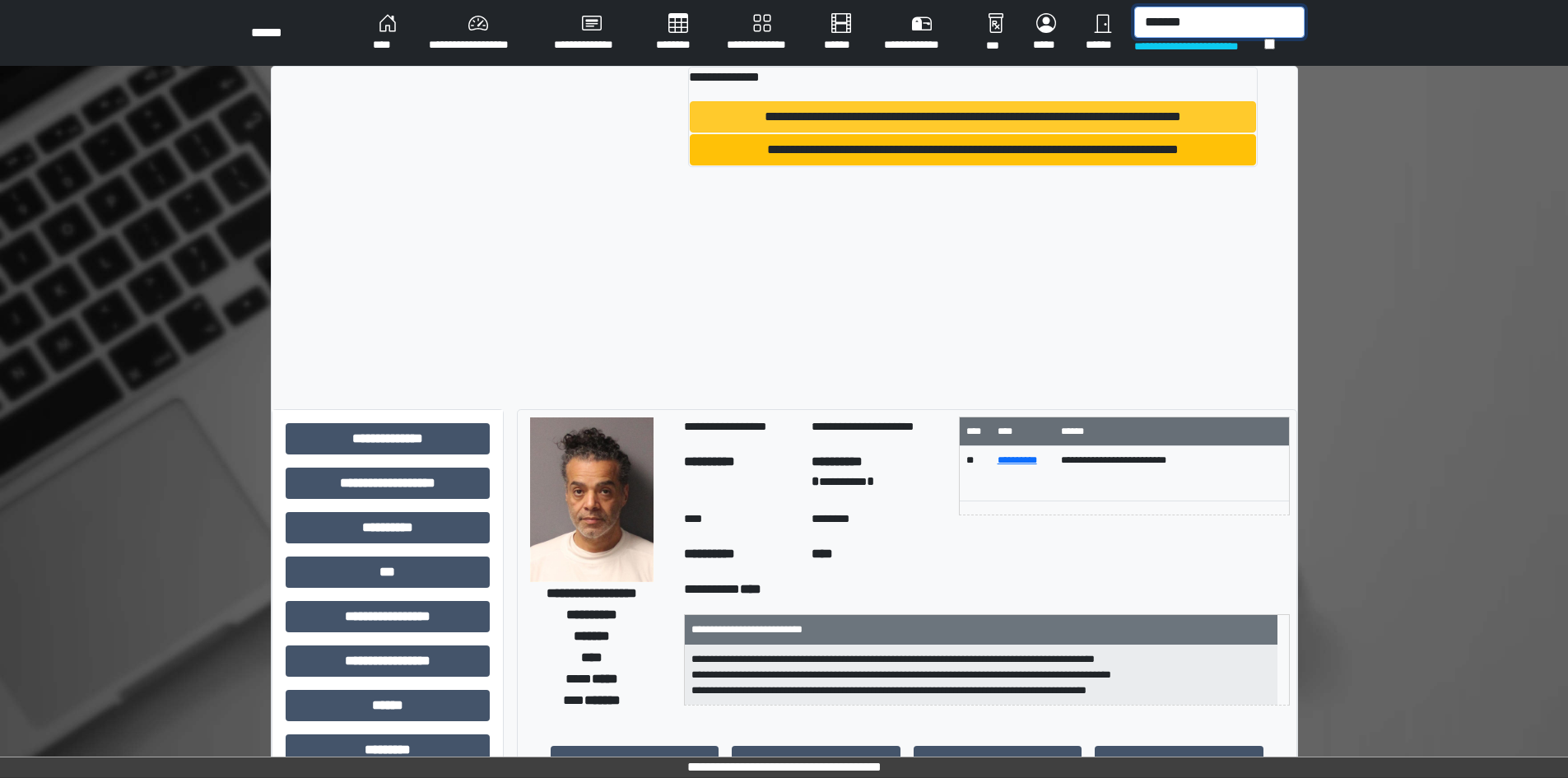 type on "*******" 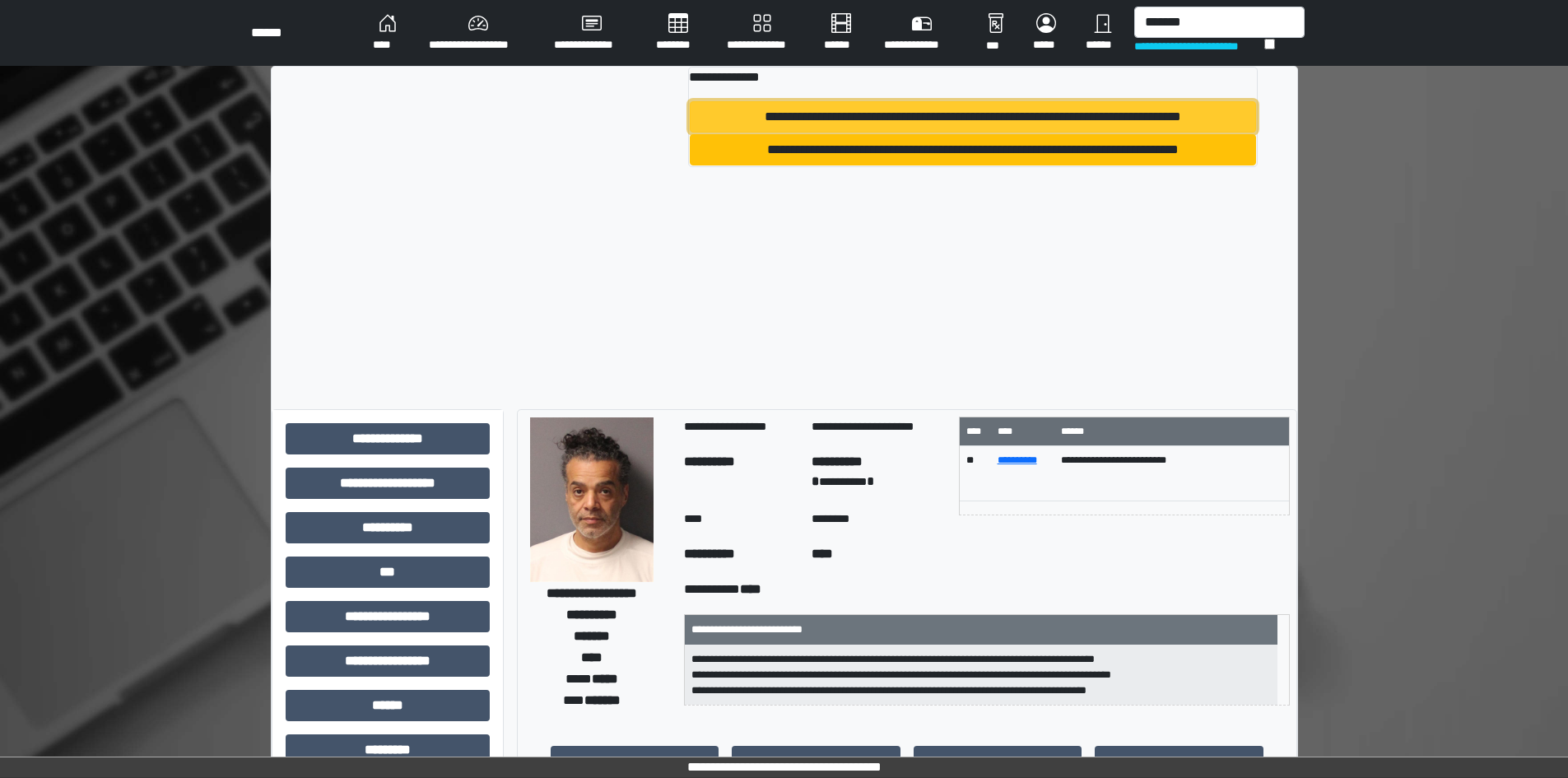 click on "**********" at bounding box center [973, 117] 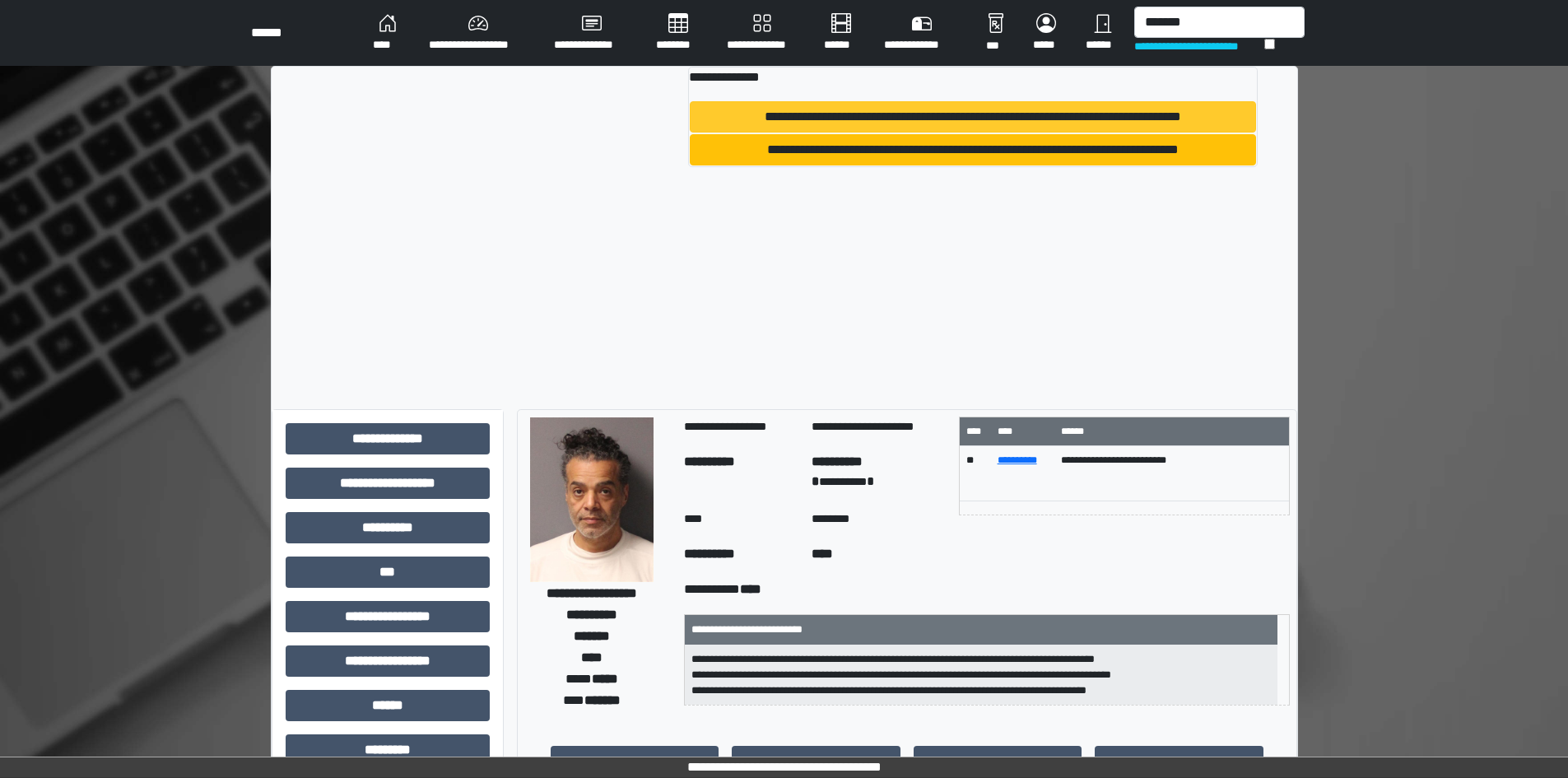 type 